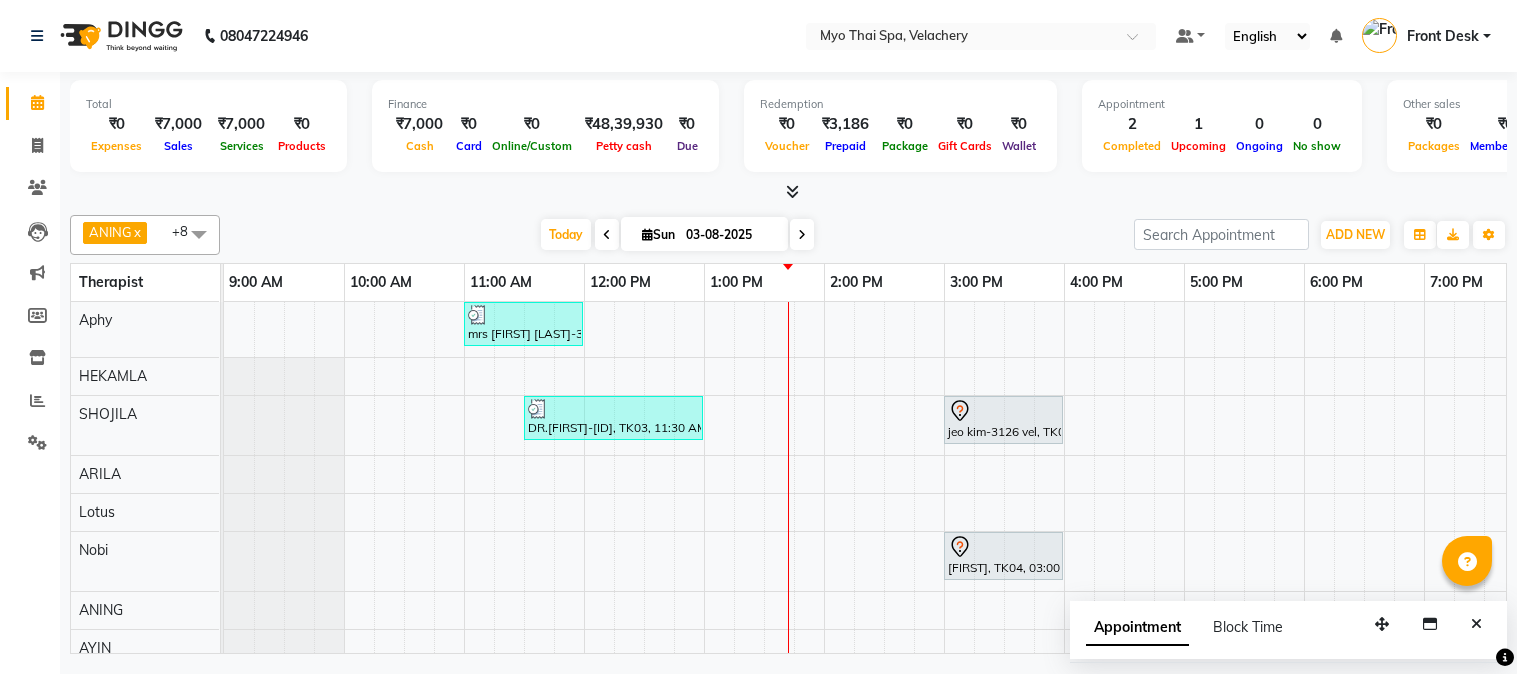 scroll, scrollTop: 0, scrollLeft: 0, axis: both 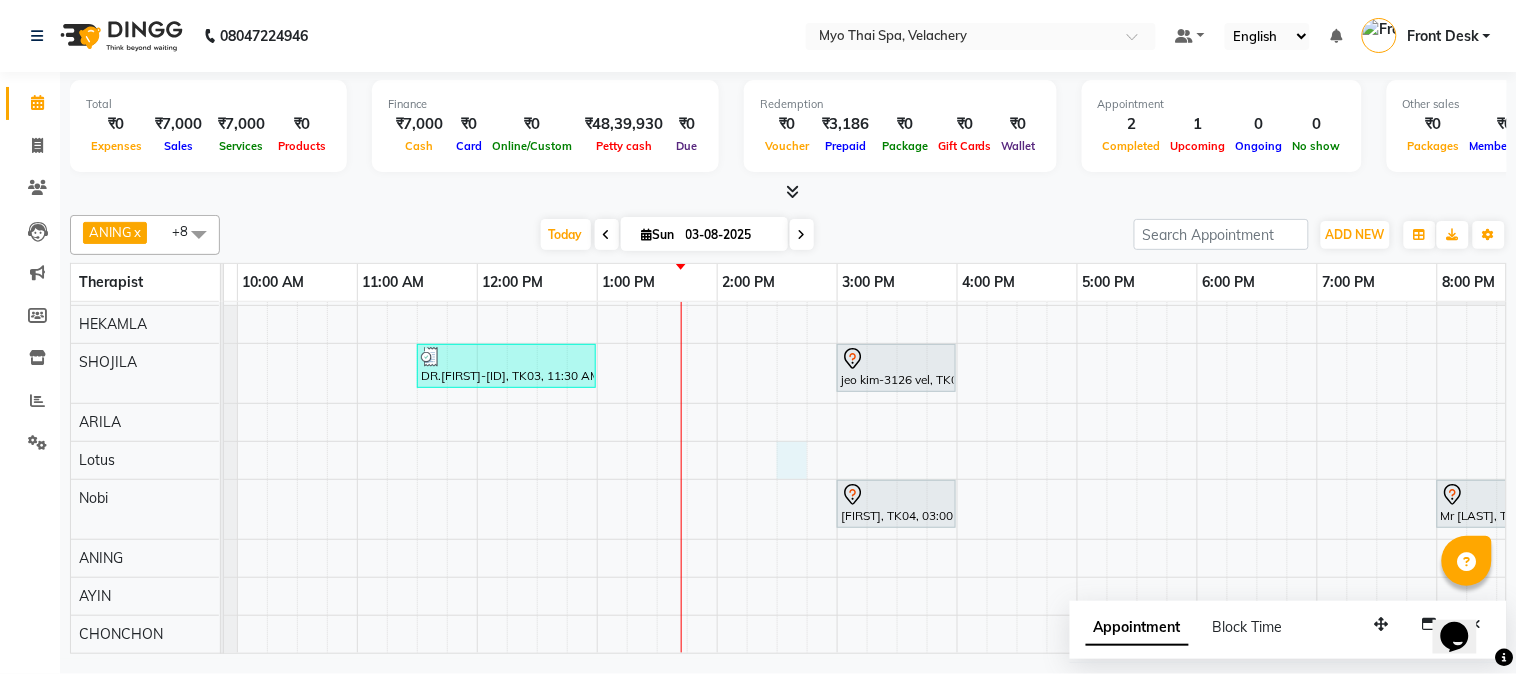 click on "mrs [FIRST] [LAST]-3130, TK01, 11:00 AM-12:00 PM, Swedish [ 60 Min ]     DR.[FIRST]-[ID], TK03, 11:30 AM-01:00 PM, Twin Body Work [ 90 Min ]             [FIRST] [LAST]-3126 vel, TK02, 03:00 PM-04:00 PM, Traditional Thai Dry Spa-60Mins             [FIRST], TK04, 03:00 PM-04:00 PM, Swedish [ 60 Min ]             Mr [FIRST], TK05, 08:00 PM-09:00 PM, Swedish 60Mins NB" at bounding box center (1017, 451) 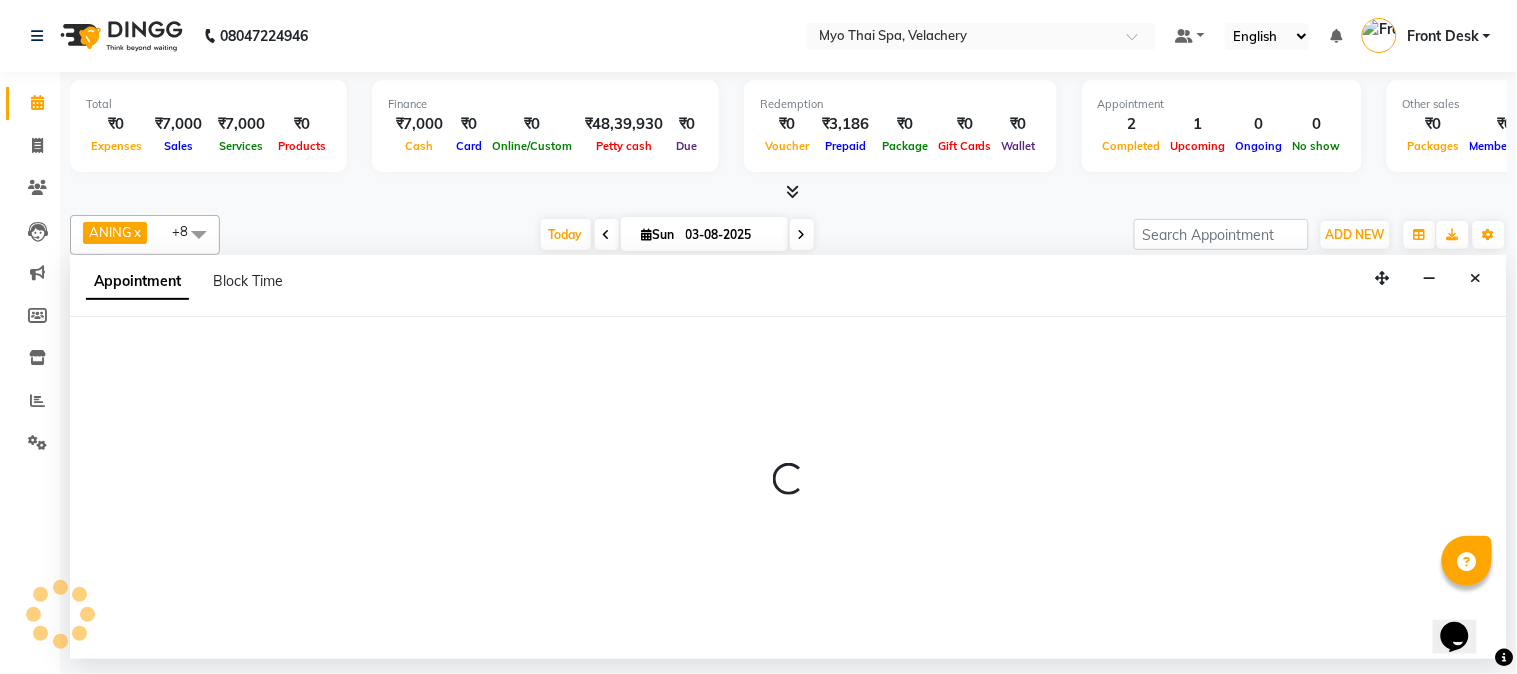 select on "76519" 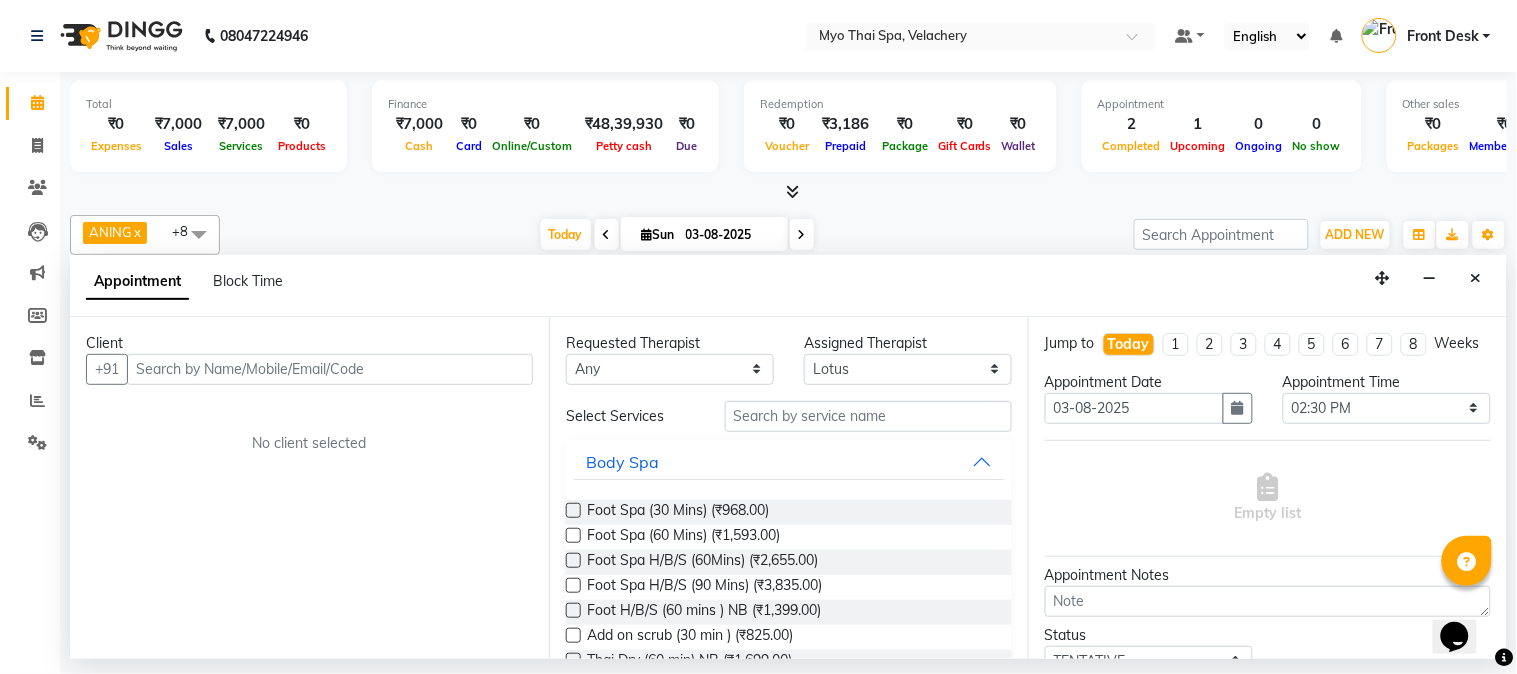 click at bounding box center [330, 369] 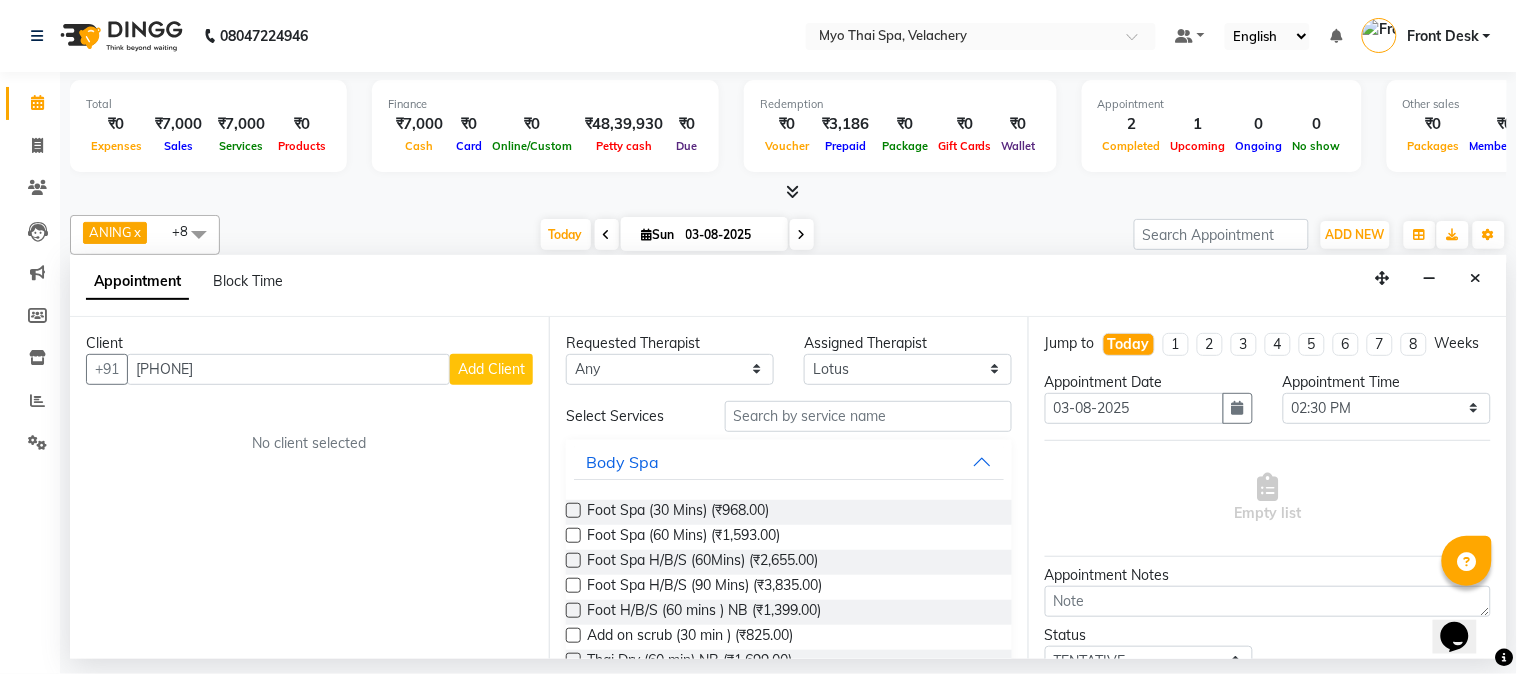 type on "[PHONE]" 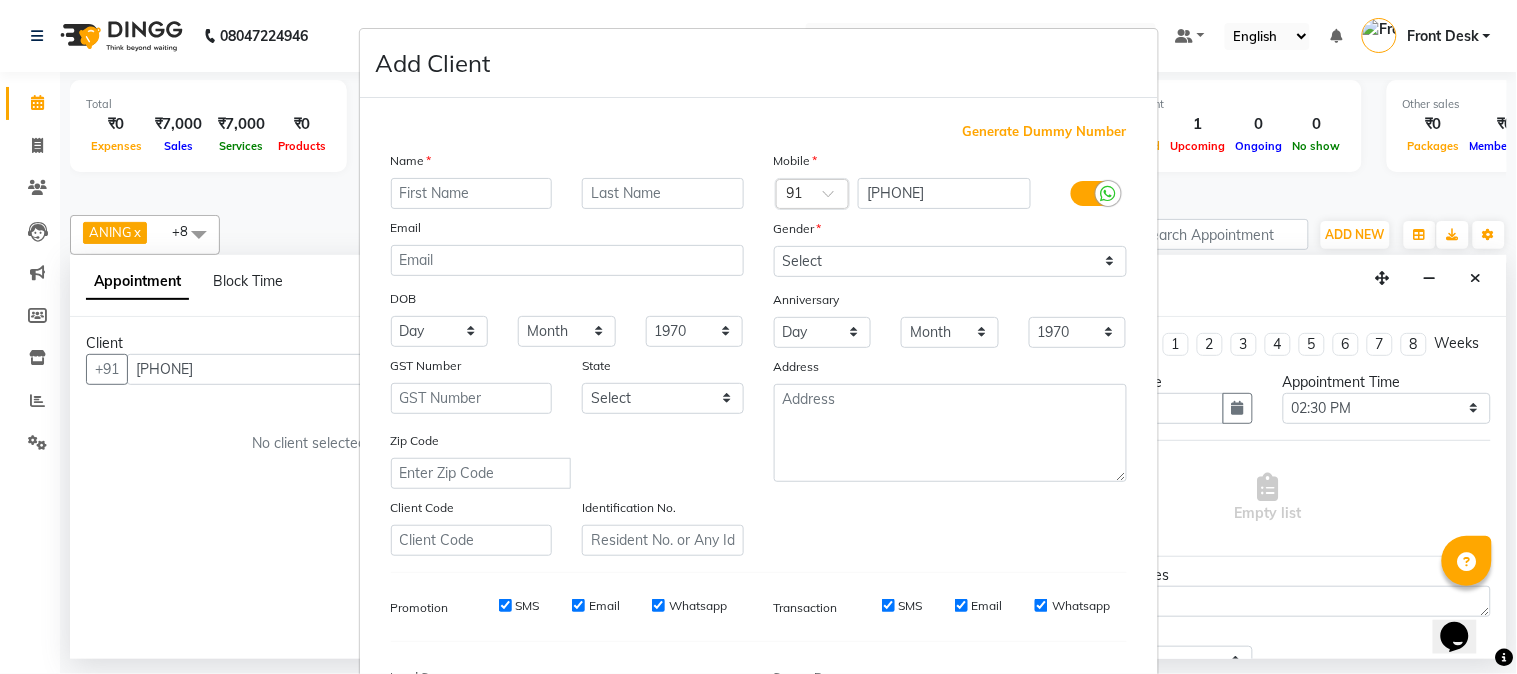 click at bounding box center [472, 193] 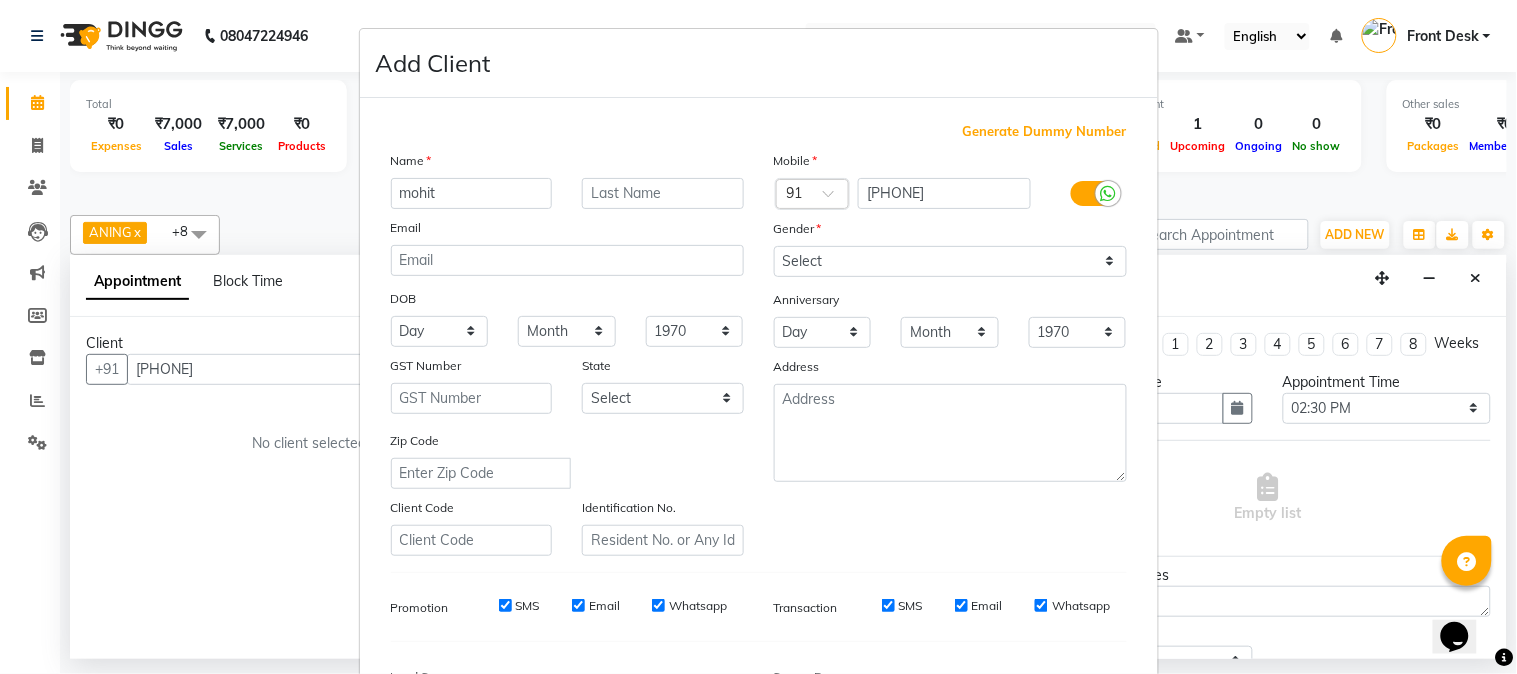 type on "mohit" 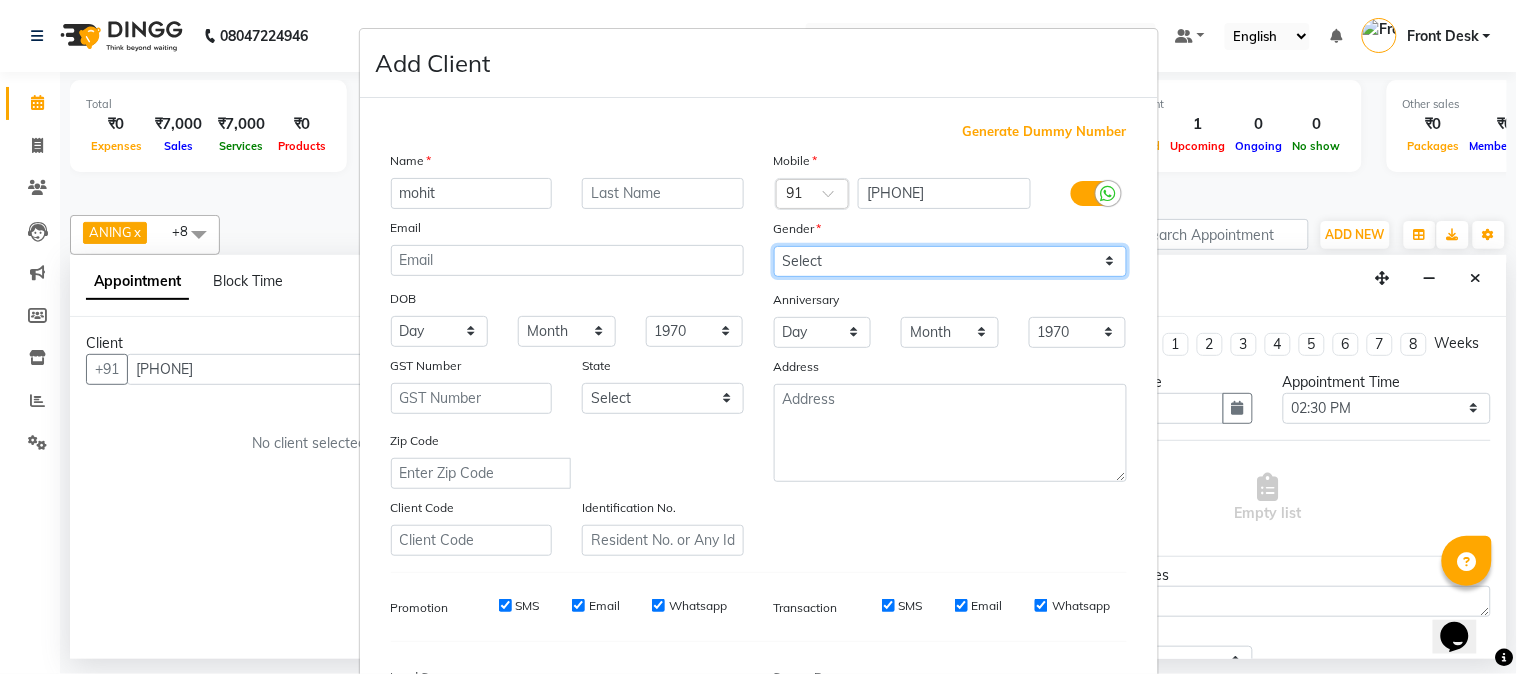 click on "Select Male Female Other Prefer Not To Say" at bounding box center (950, 261) 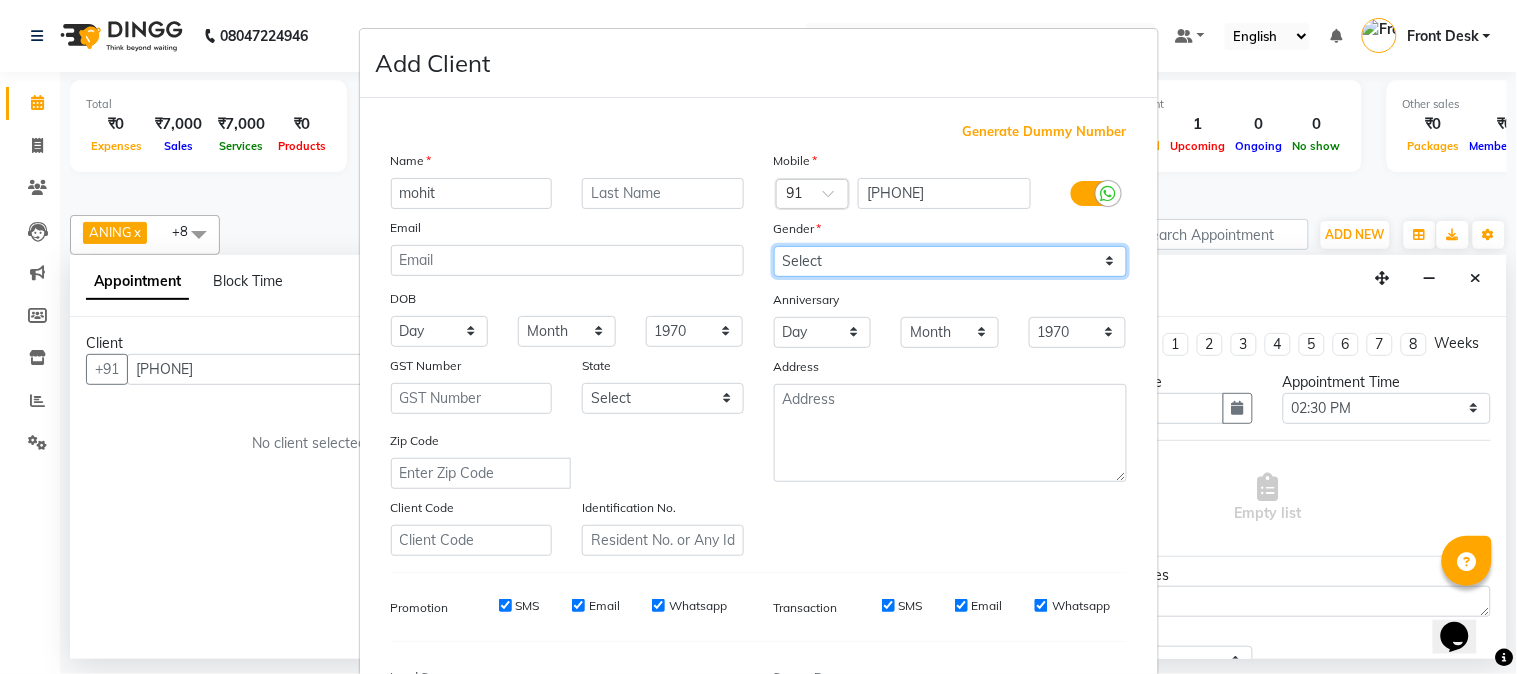 select on "male" 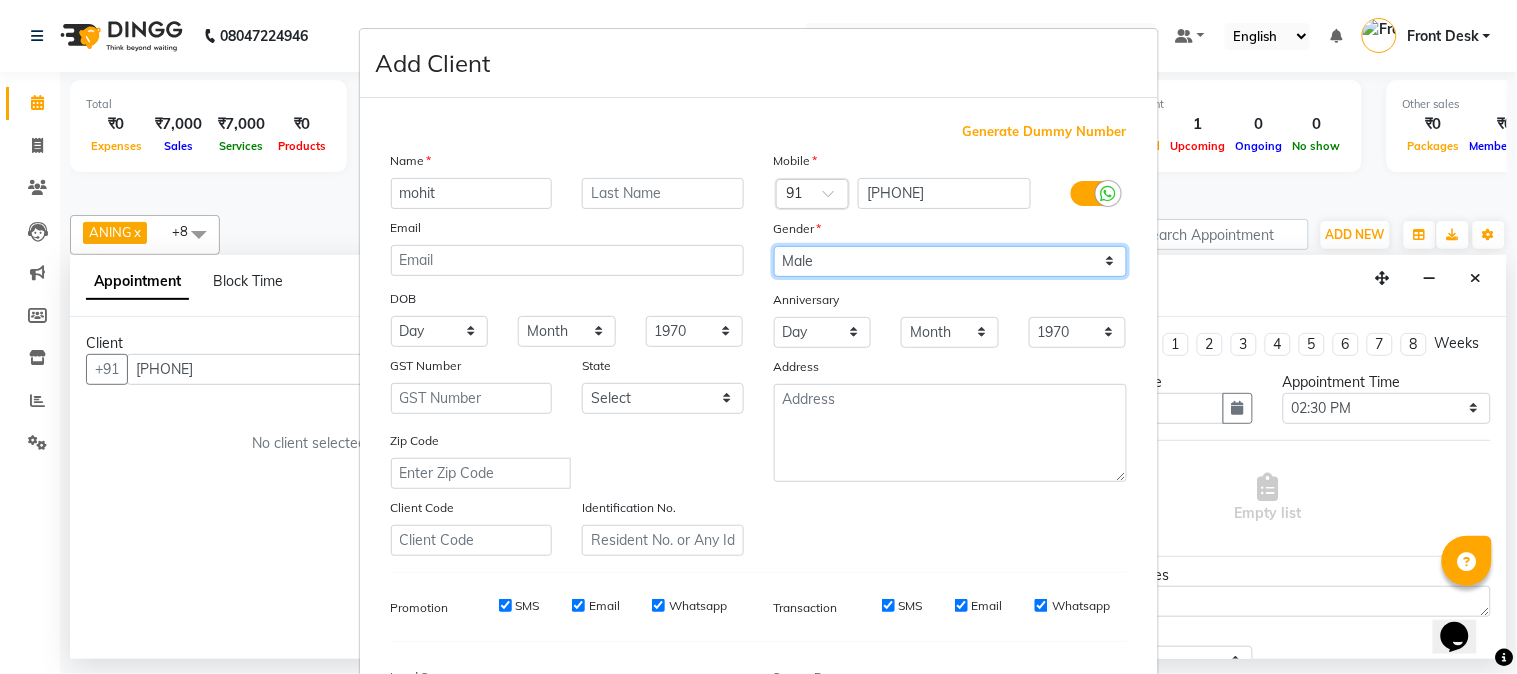 click on "Select Male Female Other Prefer Not To Say" at bounding box center (950, 261) 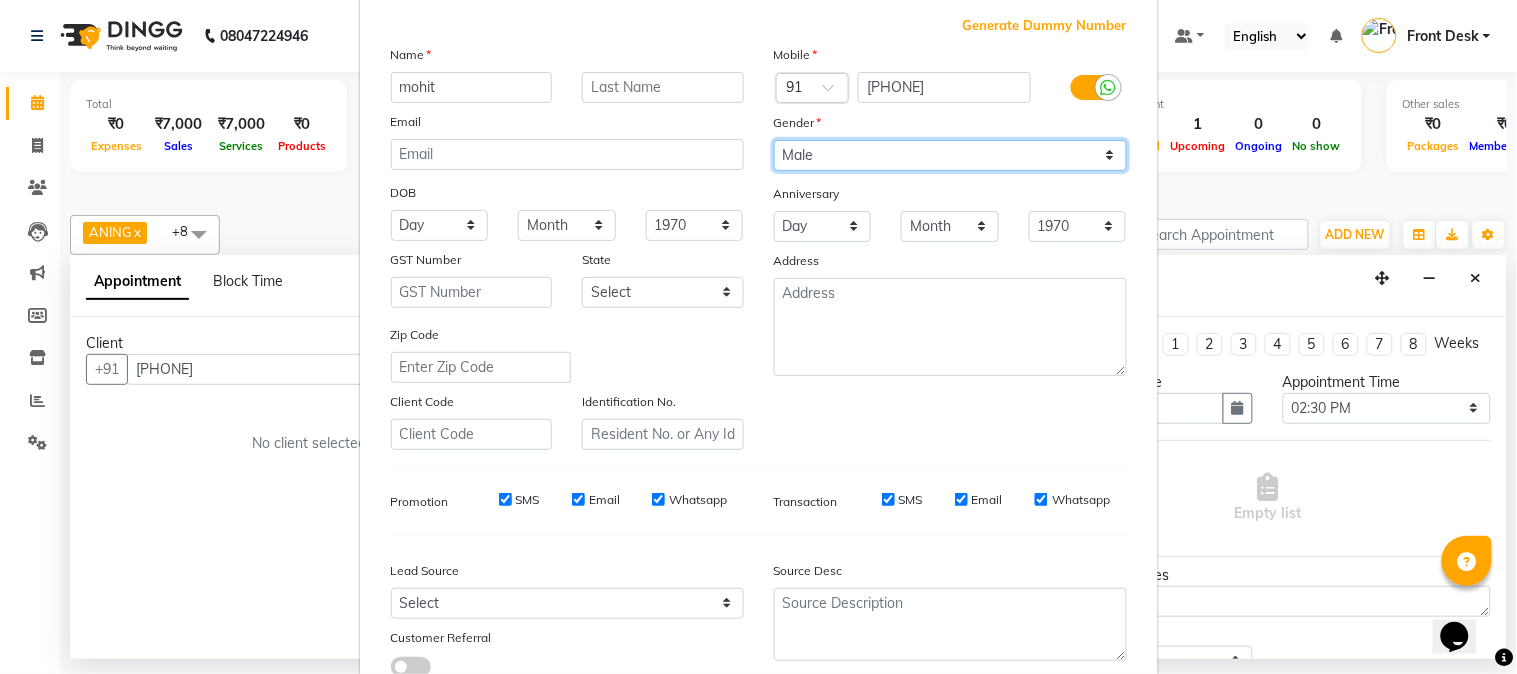 scroll, scrollTop: 250, scrollLeft: 0, axis: vertical 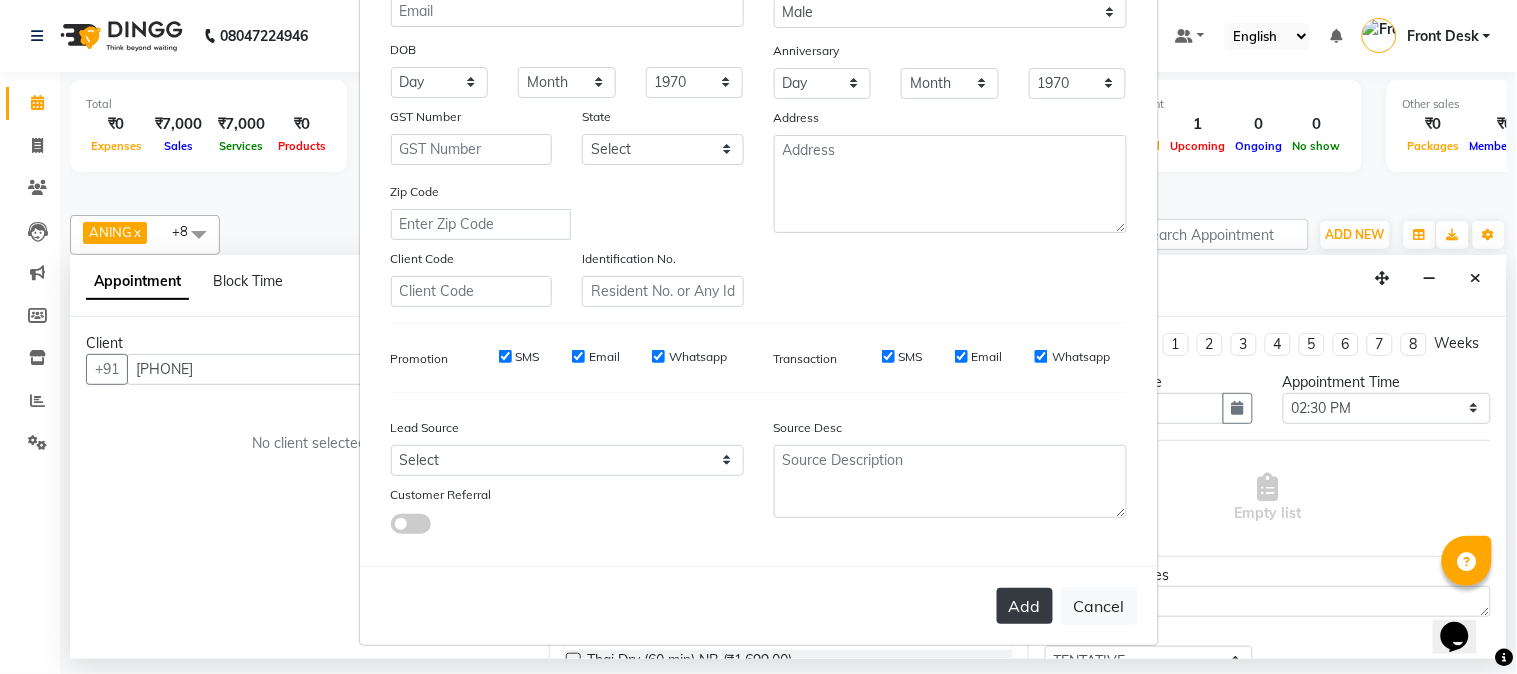 click on "Add" at bounding box center (1025, 606) 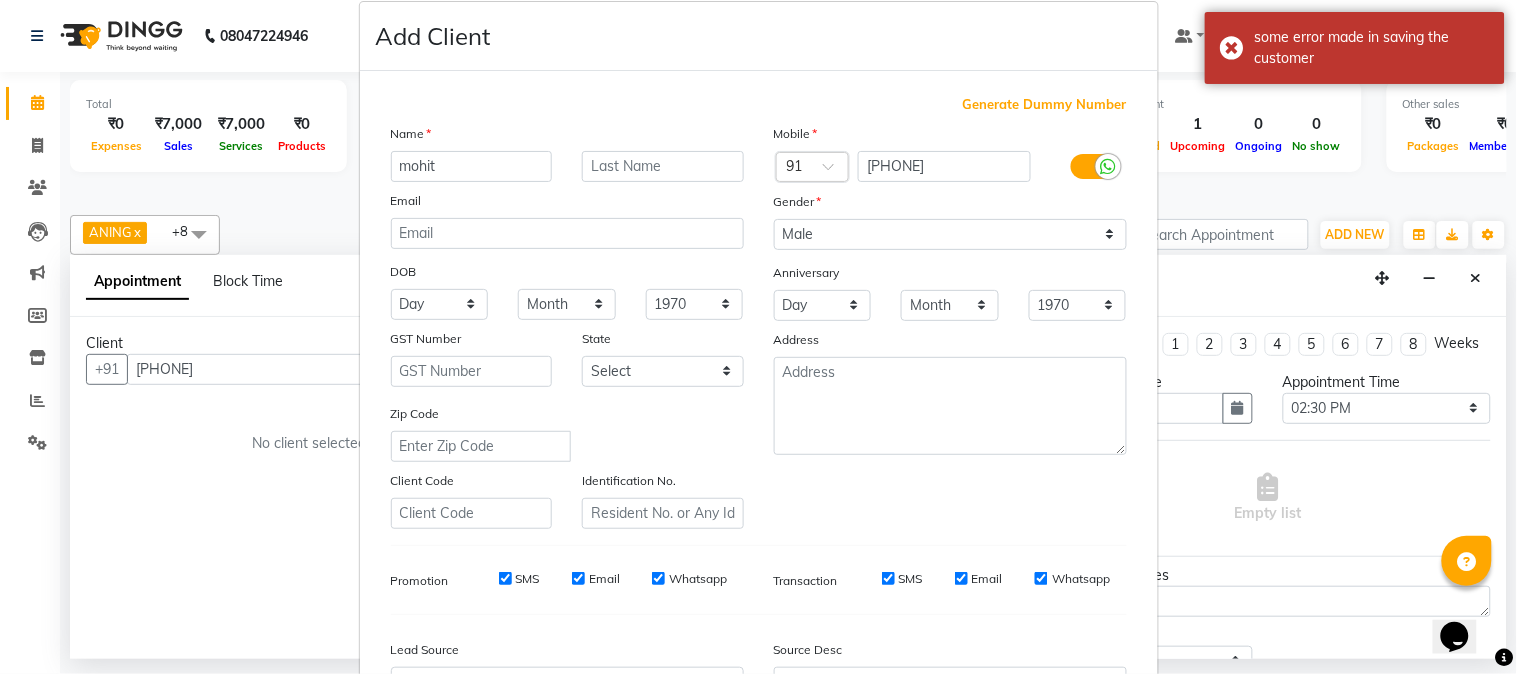 scroll, scrollTop: 250, scrollLeft: 0, axis: vertical 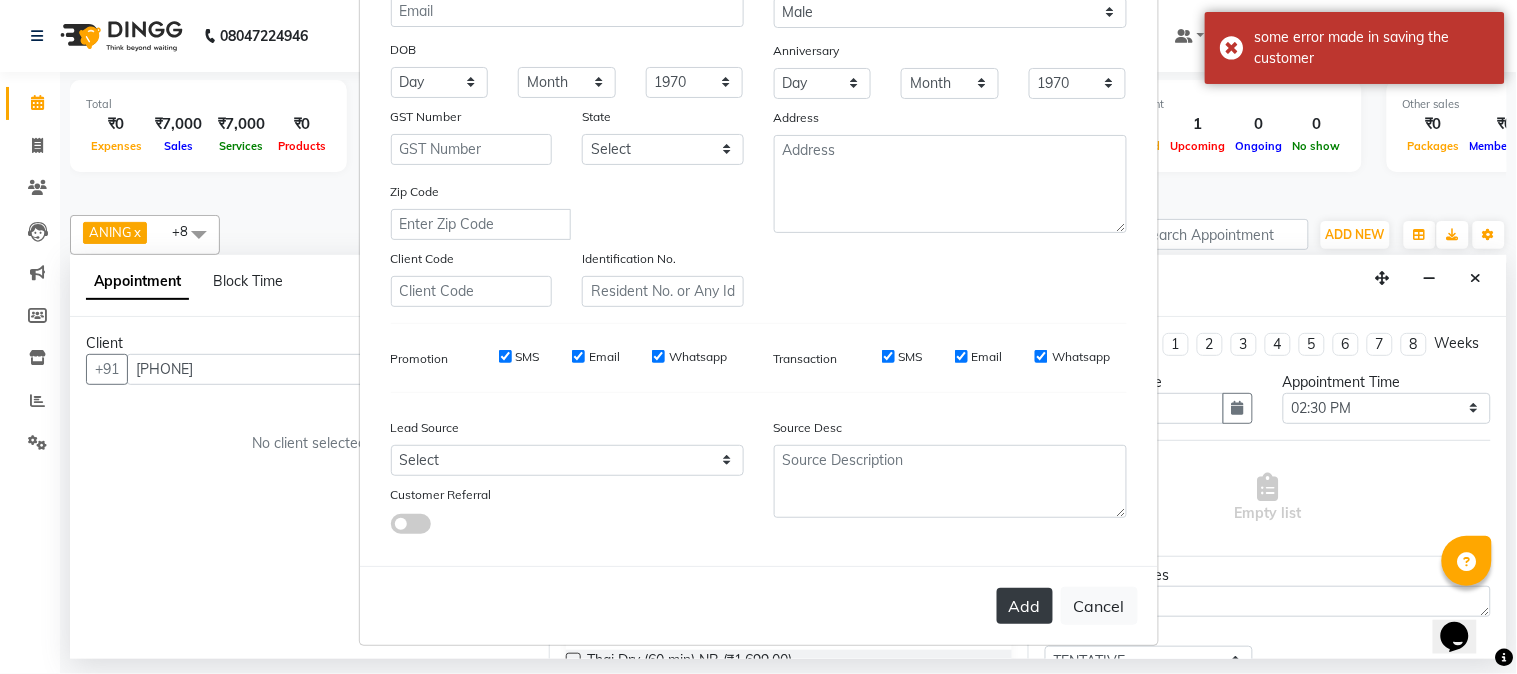 click on "Add" at bounding box center [1025, 606] 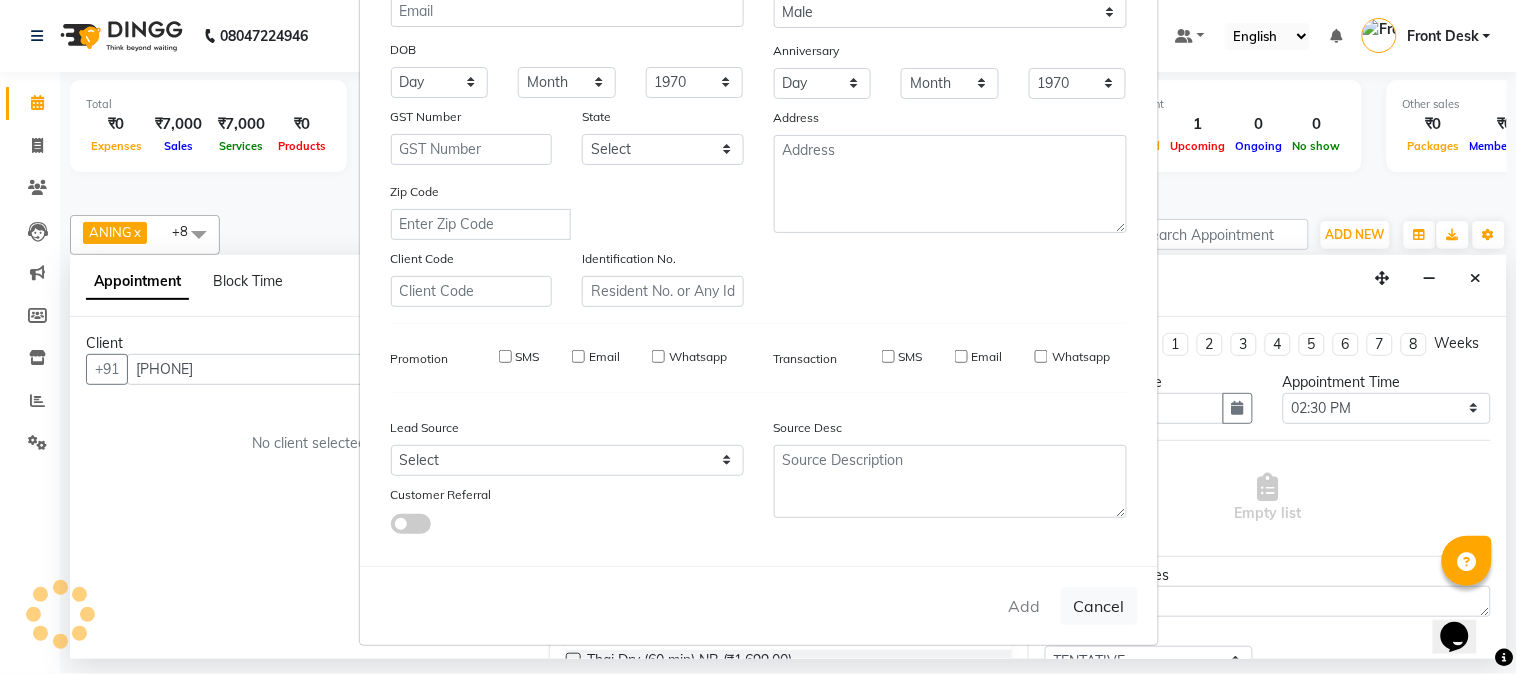 type 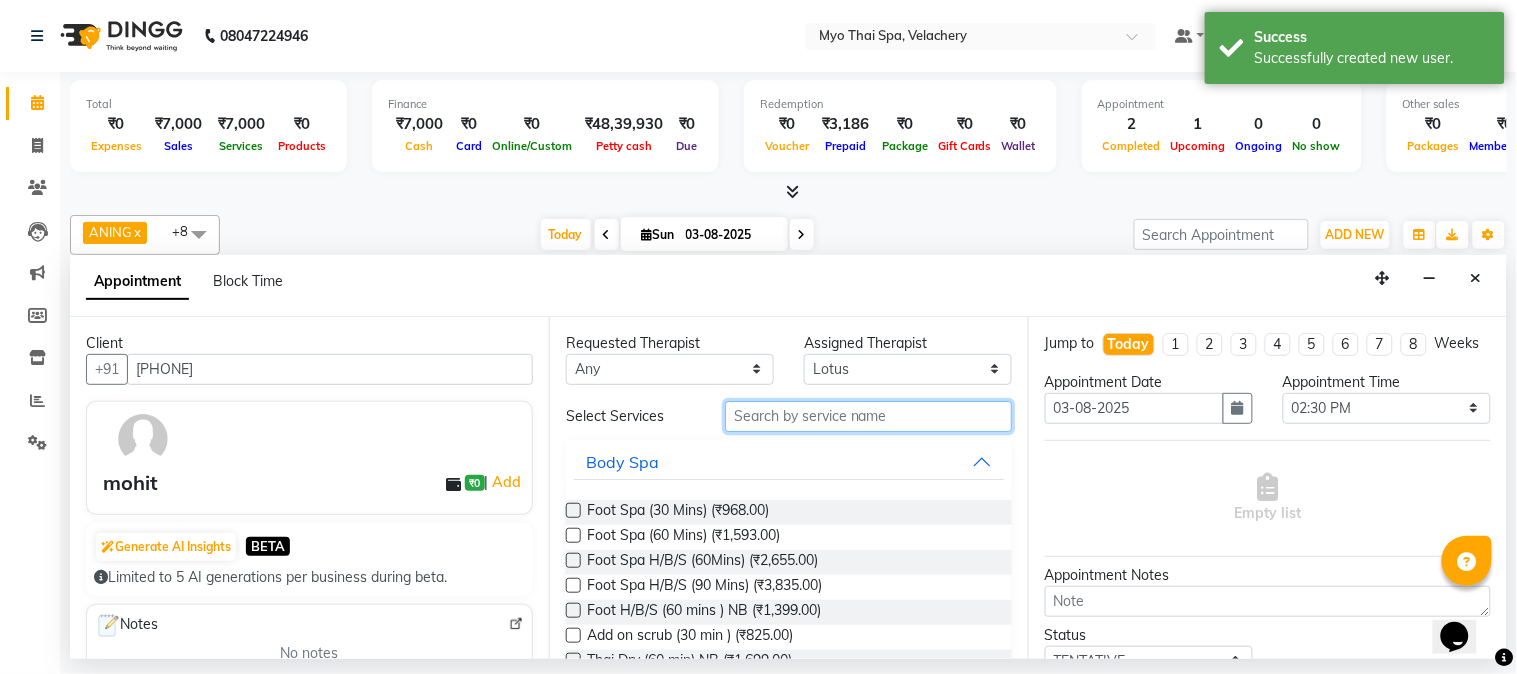 click at bounding box center (868, 416) 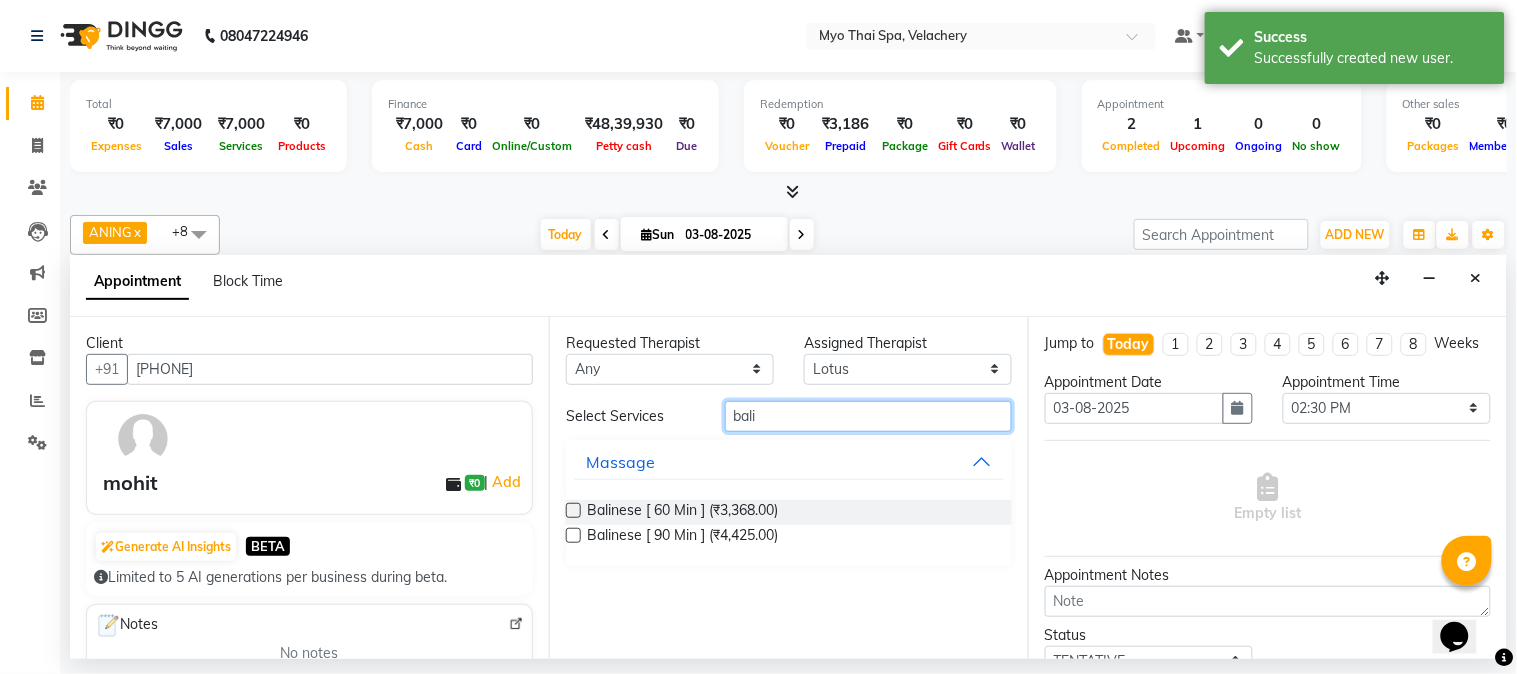 type on "bali" 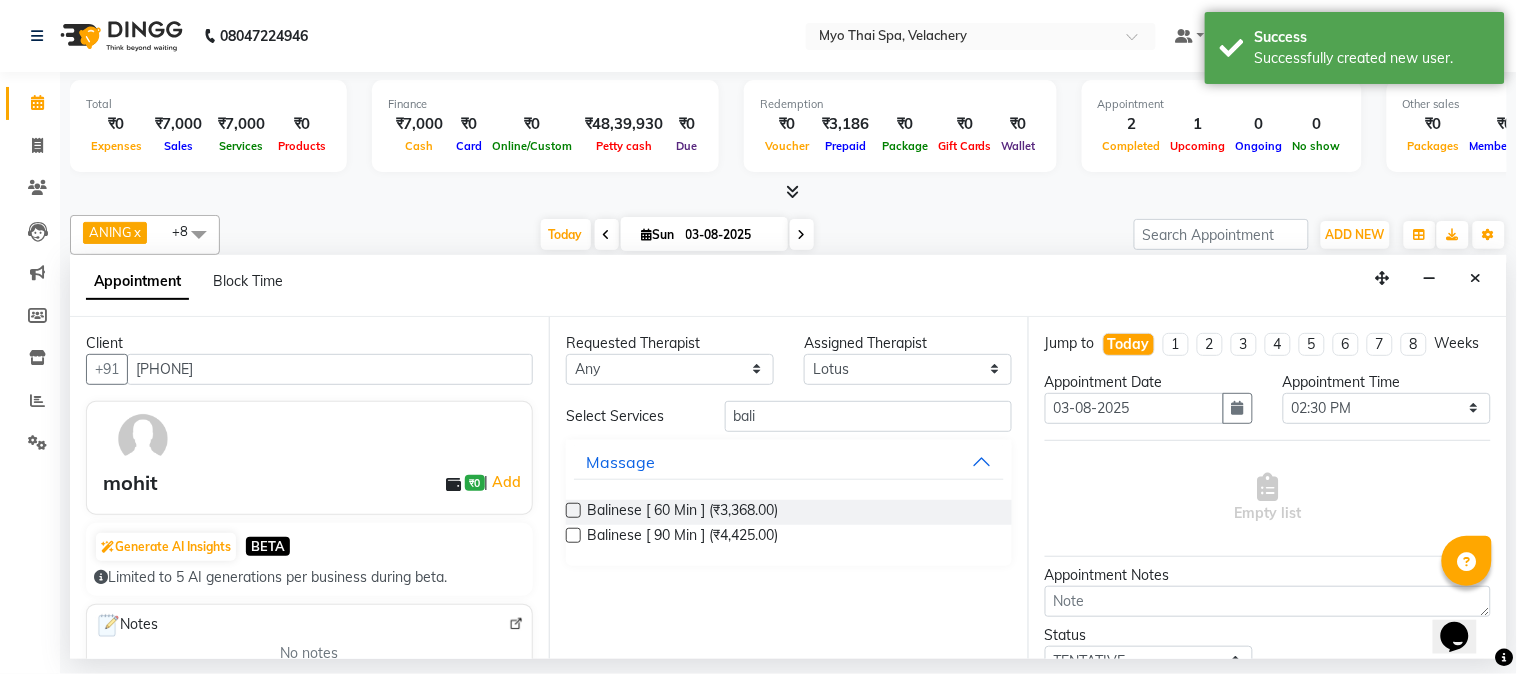 click at bounding box center [573, 510] 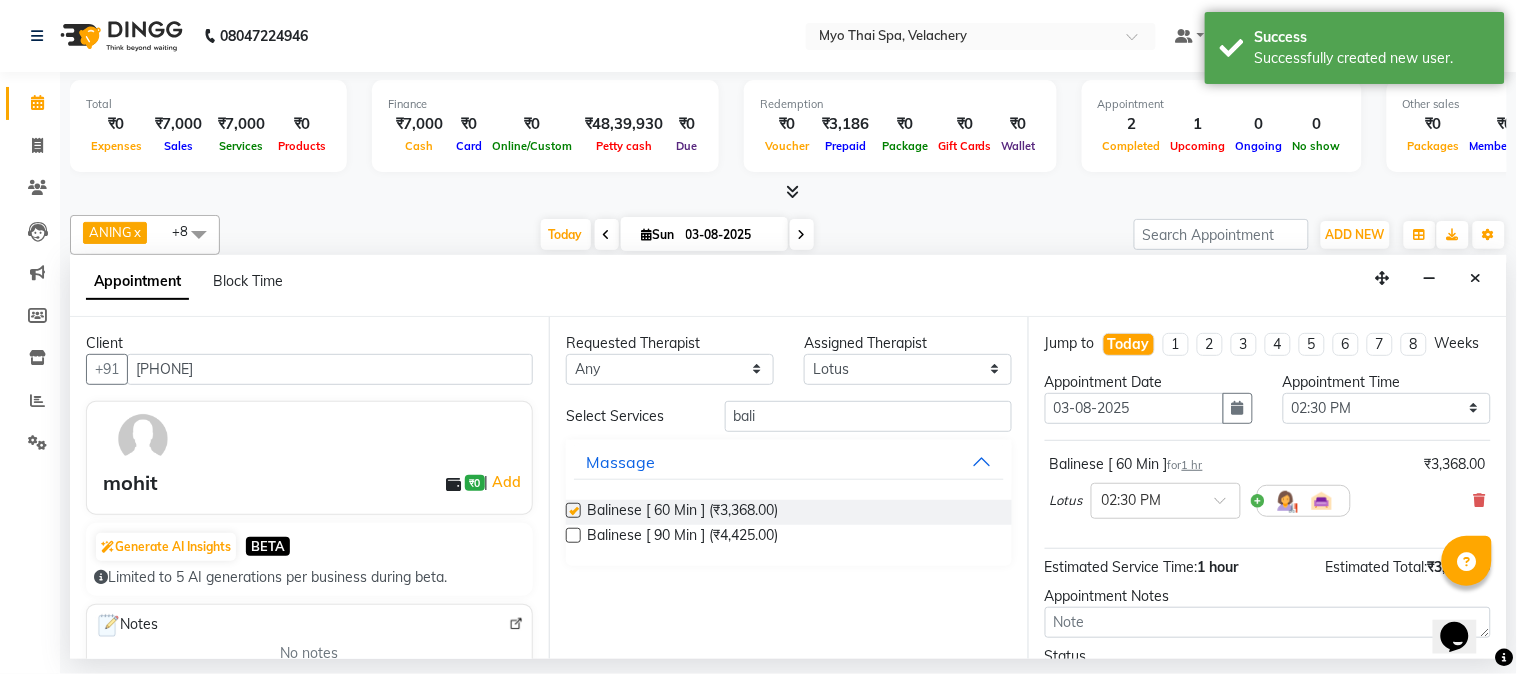 checkbox on "false" 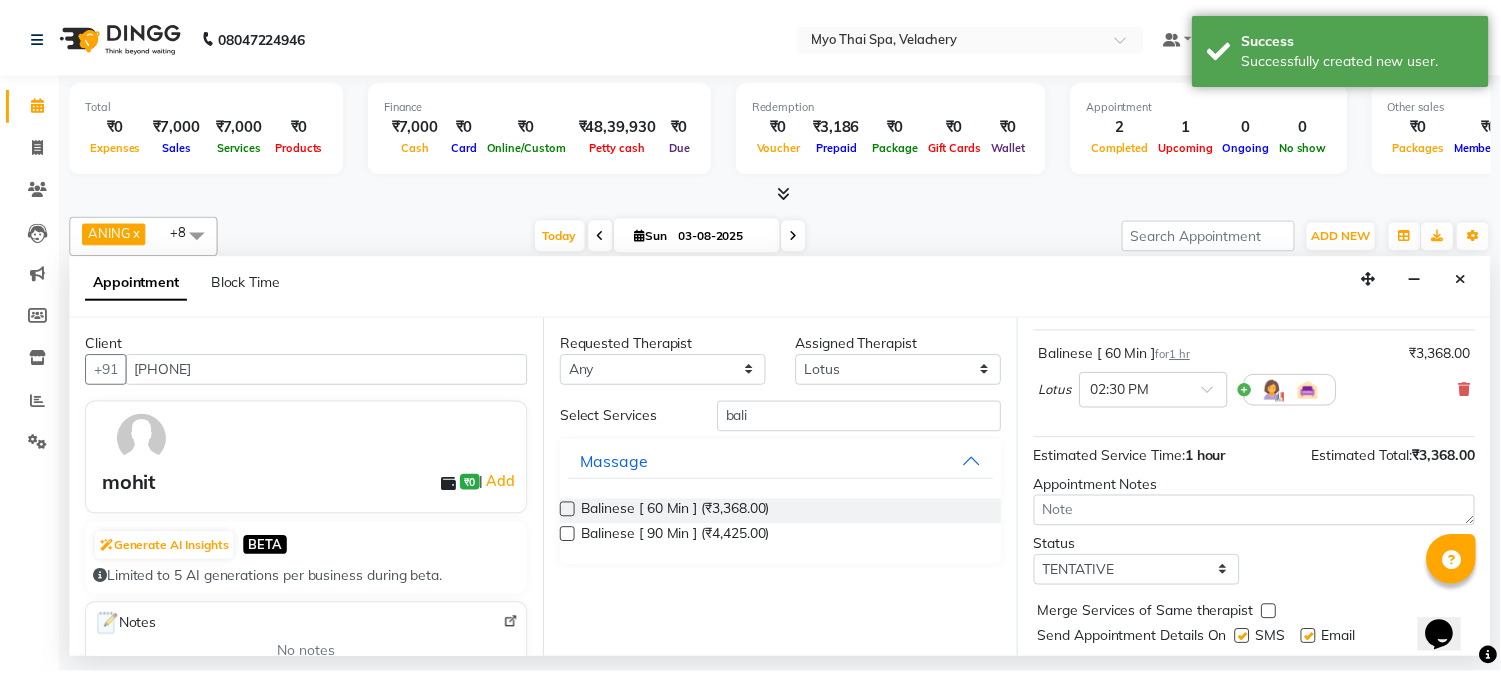 scroll, scrollTop: 183, scrollLeft: 0, axis: vertical 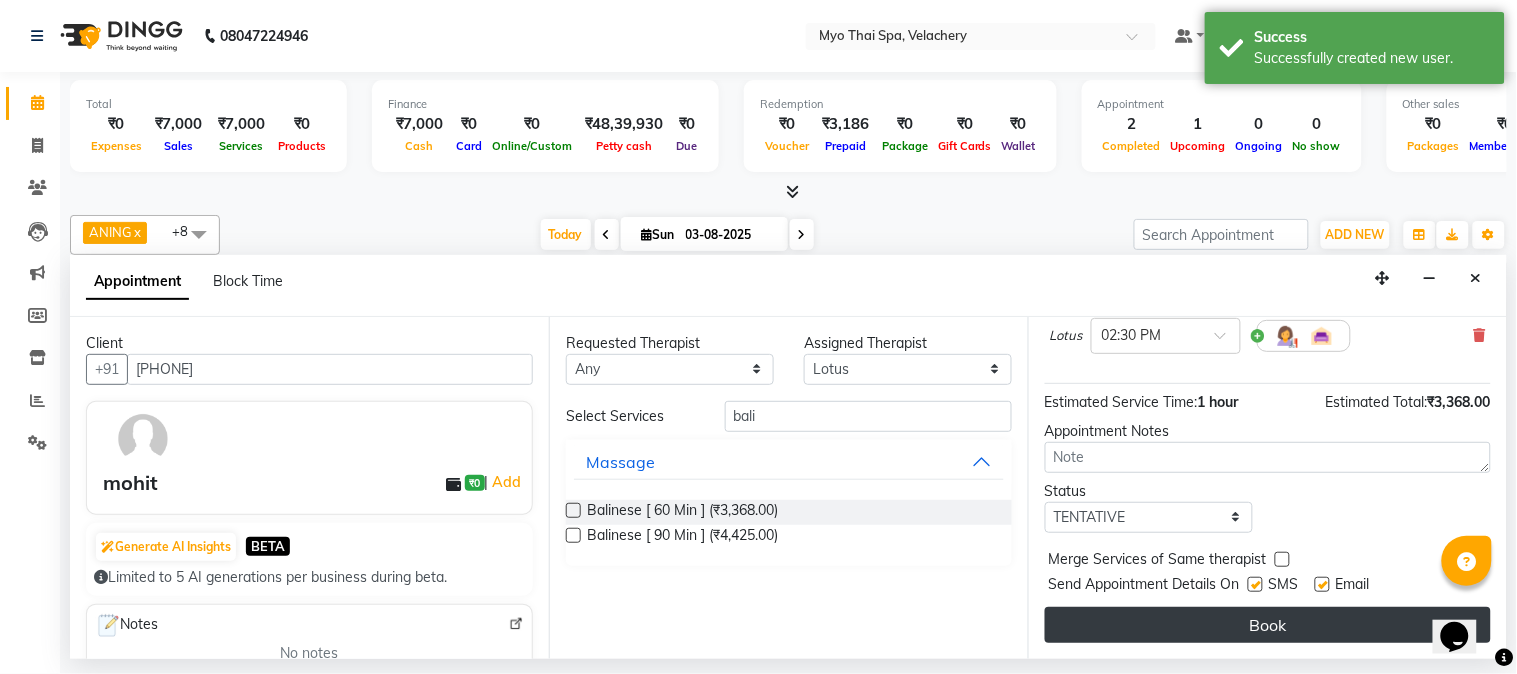 click on "Book" at bounding box center [1268, 625] 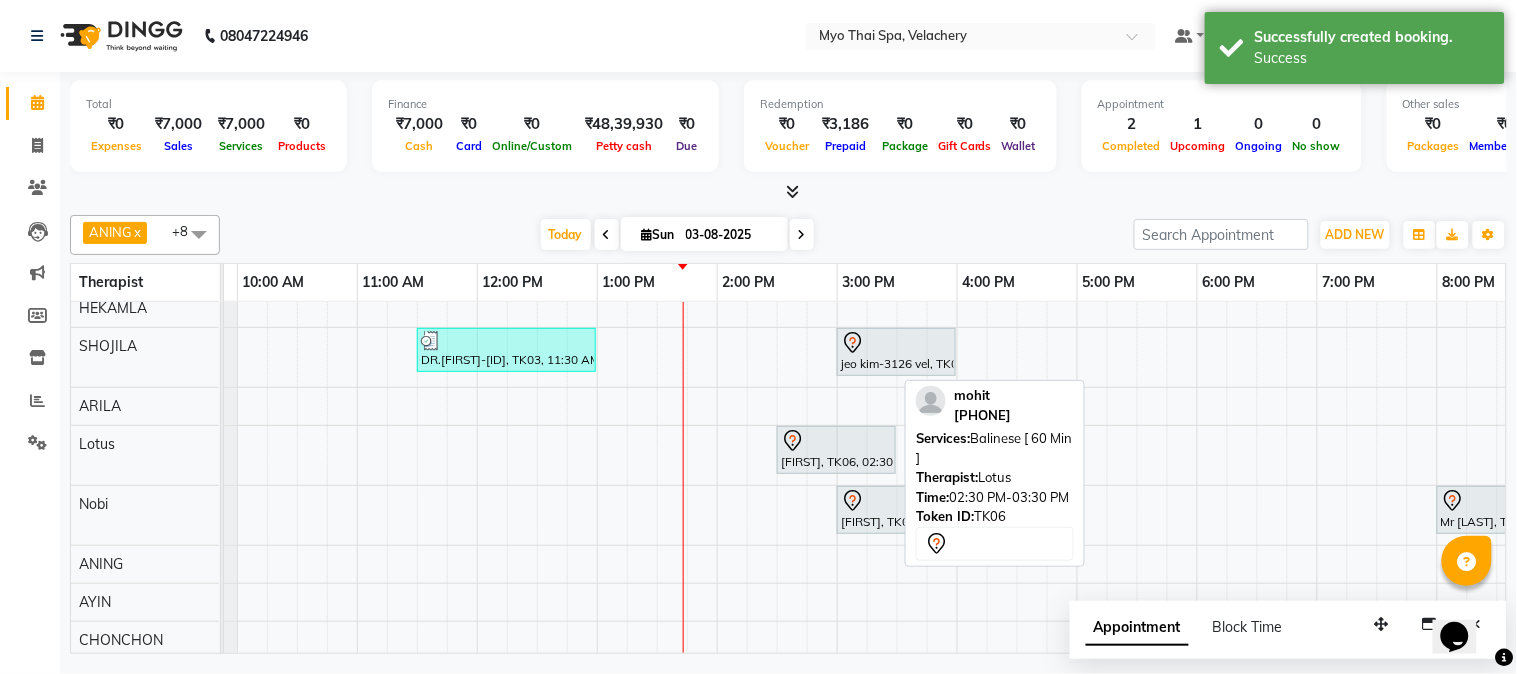 click on "[FIRST], TK06, 02:30 PM-03:30 PM, Balinese [ 60 Min ]" at bounding box center (836, 450) 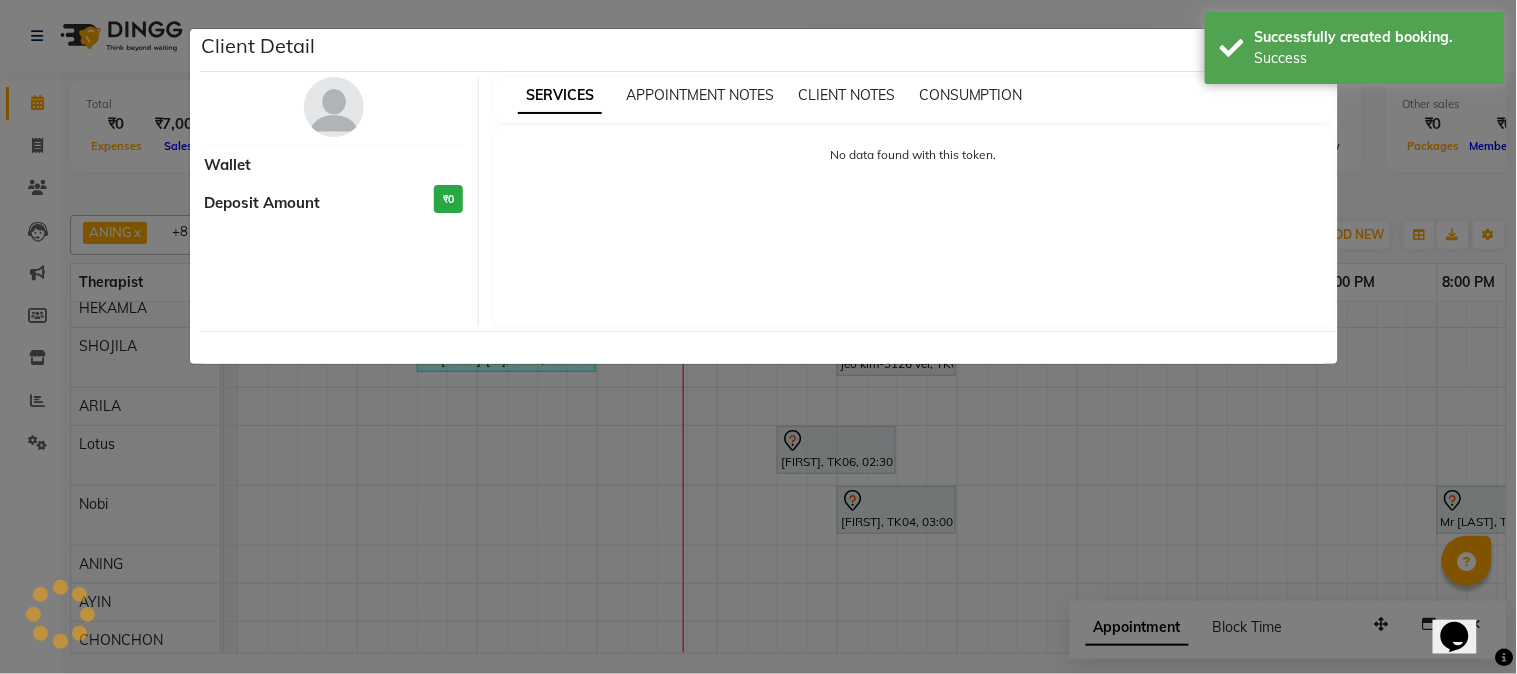 select on "7" 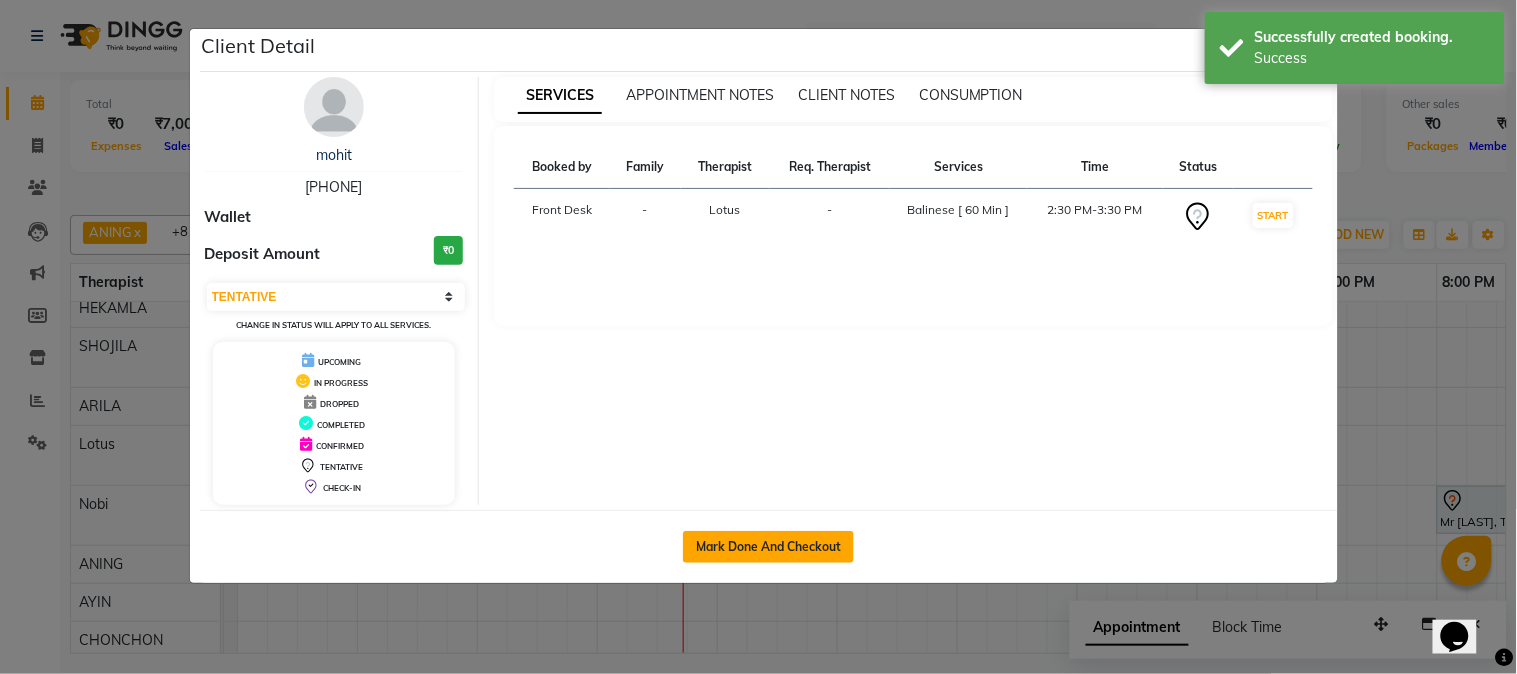 click on "Mark Done And Checkout" 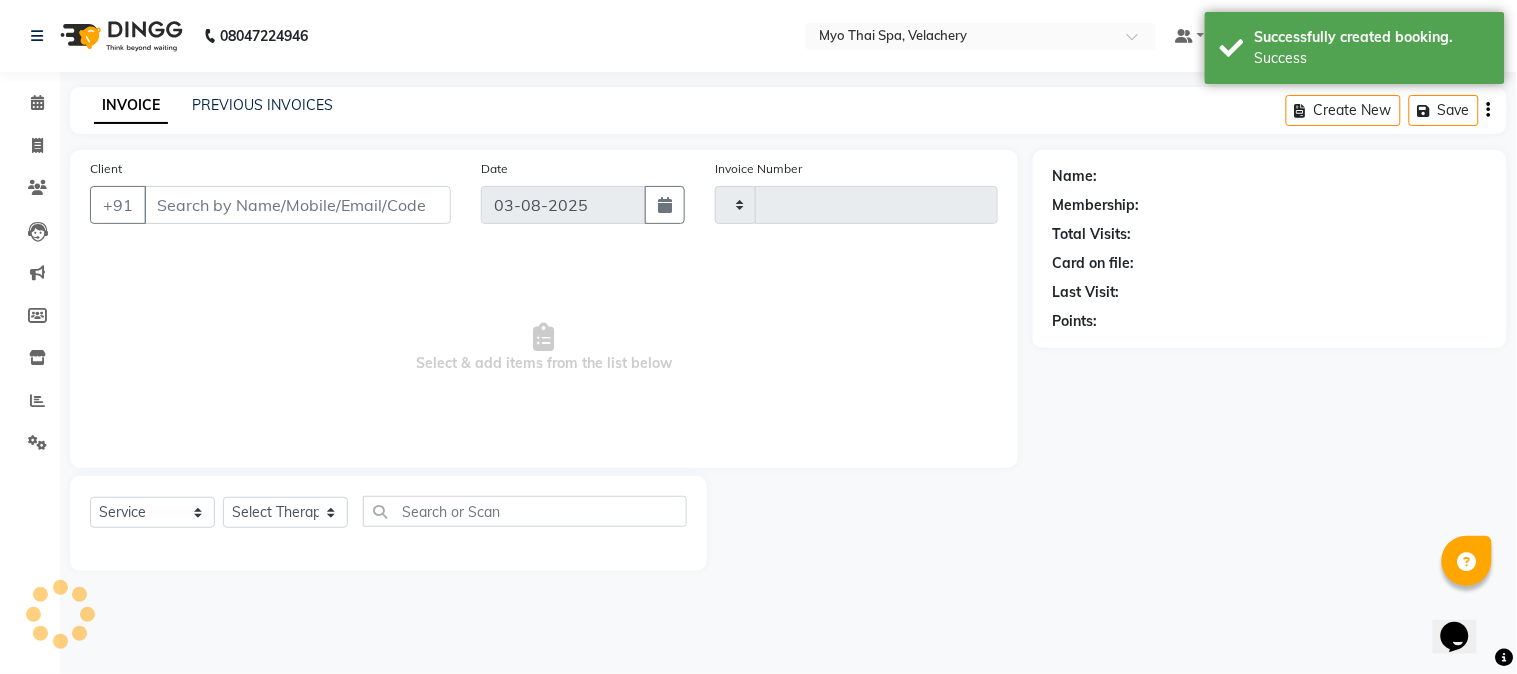 type on "1288" 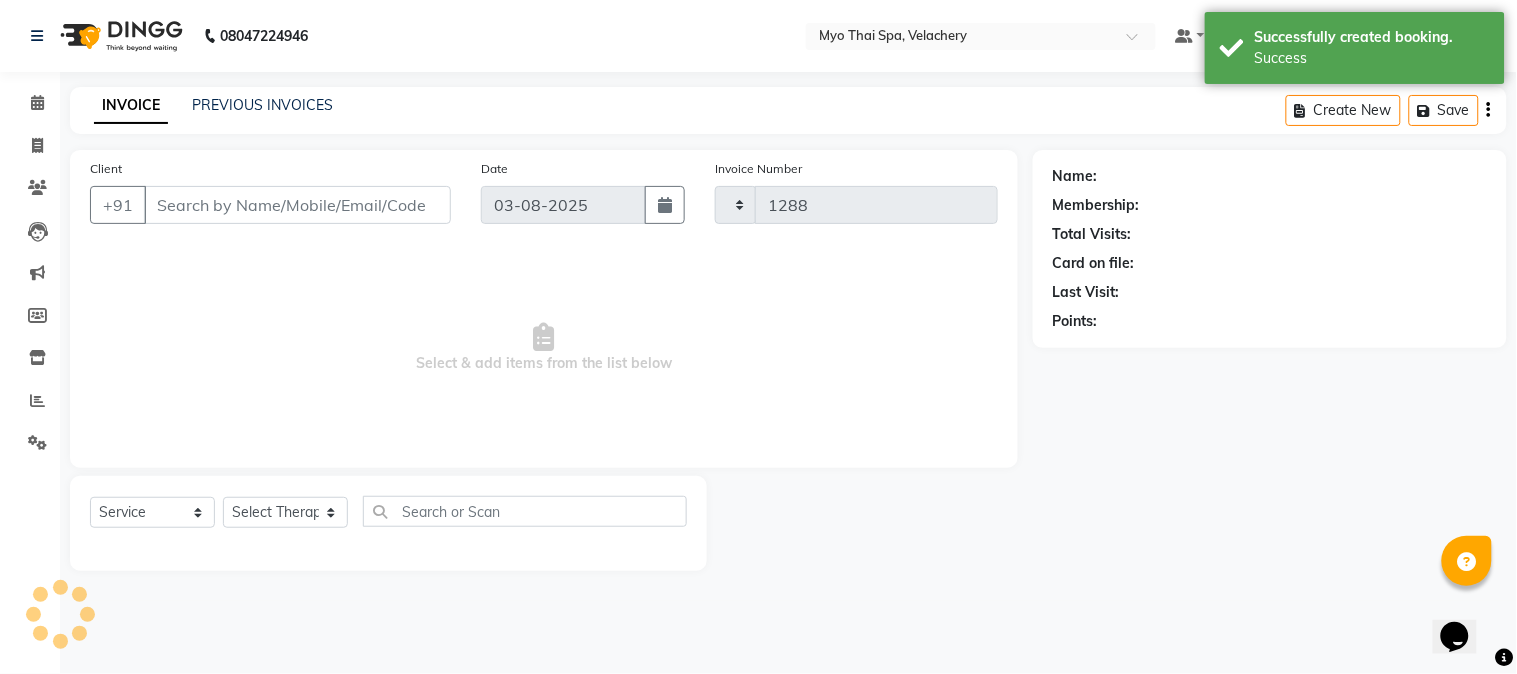 select on "5554" 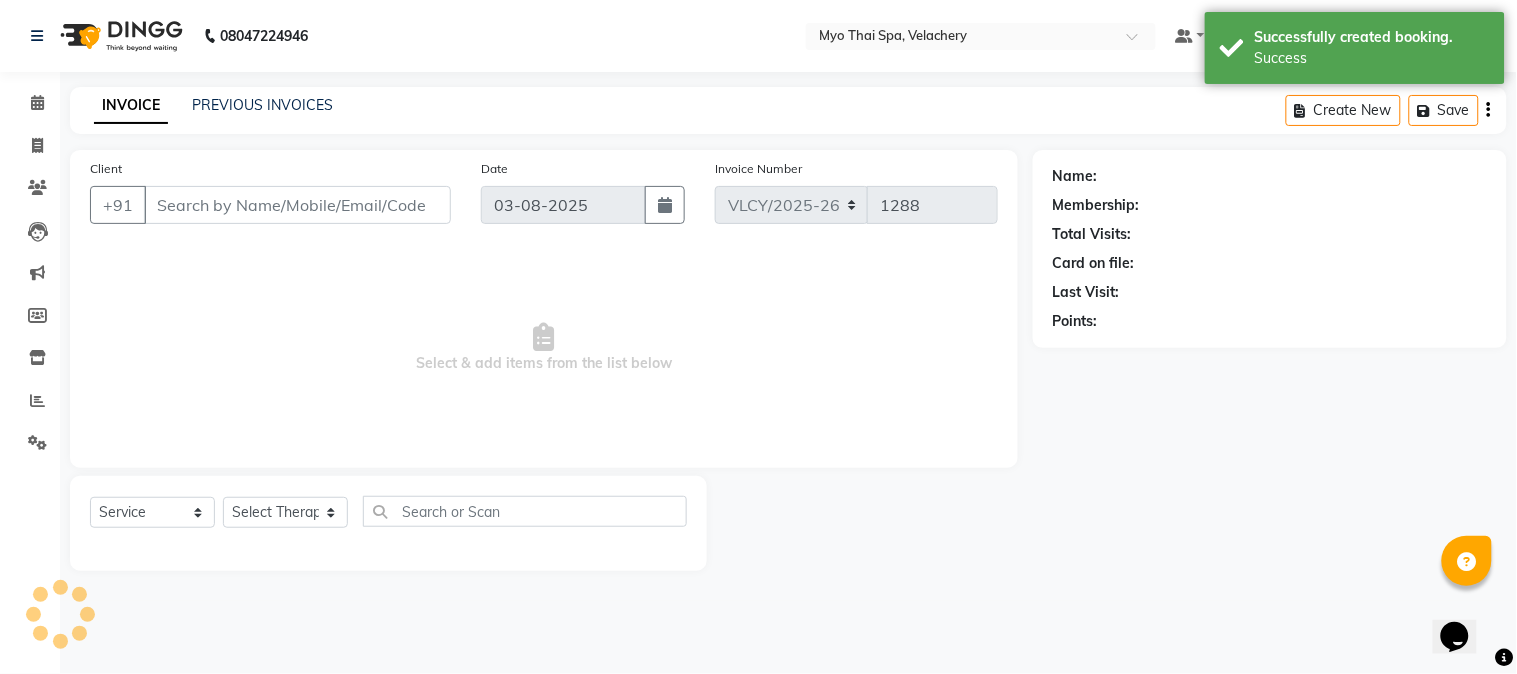 type on "[PHONE]" 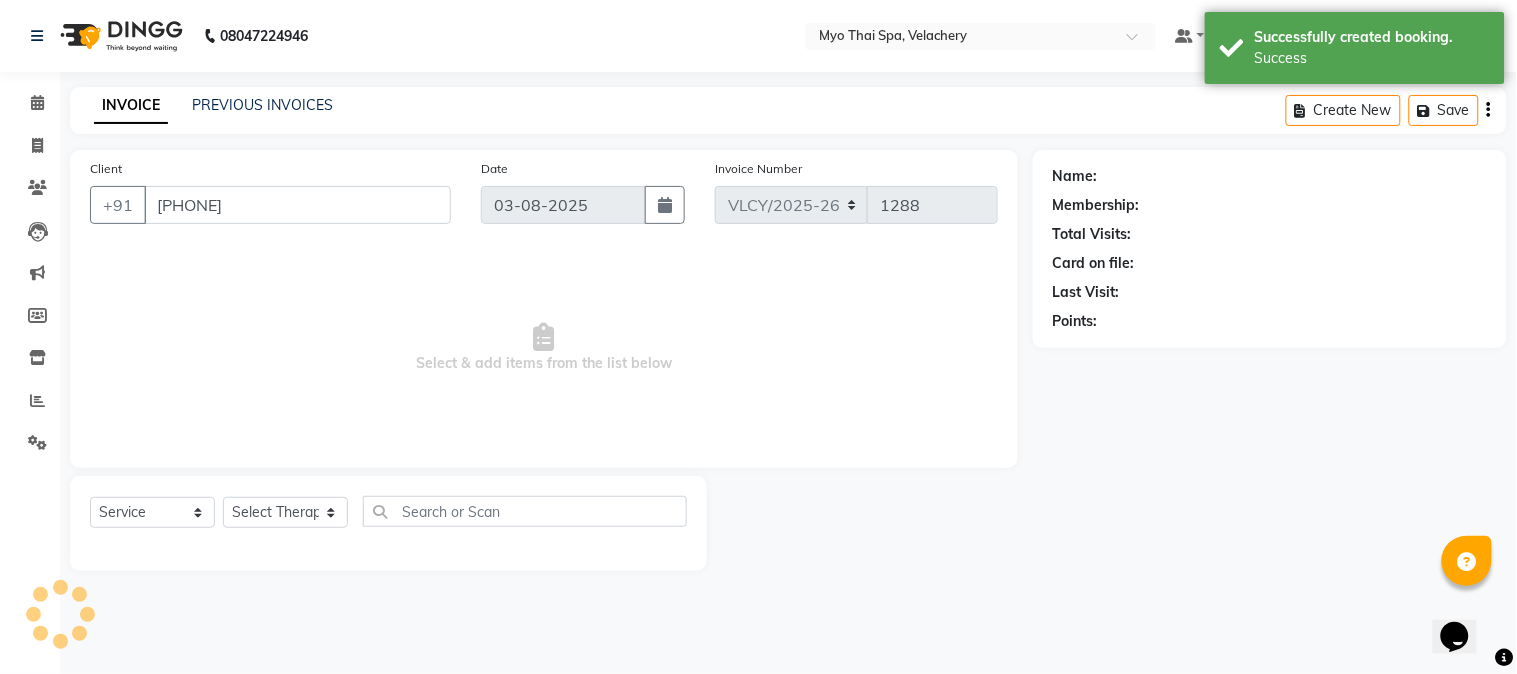 select on "76519" 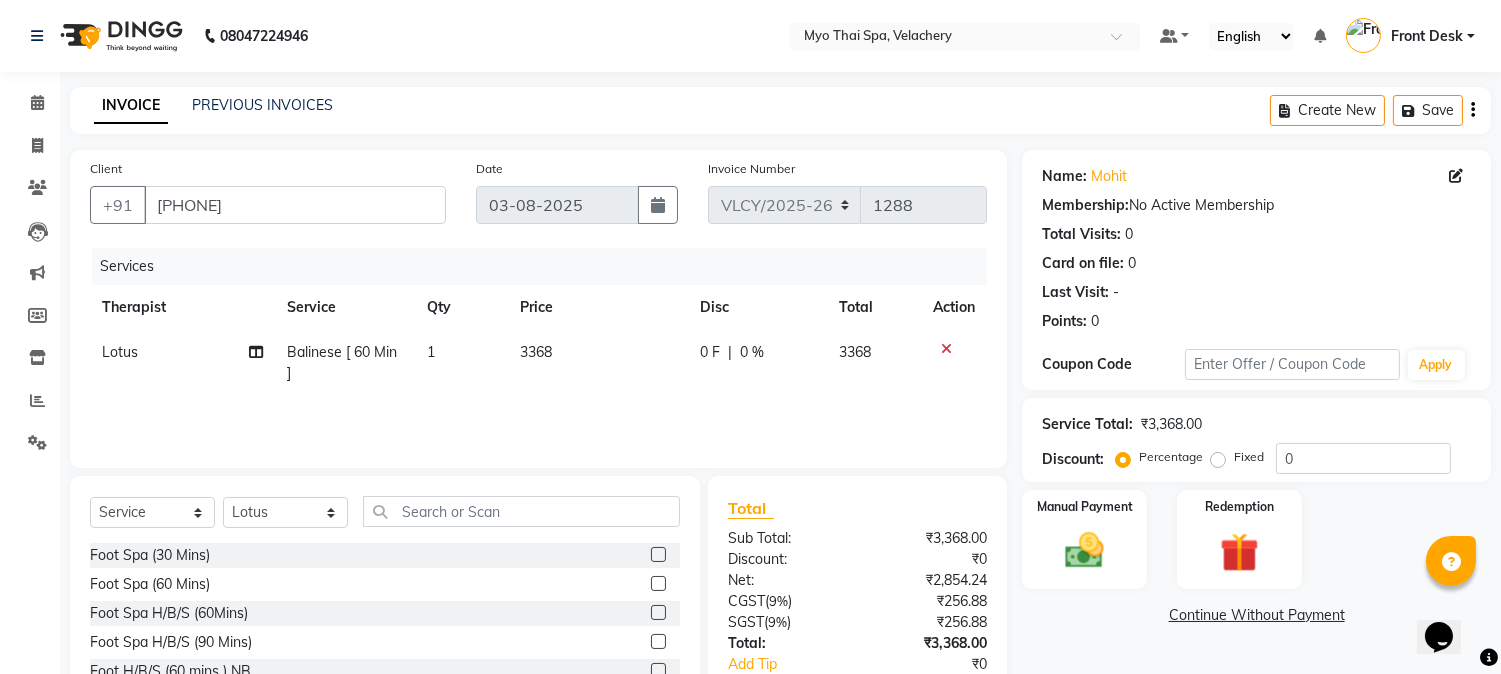 drag, startPoint x: 1213, startPoint y: 455, endPoint x: 1396, endPoint y: 453, distance: 183.01093 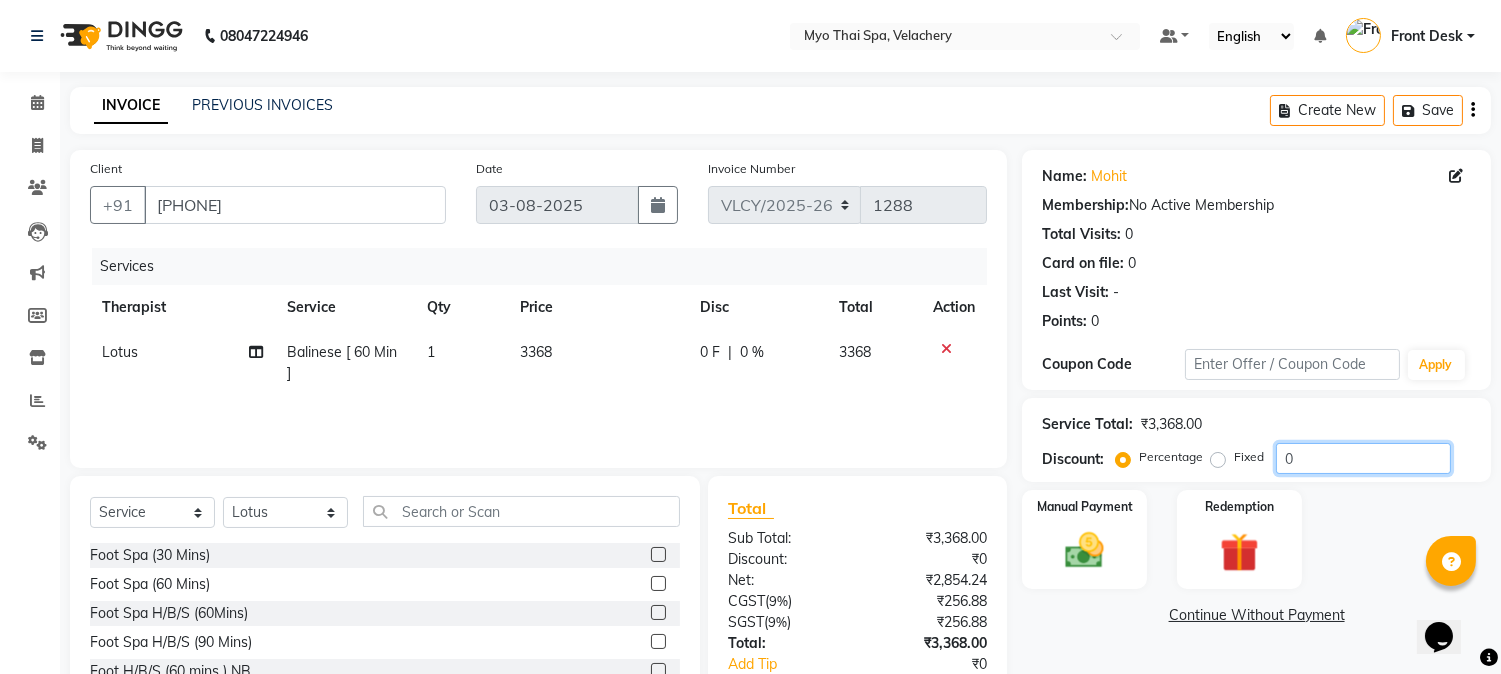 click on "0" 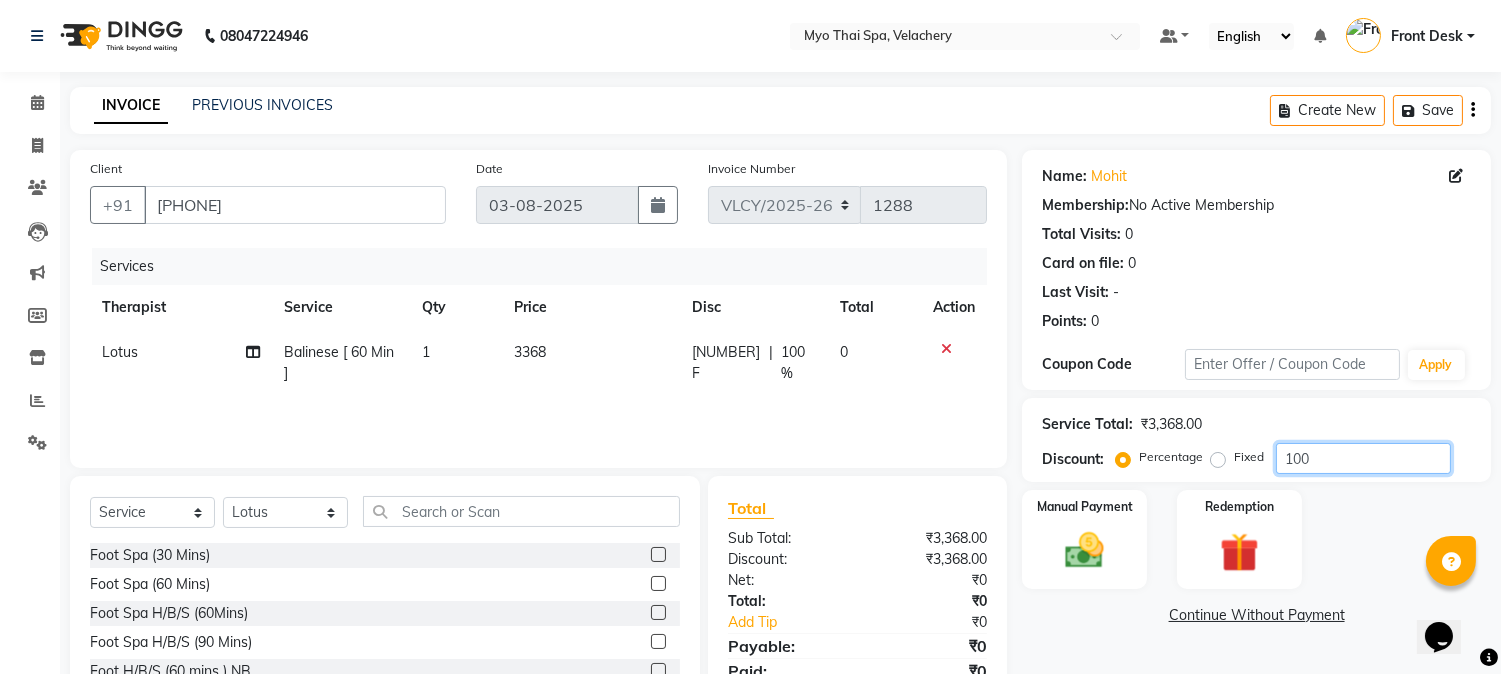 type on "100" 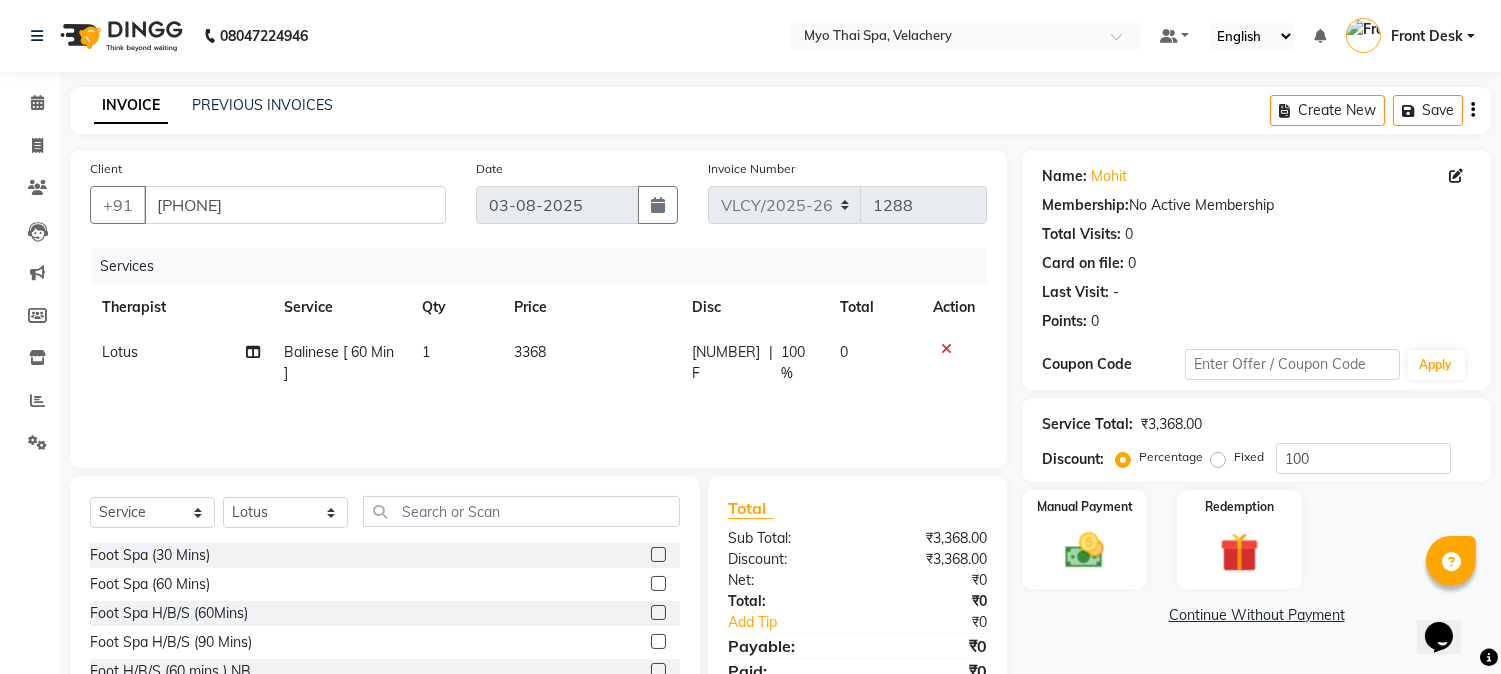 click on "Fixed" 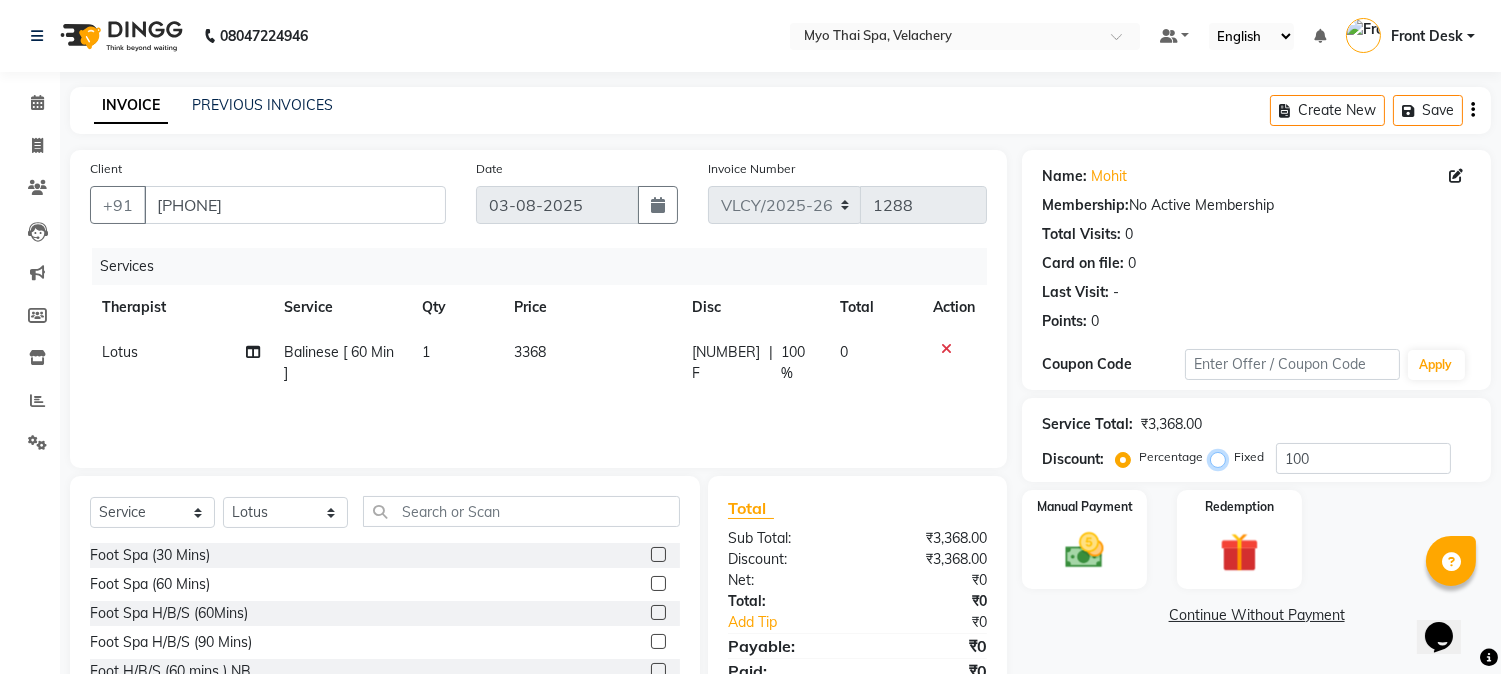 click on "Fixed" at bounding box center [1222, 457] 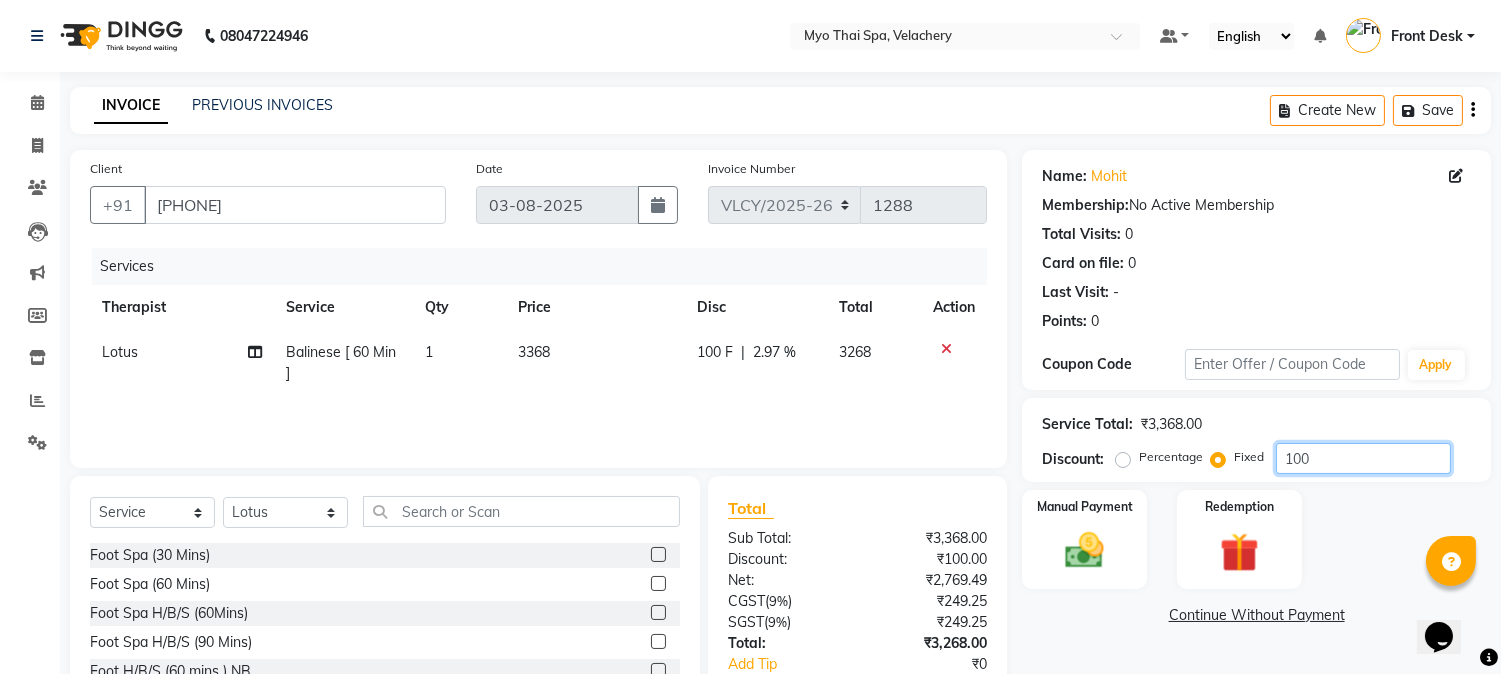 click on "100" 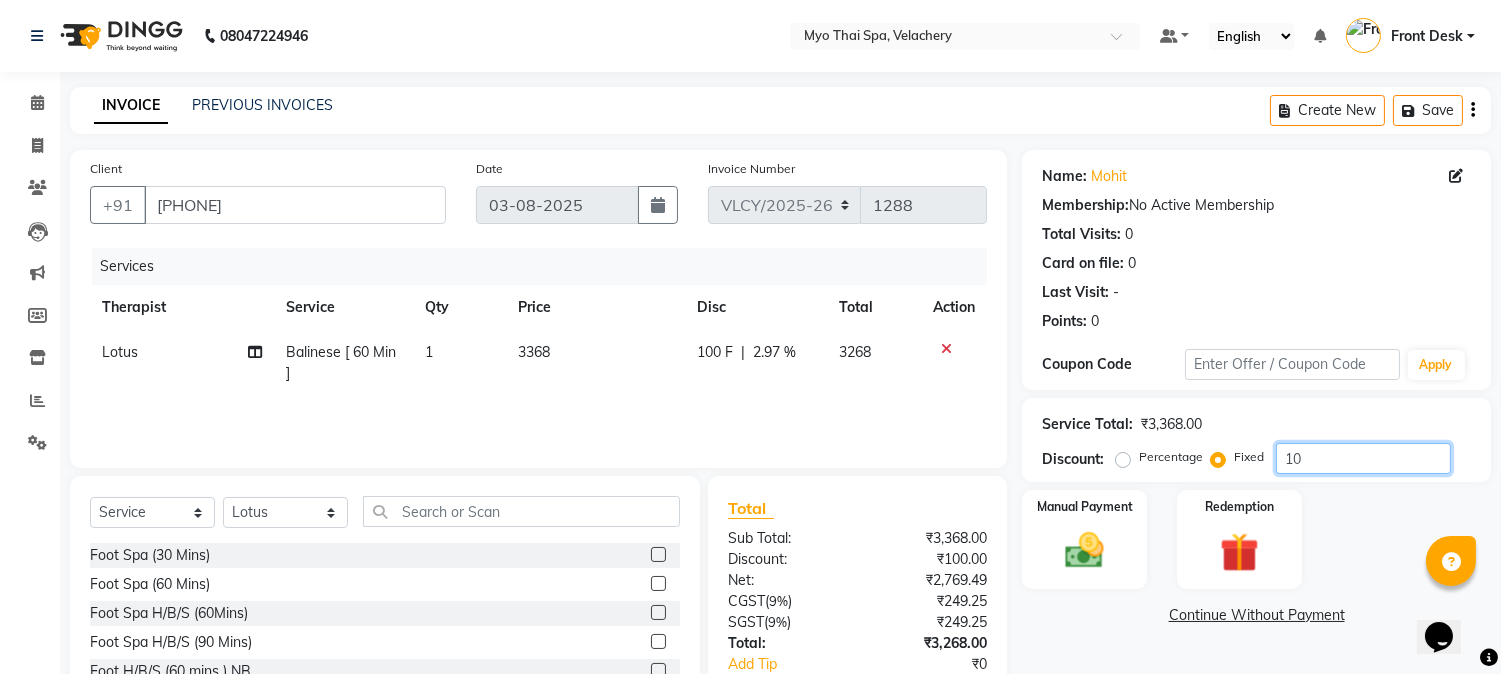 type on "1" 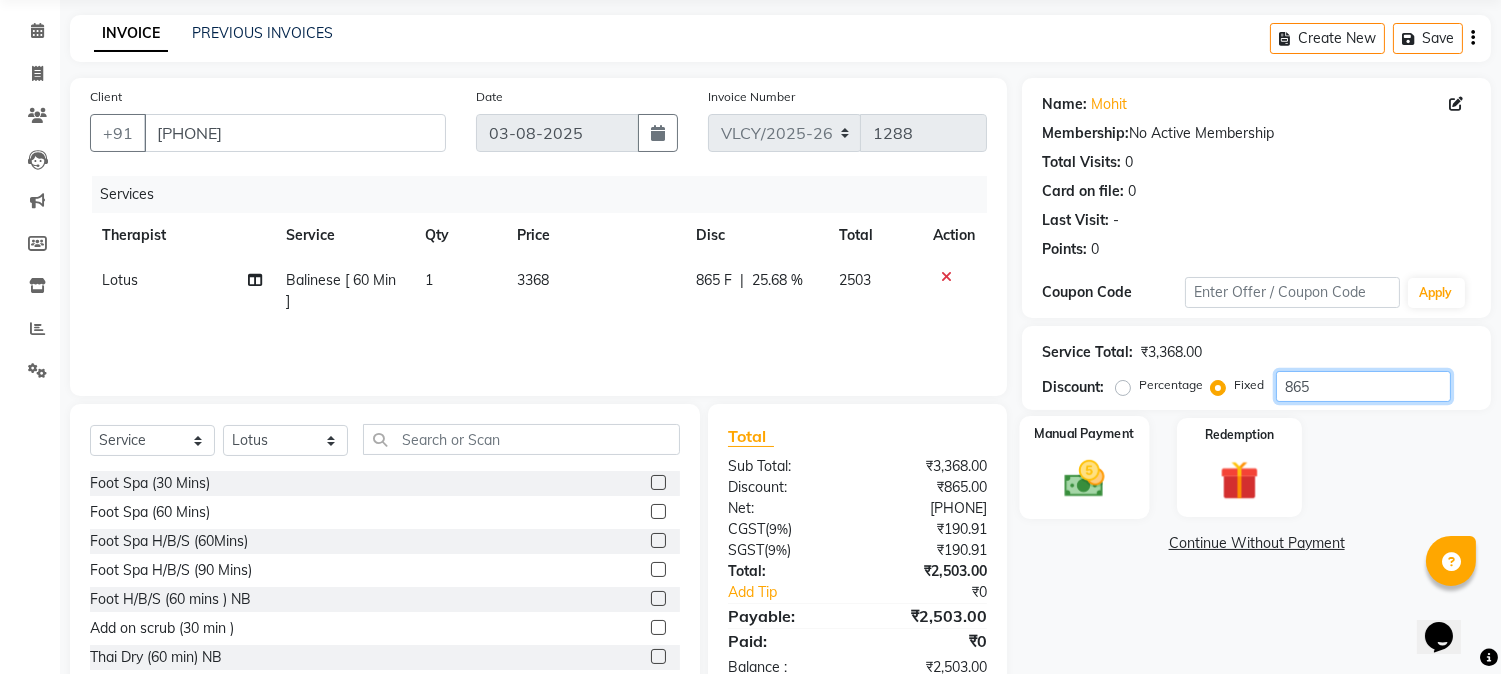 scroll, scrollTop: 126, scrollLeft: 0, axis: vertical 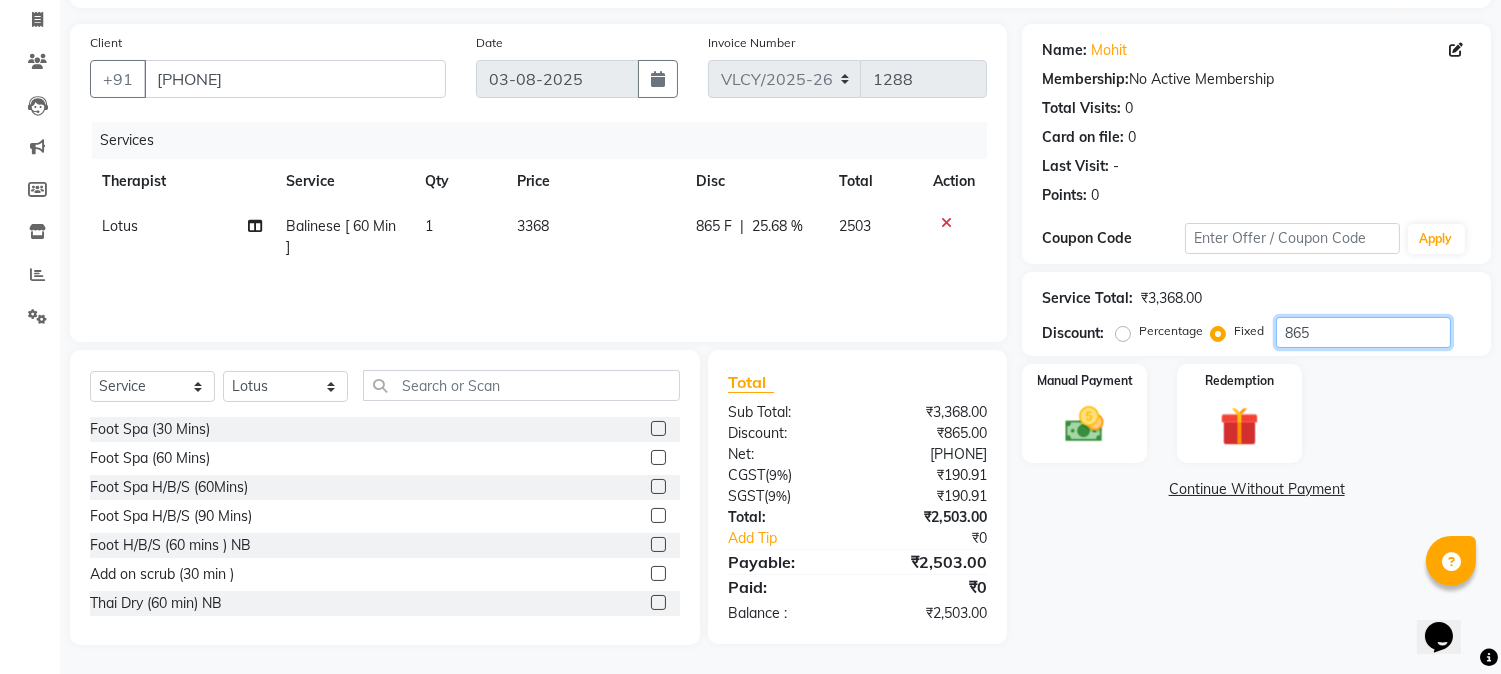 click on "865" 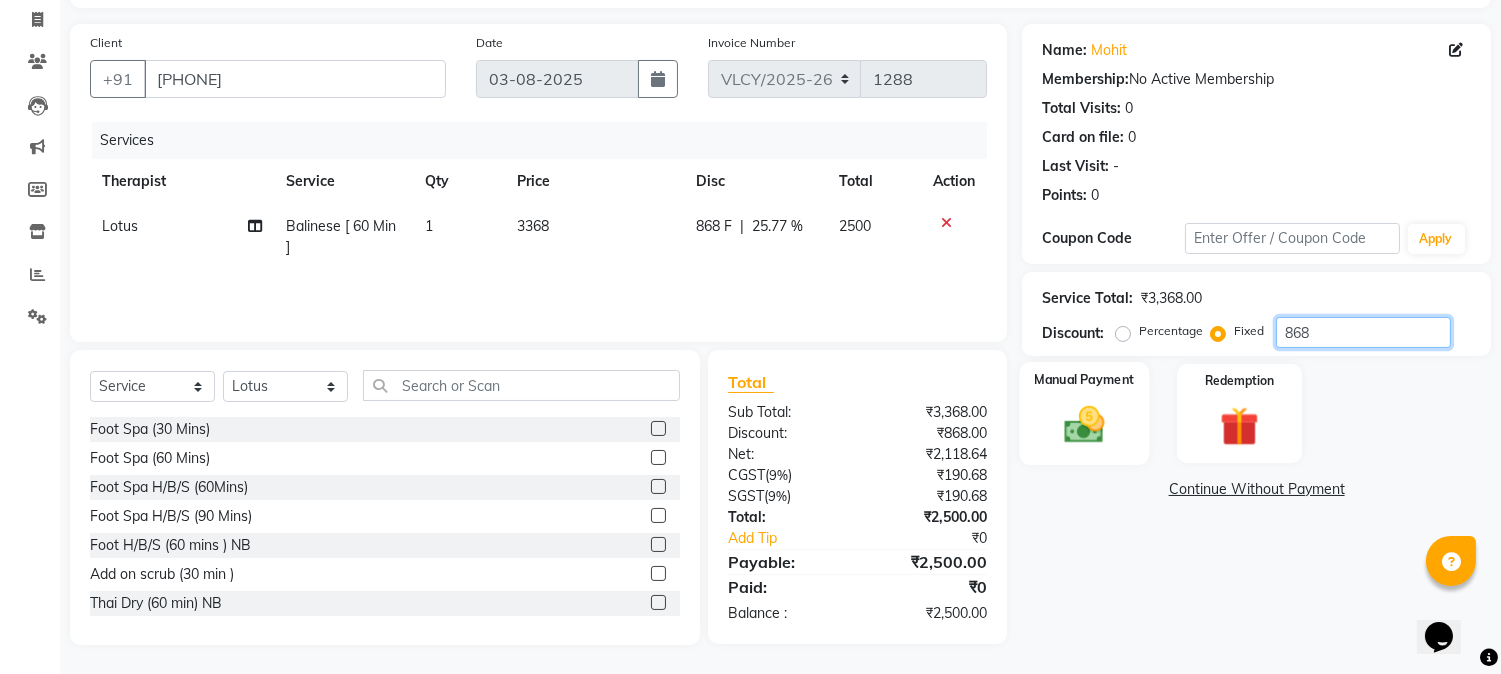 type on "868" 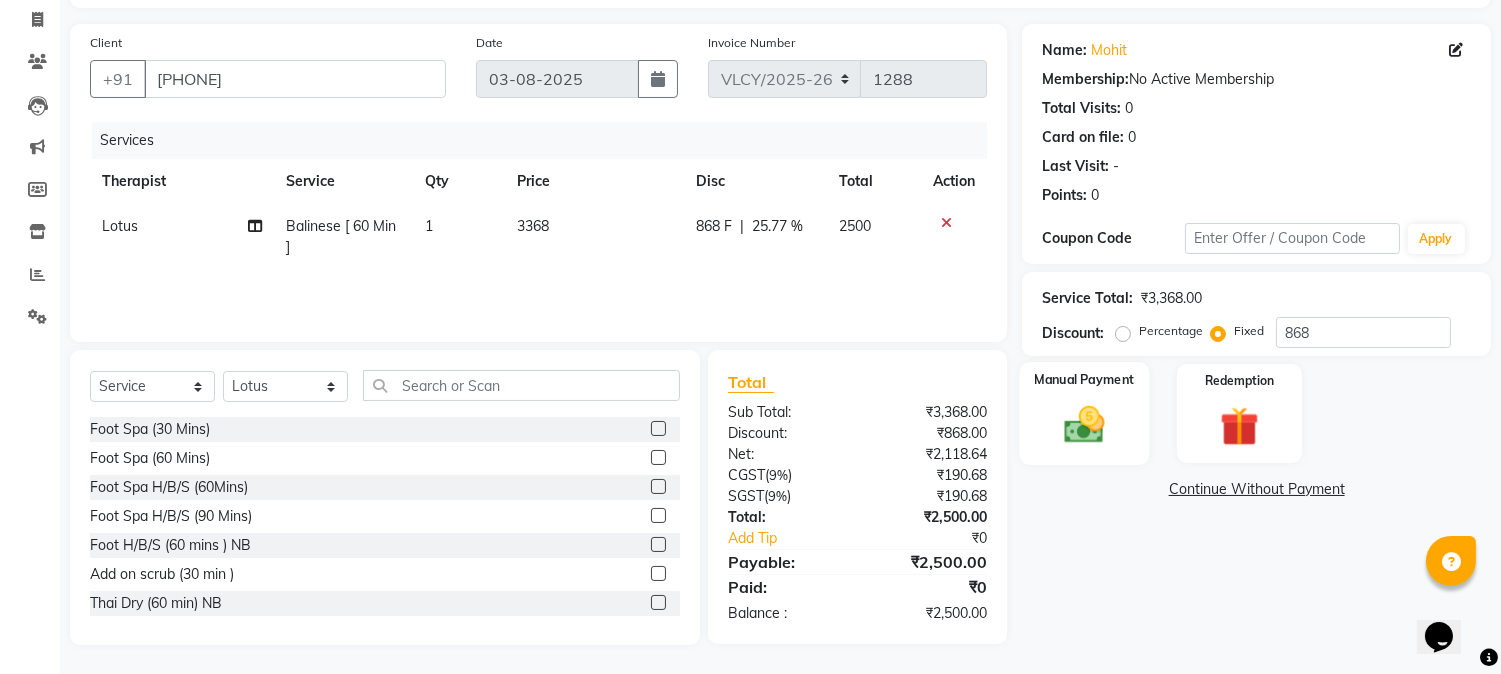 click 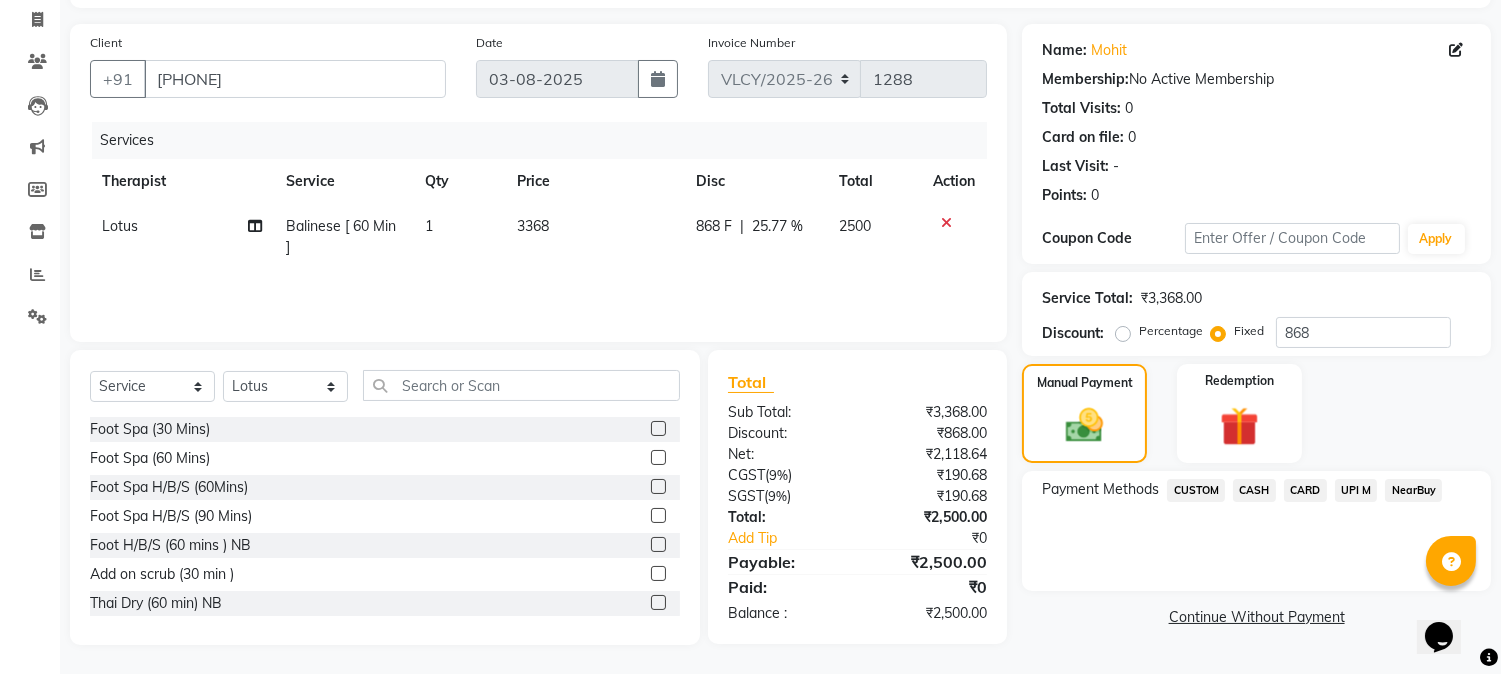 click on "UPI M" 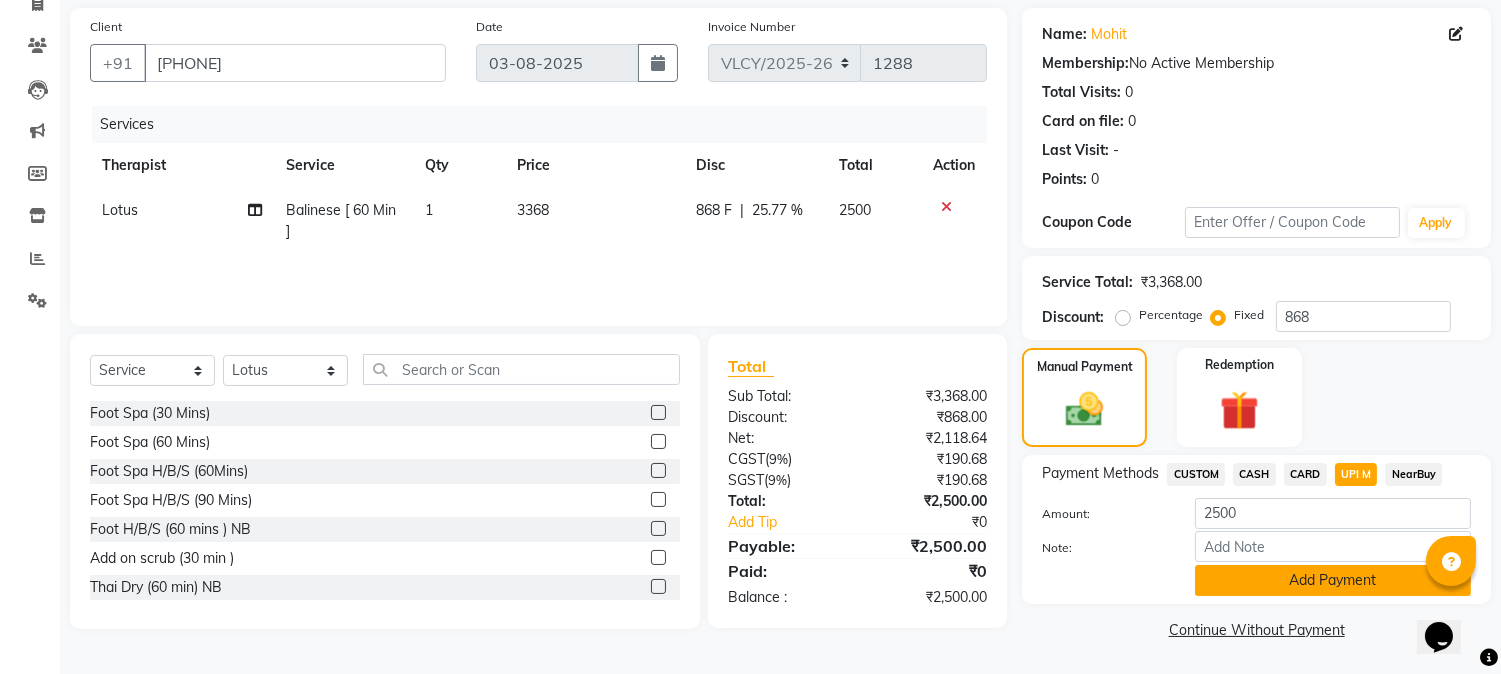 click on "Add Payment" 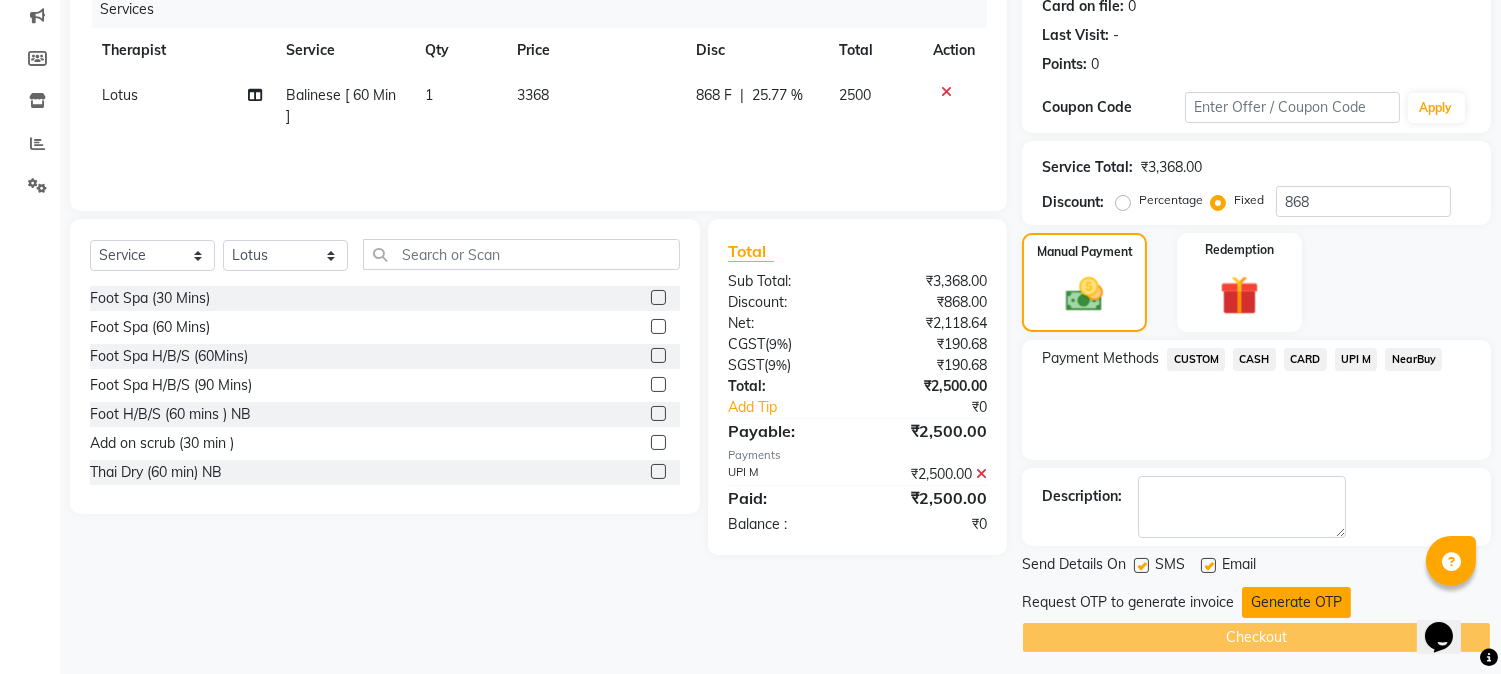 scroll, scrollTop: 265, scrollLeft: 0, axis: vertical 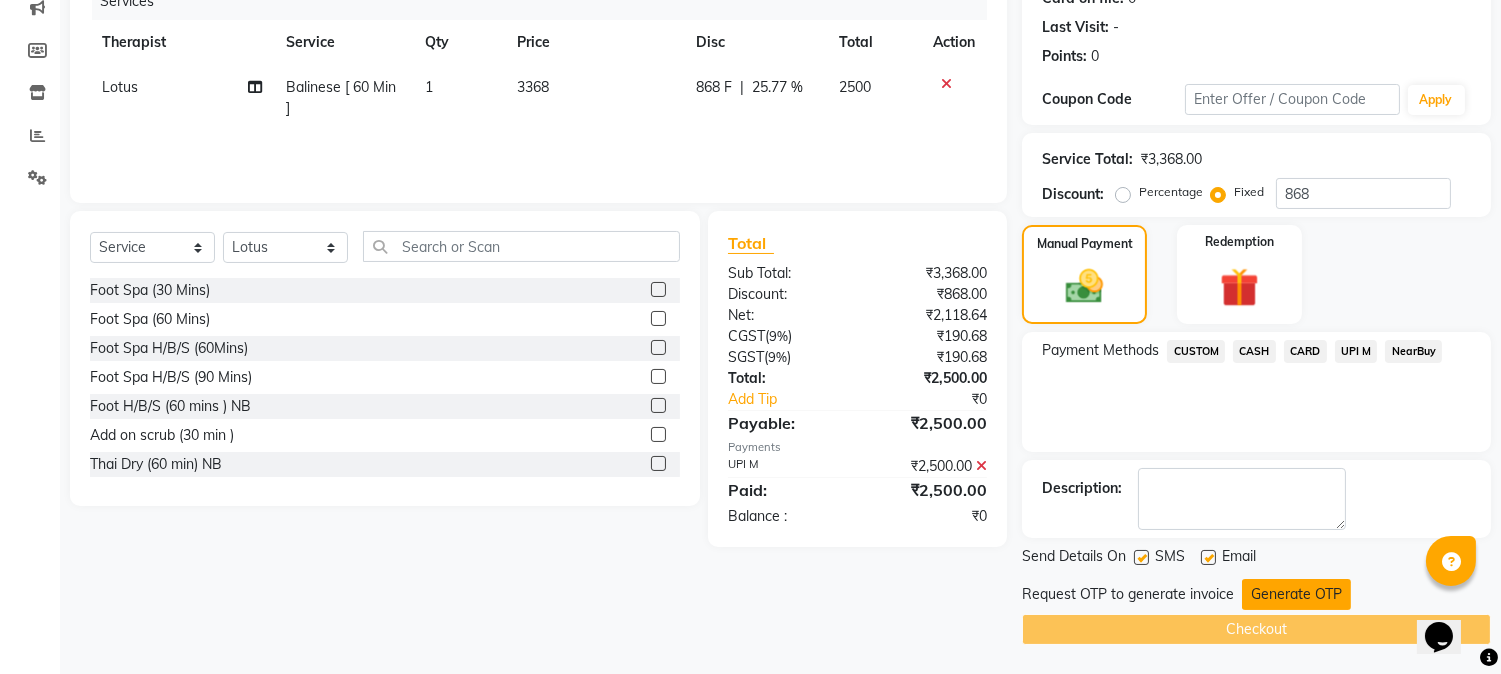 click on "Generate OTP" 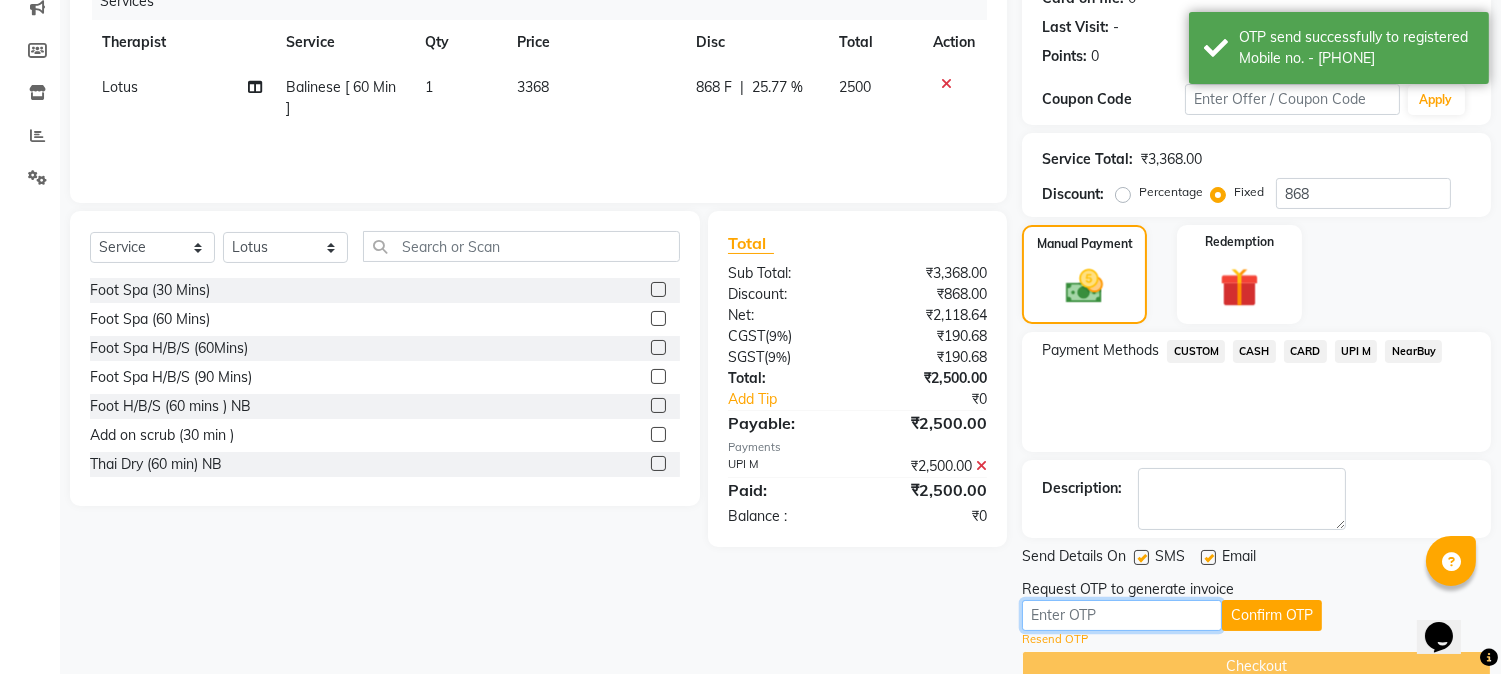 click at bounding box center [1122, 615] 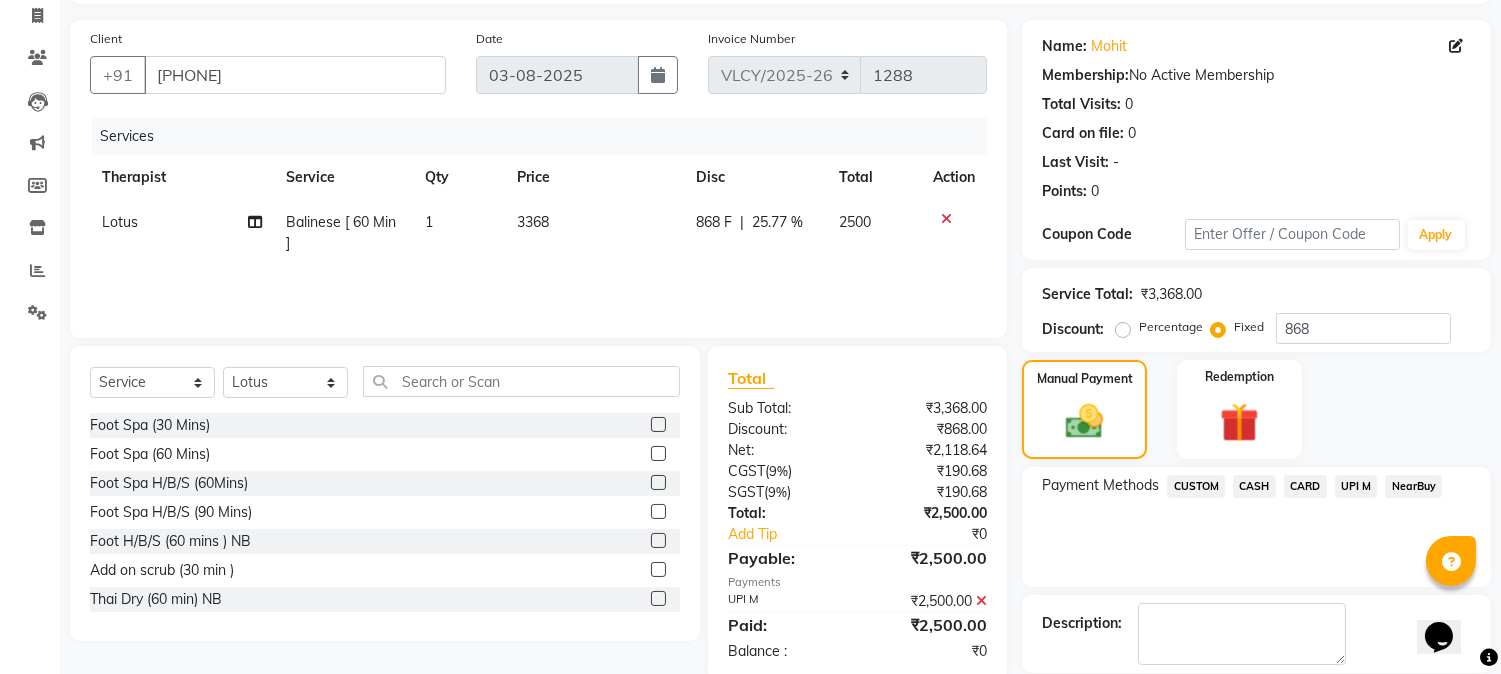 scroll, scrollTop: 303, scrollLeft: 0, axis: vertical 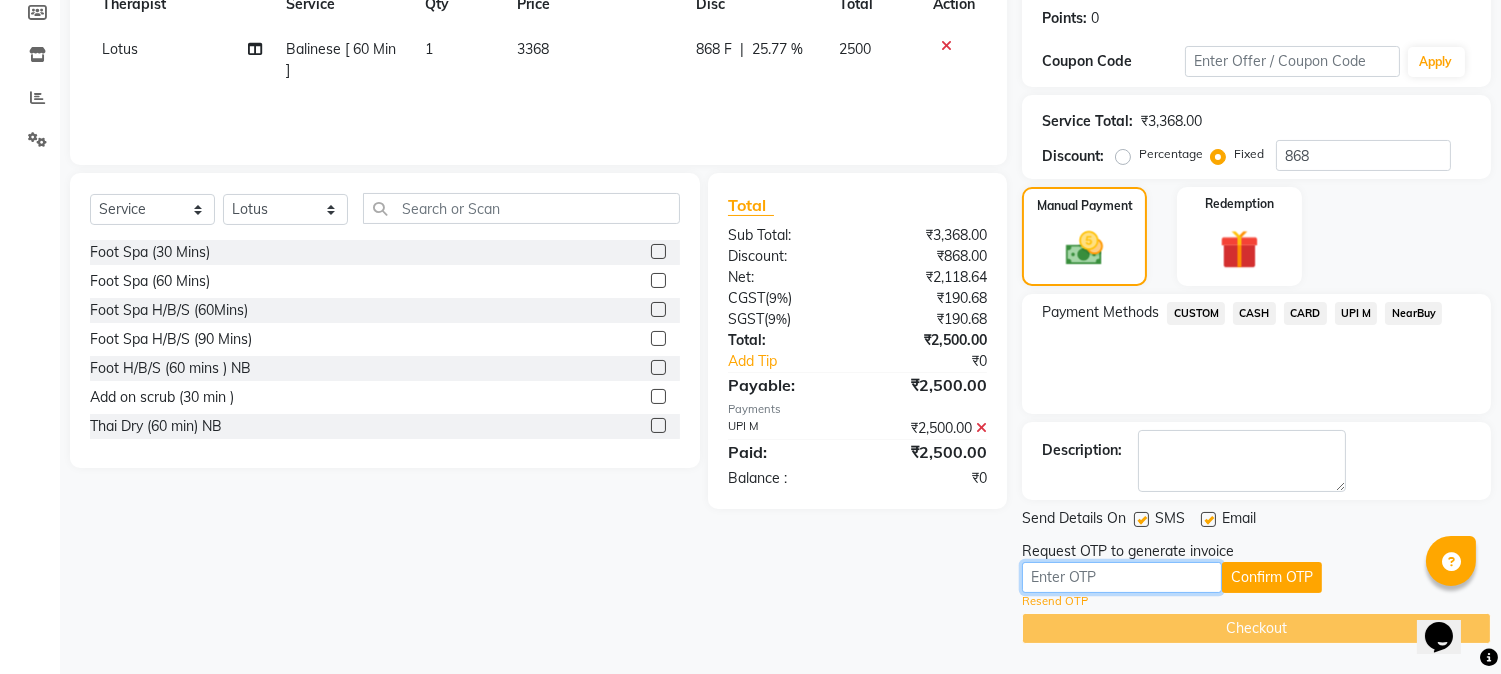 click at bounding box center (1122, 577) 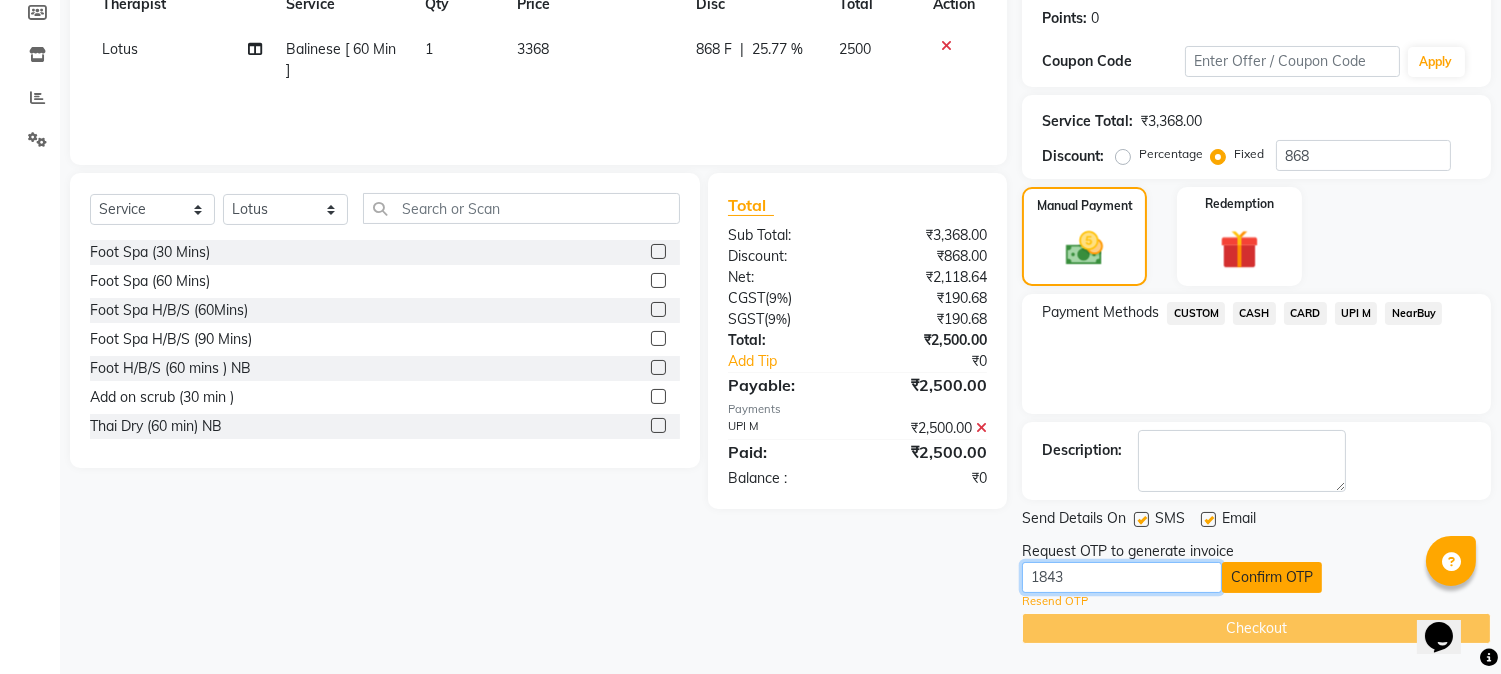 type on "1843" 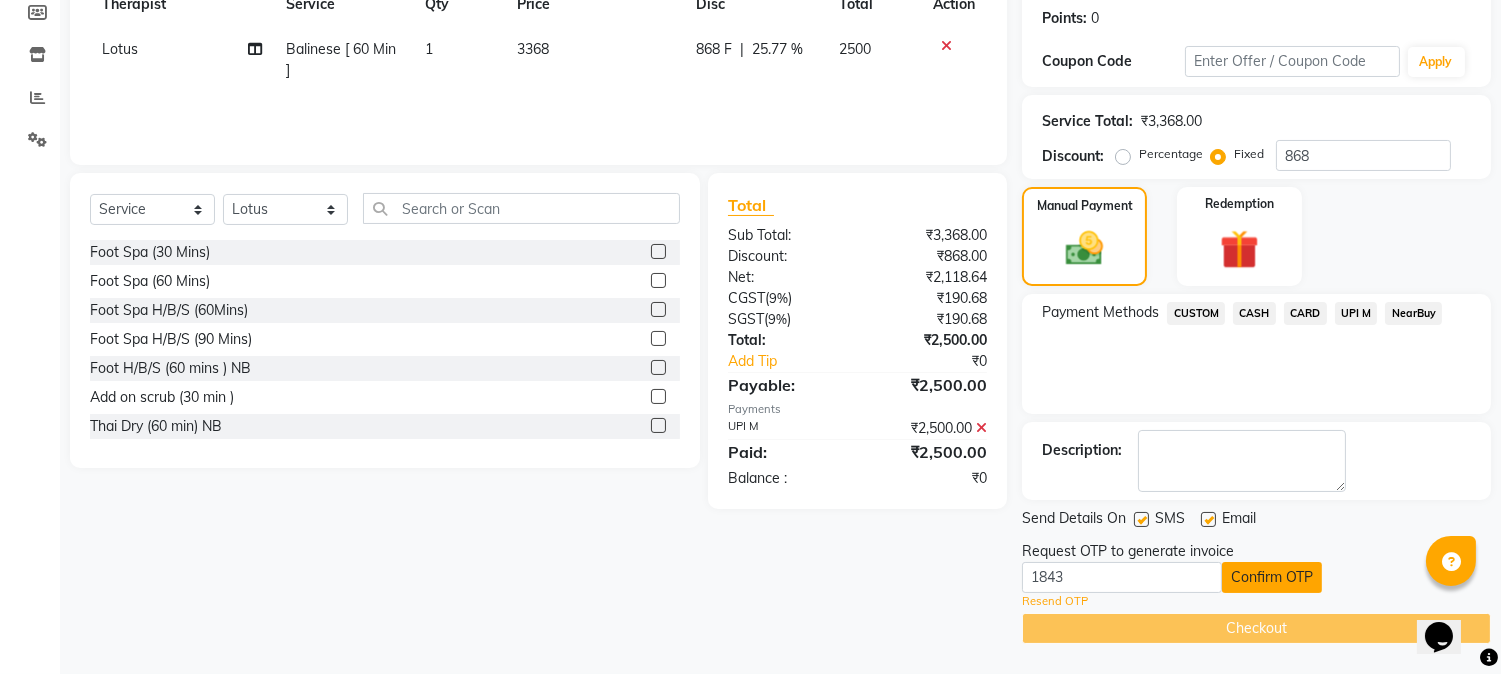 click on "Confirm OTP" 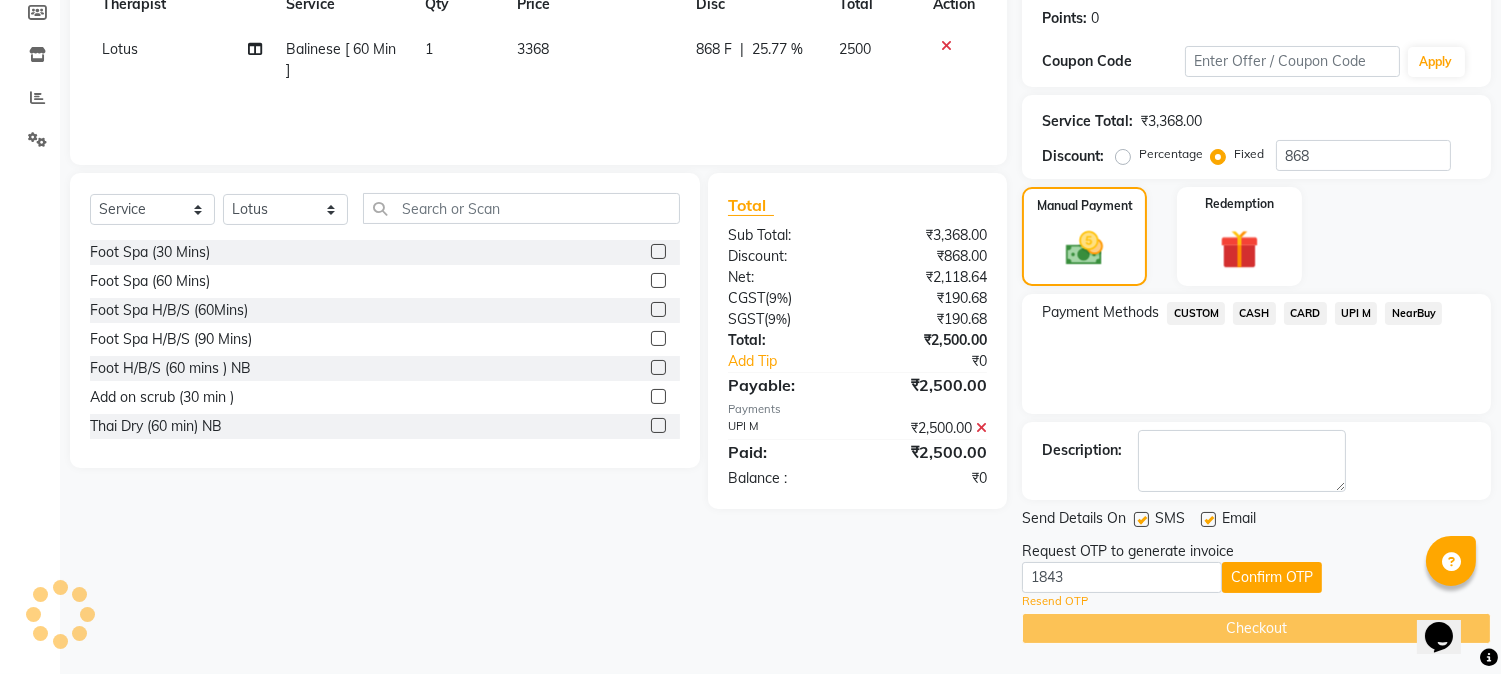 scroll, scrollTop: 225, scrollLeft: 0, axis: vertical 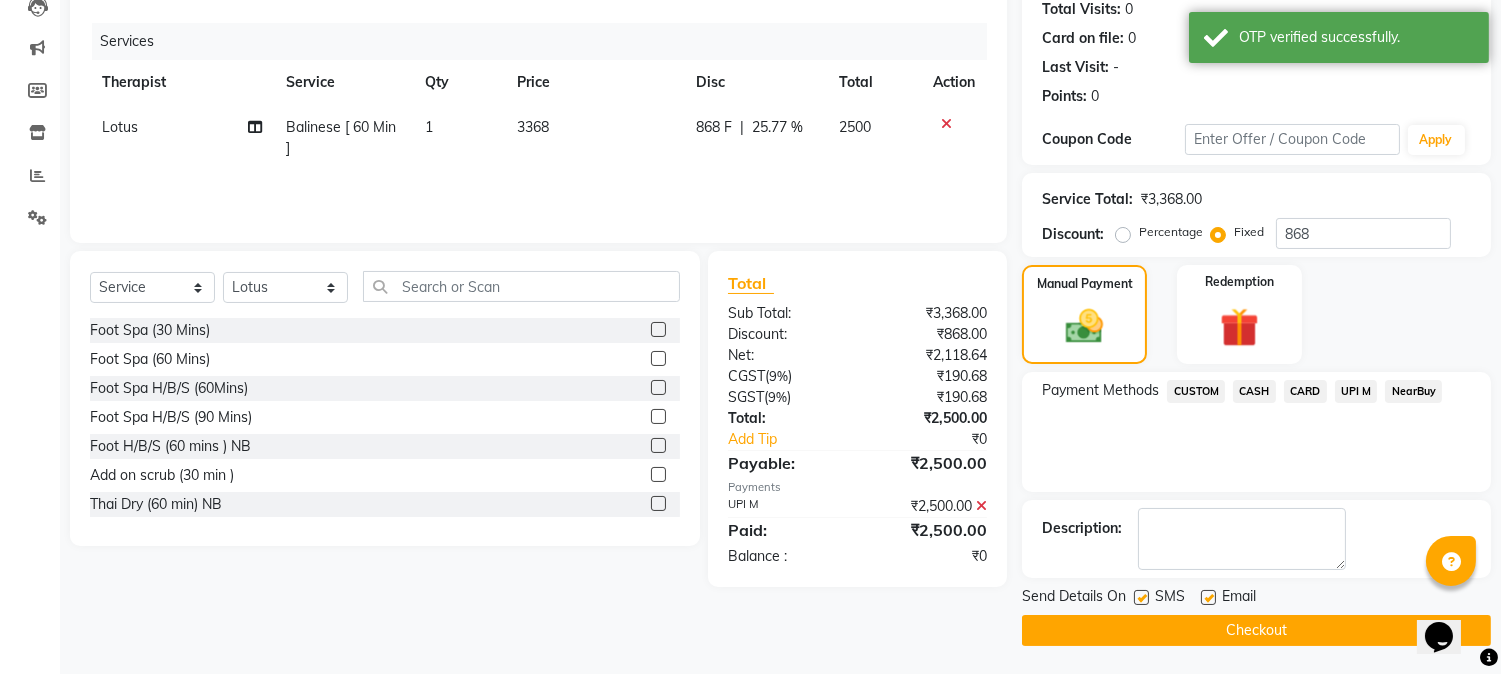 click on "Checkout" 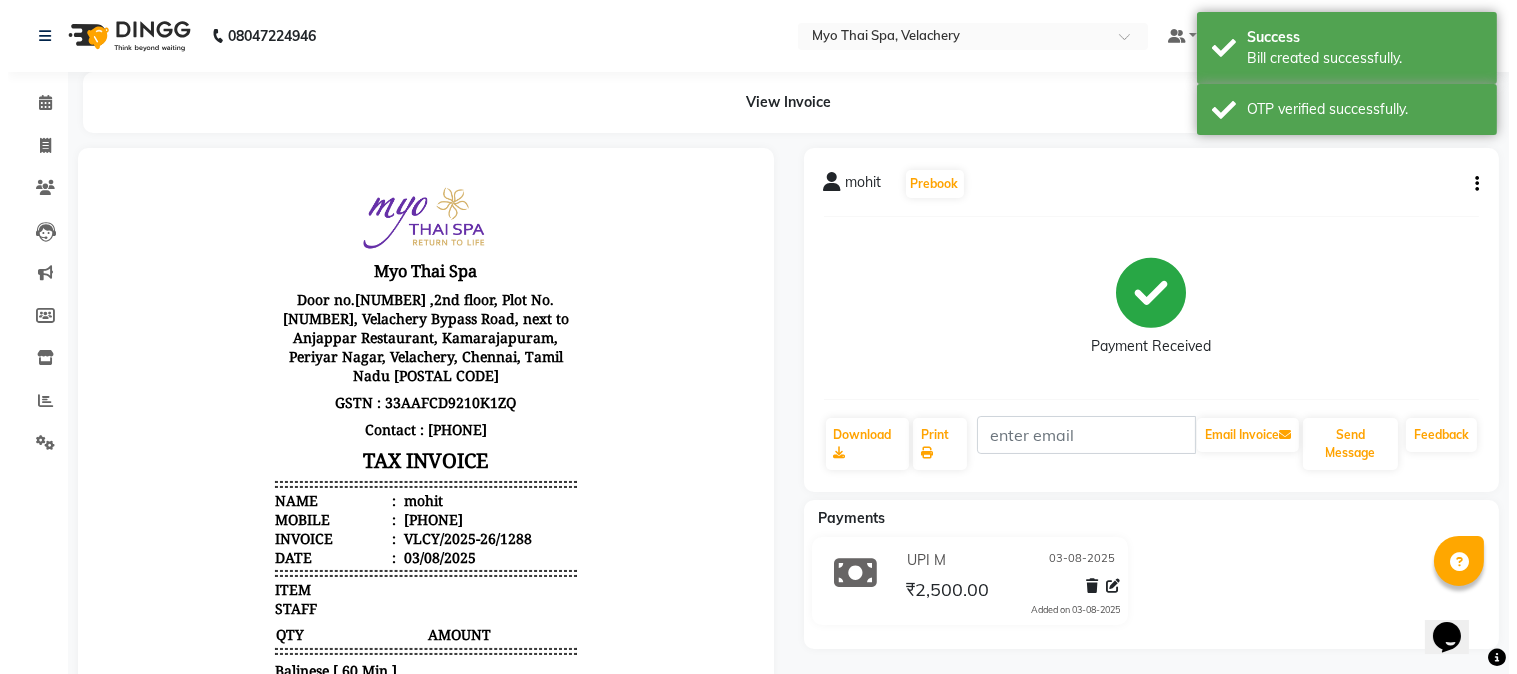 scroll, scrollTop: 0, scrollLeft: 0, axis: both 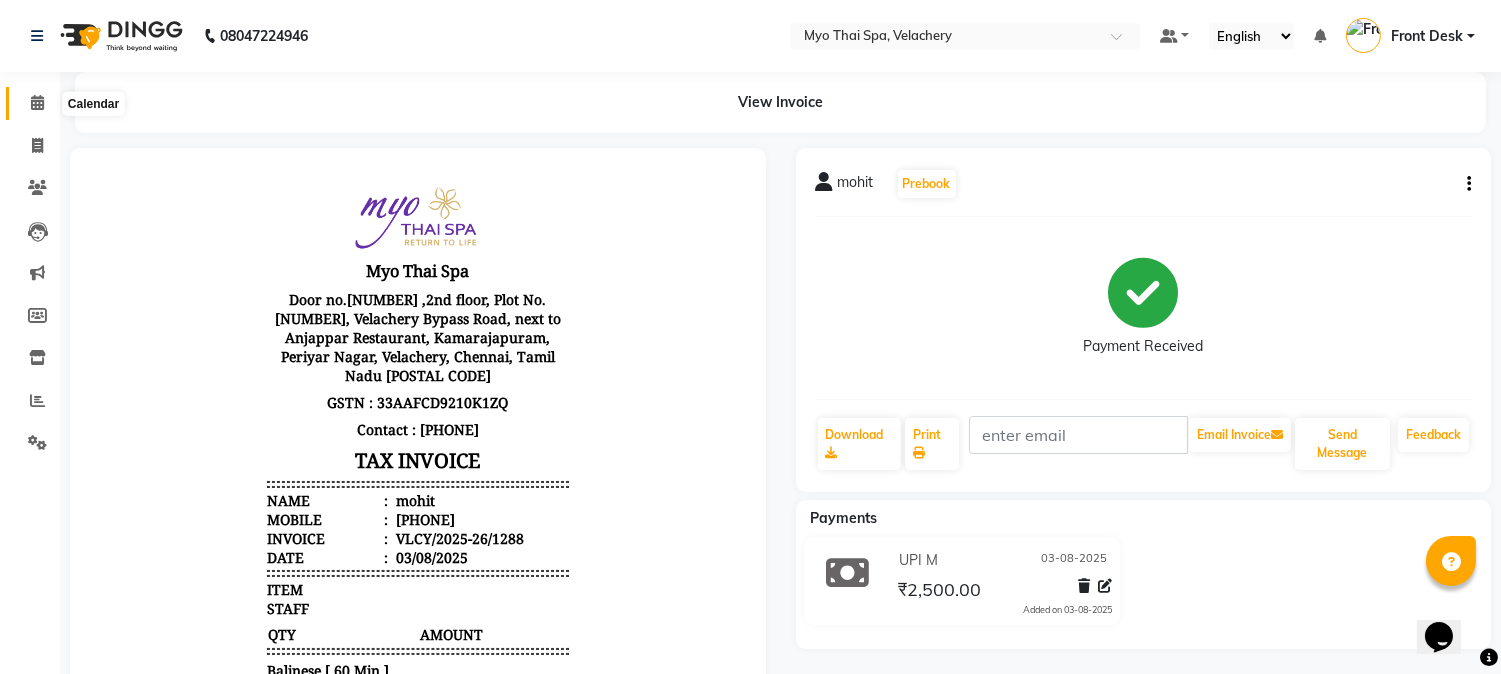 click 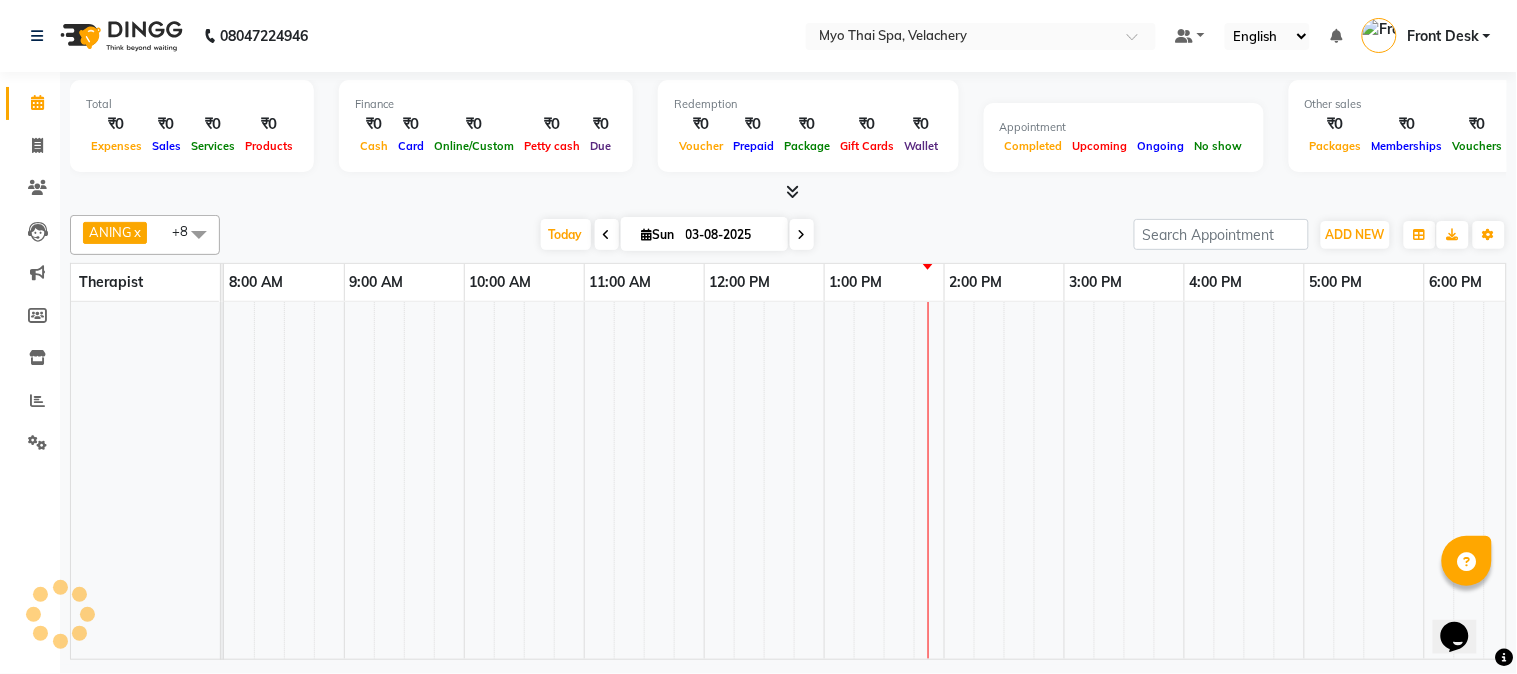 scroll, scrollTop: 0, scrollLeft: 481, axis: horizontal 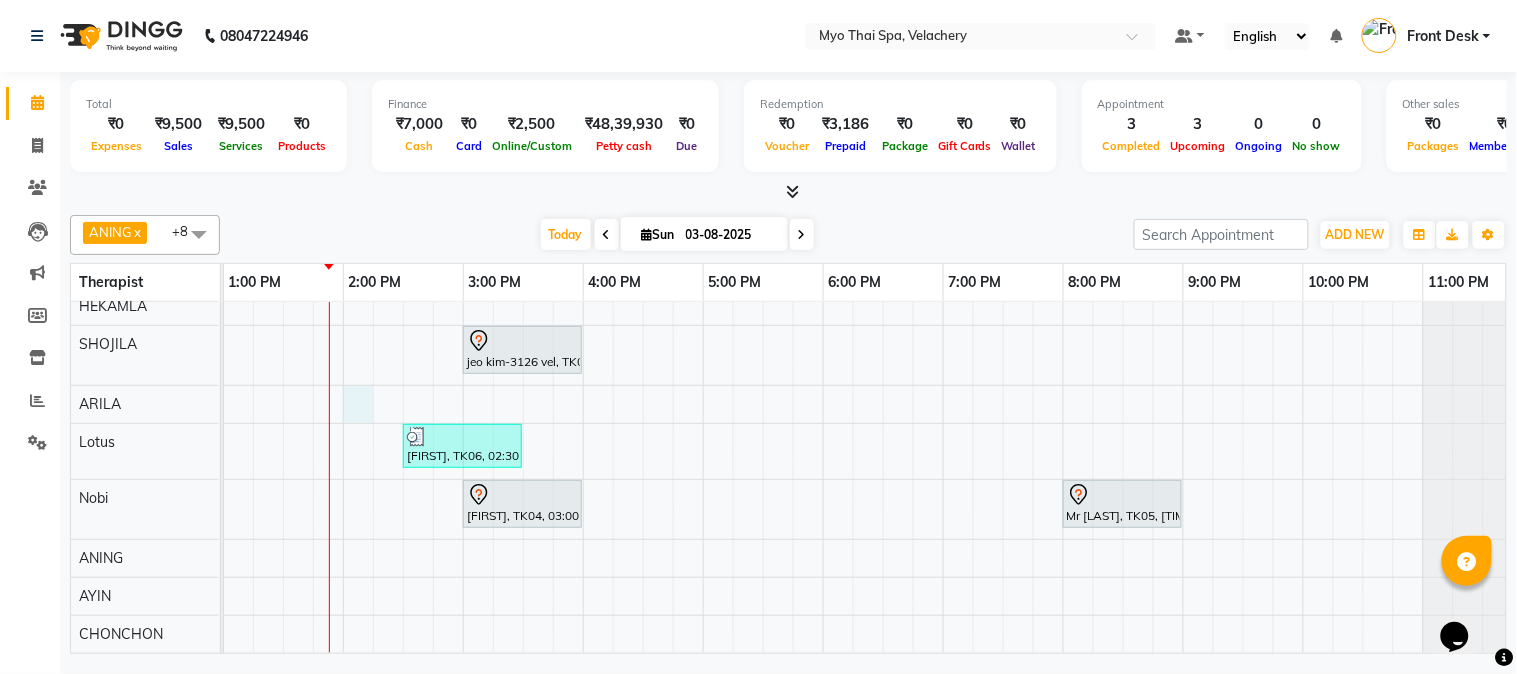 click on "mrs [FIRST] [LAST]-3130, TK01, 11:00 AM-12:00 PM, Swedish [ 60 Min ]     DR.[FIRST]-[ID], TK03, 11:30 AM-01:00 PM, Twin Body Work [ 90 Min ]             [FIRST] [LAST]-3126 vel, TK02, 03:00 PM-04:00 PM, Traditional Thai Dry Spa-60Mins     [FIRST], TK06, 02:30 PM-03:30 PM, Balinese [ 60 Min ]             [FIRST], TK04, 03:00 PM-04:00 PM, Swedish [ 60 Min ]             Mr [FIRST], TK05, 08:00 PM-09:00 PM, Swedish 60Mins NB" at bounding box center (643, 442) 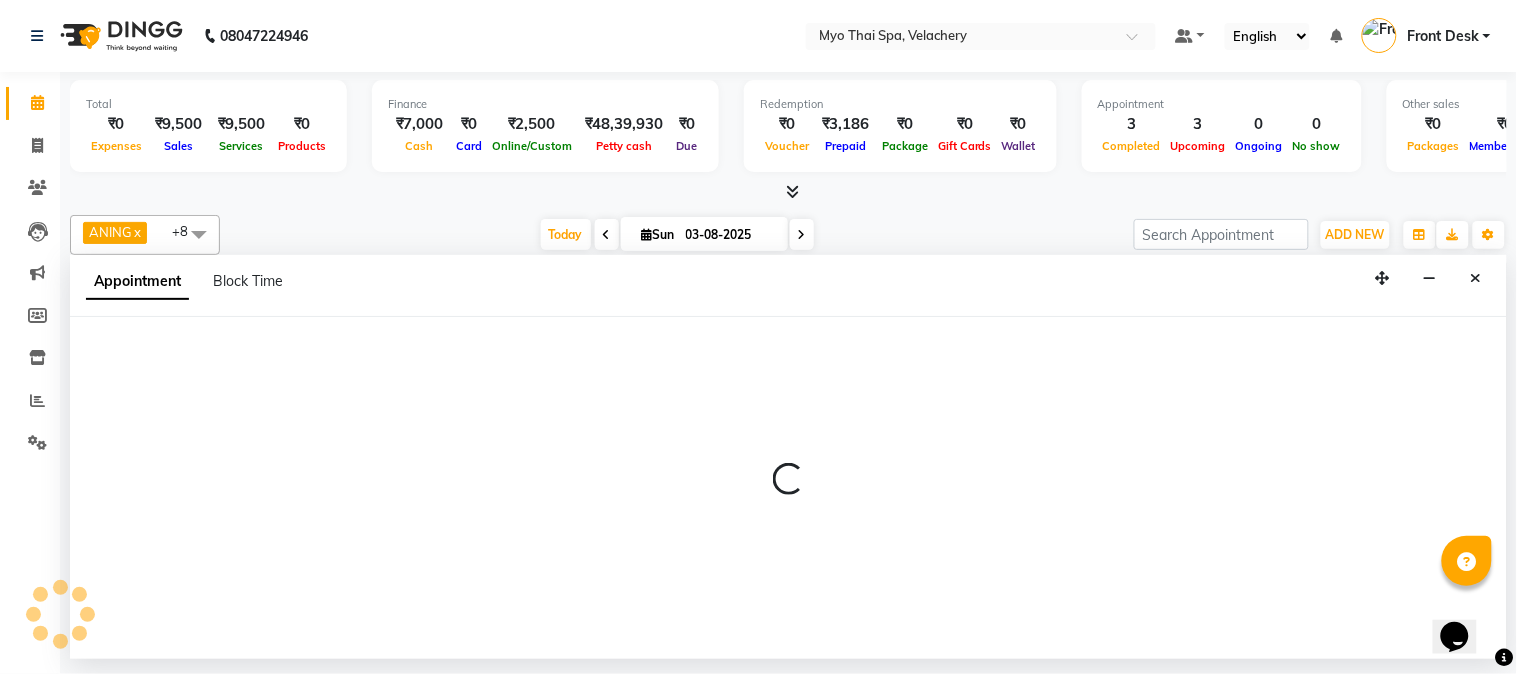 select on "37462" 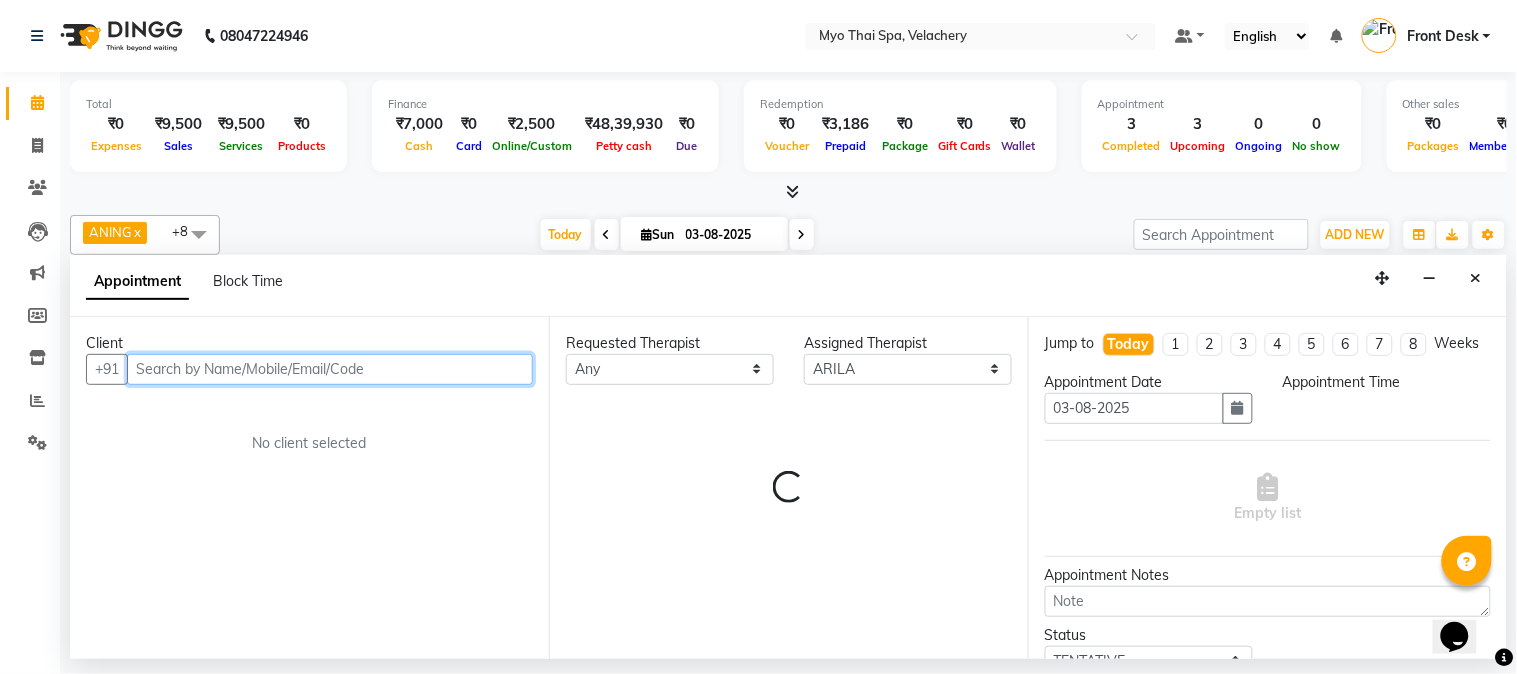 select on "840" 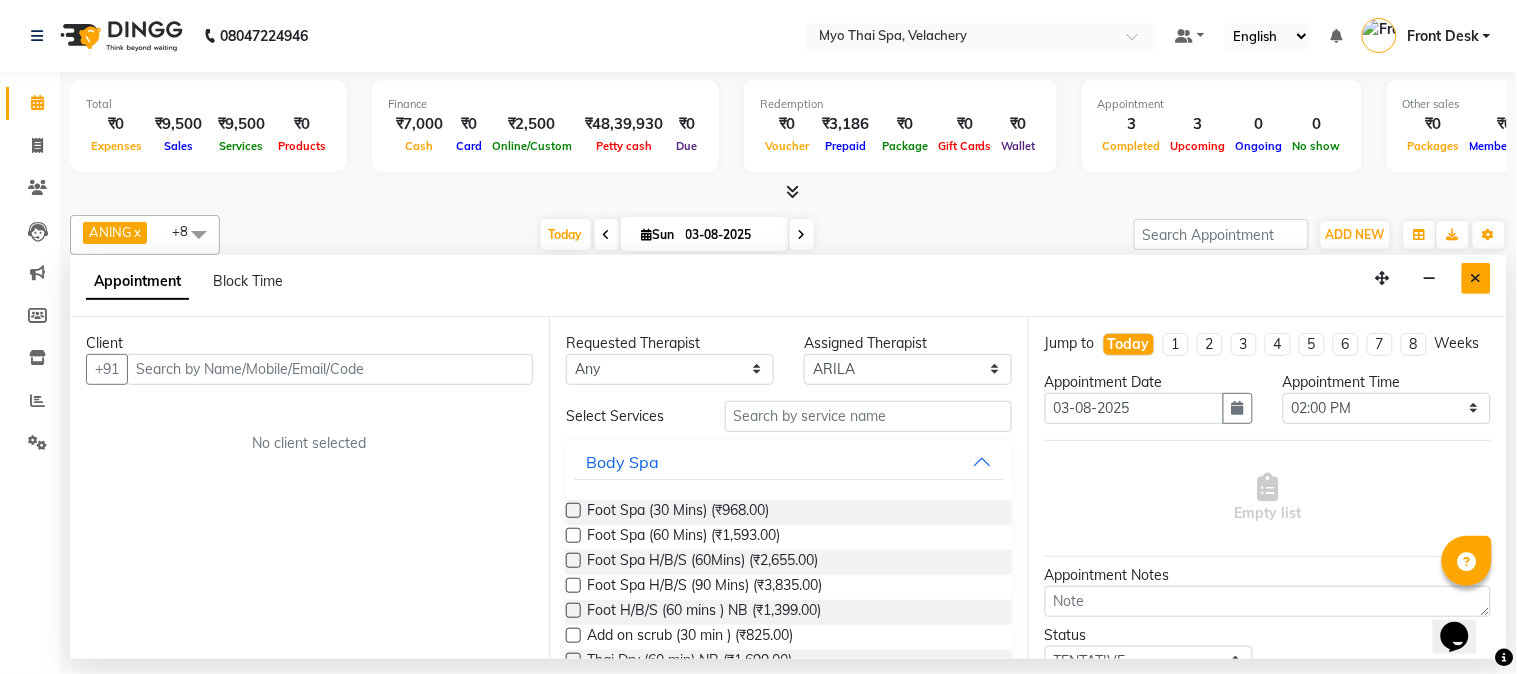 click at bounding box center [1476, 278] 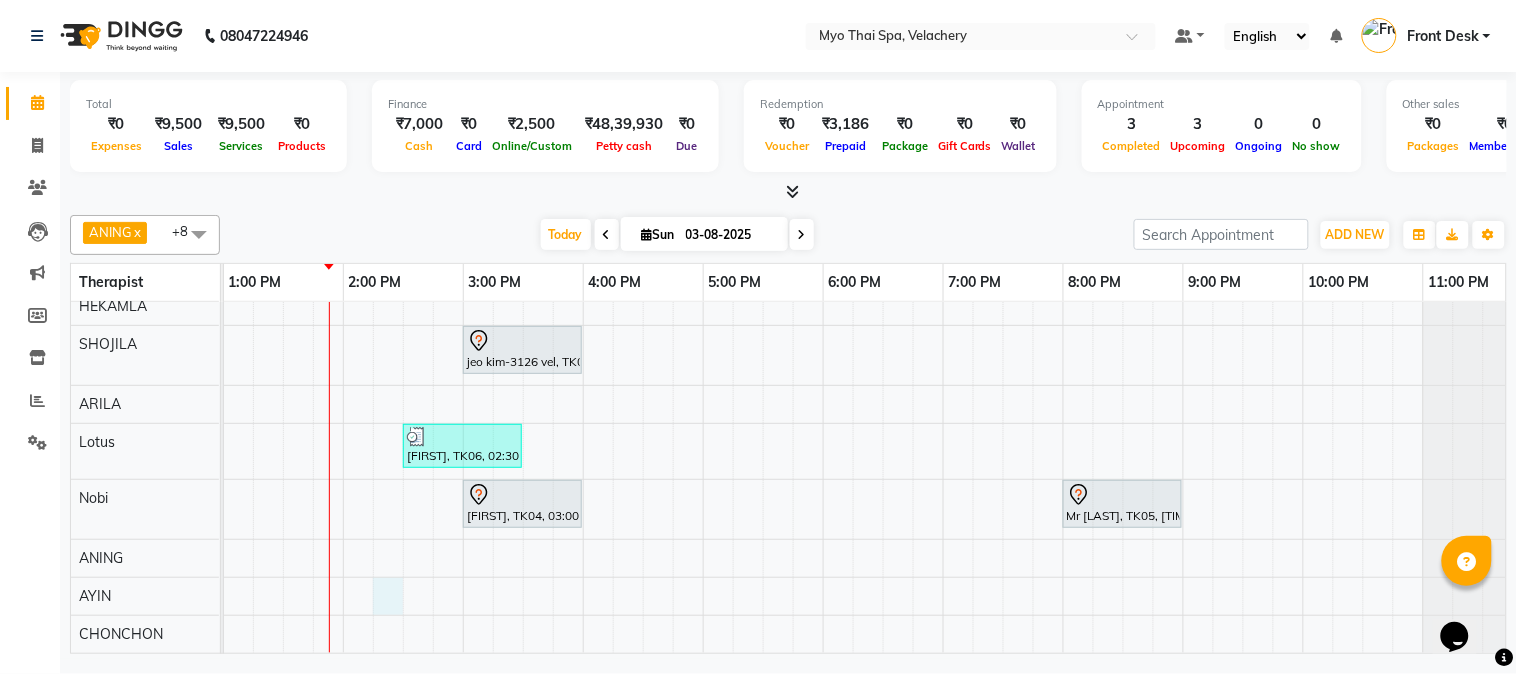 click on "mrs [FIRST] [LAST]-3130, TK01, 11:00 AM-12:00 PM, Swedish [ 60 Min ]     DR.[FIRST]-[ID], TK03, 11:30 AM-01:00 PM, Twin Body Work [ 90 Min ]             [FIRST] [LAST]-3126 vel, TK02, 03:00 PM-04:00 PM, Traditional Thai Dry Spa-60Mins     [FIRST], TK06, 02:30 PM-03:30 PM, Balinese [ 60 Min ]             [FIRST], TK04, 03:00 PM-04:00 PM, Swedish [ 60 Min ]             Mr [FIRST], TK05, 08:00 PM-09:00 PM, Swedish 60Mins NB" at bounding box center [643, 442] 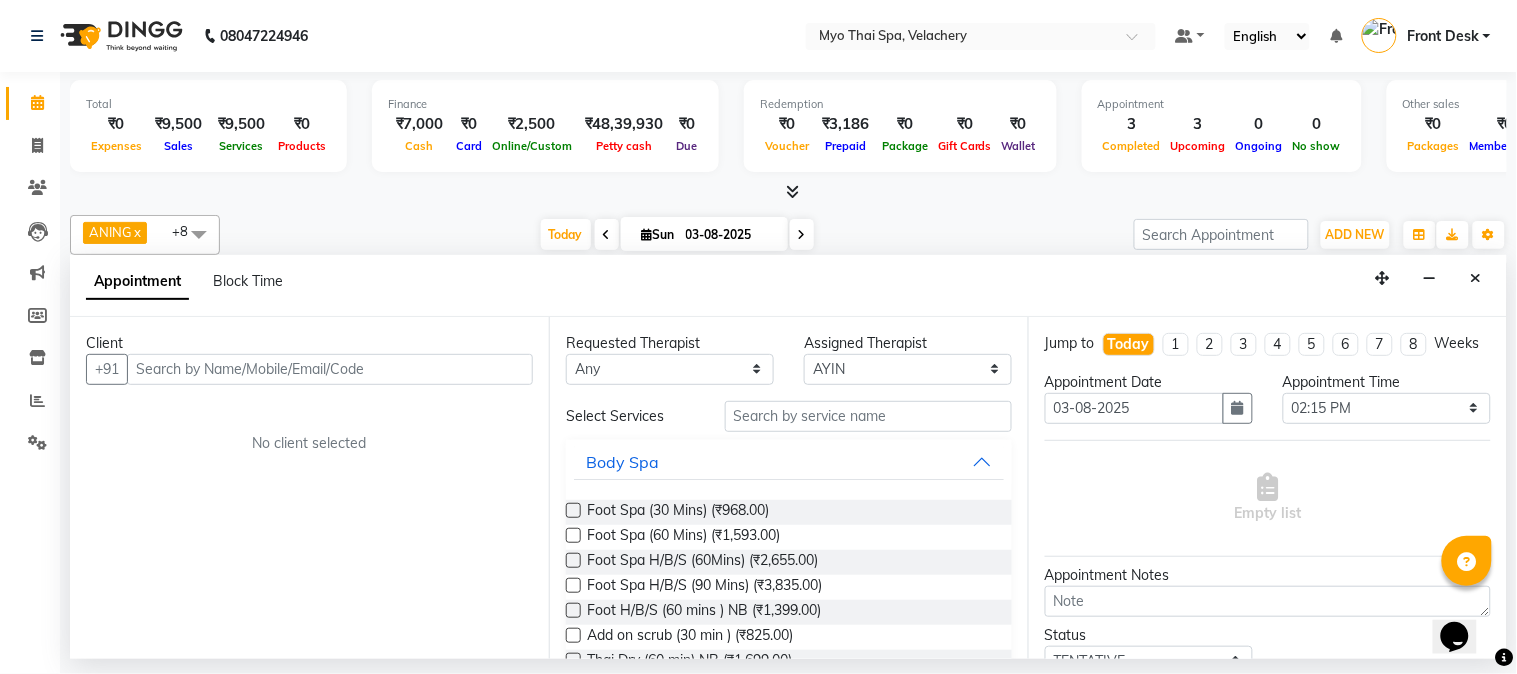 click at bounding box center (330, 369) 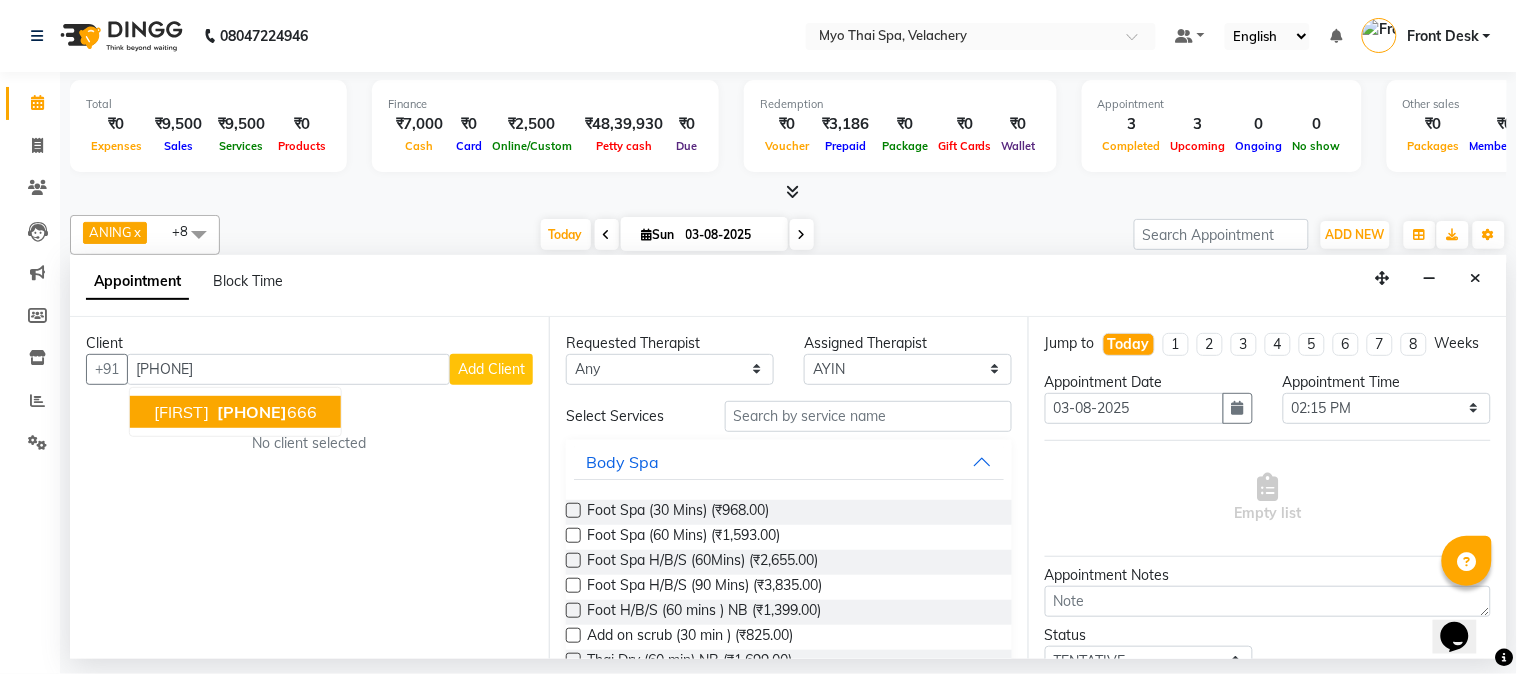 click on "[PHONE]" at bounding box center [265, 412] 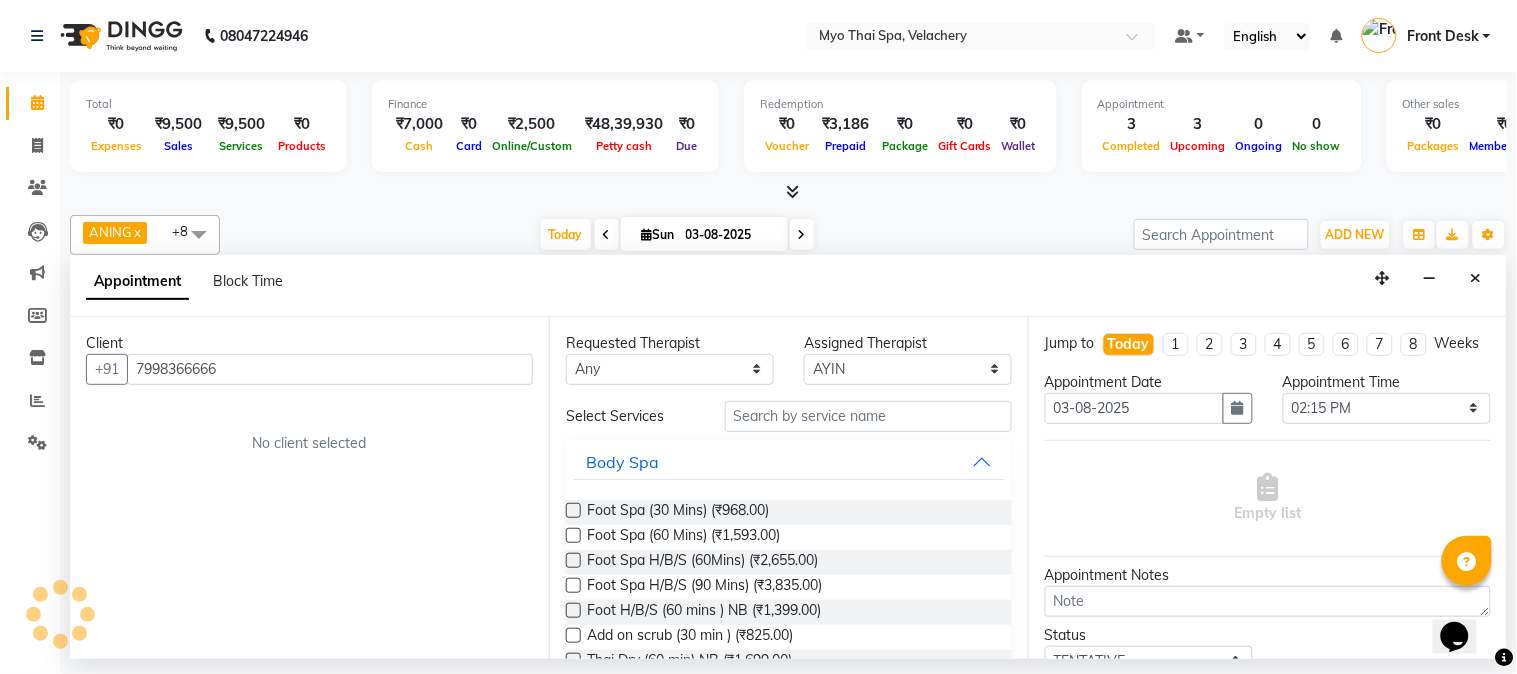 type on "7998366666" 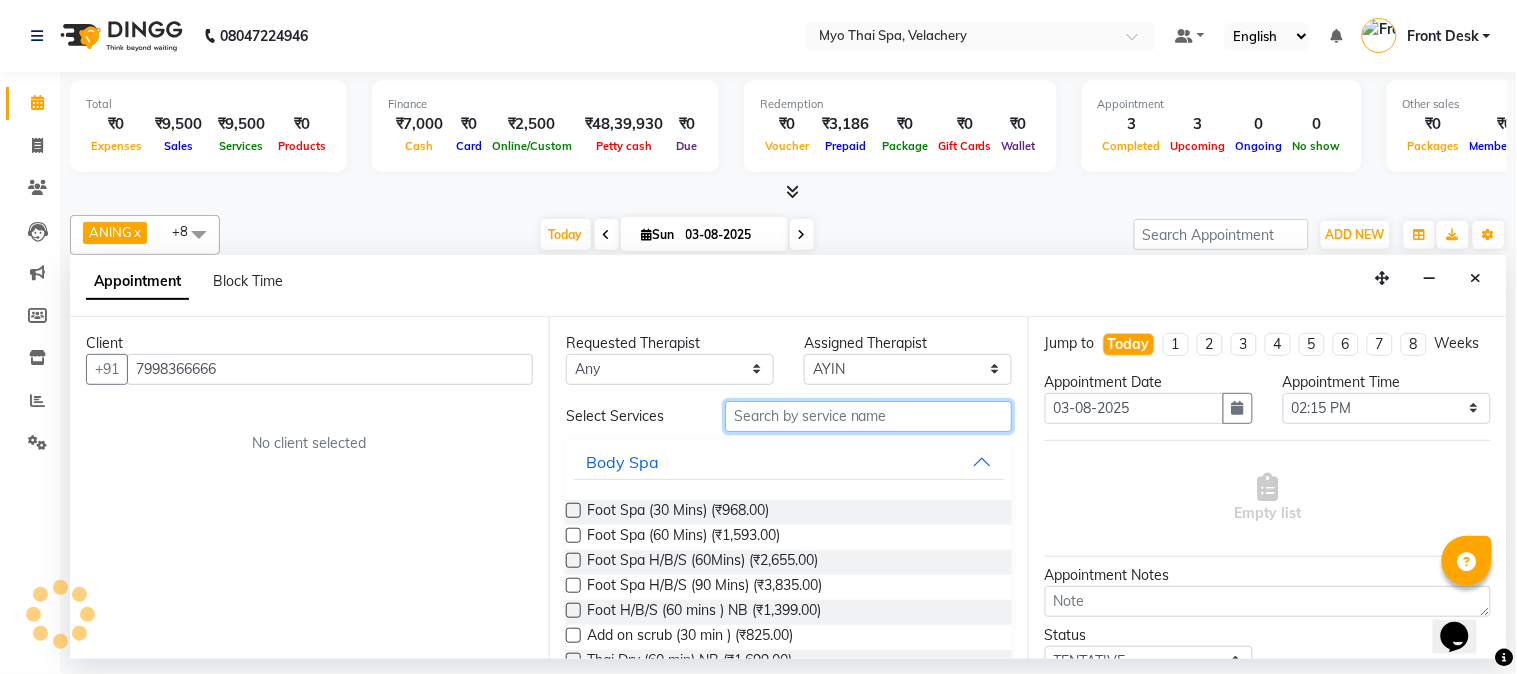 click at bounding box center (868, 416) 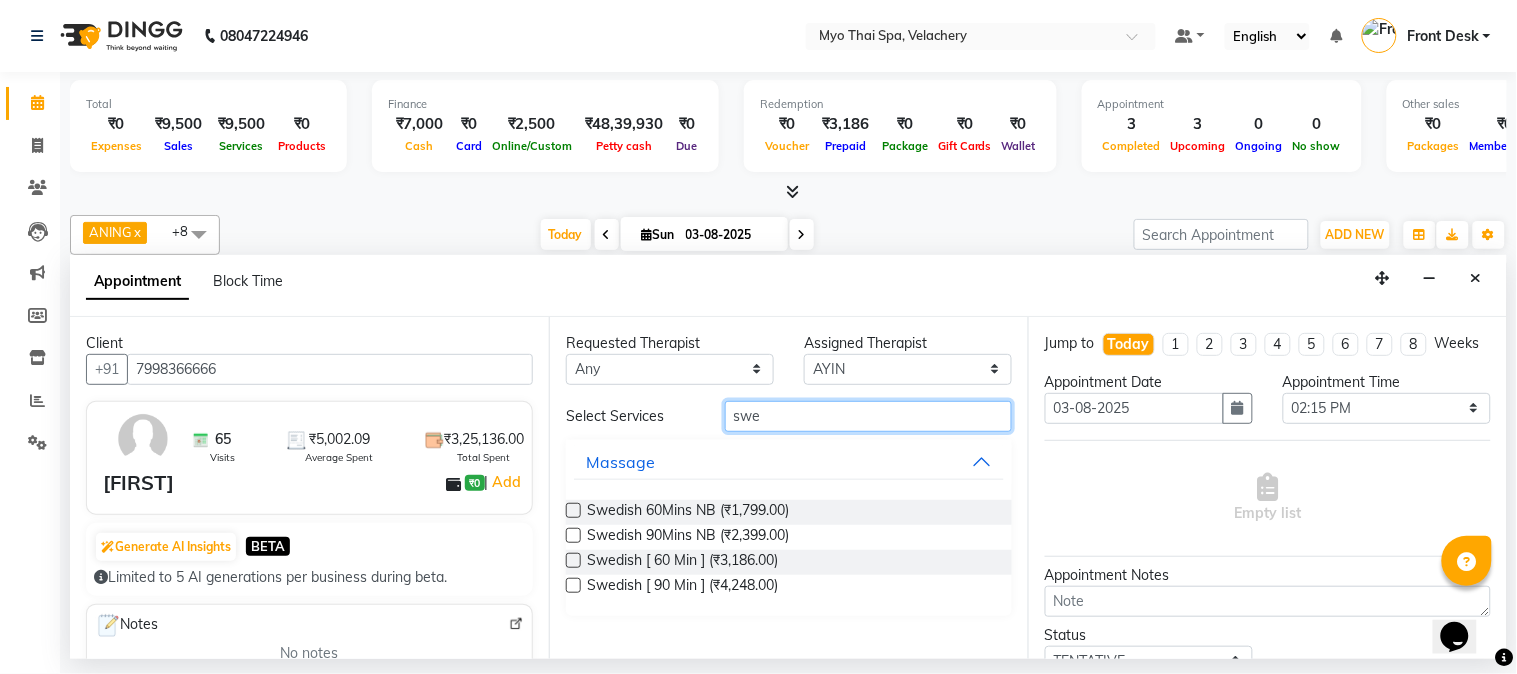 type on "swe" 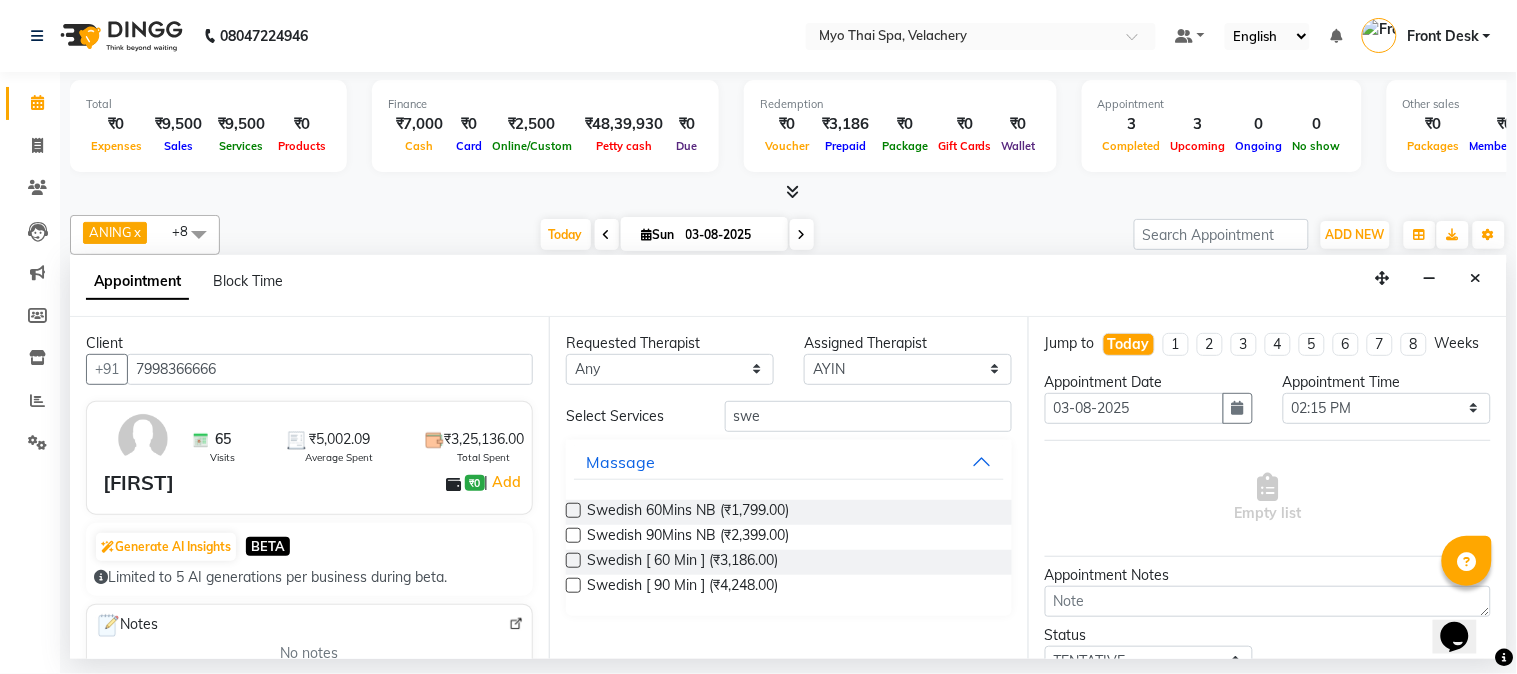 click at bounding box center [573, 585] 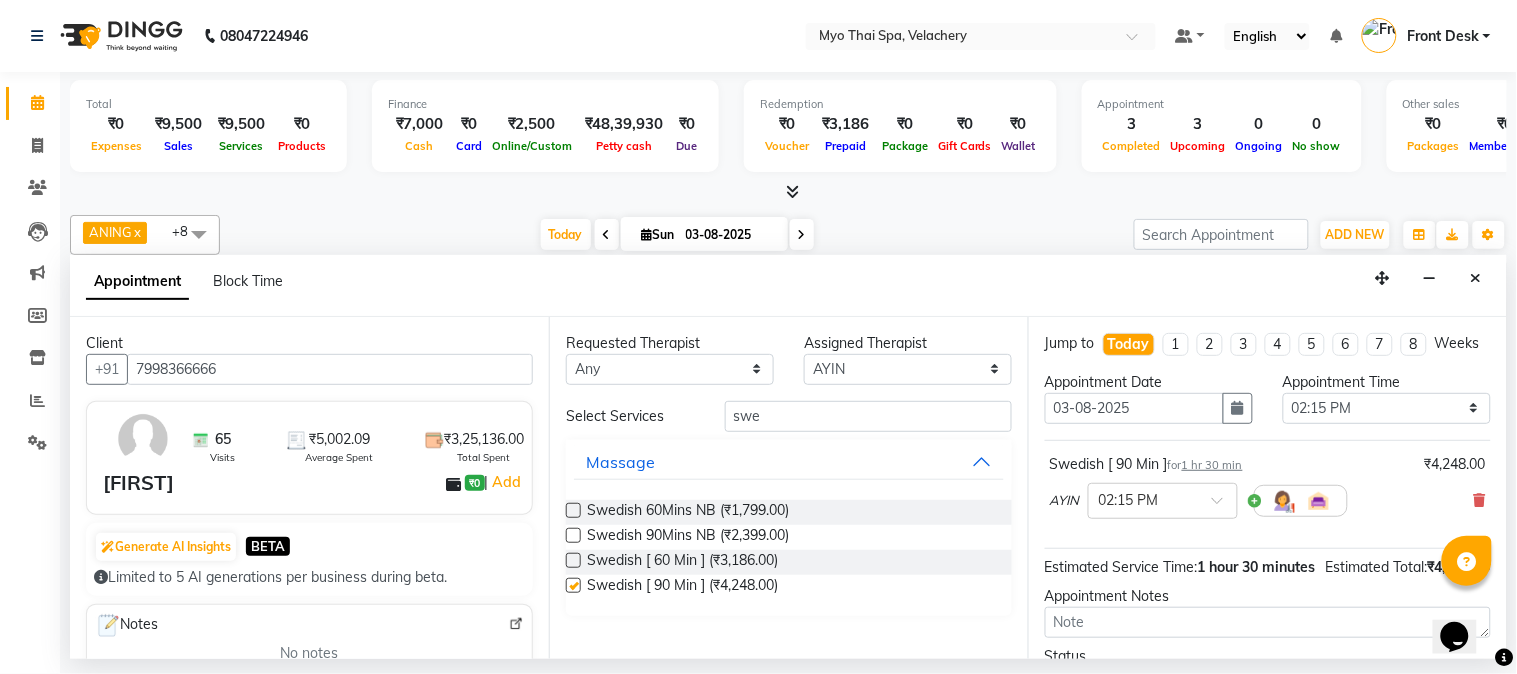 checkbox on "false" 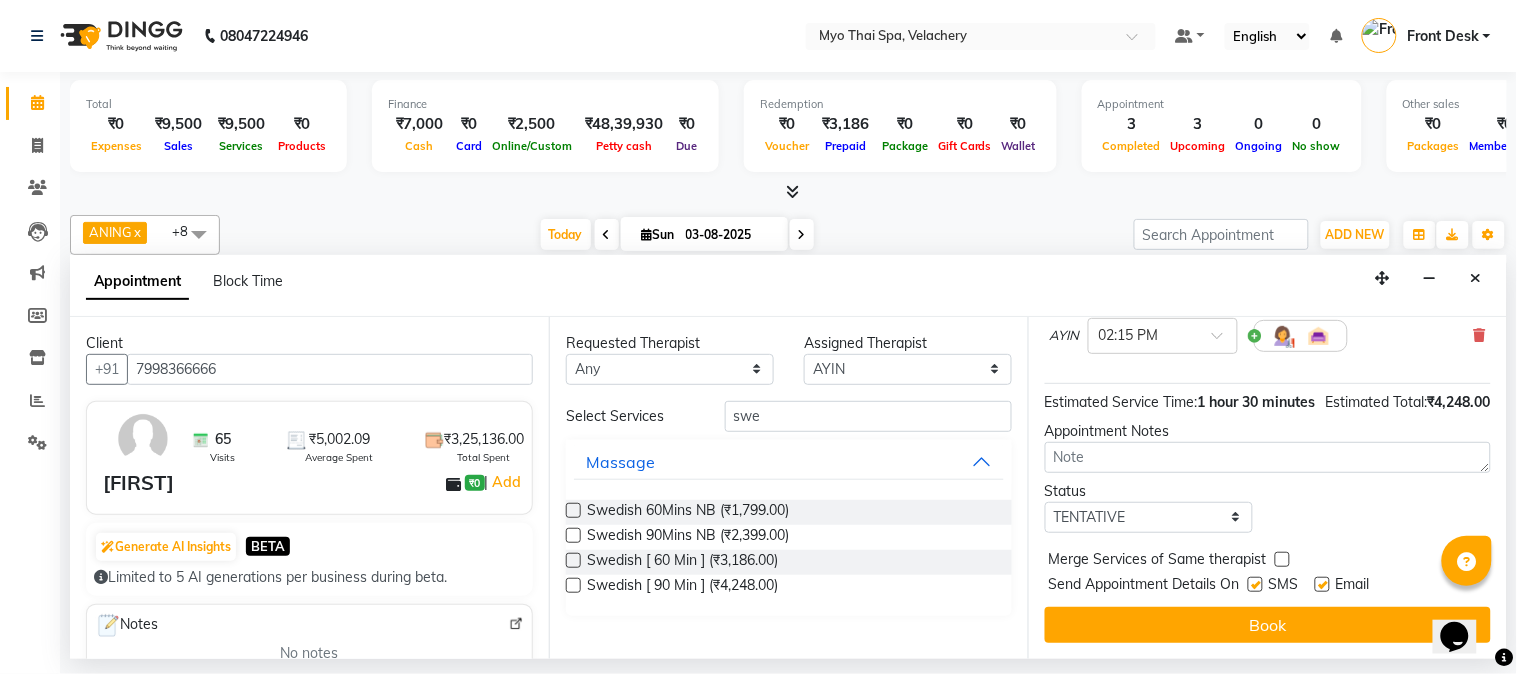 scroll, scrollTop: 204, scrollLeft: 0, axis: vertical 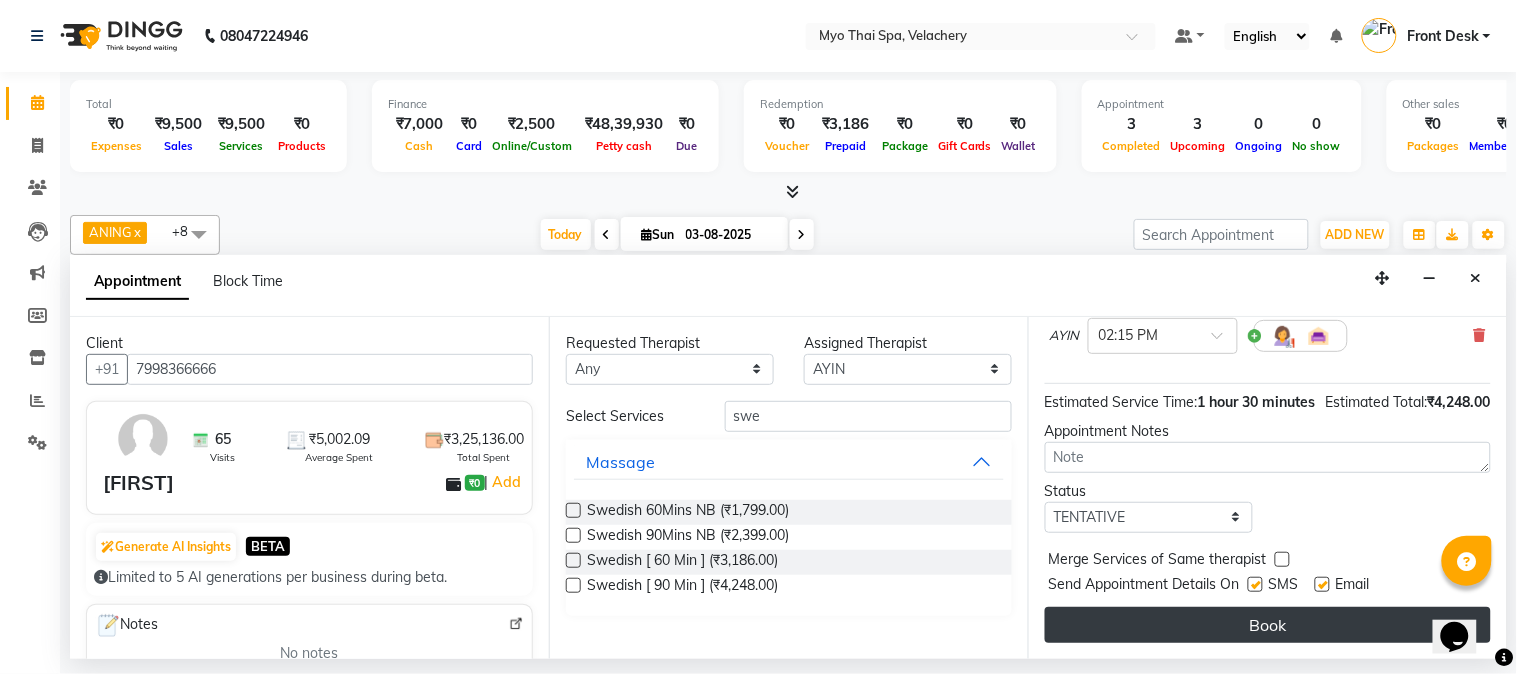 click on "Book" at bounding box center [1268, 625] 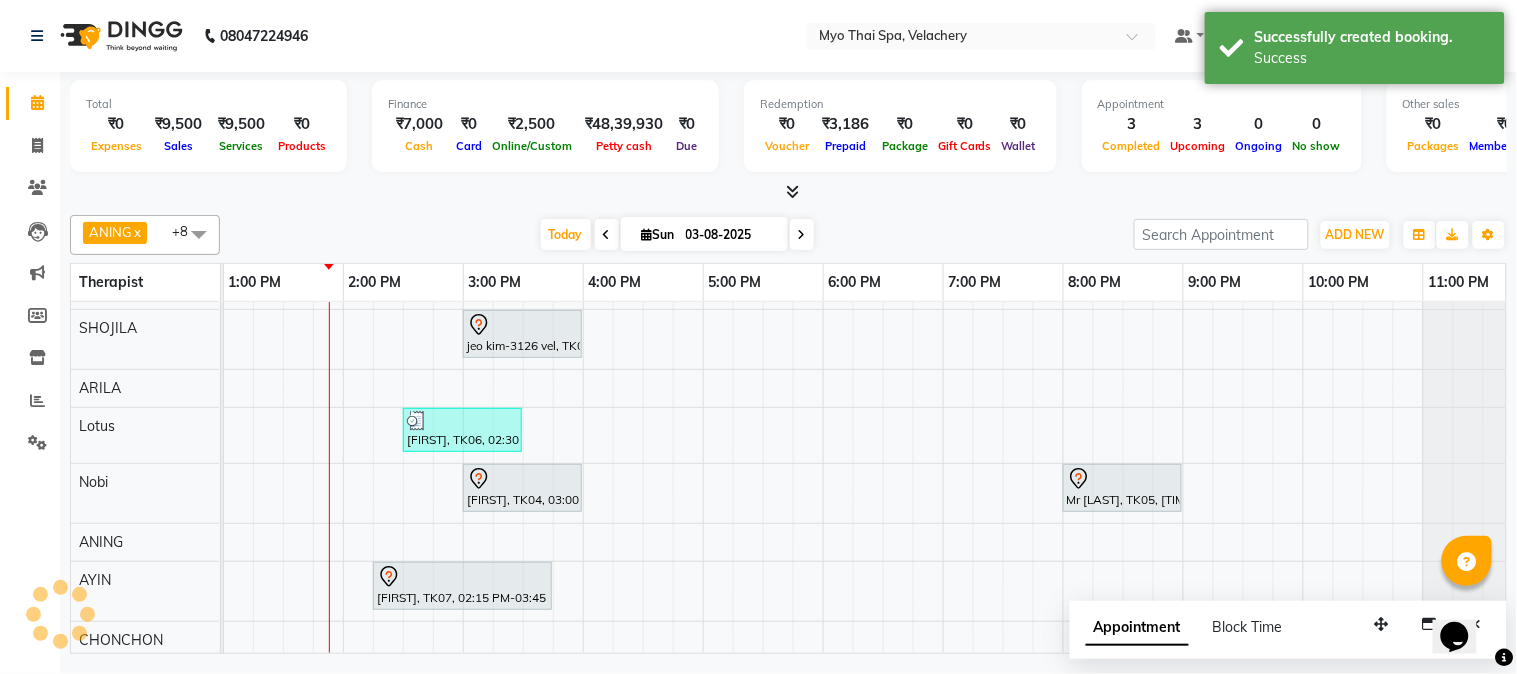 scroll, scrollTop: 0, scrollLeft: 481, axis: horizontal 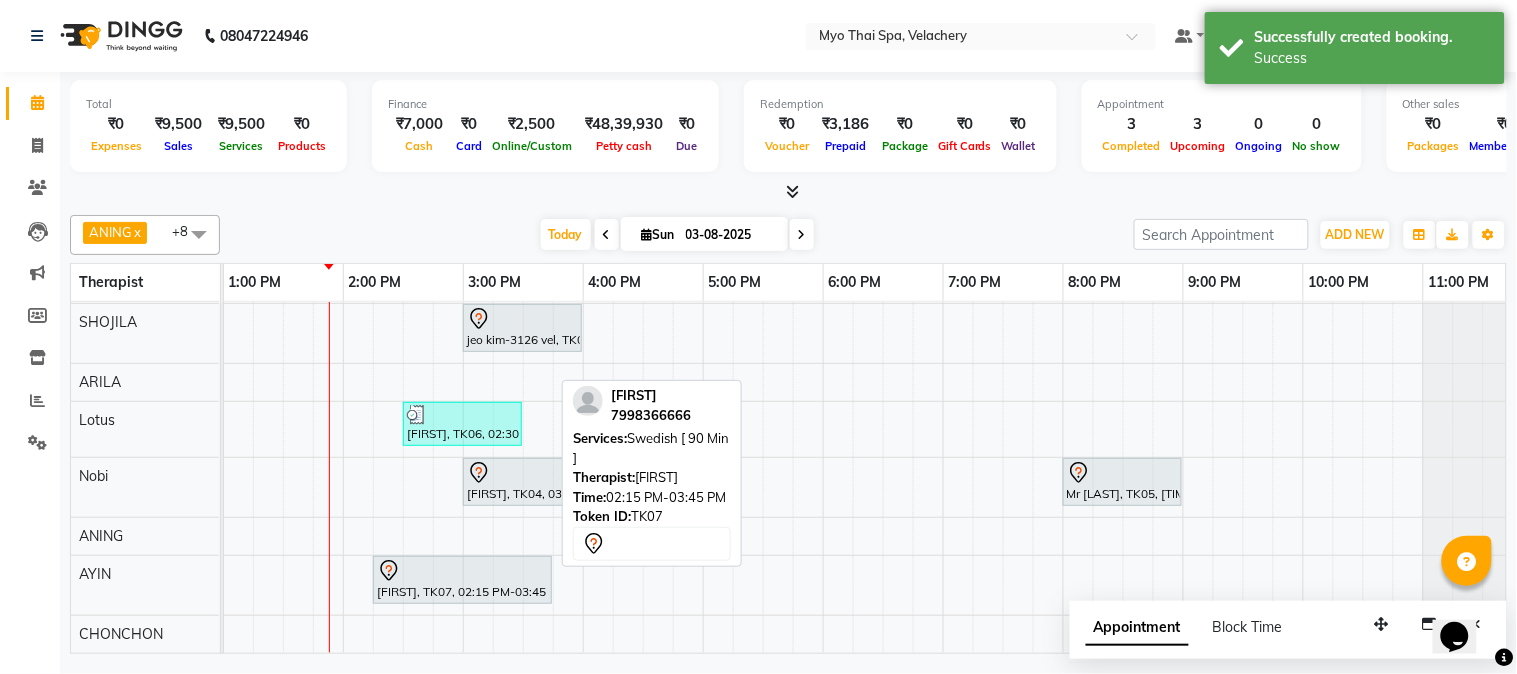 click at bounding box center [462, 571] 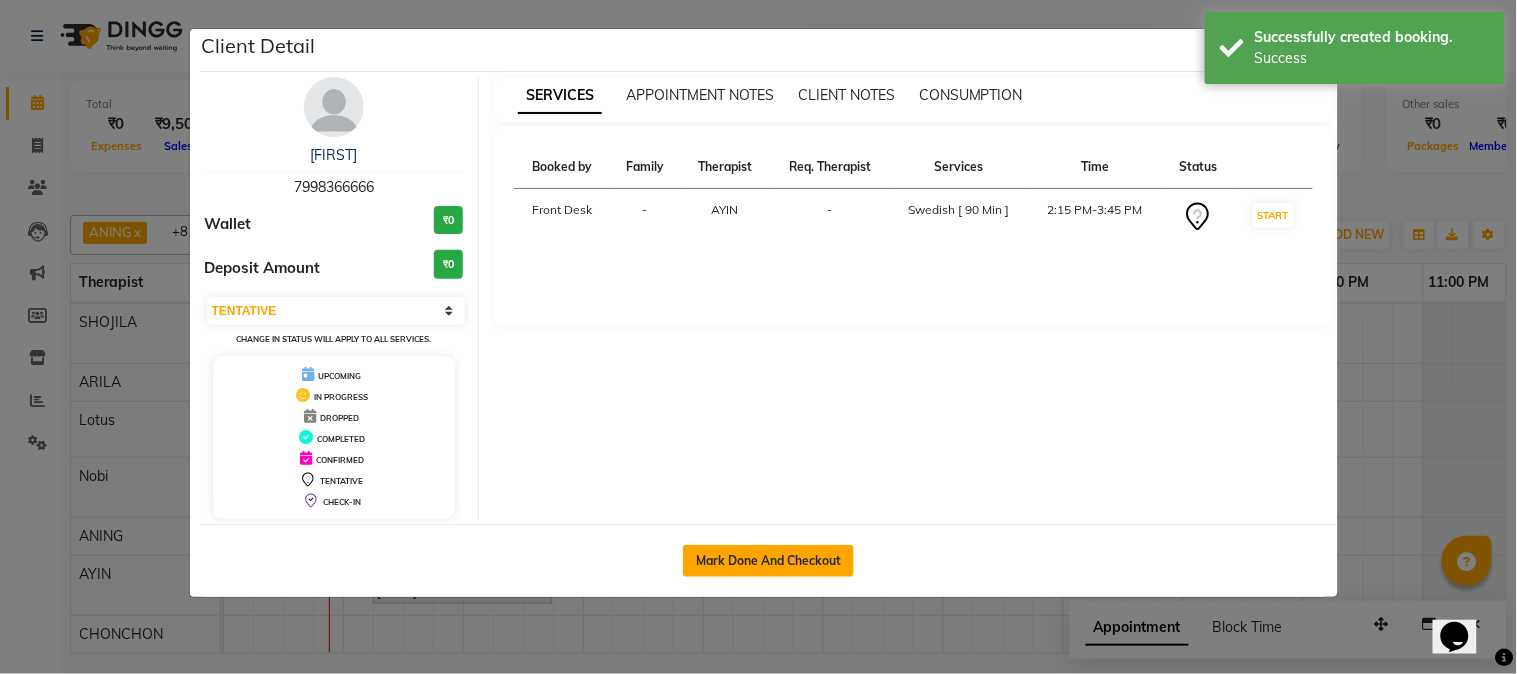 click on "Mark Done And Checkout" 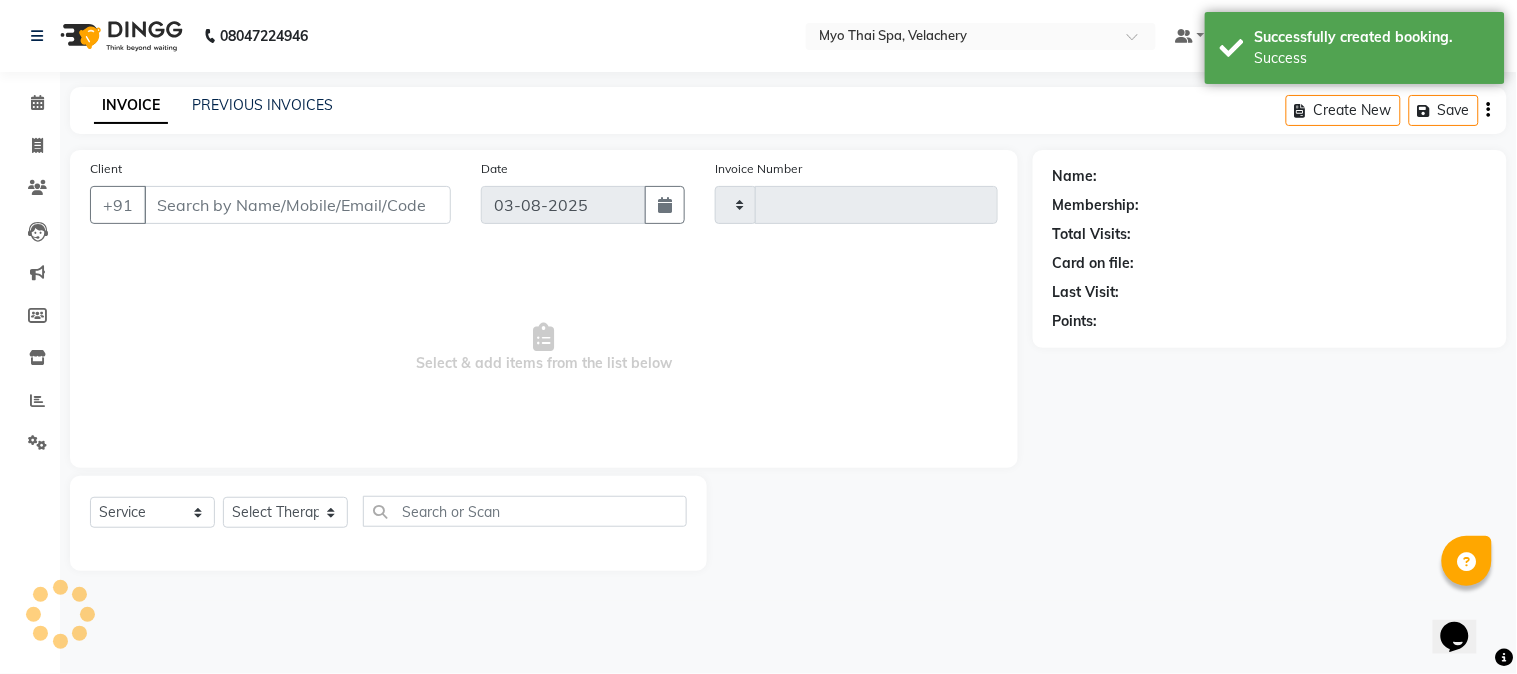 type on "1289" 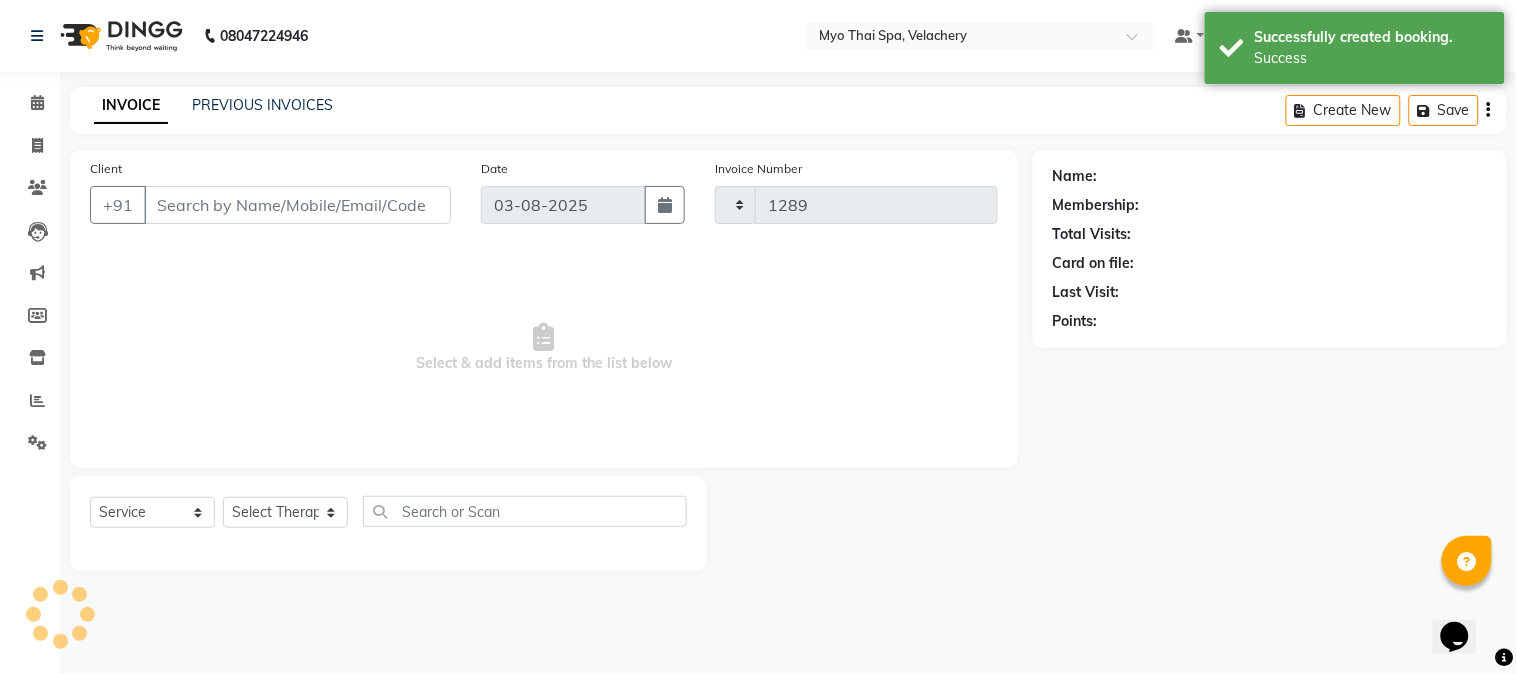 select on "5554" 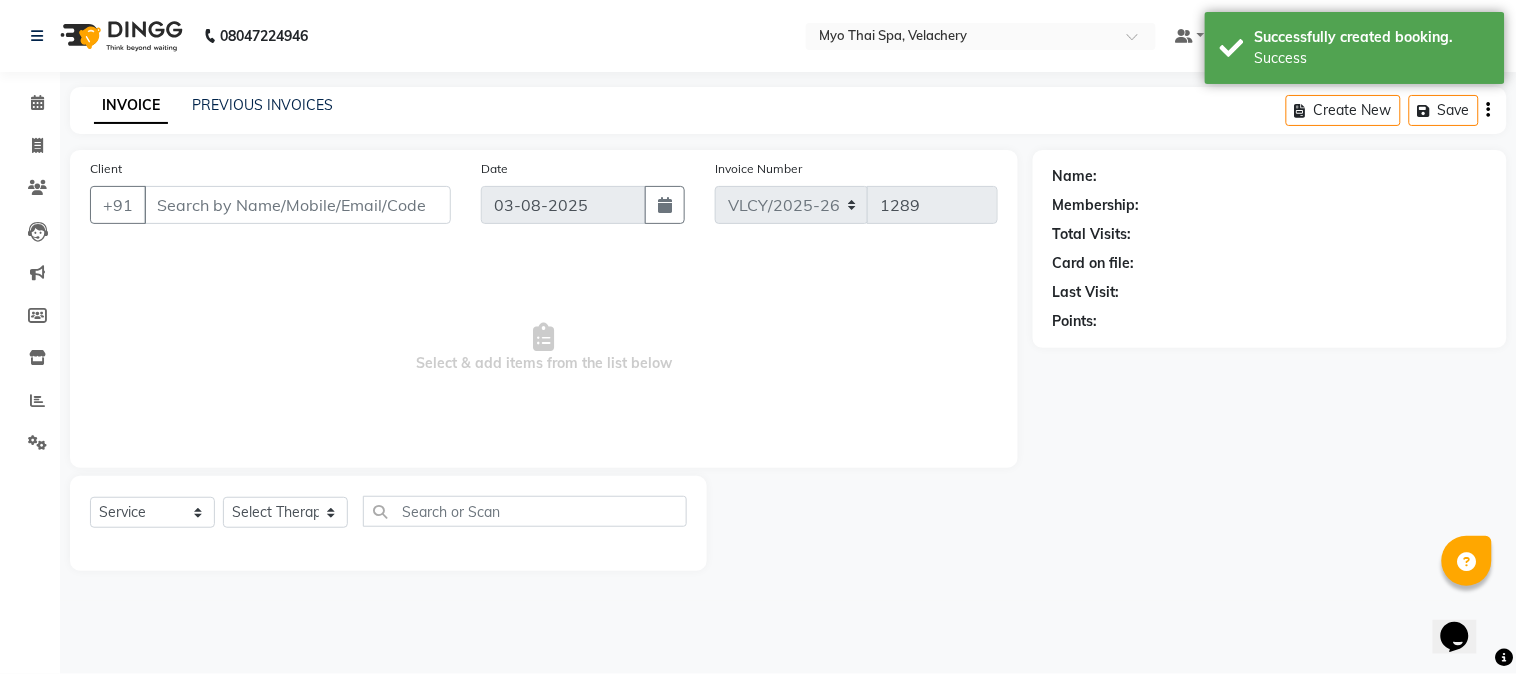 type on "7998366666" 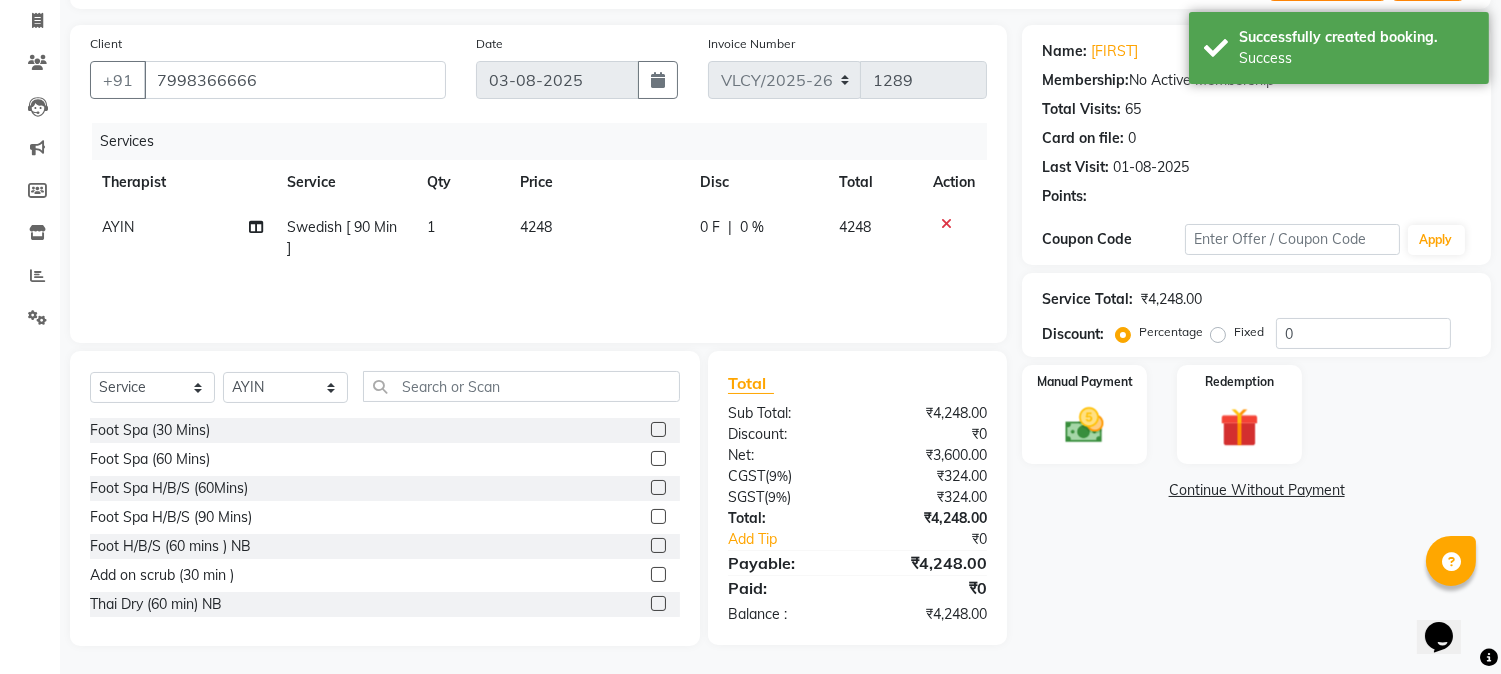 scroll, scrollTop: 126, scrollLeft: 0, axis: vertical 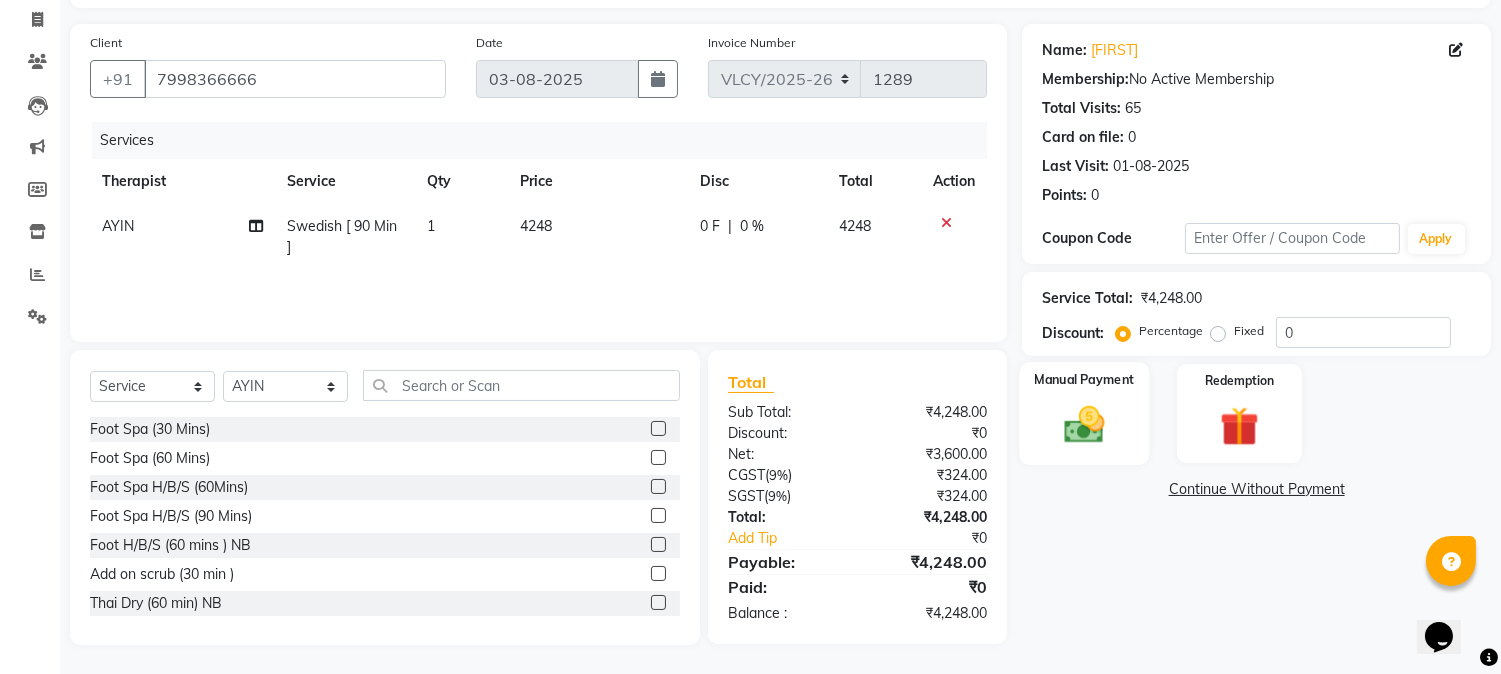 click 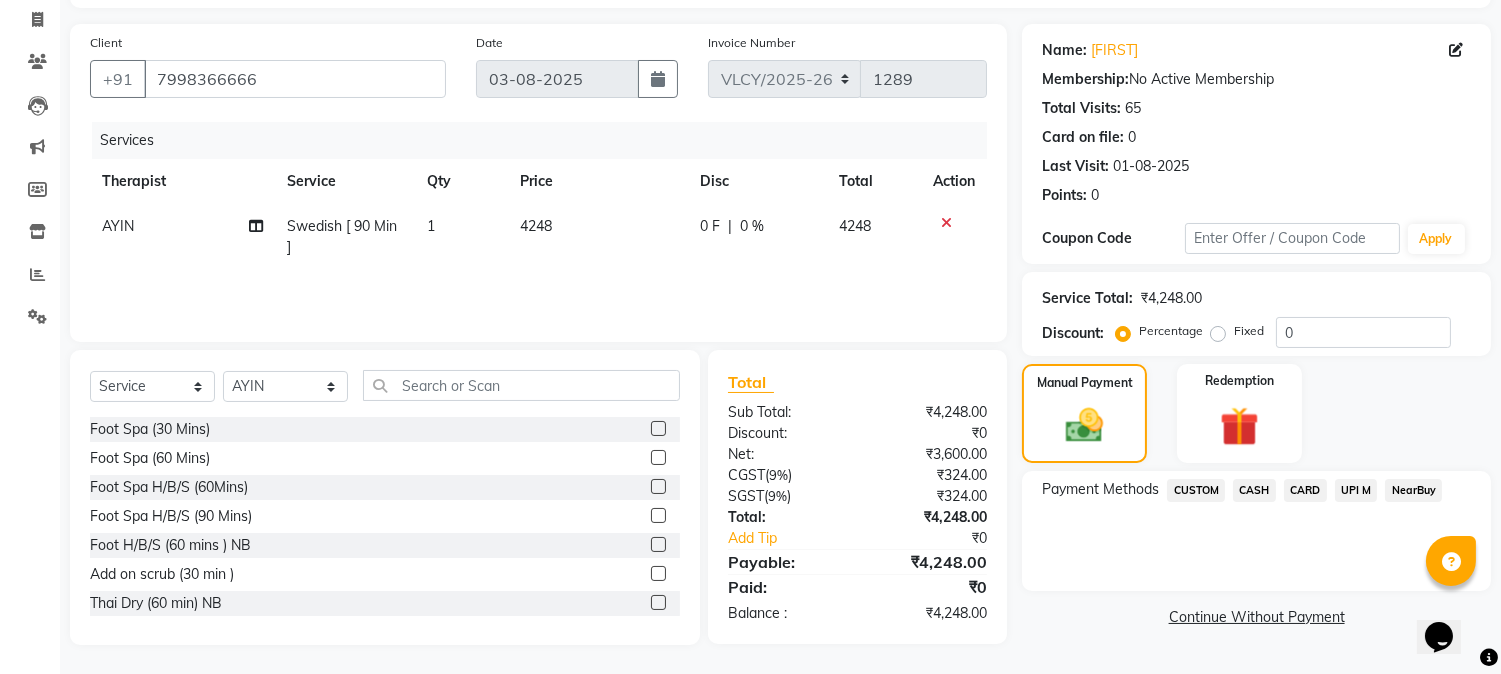 click on "CARD" 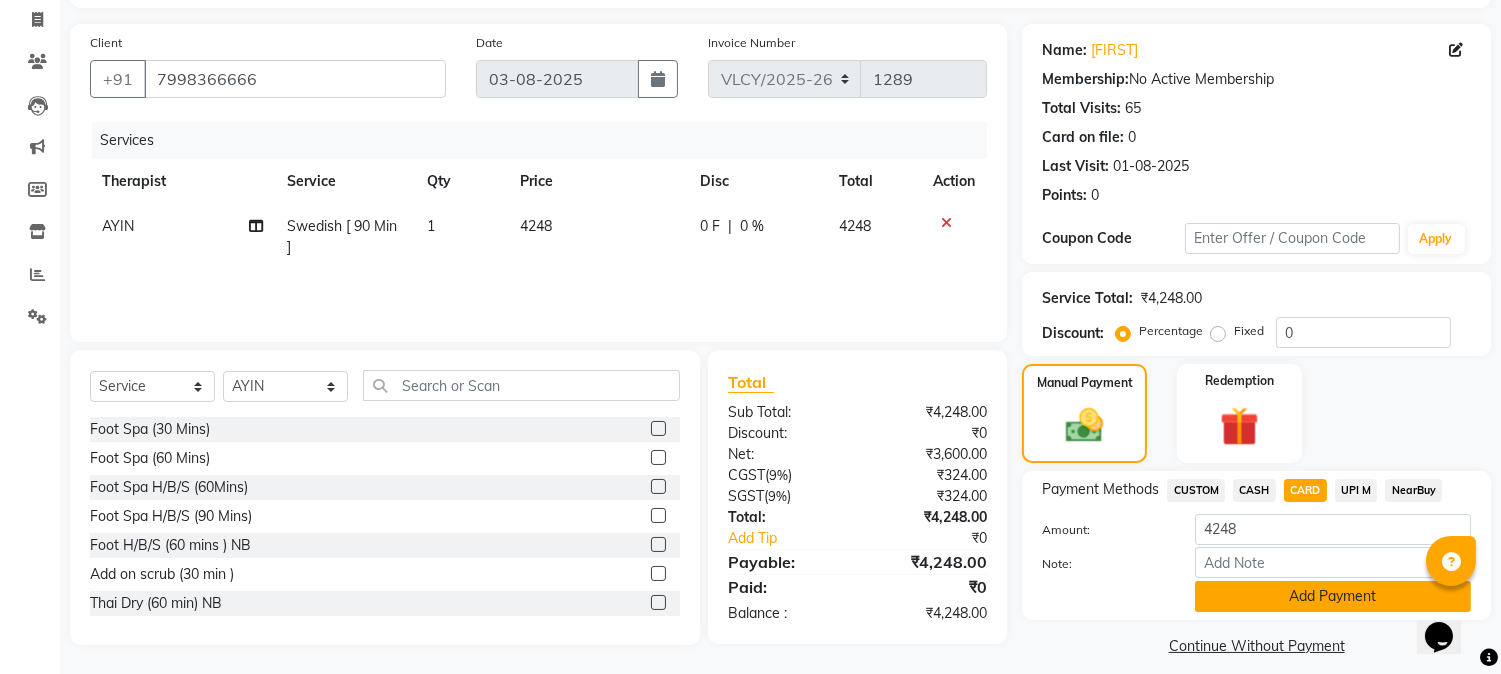 click on "Add Payment" 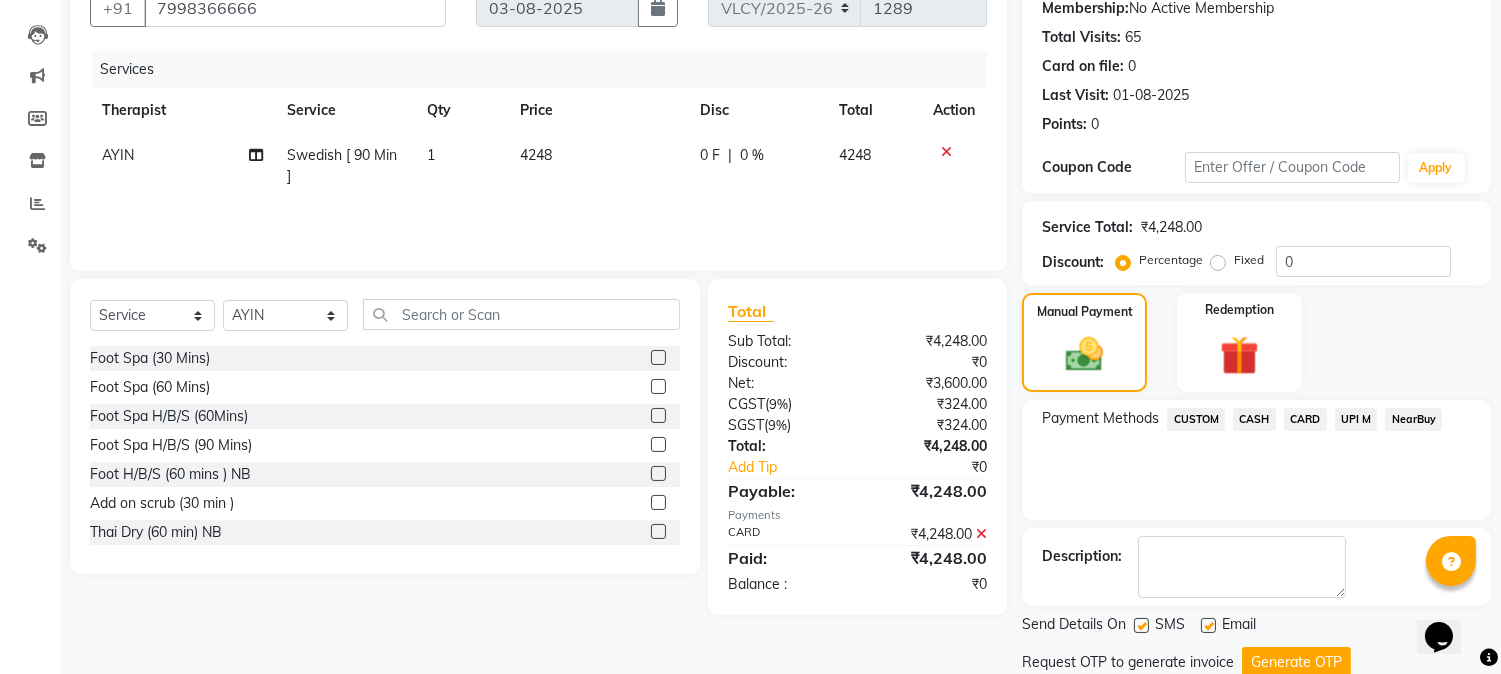 scroll, scrollTop: 265, scrollLeft: 0, axis: vertical 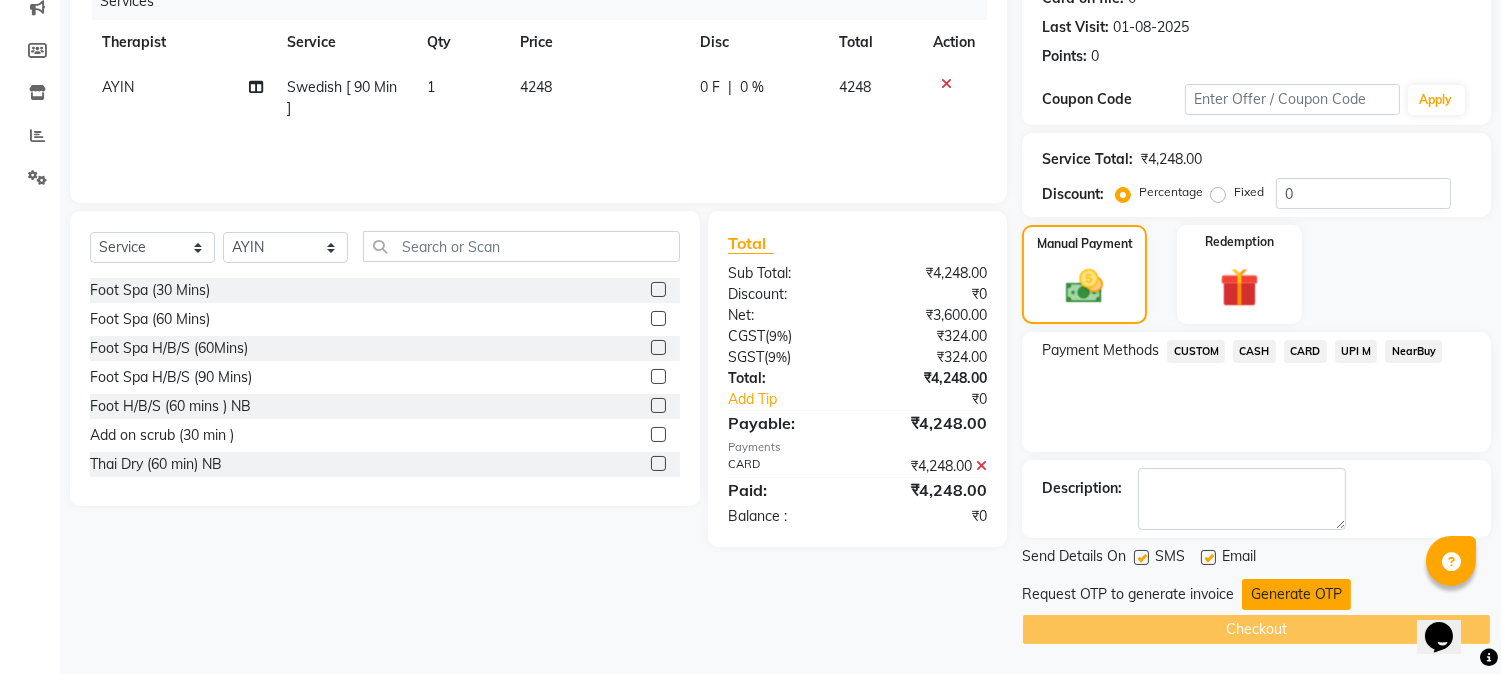 click on "Generate OTP" 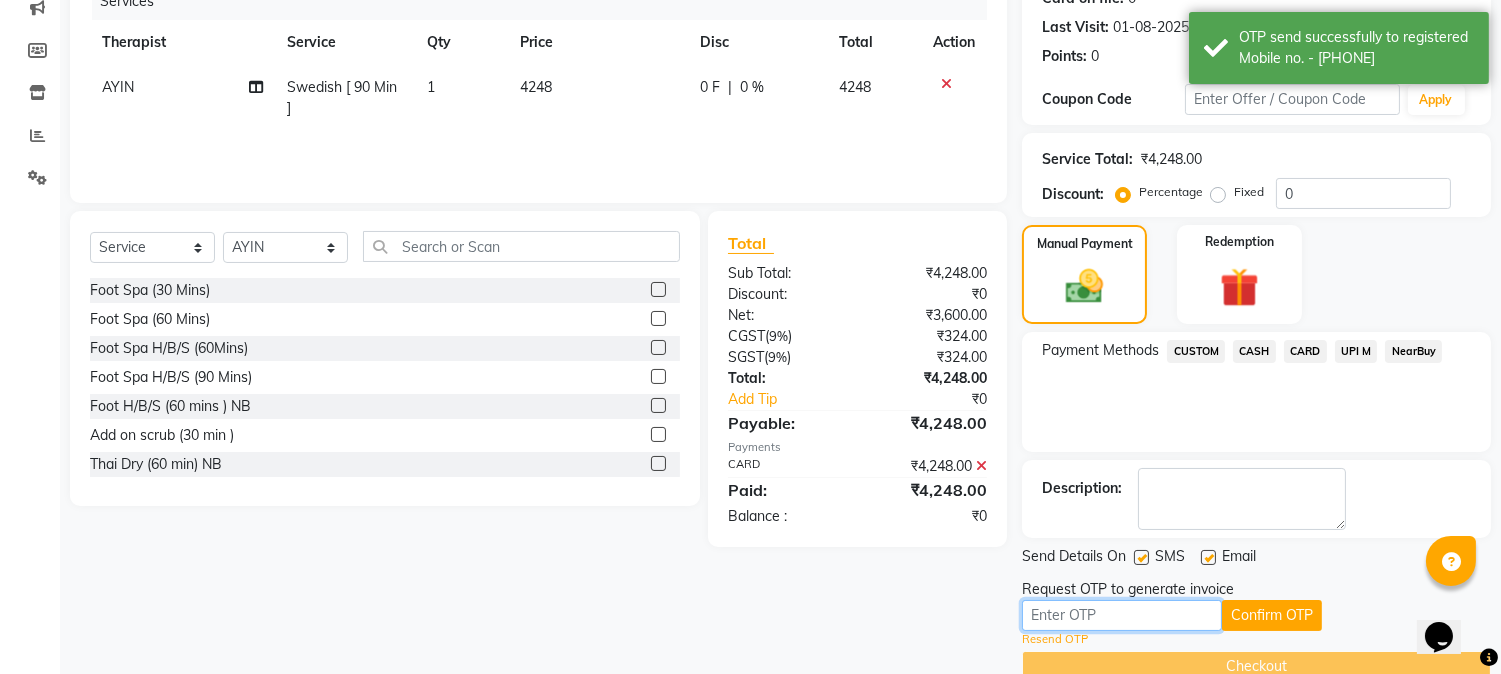 click at bounding box center (1122, 615) 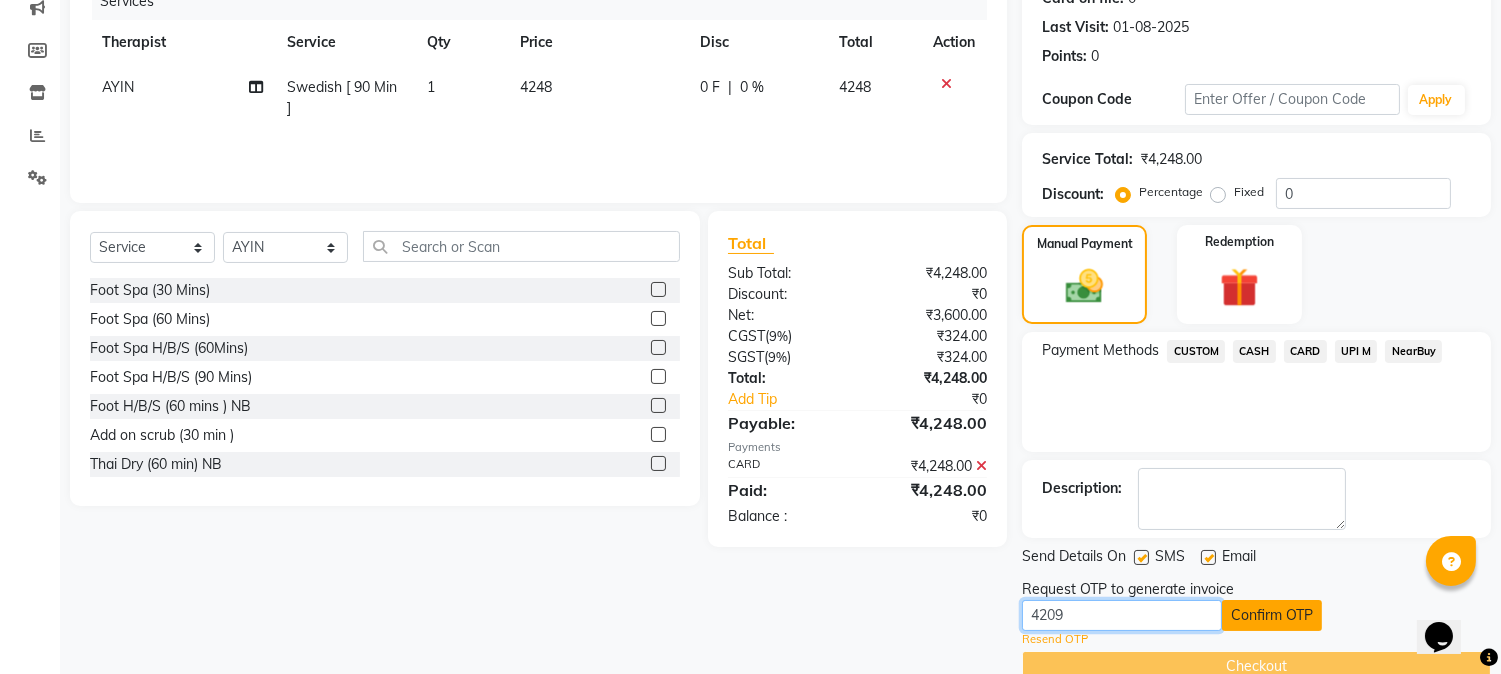 type on "4209" 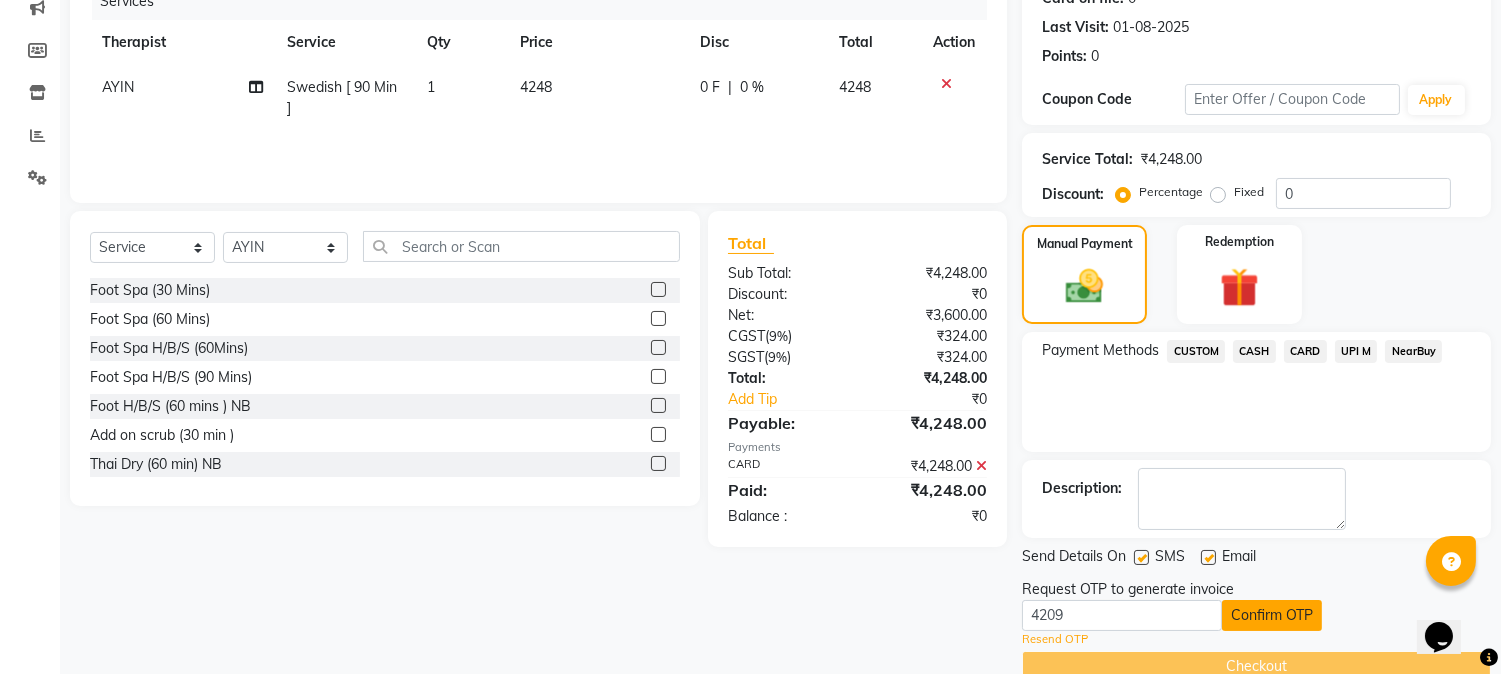 click on "Confirm OTP" 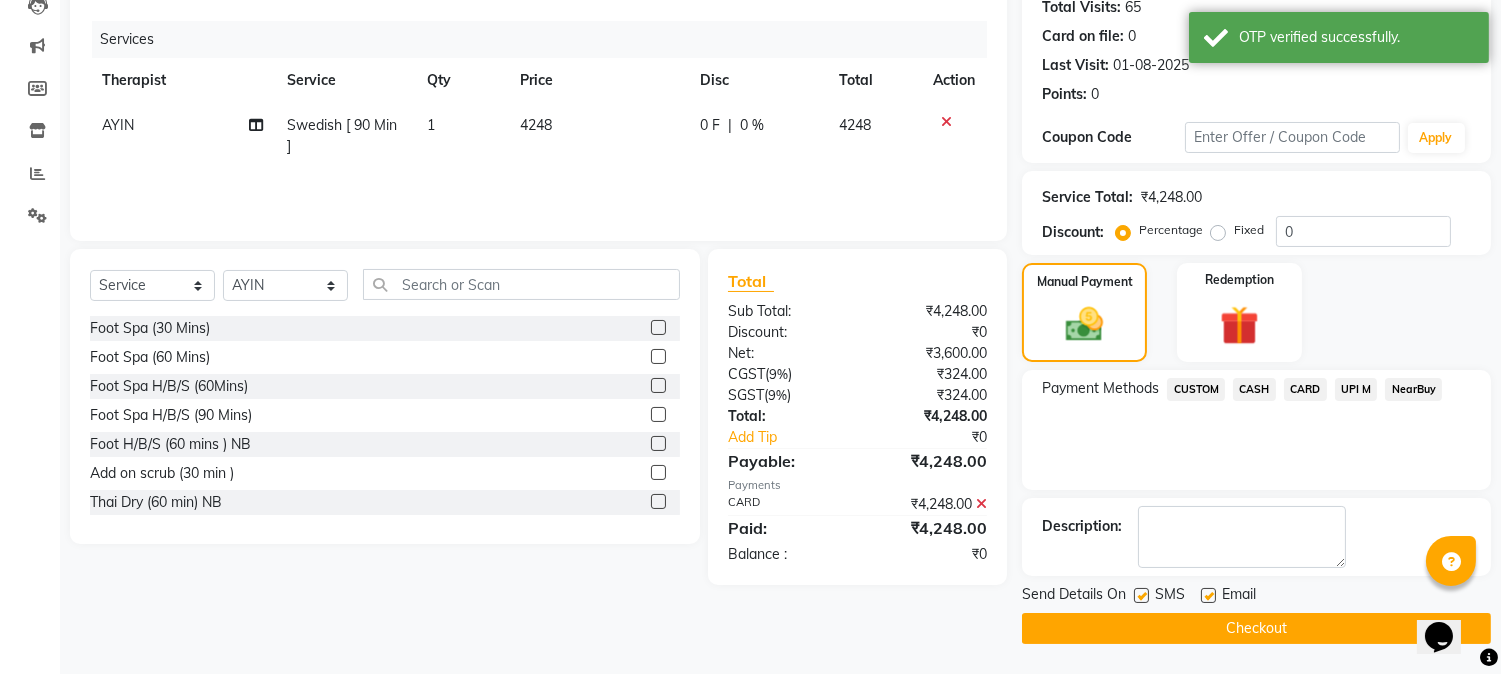 scroll, scrollTop: 225, scrollLeft: 0, axis: vertical 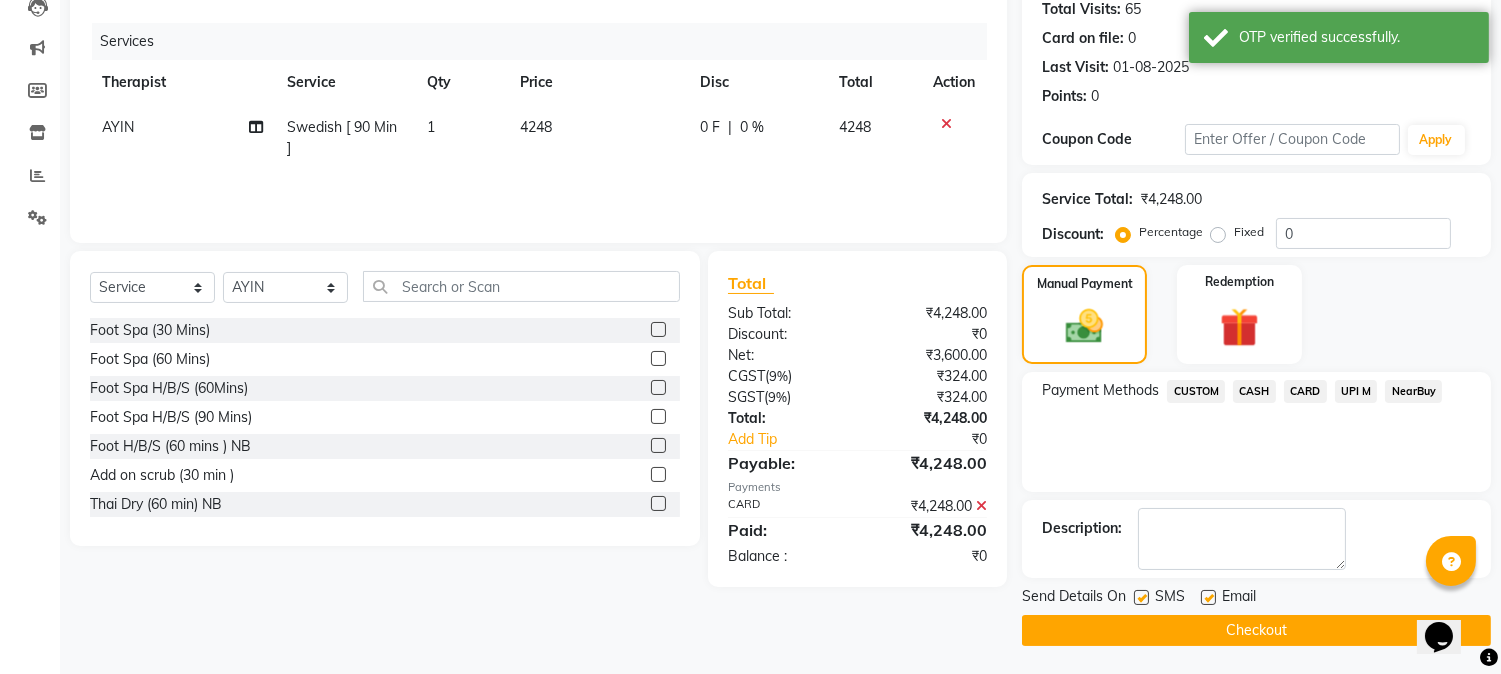 click 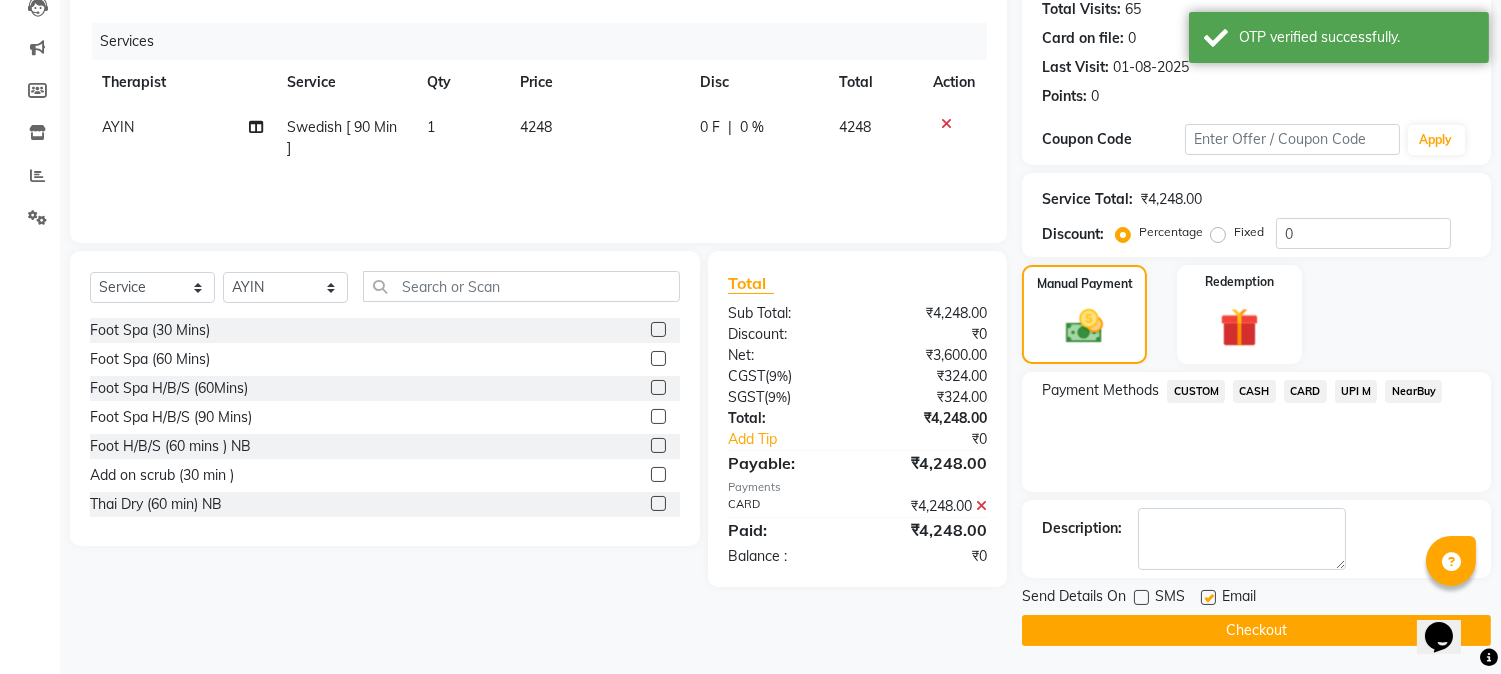 click on "INVOICE PREVIOUS INVOICES Create New   Save  Client +91 [PHONE] Date 03-08-2025 Invoice Number VLCY/2025-26 V/2025 V/2025-26 1289 Services Therapist Service Qty Price Disc Total Action [FIRST] Swedish [ 90 Min ] 1 4248 0 F | 0 % 4248 Select  Service  Product  Membership  Package Voucher Prepaid Gift Card  Select Therapist [FIRST] [FIRST] [FIRST] [FIRST] Front Desk [FIRST] [FIRST] [FIRST] [FIRST] Foot Spa (30 Mins)  Foot Spa (60 Mins)  Foot Spa H/B/S (60Mins)  Foot Spa H/B/S (90 Mins)  Foot H/B/S (60 mins ) NB  Add on scrub (30 min )  Thai Dry (60 min) NB   Couple Spa NB  Aroma Thai 60Mins NB  Deep Tissue 60mins NB  Aroma 90mins NB  Spa of the month myo signature  90 mints  Swedish 60Mins NB  Swedish 90Mins NB  Thai Foot Spa Head/ Back & Shoulder 60Mins  Aroma Thai [ 60 Min ]  Aroma Thai 90 Mins  Balinese [ 60 Min ]  Balinese [ 90 Min ]  Body Scrub [ 60 Min ]  Couple Spa 60 Mins  Deep Tissue [ 60 Min ]  Deep Tissue [ 90 Min ]  Head Champi [ 15 Min ]  Head Champi [ 30 Min ]  Stress Releiving  [90 Min]  Total ₹0  (" 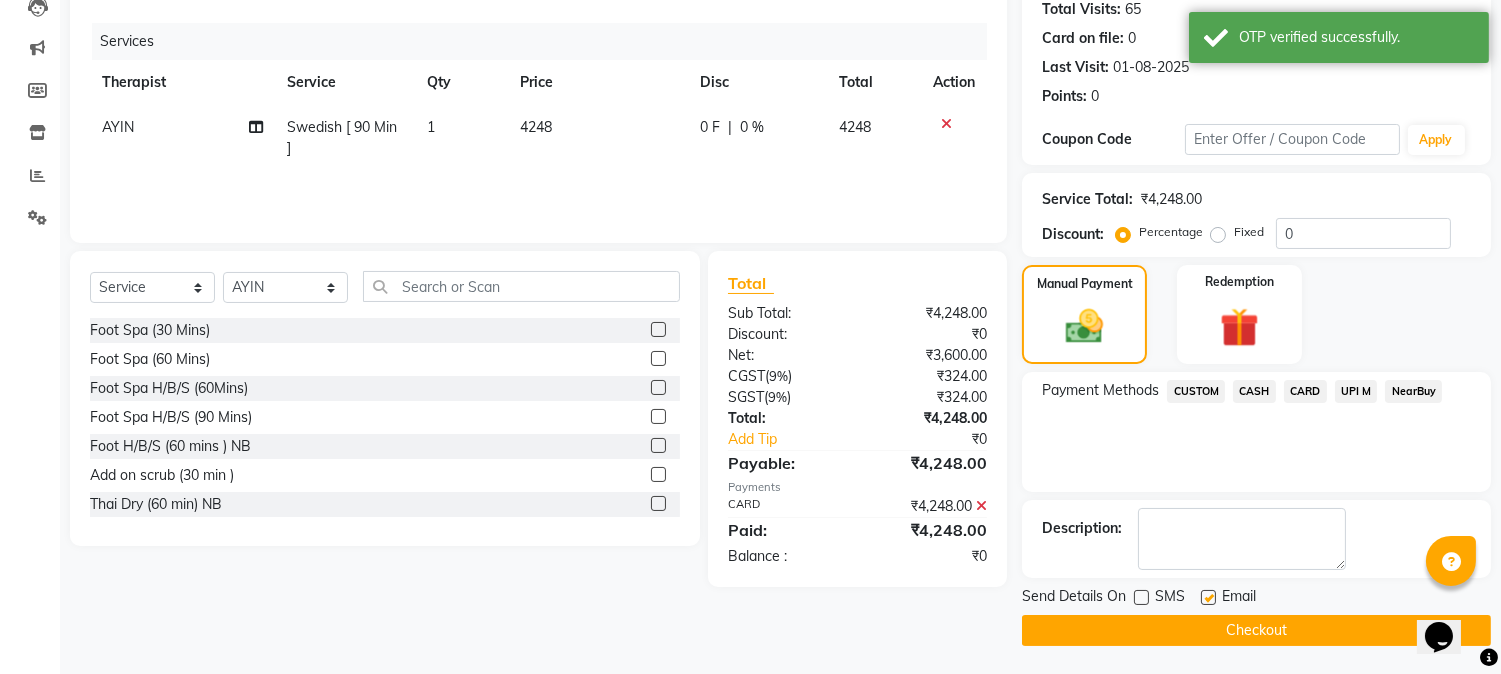 click on "Checkout" 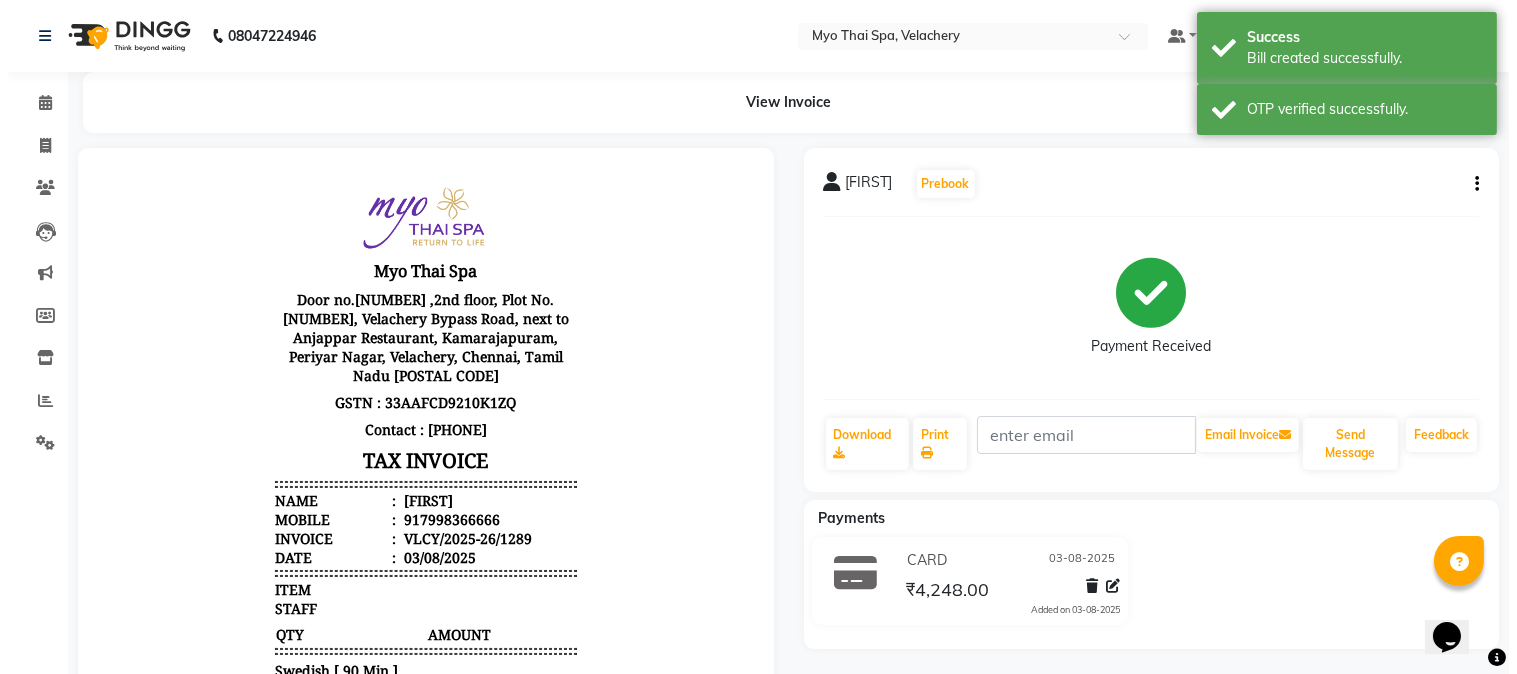 scroll, scrollTop: 0, scrollLeft: 0, axis: both 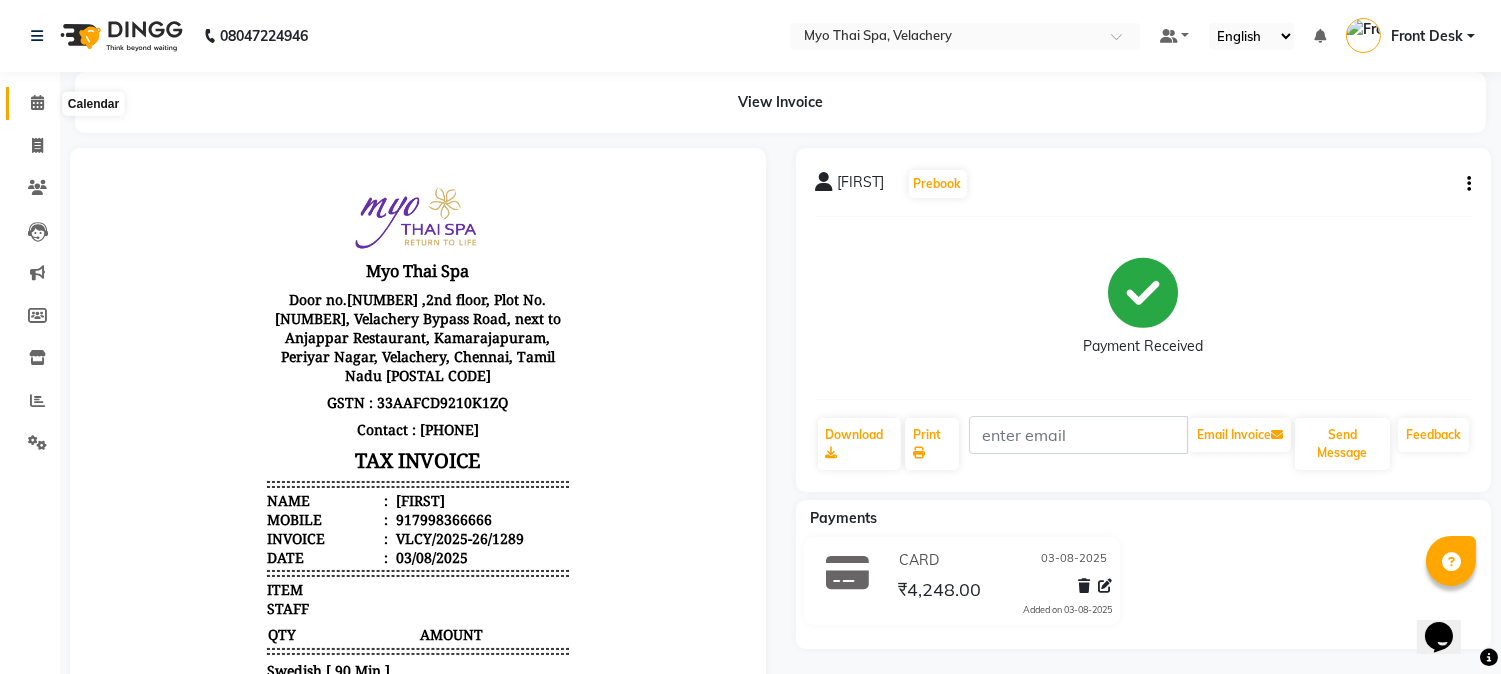 click 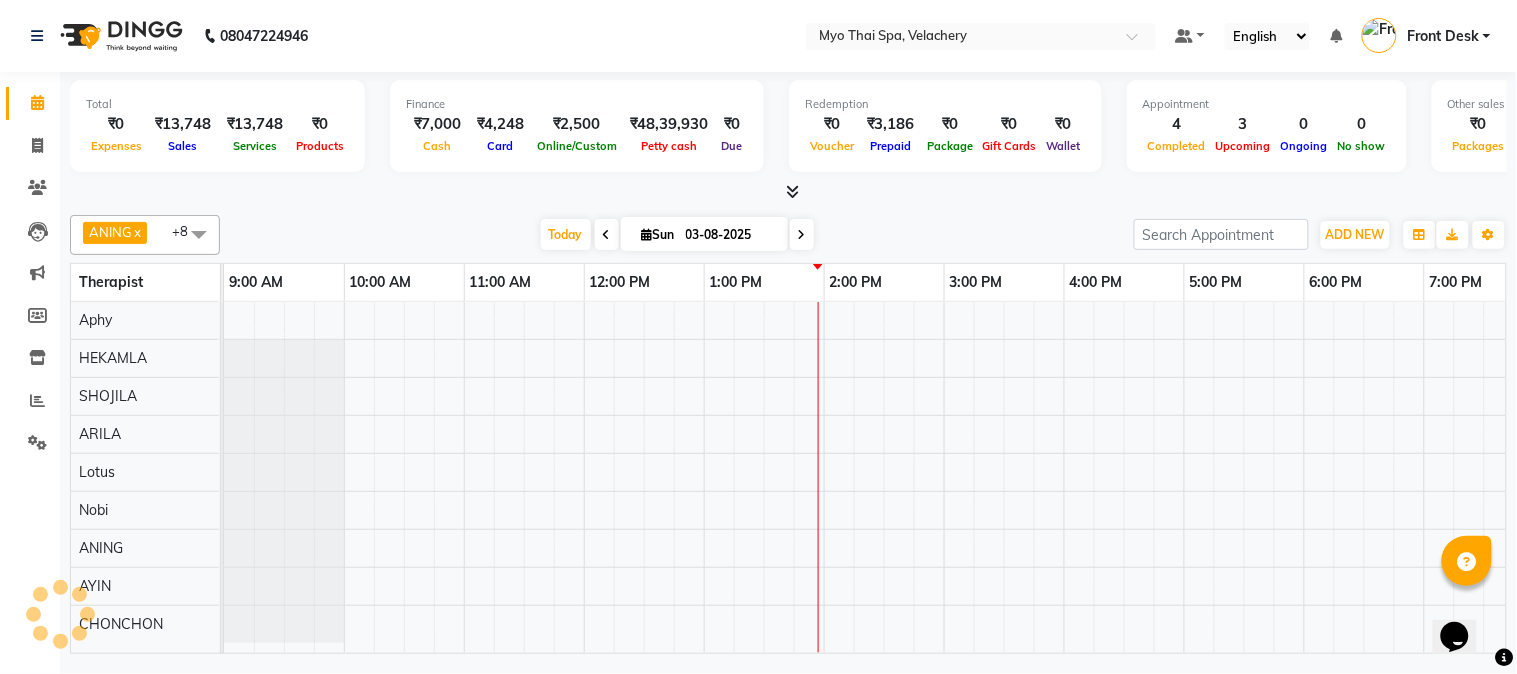 scroll, scrollTop: 0, scrollLeft: 0, axis: both 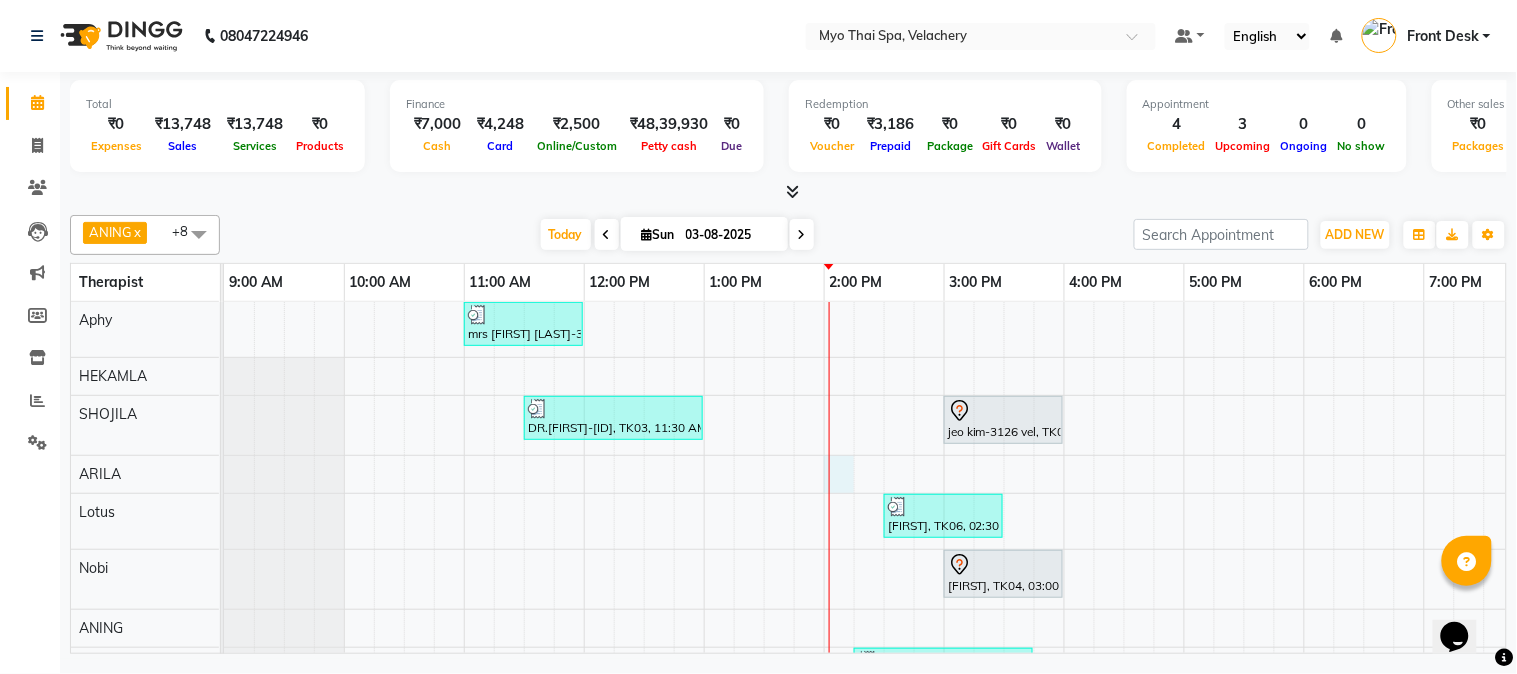 click on "mrs [LAST] [LAST] -3130, TK01, [TIME]-[TIME], Swedish [ 60 Min ] DR. [LAST]-[NUMBER], TK03, [TIME]-[TIME], Twin Body Work [ 90 Min ] jeo kim-3126 vel, TK02, [TIME]-[TIME], Traditional Thai Dry Spa-60Mins mohit, TK06, [TIME]-[TIME], Balinese [ 60 Min ] satheesh, TK04, [TIME]-[TIME], Swedish [ 60 Min ] Mr [LAST], TK05, [TIME]-[TIME], Swedish 60Mins NB jorge, TK07, [TIME]-[TIME], Swedish [ 90 Min ]" at bounding box center [1124, 521] 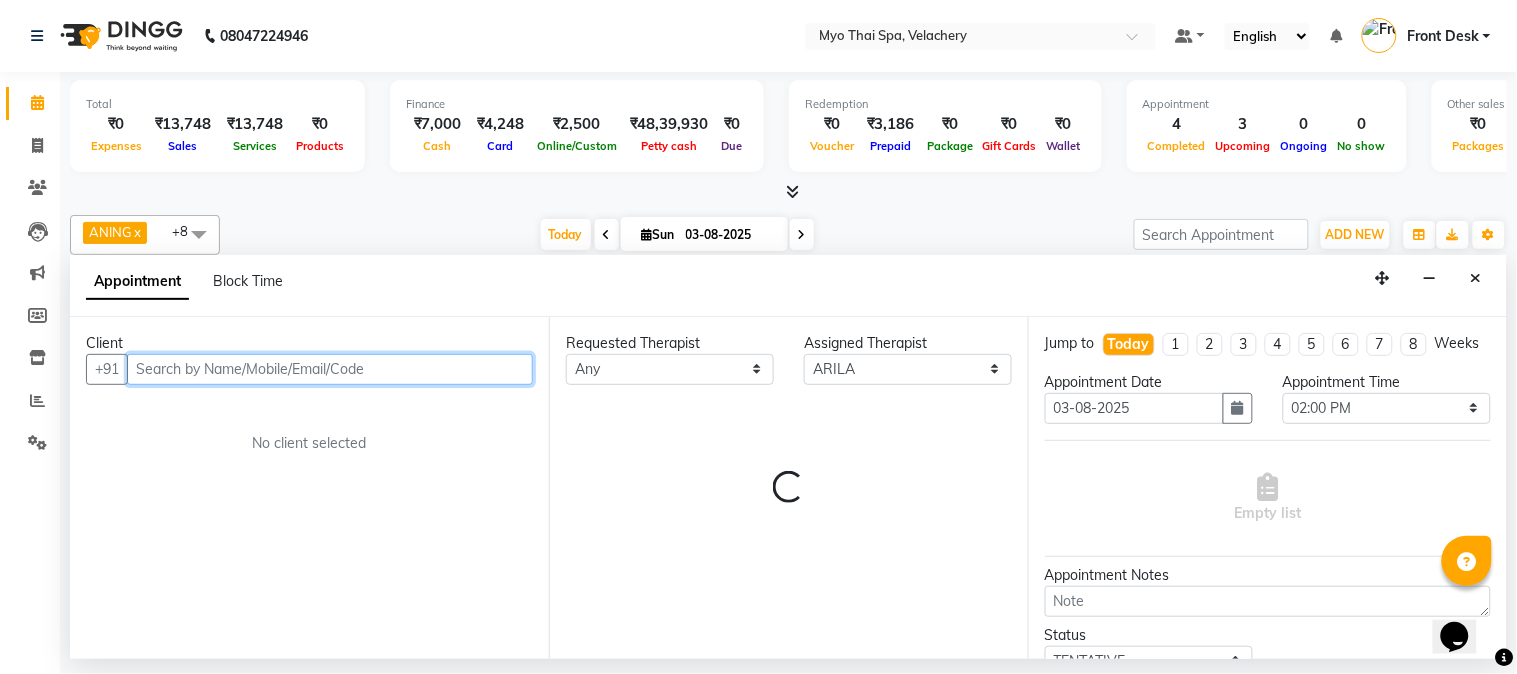 click at bounding box center (330, 369) 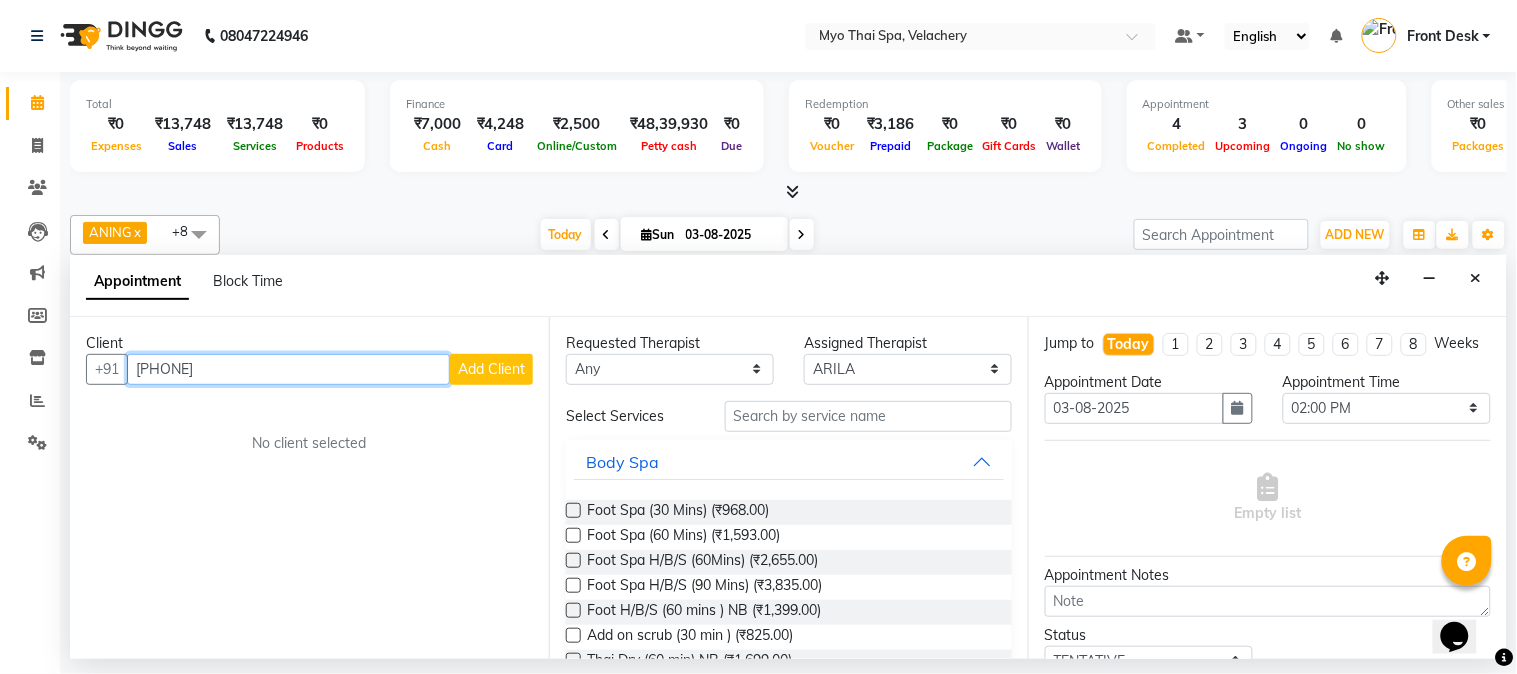 type on "[PHONE]" 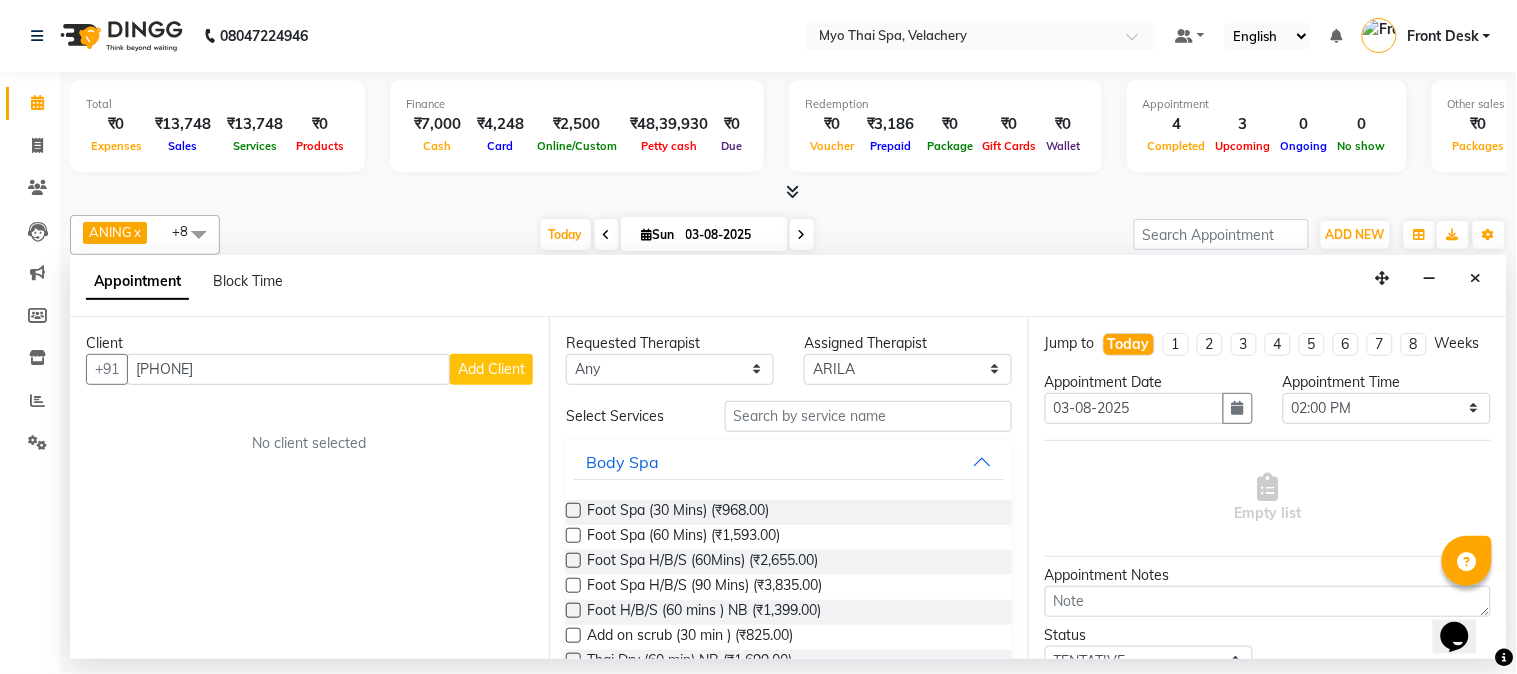 click on "Add Client" at bounding box center (491, 369) 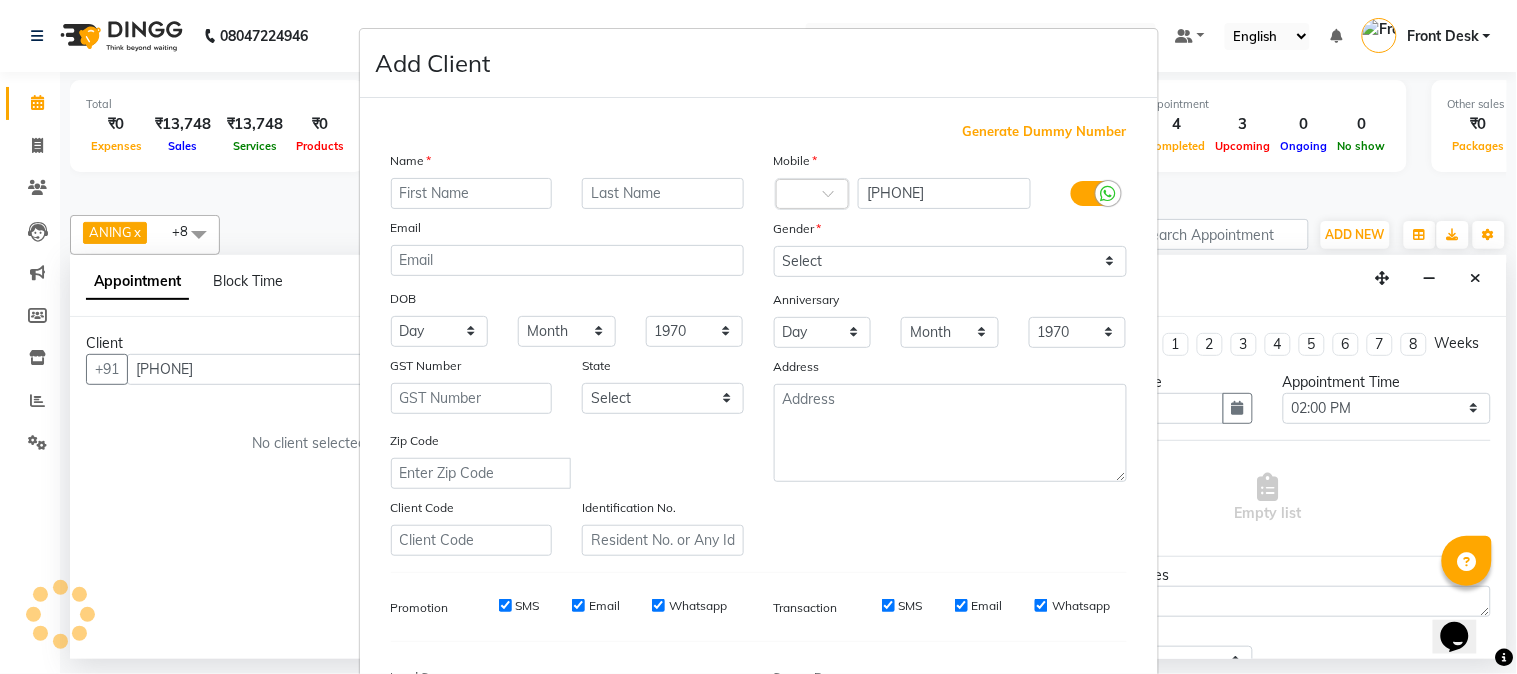 click at bounding box center (472, 193) 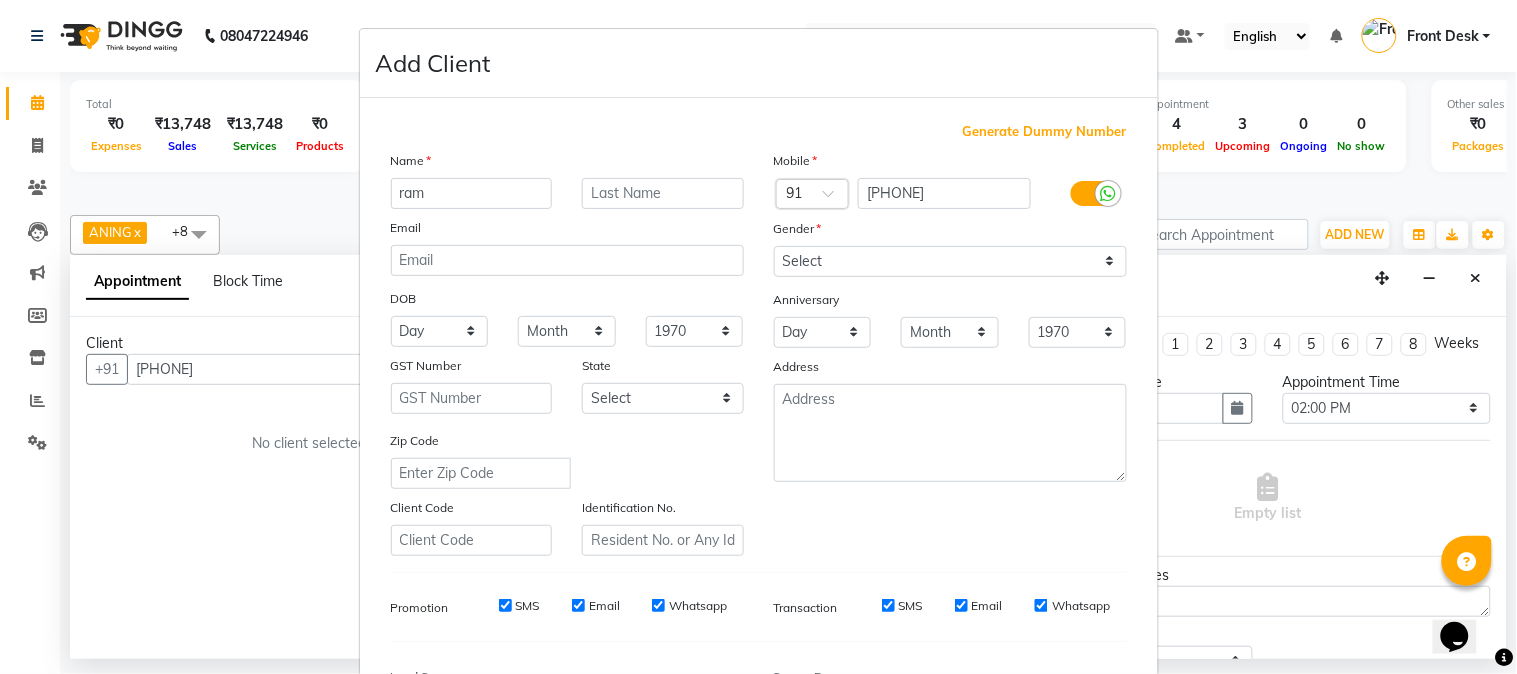 type on "ram" 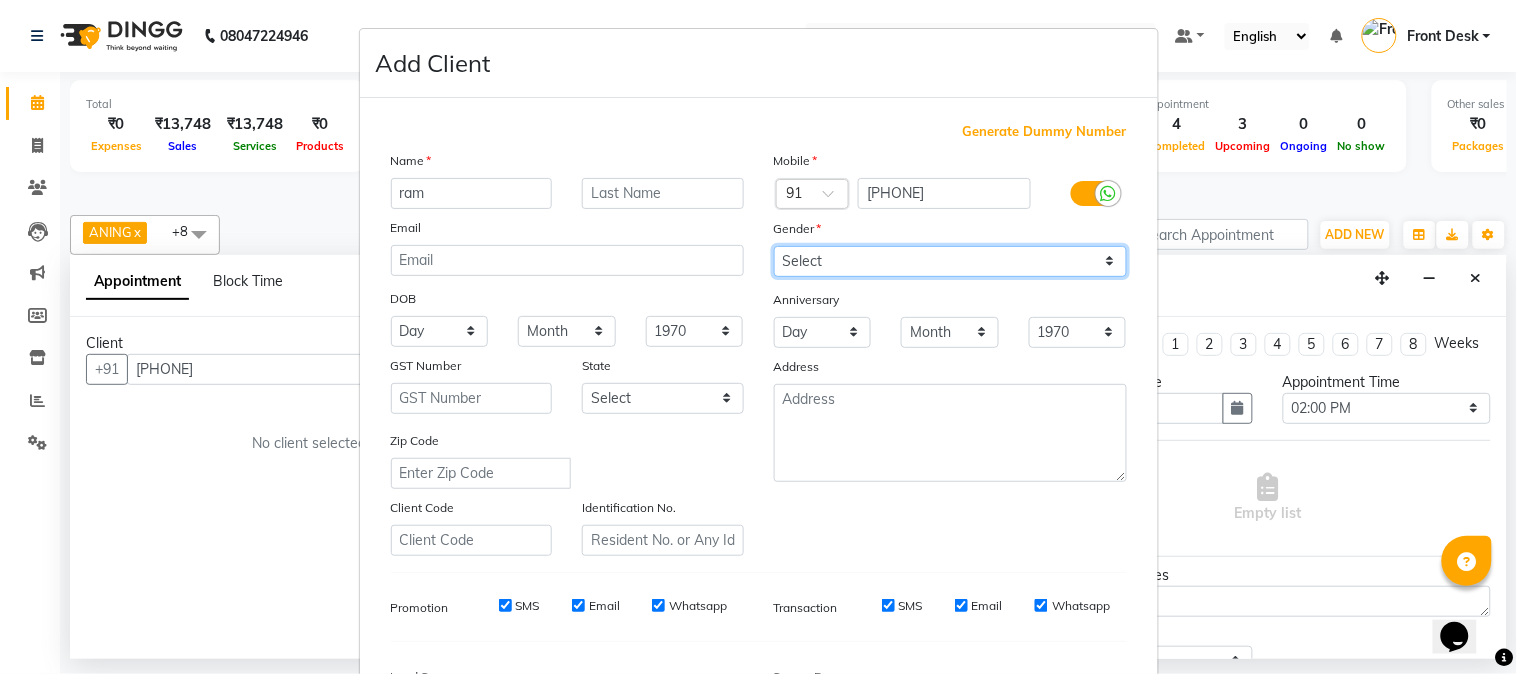 click on "Select Male Female Other Prefer Not To Say" at bounding box center [950, 261] 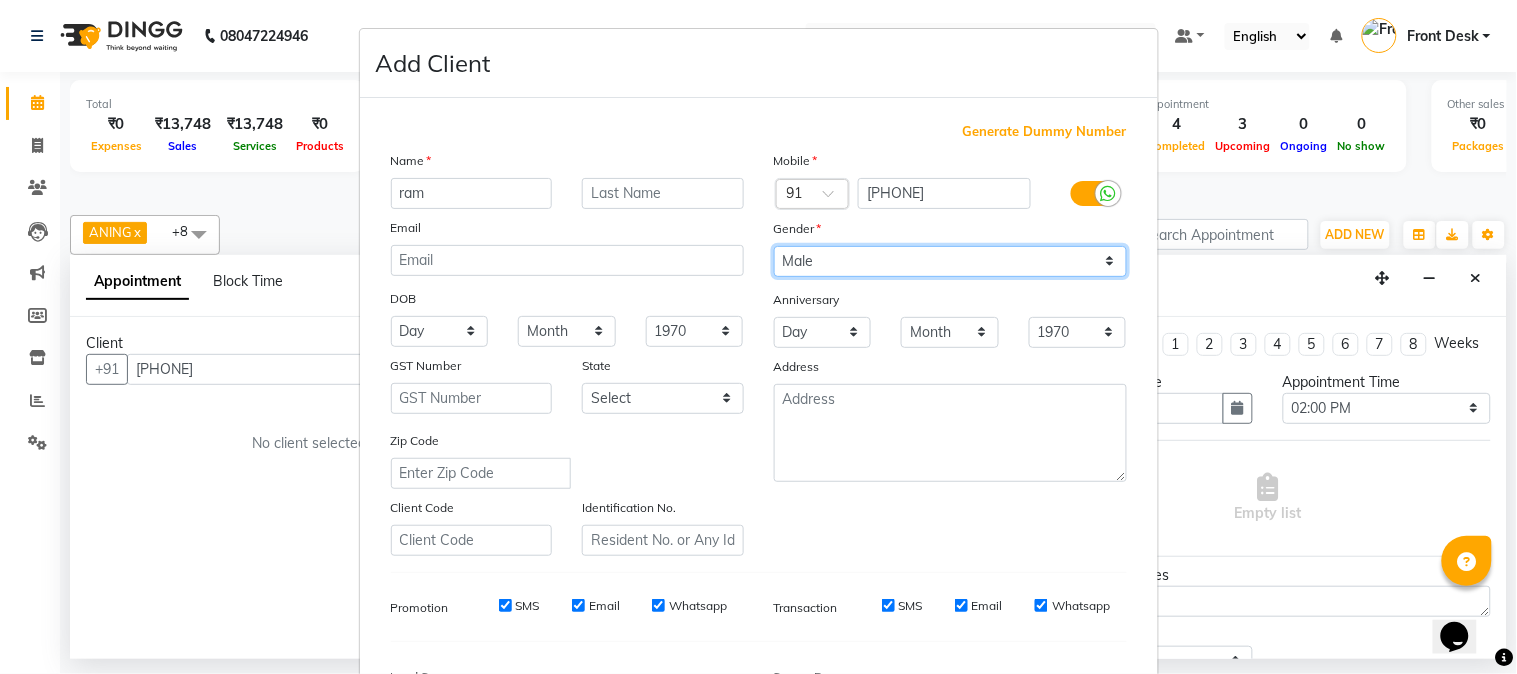 click on "Select Male Female Other Prefer Not To Say" at bounding box center [950, 261] 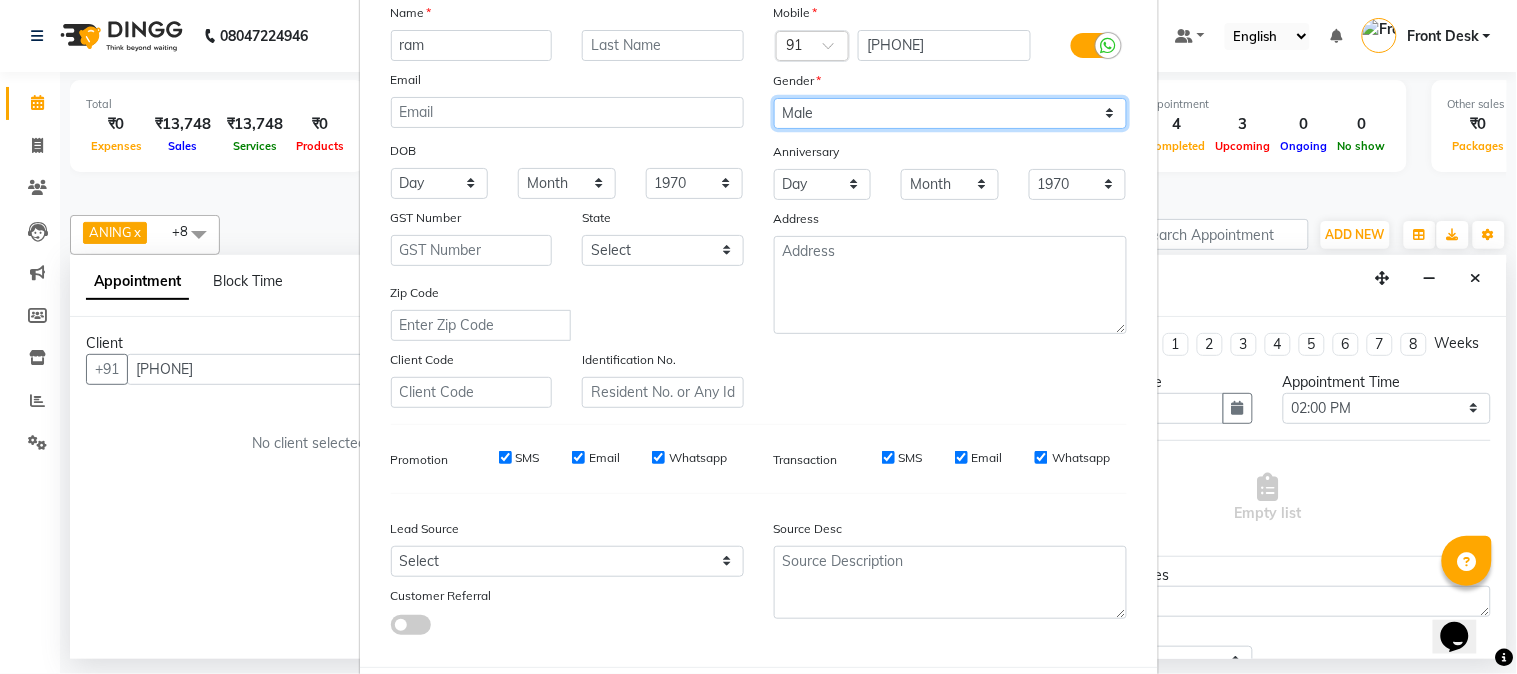 scroll, scrollTop: 250, scrollLeft: 0, axis: vertical 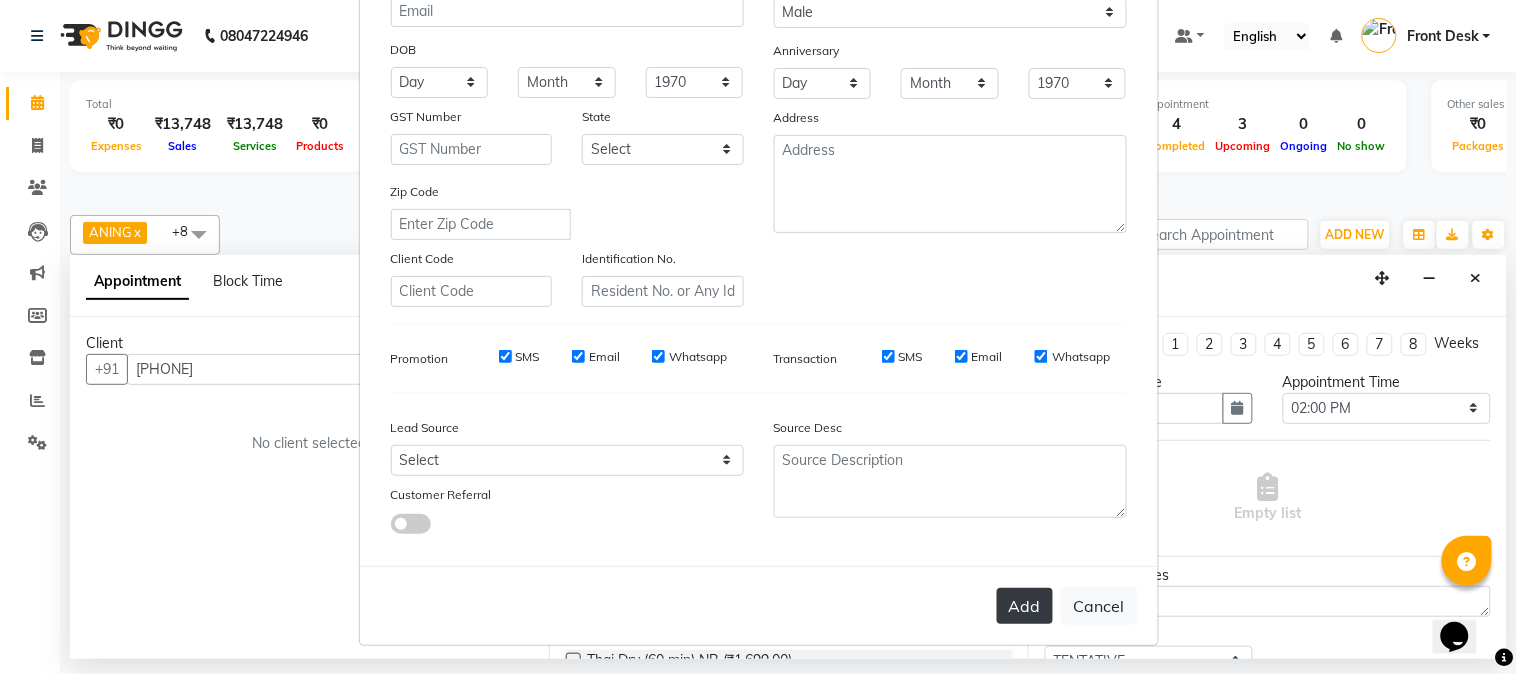 click on "Add" at bounding box center (1025, 606) 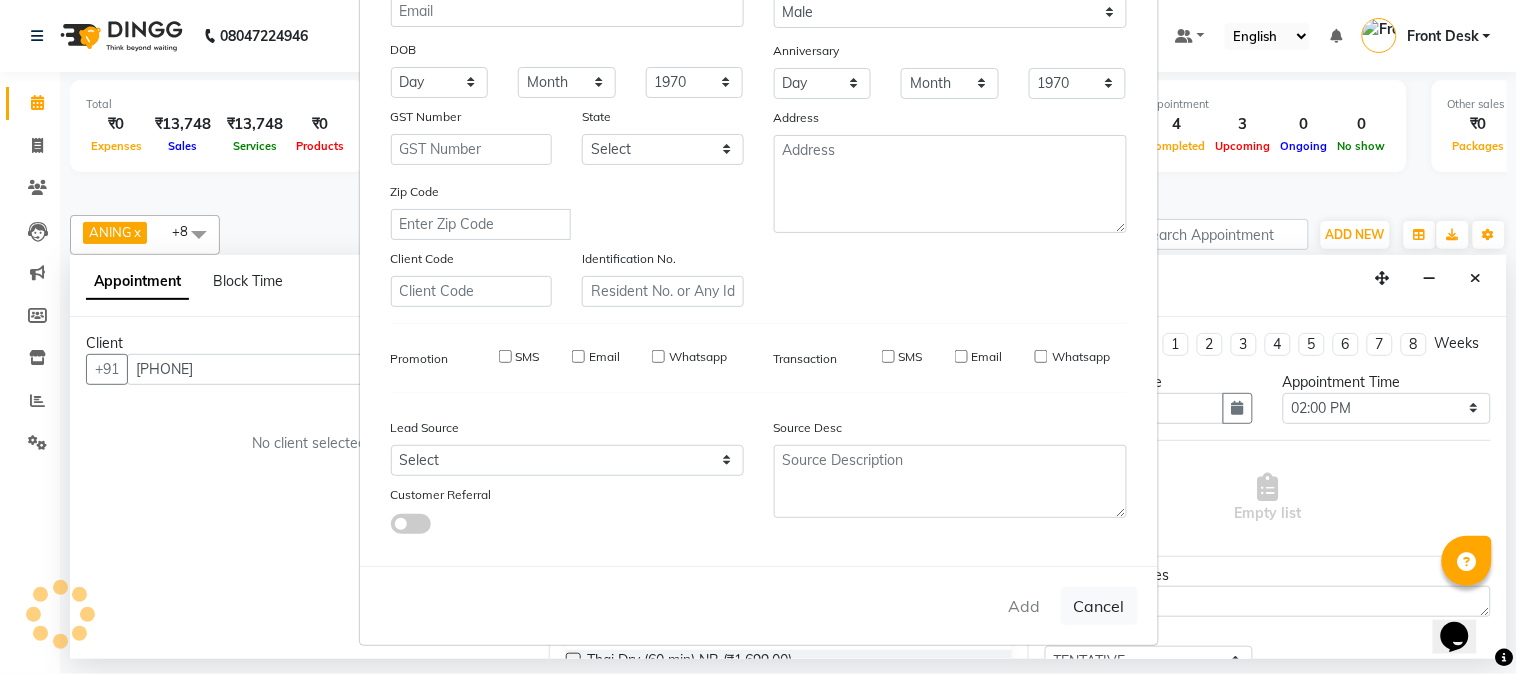 type 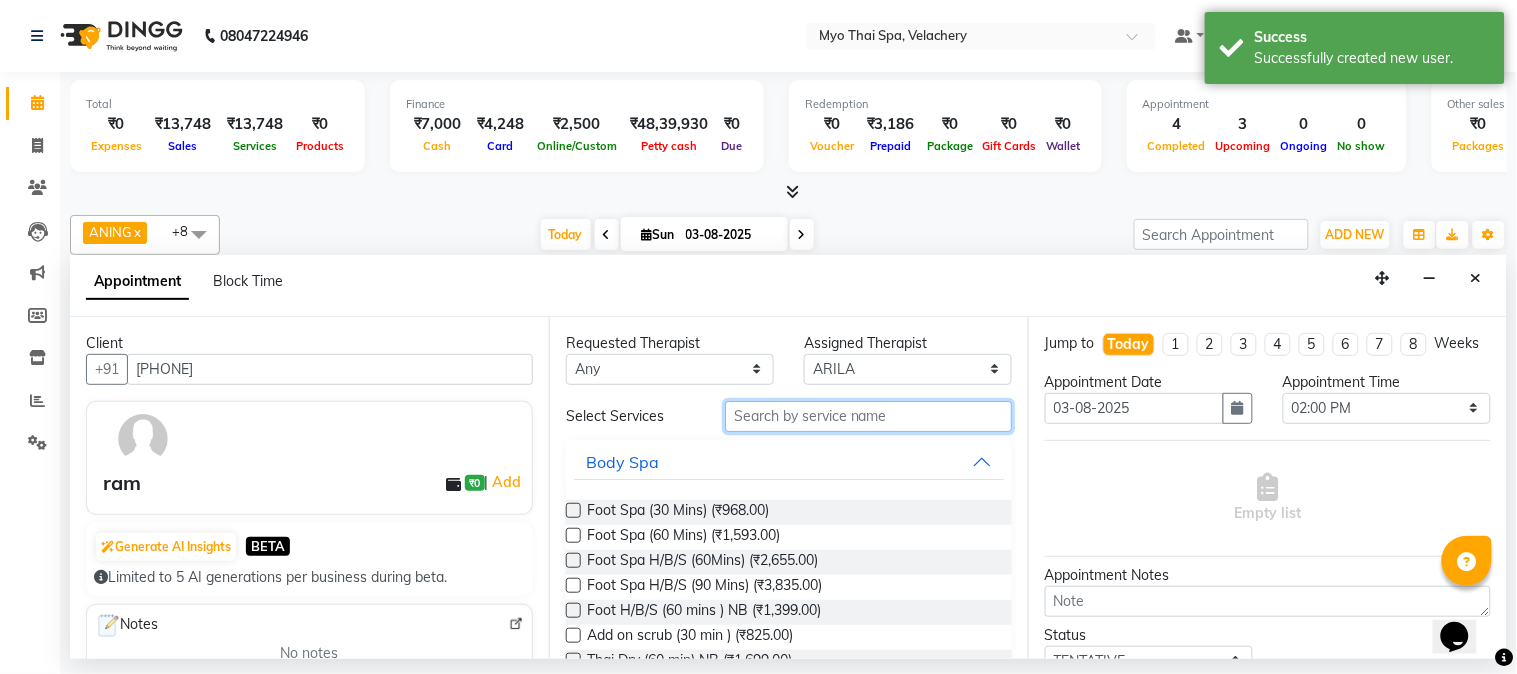 click at bounding box center [868, 416] 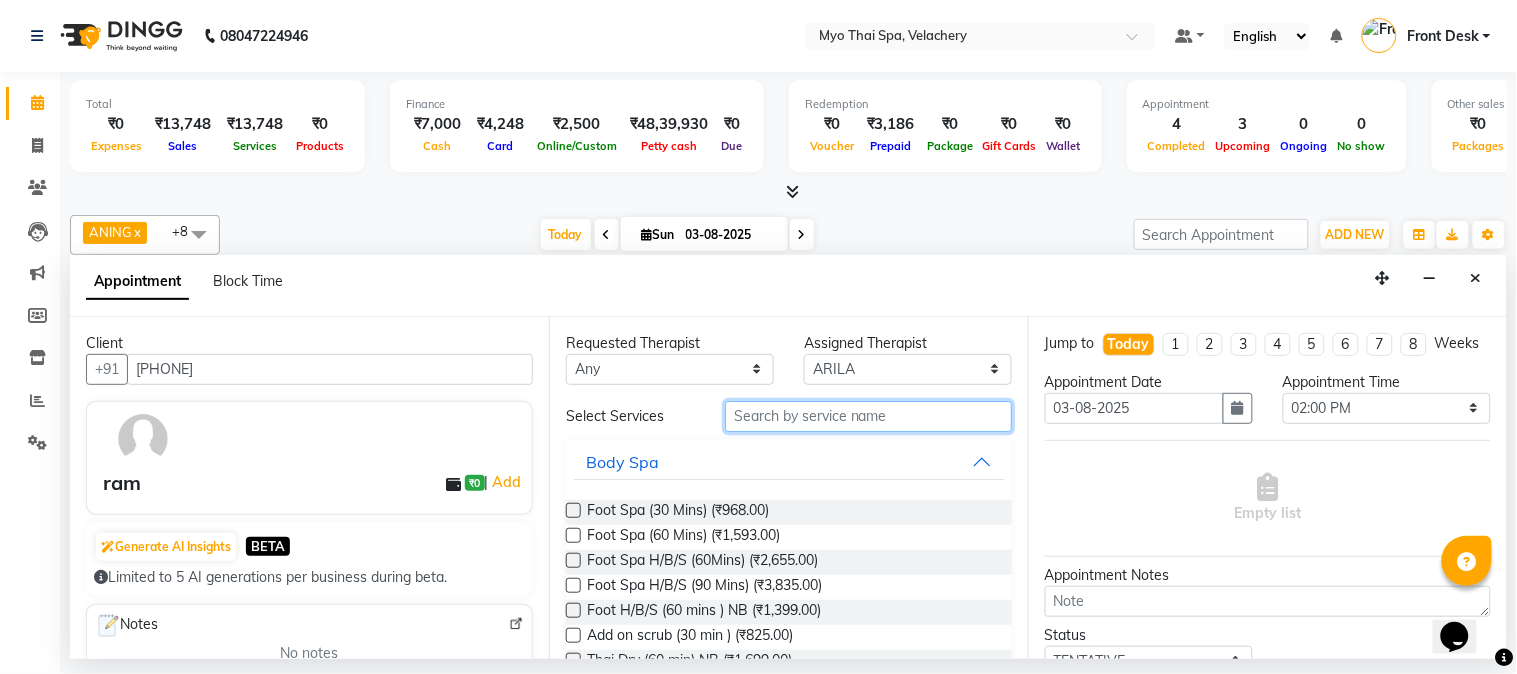 click at bounding box center (868, 416) 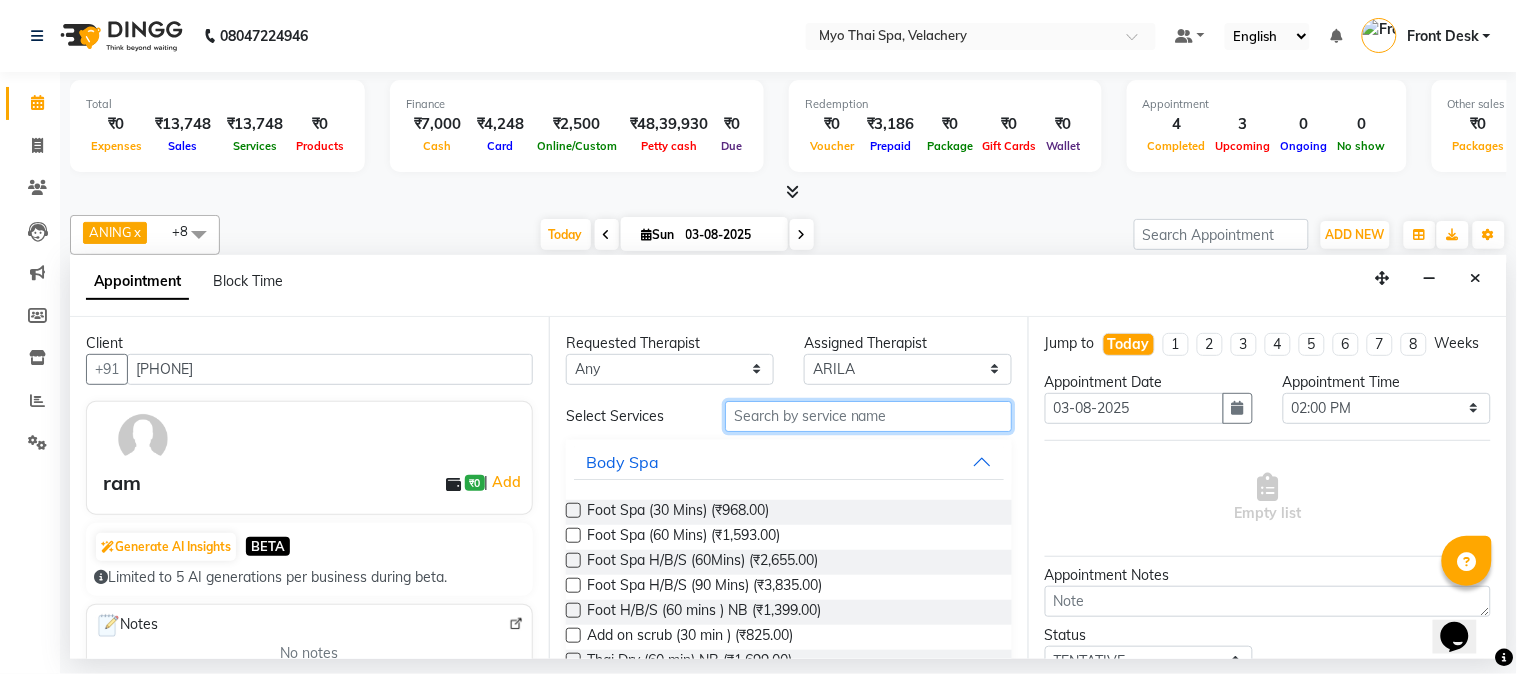 click at bounding box center [868, 416] 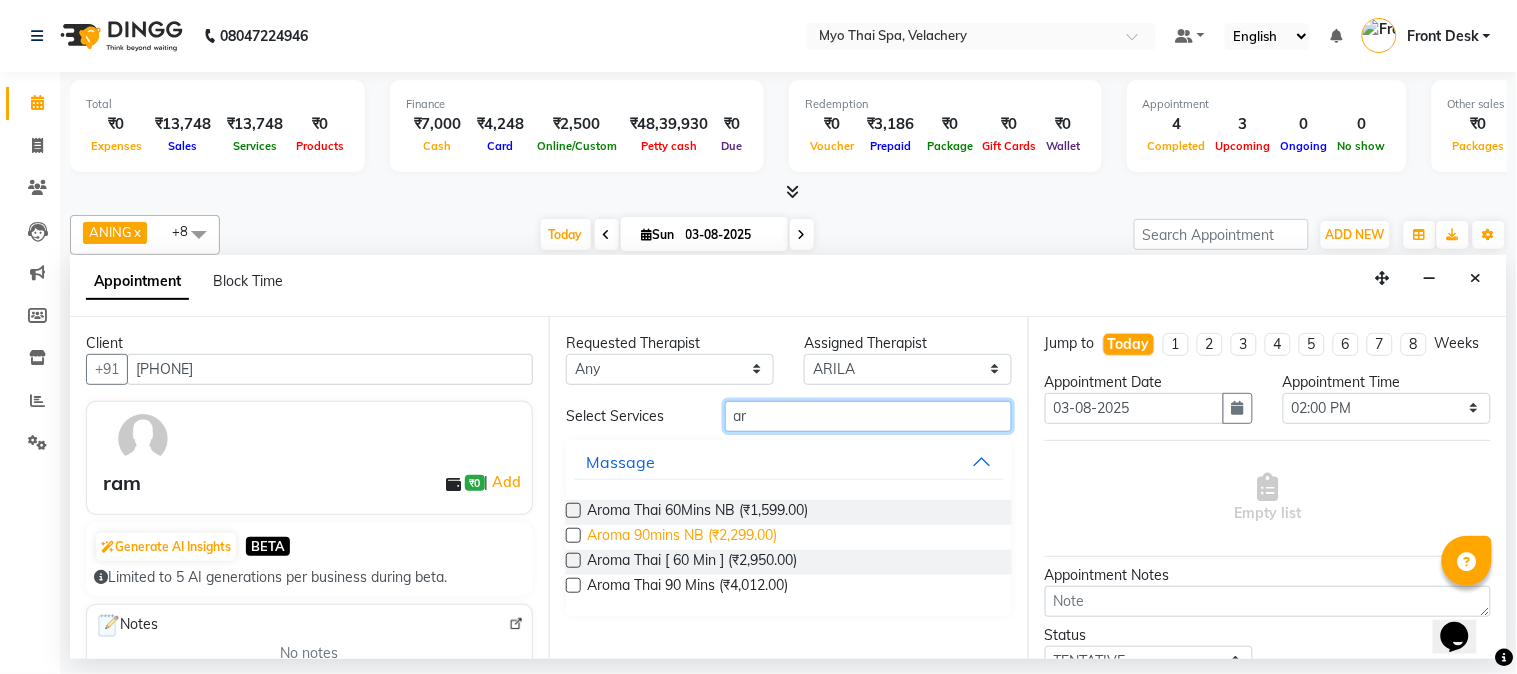 type on "a" 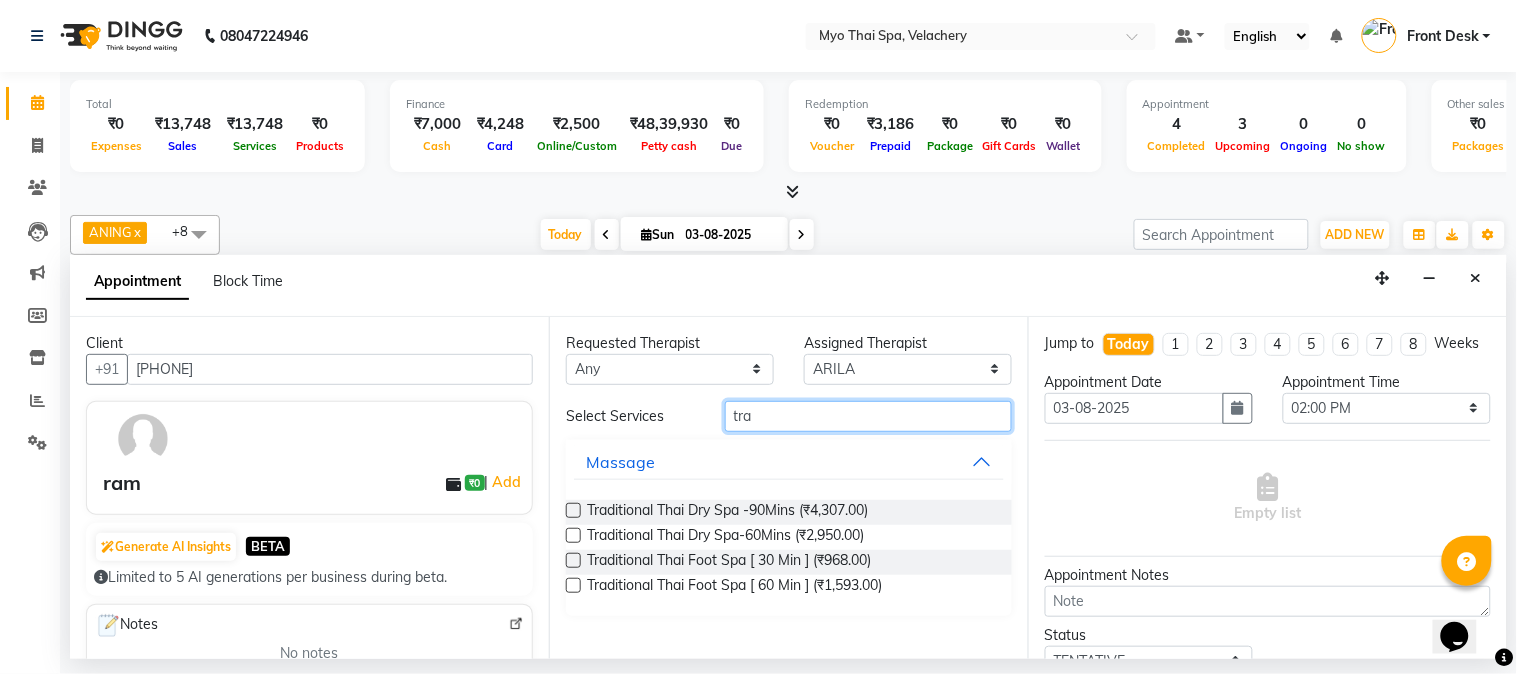 type on "tra" 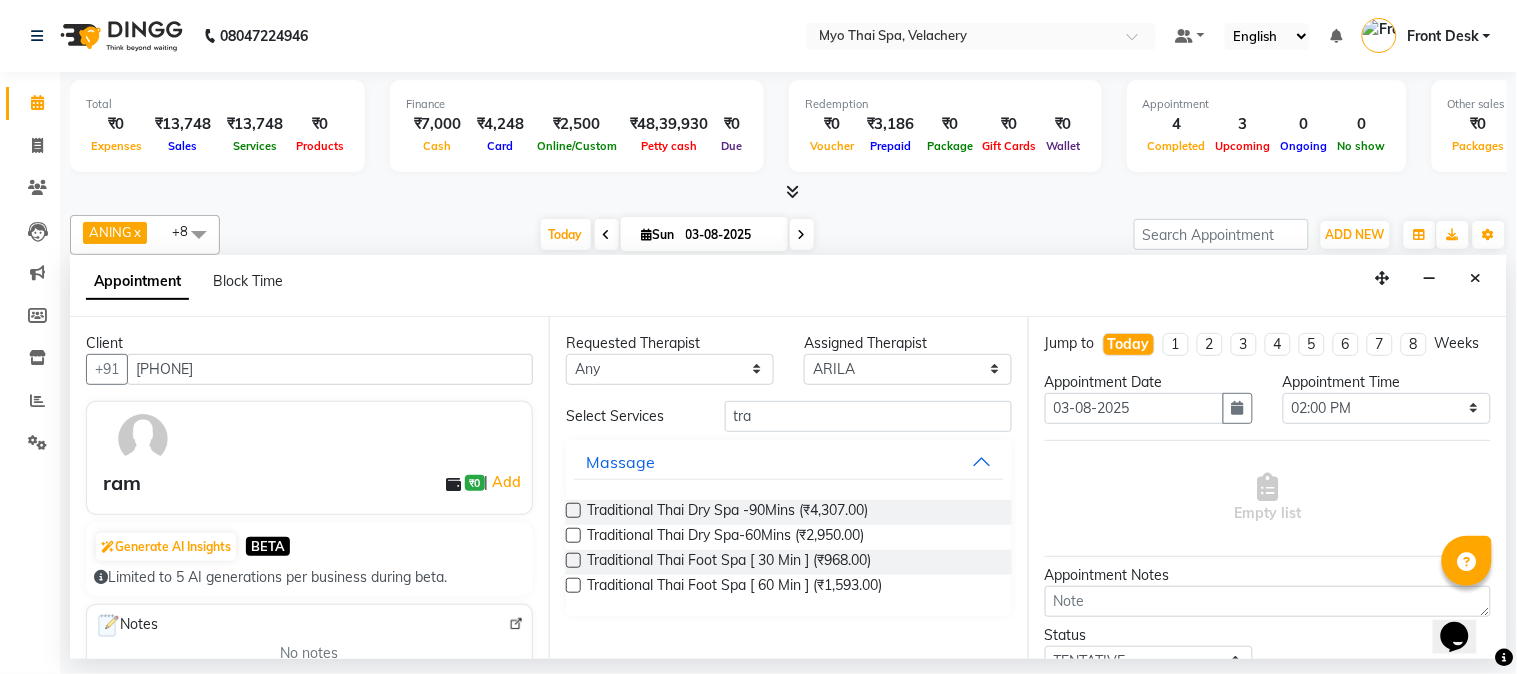 click at bounding box center (573, 535) 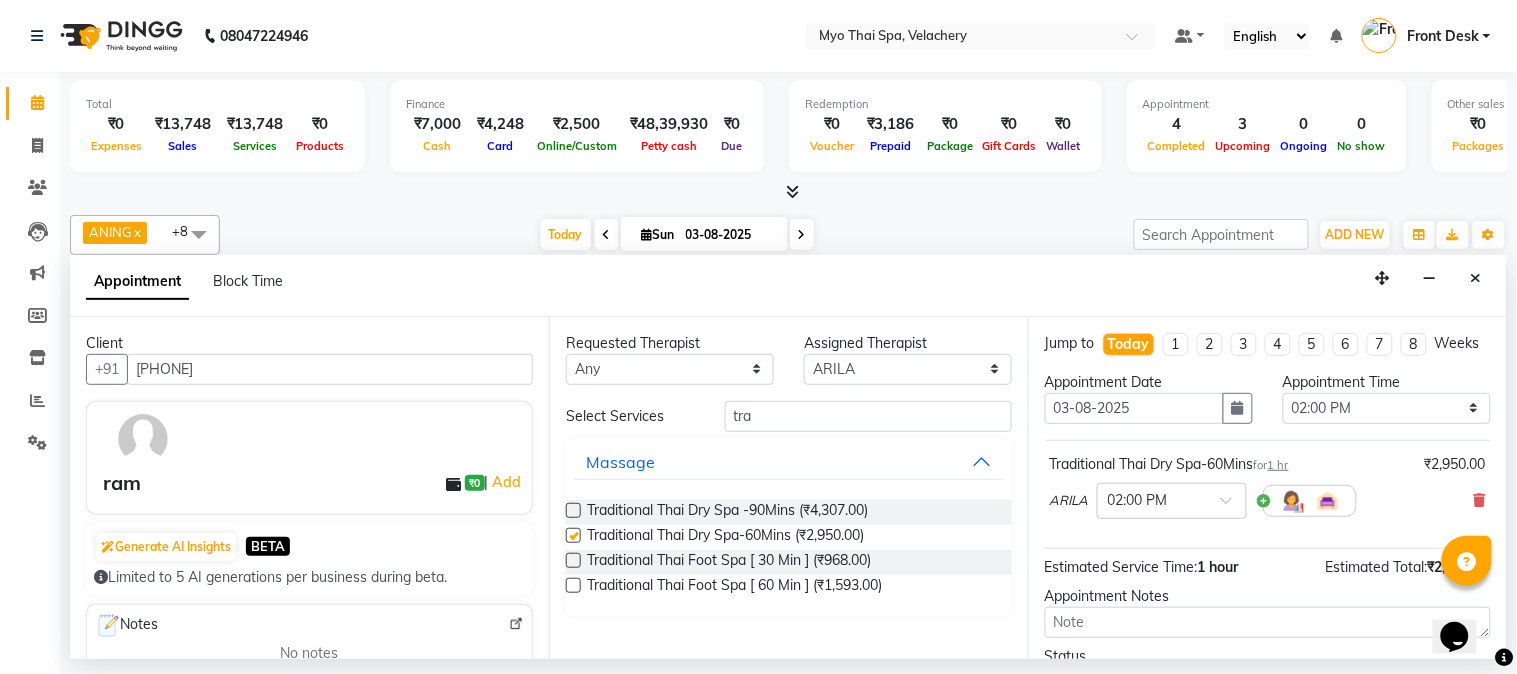 checkbox on "false" 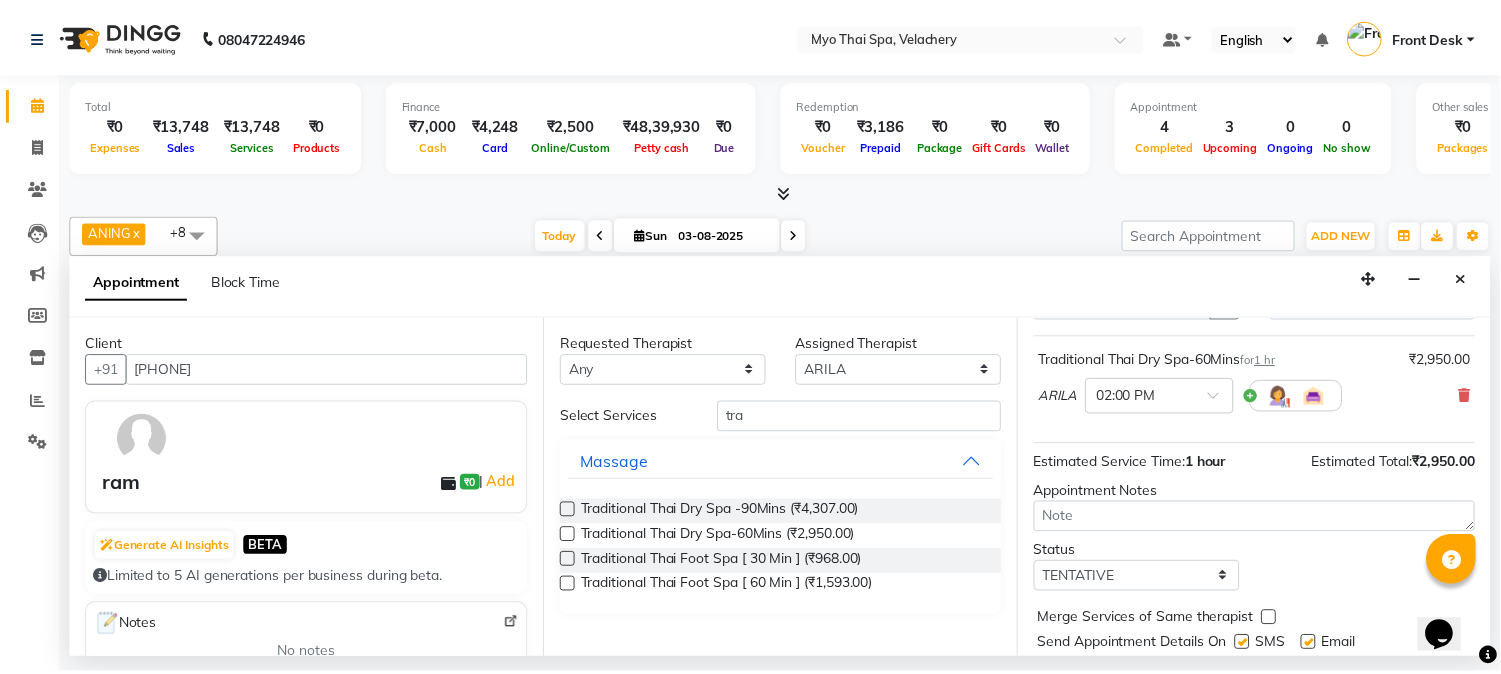 scroll, scrollTop: 183, scrollLeft: 0, axis: vertical 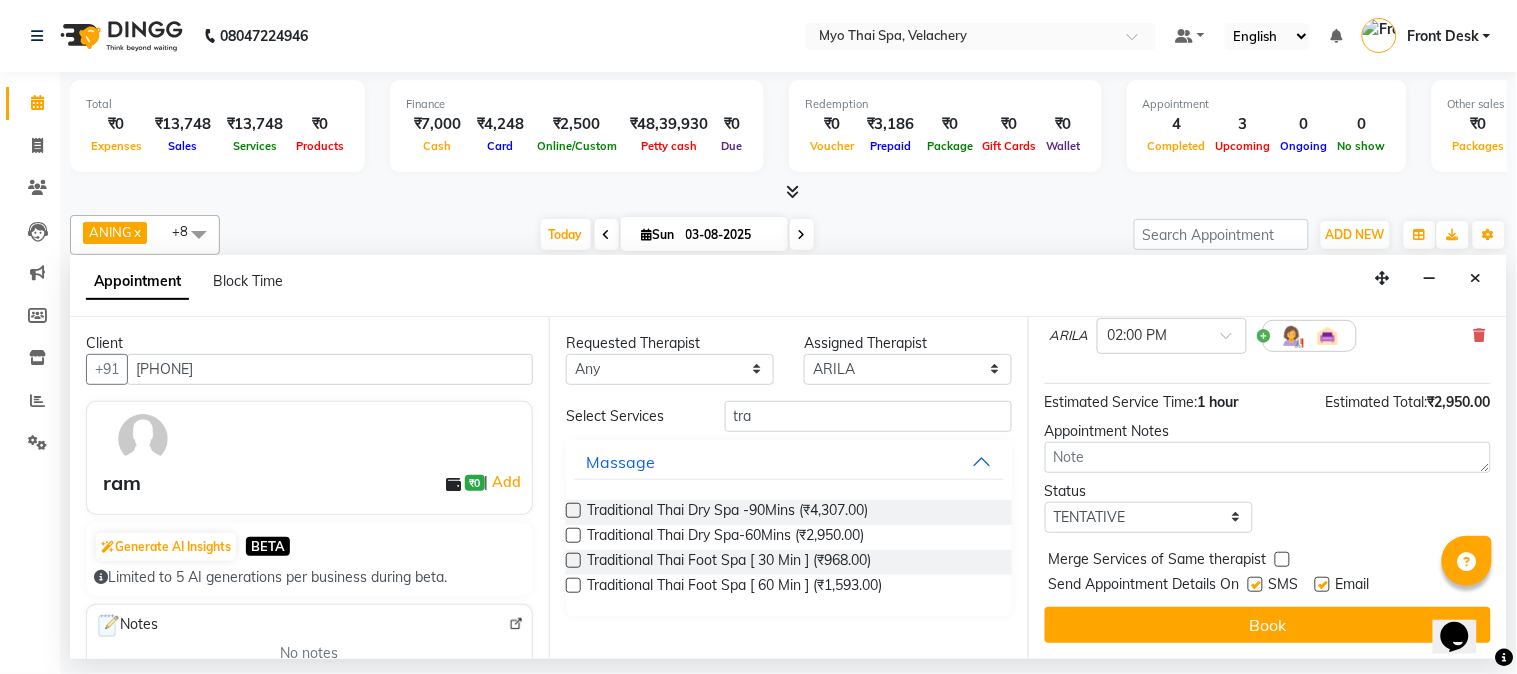 click at bounding box center [1255, 584] 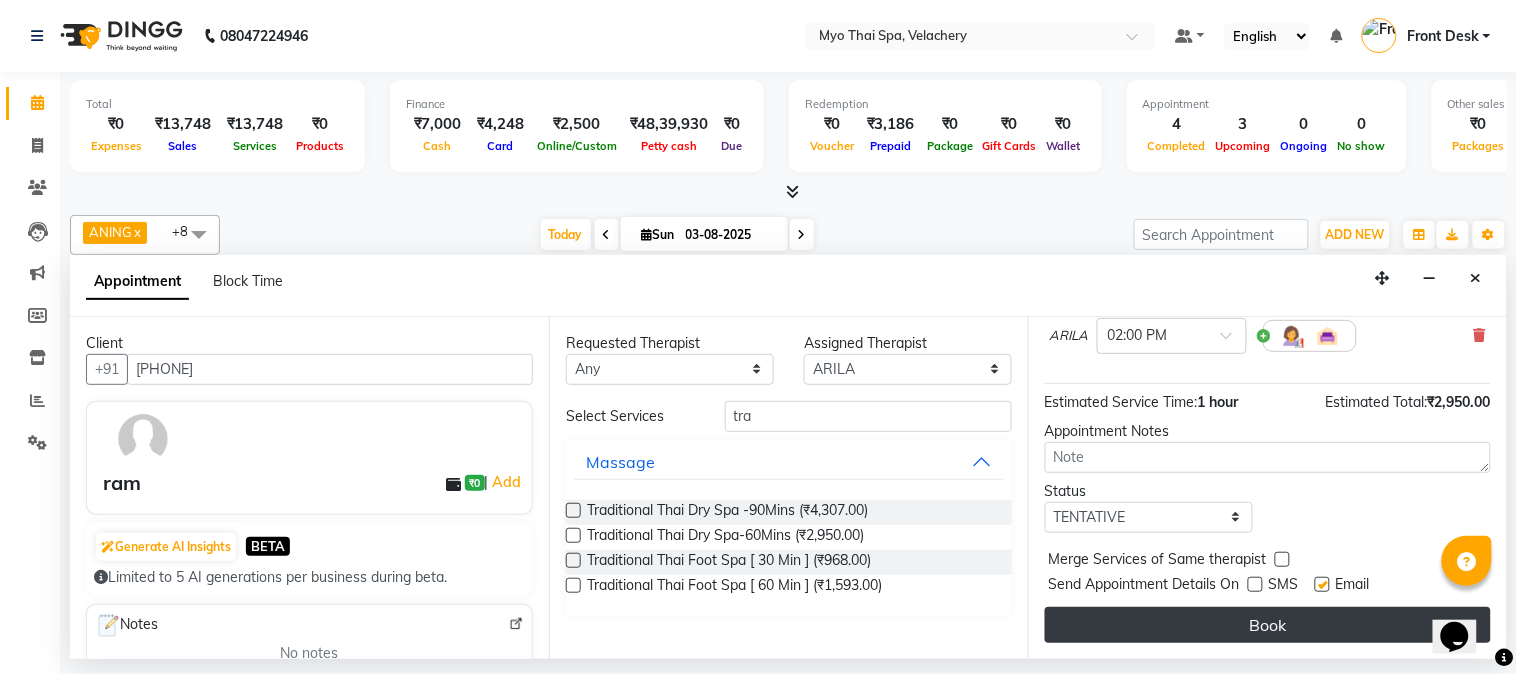 click on "Book" at bounding box center (1268, 625) 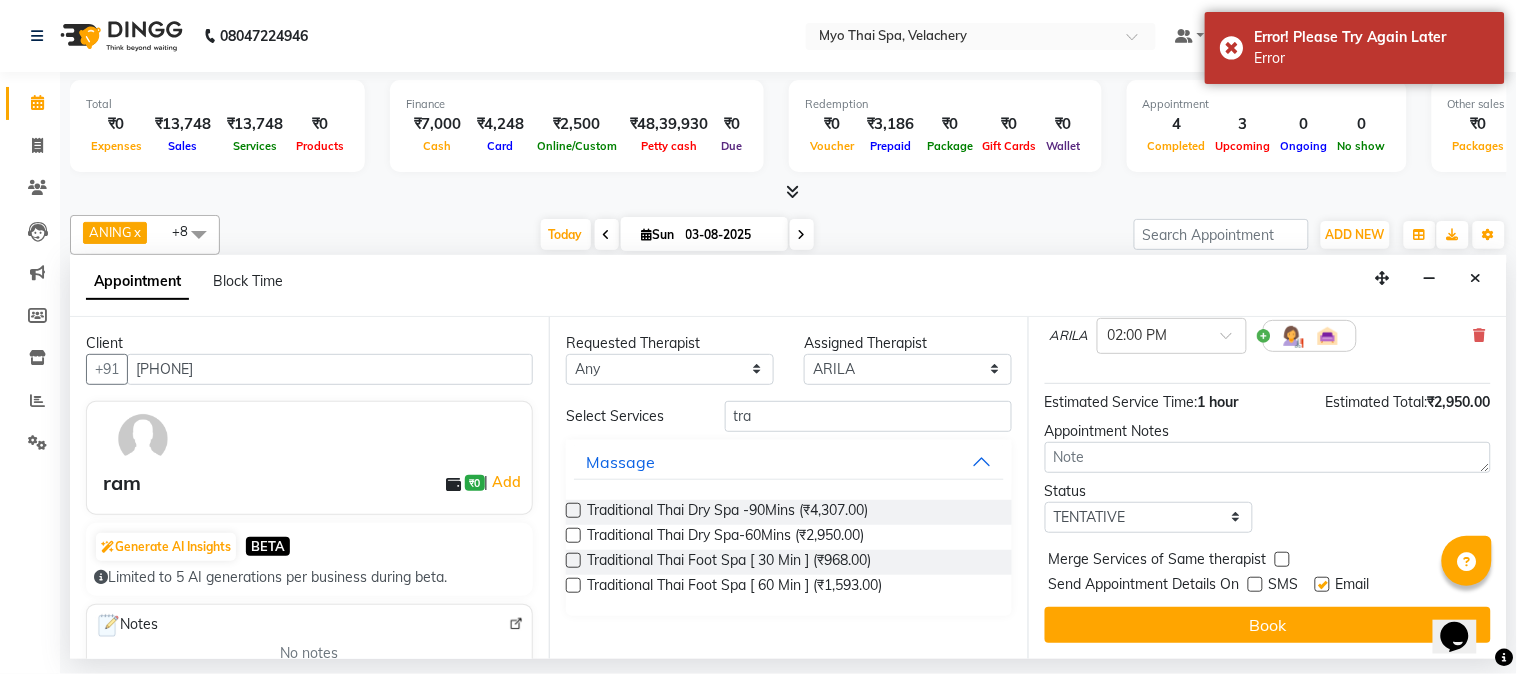 click at bounding box center [1255, 584] 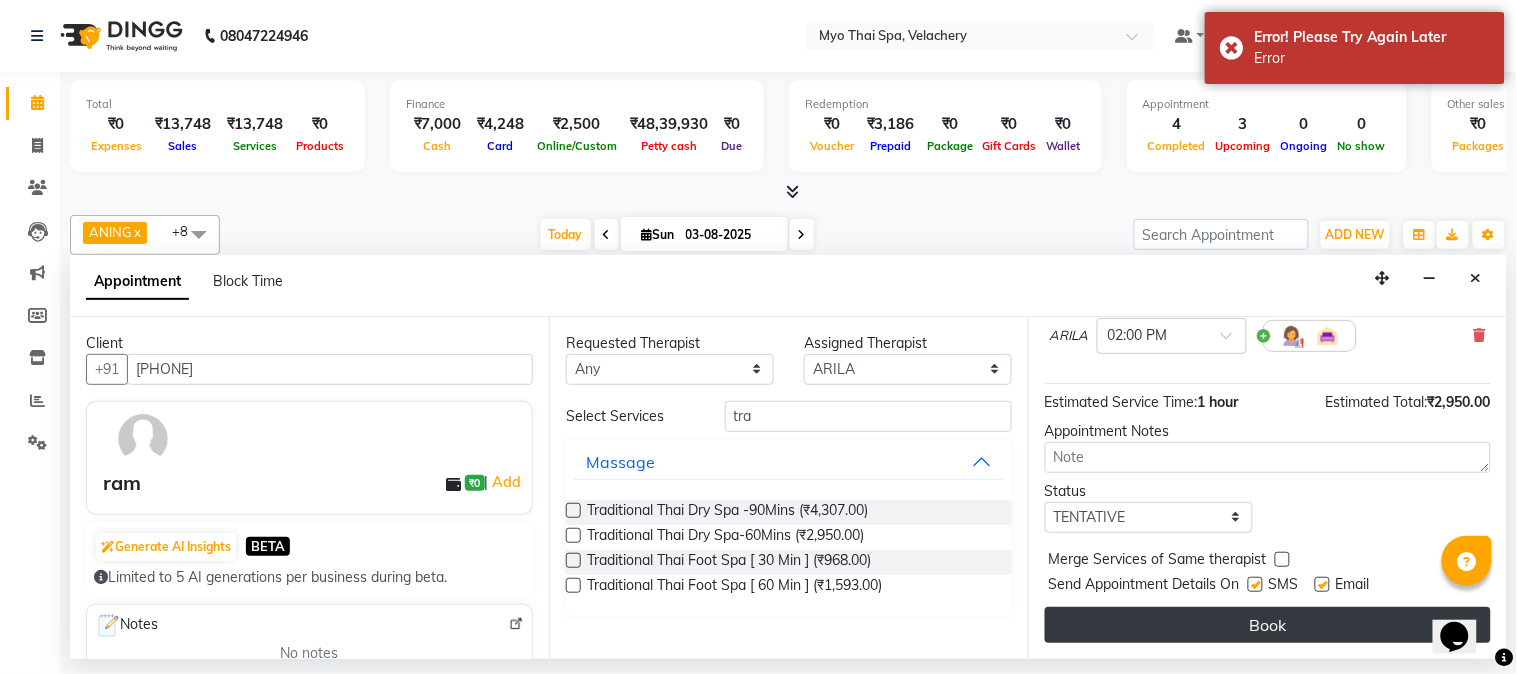 click on "Book" at bounding box center [1268, 625] 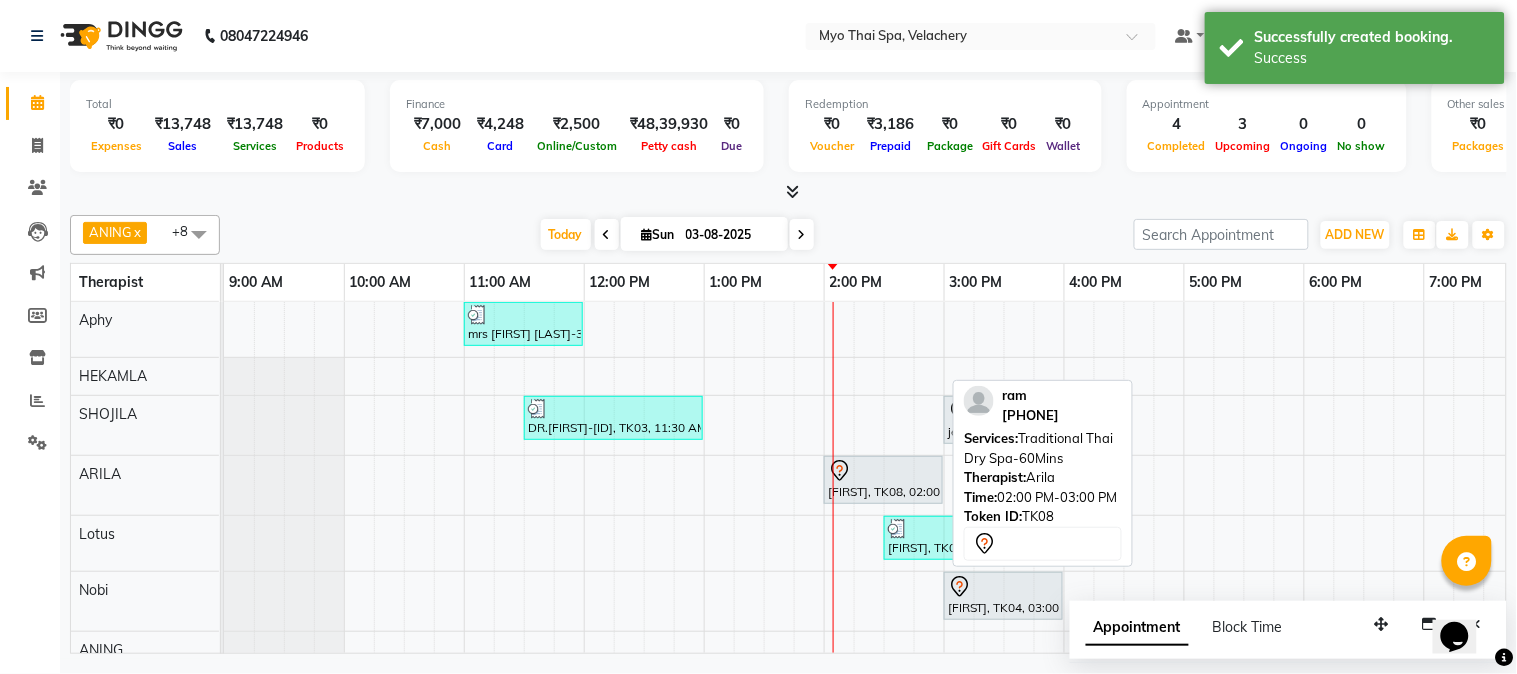 click at bounding box center [883, 471] 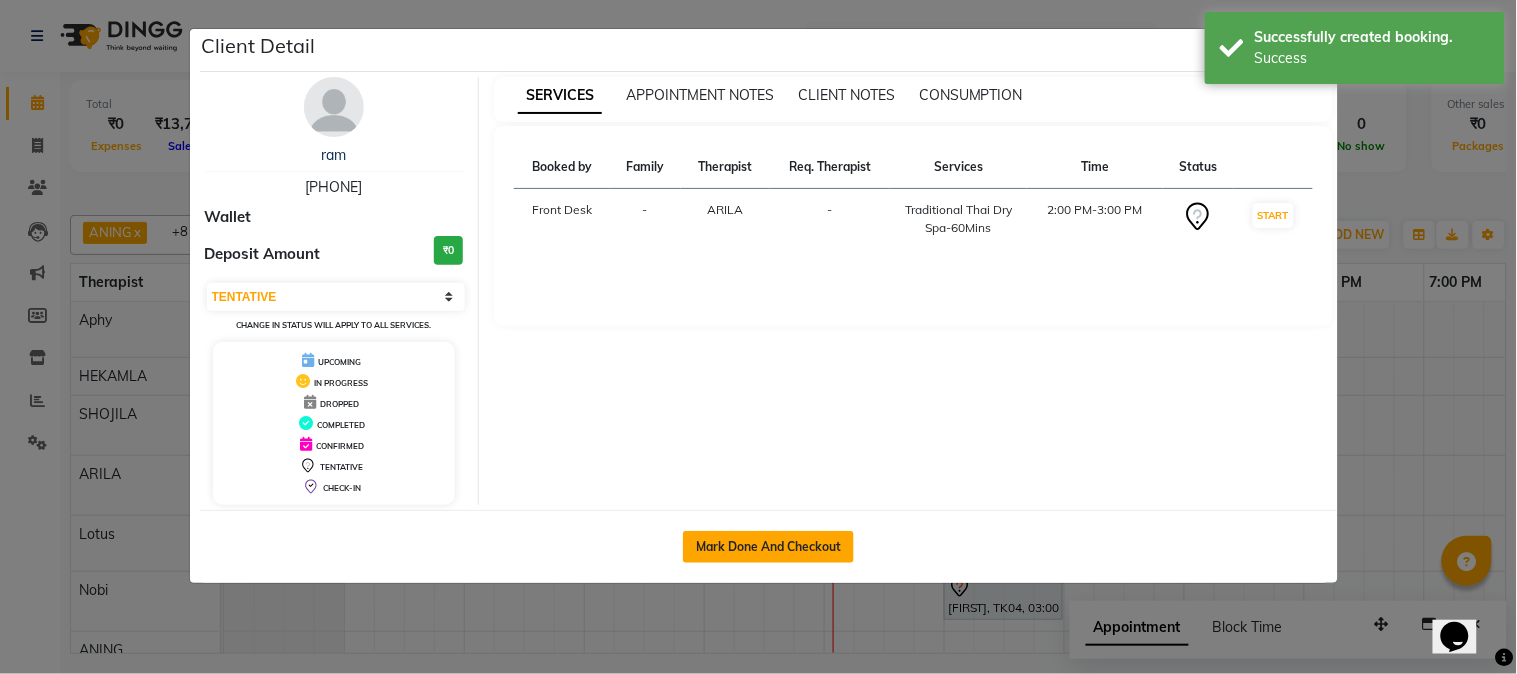 click on "Mark Done And Checkout" 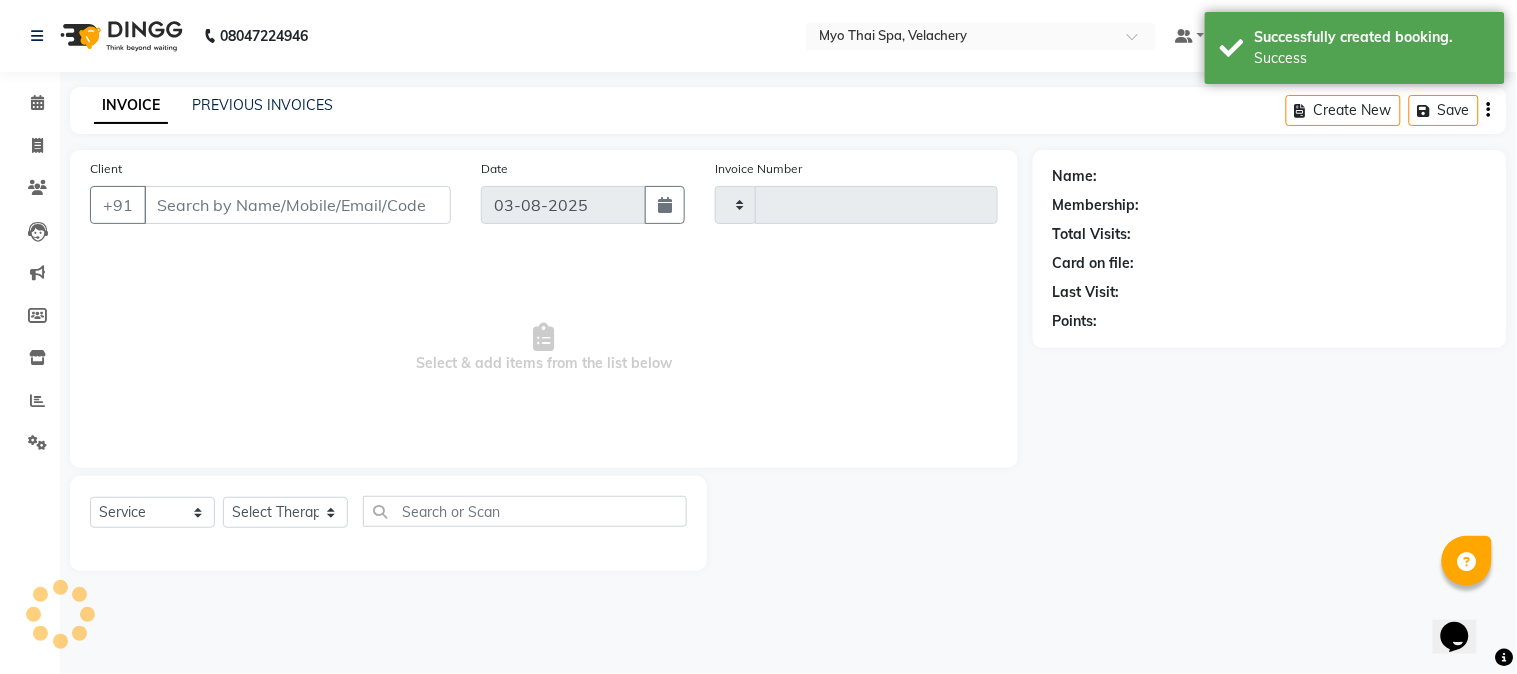 type on "1290" 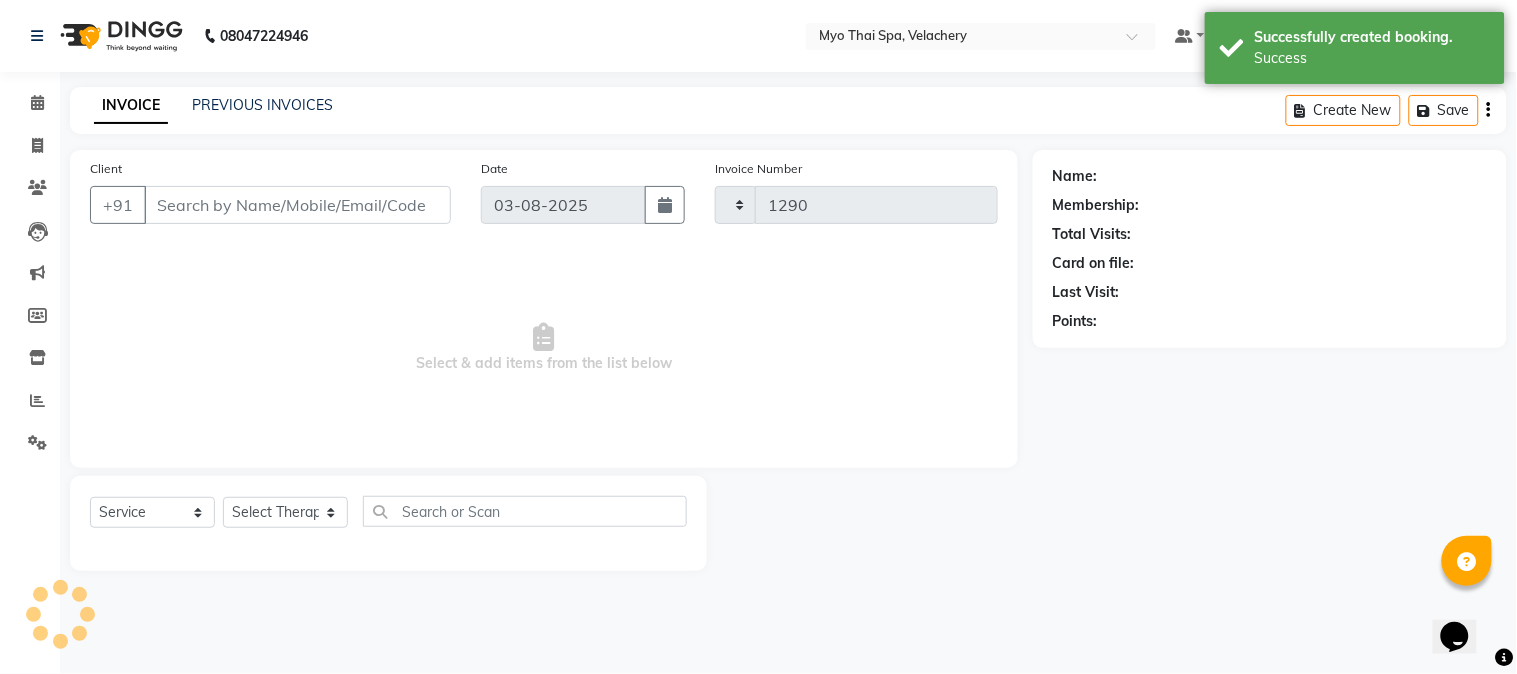 select on "3" 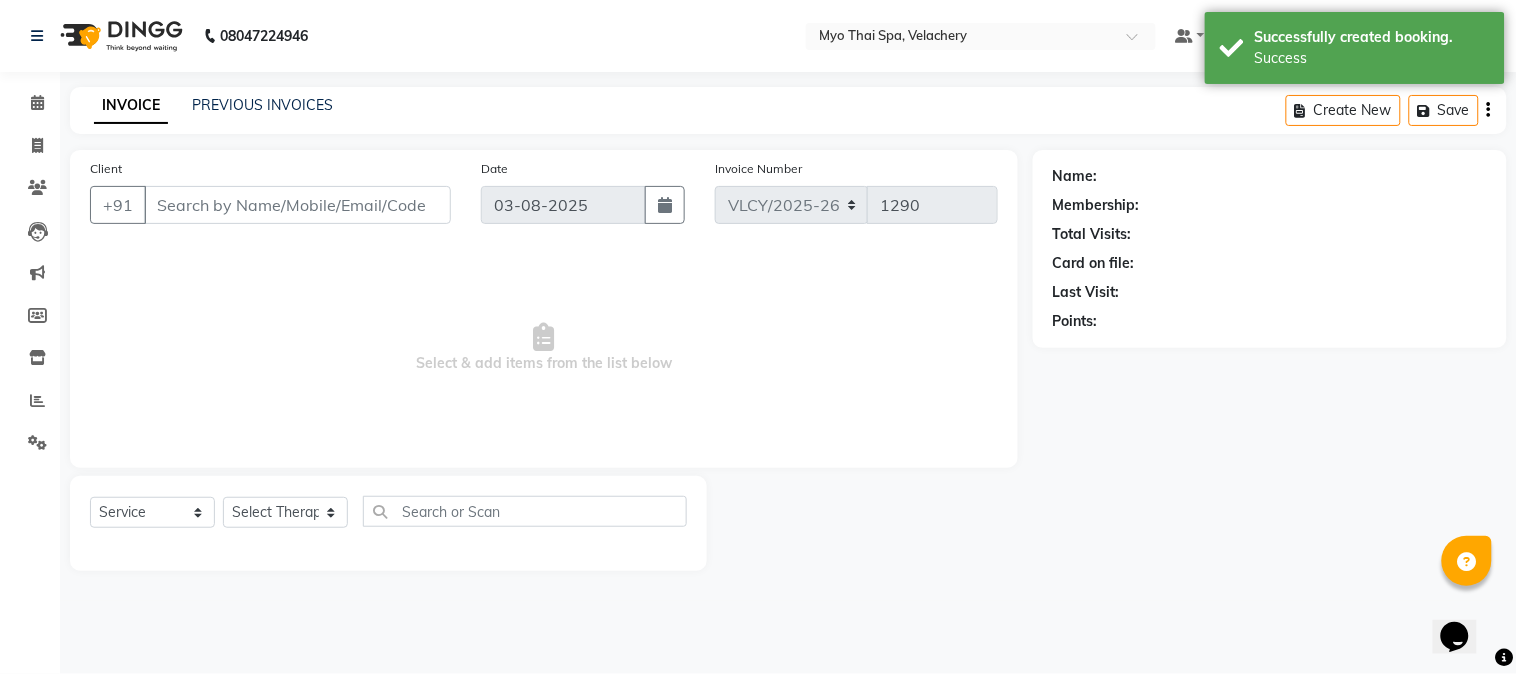 type on "[PHONE]" 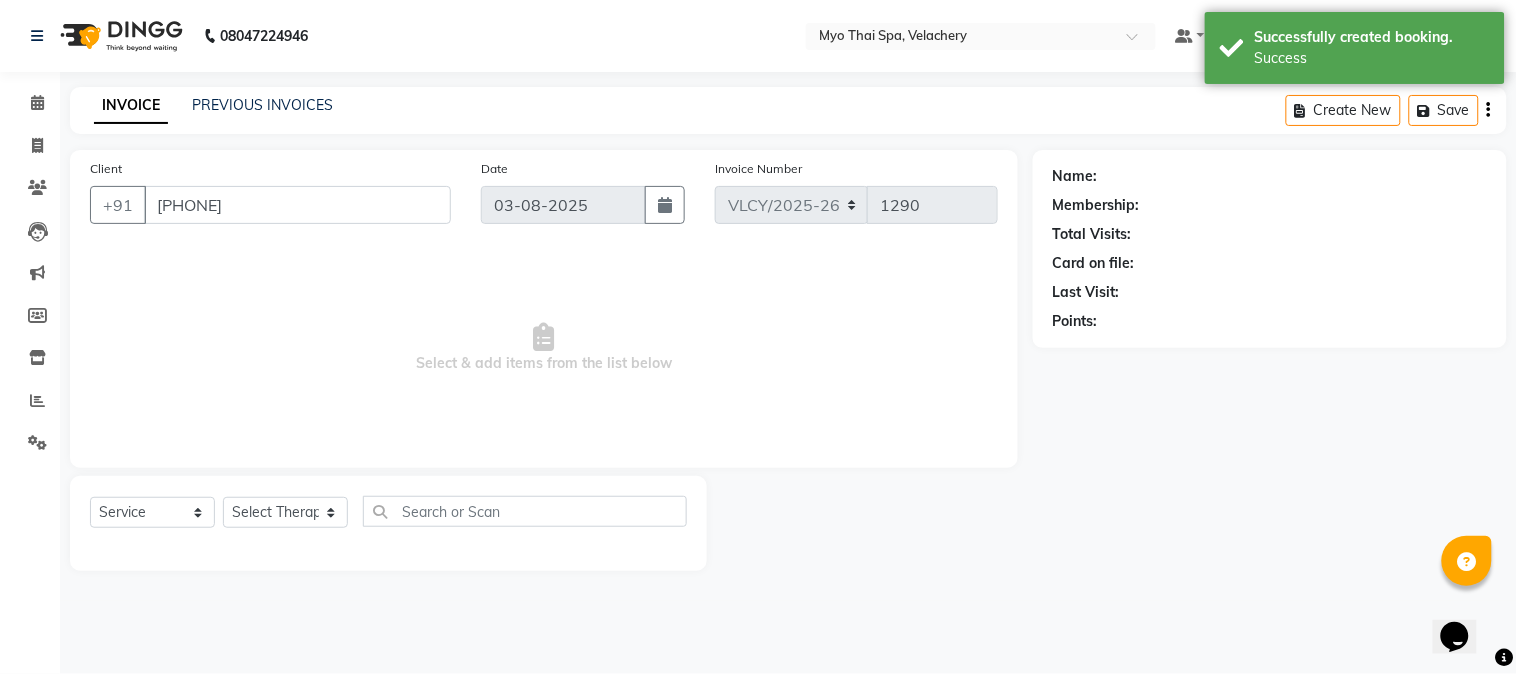 select on "37462" 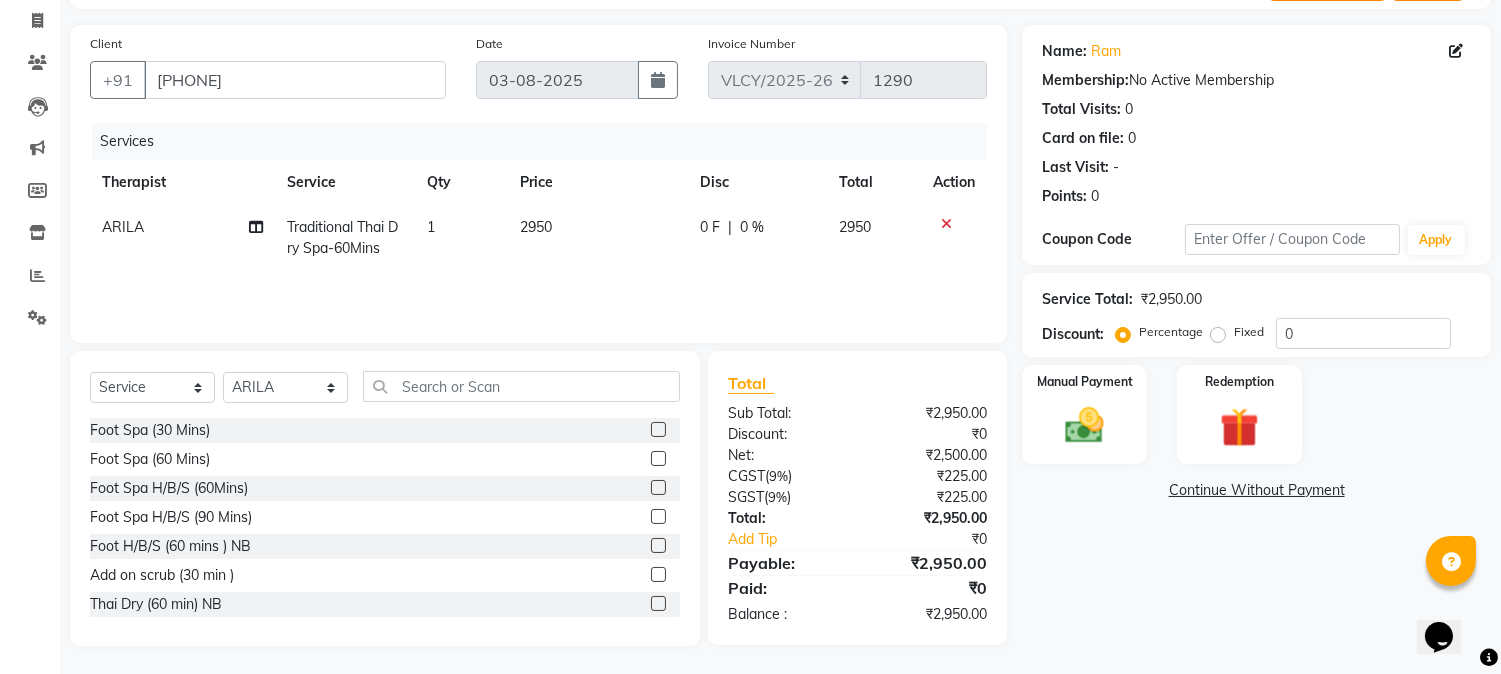 scroll, scrollTop: 126, scrollLeft: 0, axis: vertical 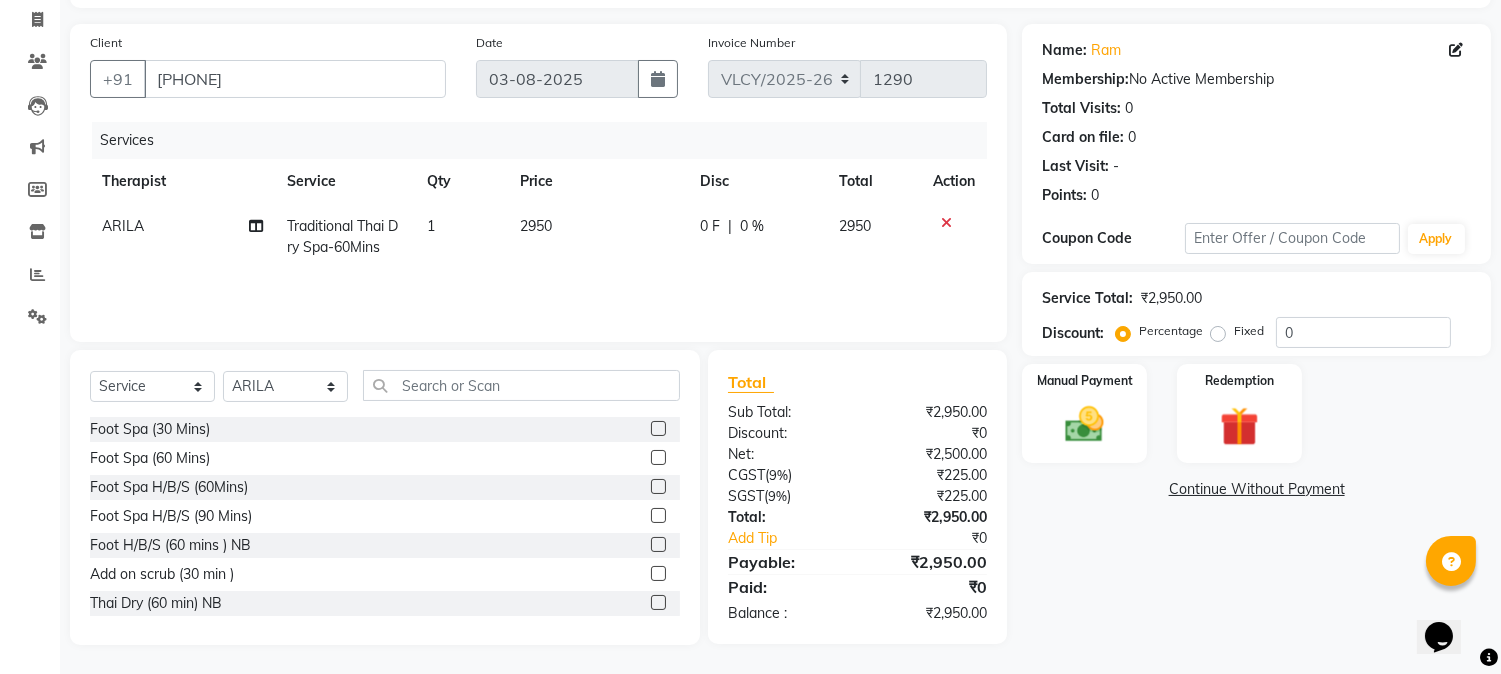 click on "Fixed" 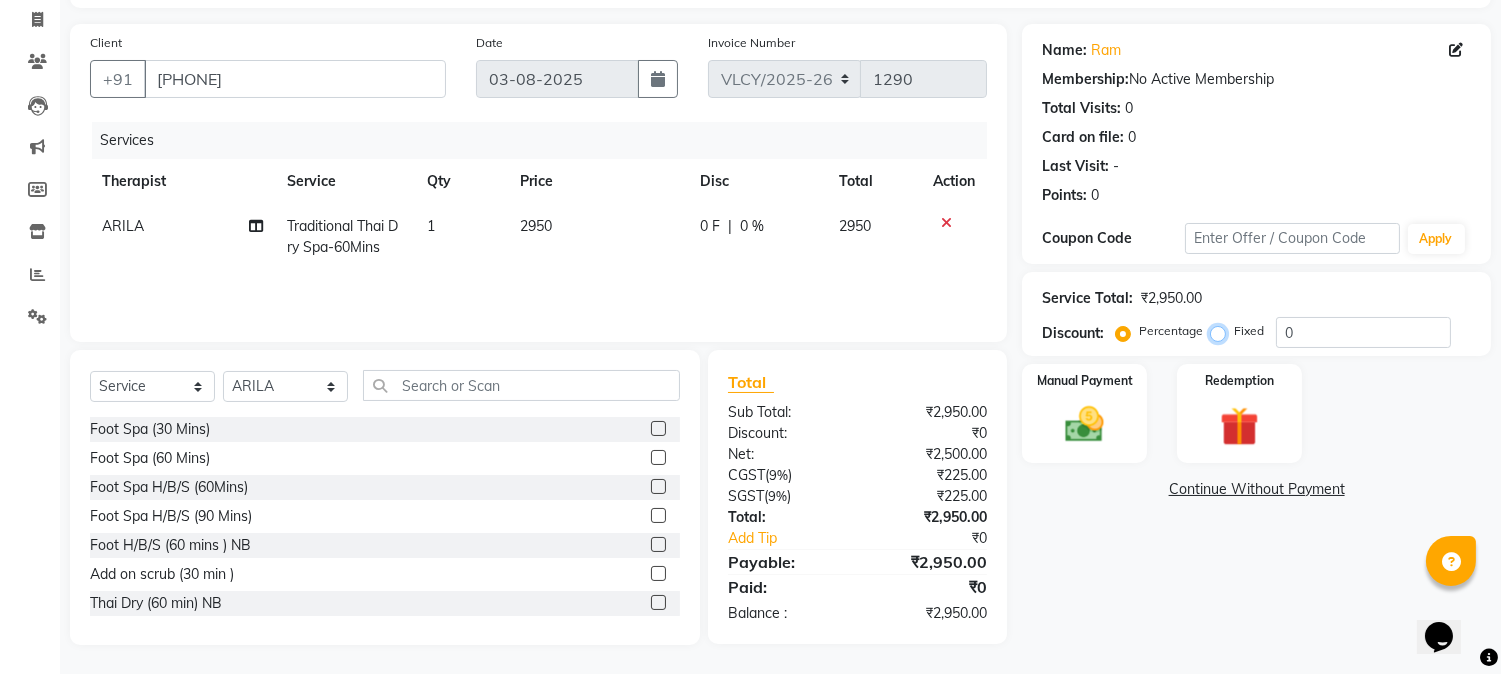click on "Fixed" at bounding box center (1222, 331) 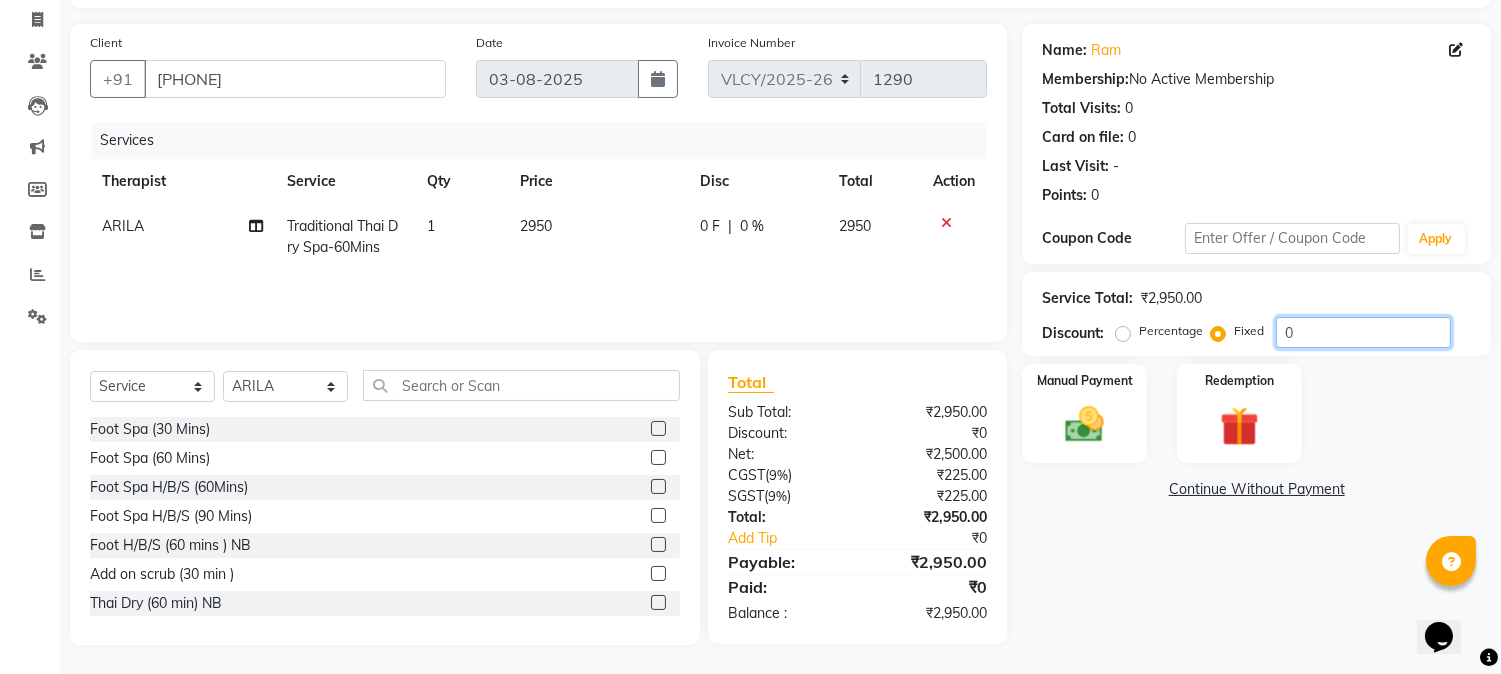 click on "0" 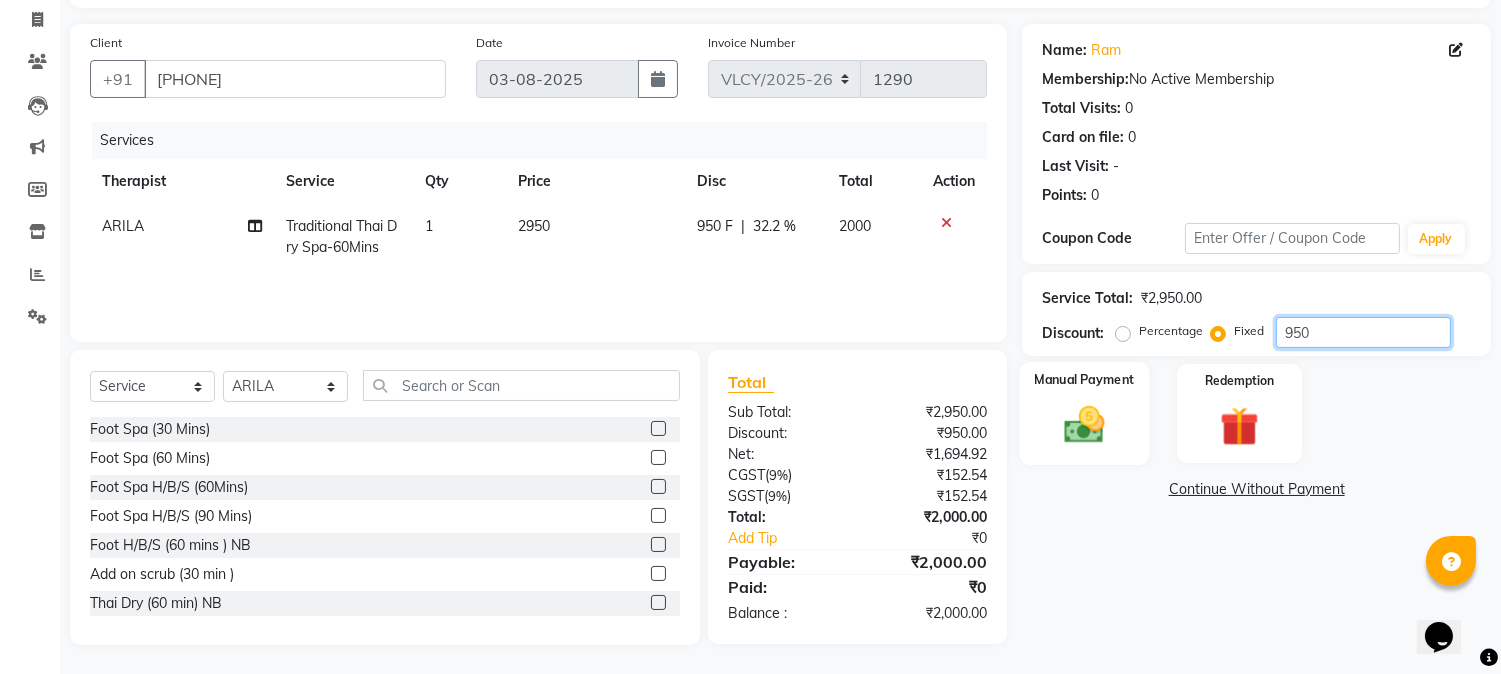 type on "950" 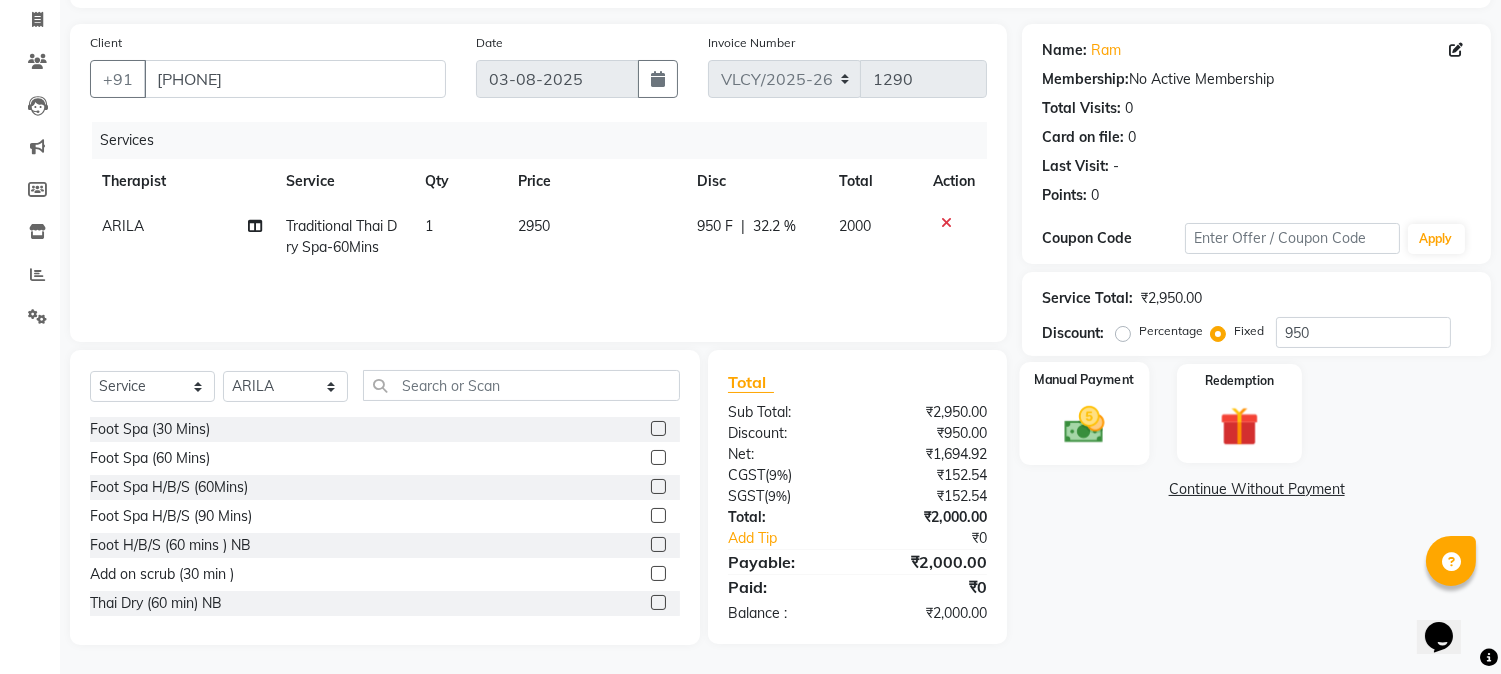 click 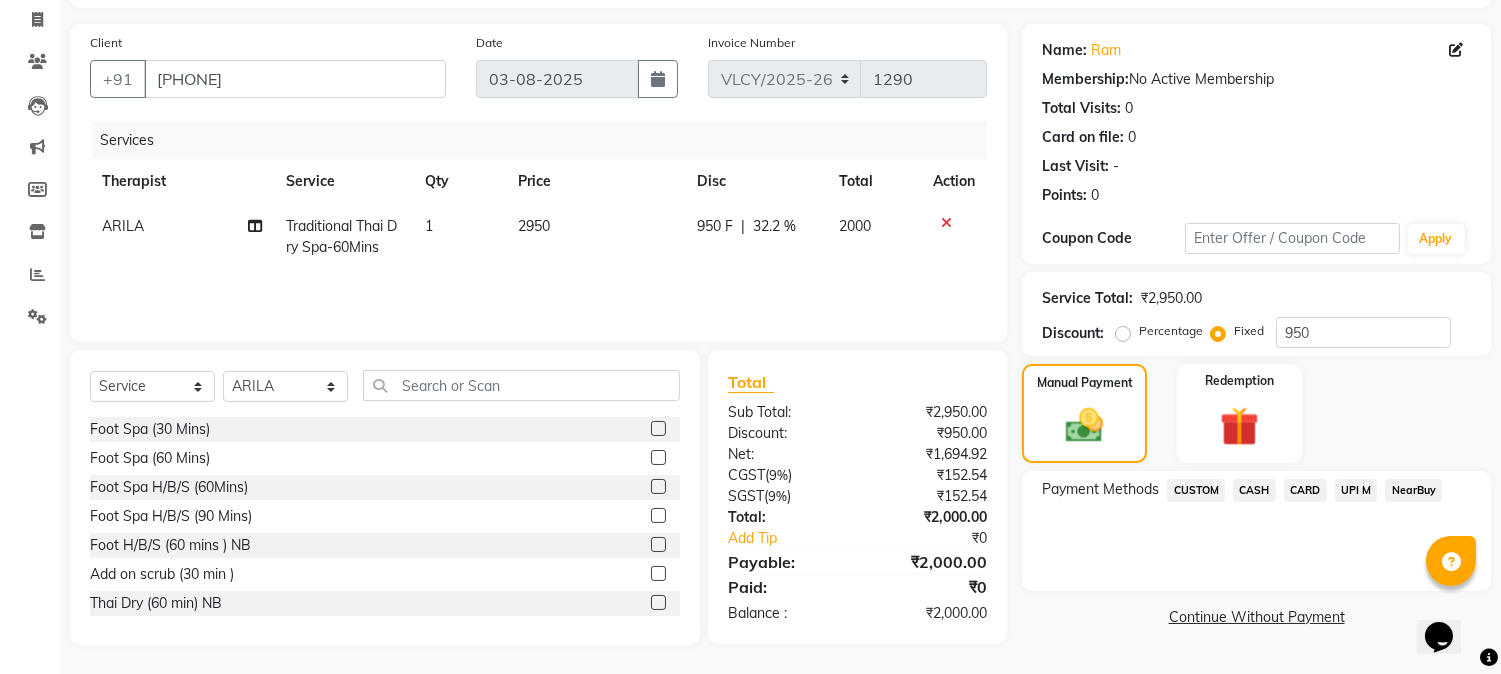 click on "CASH" 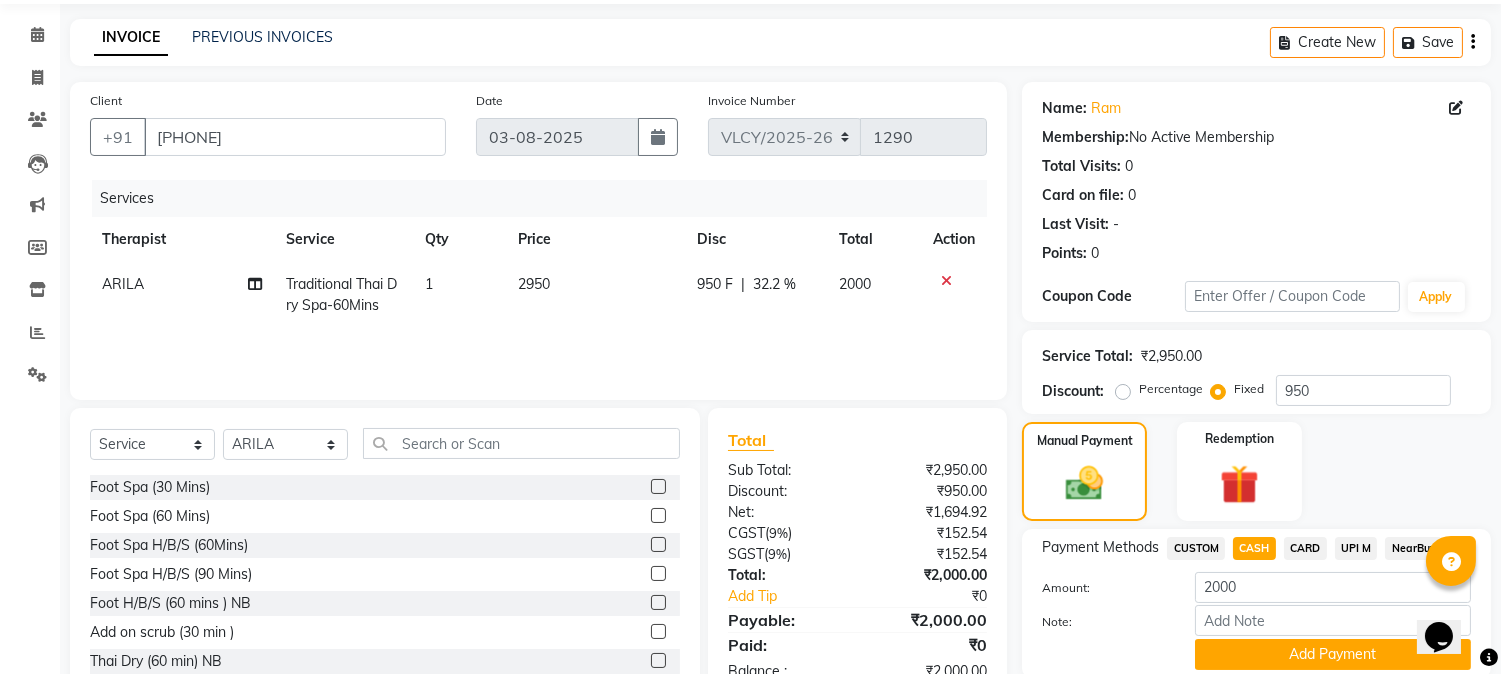 scroll, scrollTop: 142, scrollLeft: 0, axis: vertical 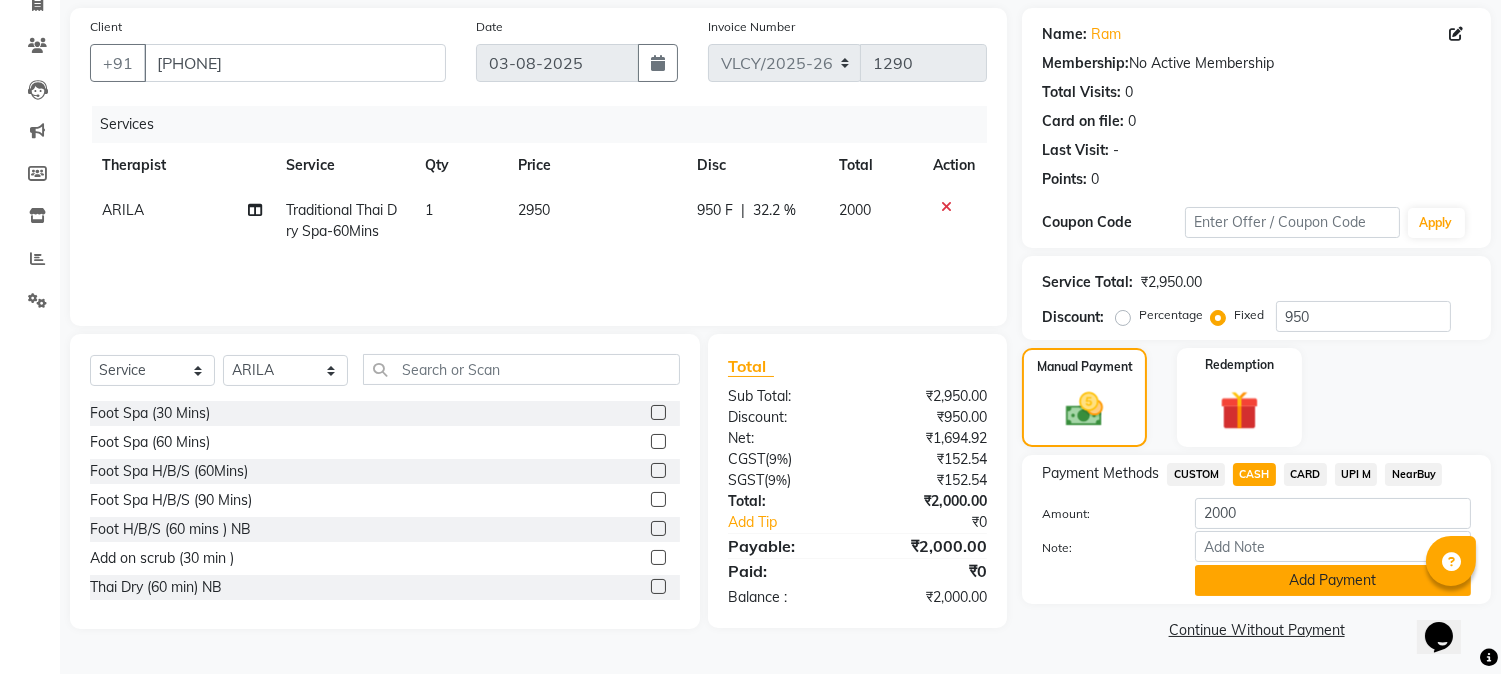 click on "Add Payment" 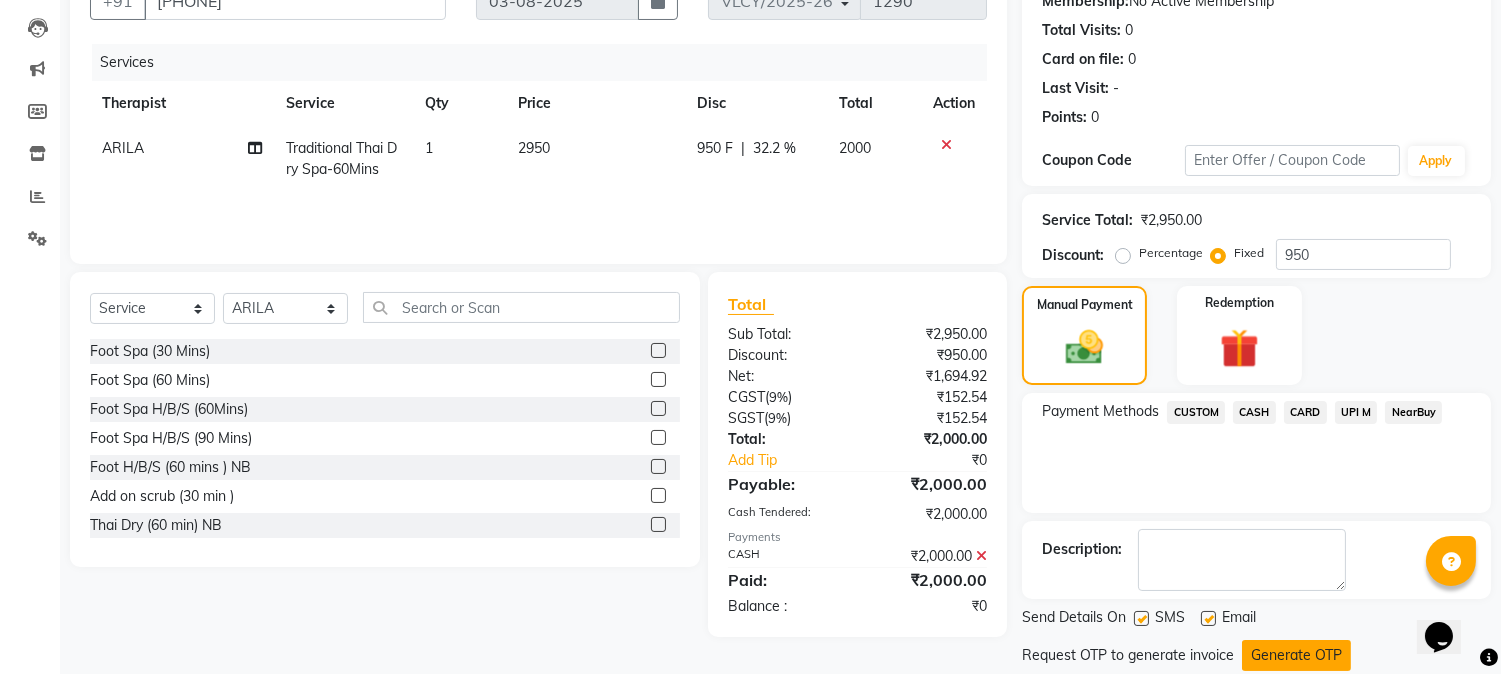 scroll, scrollTop: 265, scrollLeft: 0, axis: vertical 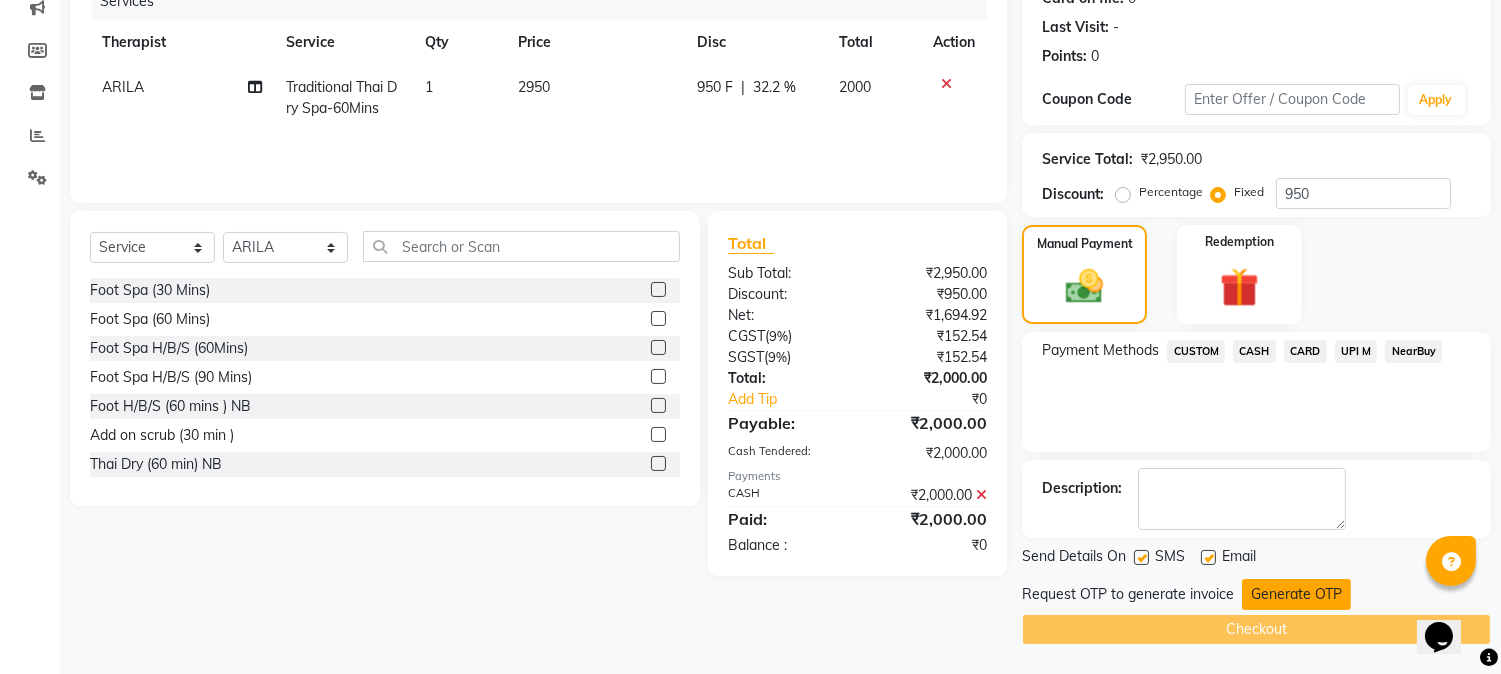 click on "Generate OTP" 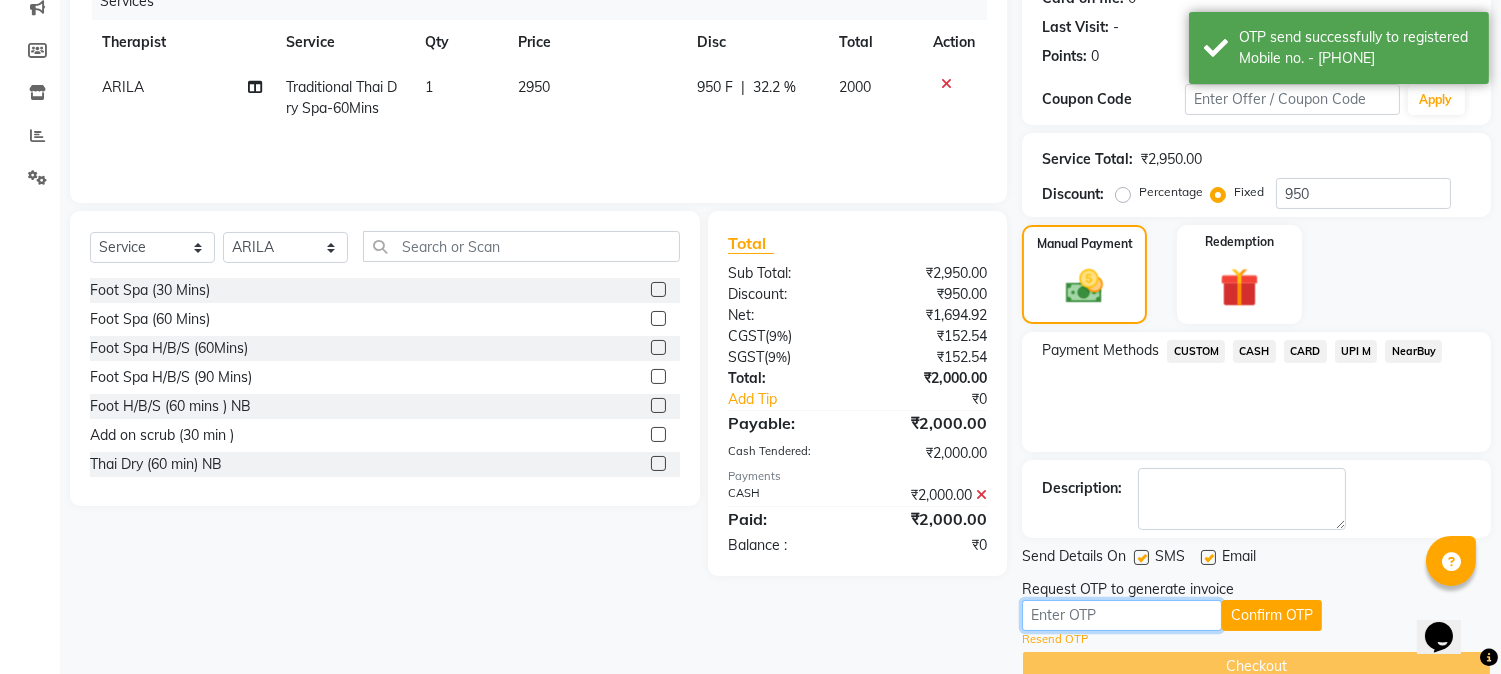 click at bounding box center [1122, 615] 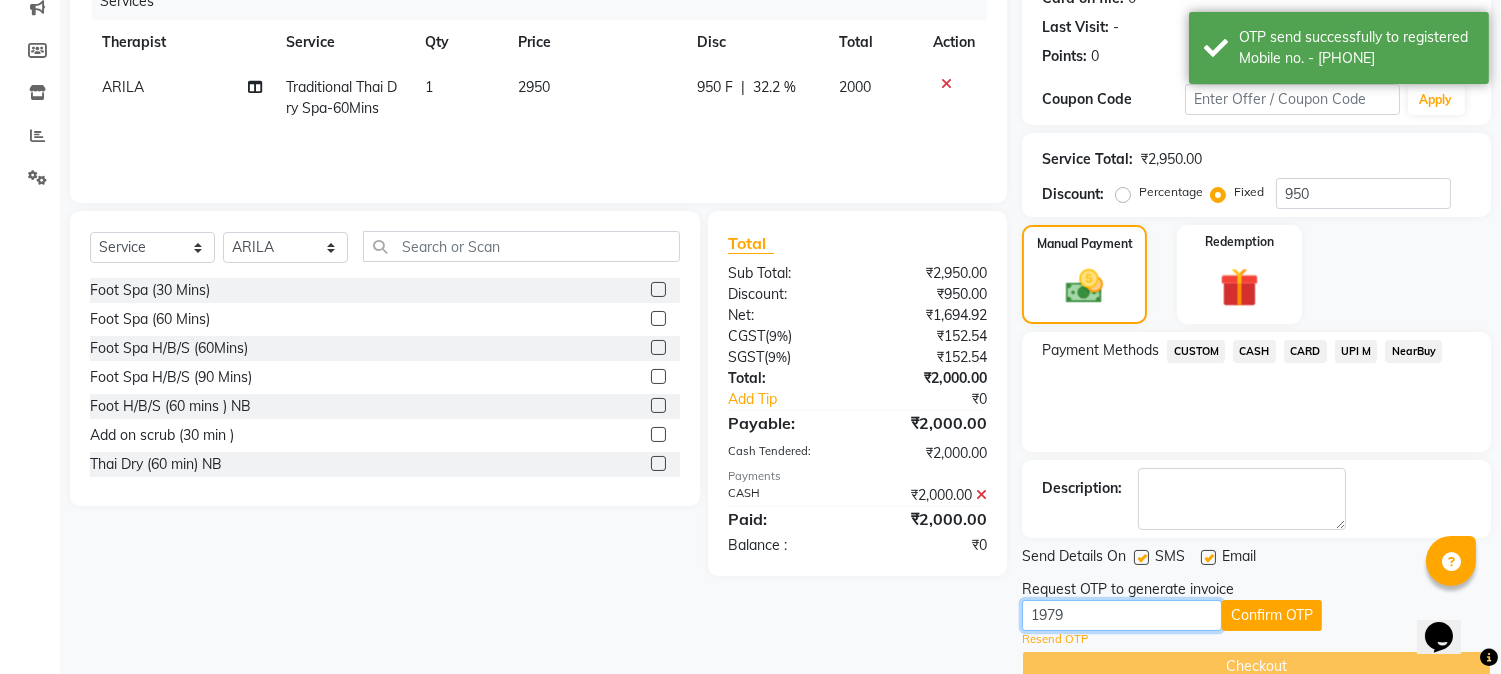 type on "1979" 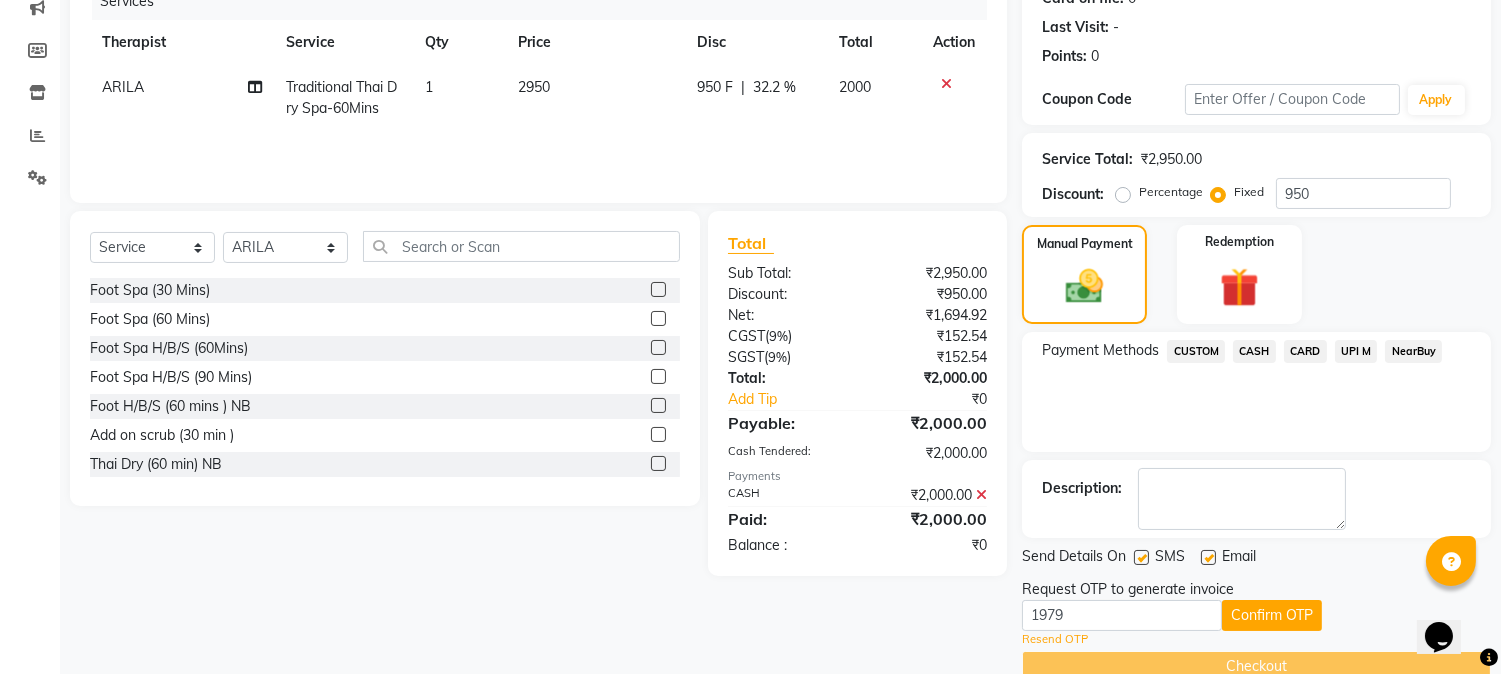 click 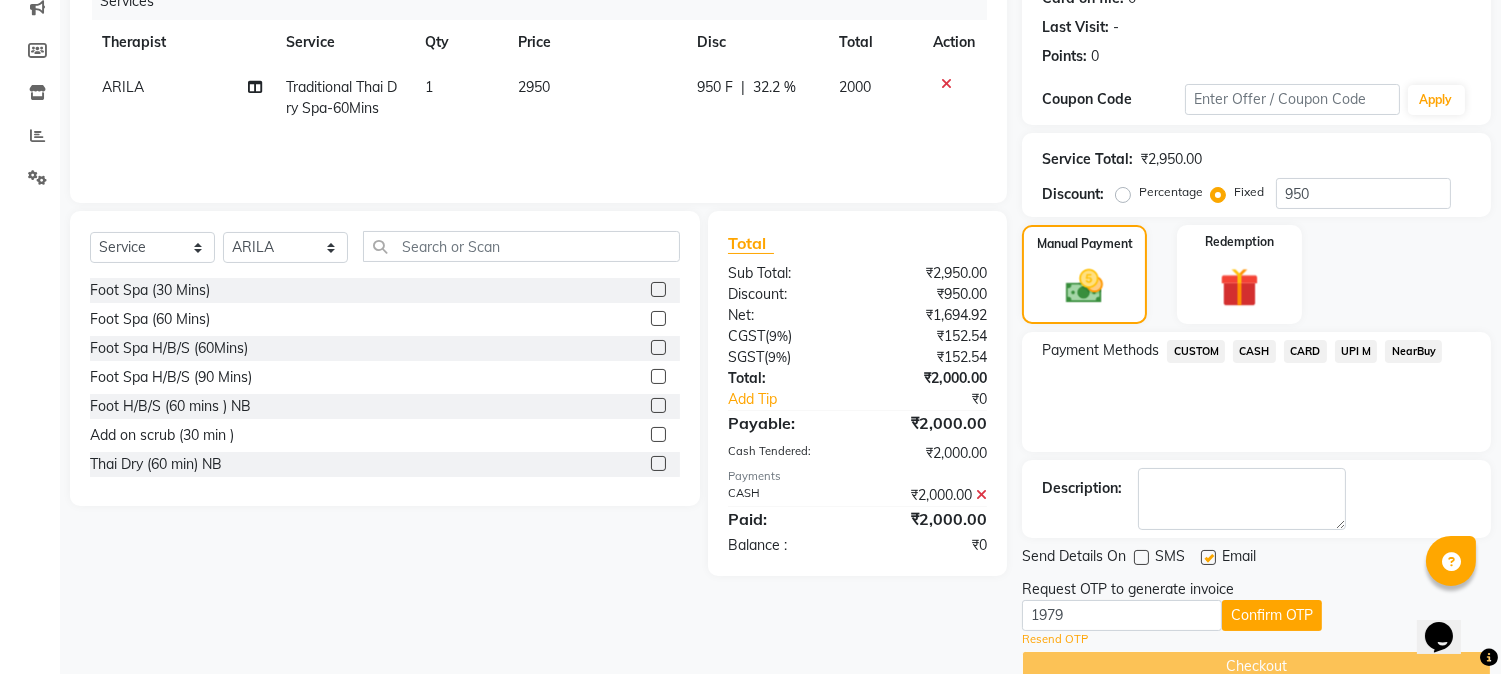 click on "Traditional Thai Dry Spa-60Mins" 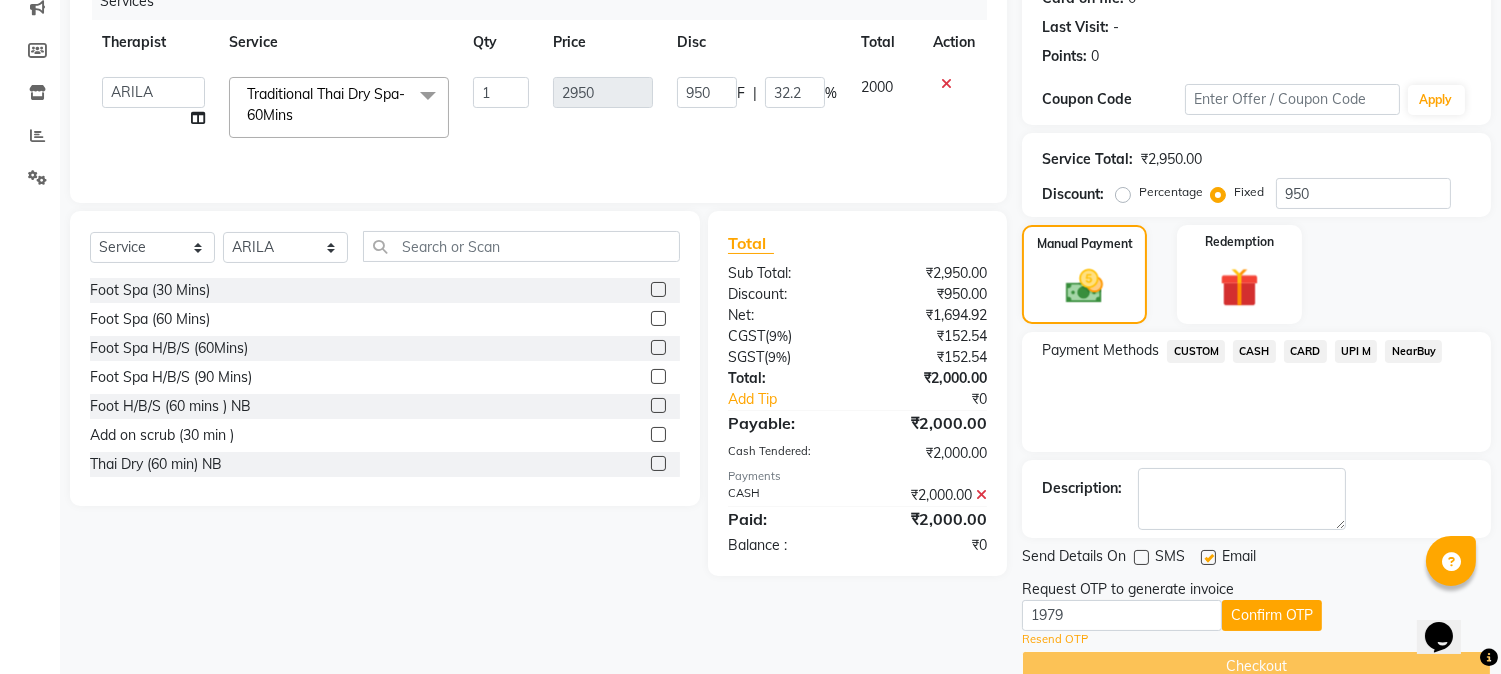 click 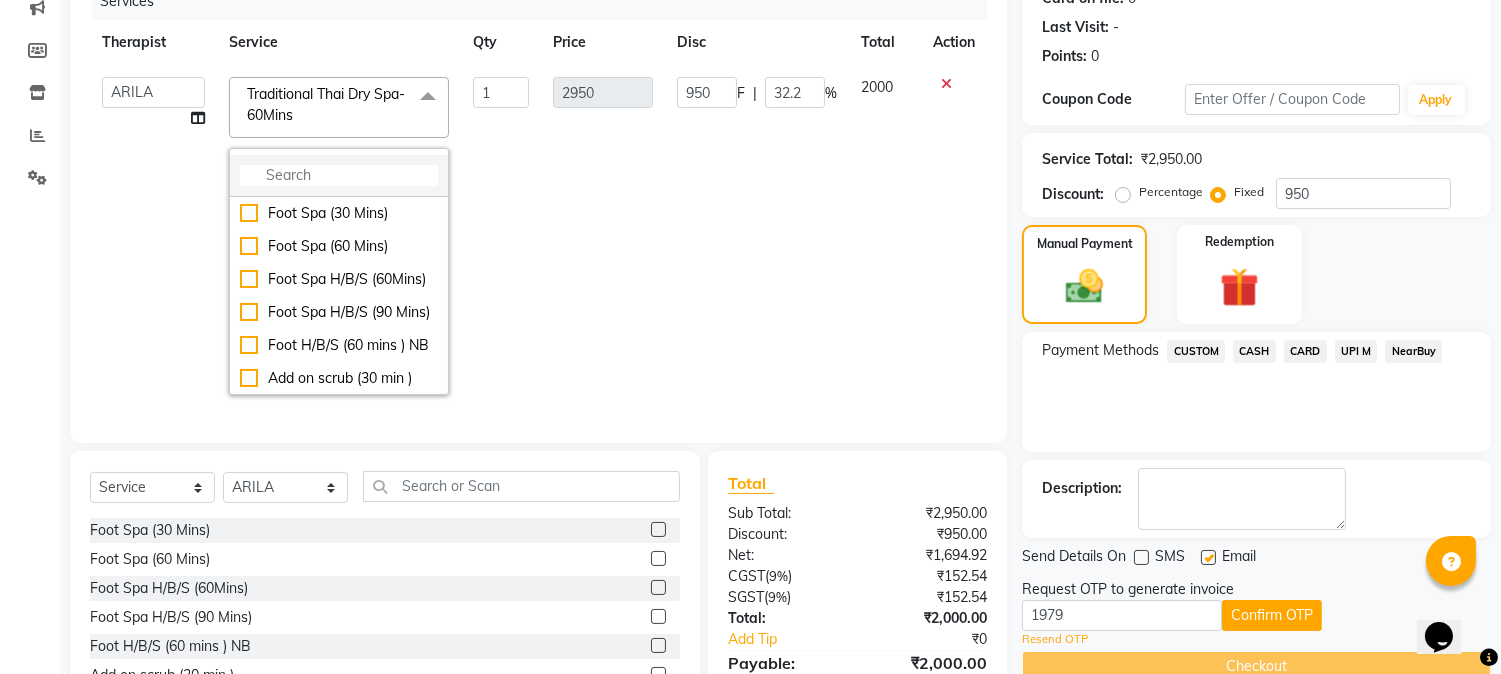 click 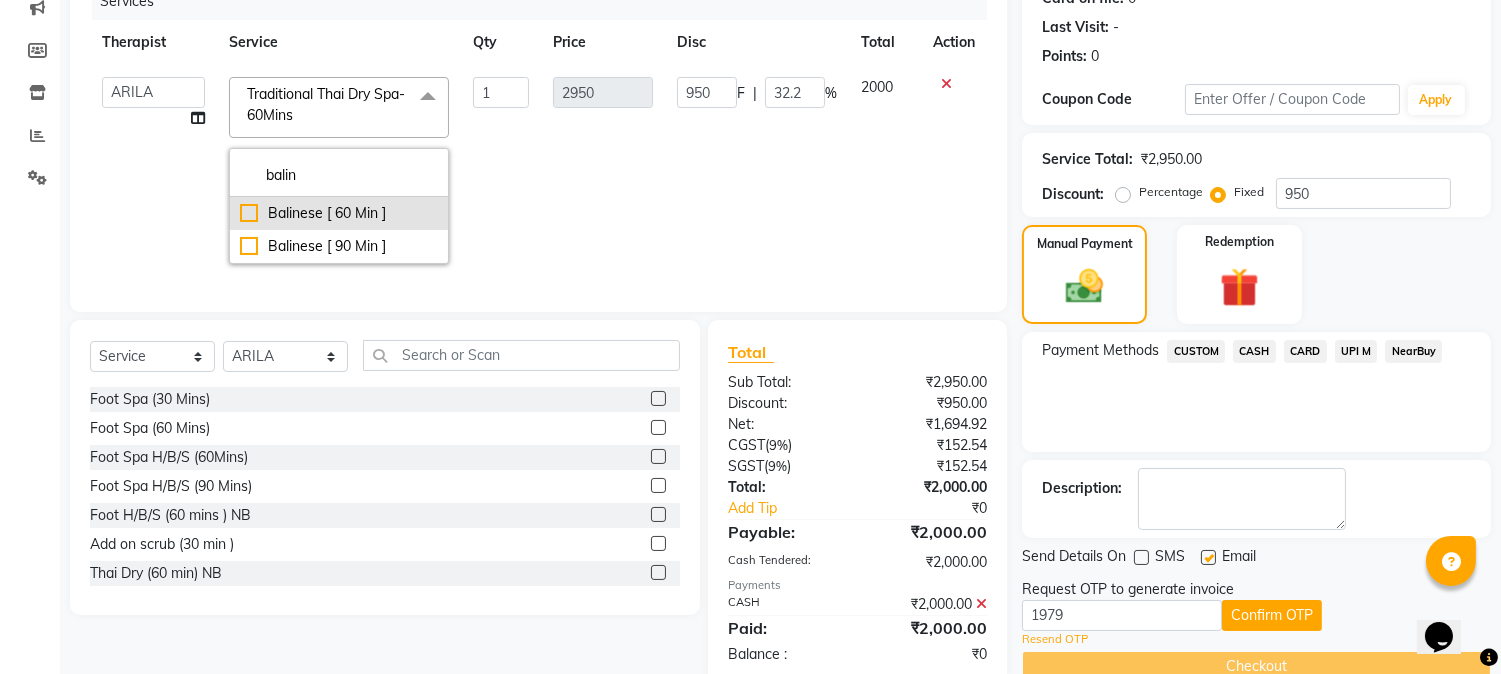 type on "balin" 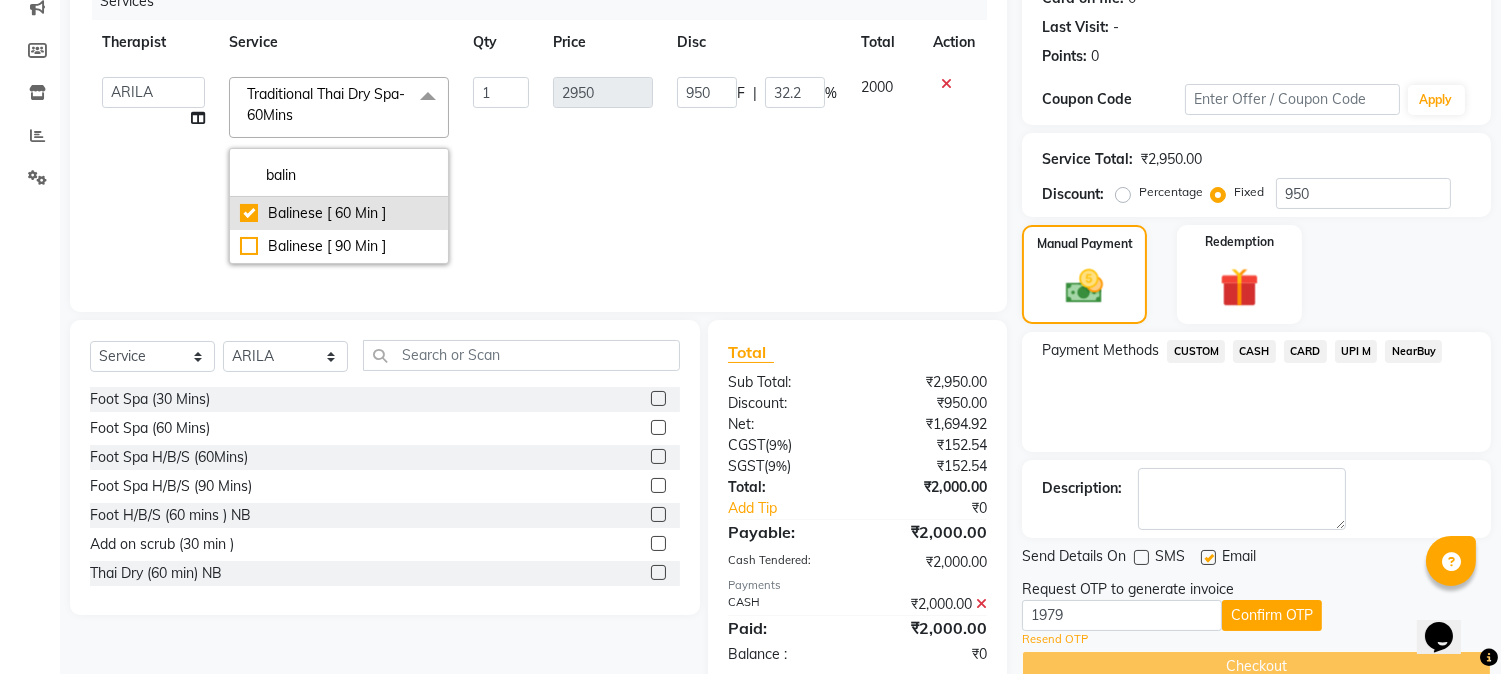 checkbox on "true" 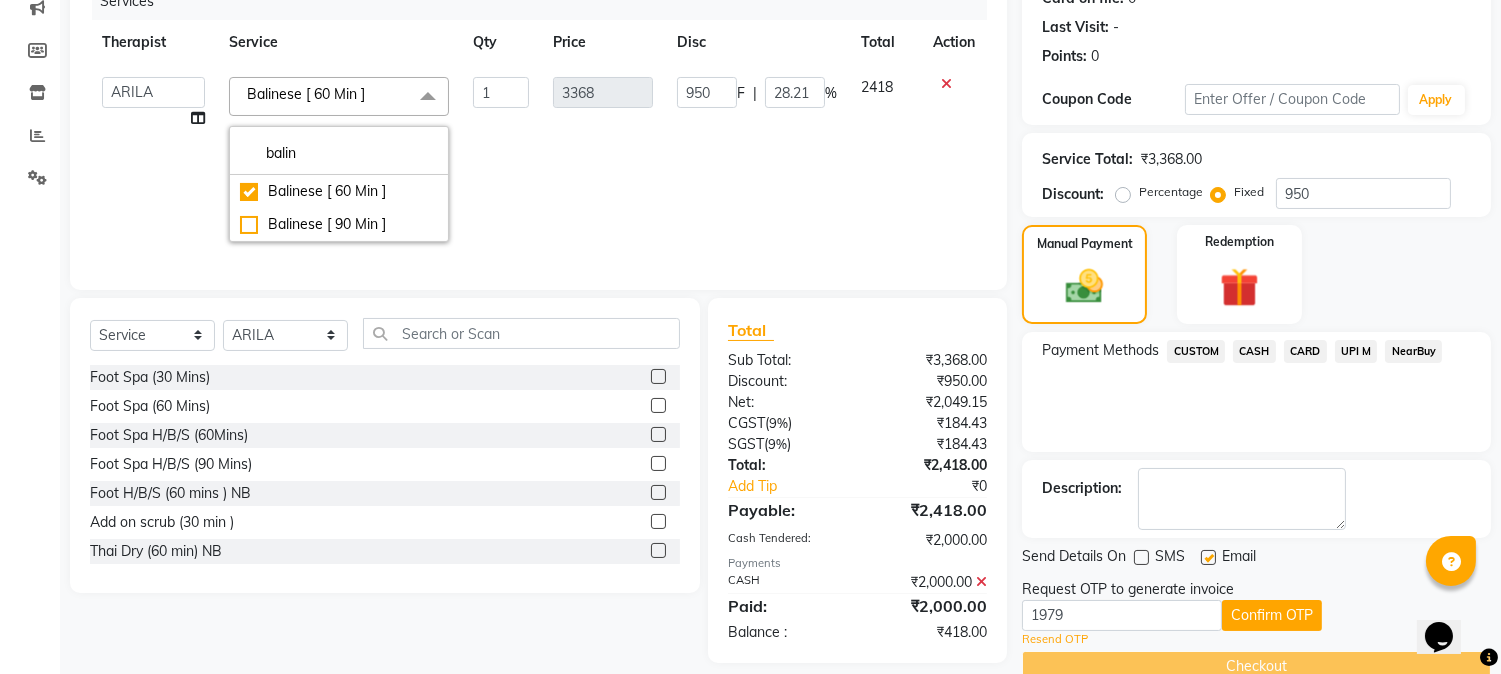 click on "3368" 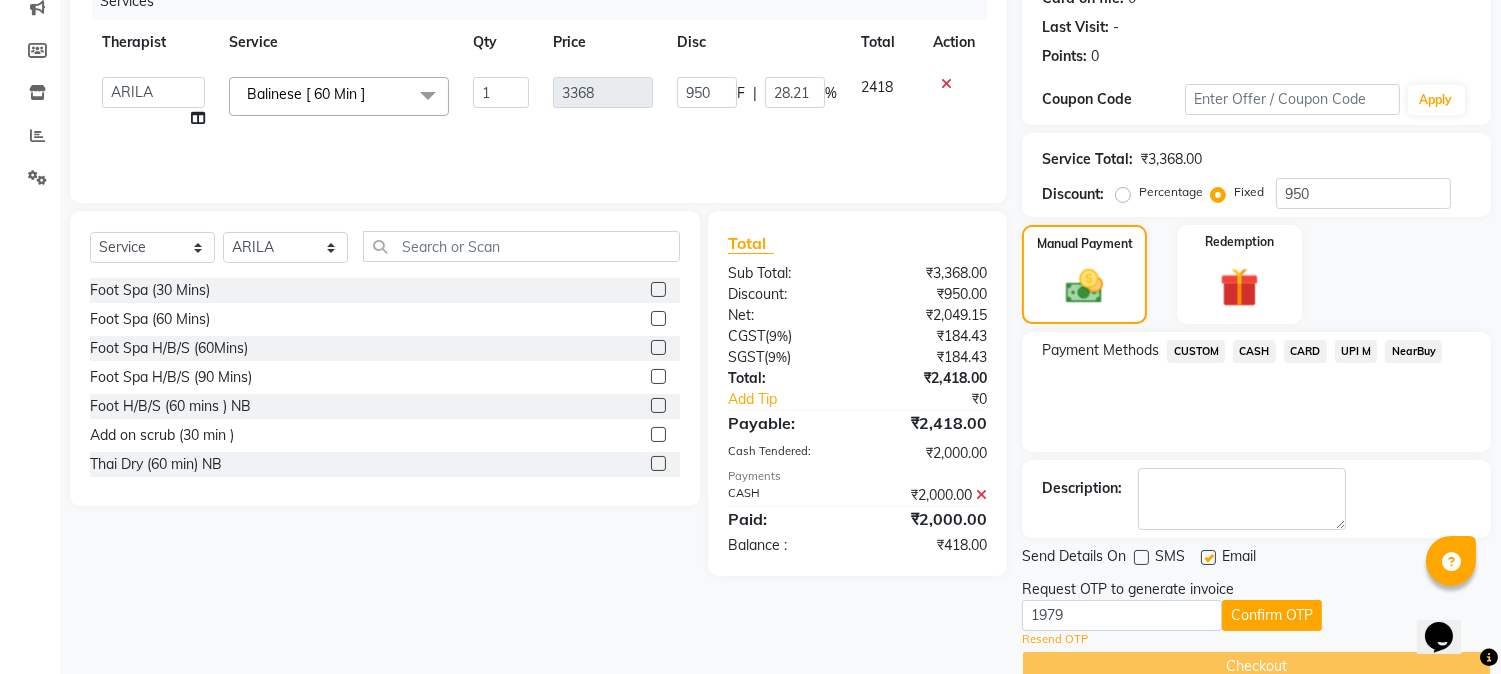 click 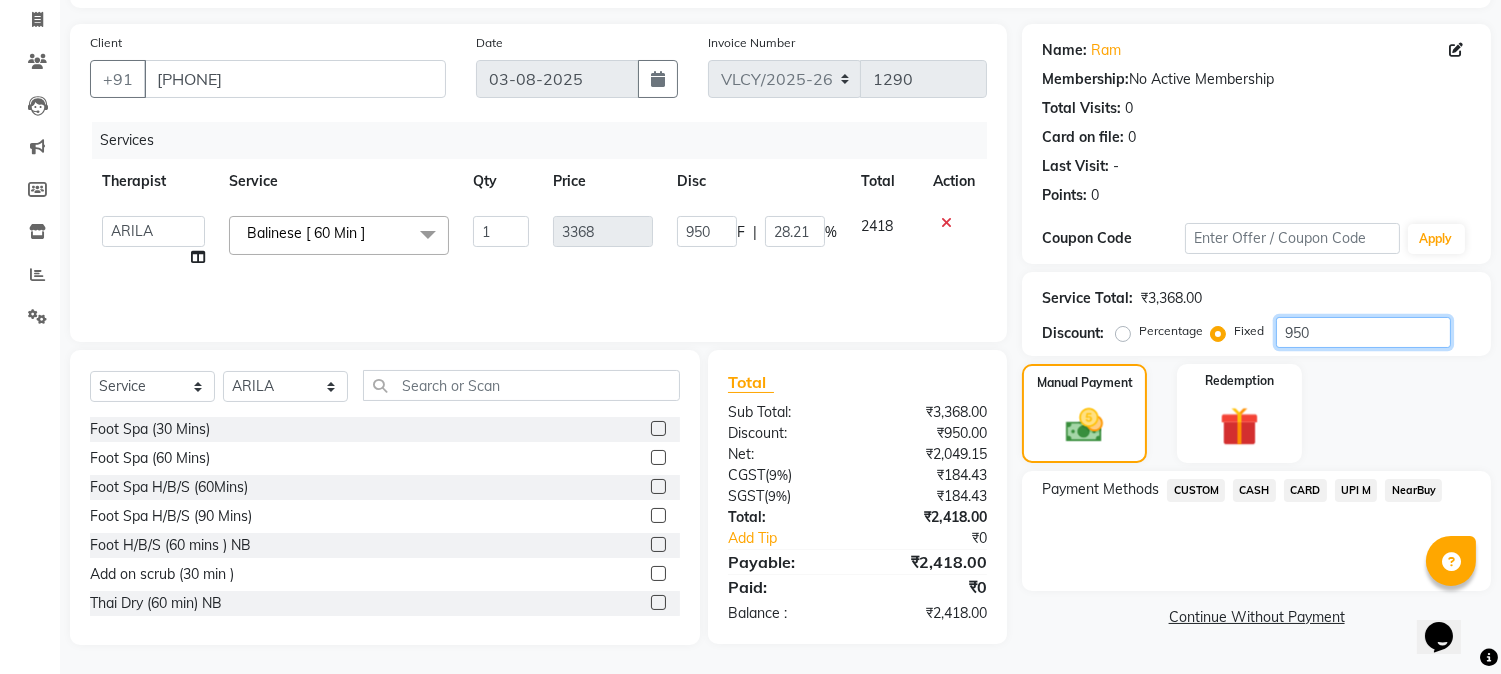 click on "950" 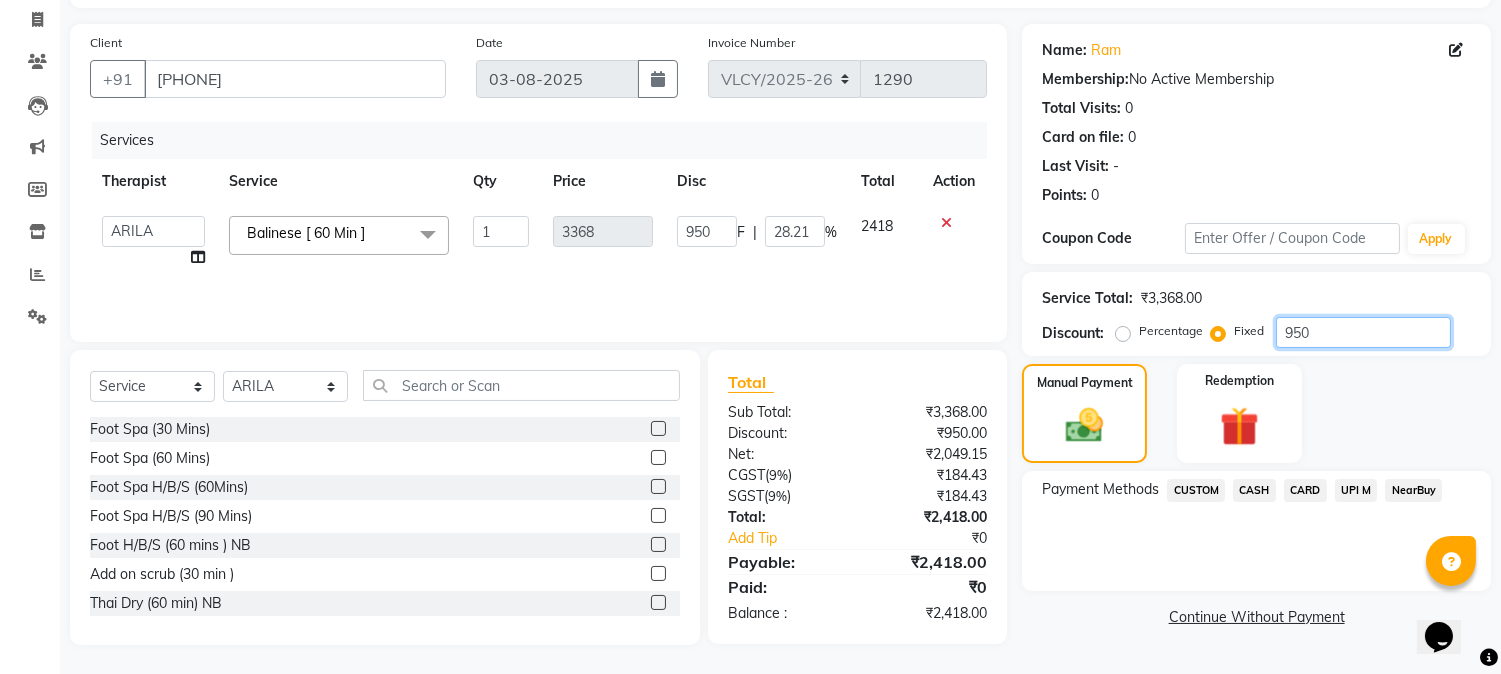 type on "95" 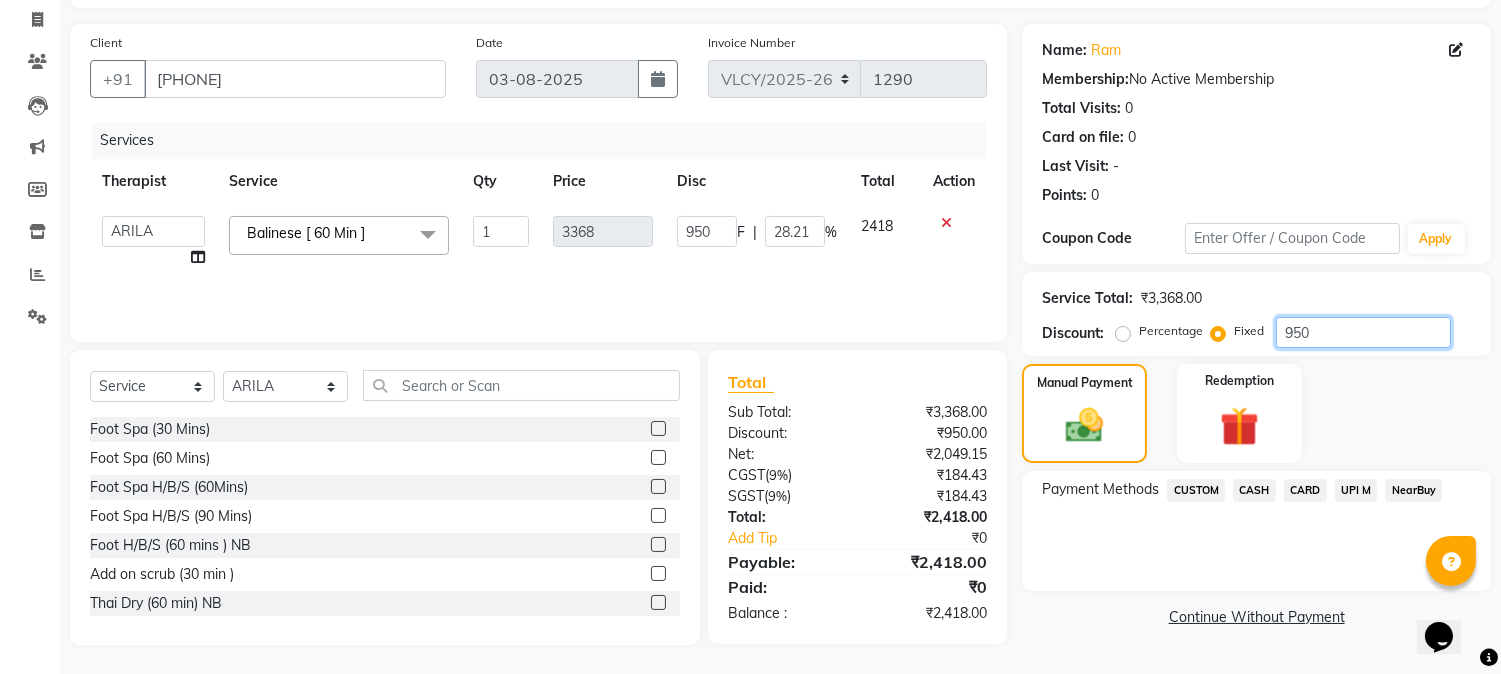 type on "95" 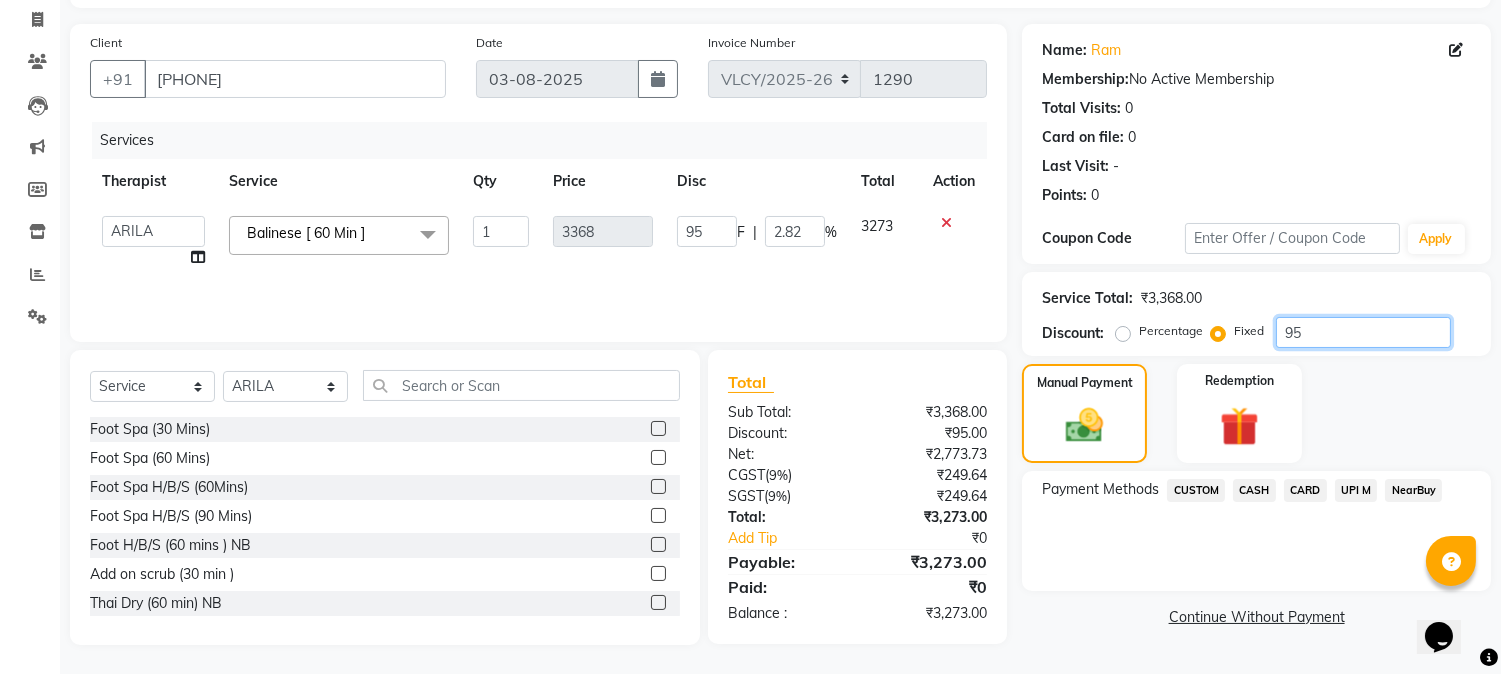 type on "9" 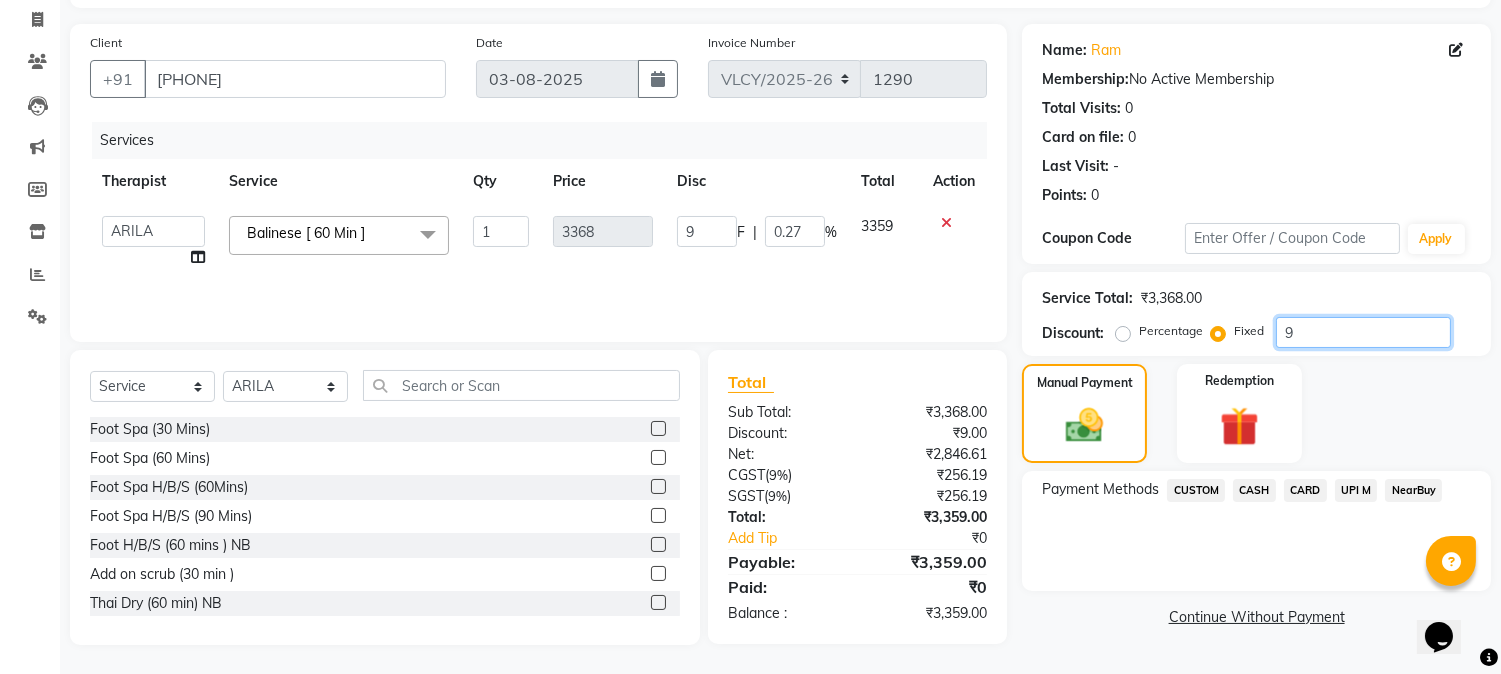 type 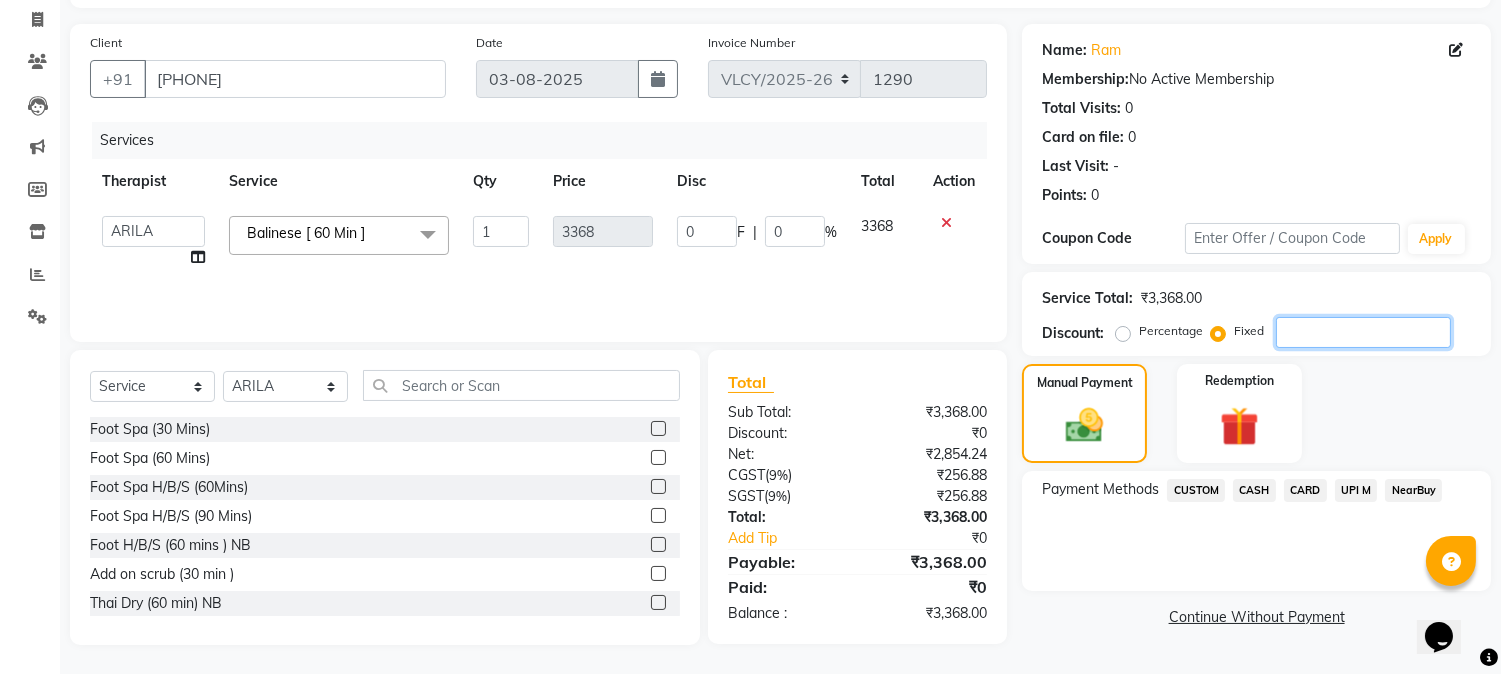 type on "1" 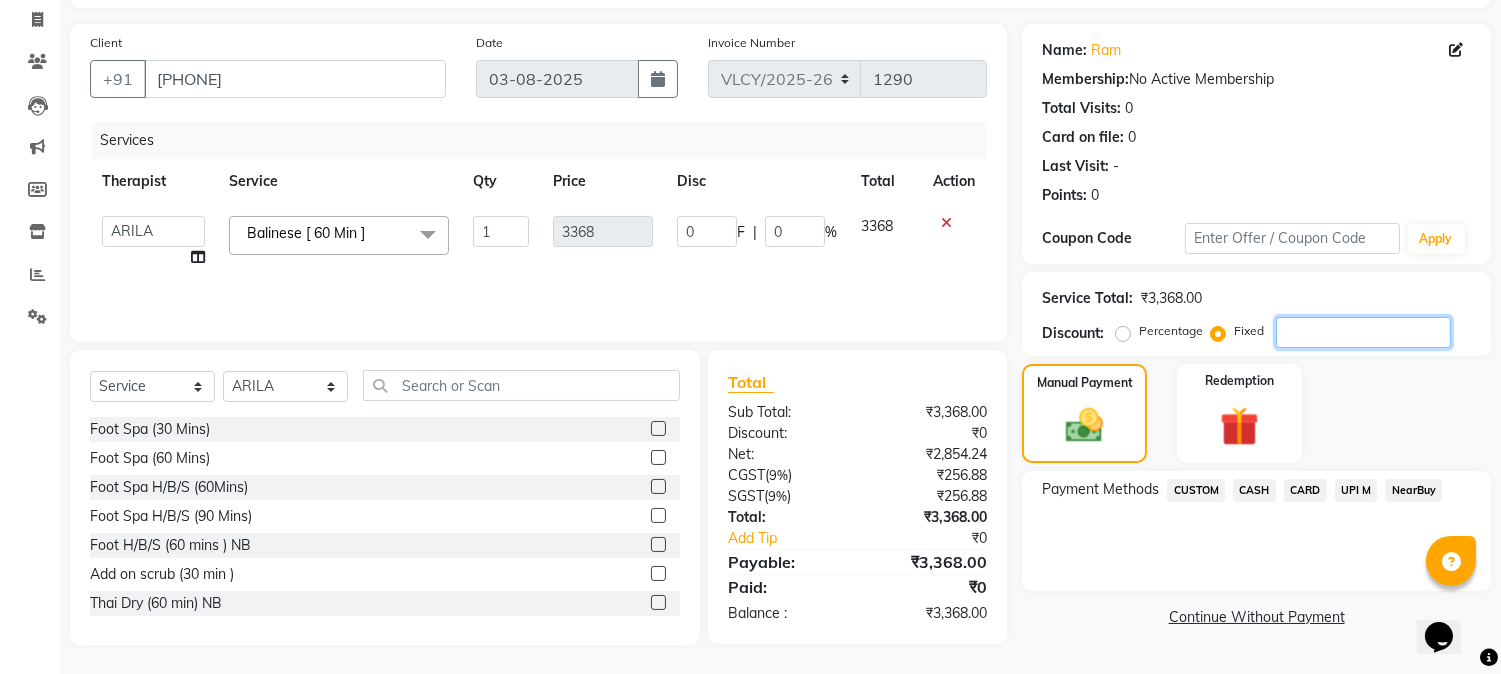 type on "1" 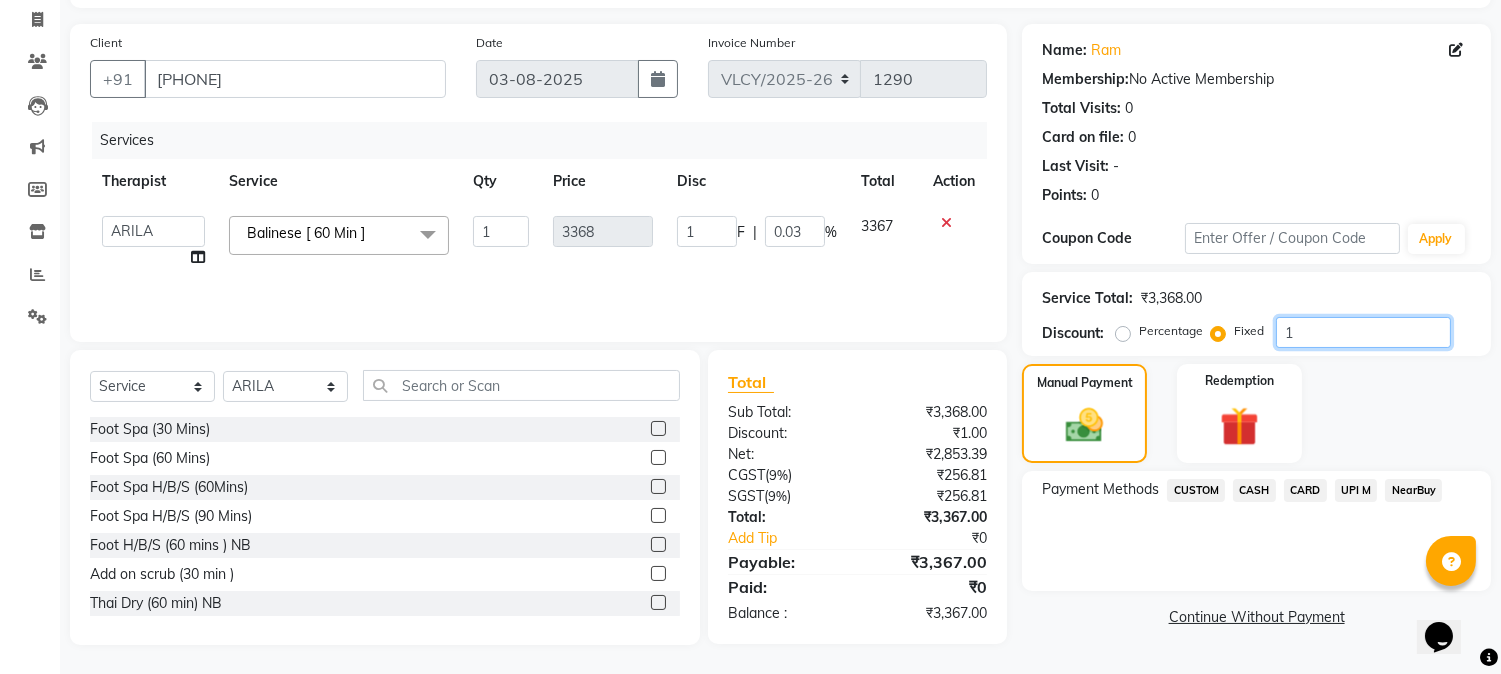type on "13" 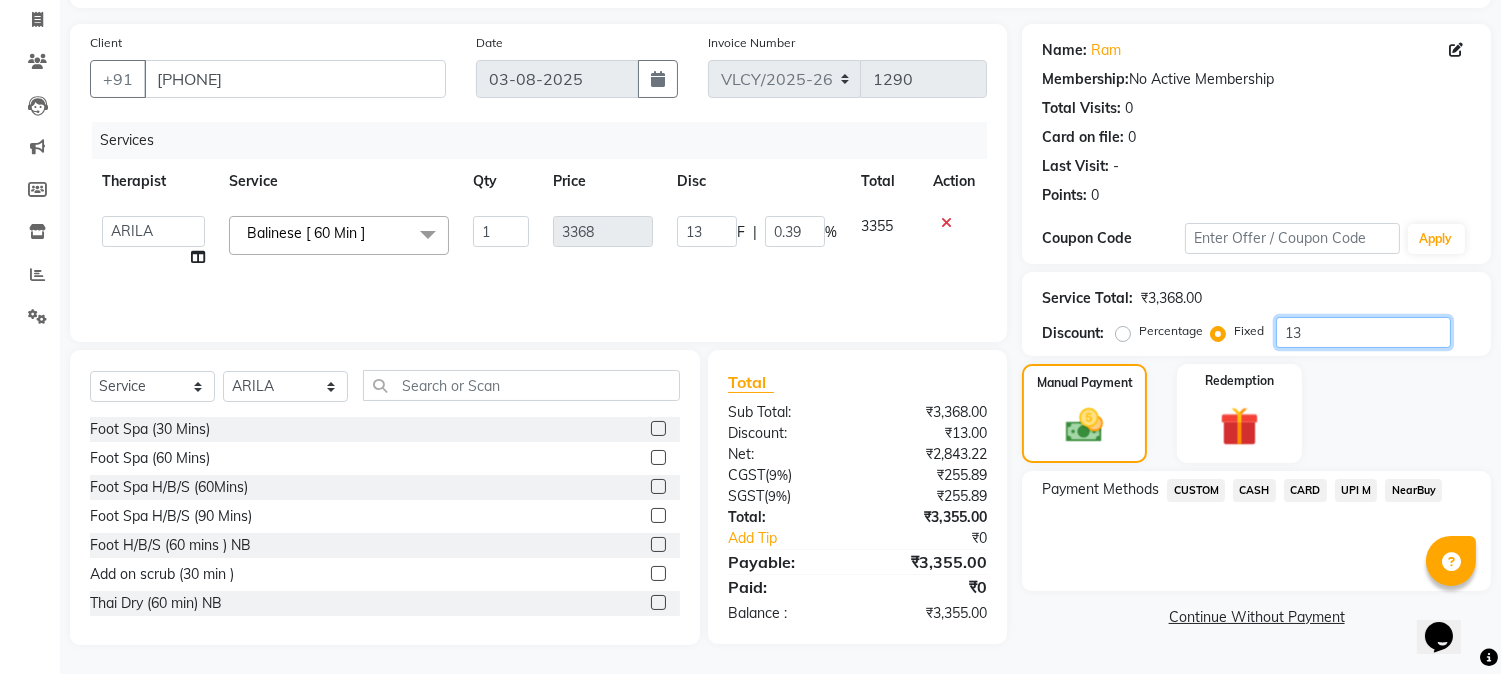 type on "136" 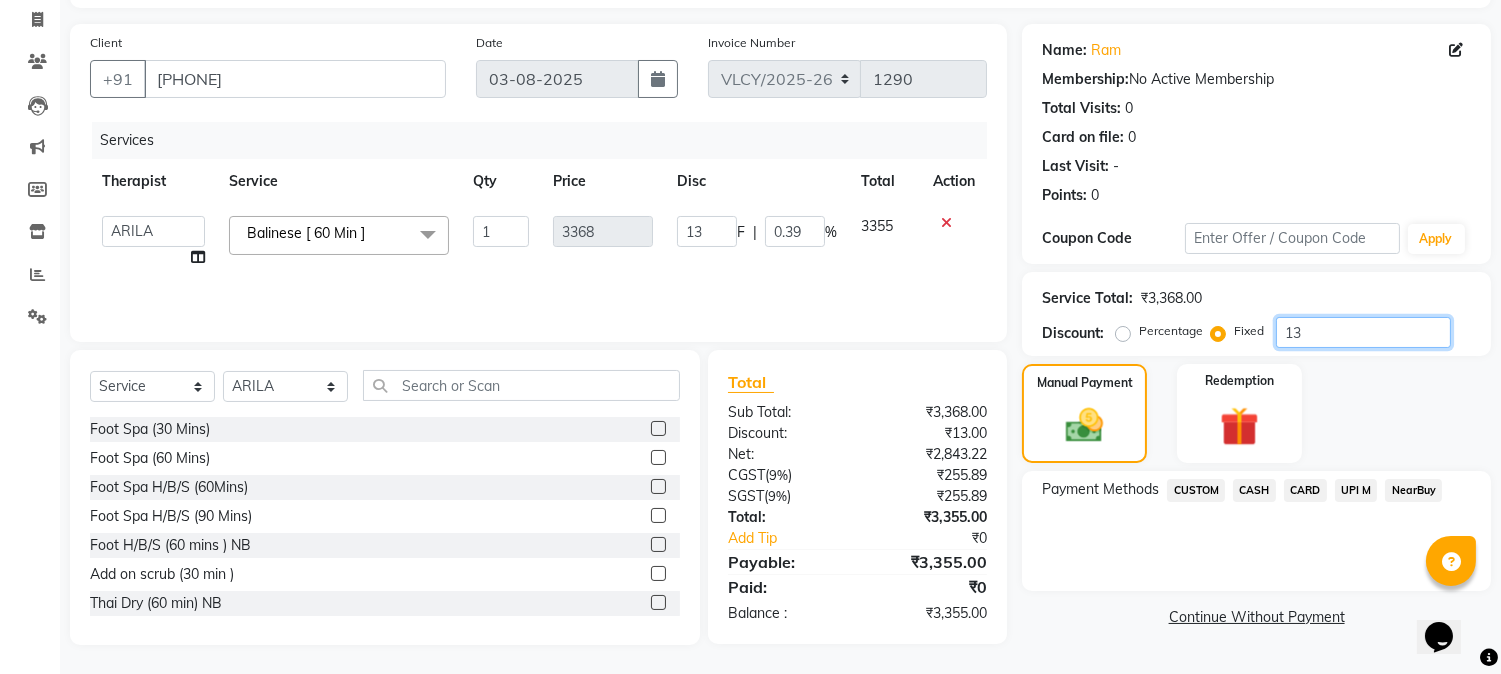 type on "136" 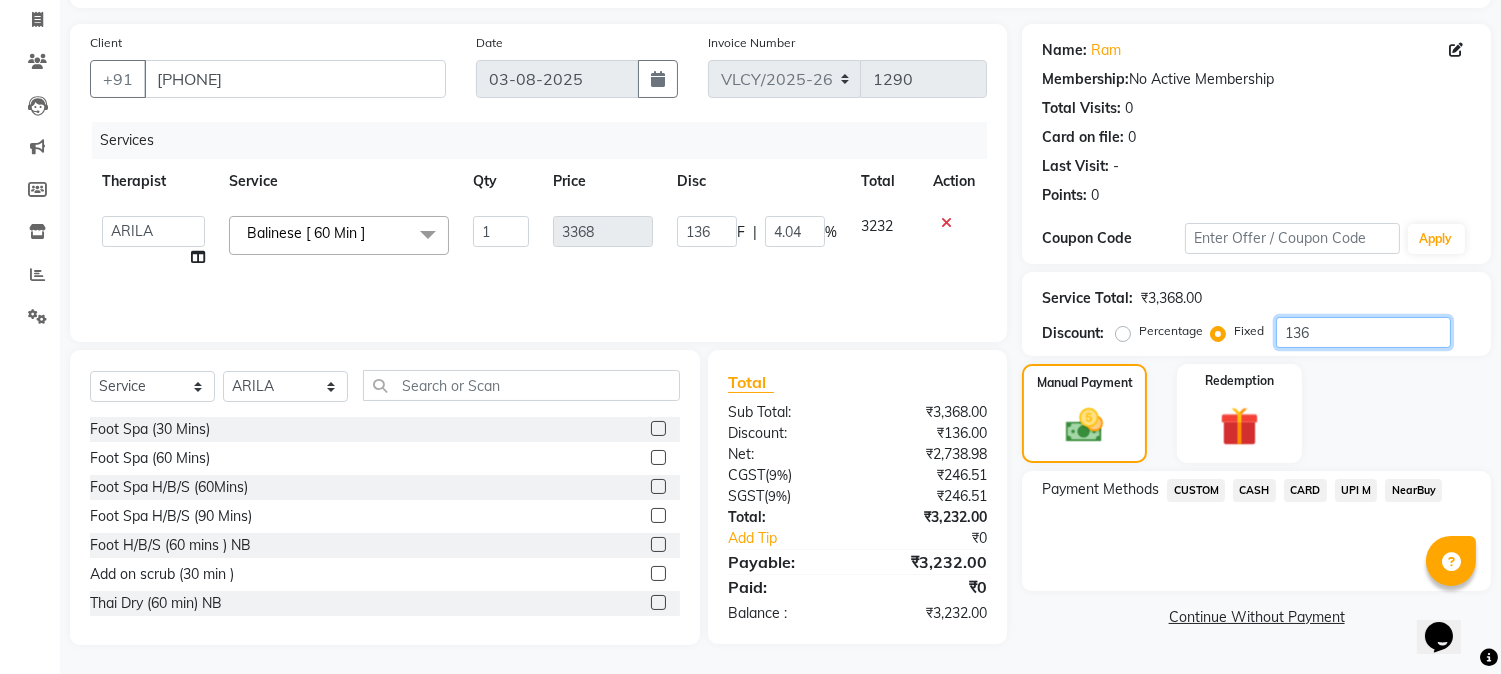 type on "1368" 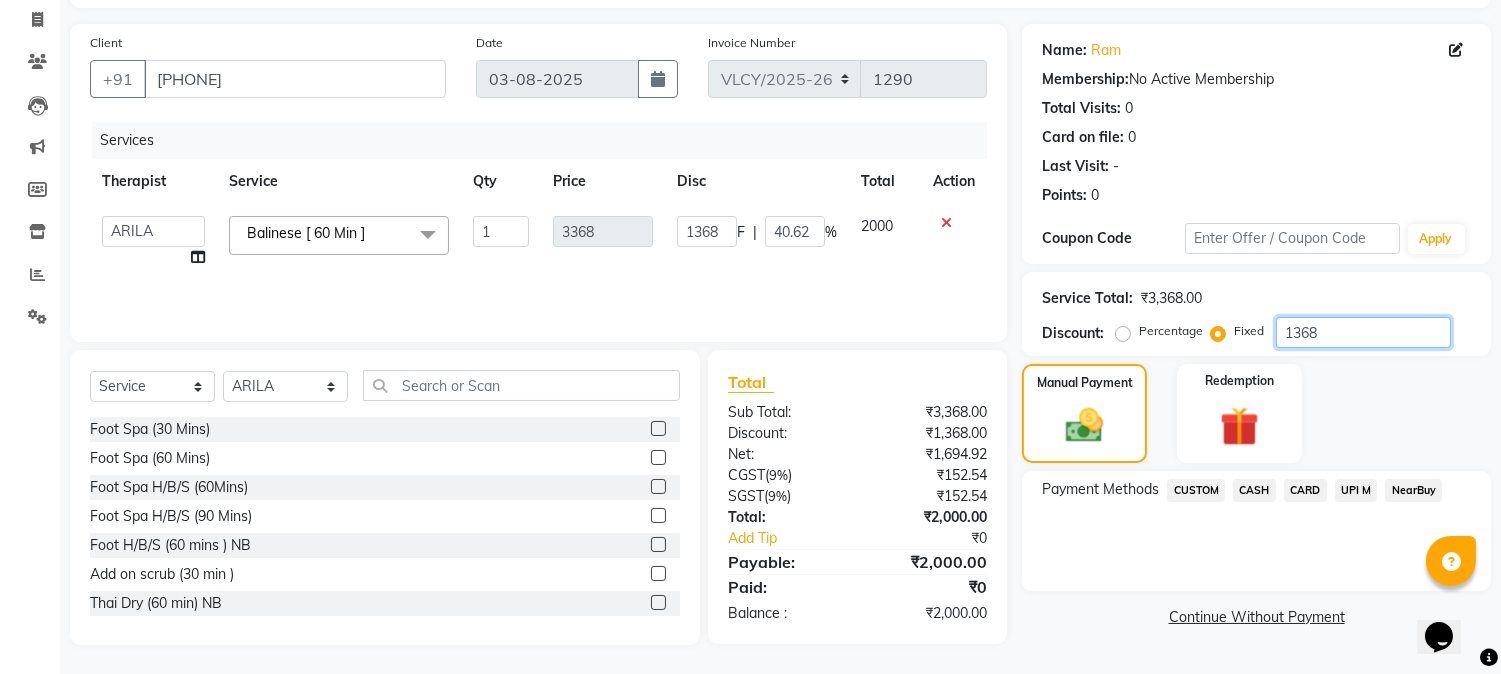 type on "1368" 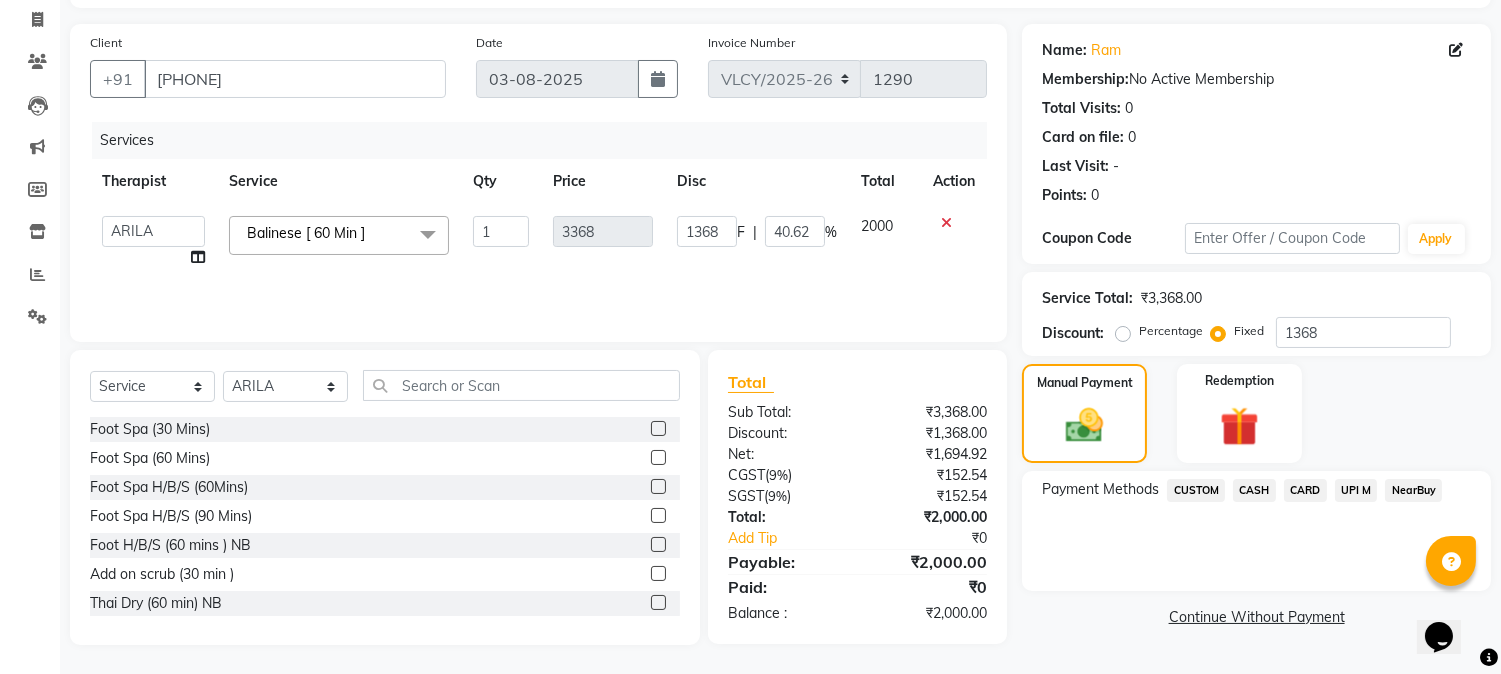 click on "CASH" 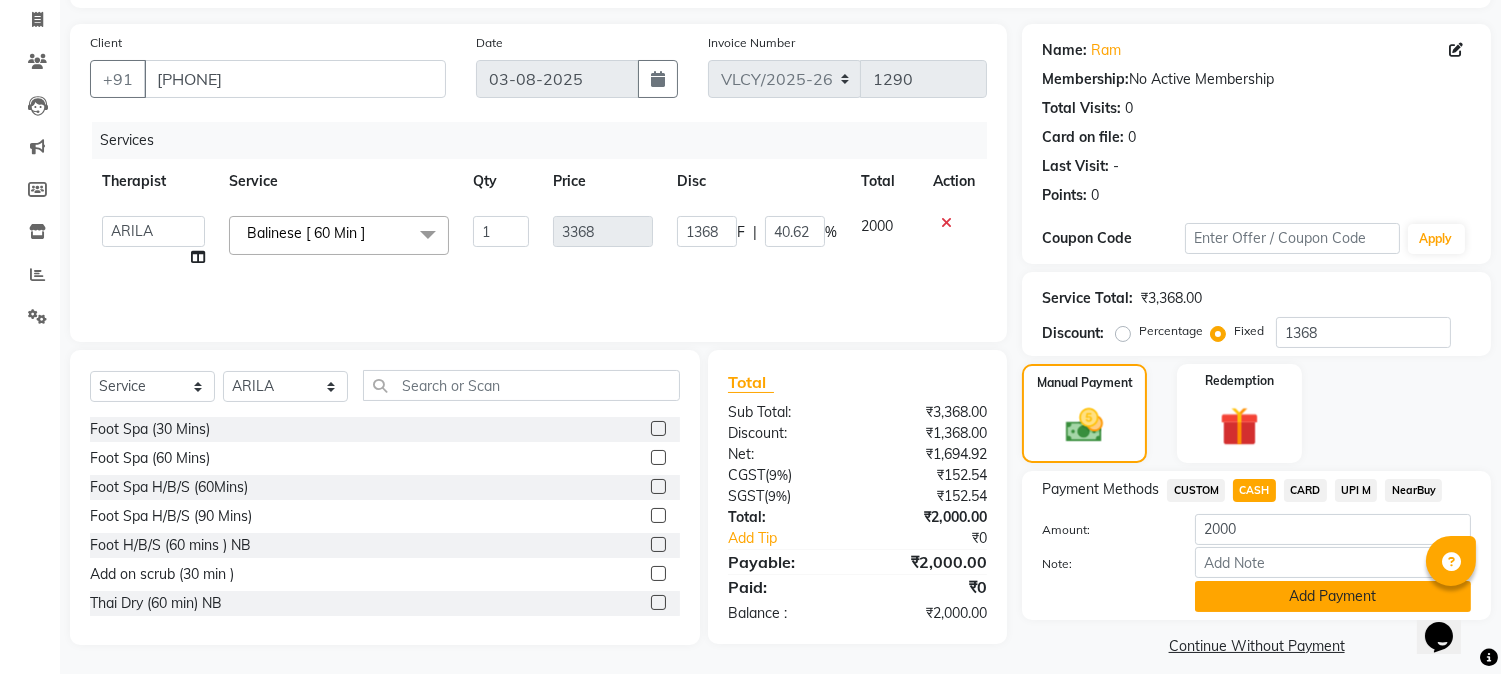 click on "Add Payment" 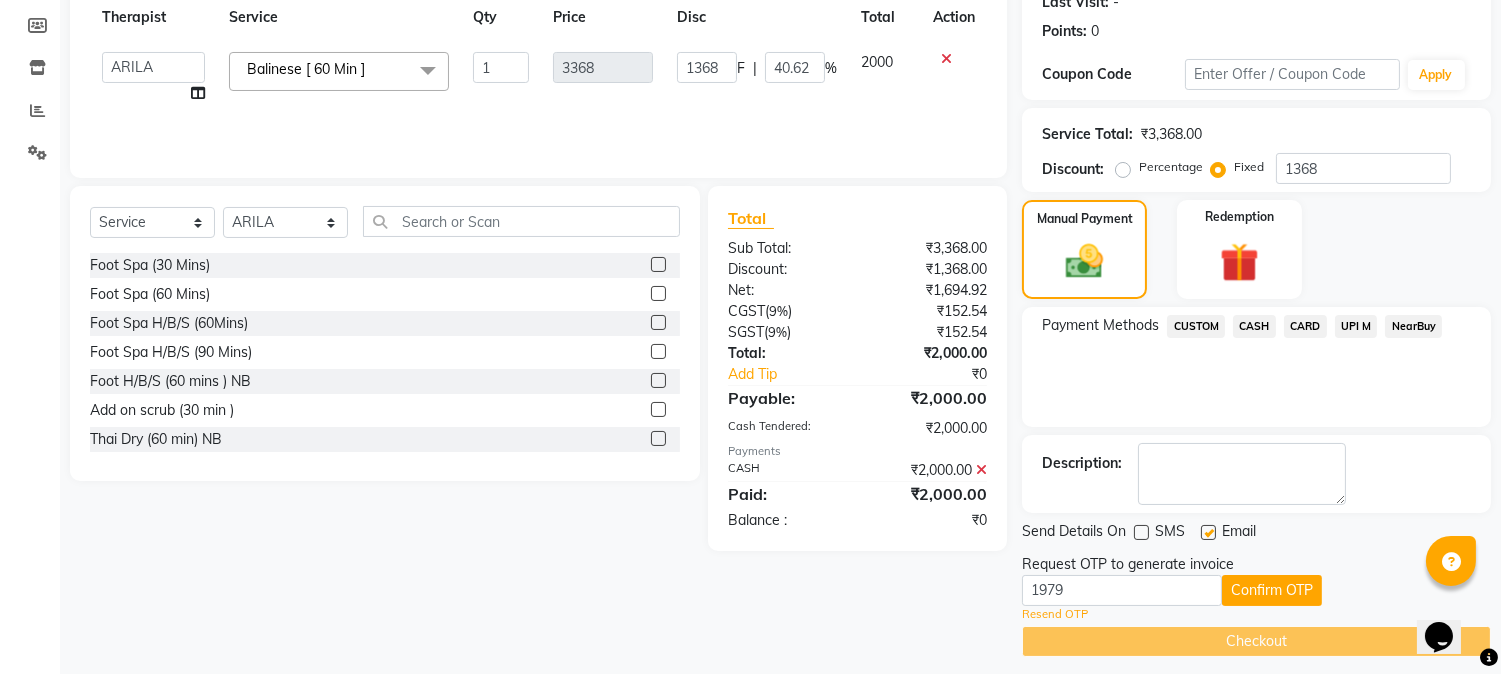 scroll, scrollTop: 303, scrollLeft: 0, axis: vertical 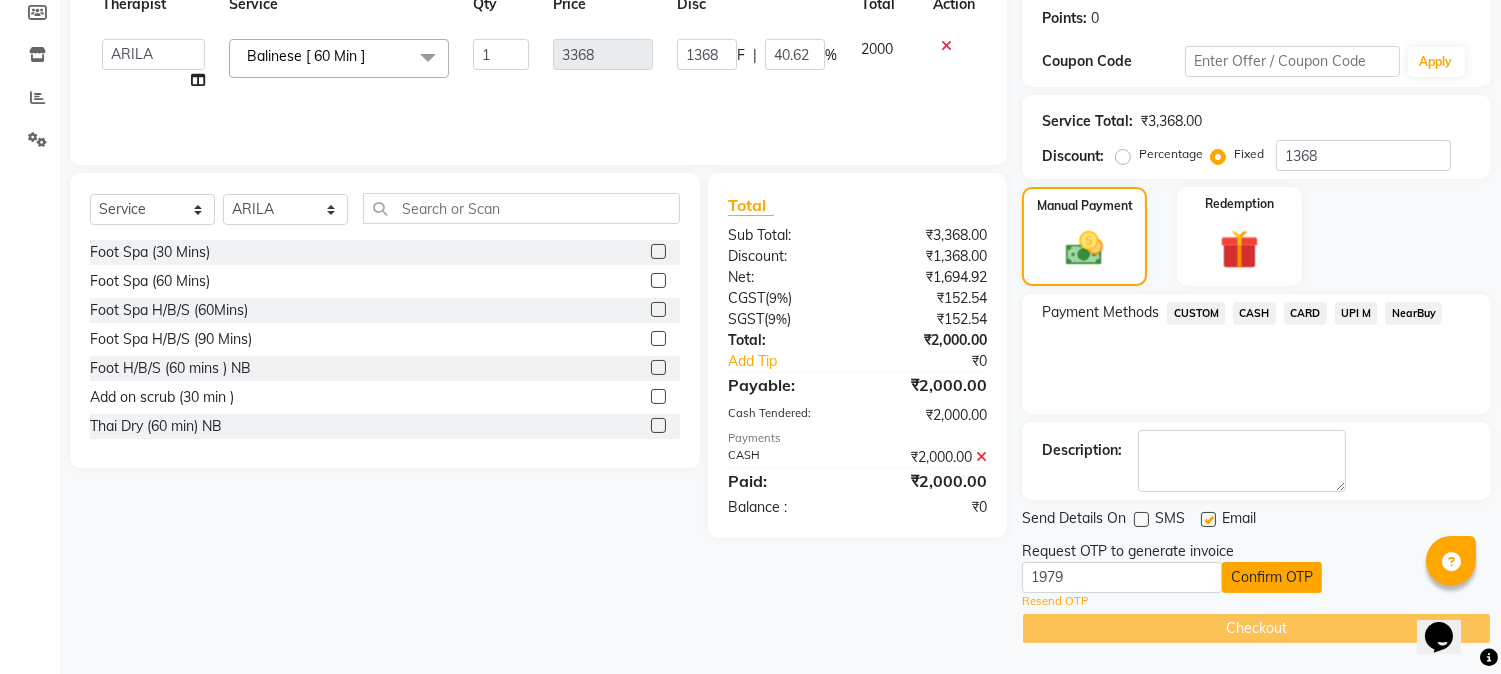 click on "Confirm OTP" 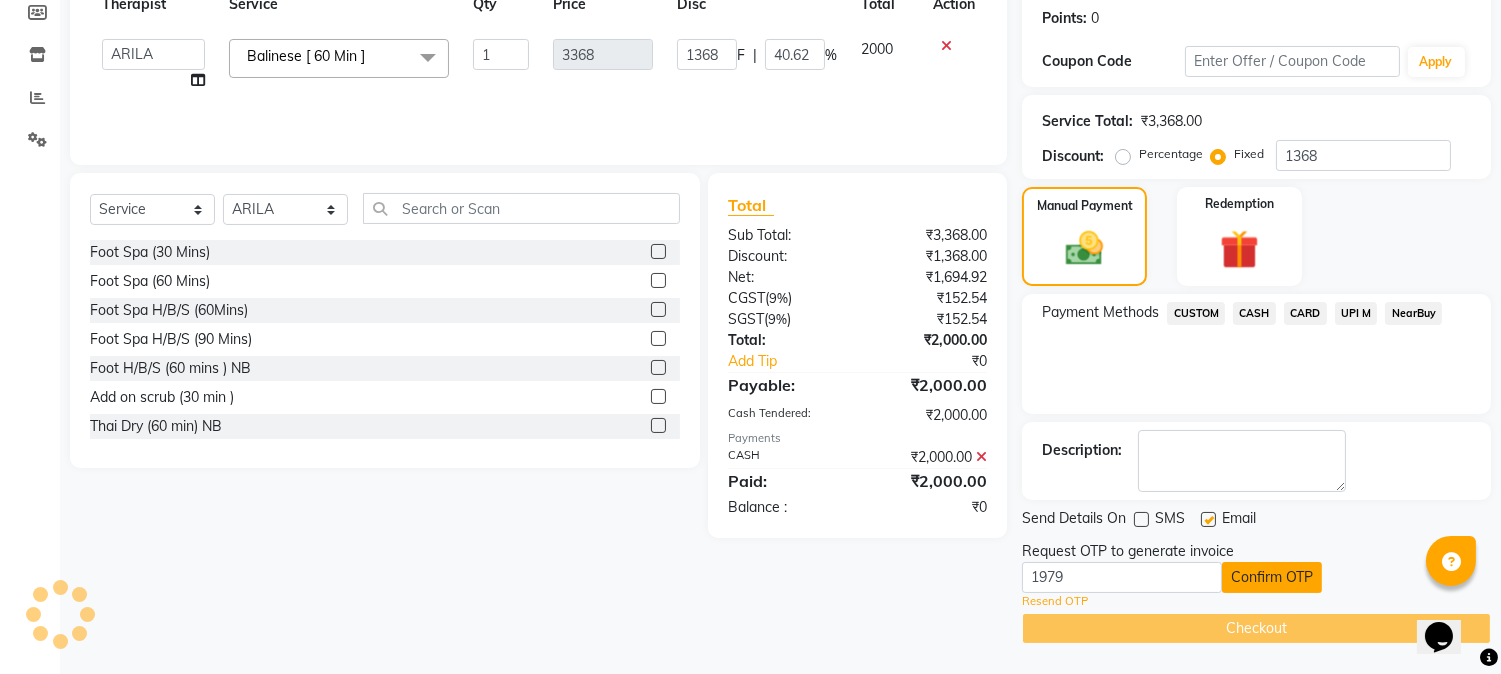 scroll, scrollTop: 225, scrollLeft: 0, axis: vertical 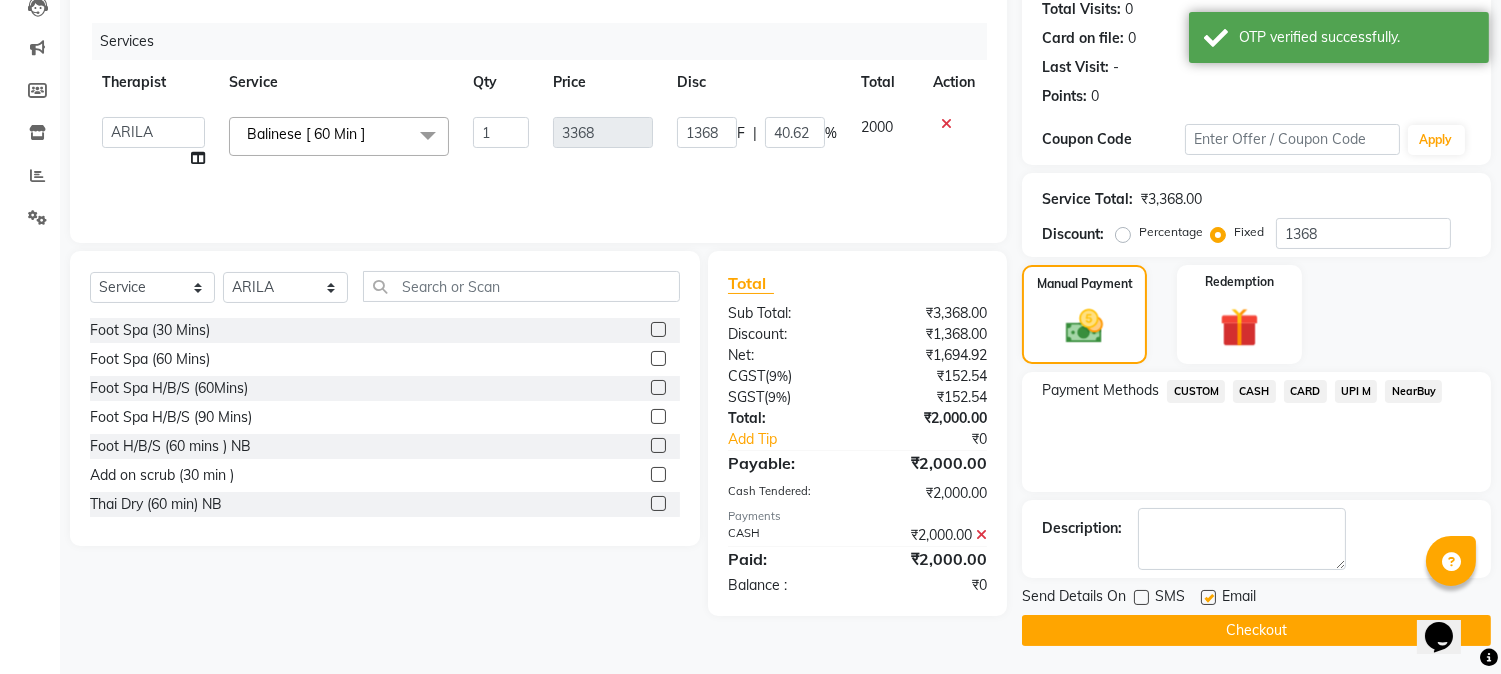 click 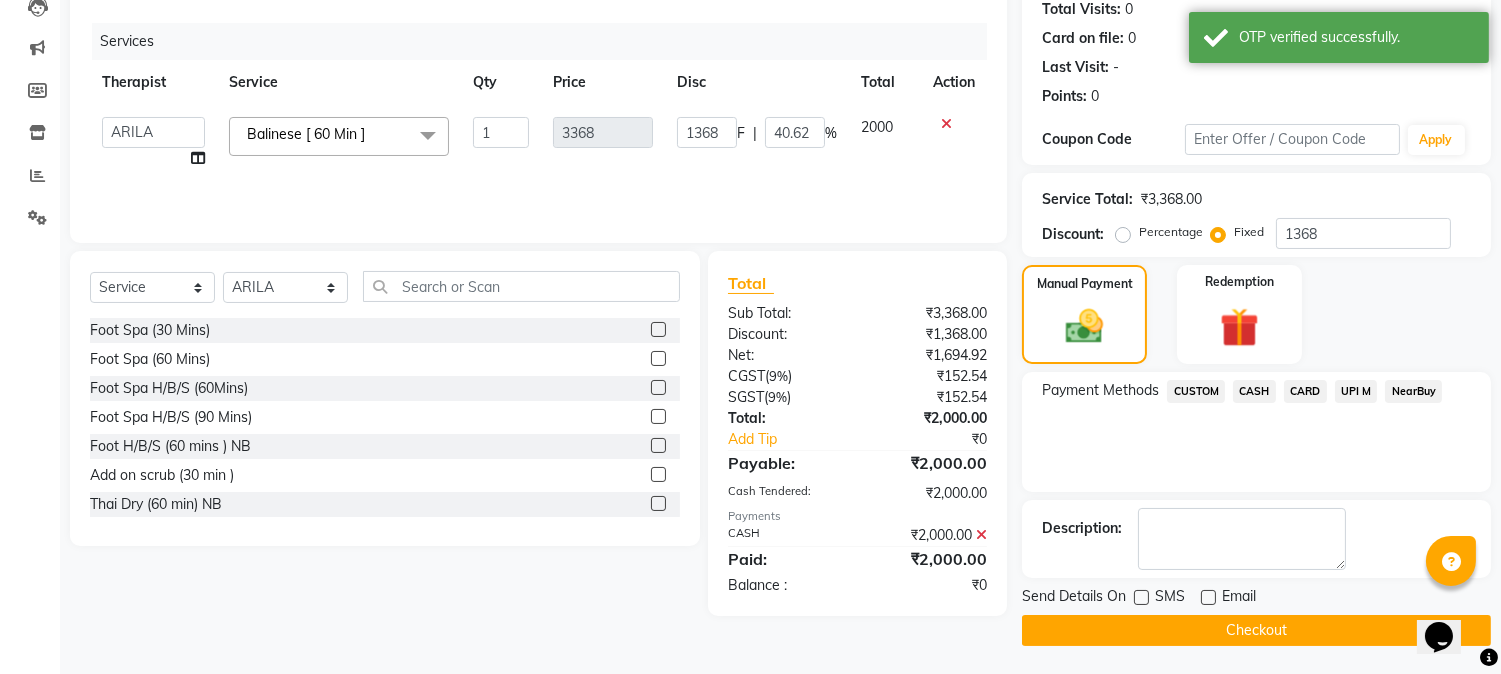 click on "Checkout" 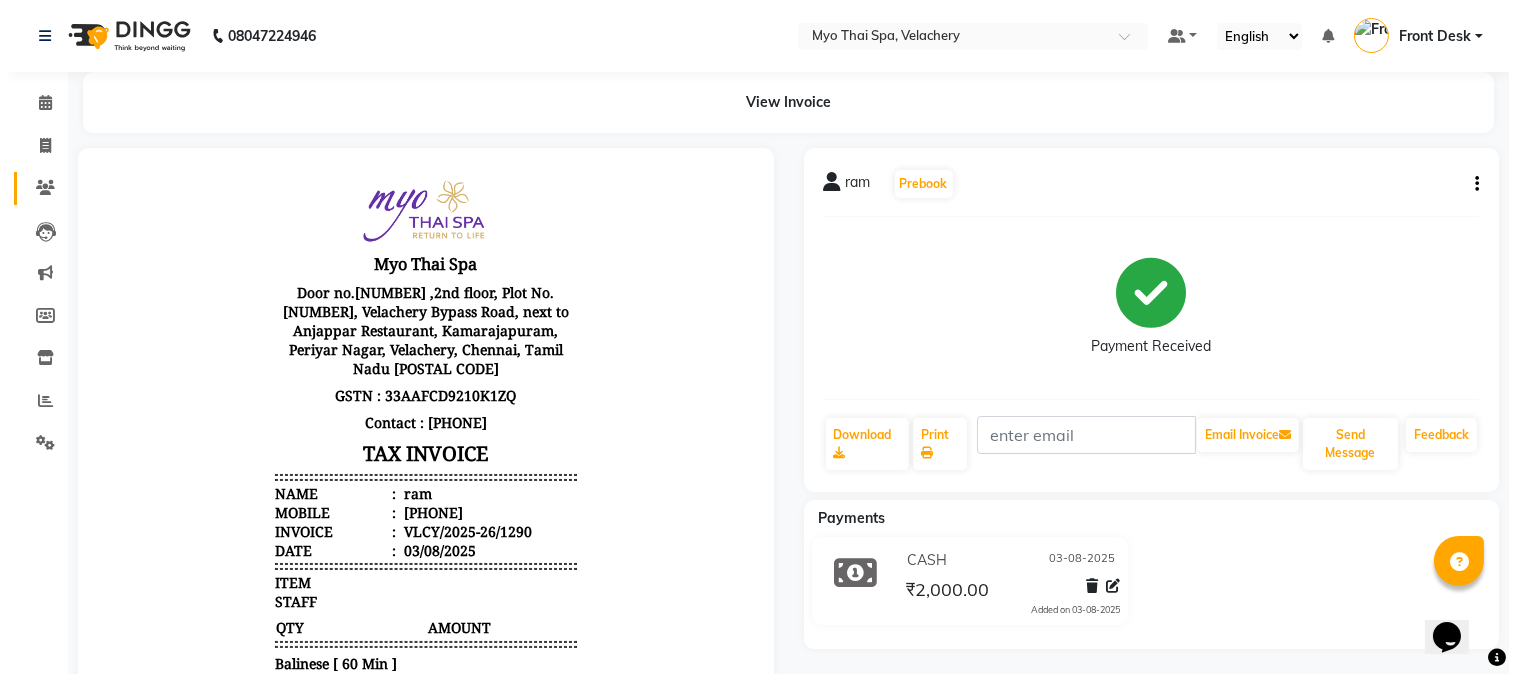 scroll, scrollTop: 0, scrollLeft: 0, axis: both 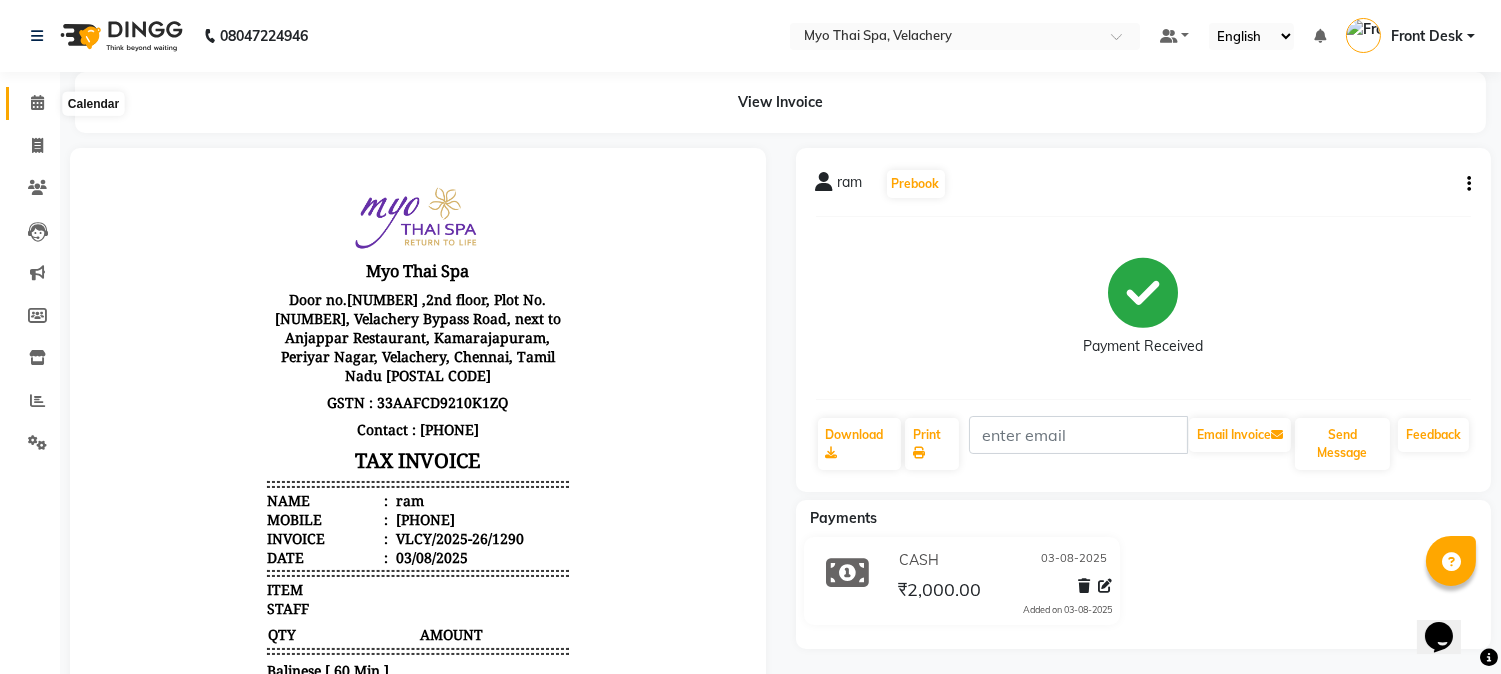 click 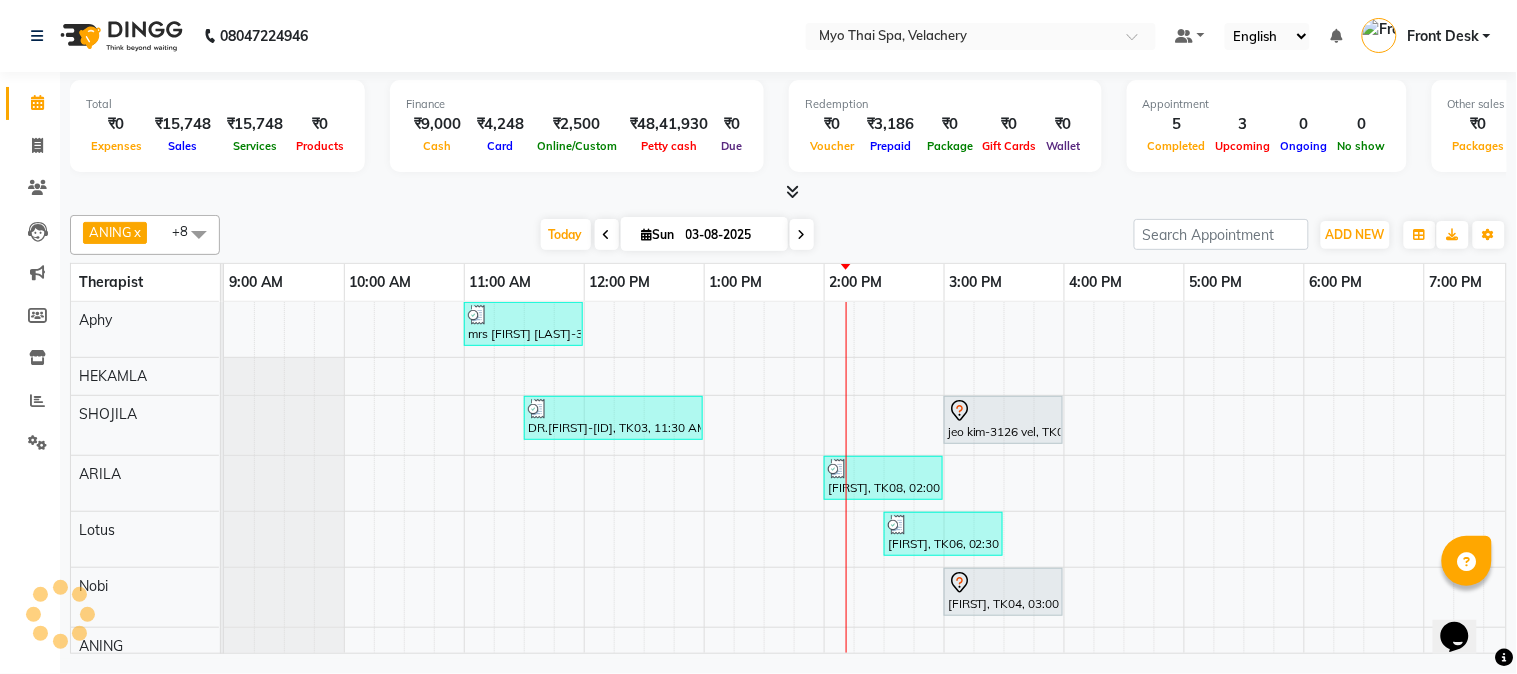 scroll, scrollTop: 0, scrollLeft: 0, axis: both 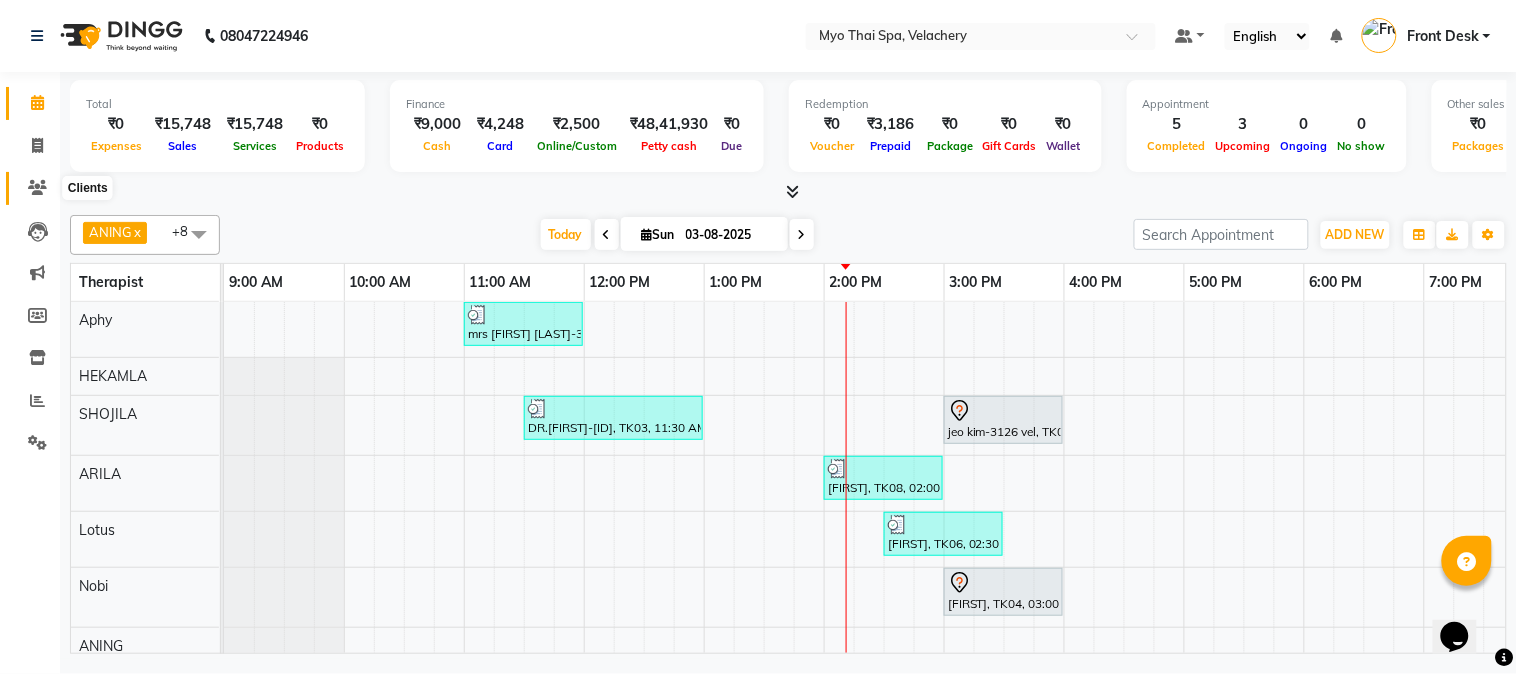 click 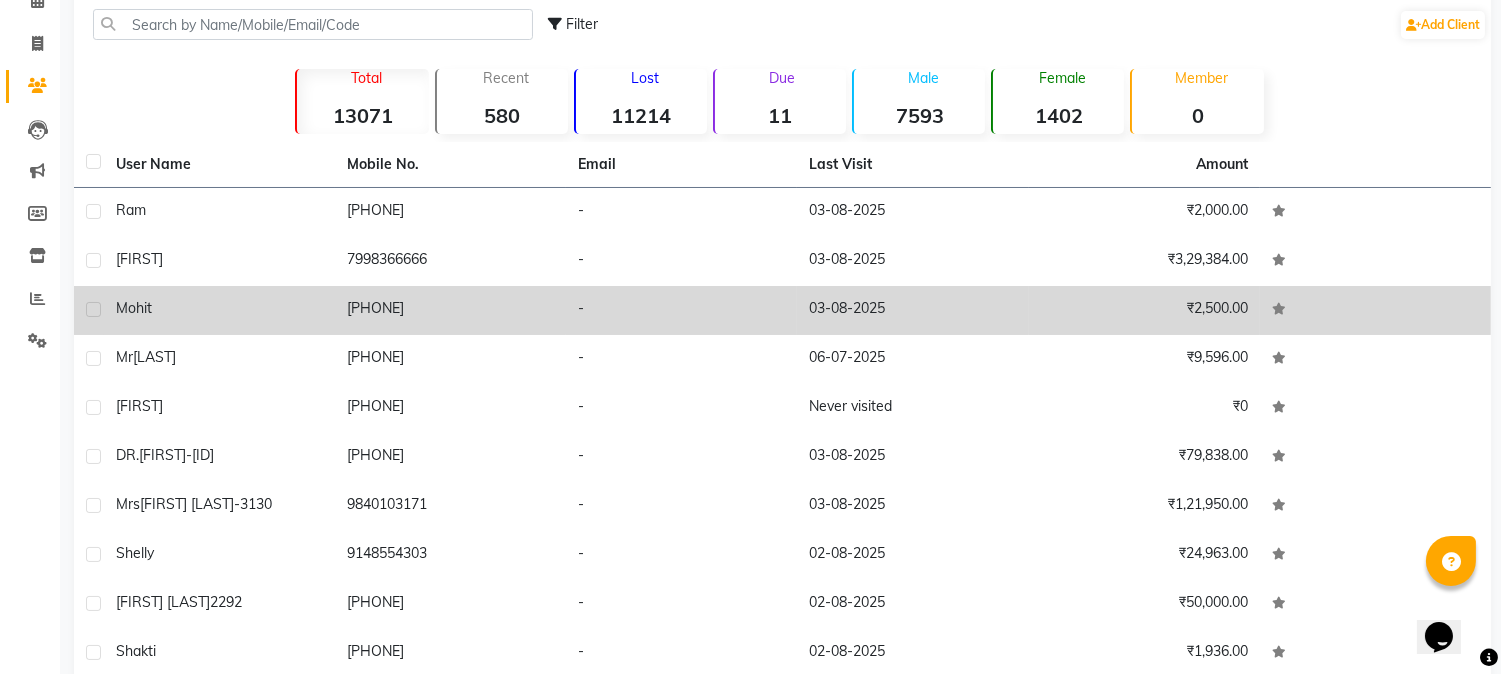scroll, scrollTop: 191, scrollLeft: 0, axis: vertical 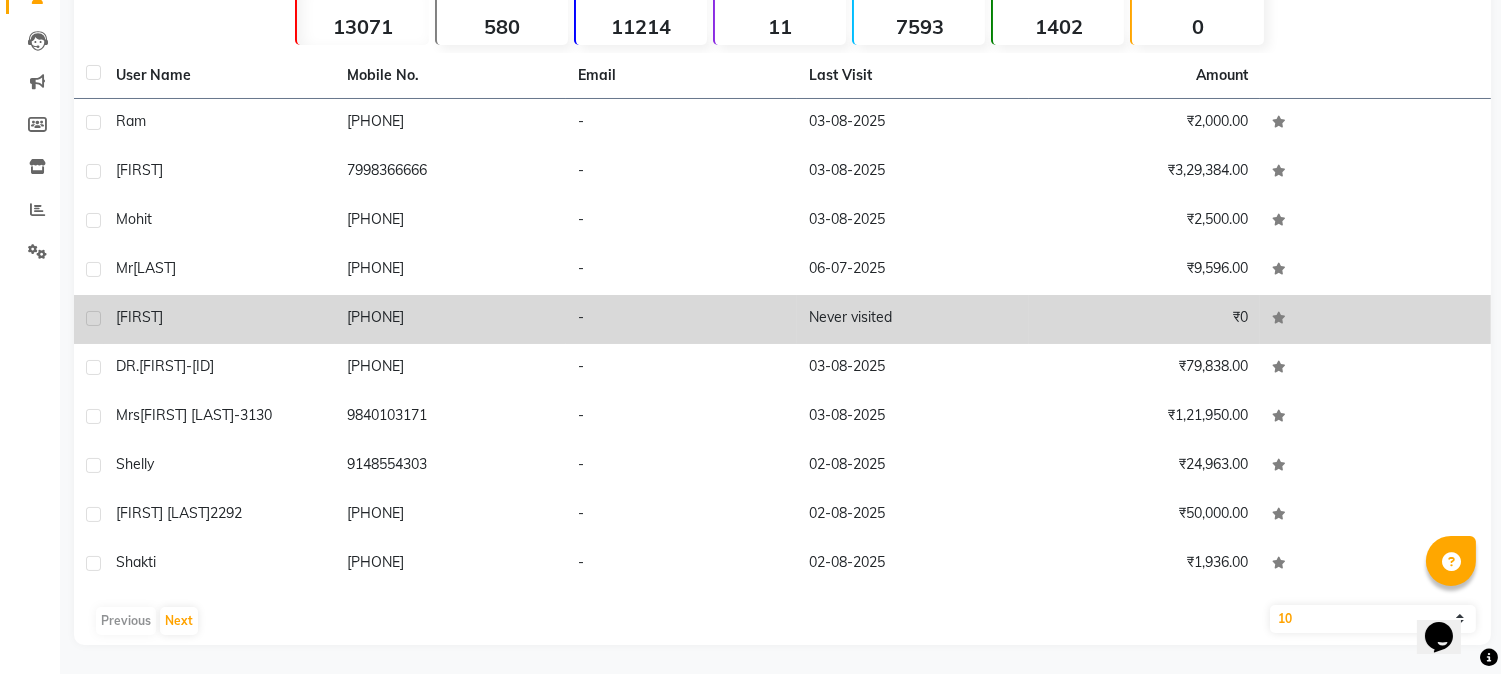 click on "[FIRST]" 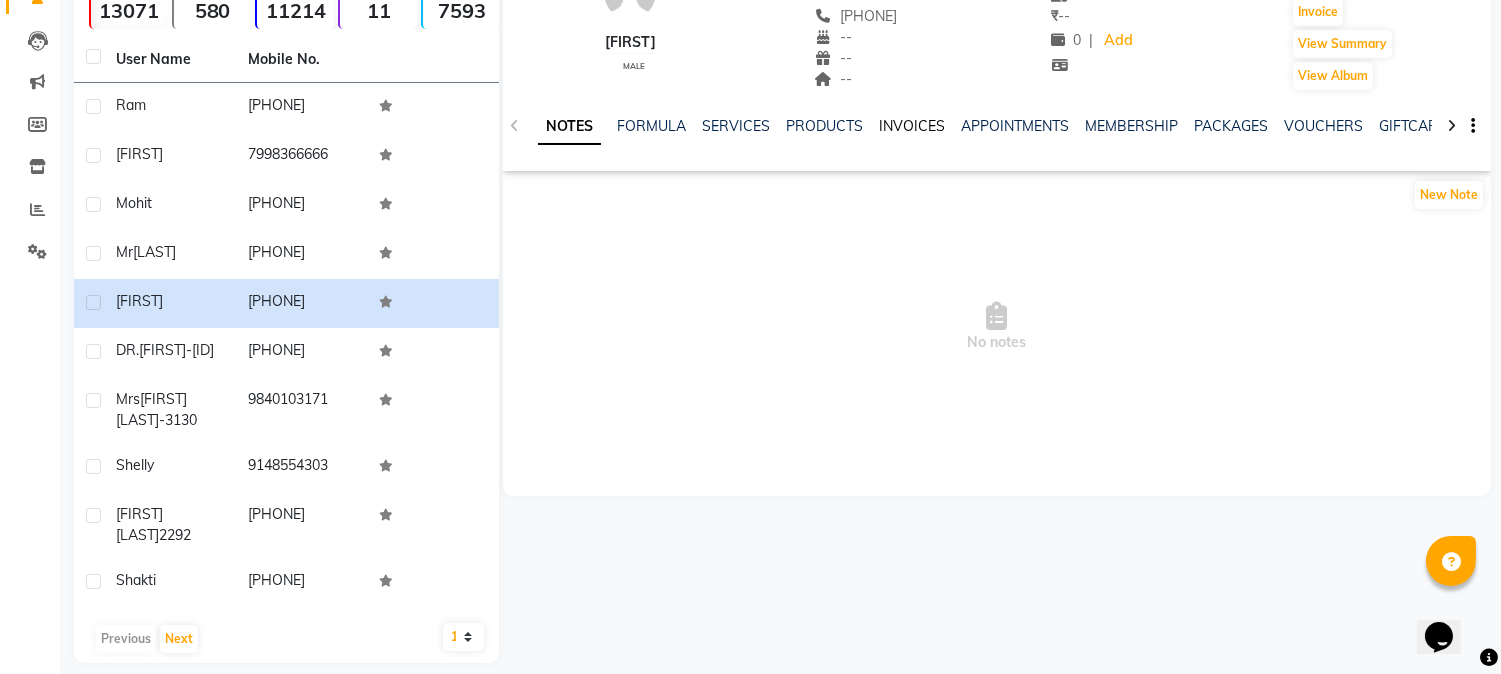 click on "INVOICES" 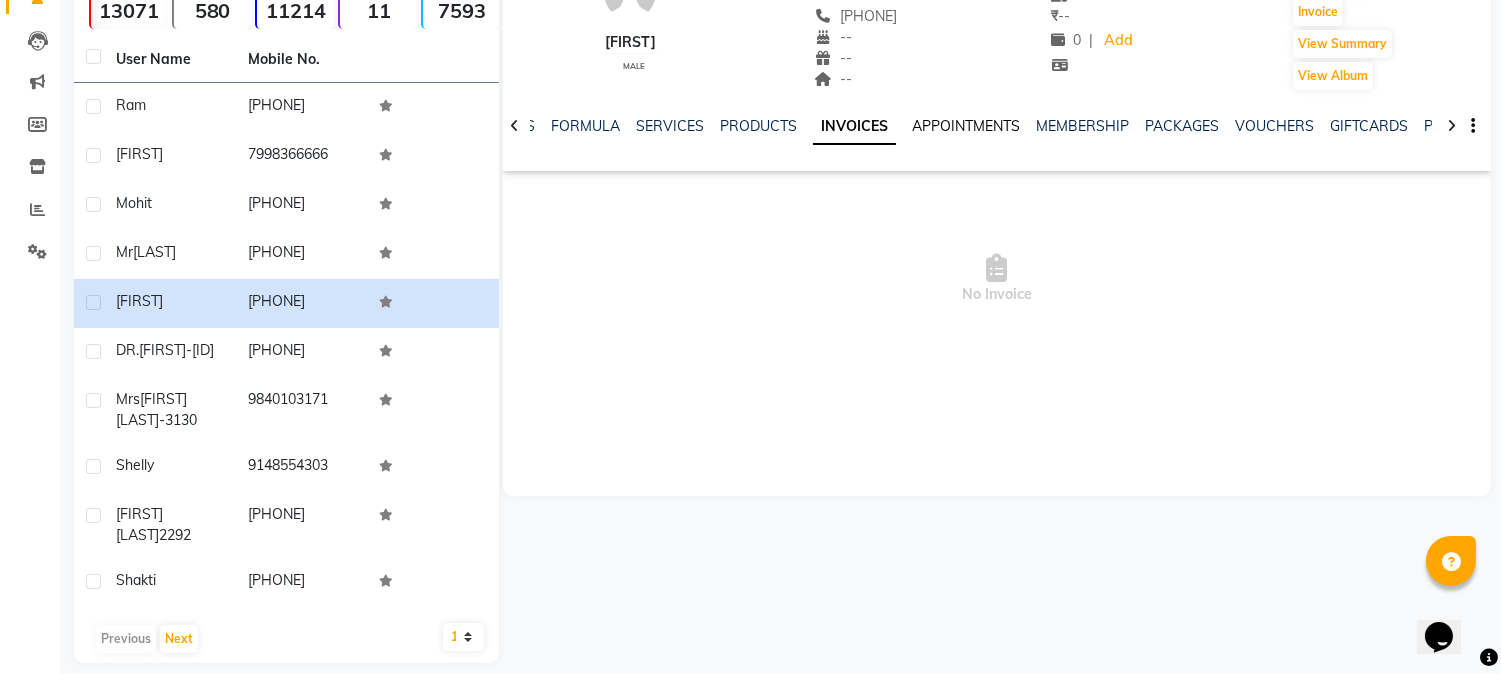 click on "APPOINTMENTS" 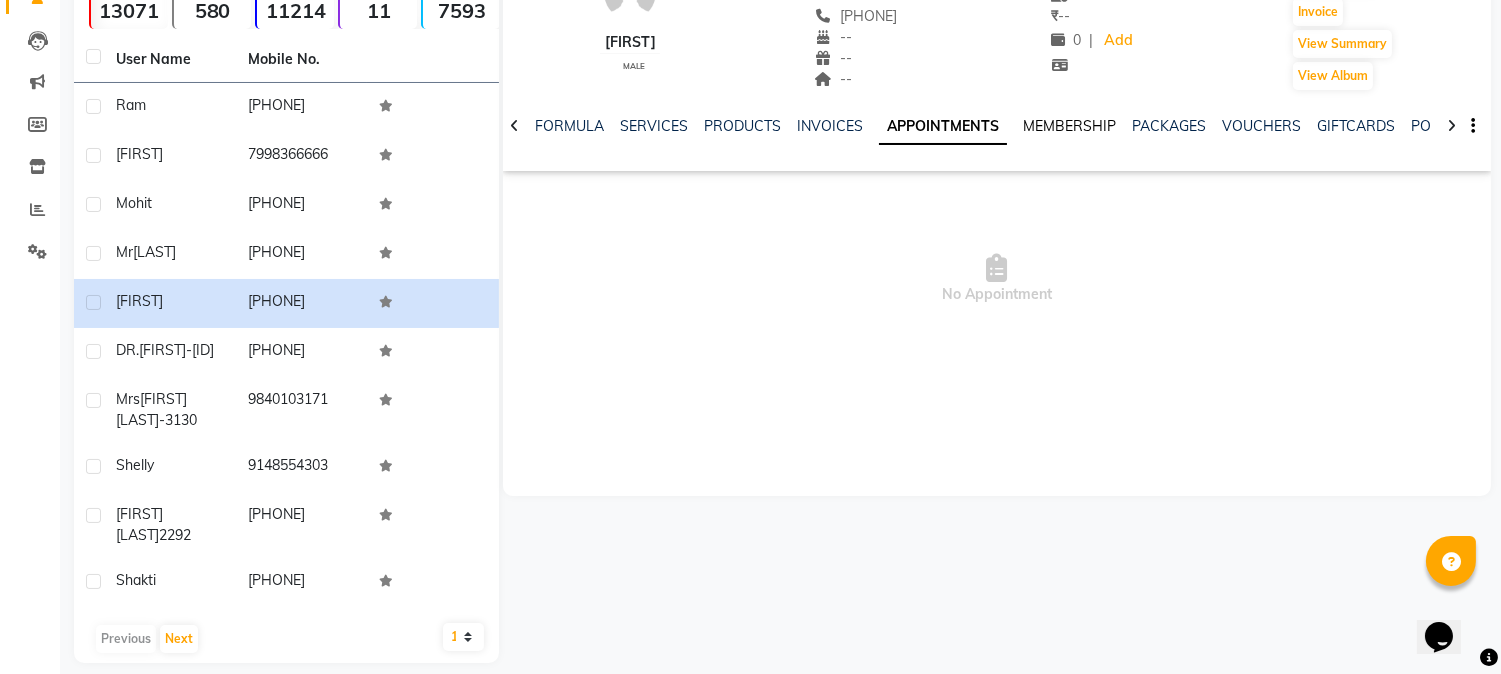 click on "MEMBERSHIP" 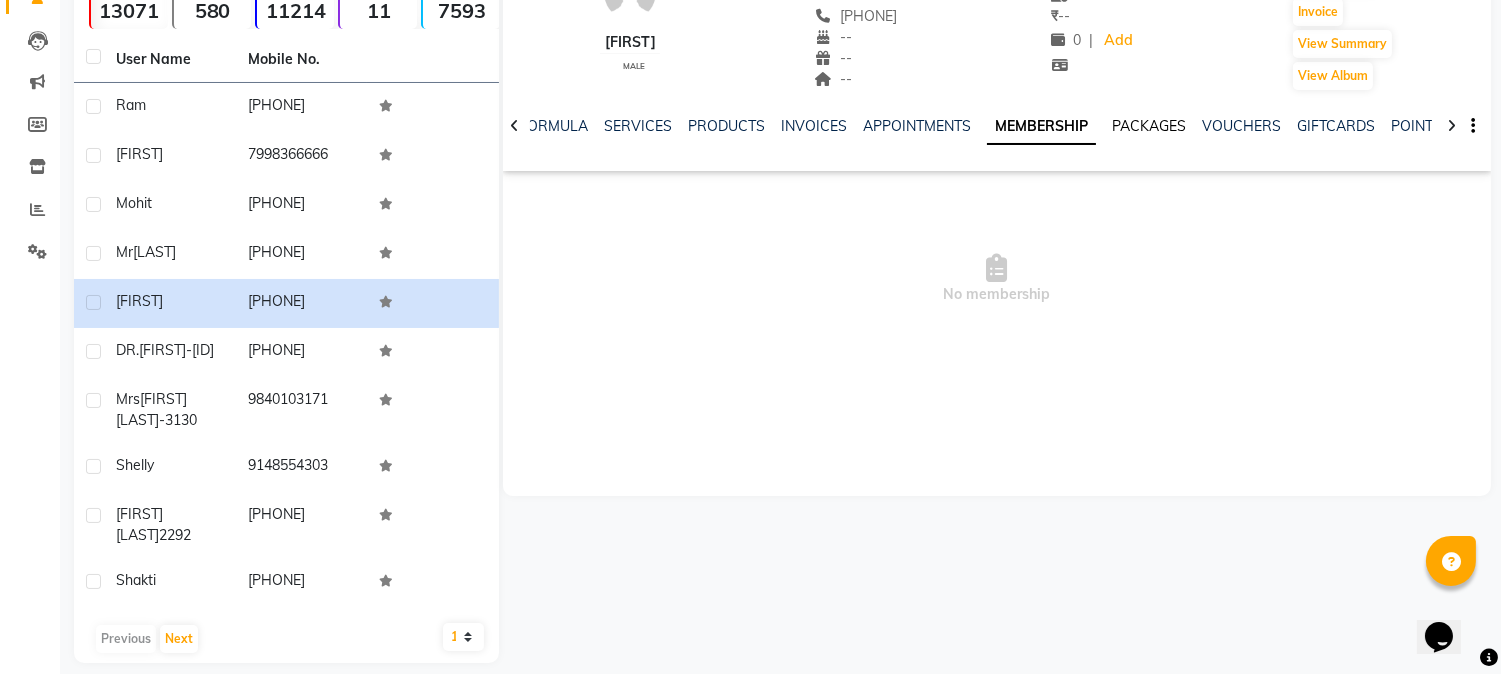 click on "PACKAGES" 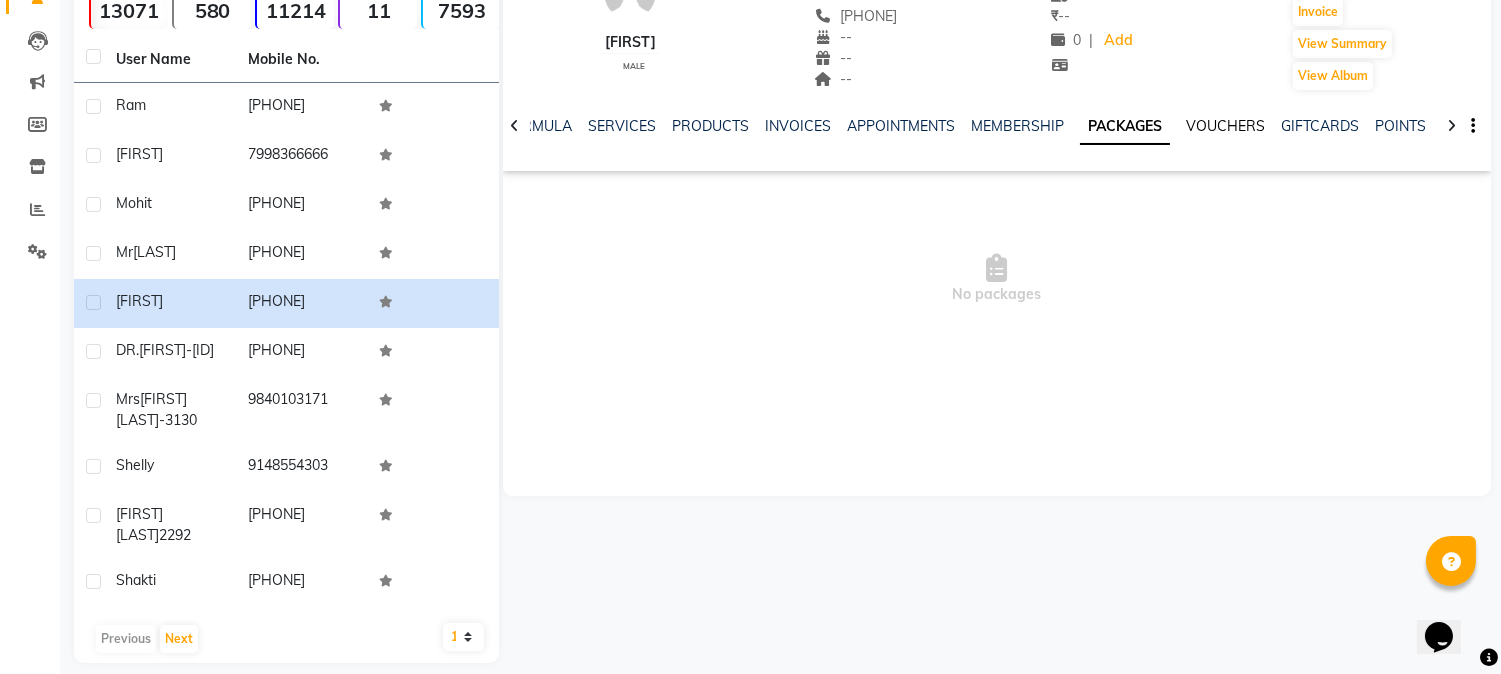 click on "VOUCHERS" 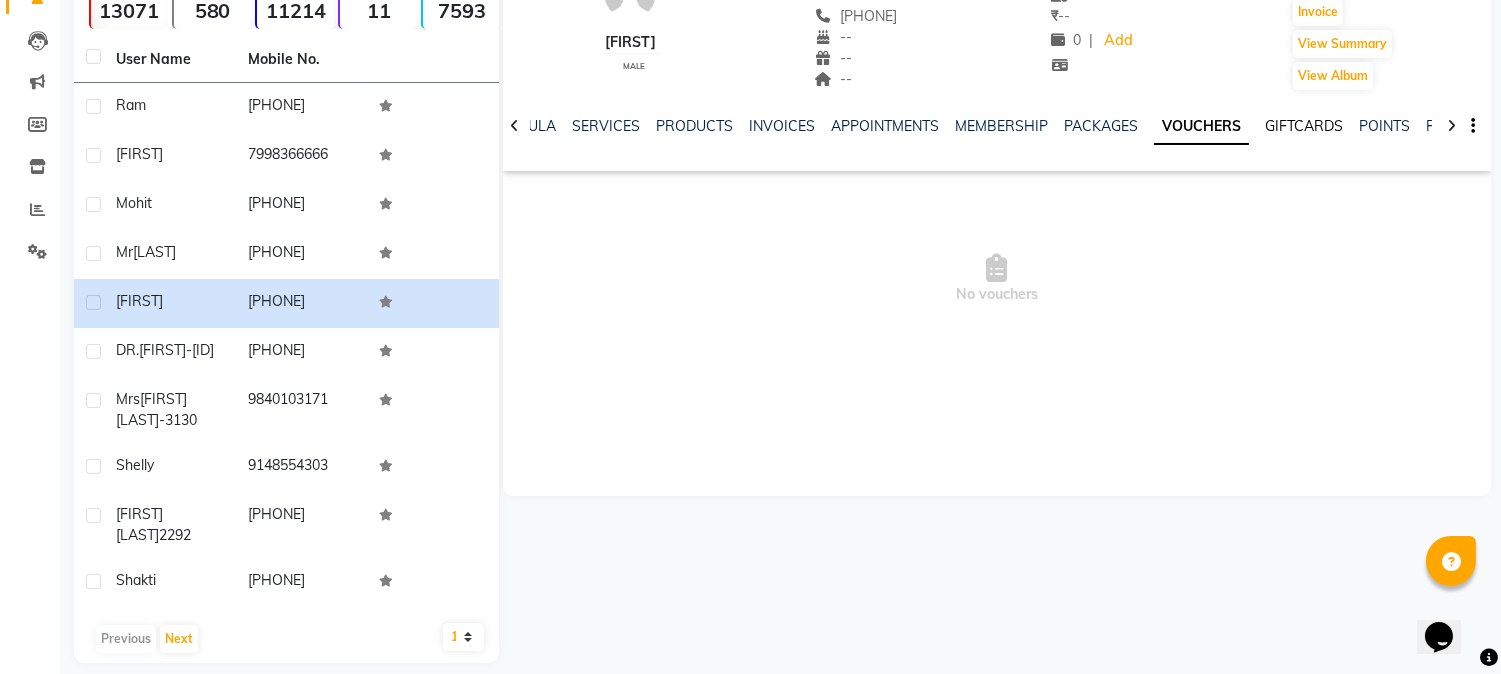 click on "GIFTCARDS" 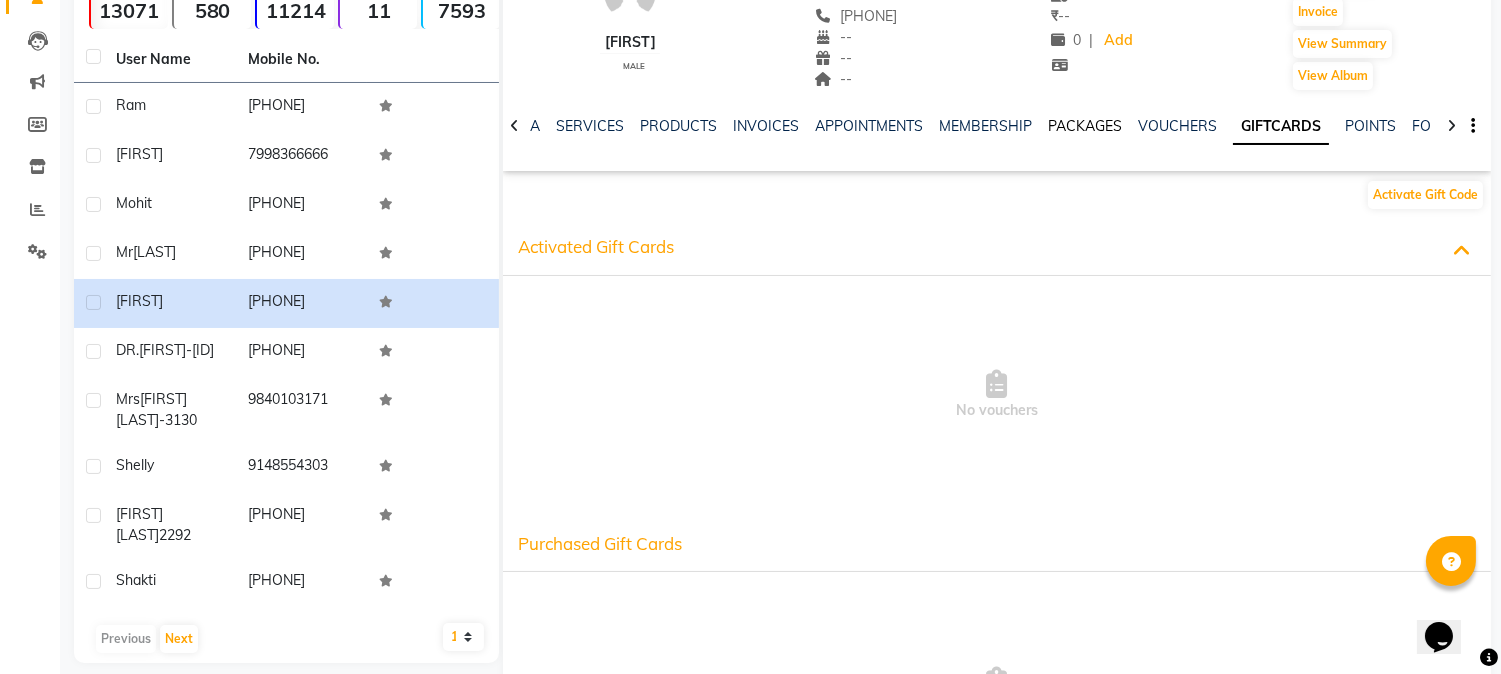 click on "PACKAGES" 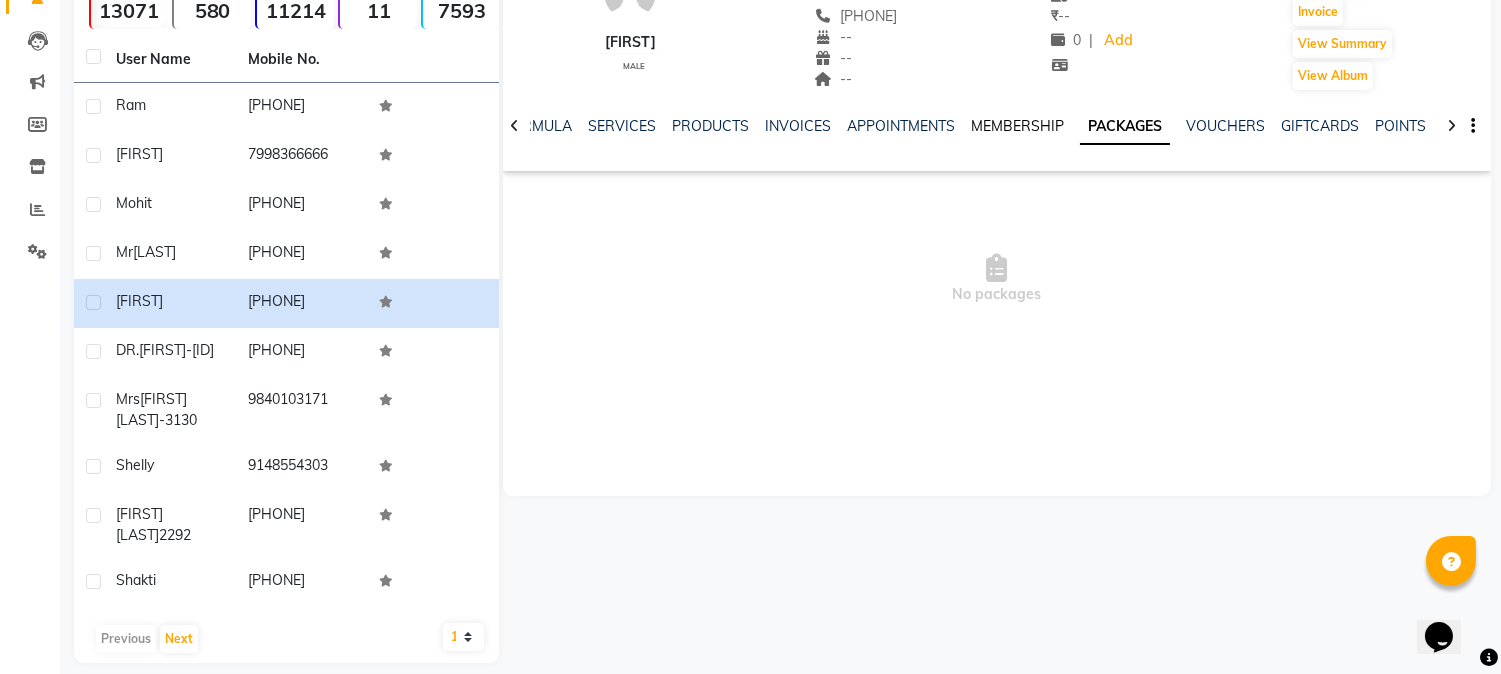 click on "MEMBERSHIP" 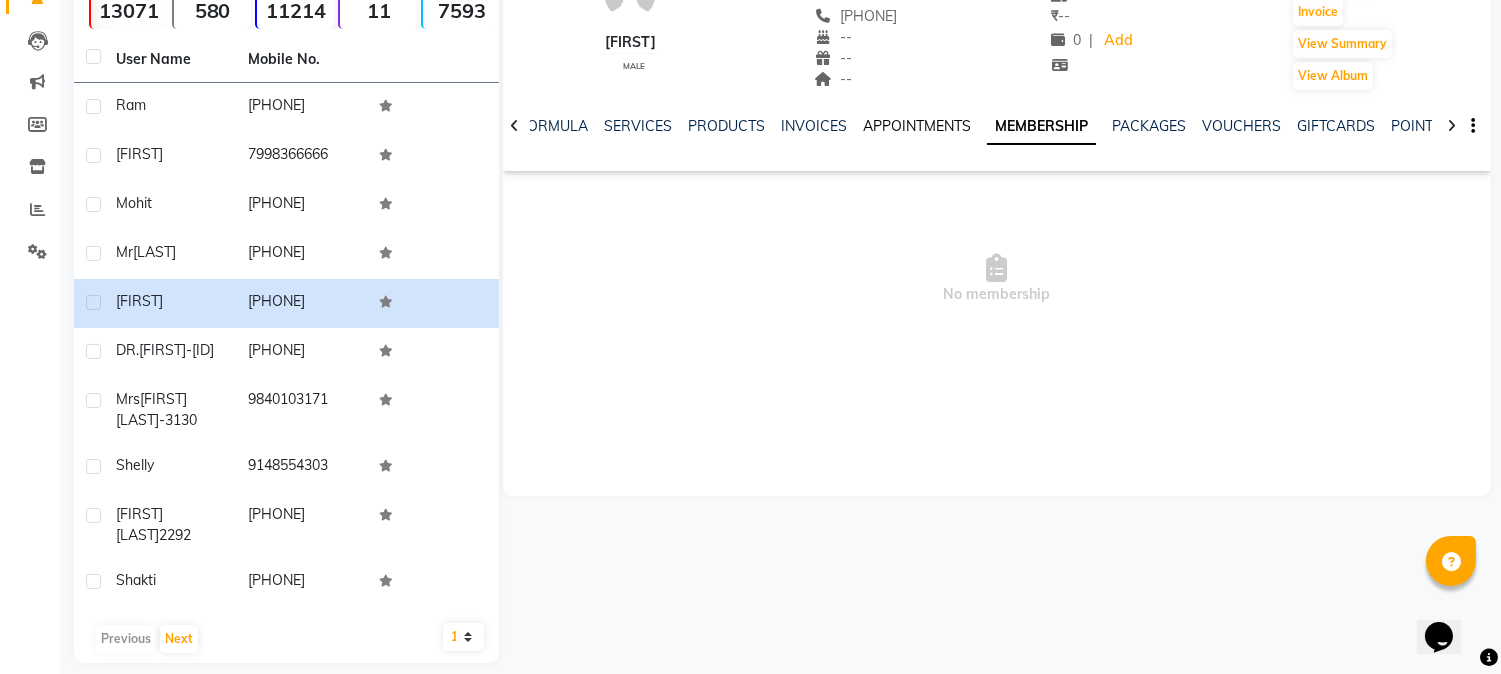 click on "APPOINTMENTS" 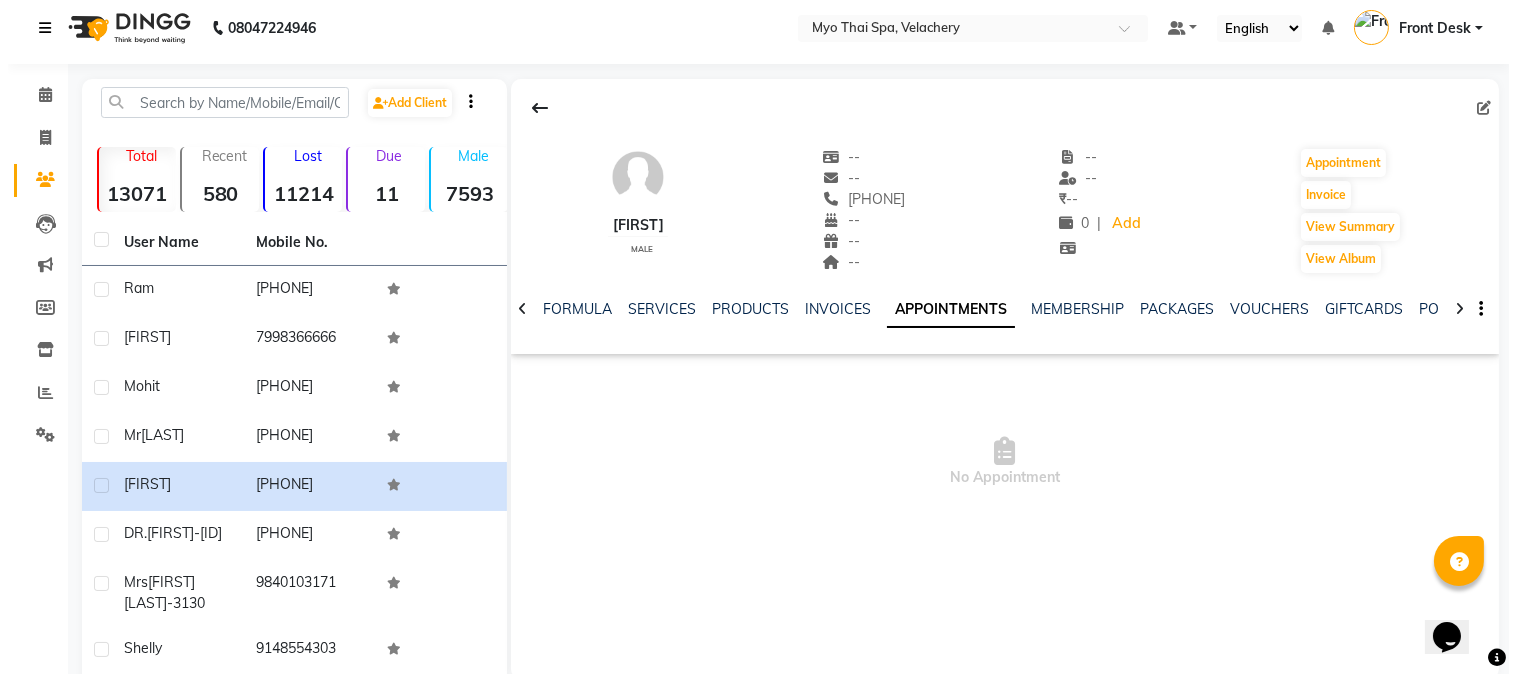 scroll, scrollTop: 0, scrollLeft: 0, axis: both 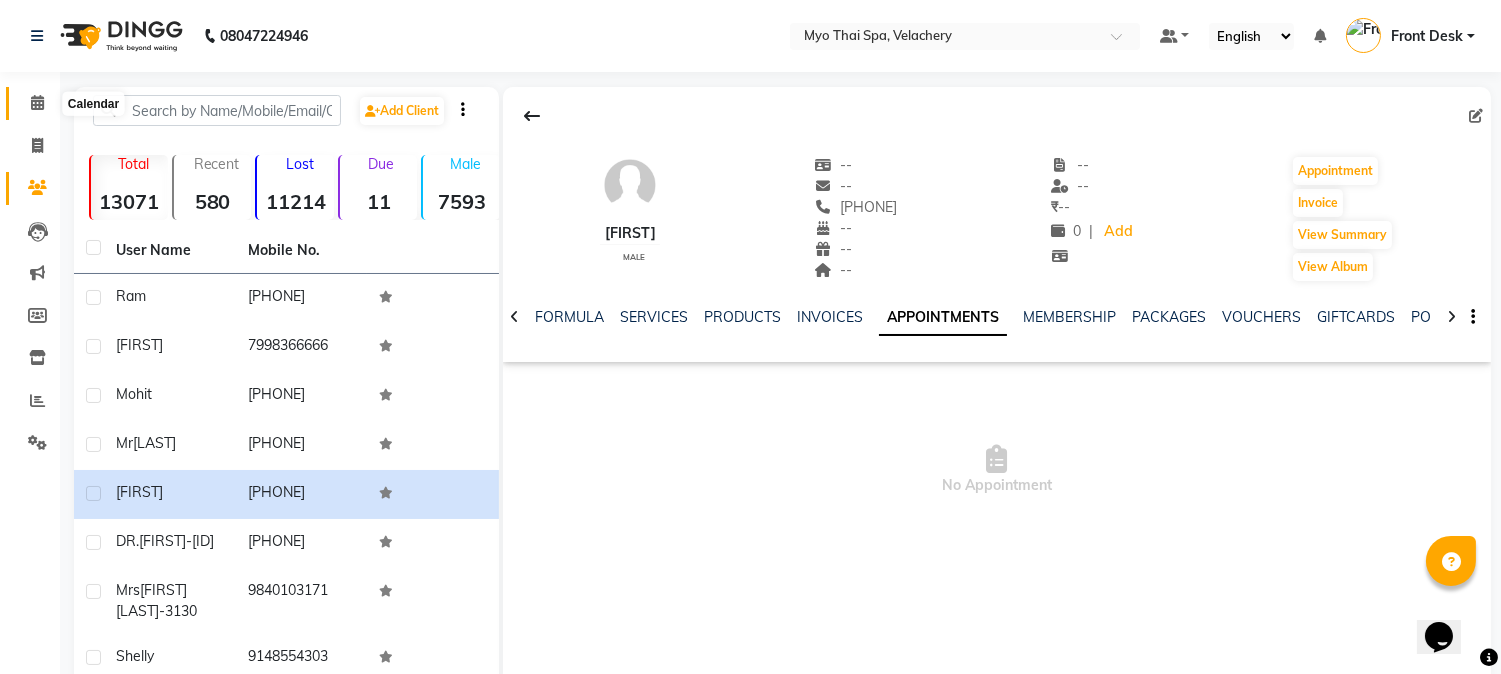 click 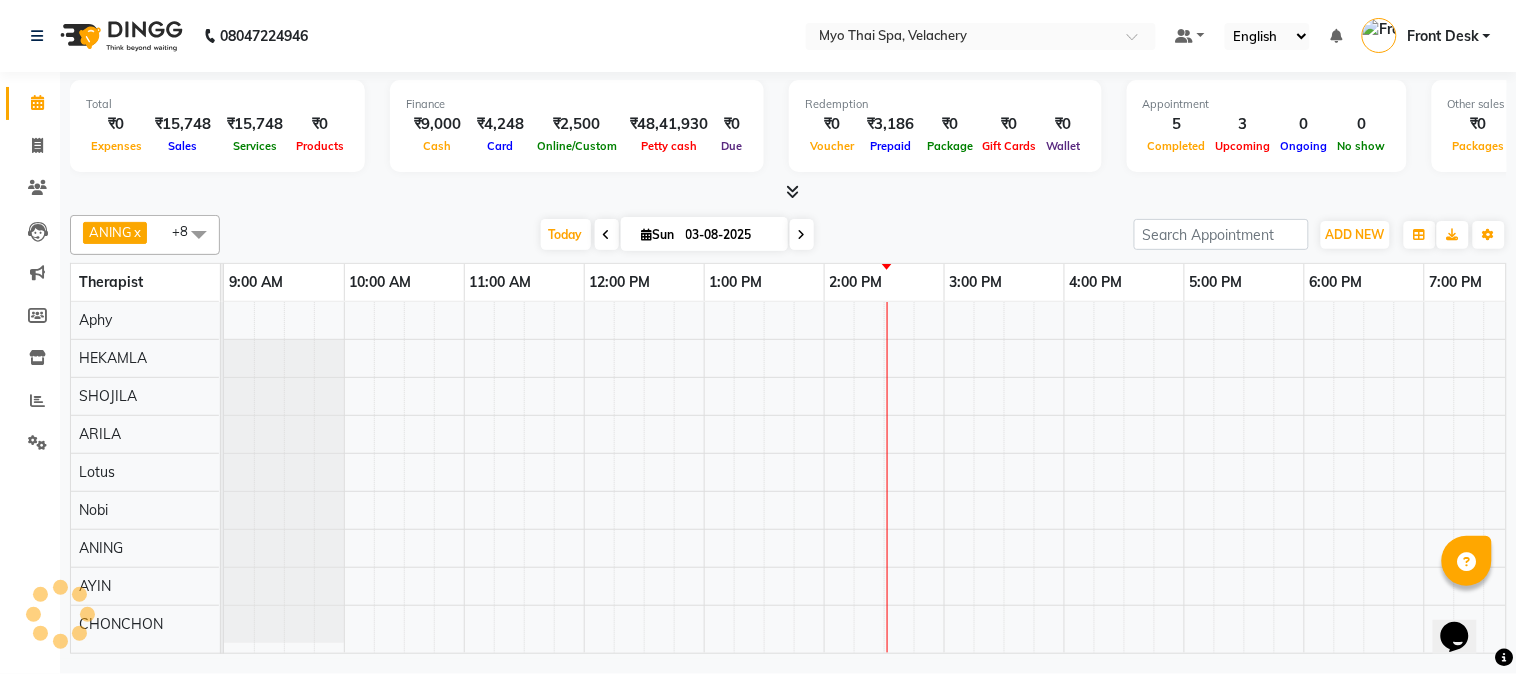 scroll, scrollTop: 0, scrollLeft: 517, axis: horizontal 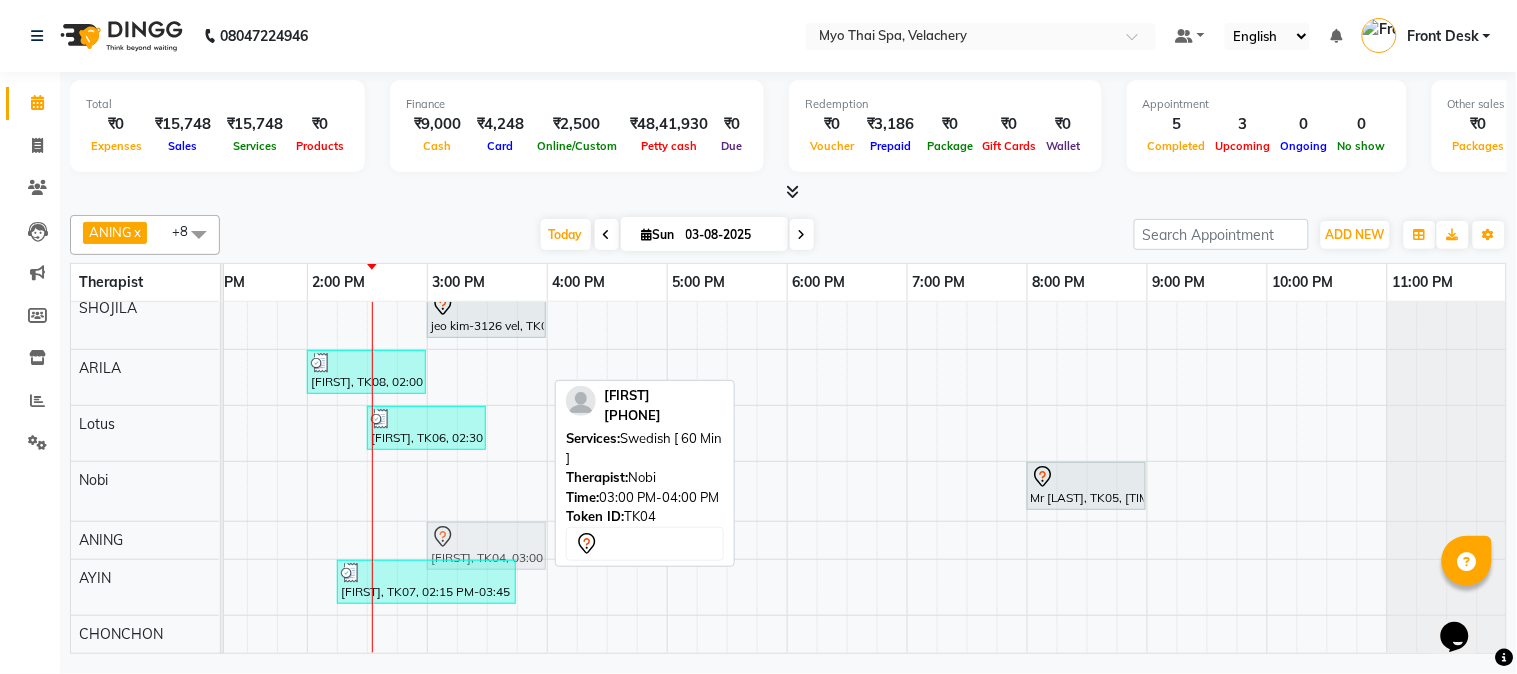 drag, startPoint x: 491, startPoint y: 467, endPoint x: 491, endPoint y: 522, distance: 55 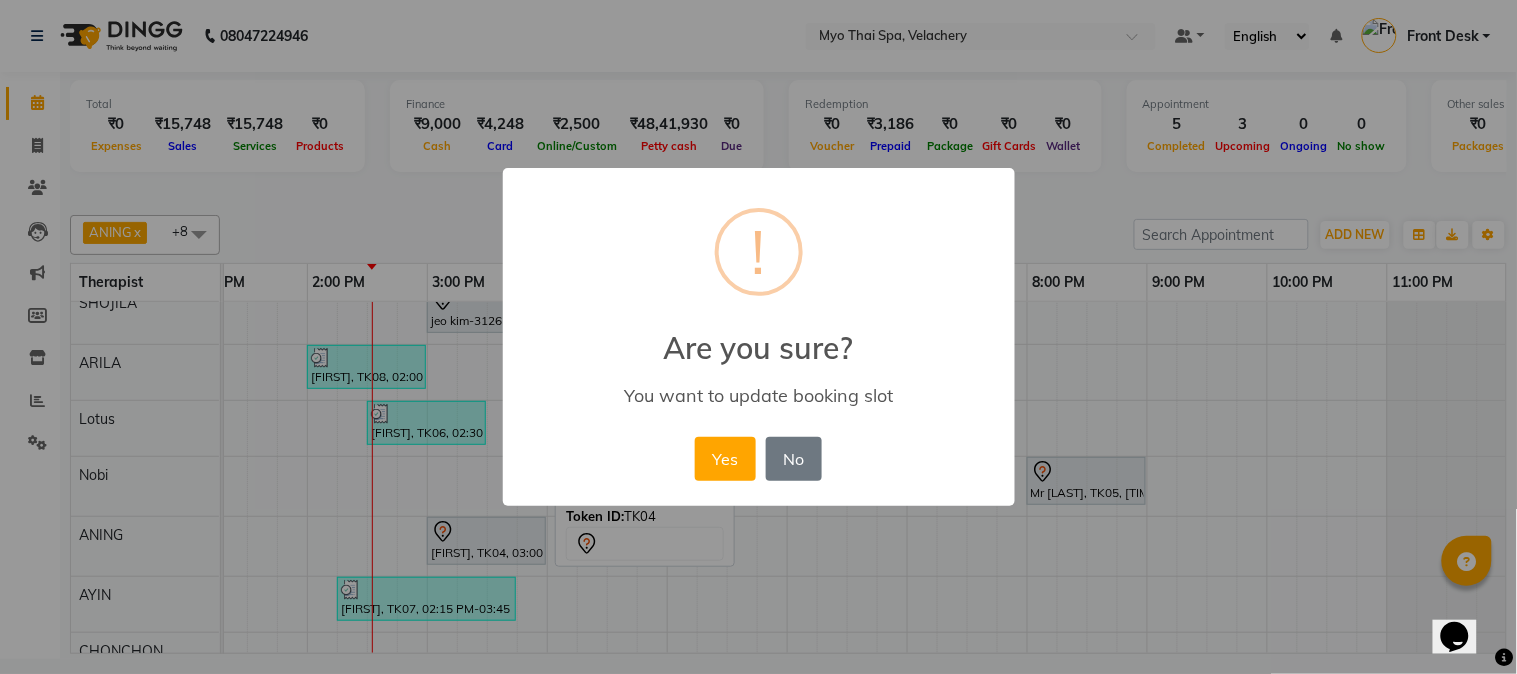 click on "Yes No No" at bounding box center [758, 459] 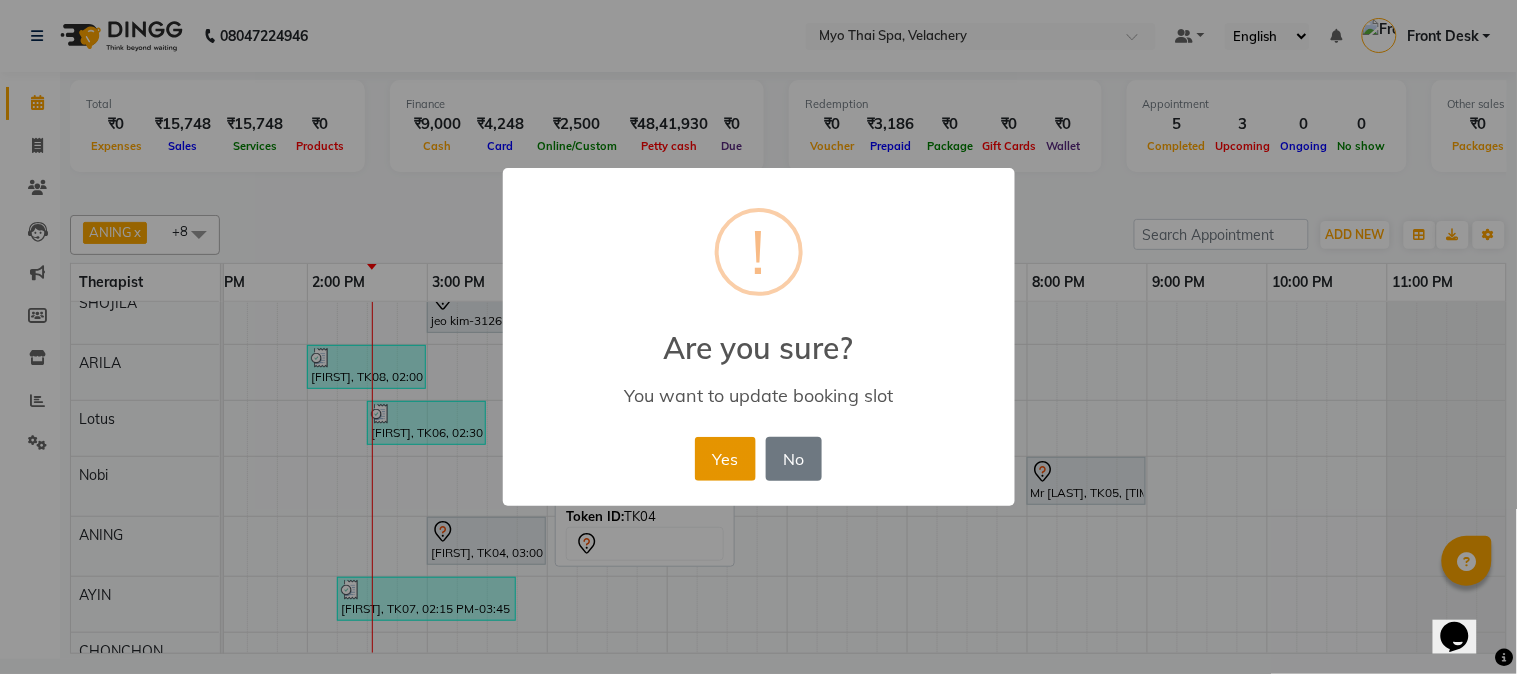 click on "Yes" at bounding box center (725, 459) 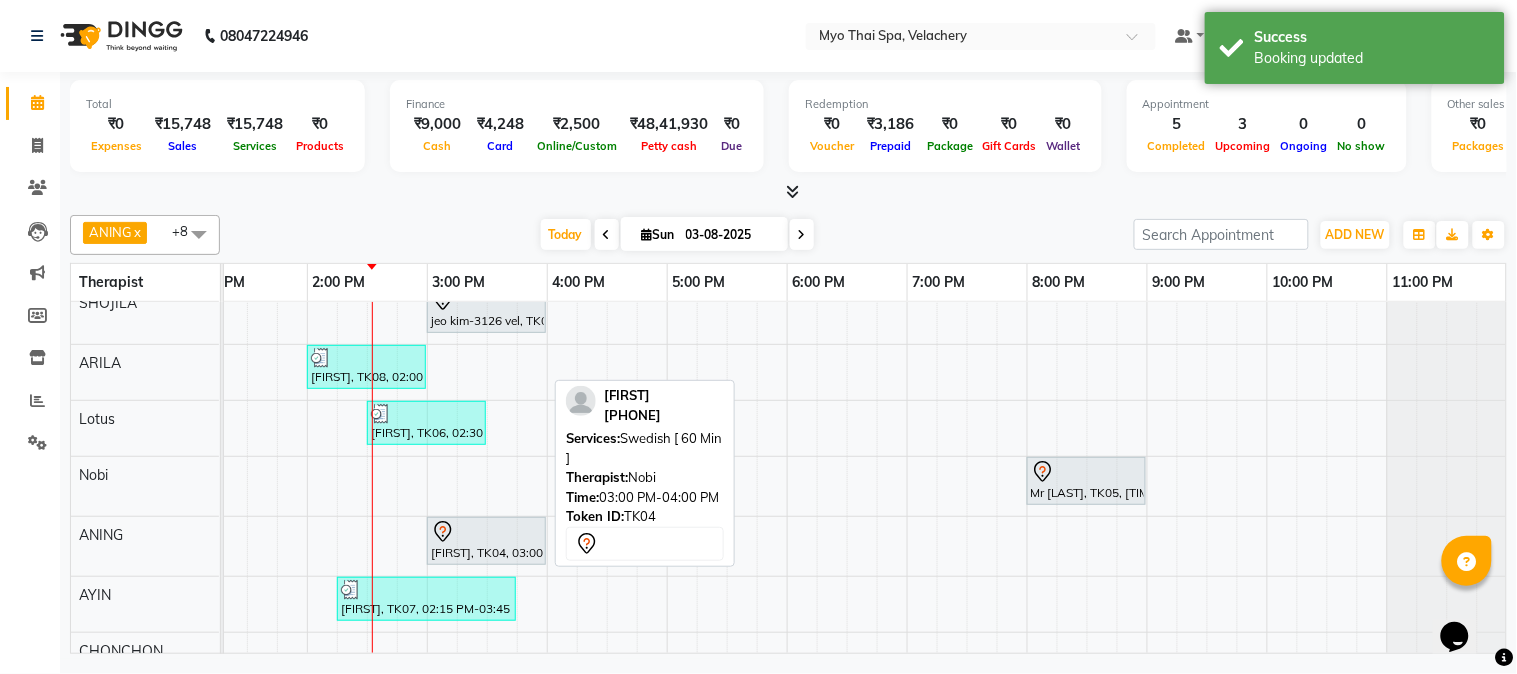 click on "mrs [LAST] [LAST] -3130, TK01, [TIME]-[TIME], Swedish [ 60 Min ] DR. [LAST]-[NUMBER], TK03, [TIME]-[TIME], Twin Body Work [ 90 Min ] jeo kim-3126 vel, TK02, [TIME]-[TIME], Traditional Thai Dry Spa-60Mins ram, TK08, [TIME]-[TIME], Balinese [ 60 Min ] mohit, TK06, [TIME]-[TIME], Balinese [ 60 Min ] Mr [LAST], TK05, [TIME]-[TIME], Swedish 60Mins NB satheesh, TK04, [TIME]-[TIME], Swedish [ 60 Min ] jorge, TK07, [TIME]-[TIME], Swedish [ 90 Min ]" at bounding box center (607, 430) 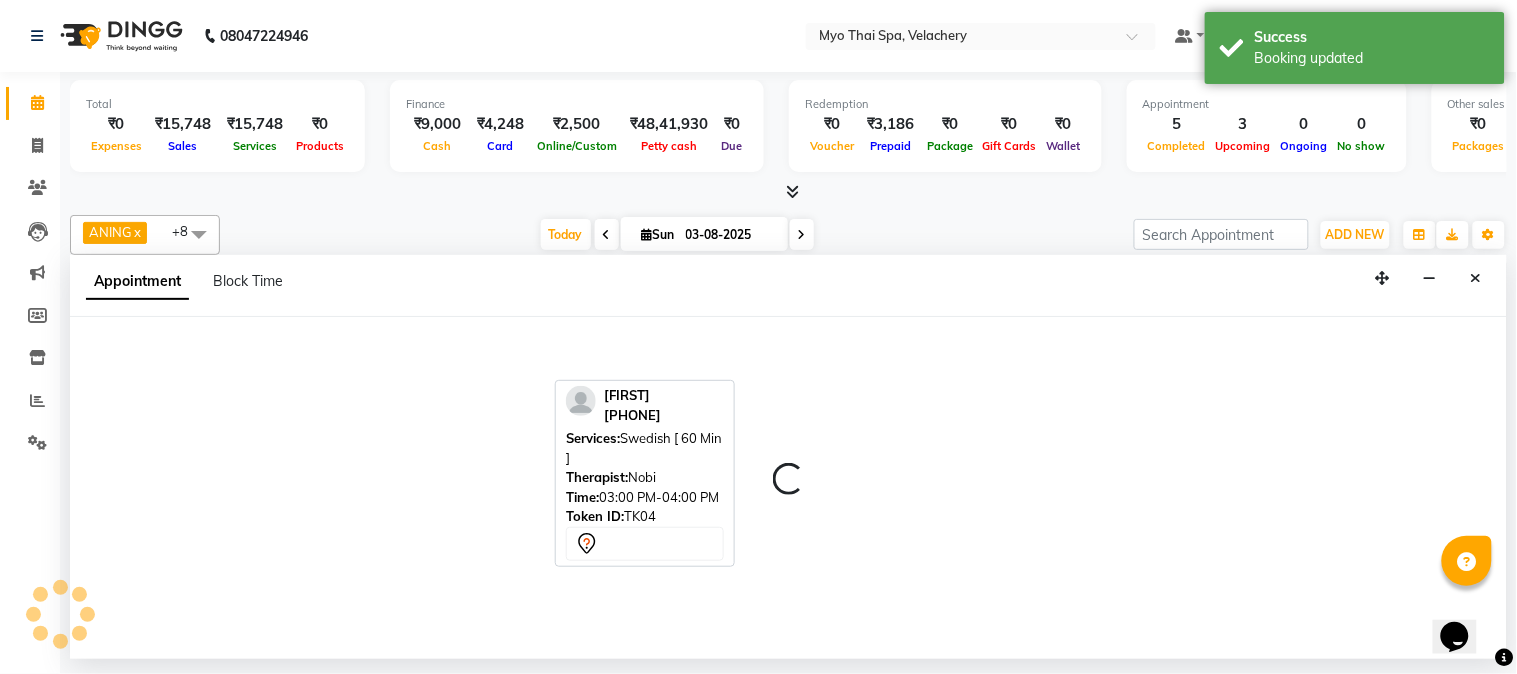 select on "76520" 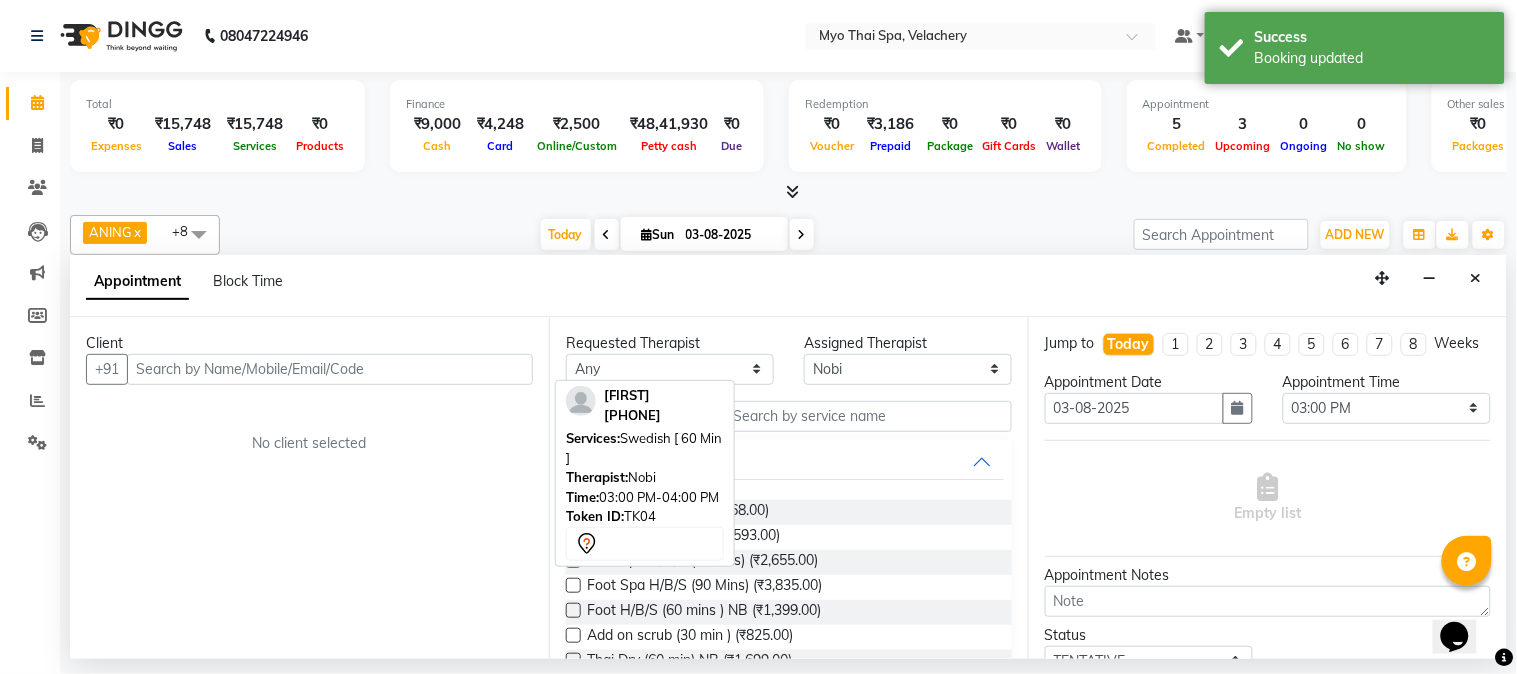 click at bounding box center (330, 369) 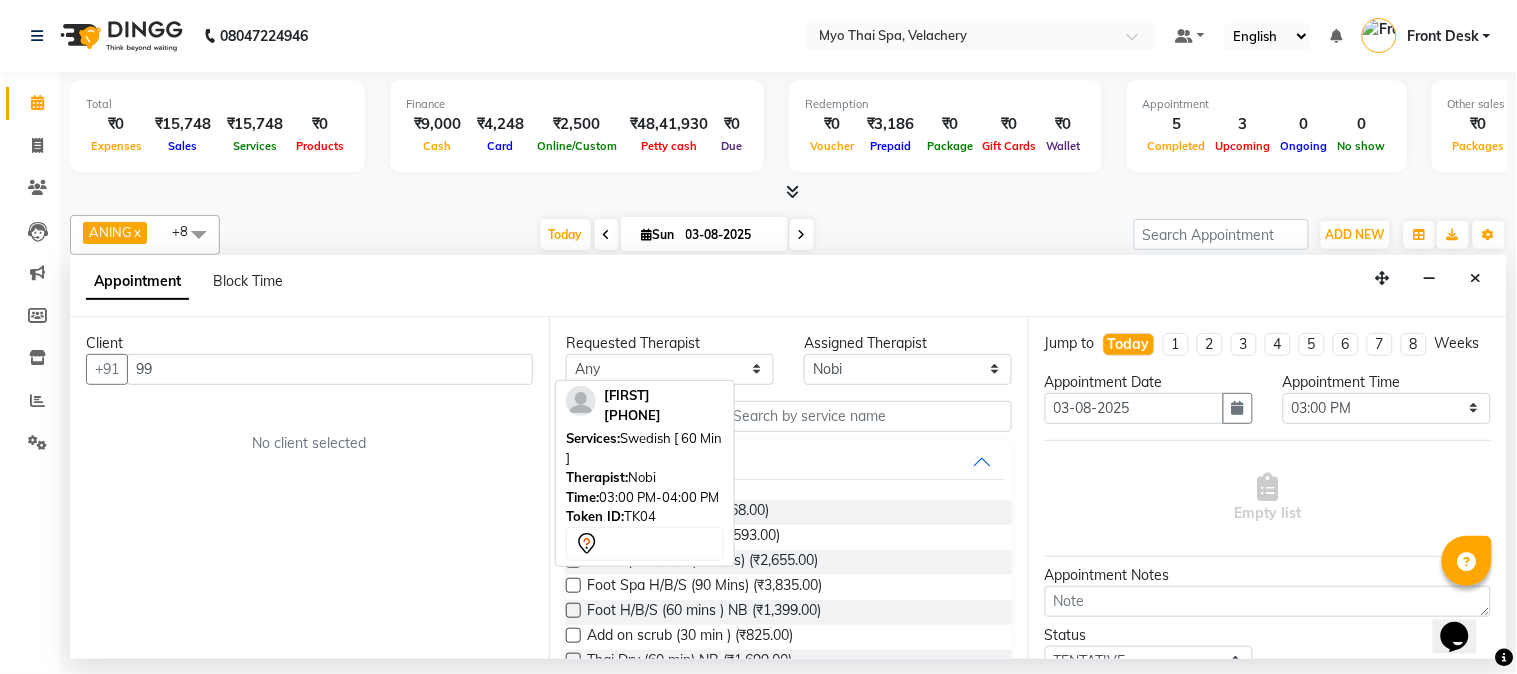 type on "9" 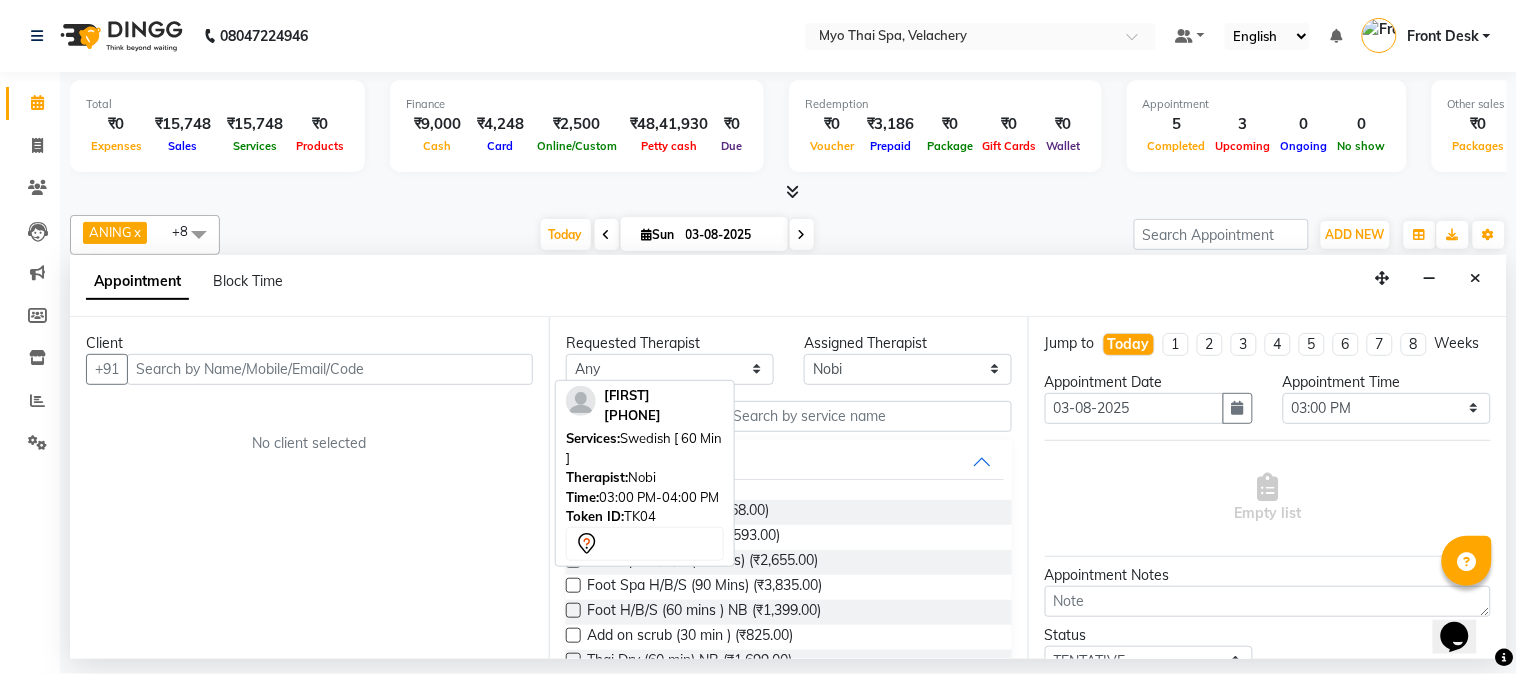 type on "9" 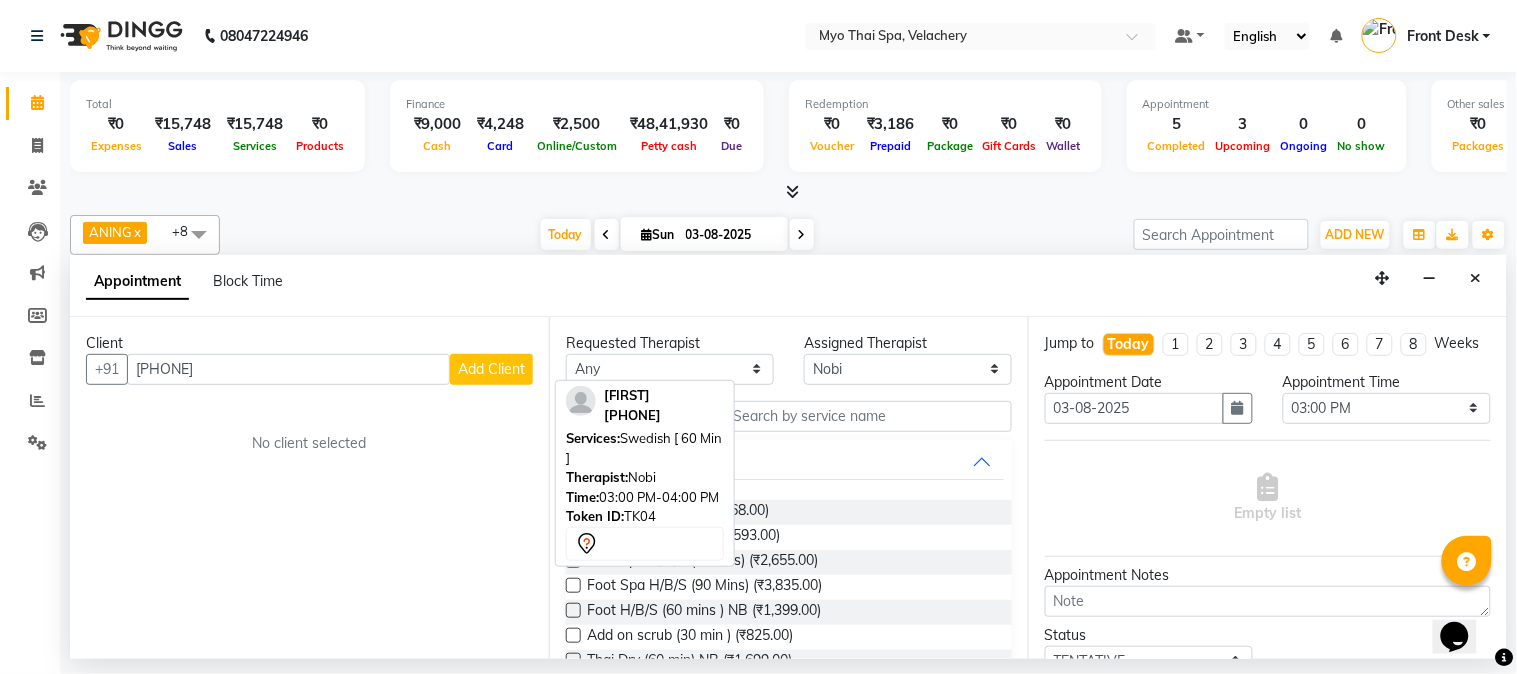 type on "[PHONE]" 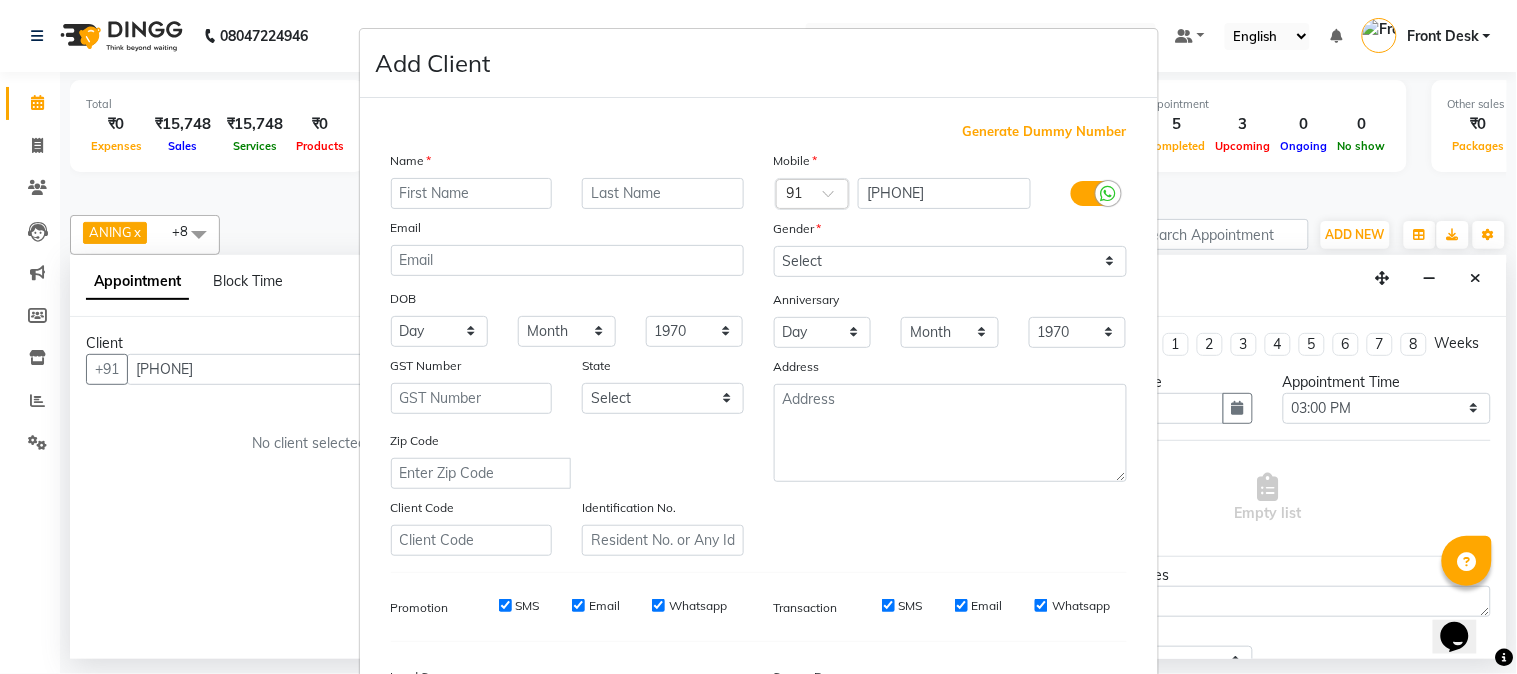 click at bounding box center (472, 193) 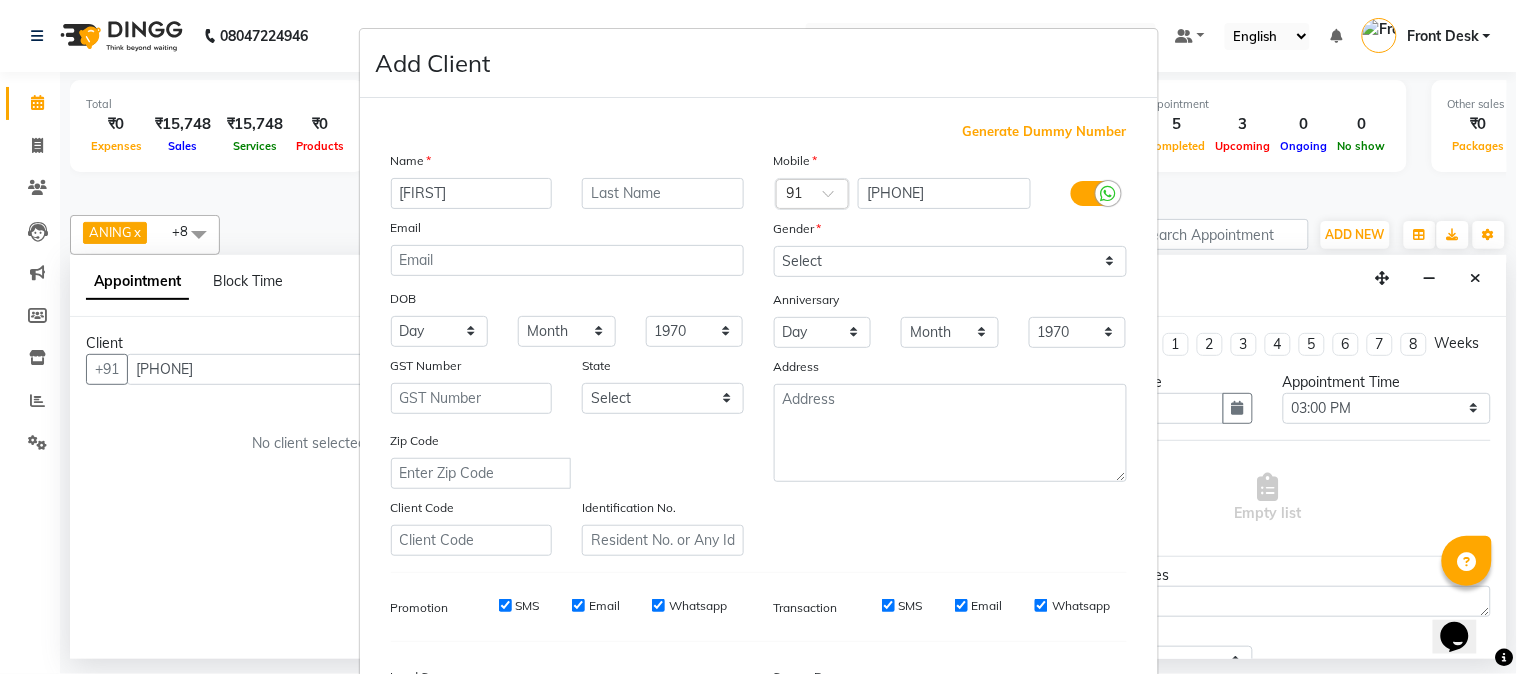 type on "[FIRST]" 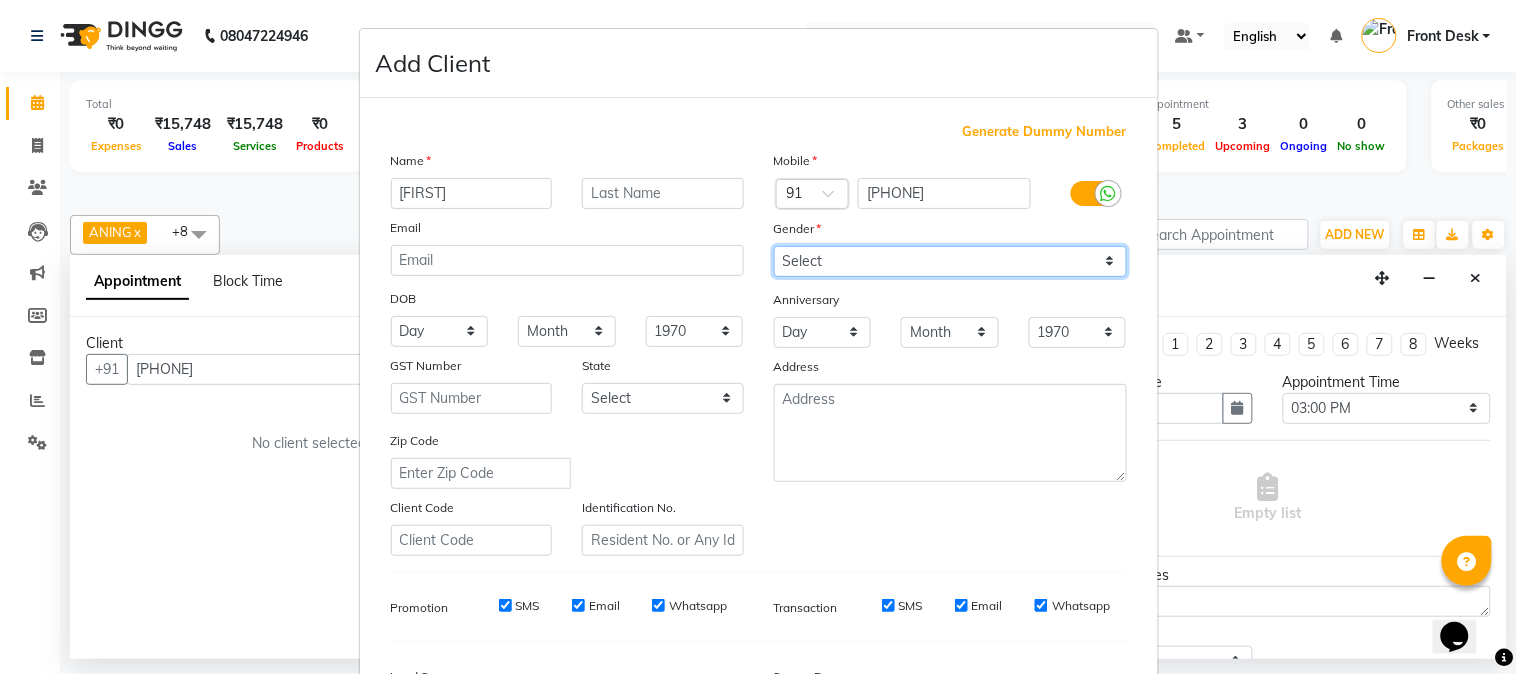 click on "Select Male Female Other Prefer Not To Say" at bounding box center (950, 261) 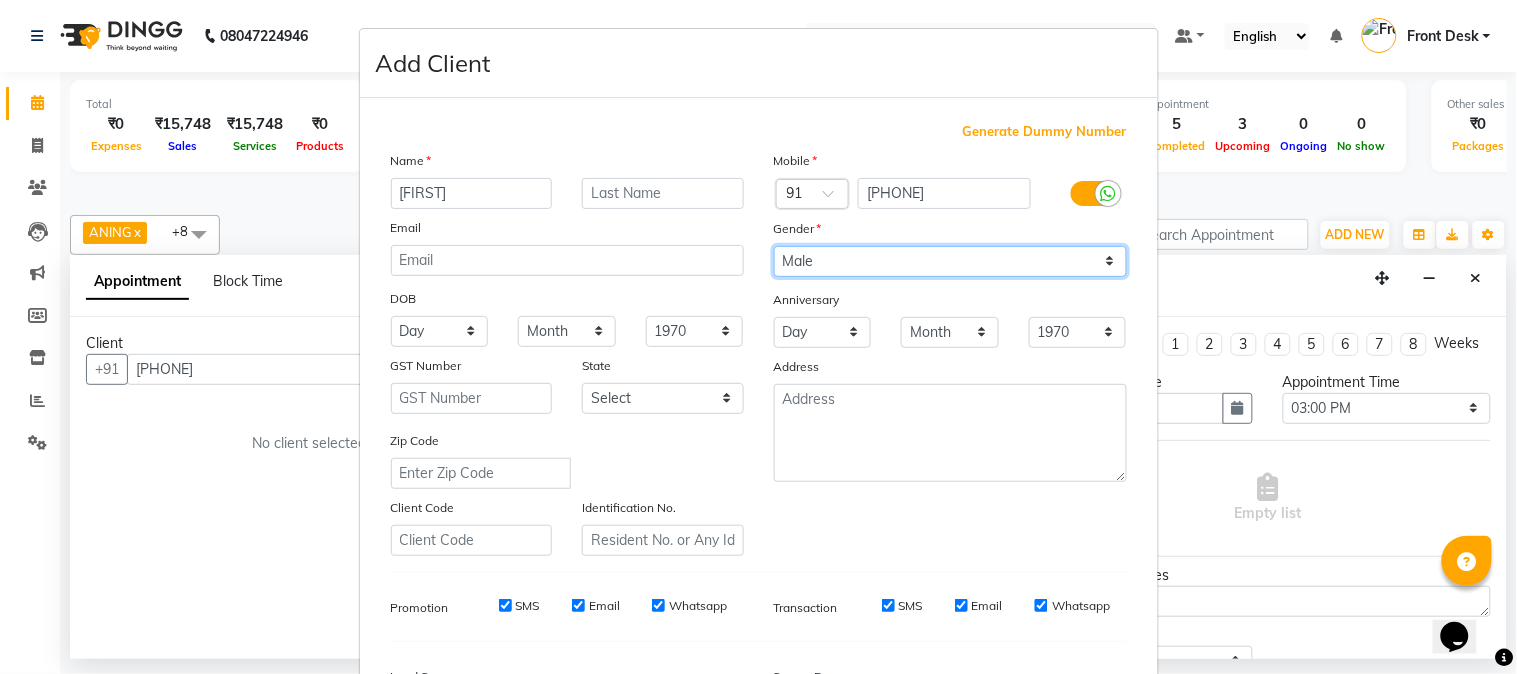 click on "Select Male Female Other Prefer Not To Say" at bounding box center [950, 261] 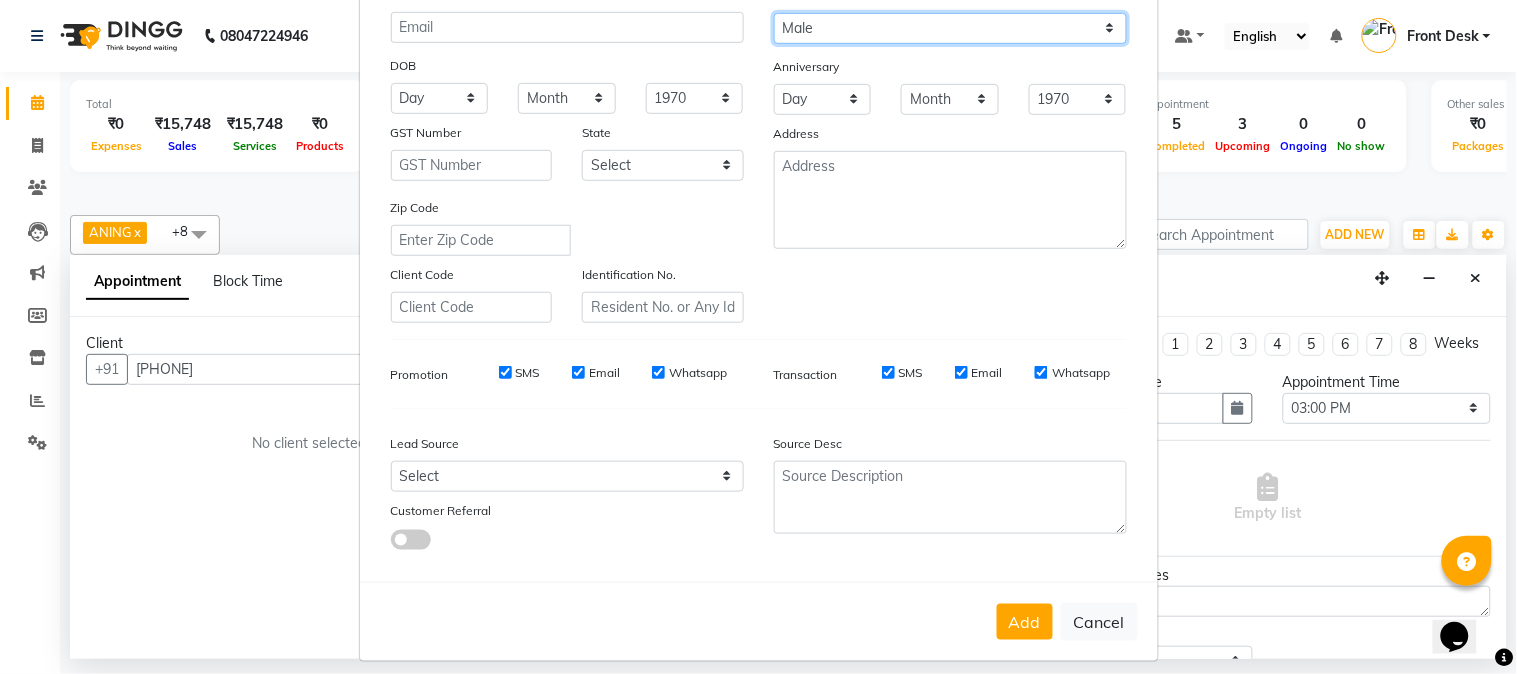 scroll, scrollTop: 250, scrollLeft: 0, axis: vertical 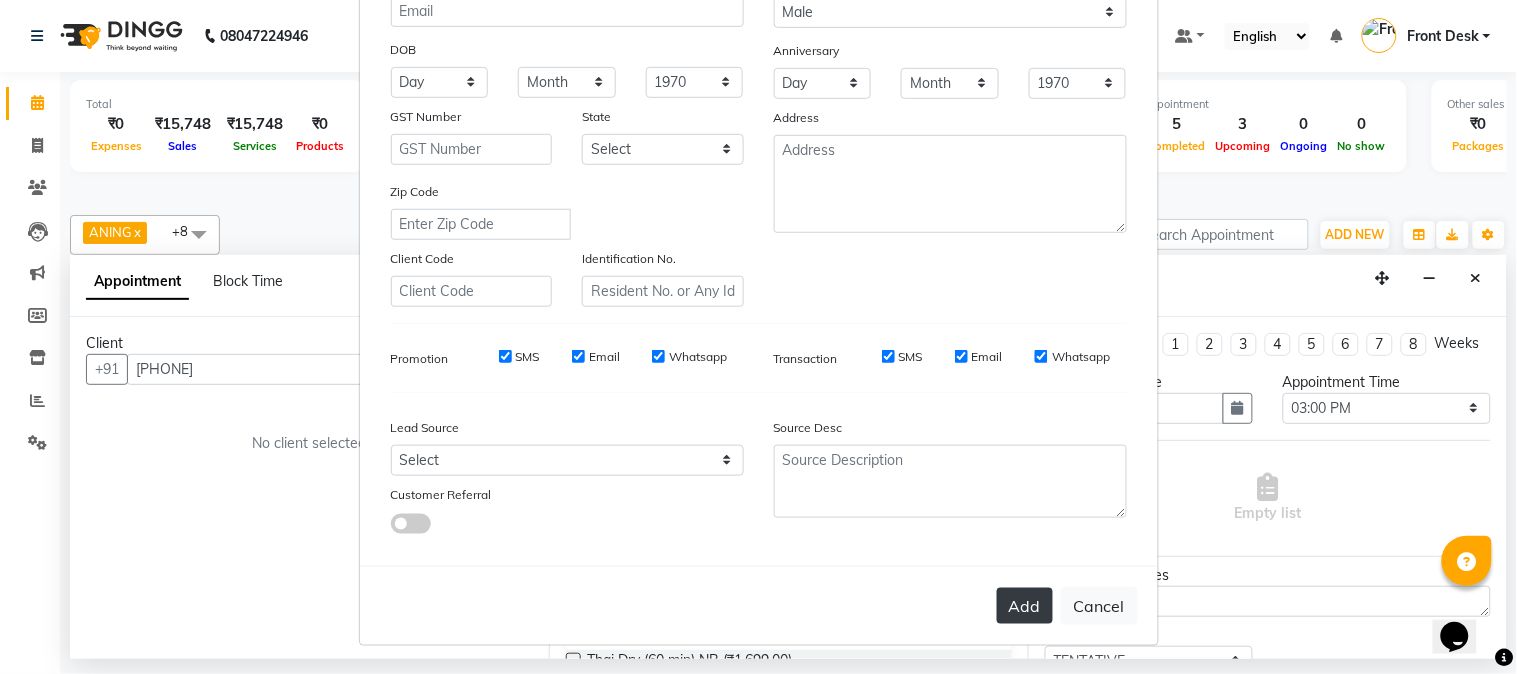 click on "Add" at bounding box center (1025, 606) 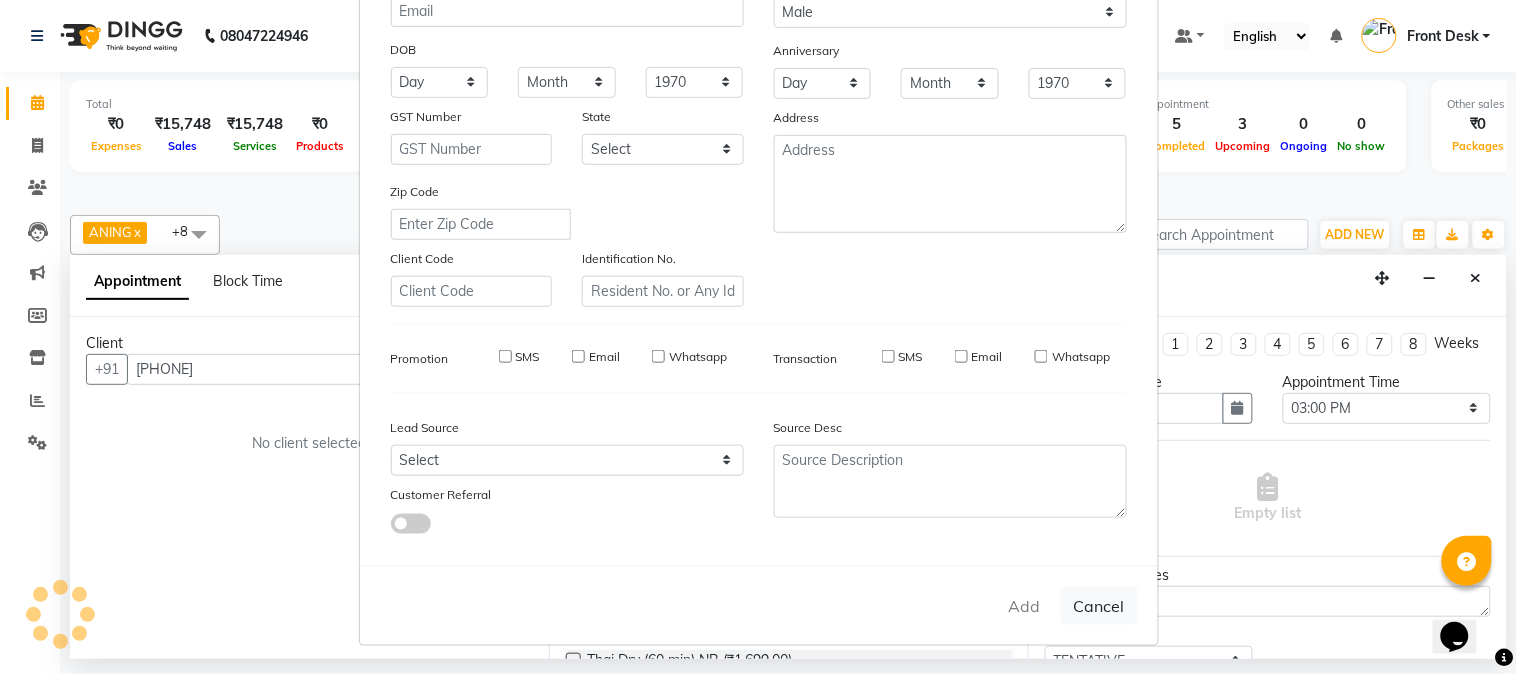 type 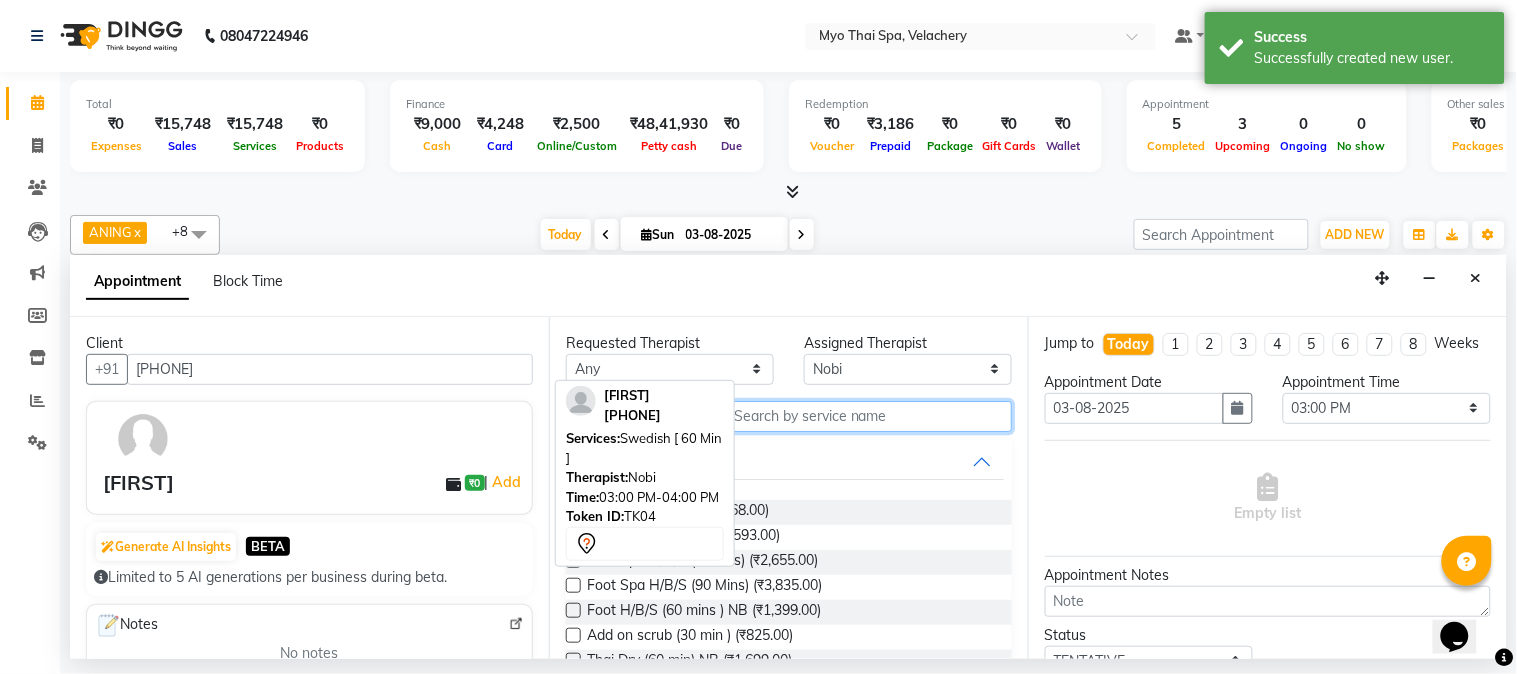 click at bounding box center (868, 416) 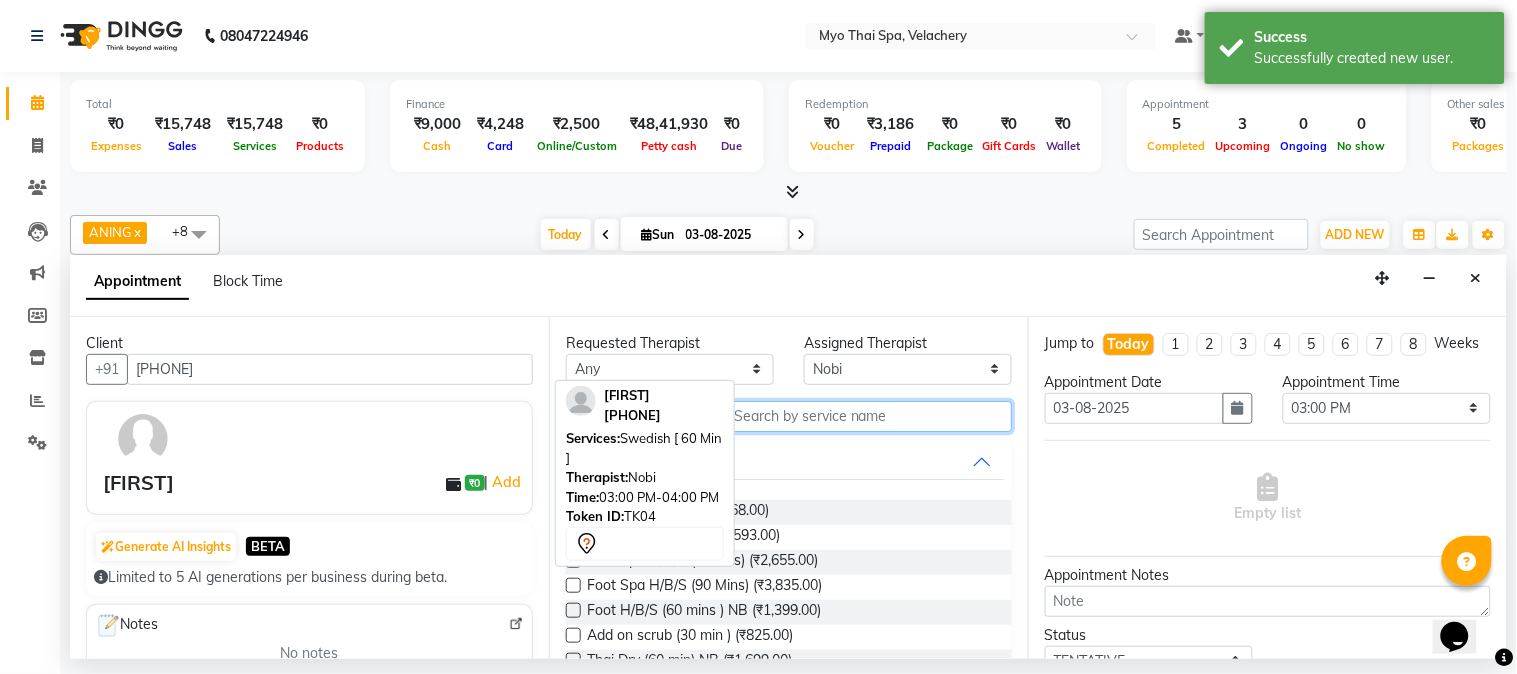 click at bounding box center [868, 416] 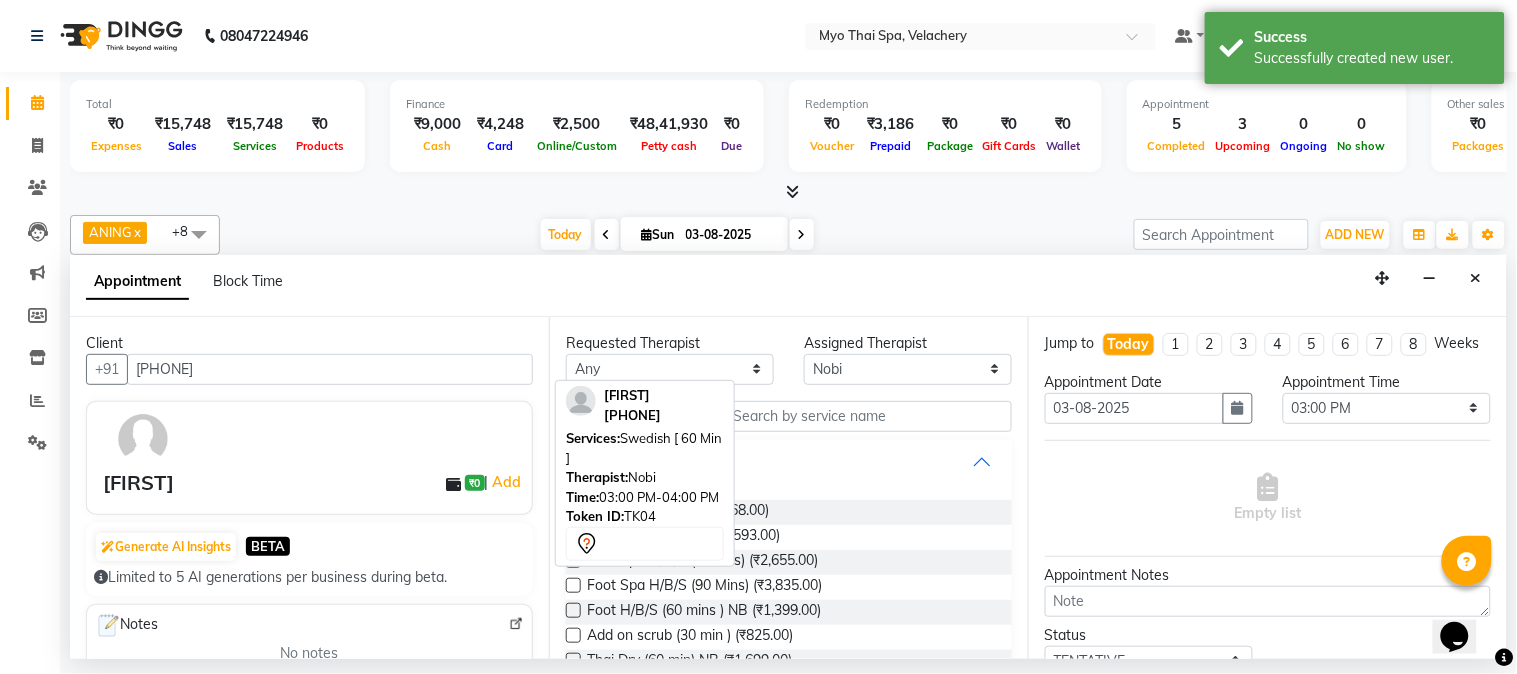 click on "Body Spa" at bounding box center (789, 462) 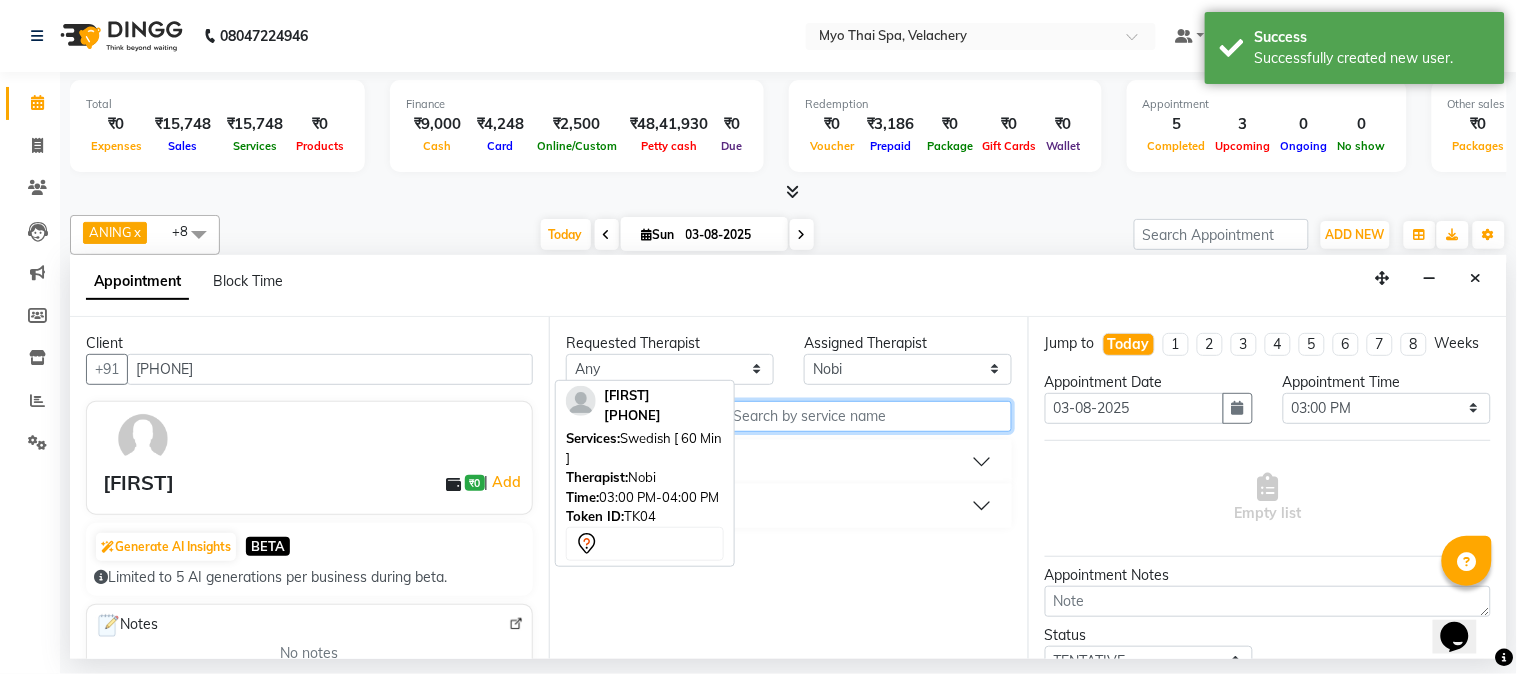 click at bounding box center [868, 416] 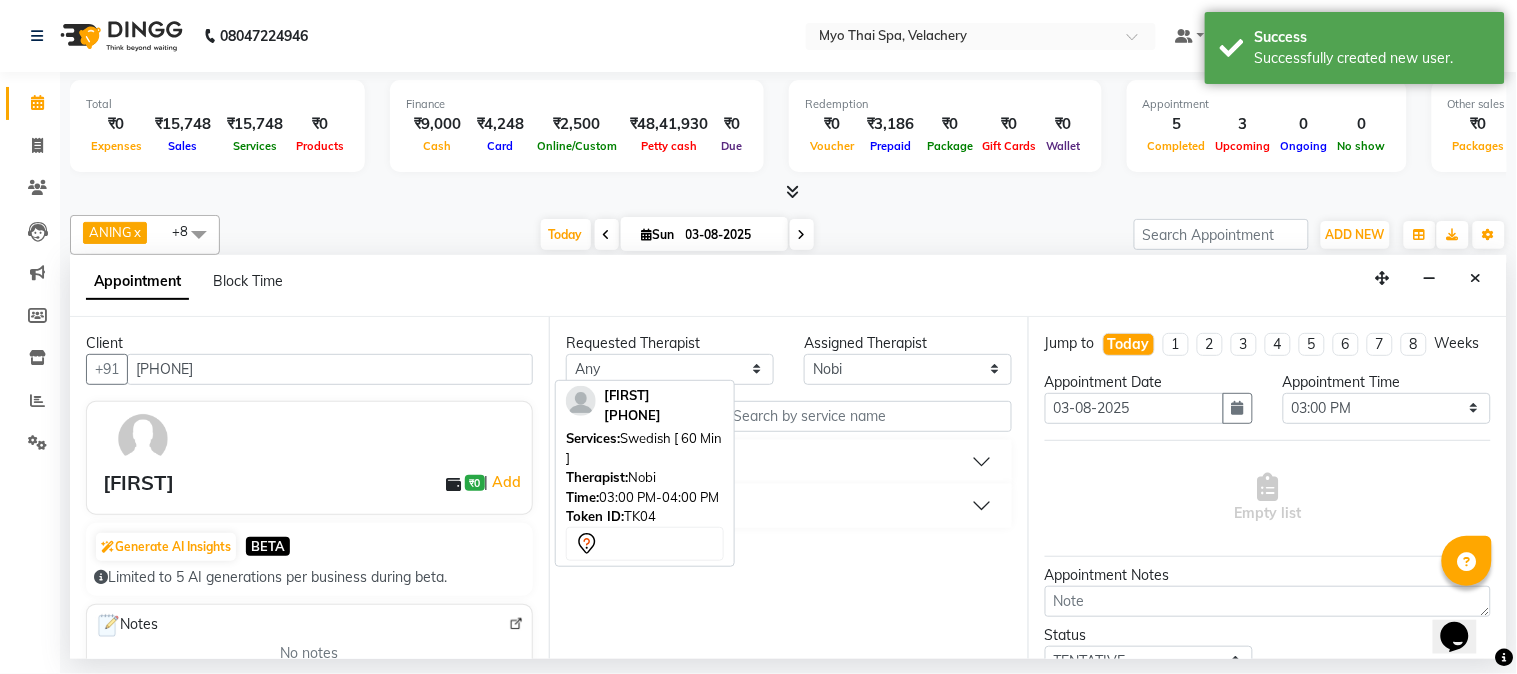 click on "Body Spa" at bounding box center (789, 462) 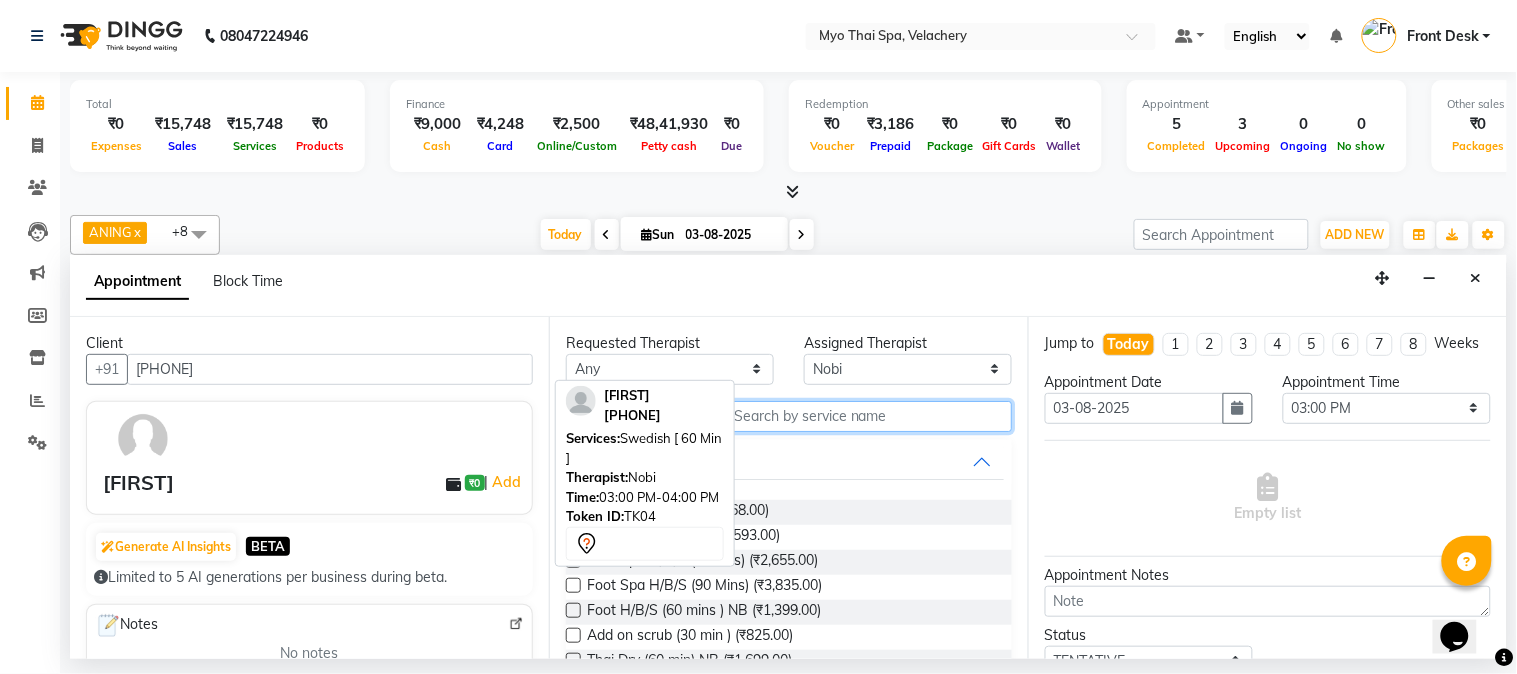 click at bounding box center [868, 416] 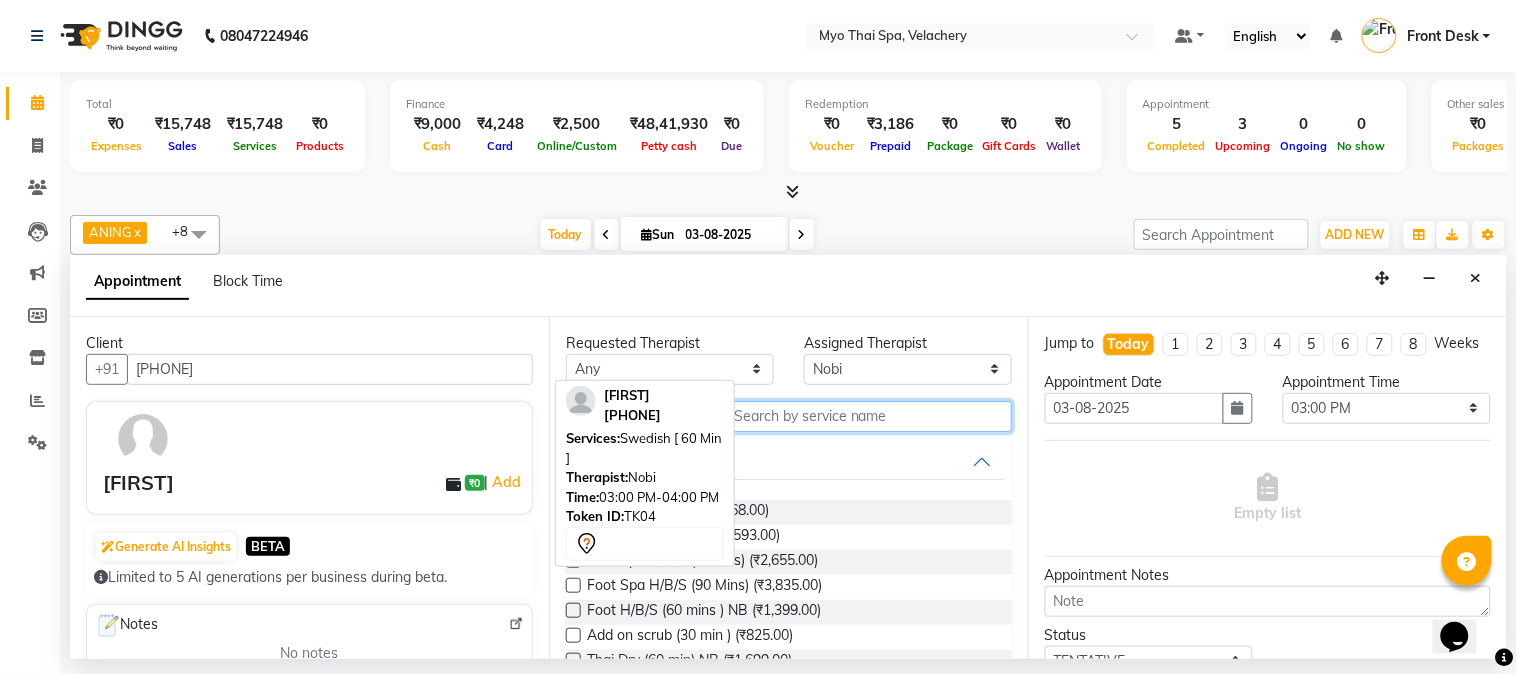 click at bounding box center [868, 416] 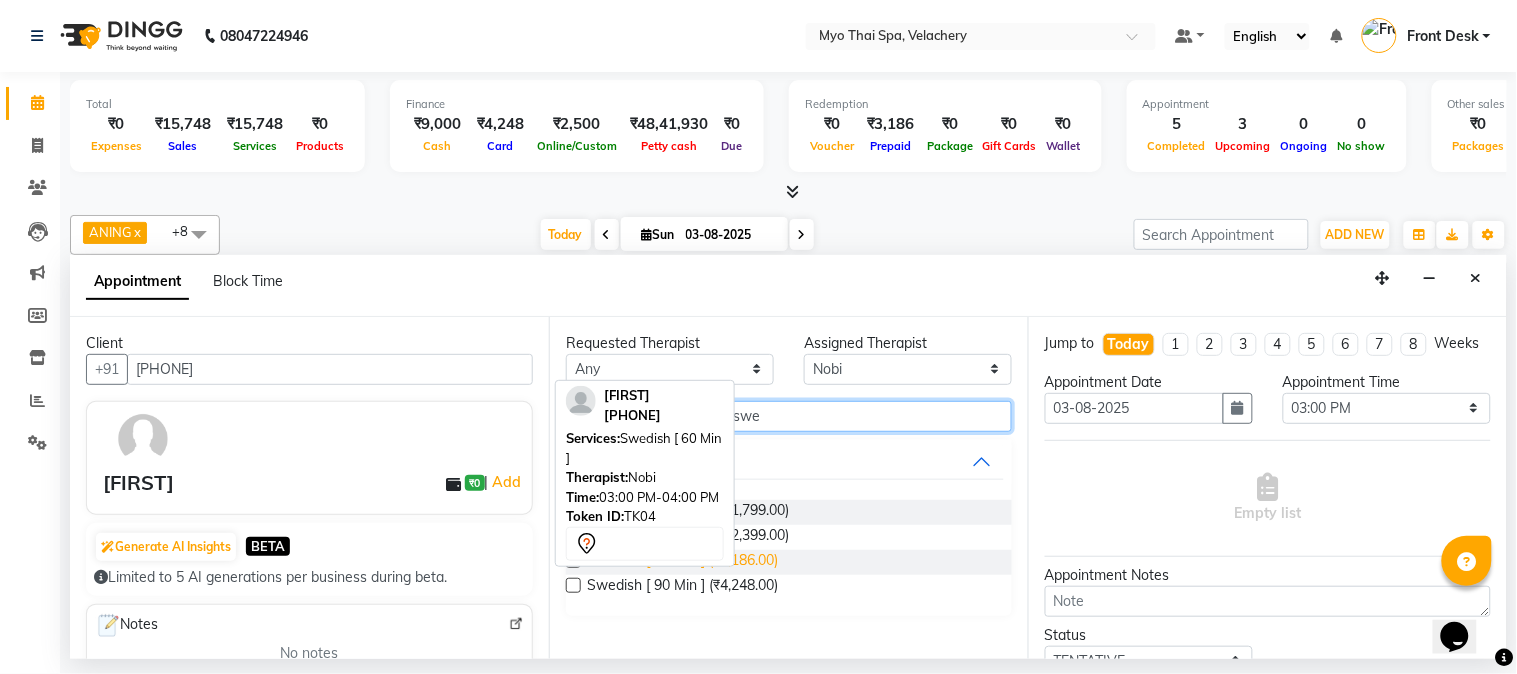 type on "swe" 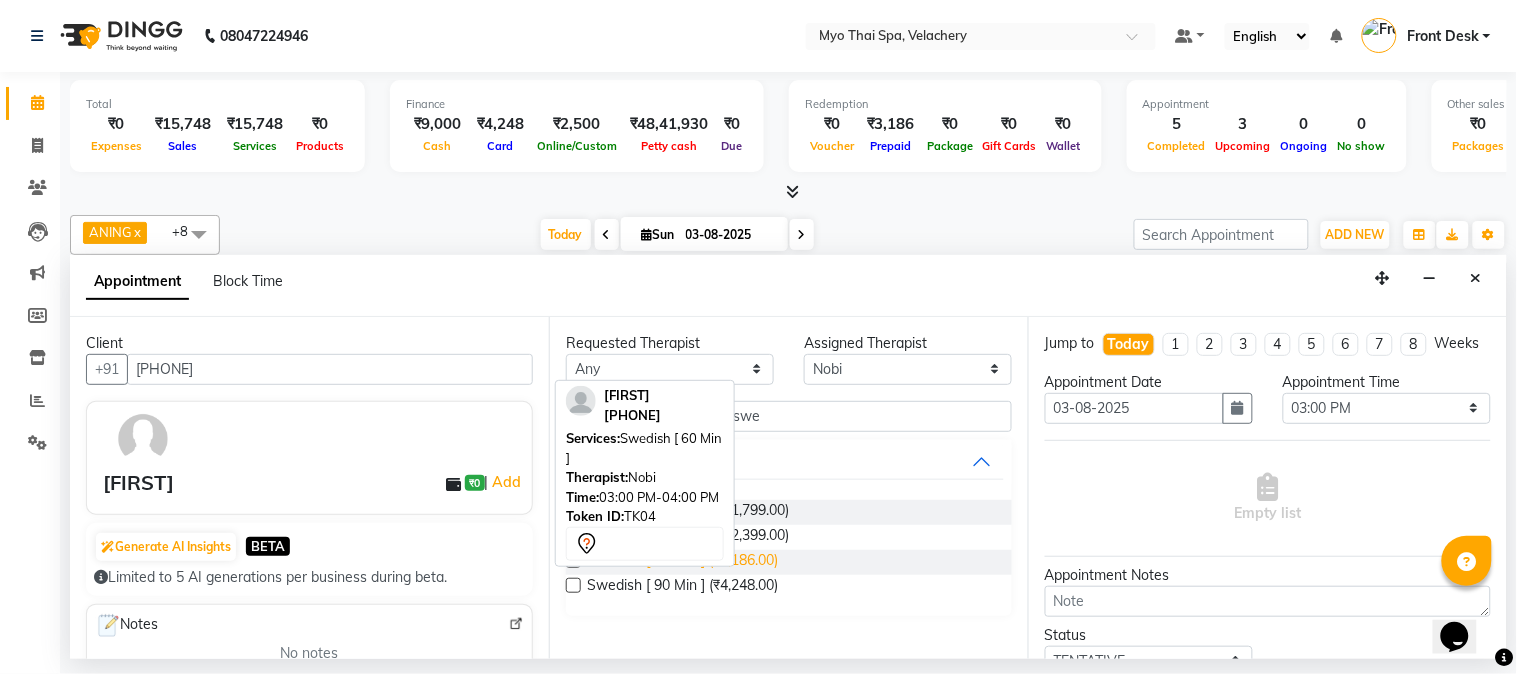 click on "Swedish [ 60 Min ] (₹3,186.00)" at bounding box center (682, 562) 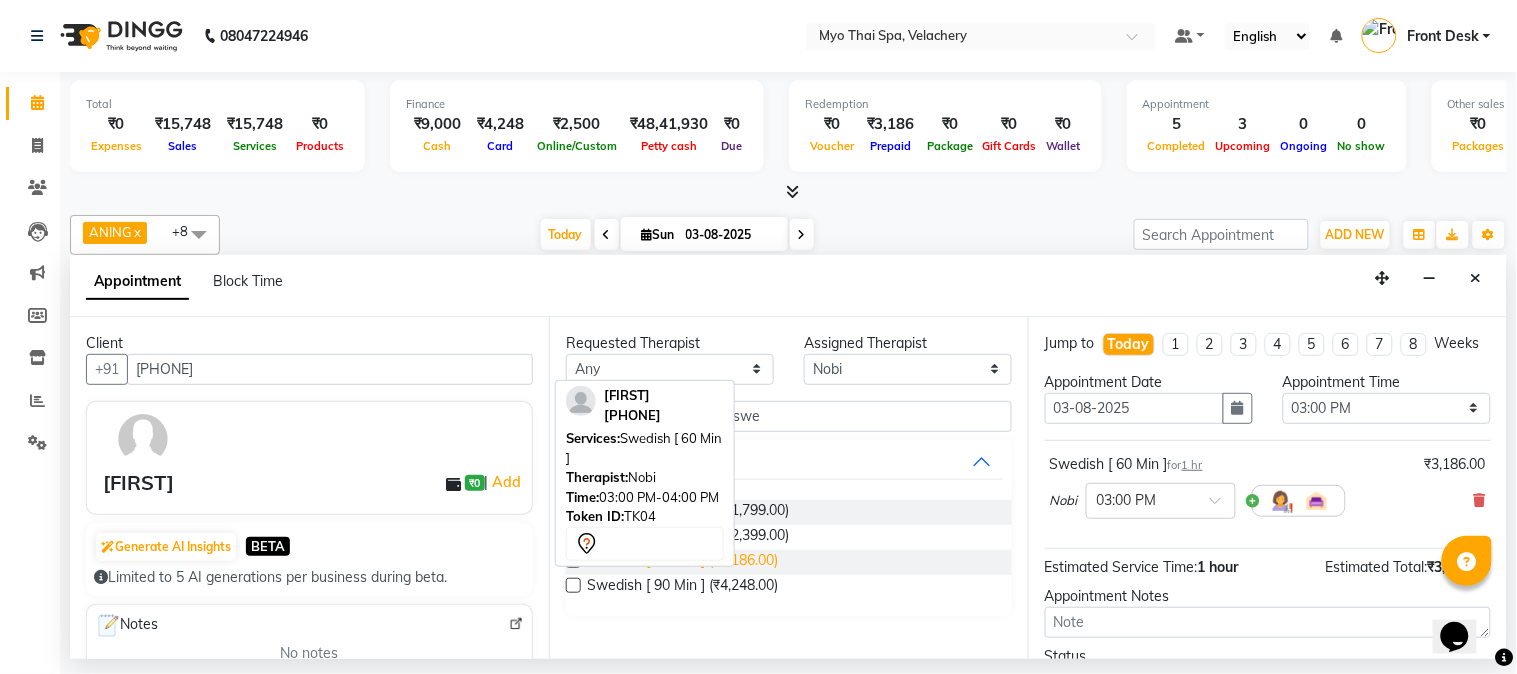 checkbox on "false" 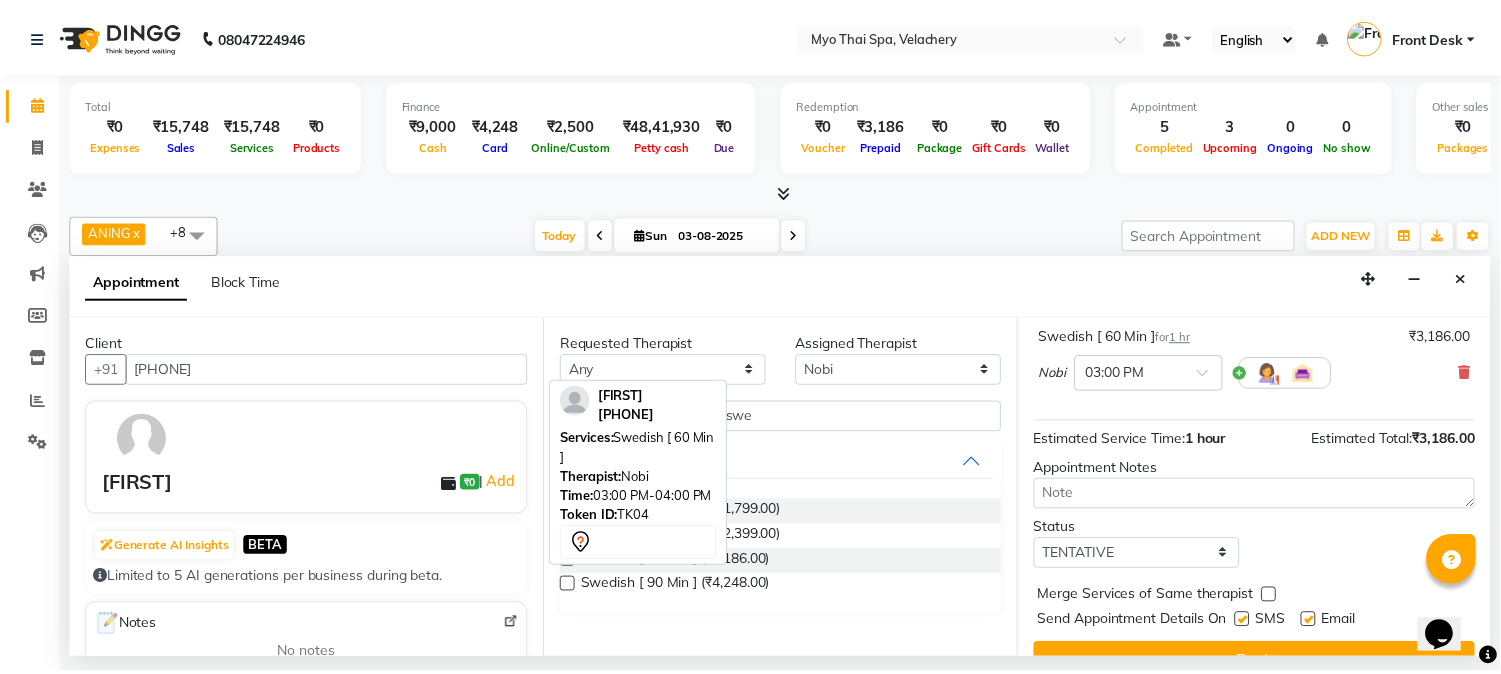 scroll, scrollTop: 183, scrollLeft: 0, axis: vertical 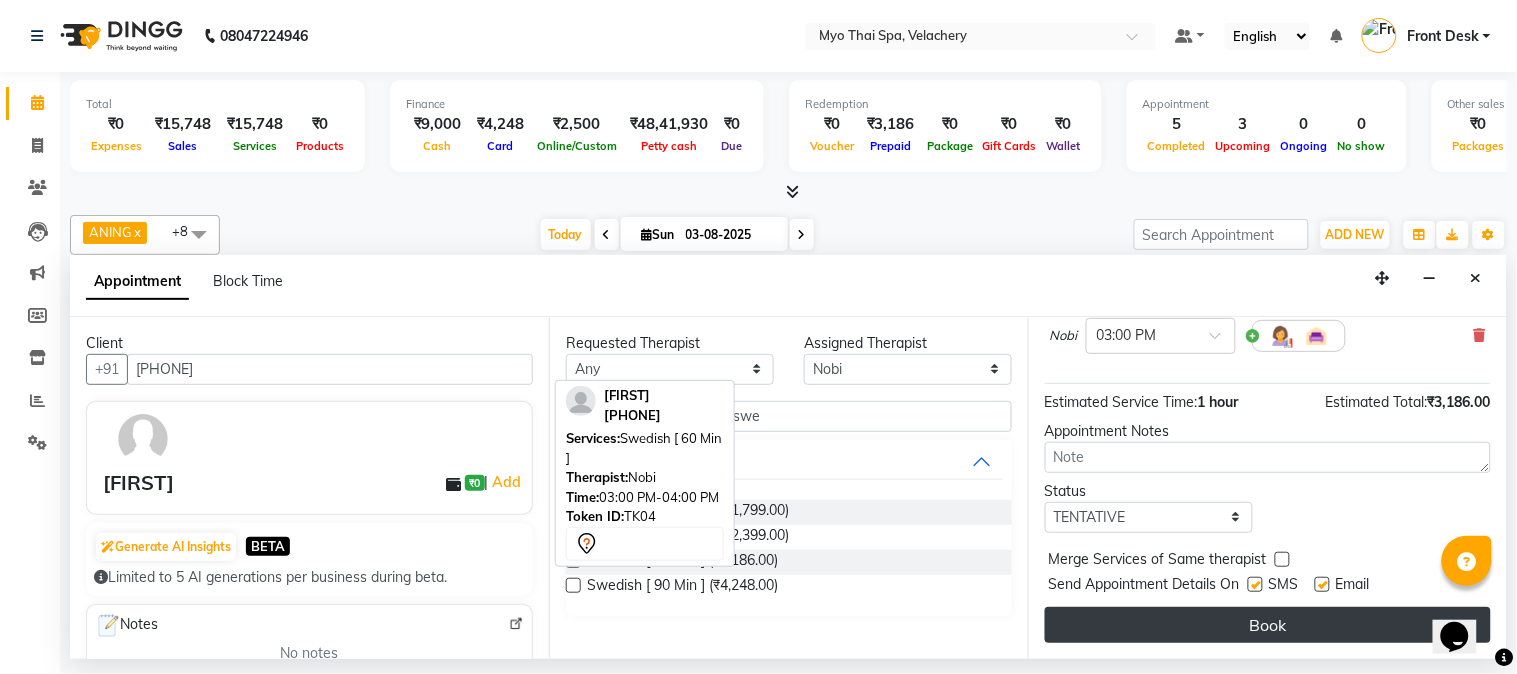 click on "Book" at bounding box center (1268, 625) 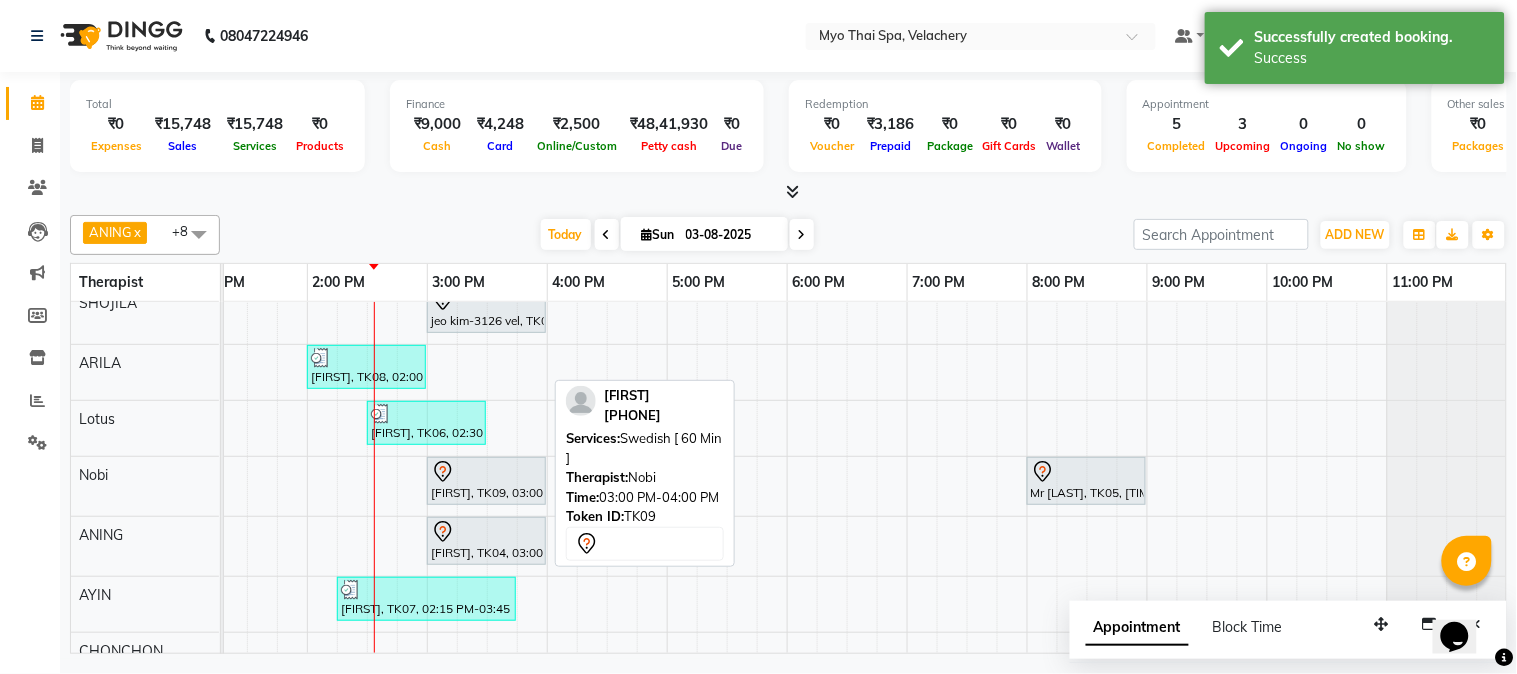 click at bounding box center [486, 472] 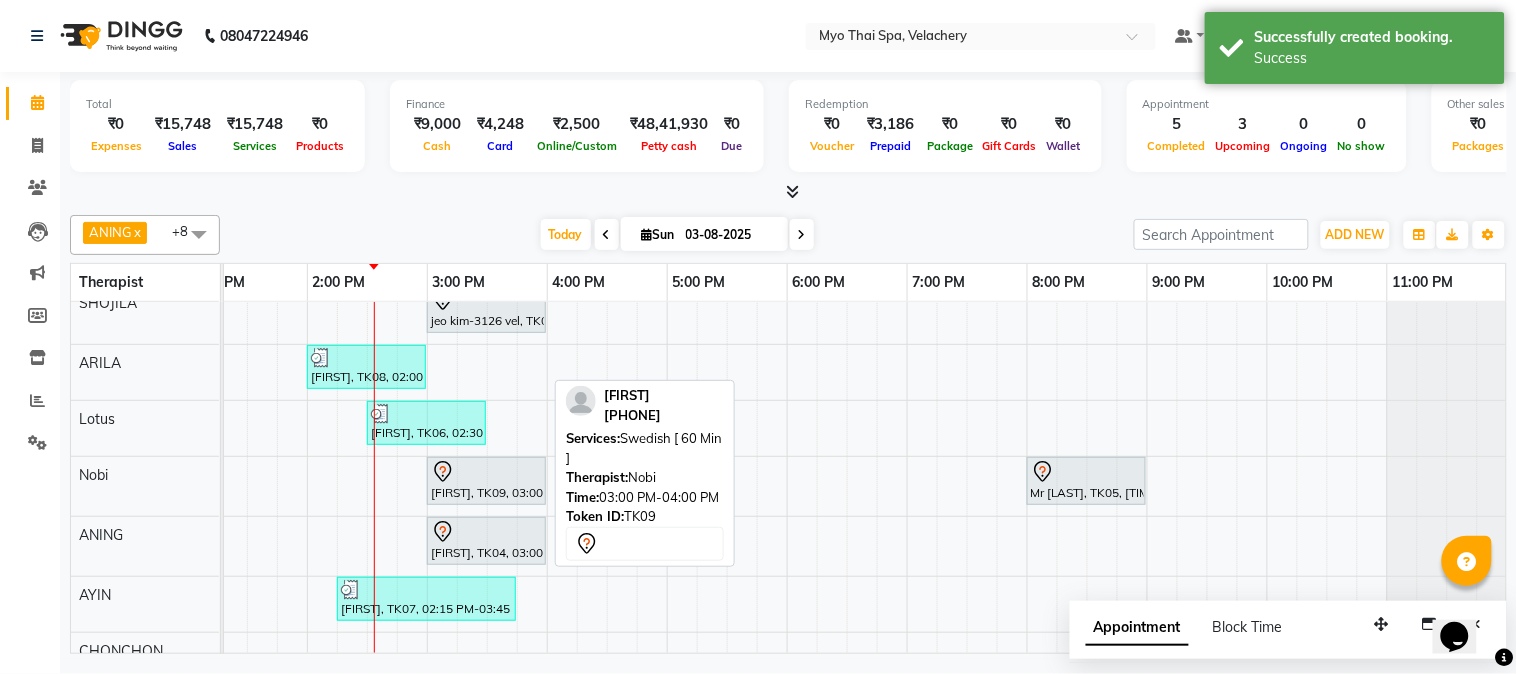 click at bounding box center (486, 472) 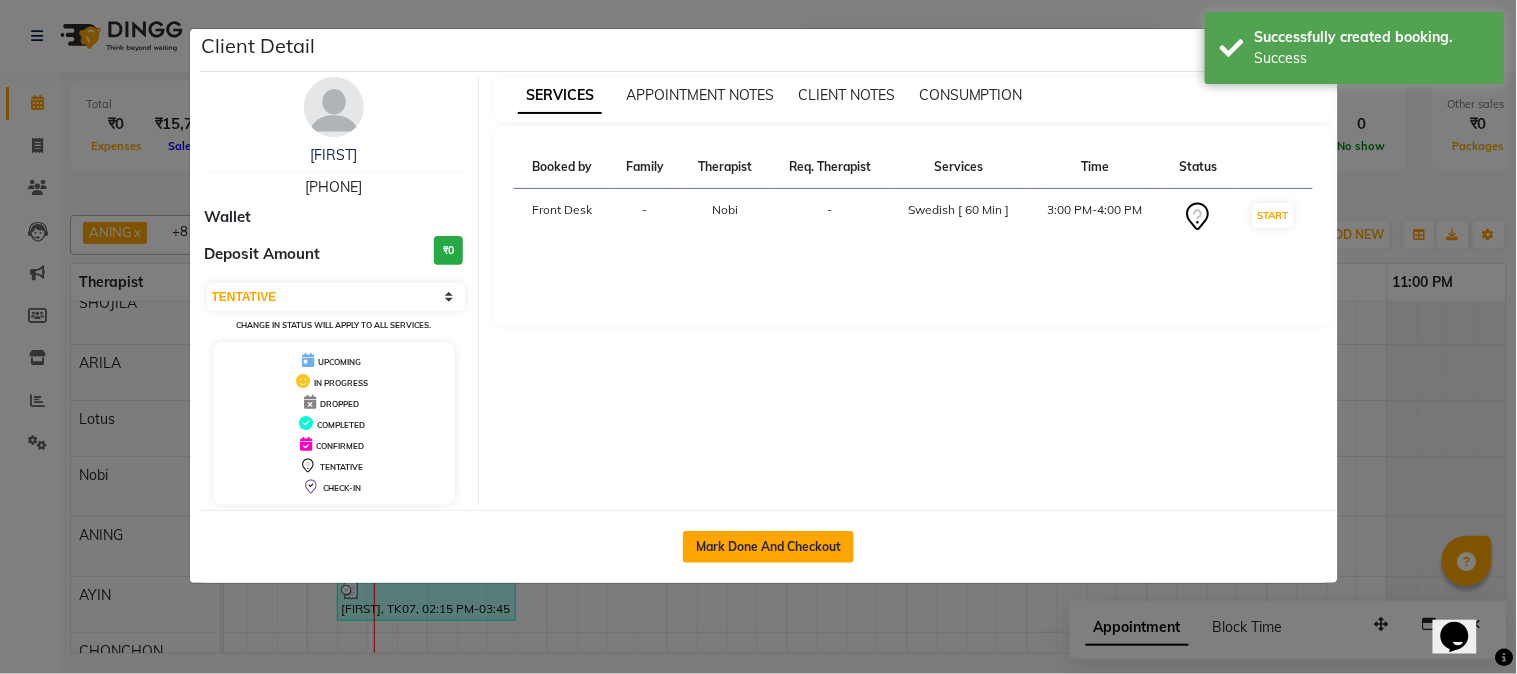 click on "Mark Done And Checkout" 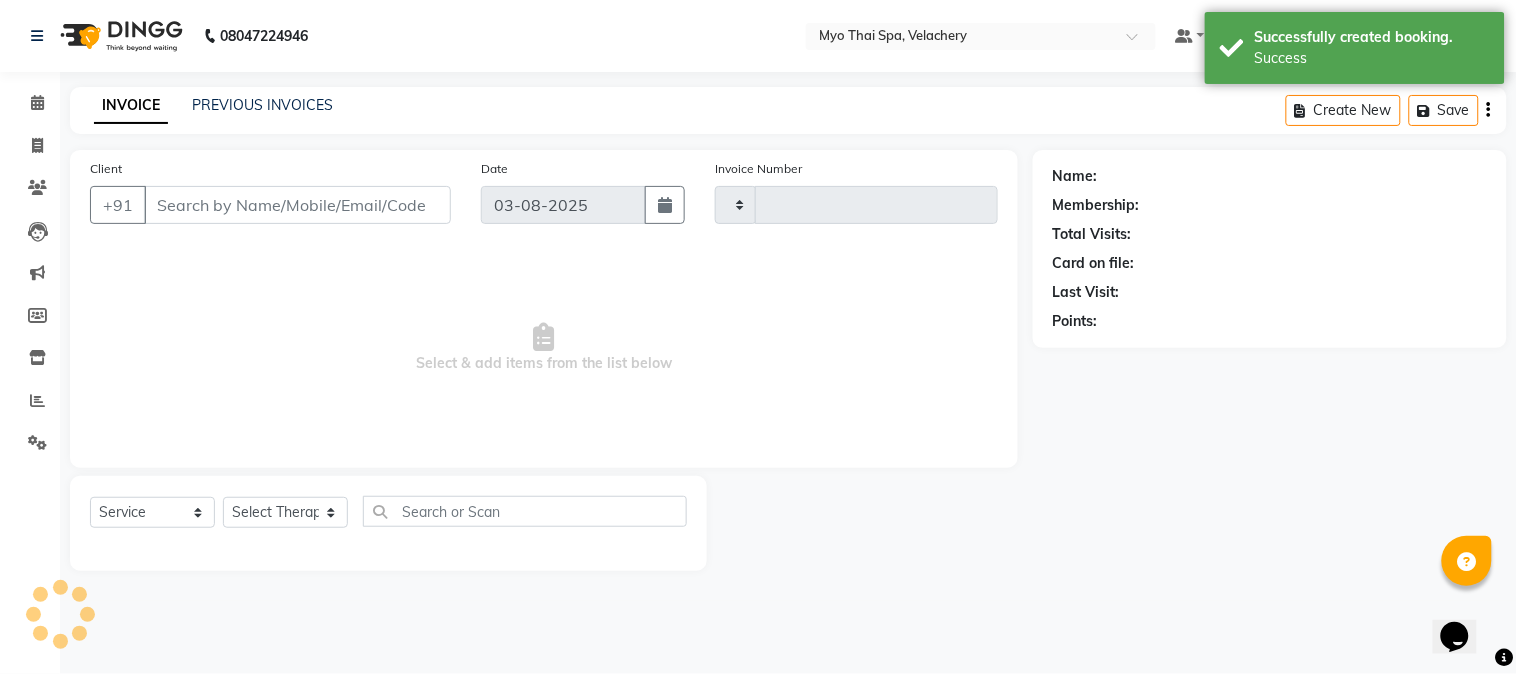 type on "1291" 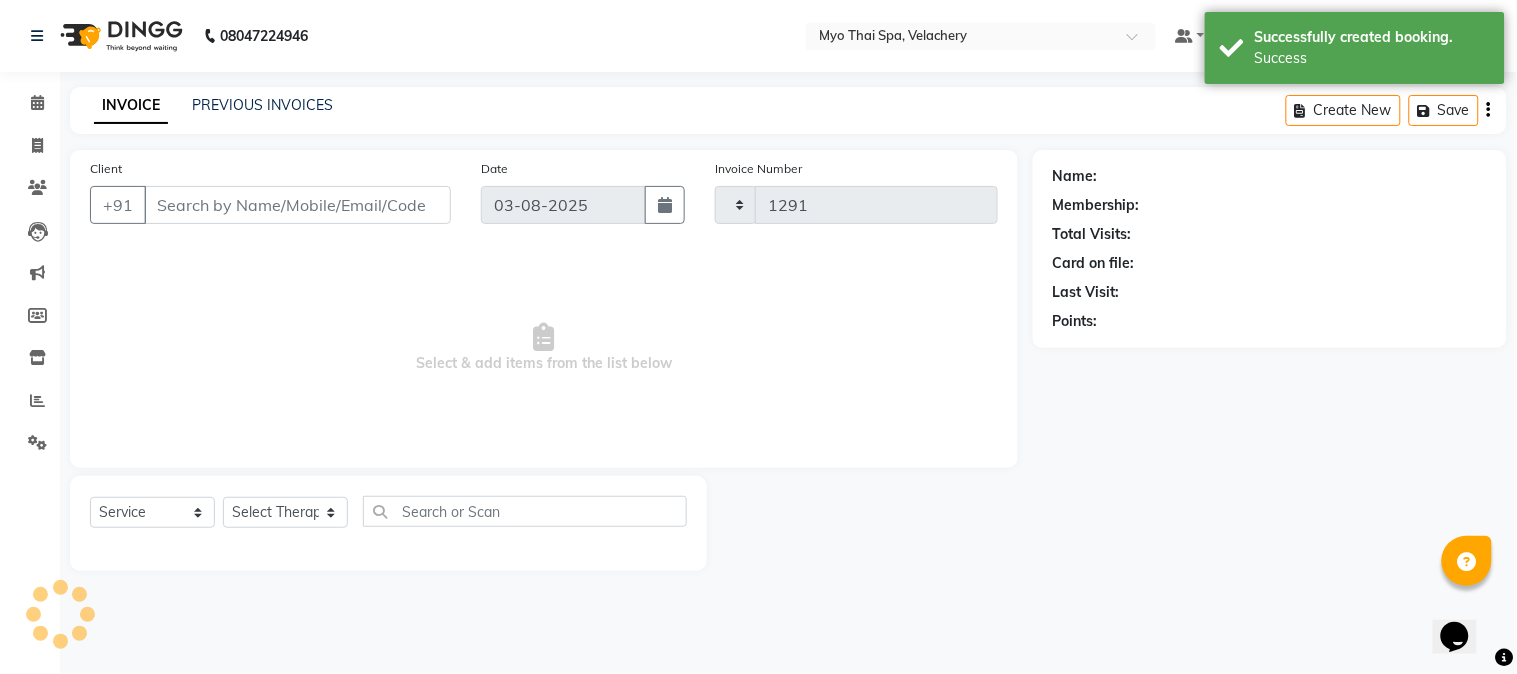 select on "5554" 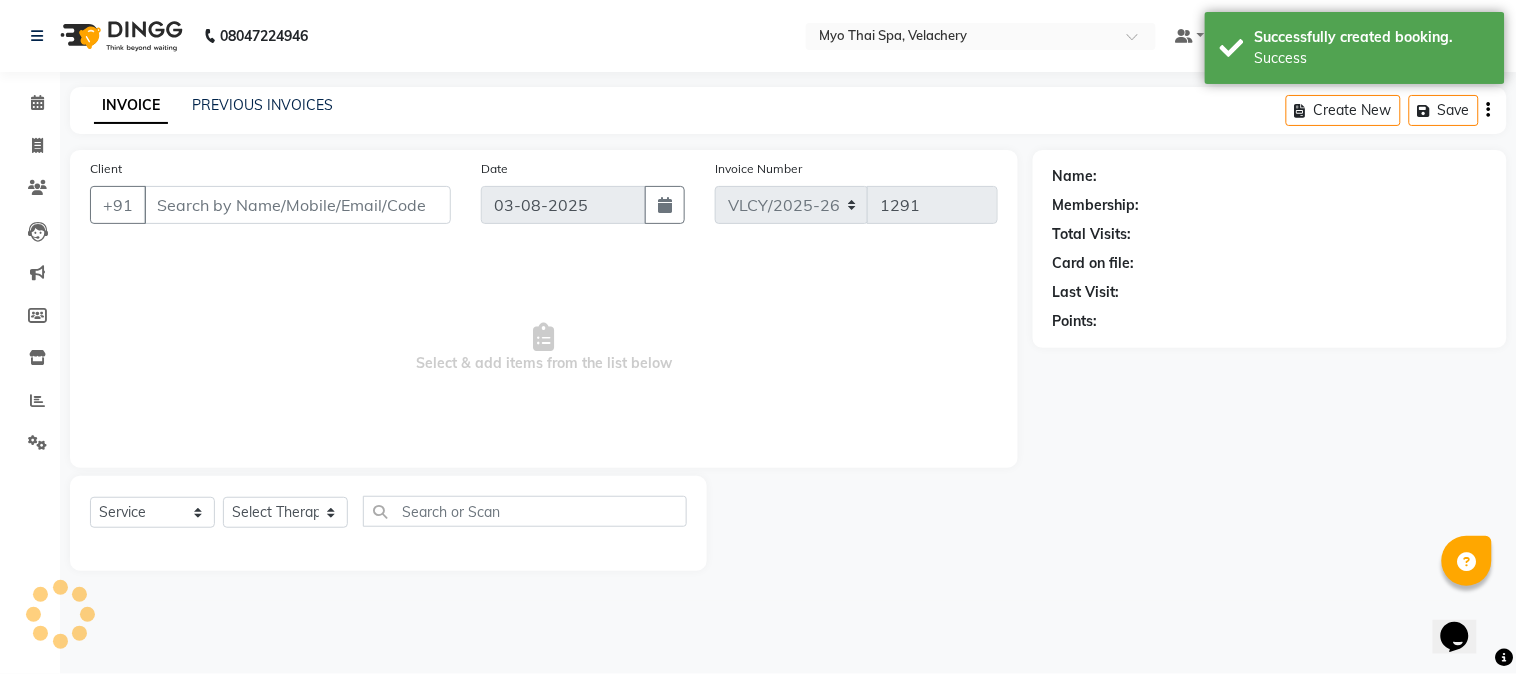 type on "[PHONE]" 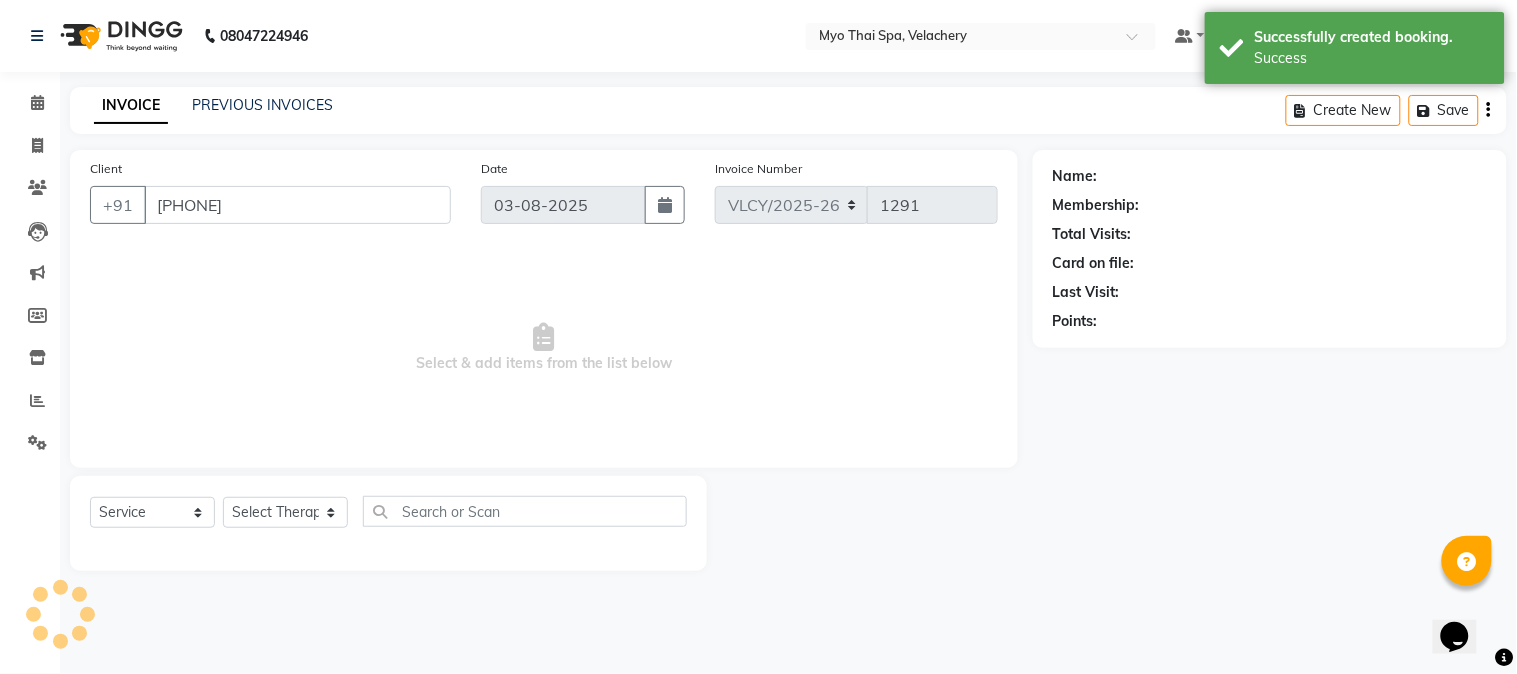select on "76520" 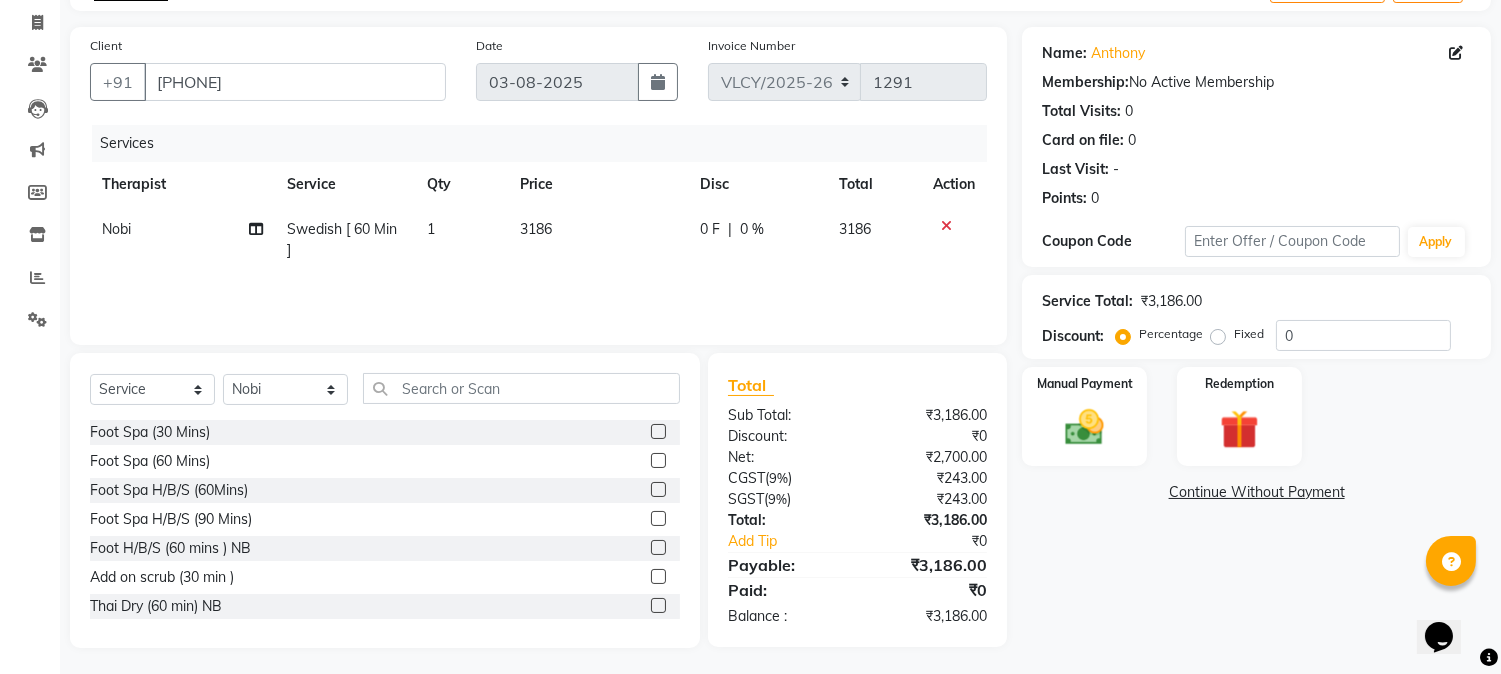 scroll, scrollTop: 126, scrollLeft: 0, axis: vertical 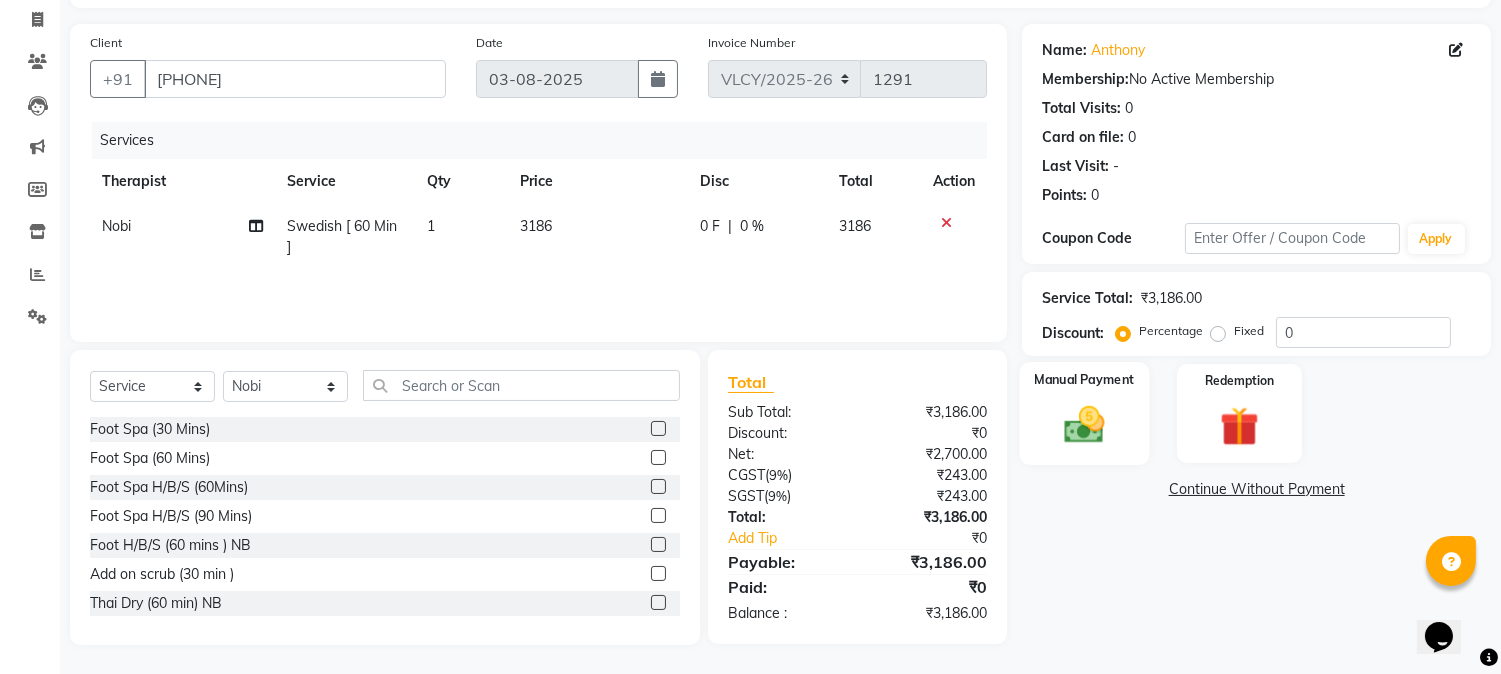 click 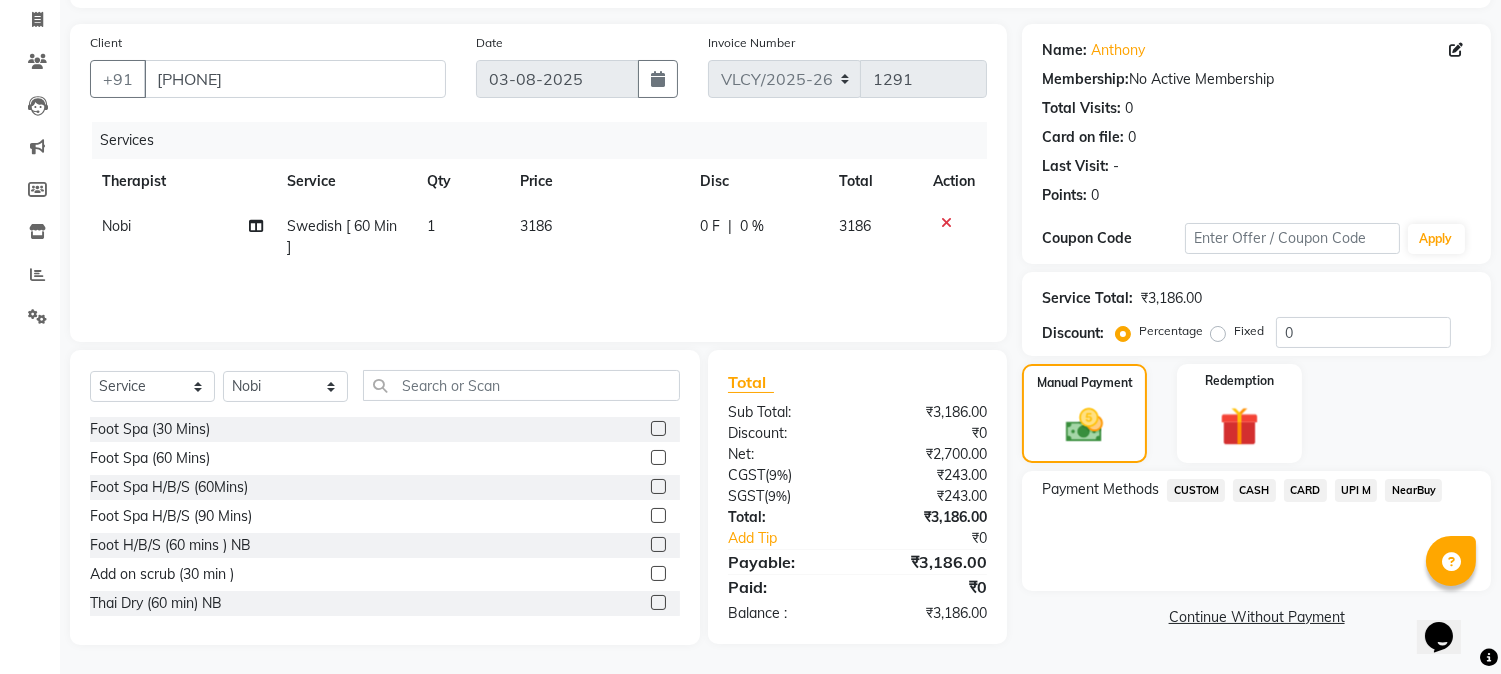 click on "CARD" 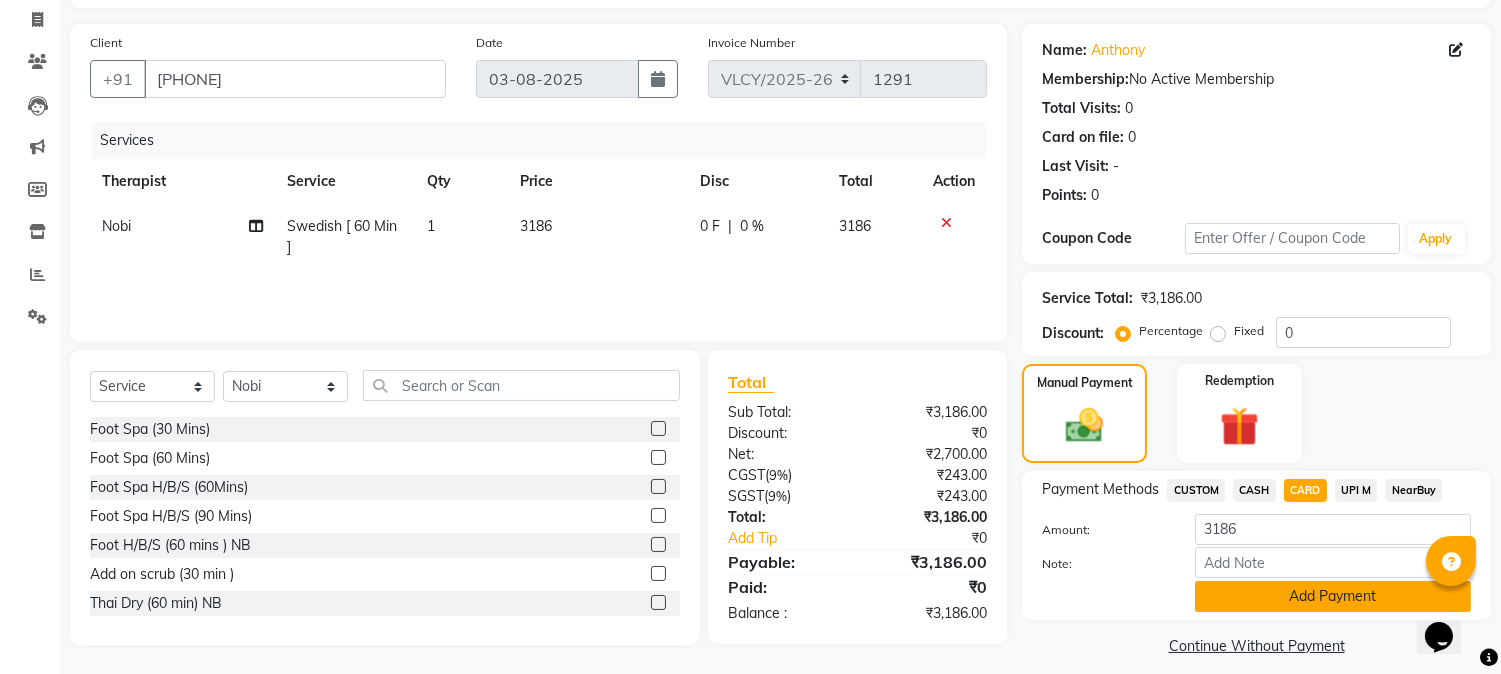 click on "Add Payment" 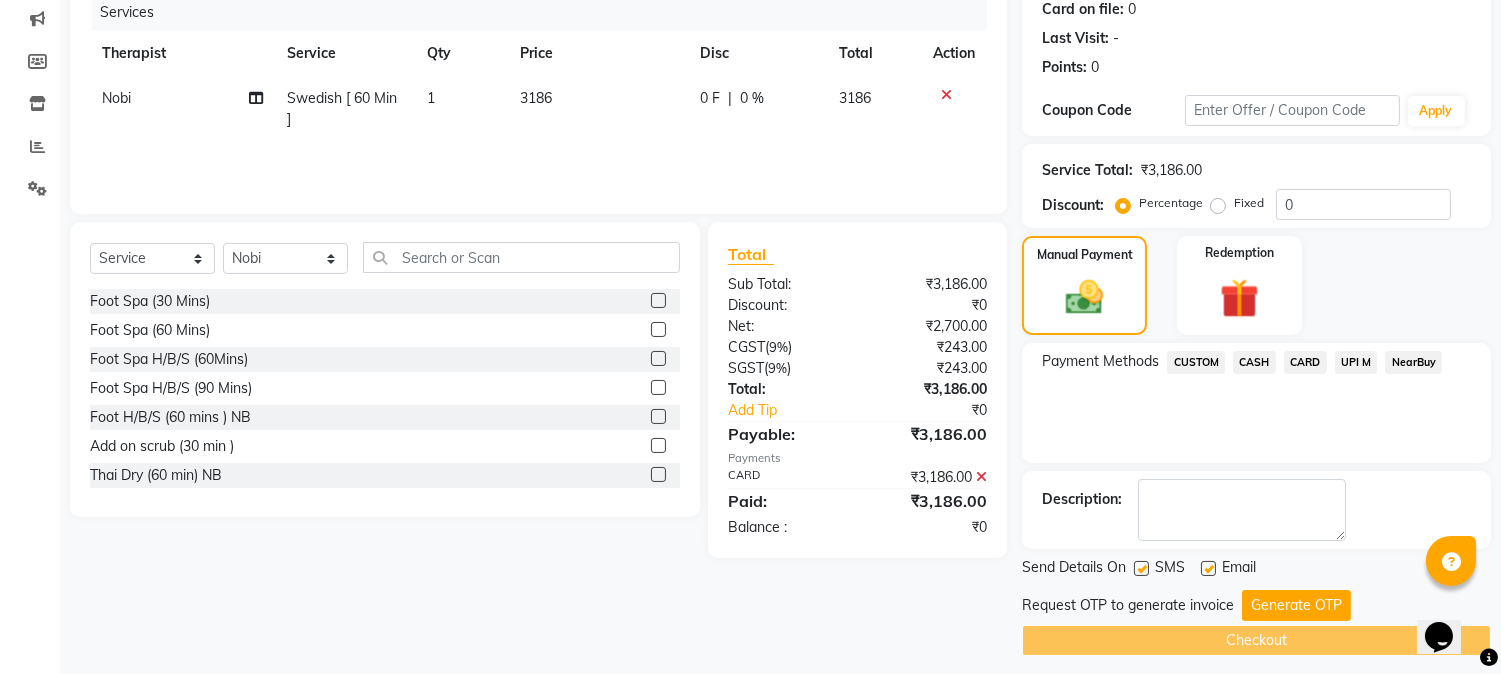 scroll, scrollTop: 265, scrollLeft: 0, axis: vertical 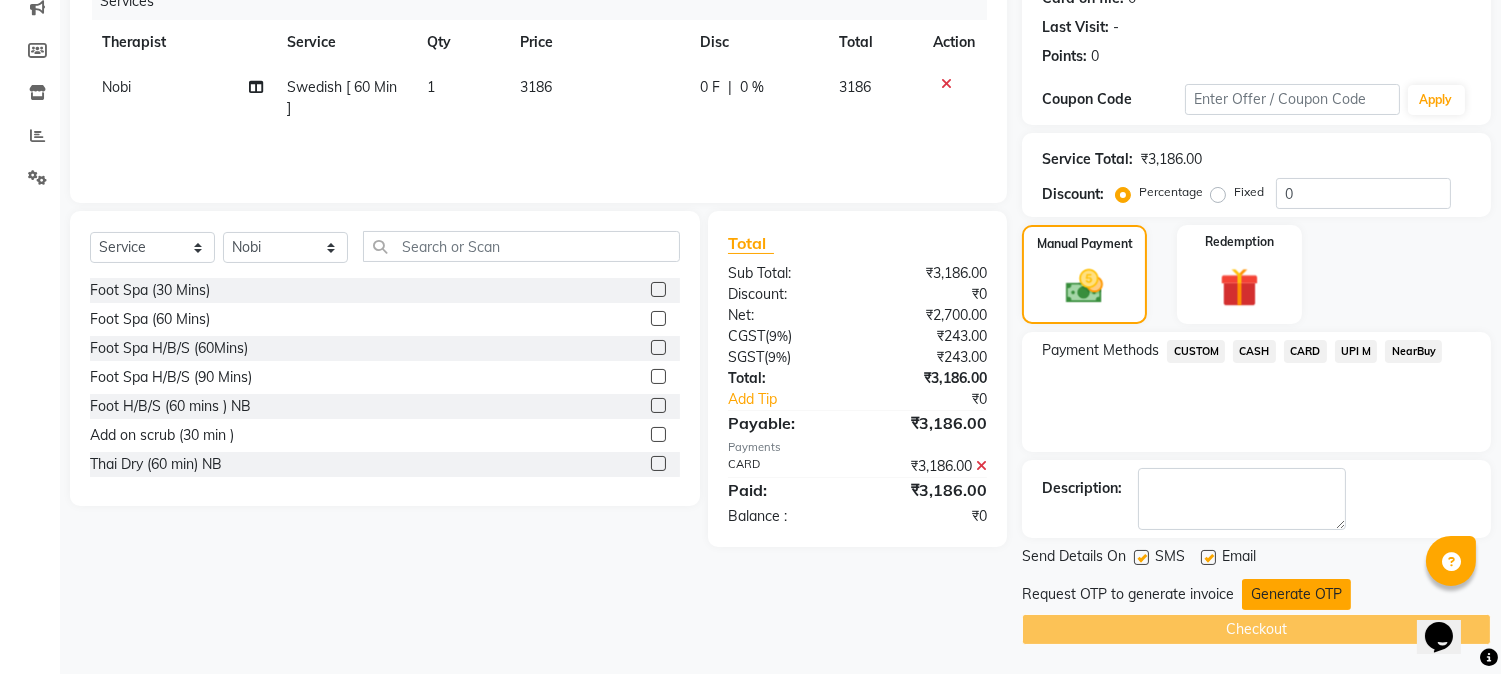 click on "Generate OTP" 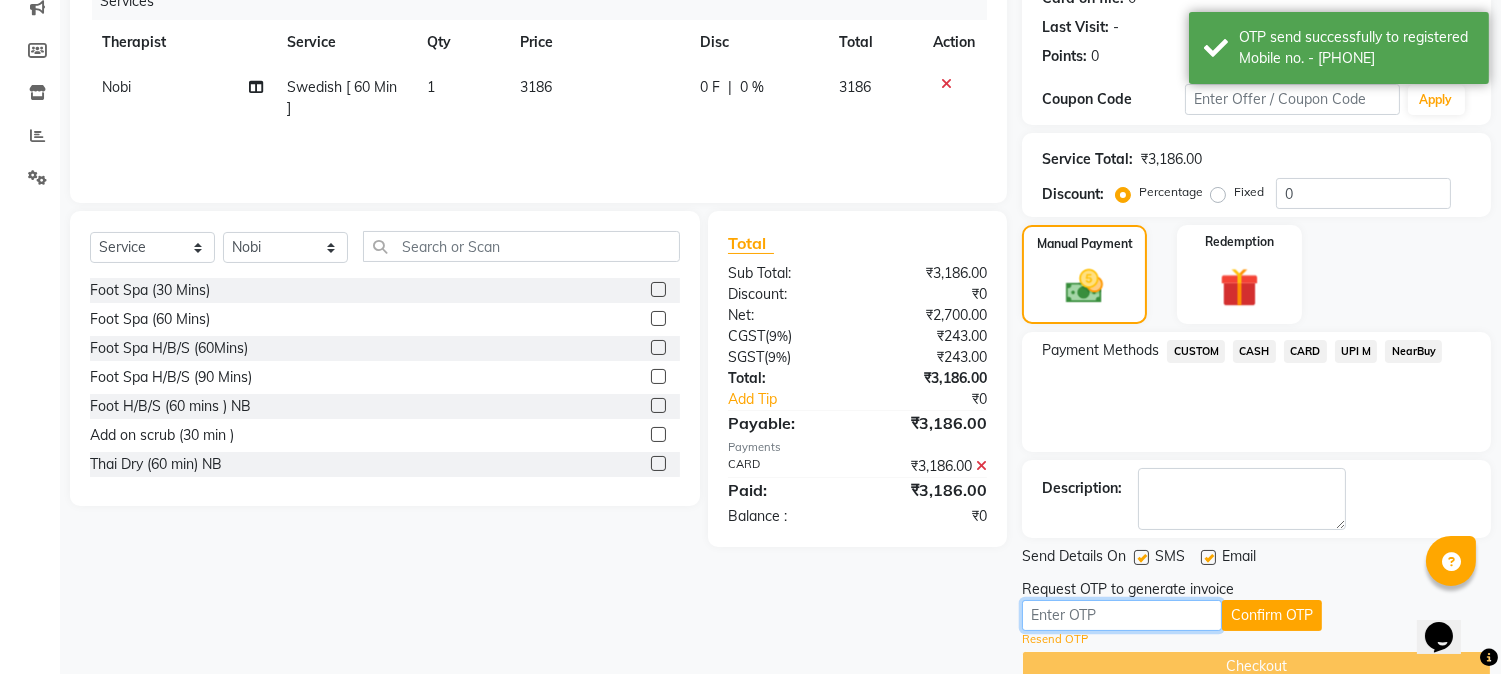 click at bounding box center (1122, 615) 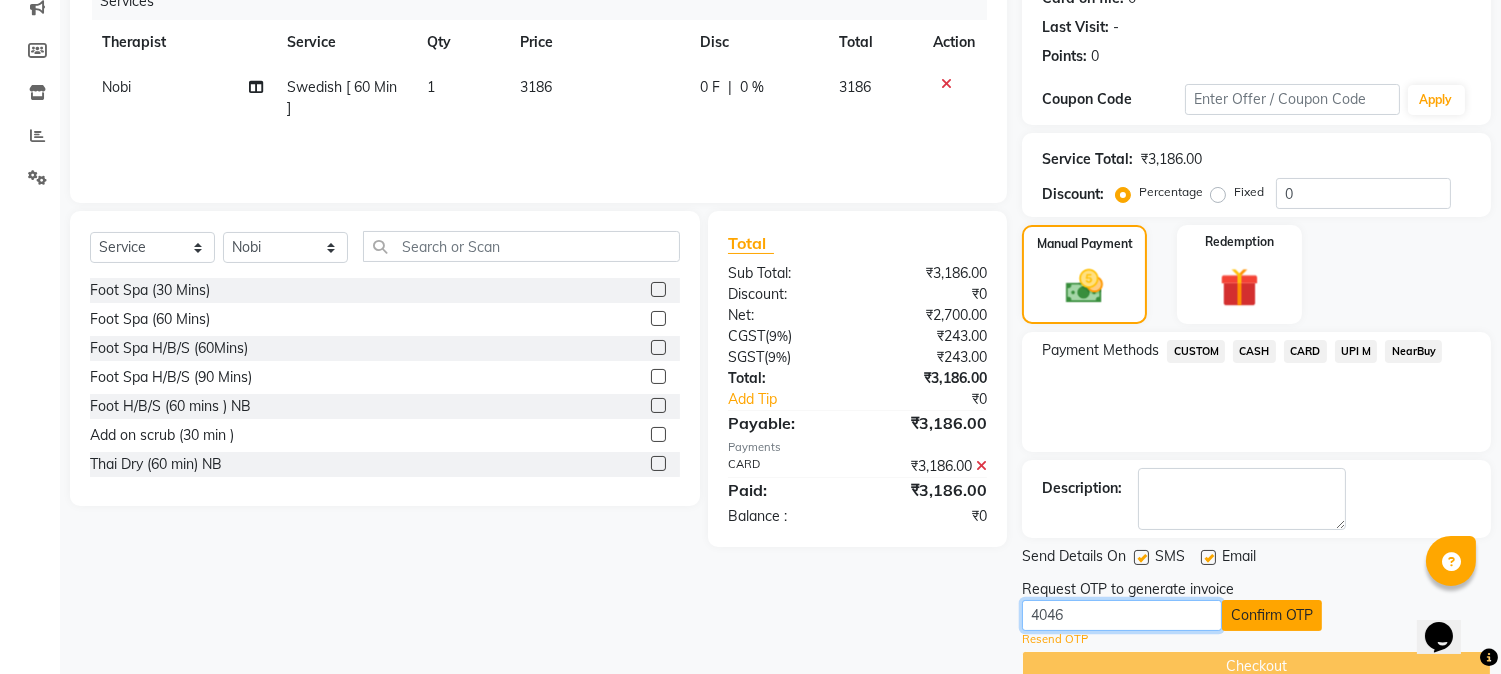 type on "4046" 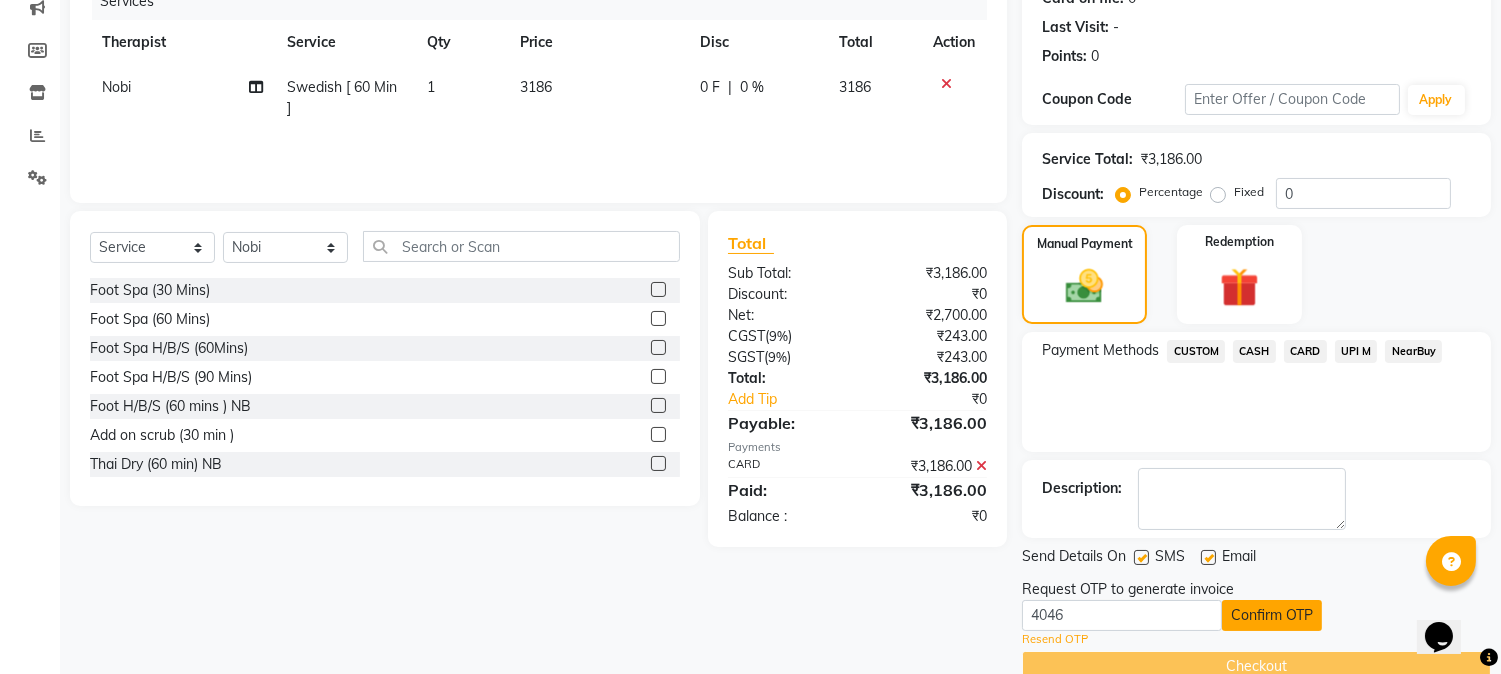 click on "Confirm OTP" 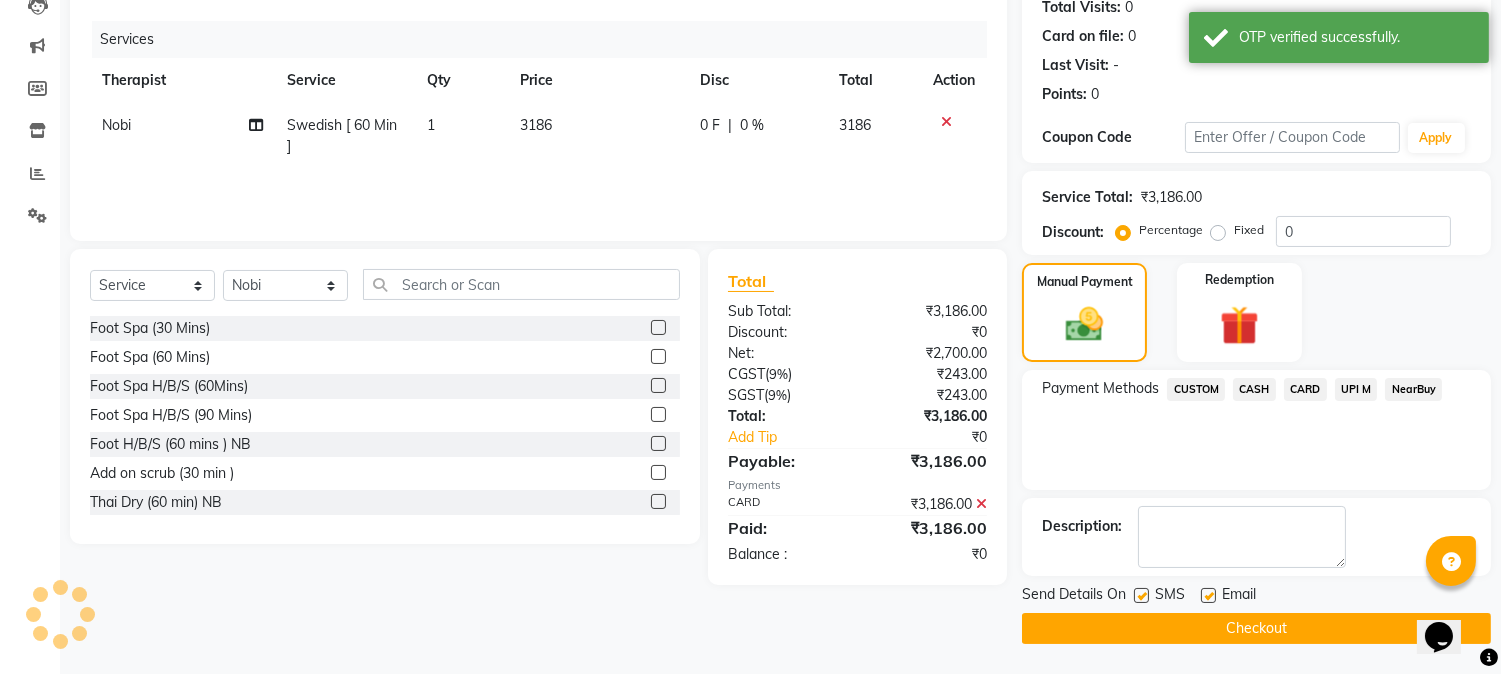 scroll, scrollTop: 225, scrollLeft: 0, axis: vertical 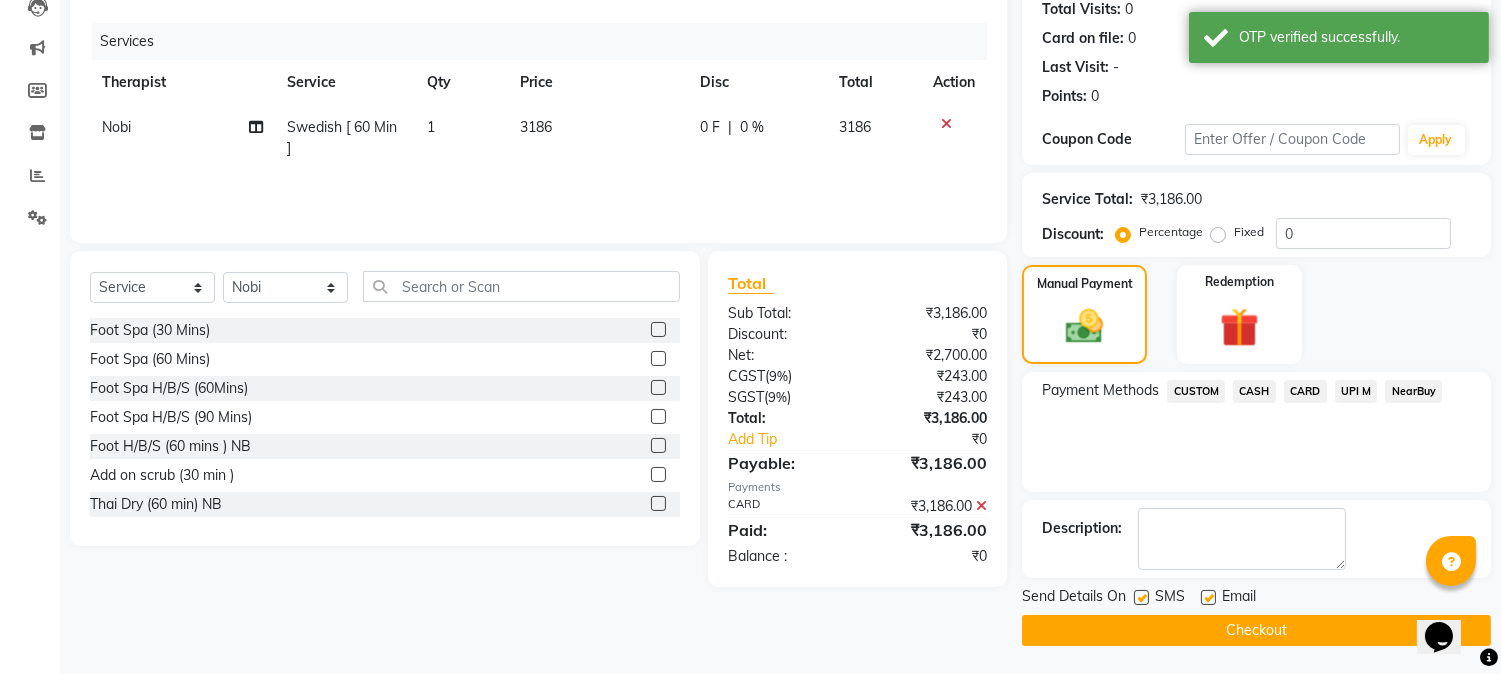 click on "Checkout" 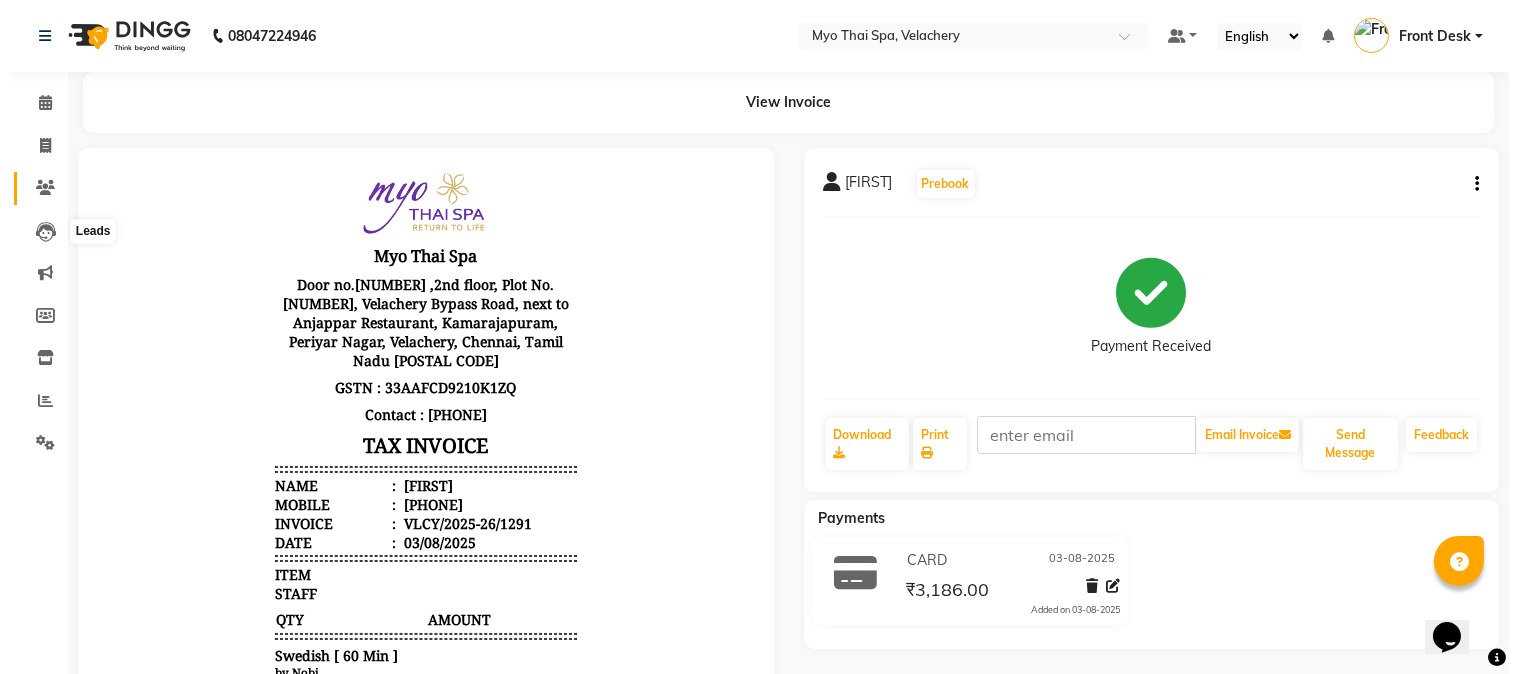 scroll, scrollTop: 16, scrollLeft: 0, axis: vertical 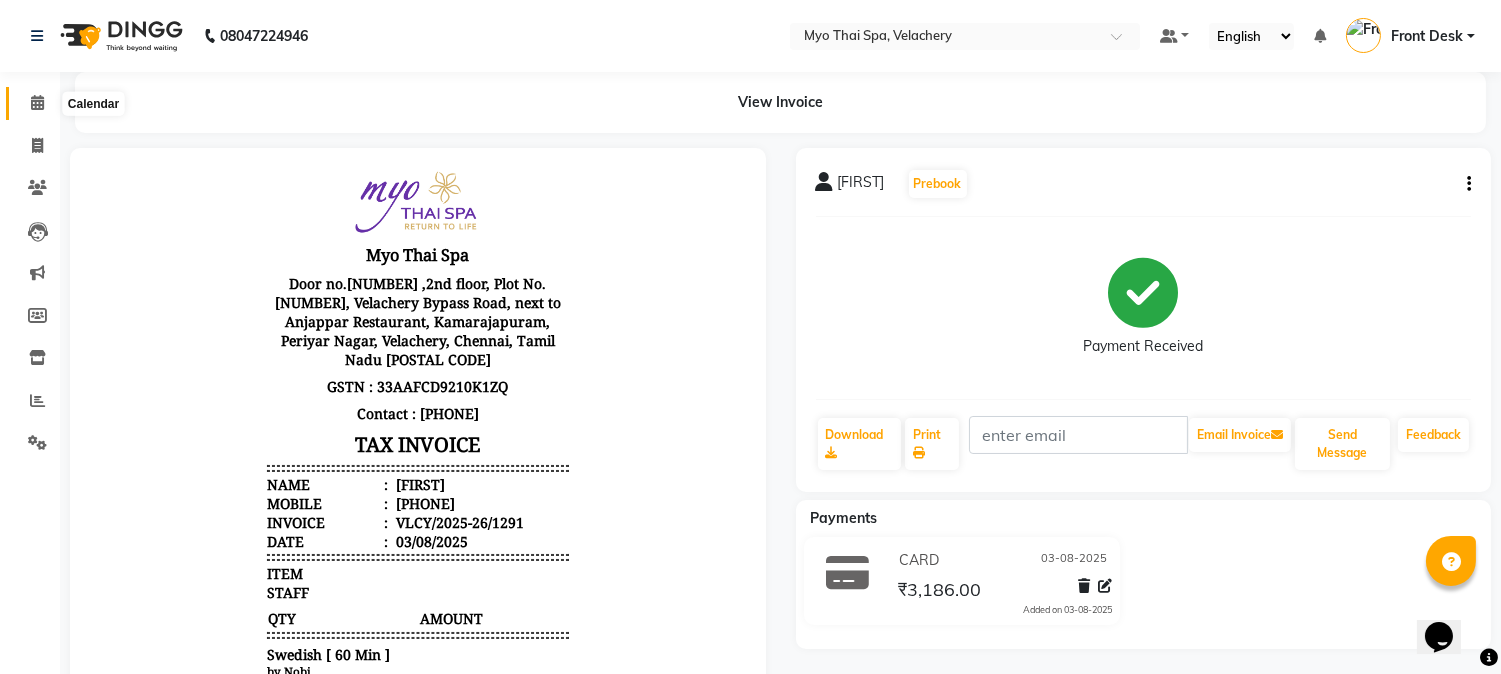 click 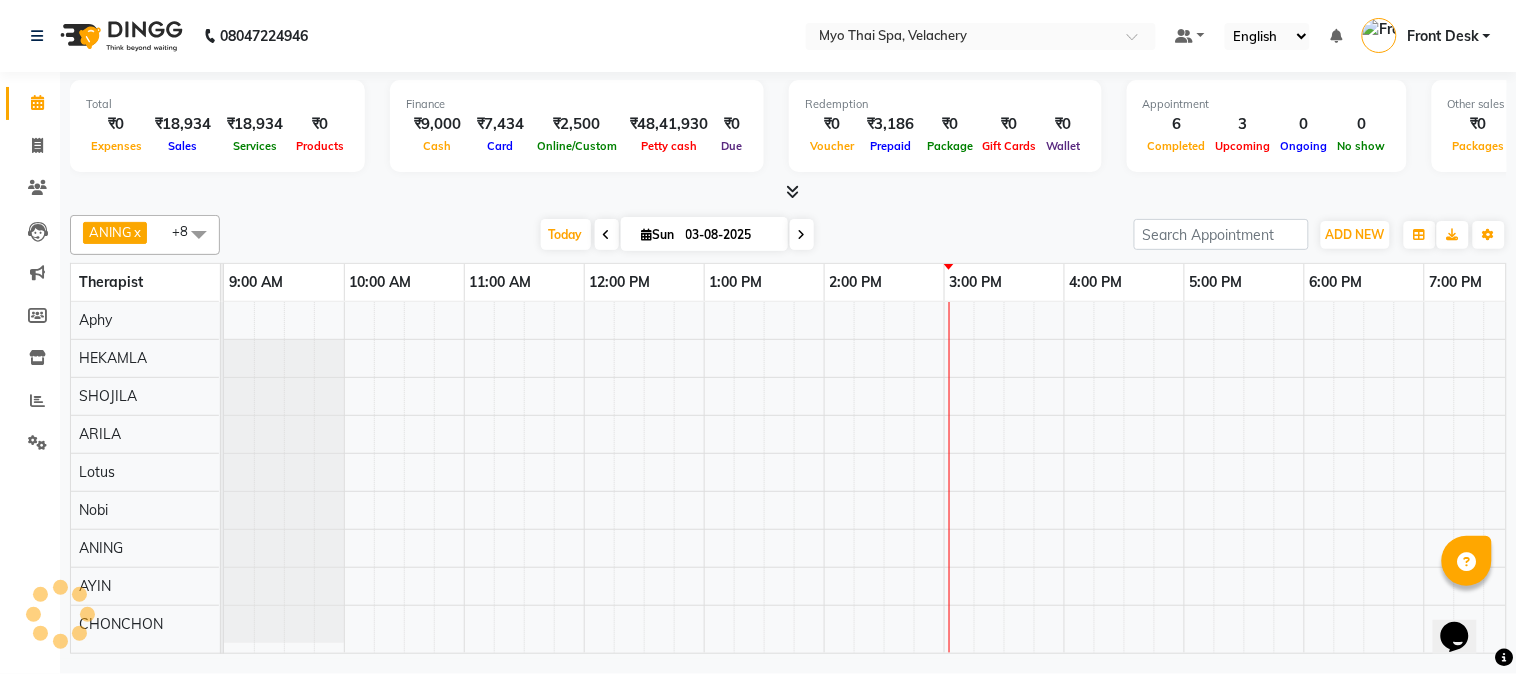 scroll, scrollTop: 0, scrollLeft: 0, axis: both 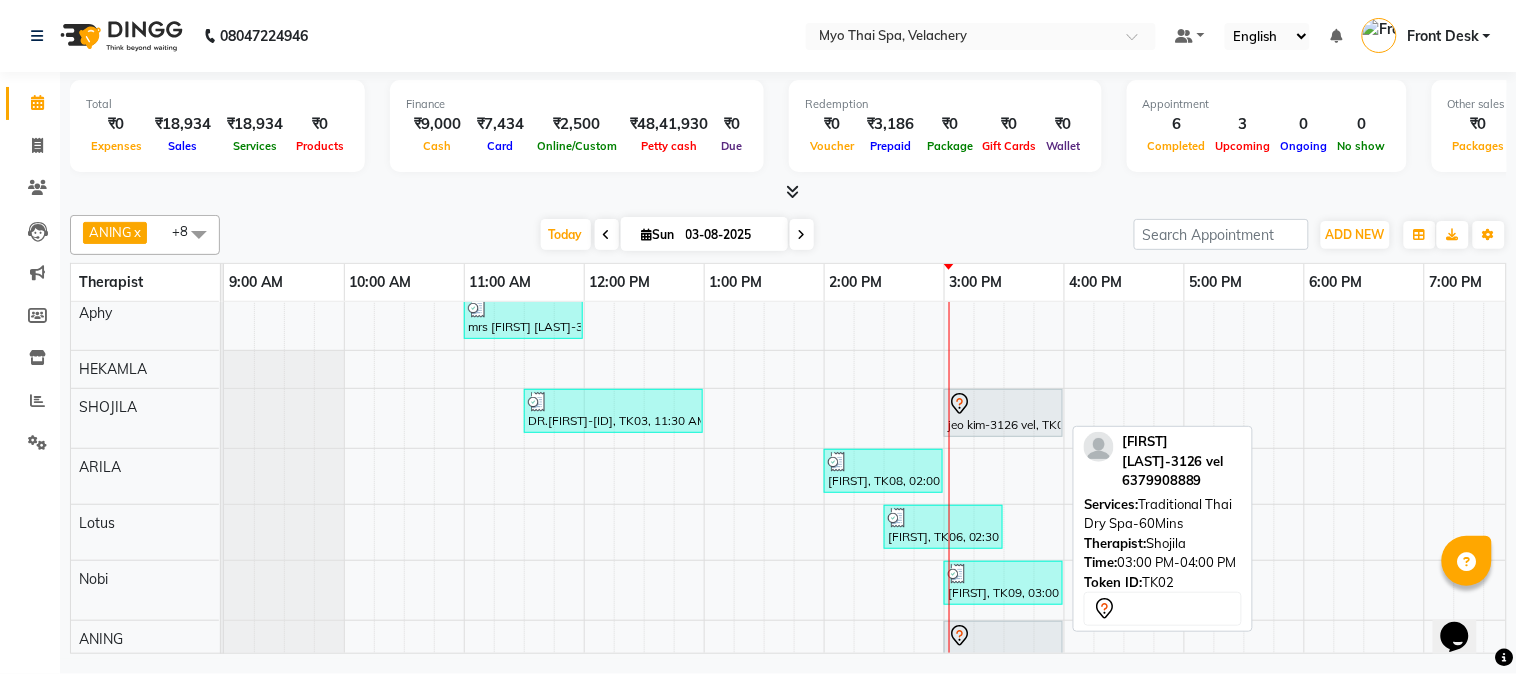 click at bounding box center [1003, 404] 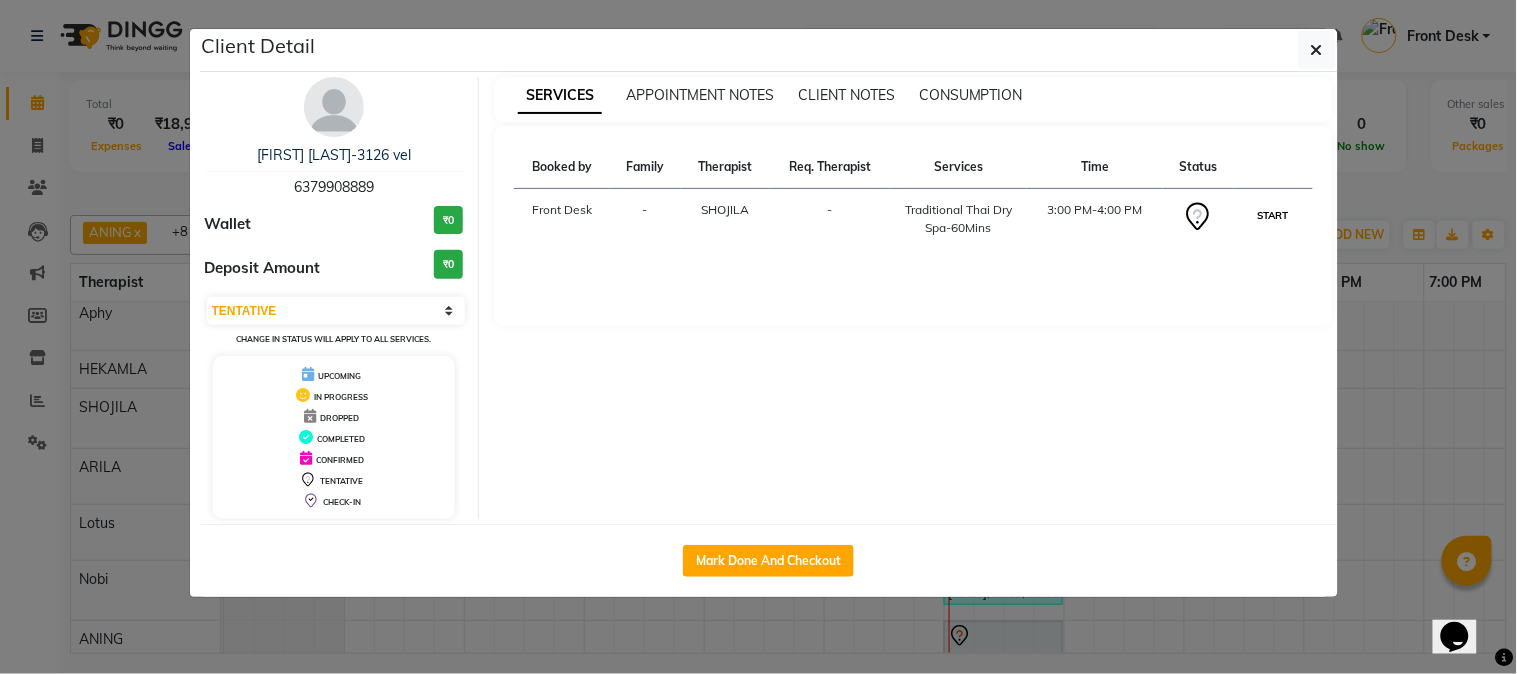 click on "START" at bounding box center (1273, 215) 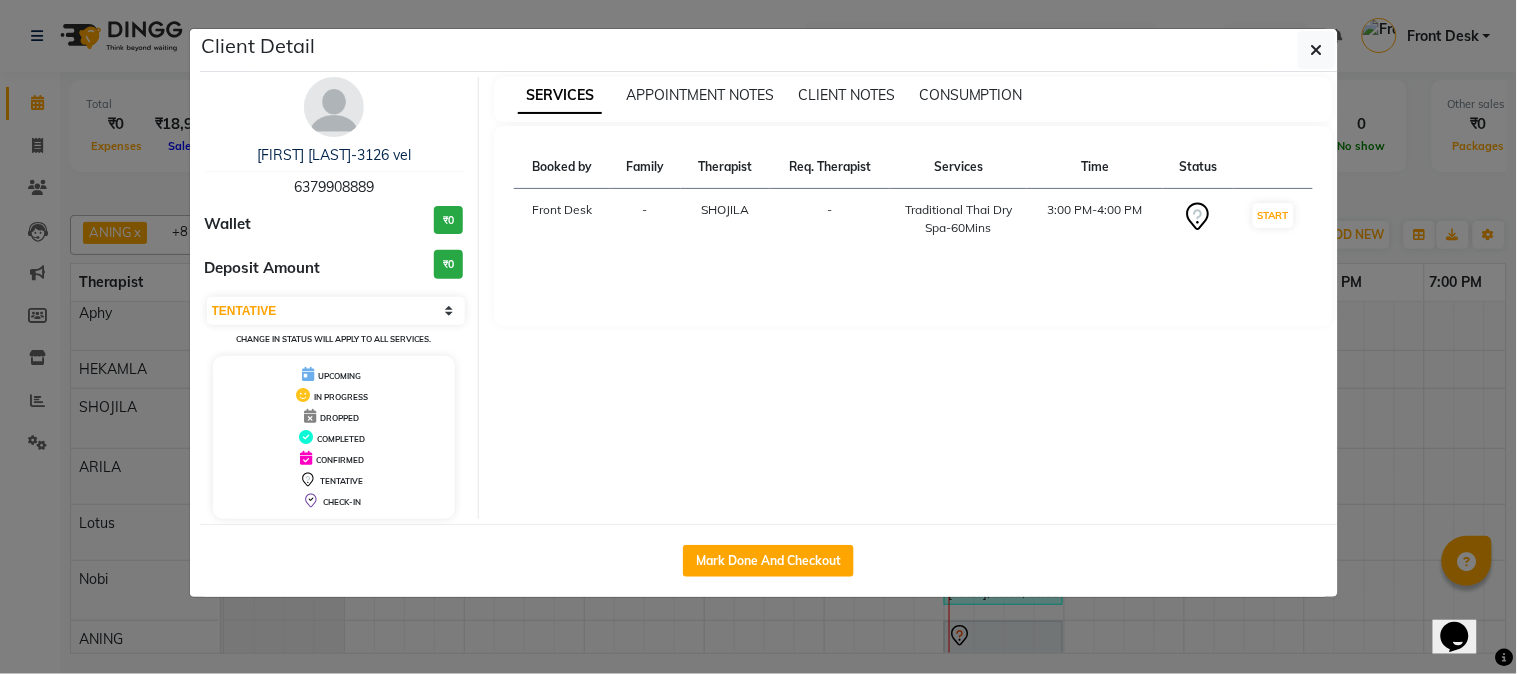 select on "1" 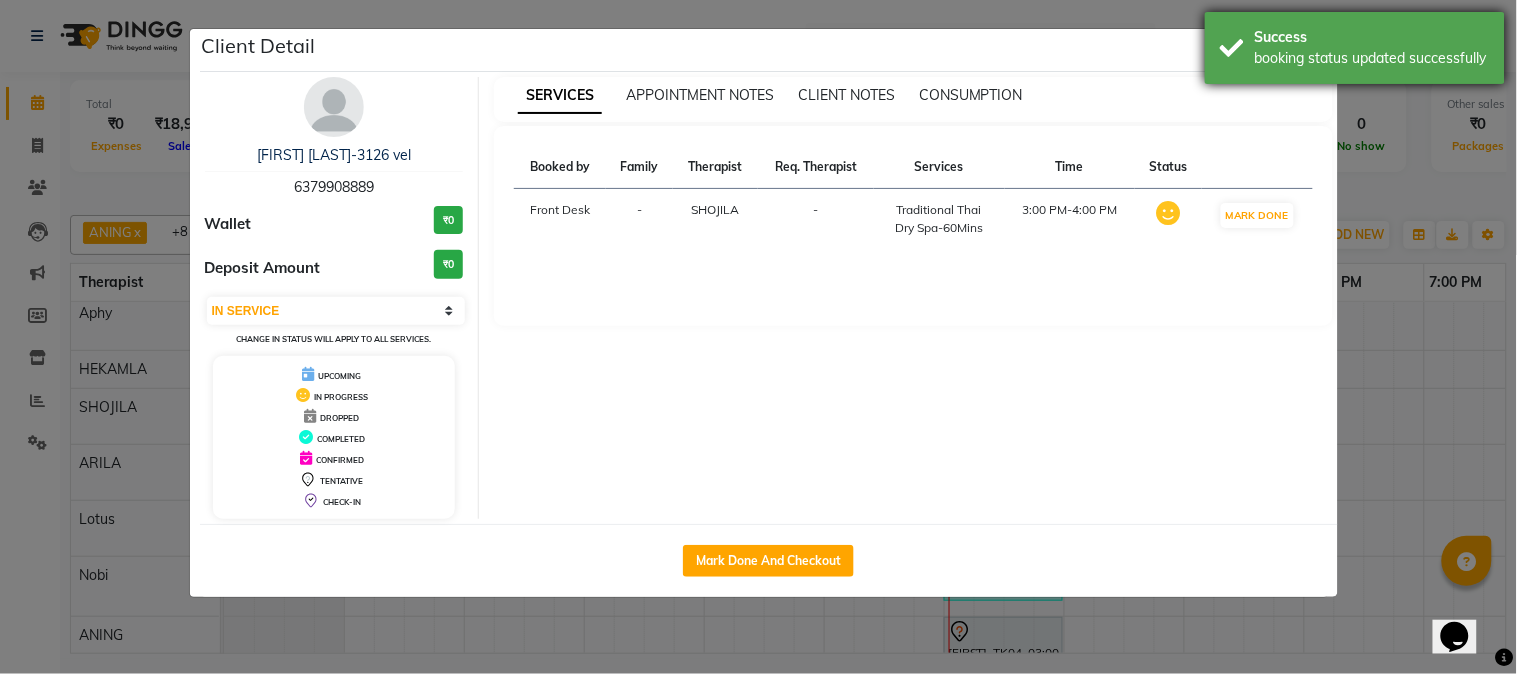 click on "Success" at bounding box center (1372, 37) 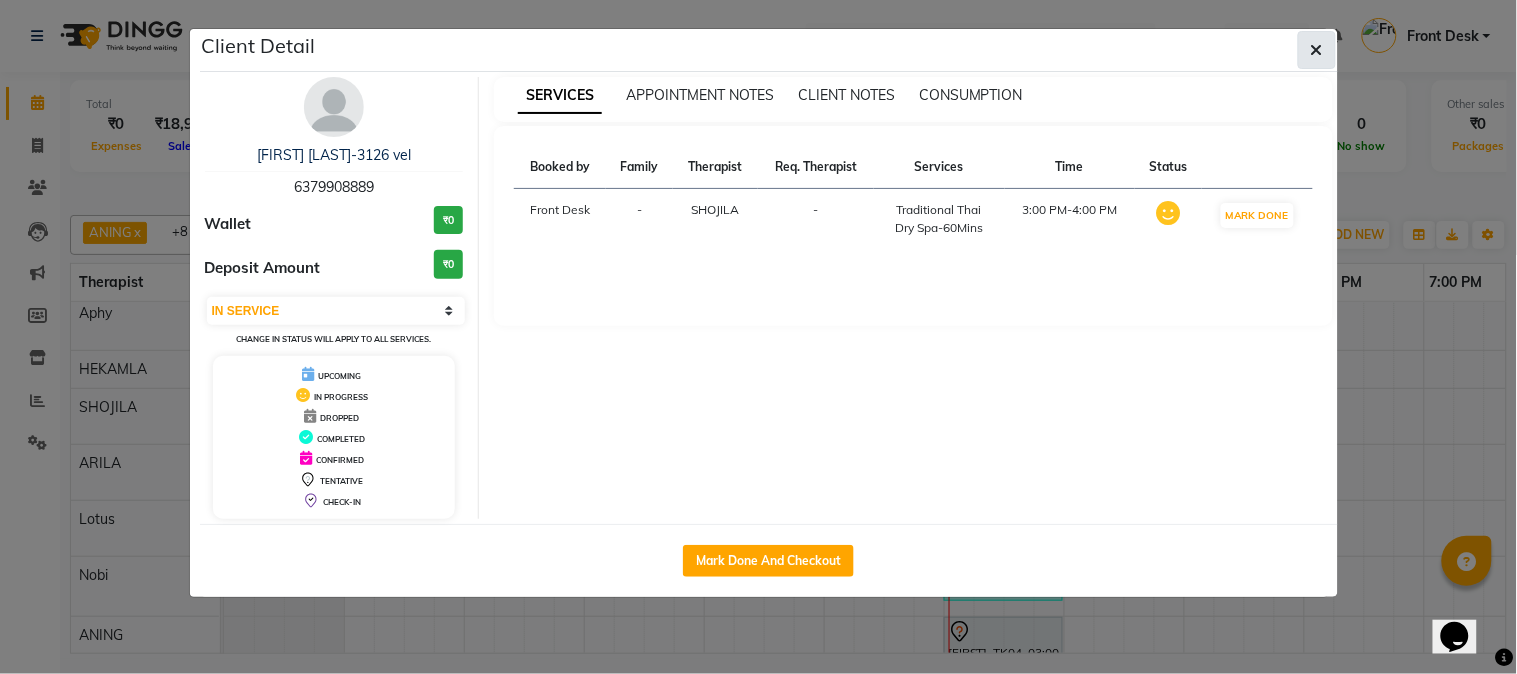 click 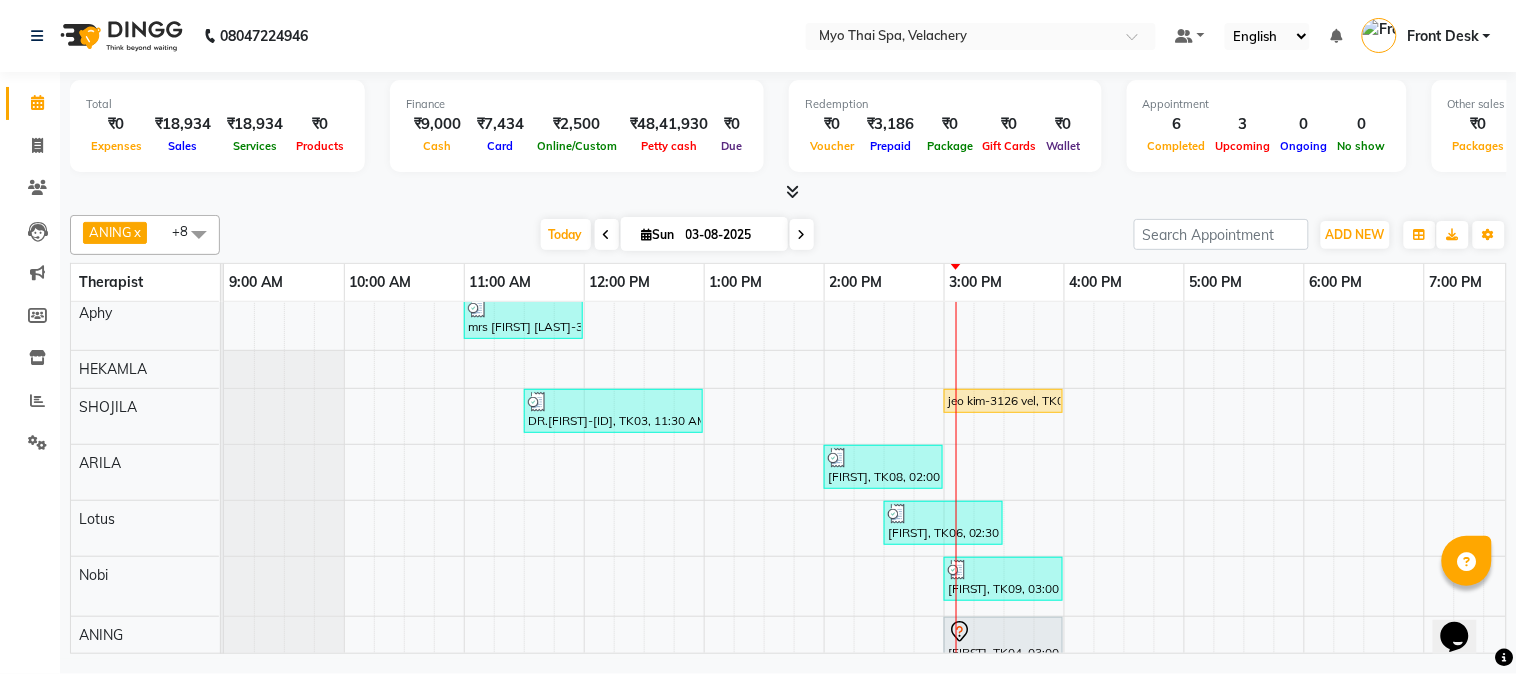 scroll, scrollTop: 33, scrollLeft: 0, axis: vertical 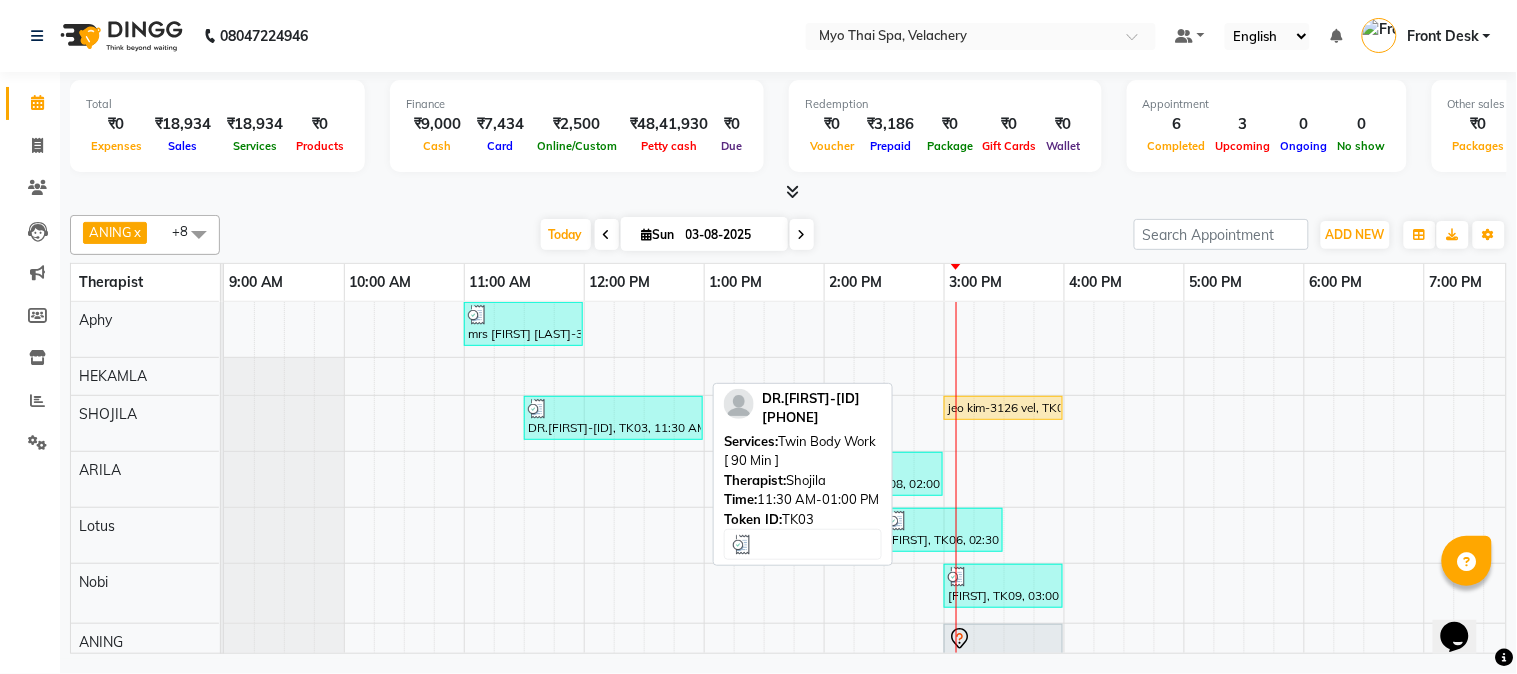 click on "DR.[FIRST]-[ID], TK03, 11:30 AM-01:00 PM, Twin Body Work [ 90 Min ]" at bounding box center (613, 418) 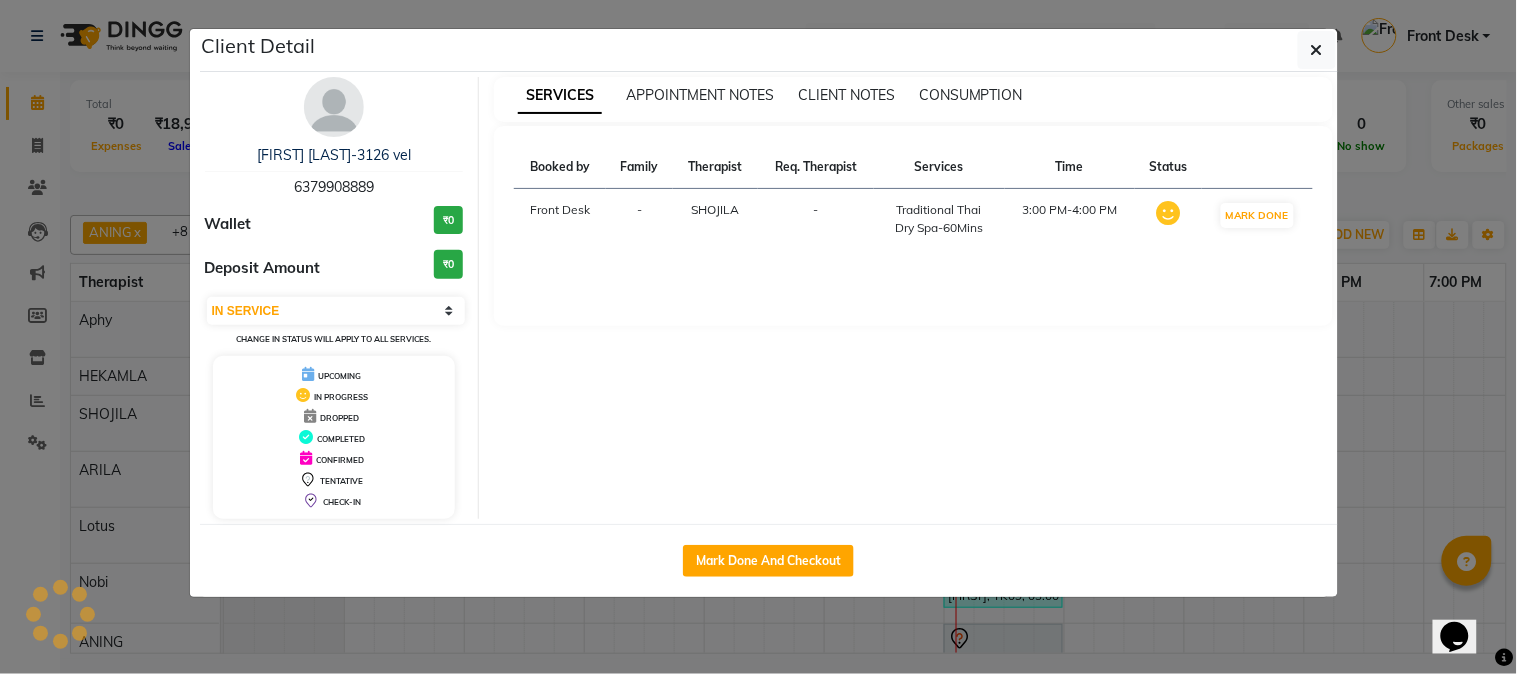 select on "3" 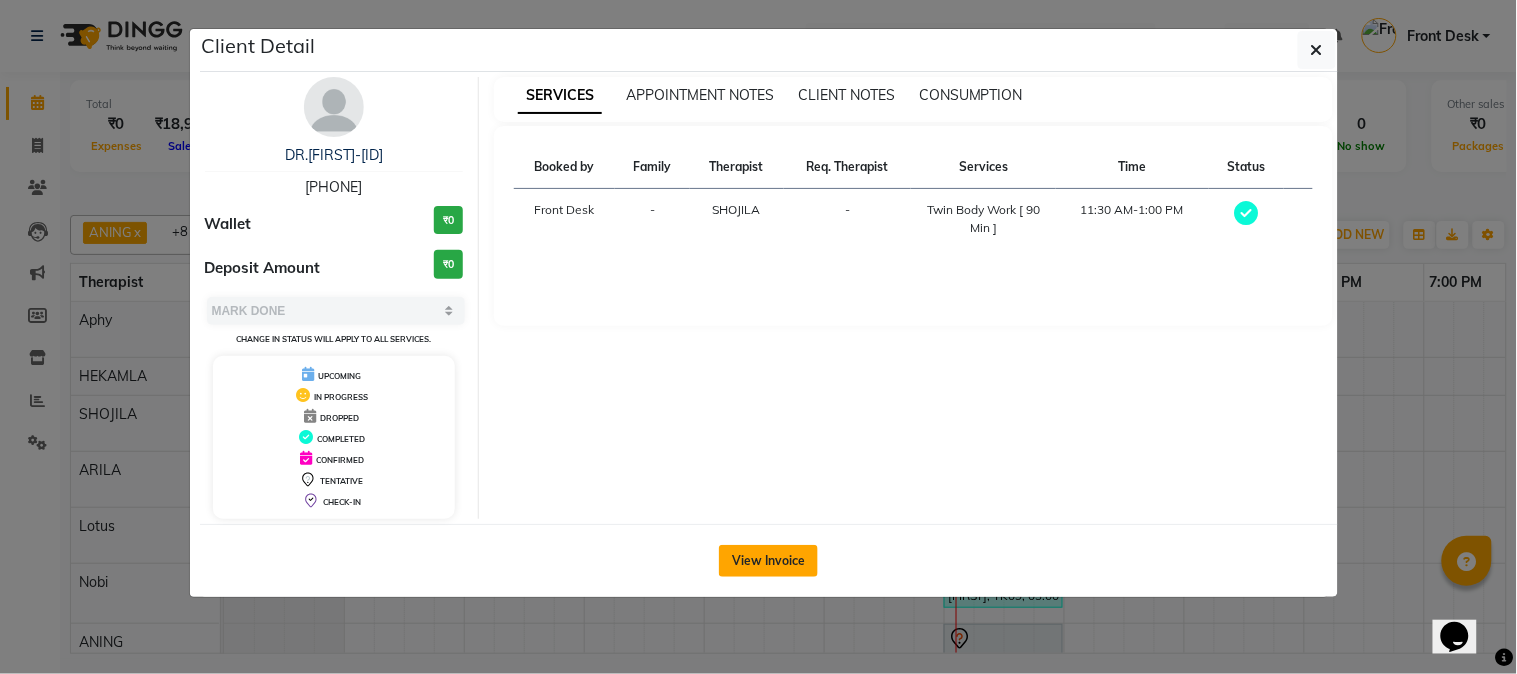 click on "View Invoice" 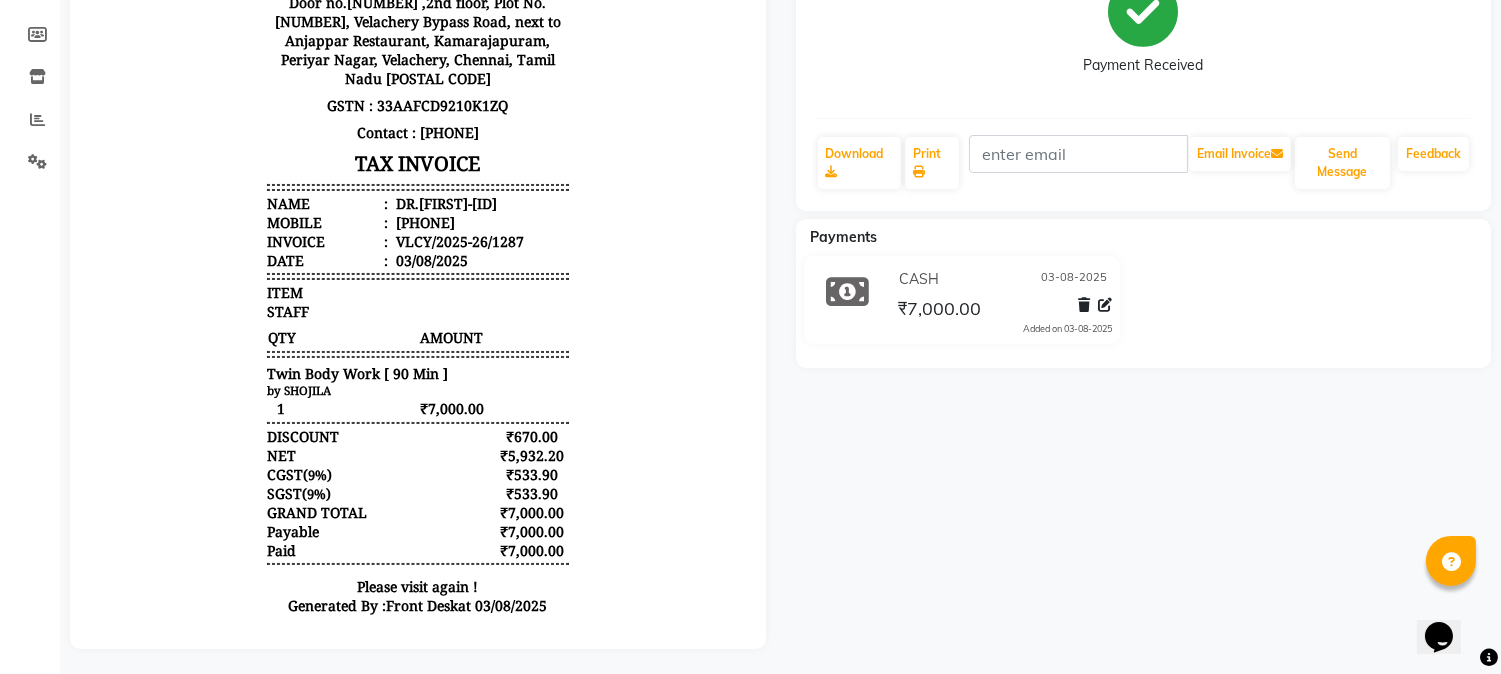 scroll, scrollTop: 301, scrollLeft: 0, axis: vertical 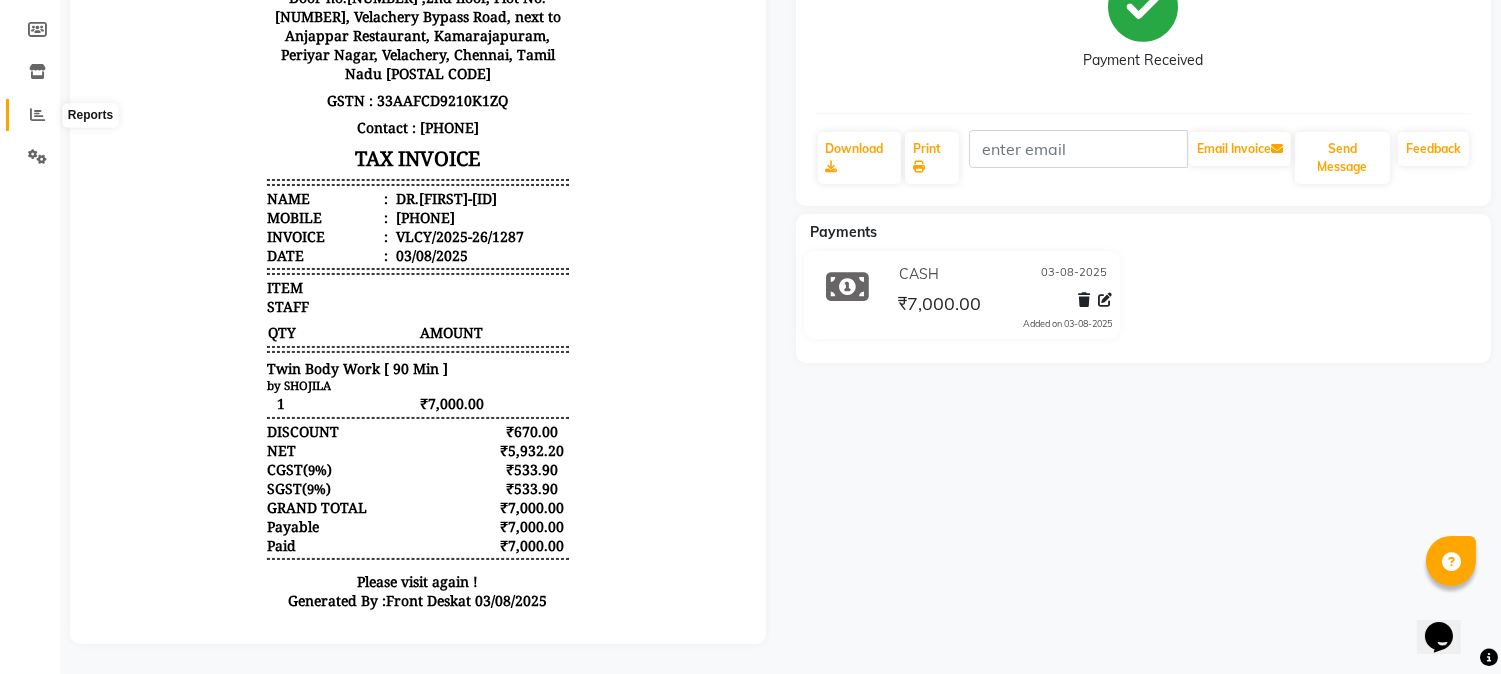 click 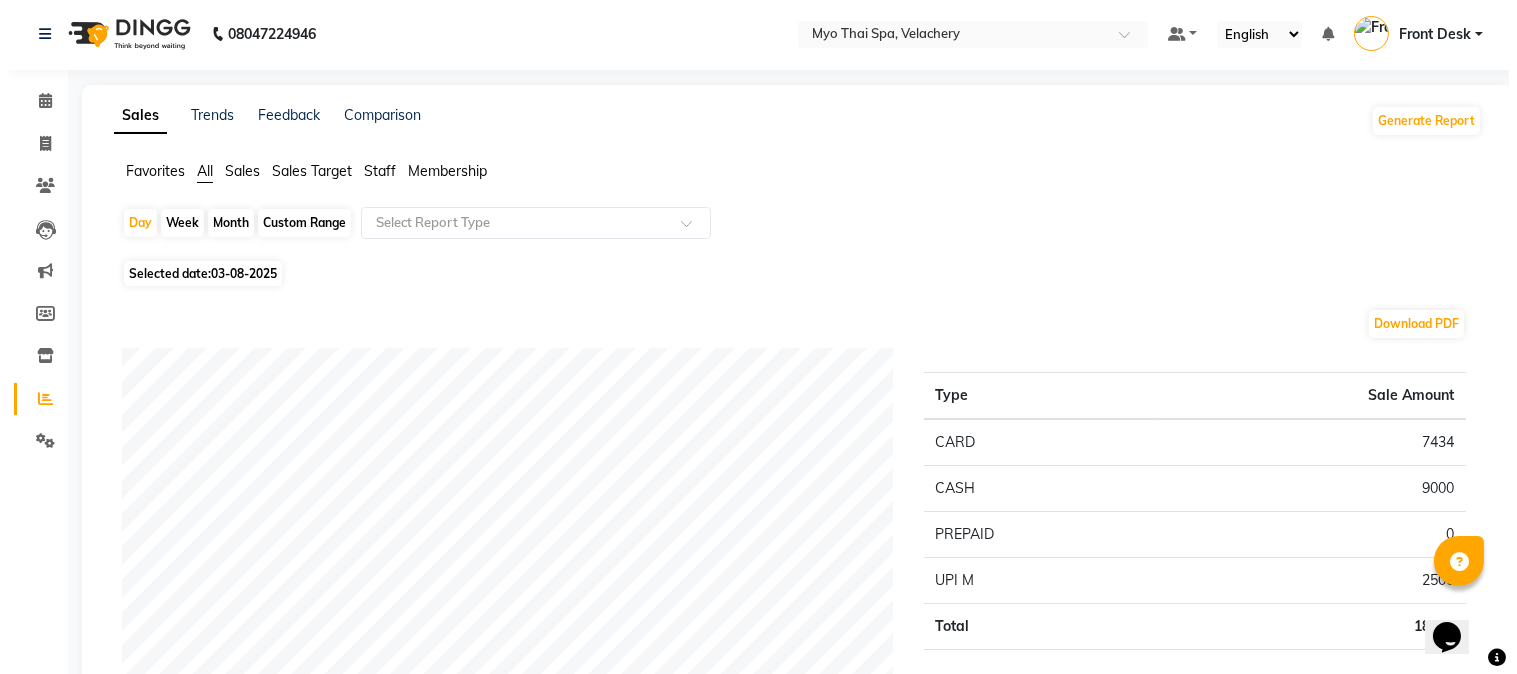 scroll, scrollTop: 0, scrollLeft: 0, axis: both 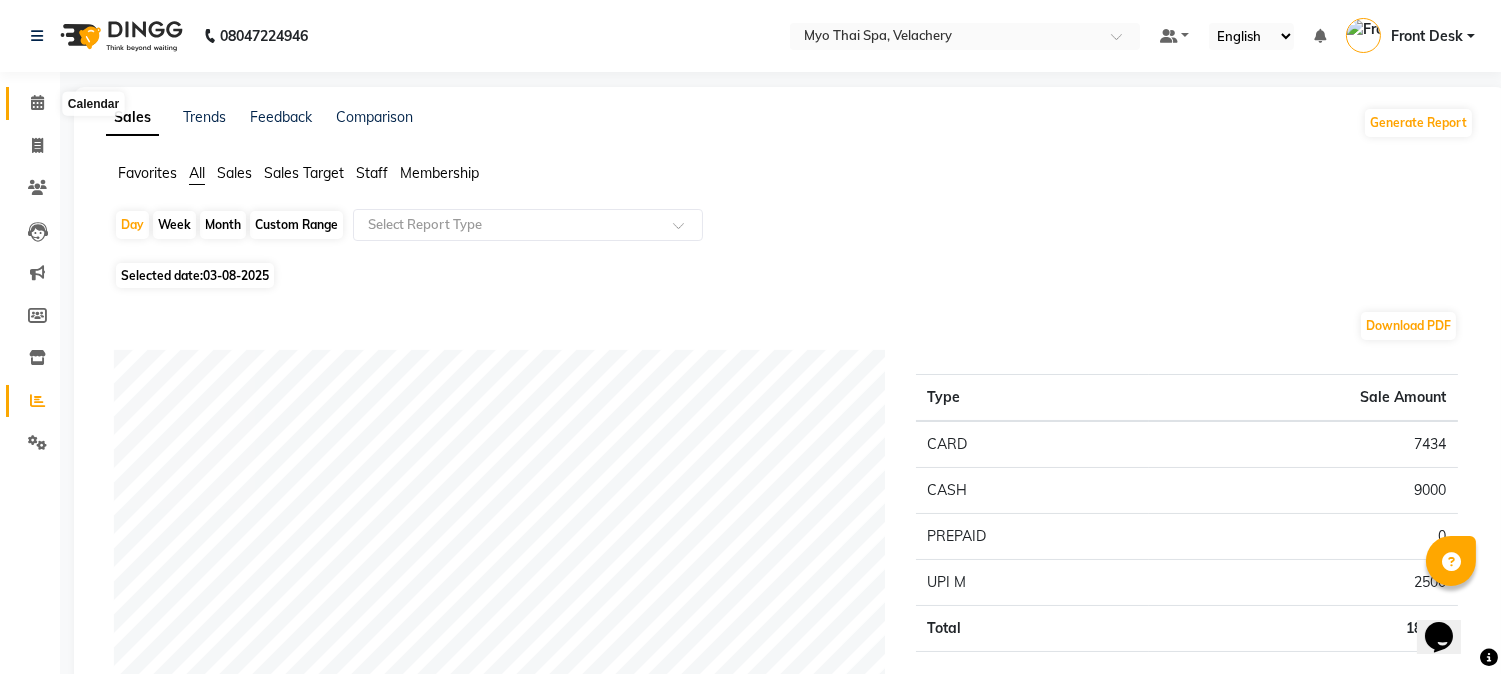 click 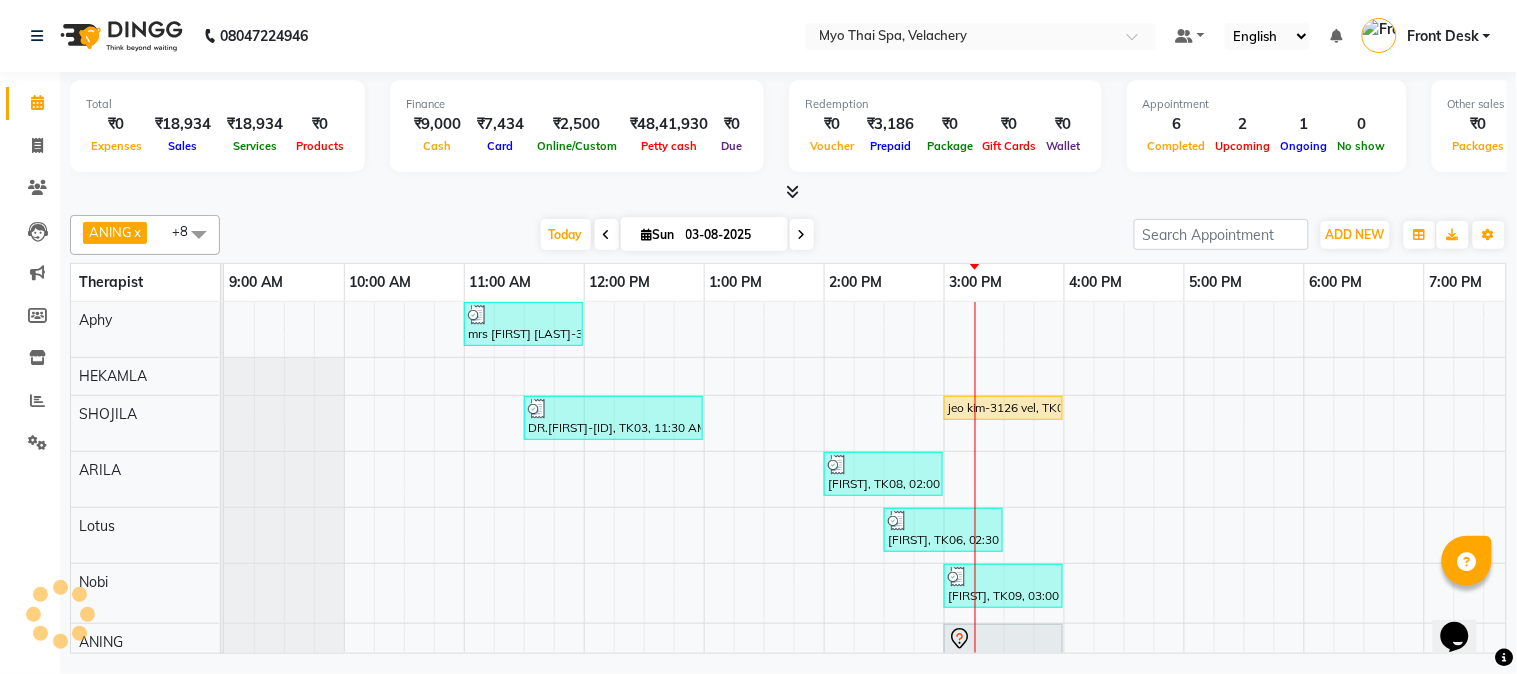 scroll, scrollTop: 0, scrollLeft: 0, axis: both 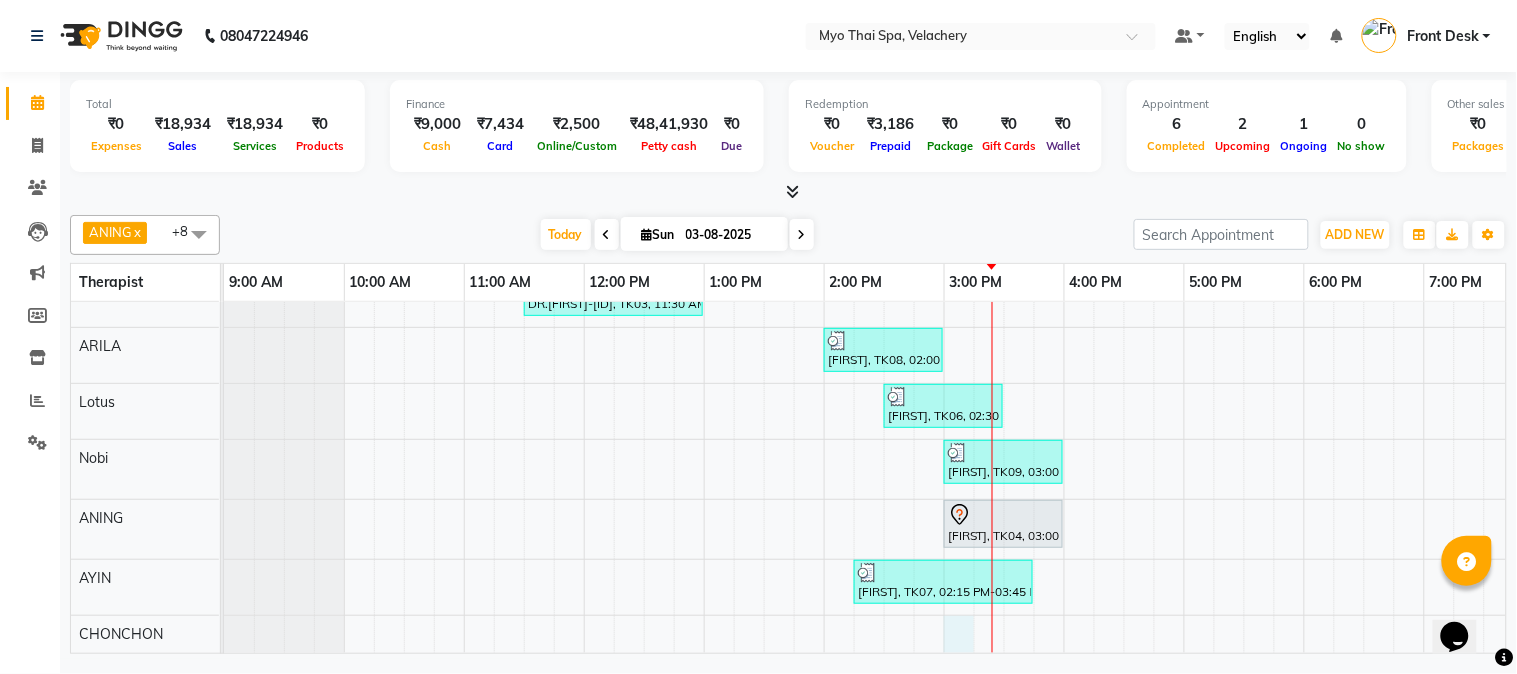 click on "mrs [LAST] [LAST] -3130, TK01, [TIME]-[TIME], Swedish [ 60 Min ] DR. [LAST]-[NUMBER], TK03, [TIME]-[TIME], Twin Body Work [ 90 Min ] jeo kim-3126 vel, TK02, [TIME]-[TIME], Traditional Thai Dry Spa-60Mins ram, TK08, [TIME]-[TIME], Balinese [ 60 Min ] mohit, TK06, [TIME]-[TIME], Balinese [ 60 Min ] anthony, TK09, [TIME]-[TIME], Swedish [ 60 Min ] Mr [LAST], TK05, [TIME]-[TIME], Swedish 60Mins NB satheesh, TK04, [TIME]-[TIME], Swedish [ 60 Min ] jorge, TK07, [TIME]-[TIME], Swedish [ 90 Min ]" at bounding box center (1124, 415) 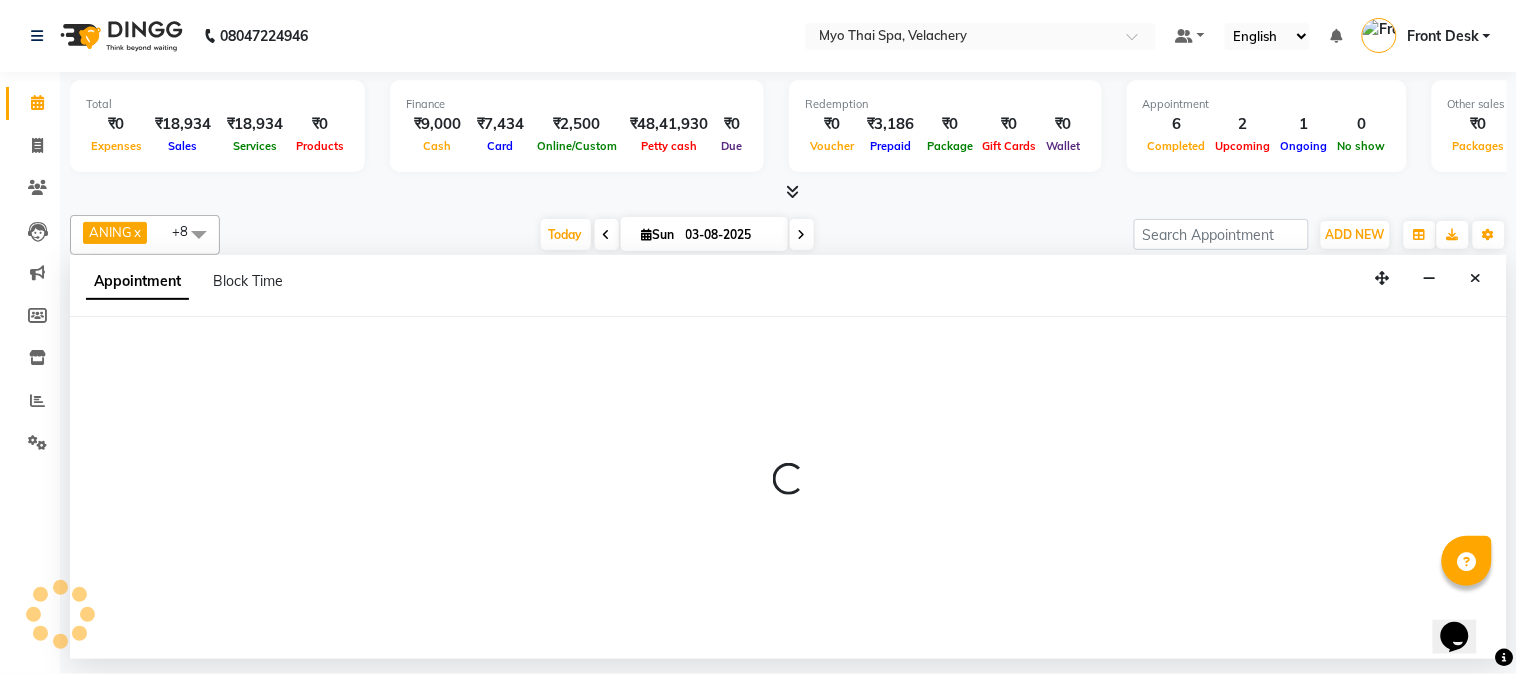 select on "84845" 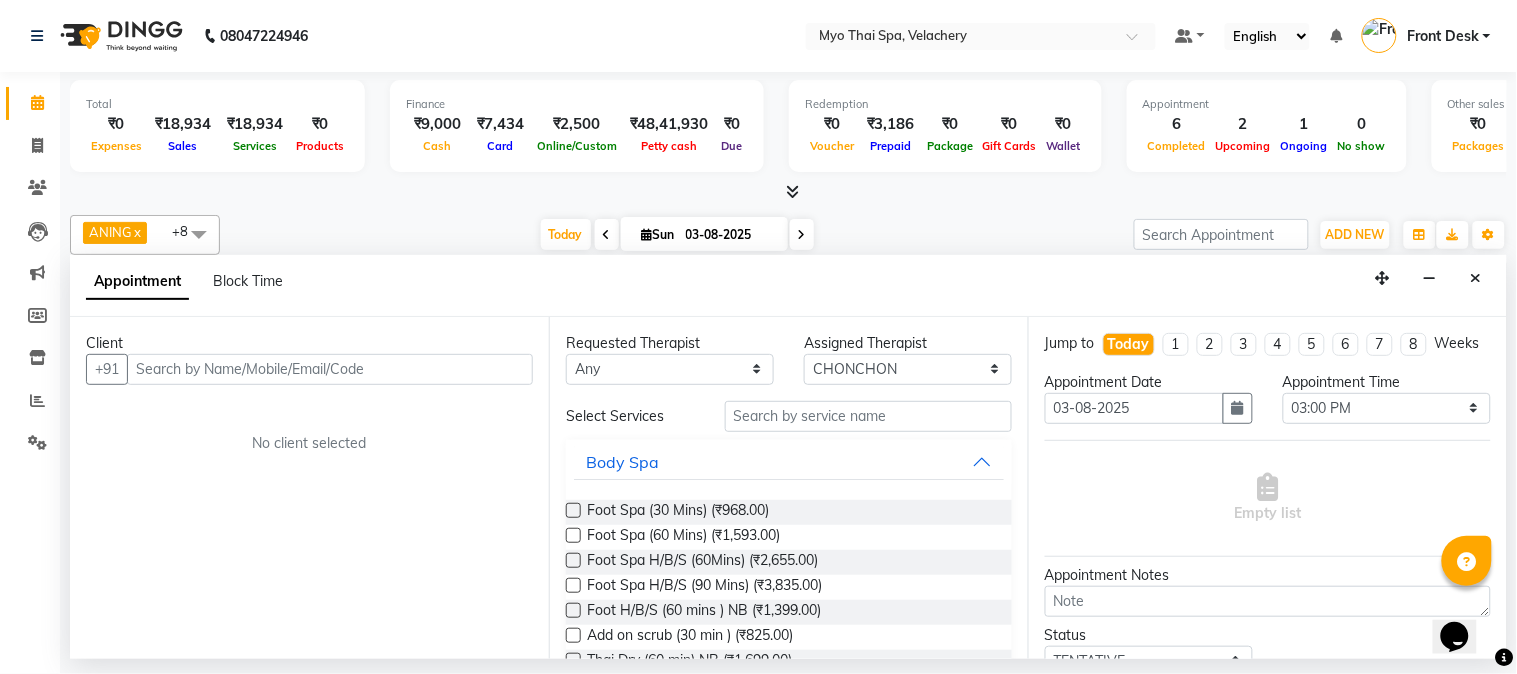 click at bounding box center (330, 369) 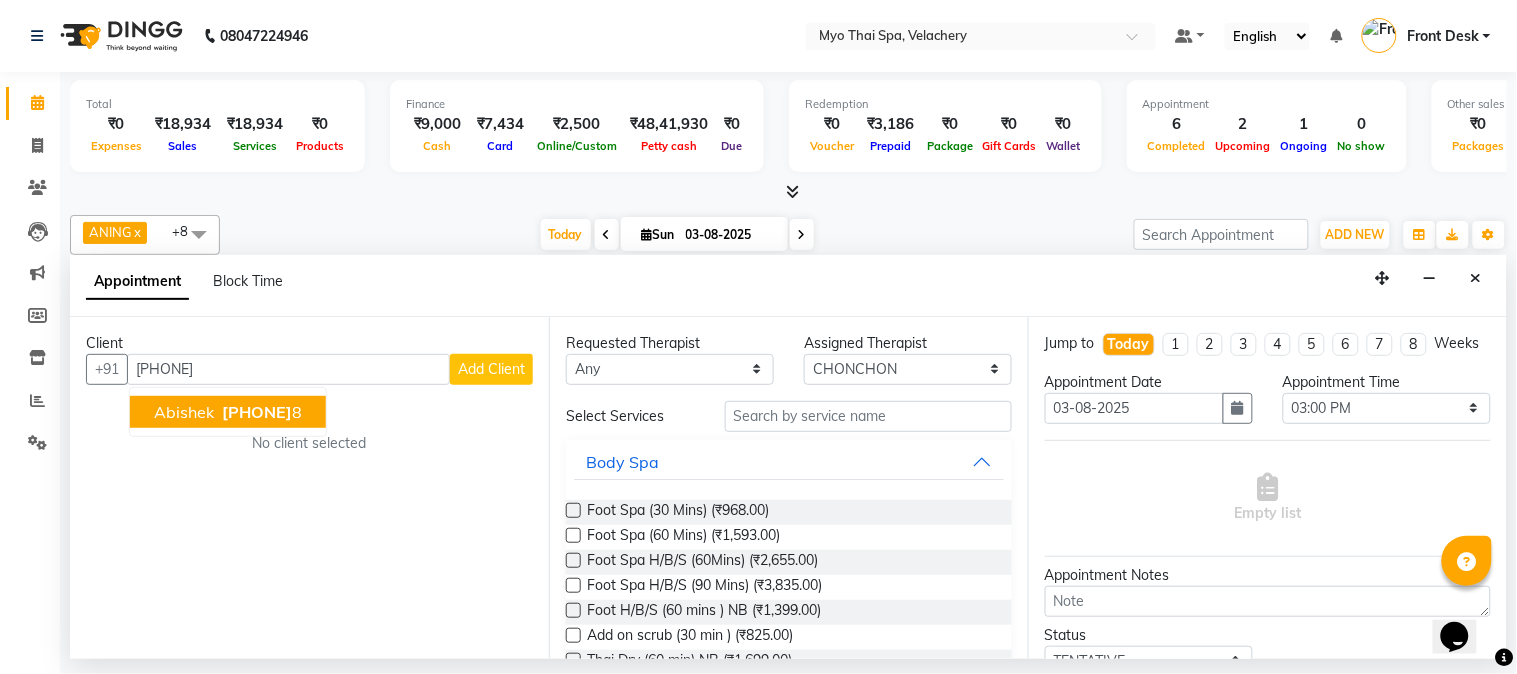 click on "[PHONE]" at bounding box center (257, 412) 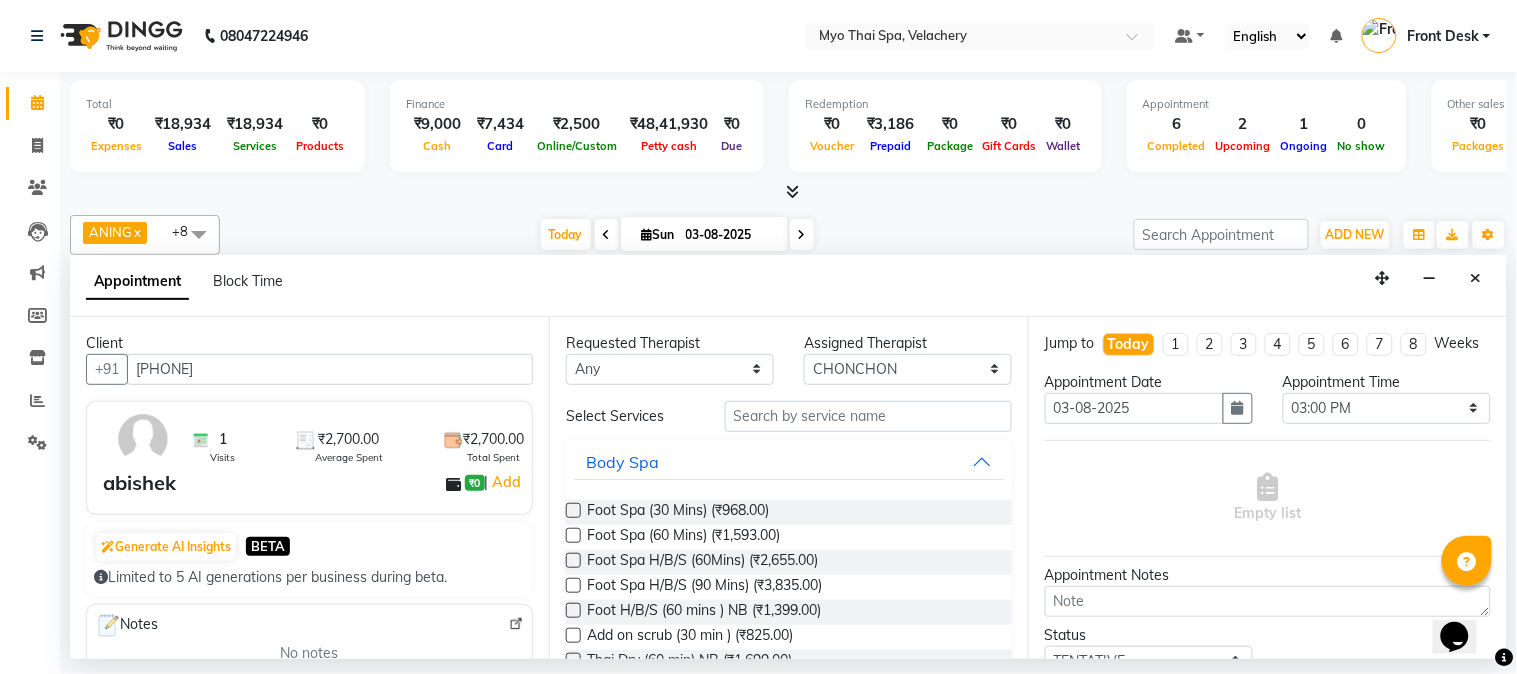 type on "[PHONE]" 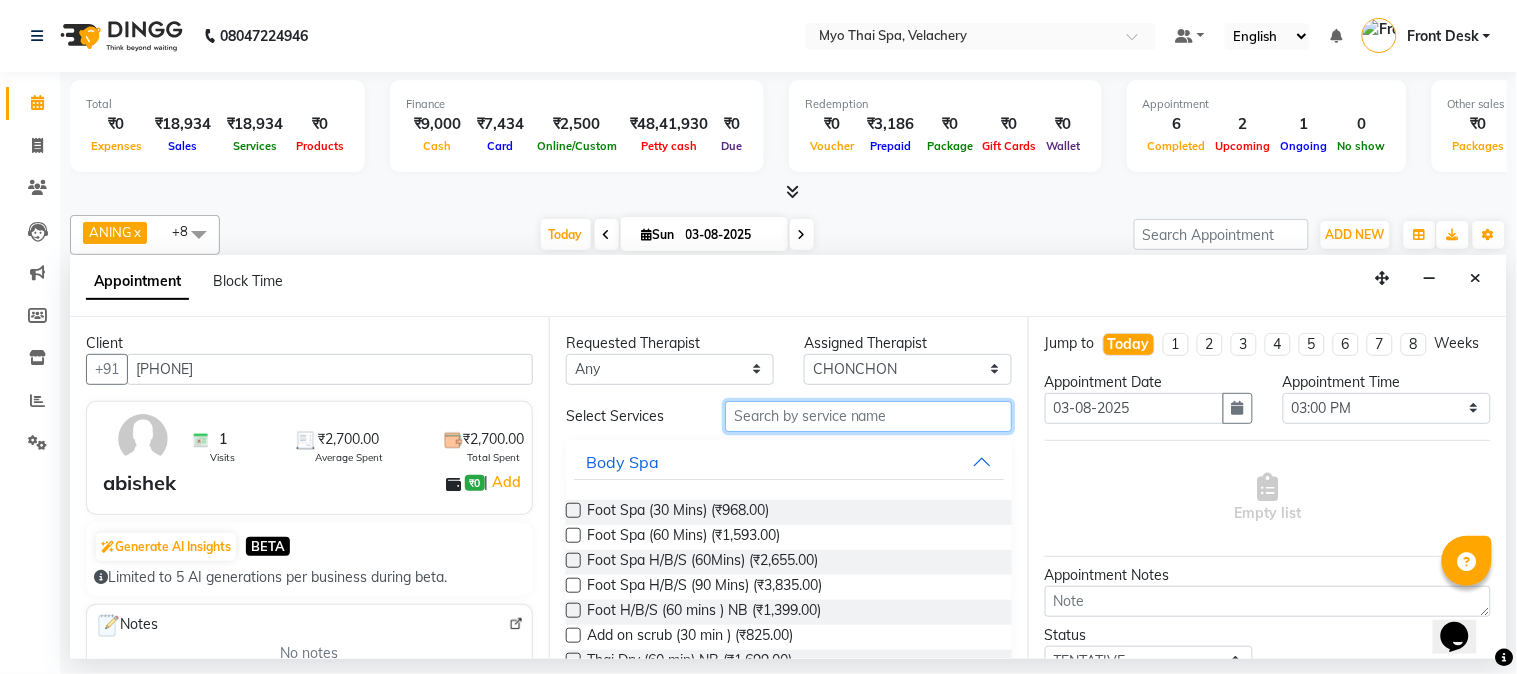 click at bounding box center (868, 416) 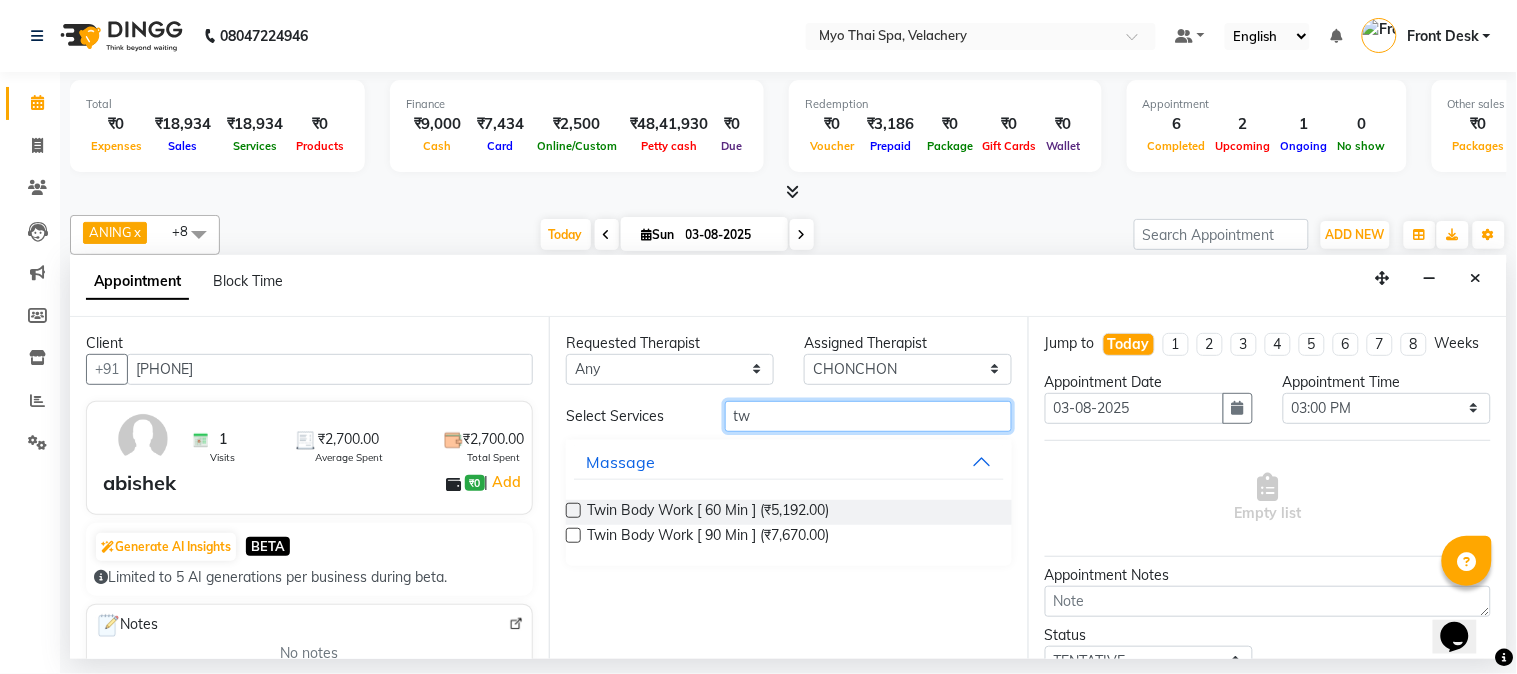 type on "tw" 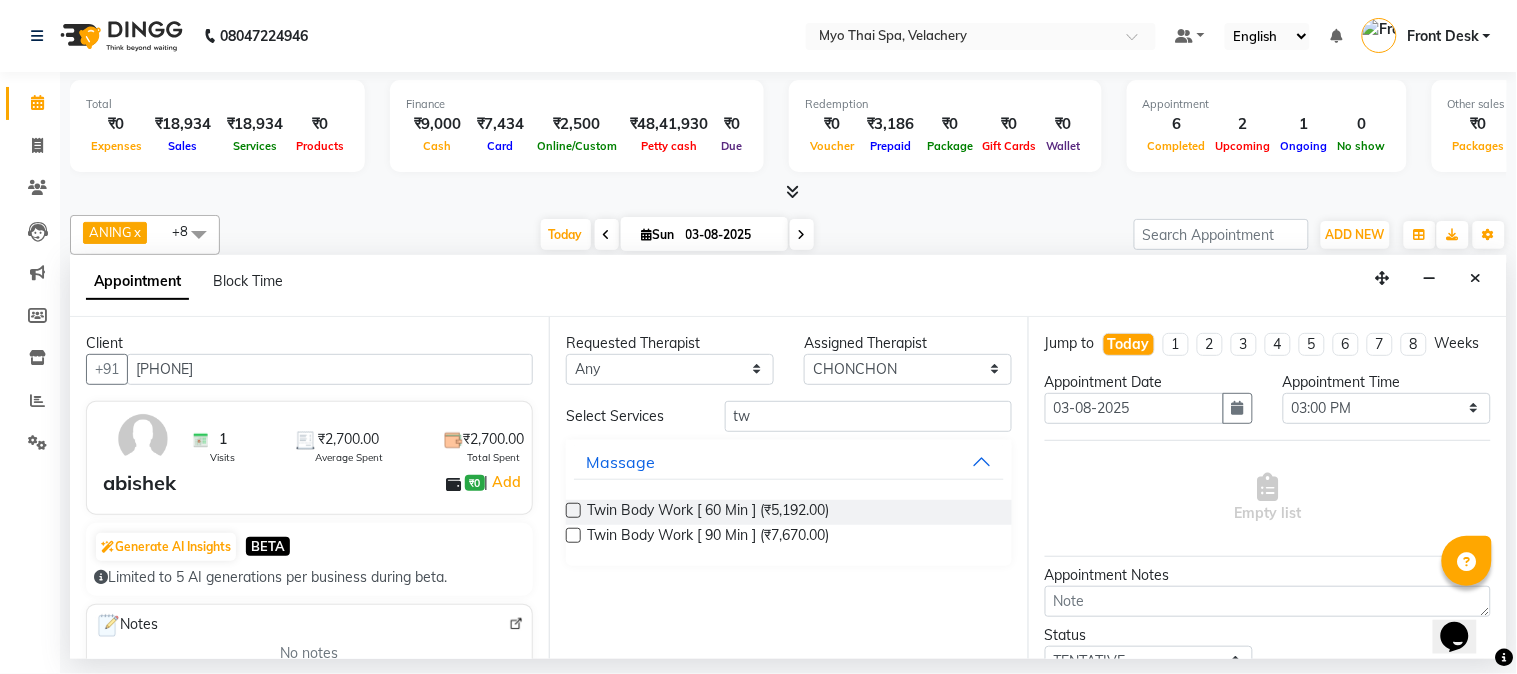 click at bounding box center [573, 510] 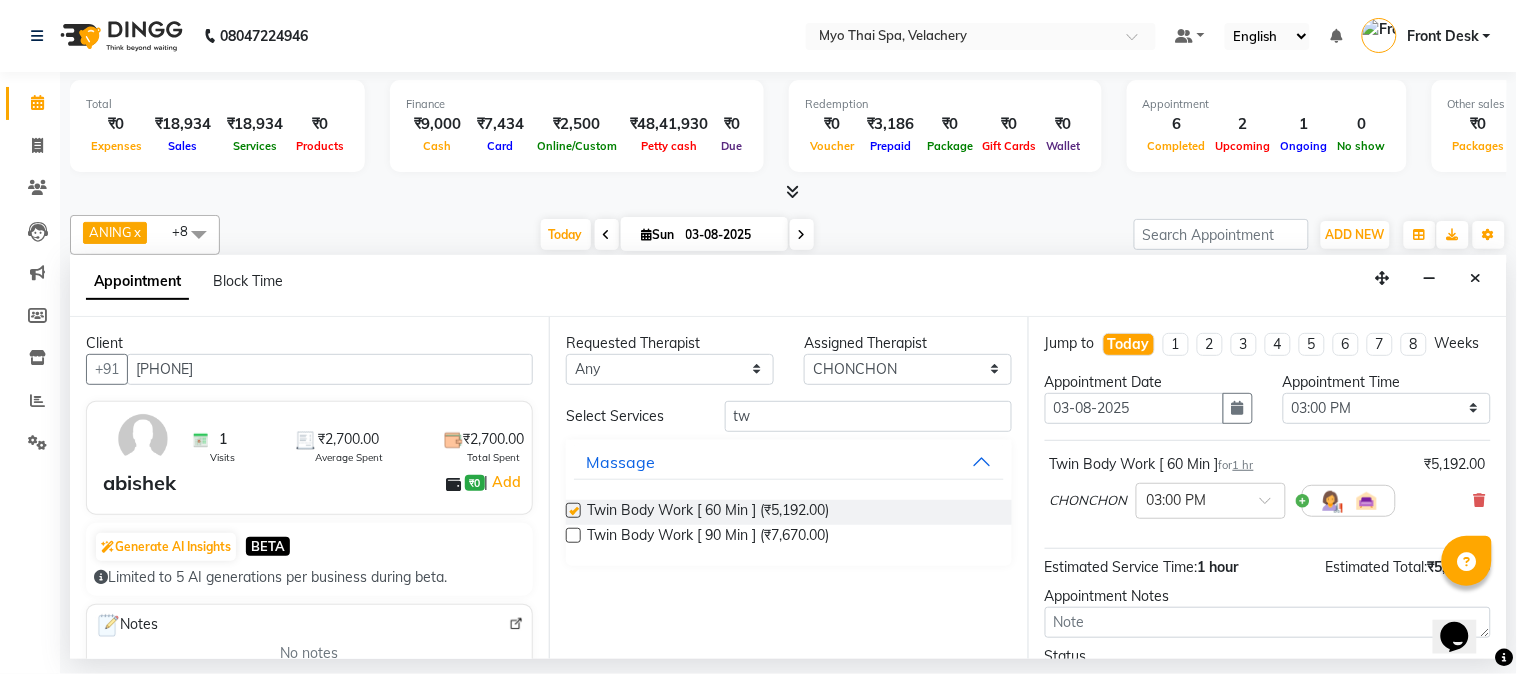 checkbox on "false" 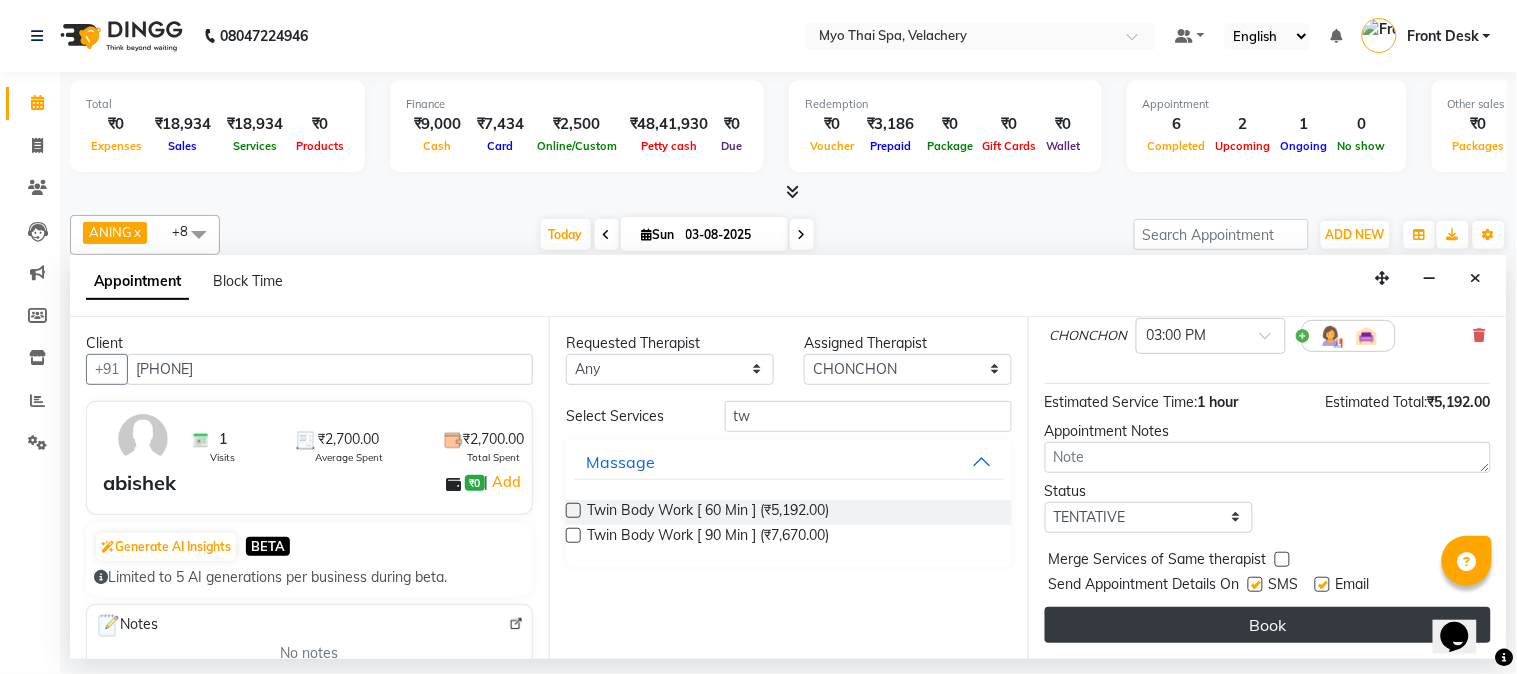 scroll, scrollTop: 183, scrollLeft: 0, axis: vertical 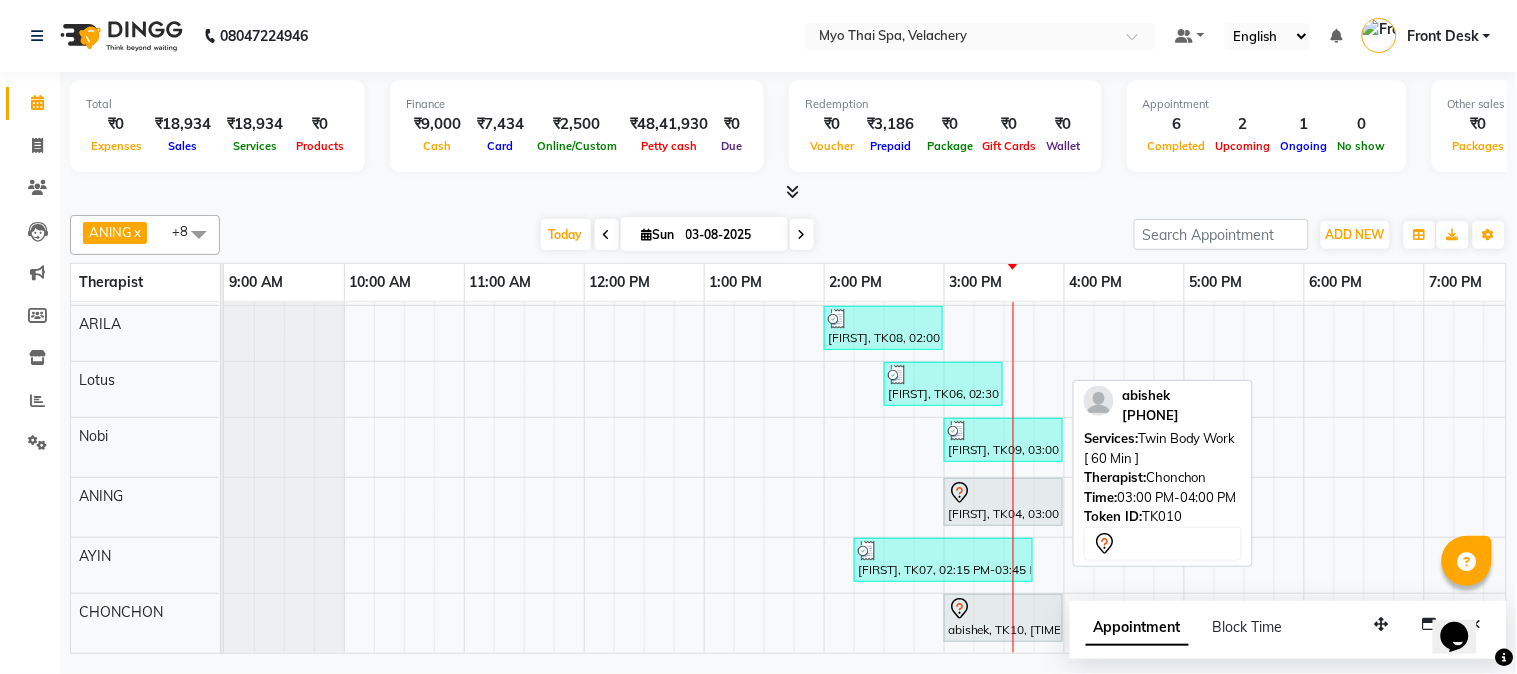 click on "abishek, TK10, [TIME]-[TIME], Twin Body Work [ 60 Min ]" at bounding box center [1003, 618] 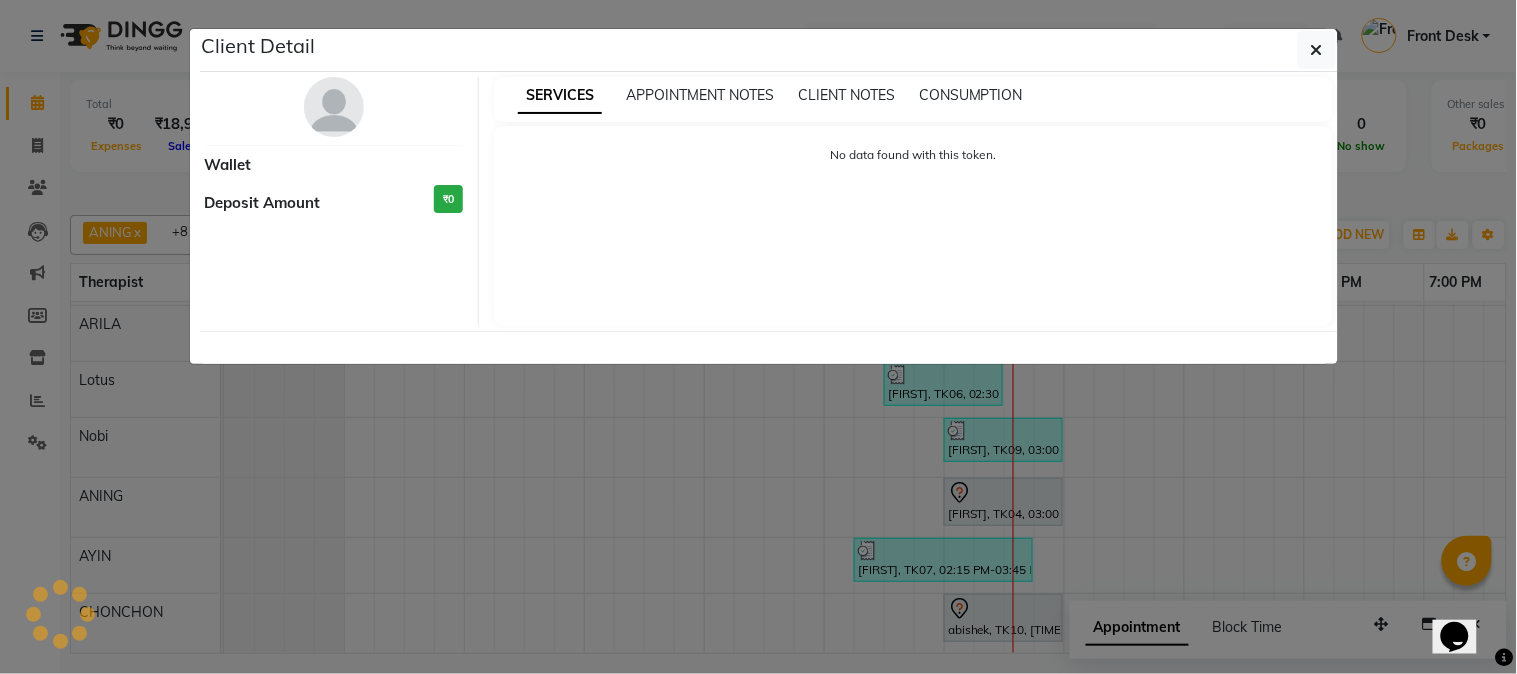 select on "7" 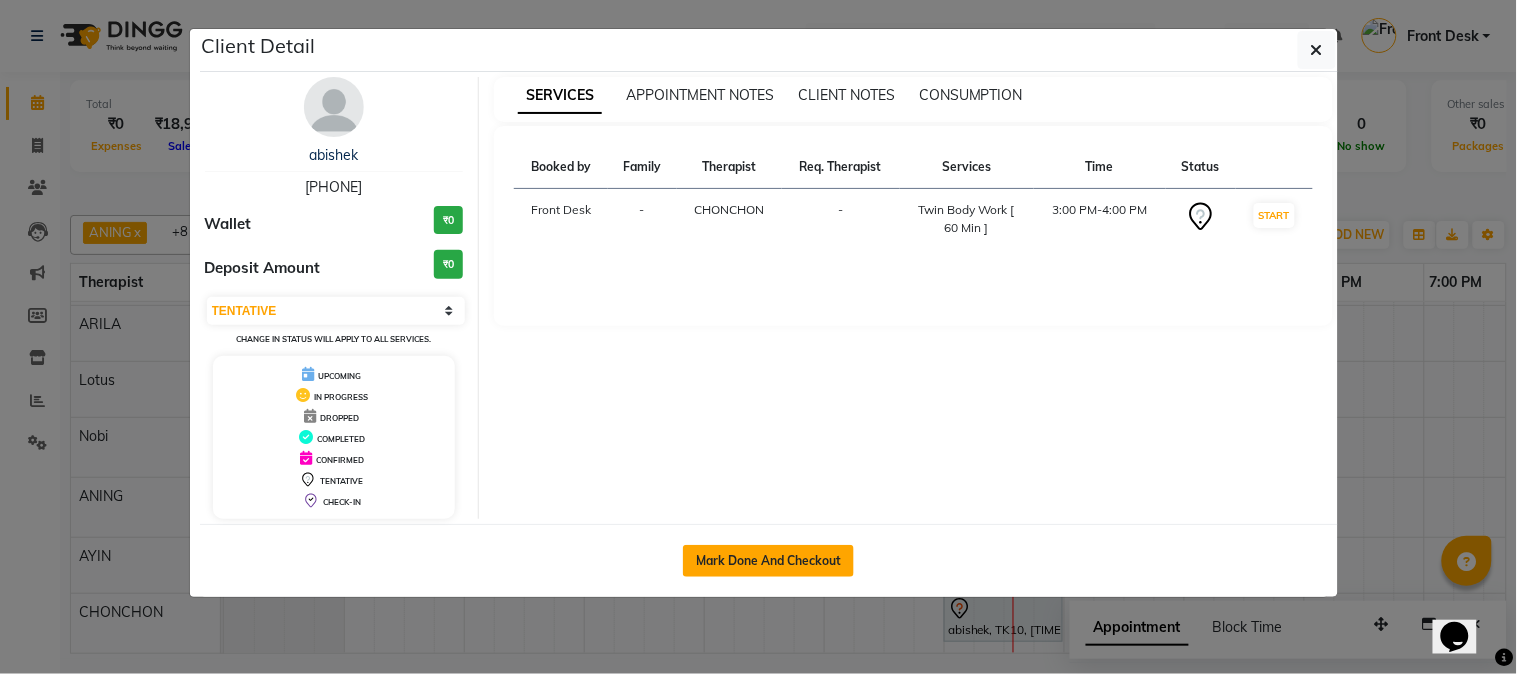 click on "Mark Done And Checkout" 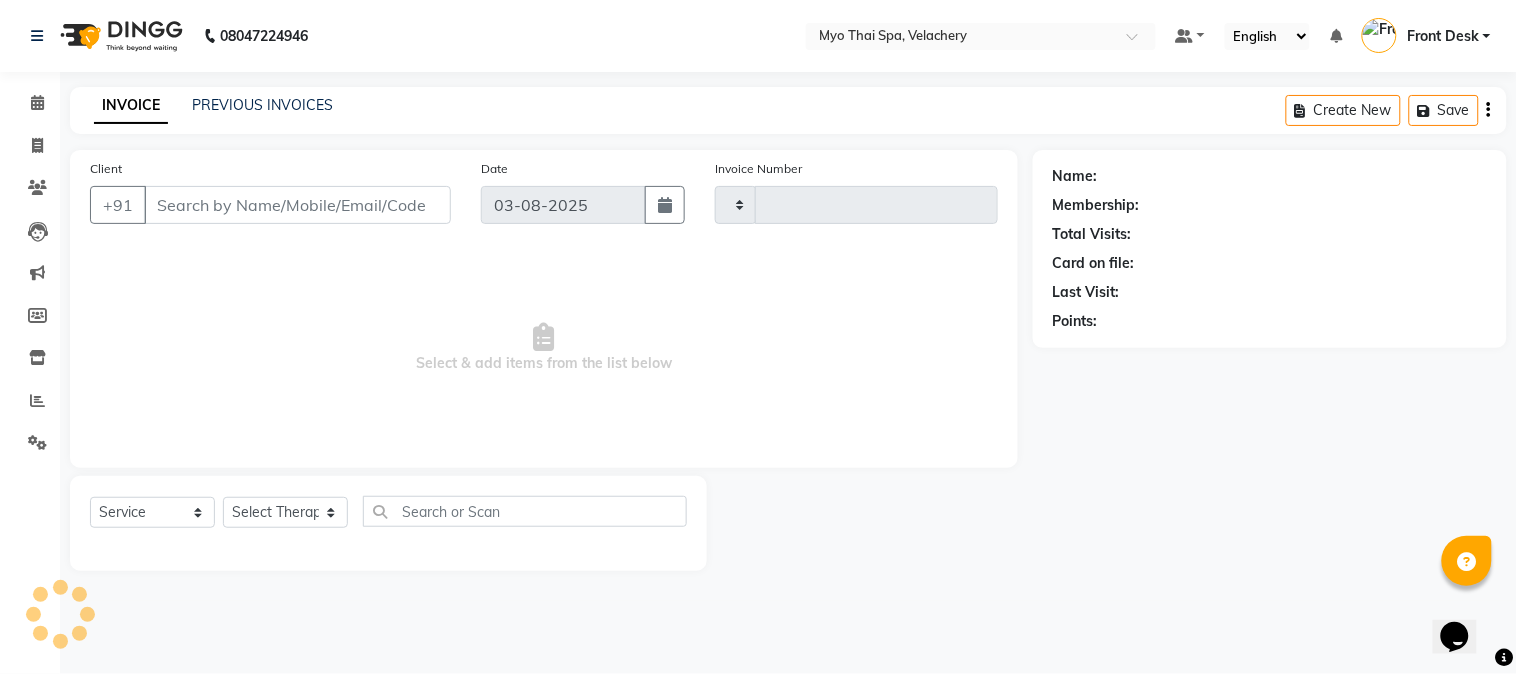 type on "1292" 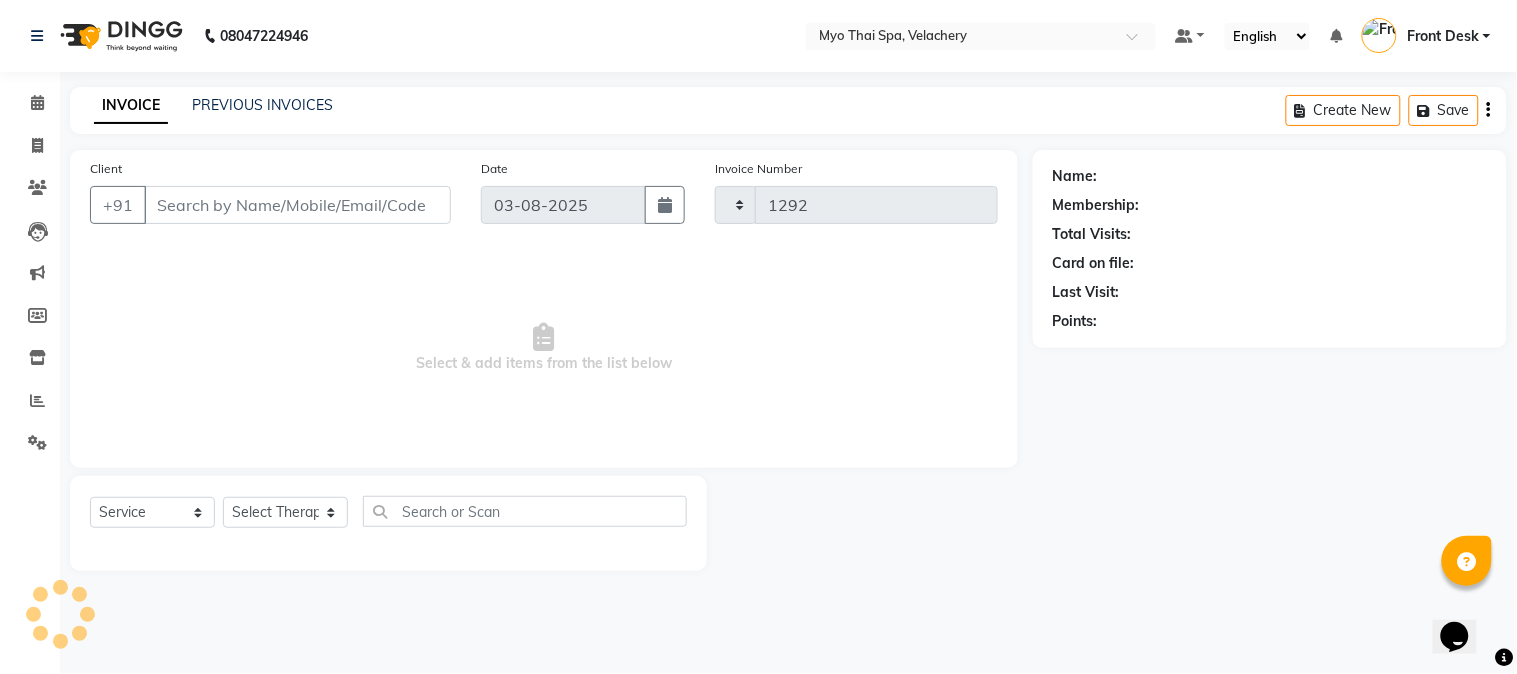 select on "5554" 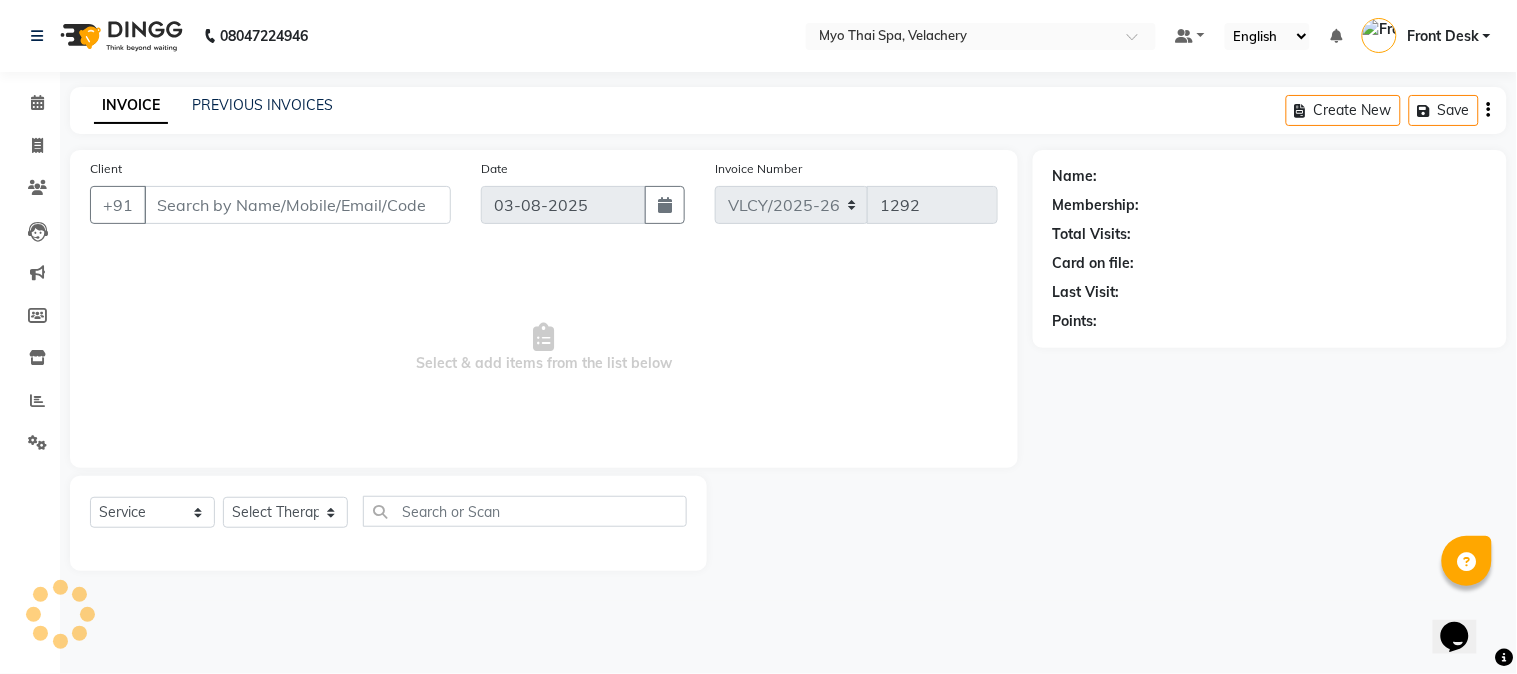 select on "3" 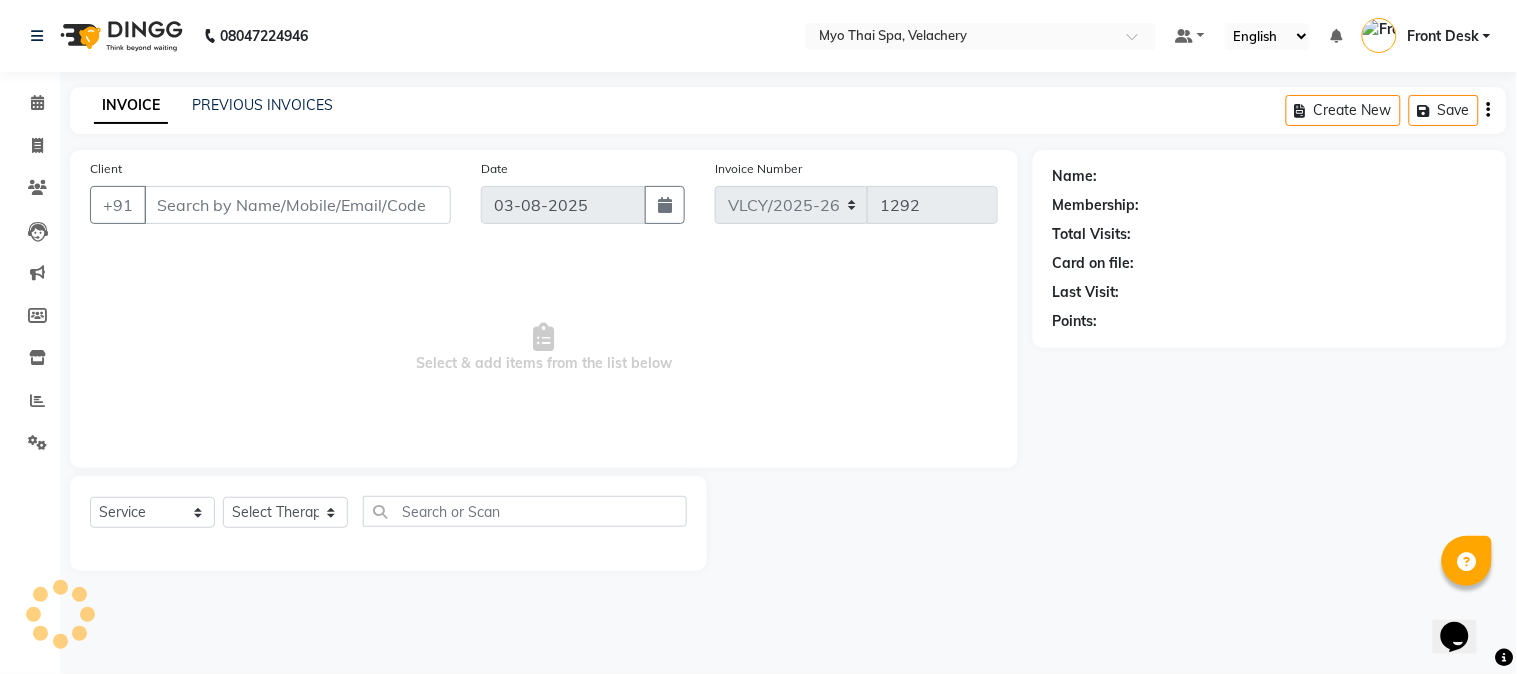 type on "[PHONE]" 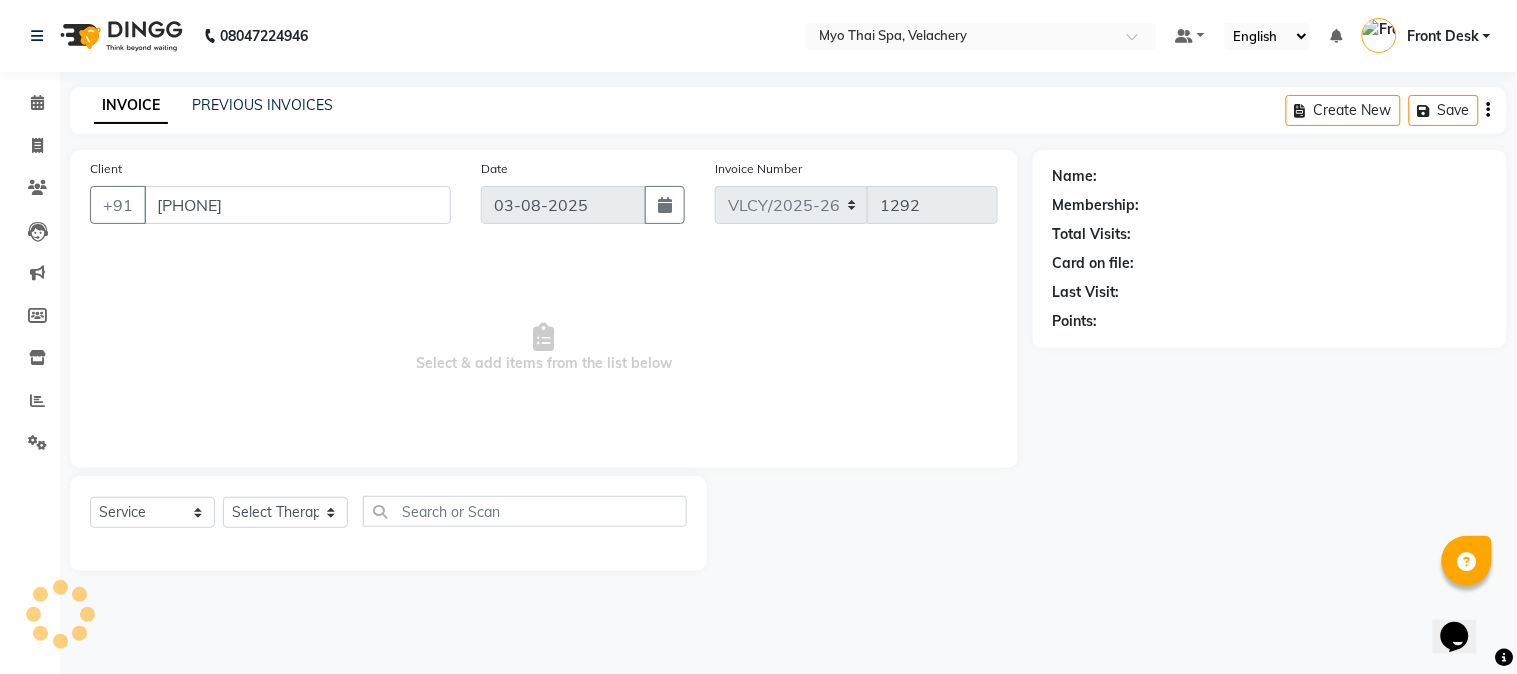 select on "84845" 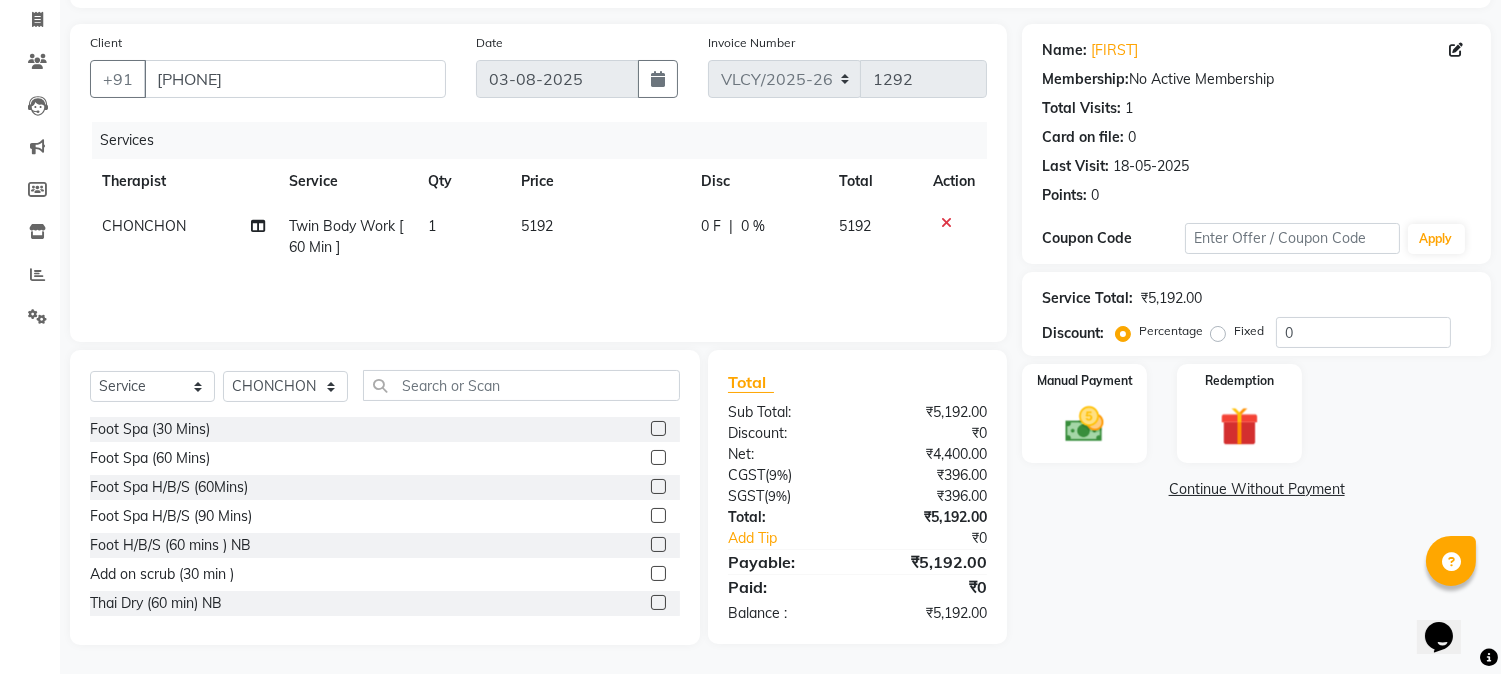 click on "Twin Body Work [ 60 Min ]" 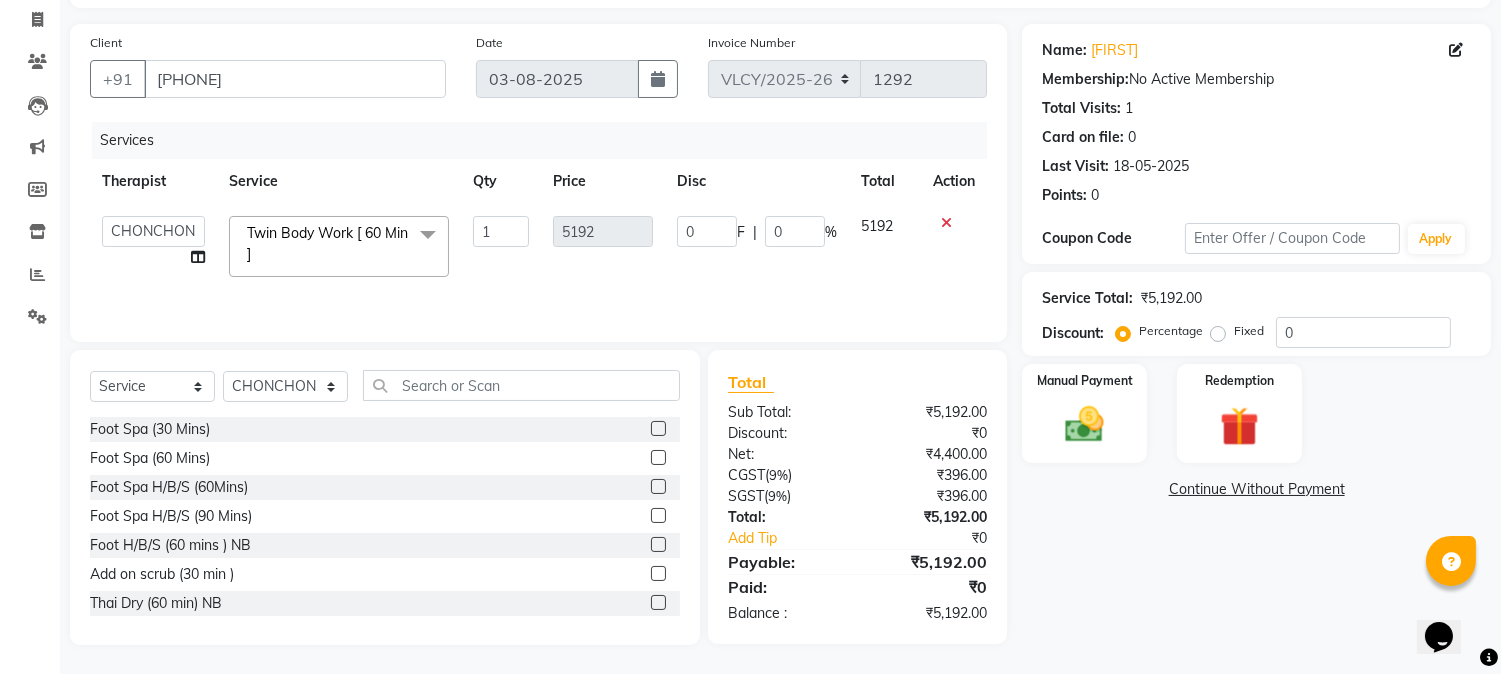 click 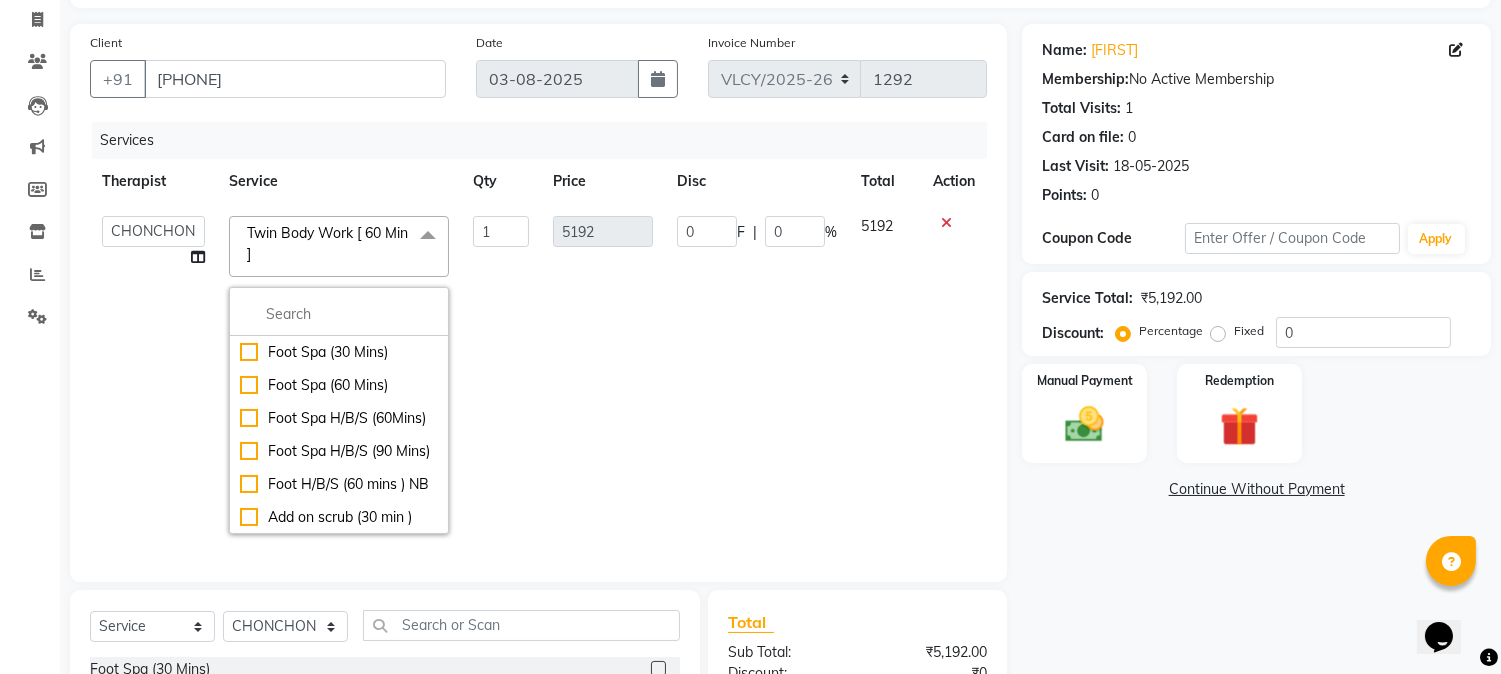 click 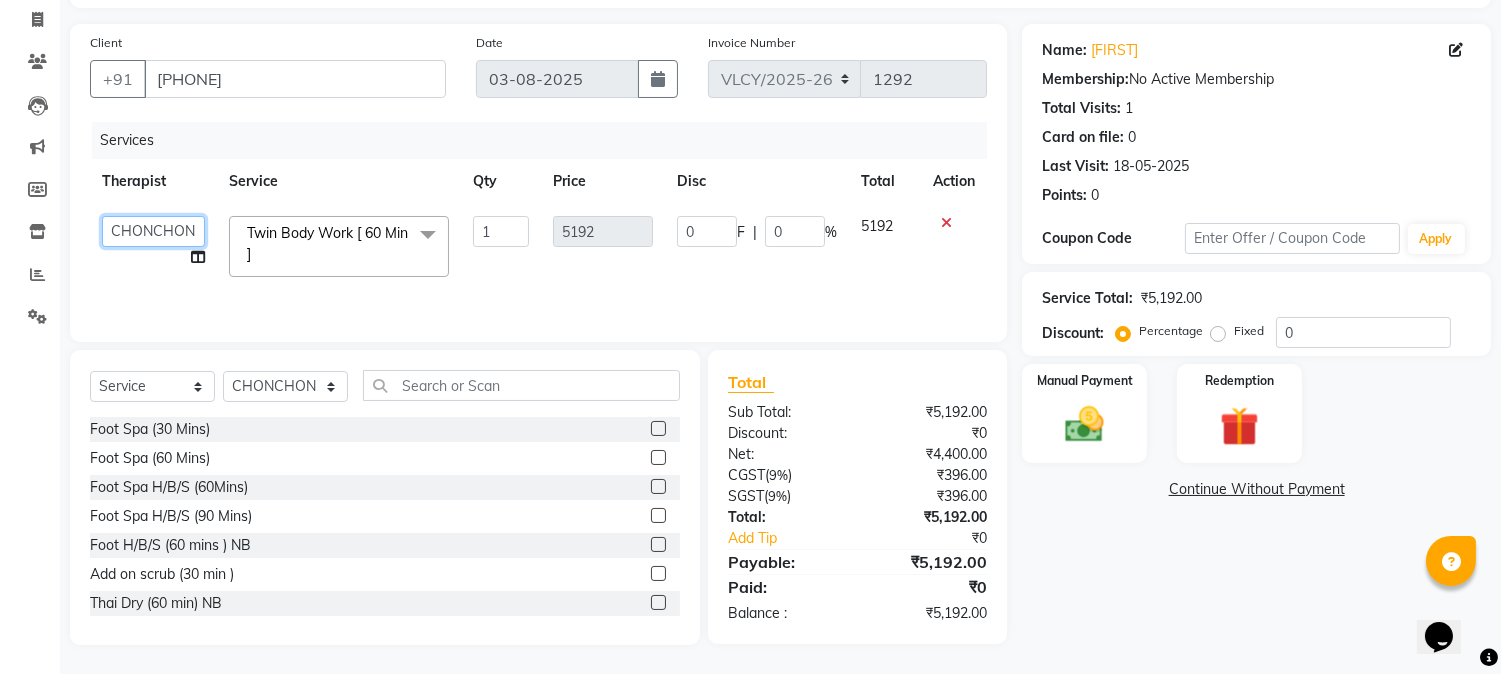 click on "[FIRST]   [FIRST]   [FIRST]   [FIRST]   Front Desk   [FIRST]   [FIRST]   [FIRST]   [FIRST]" 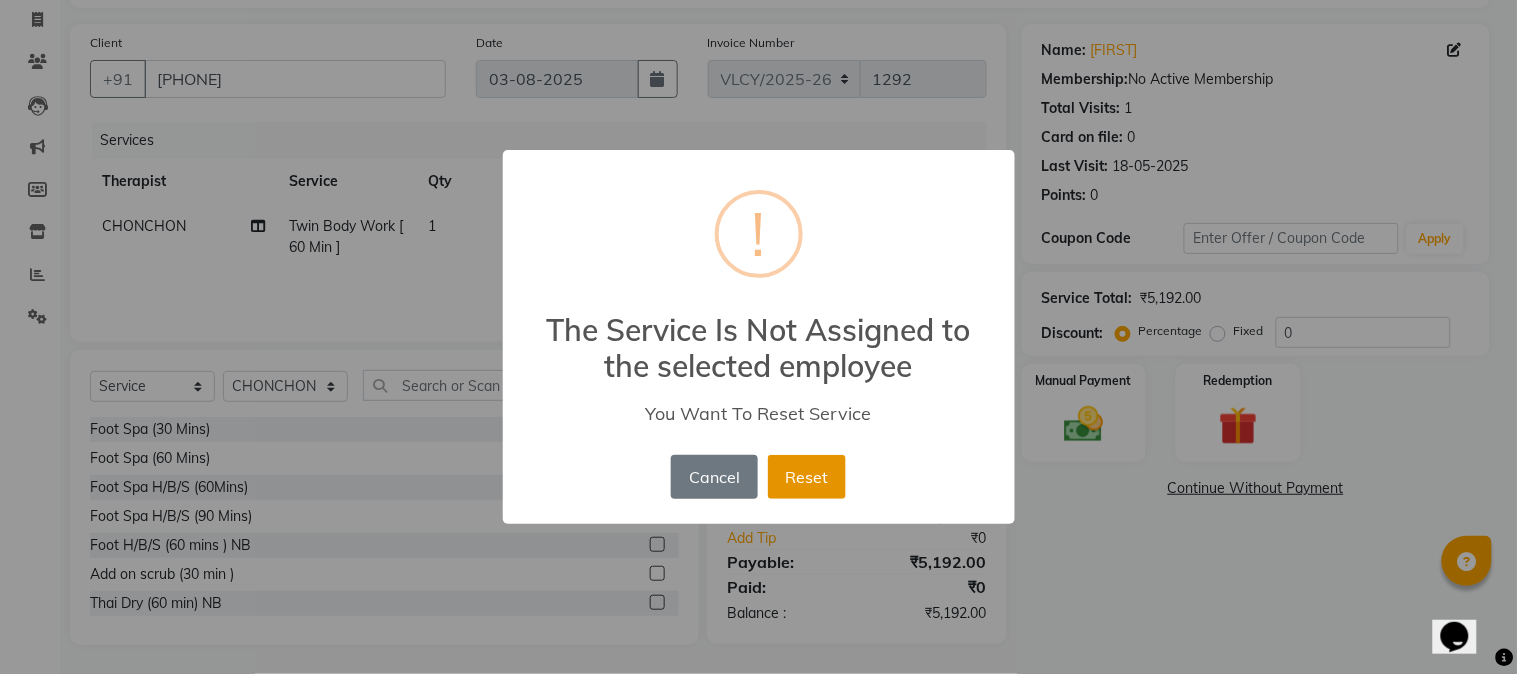 click on "Reset" at bounding box center (807, 477) 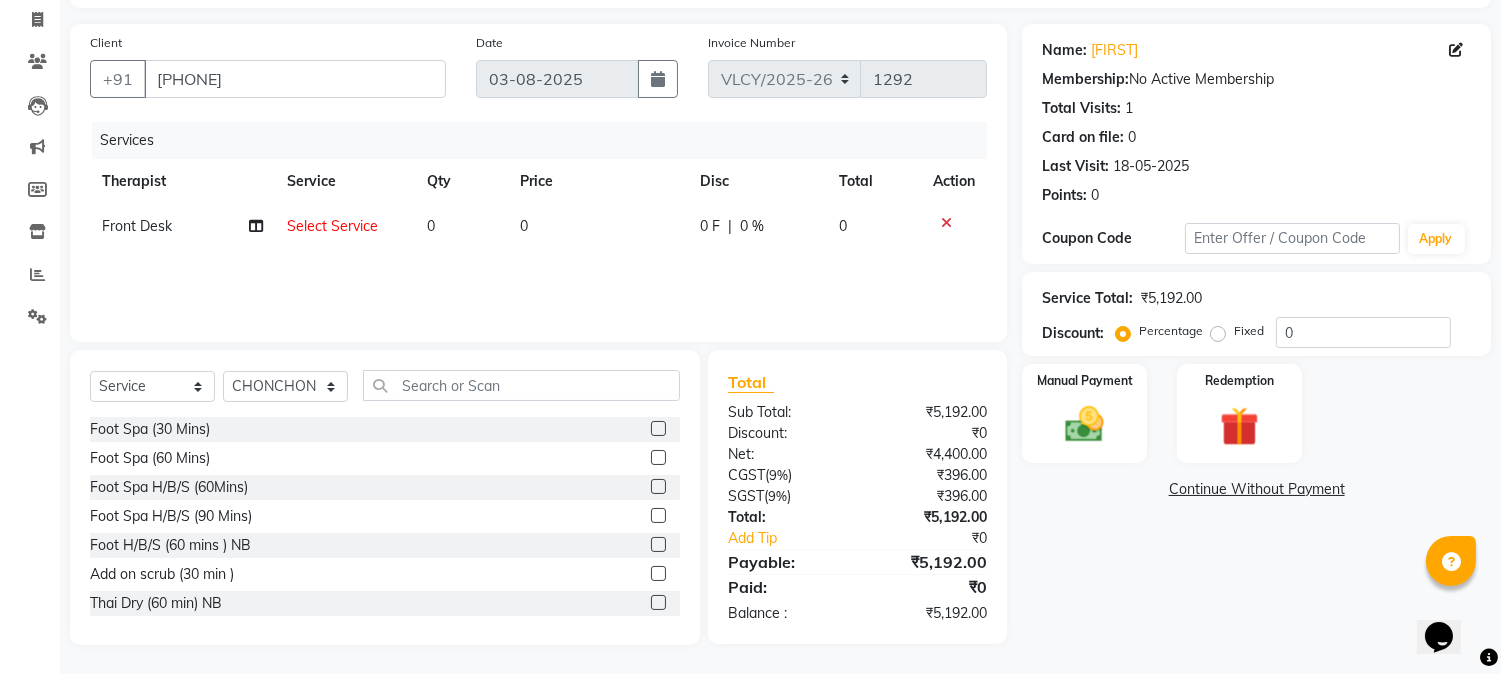 click on "Select Service" 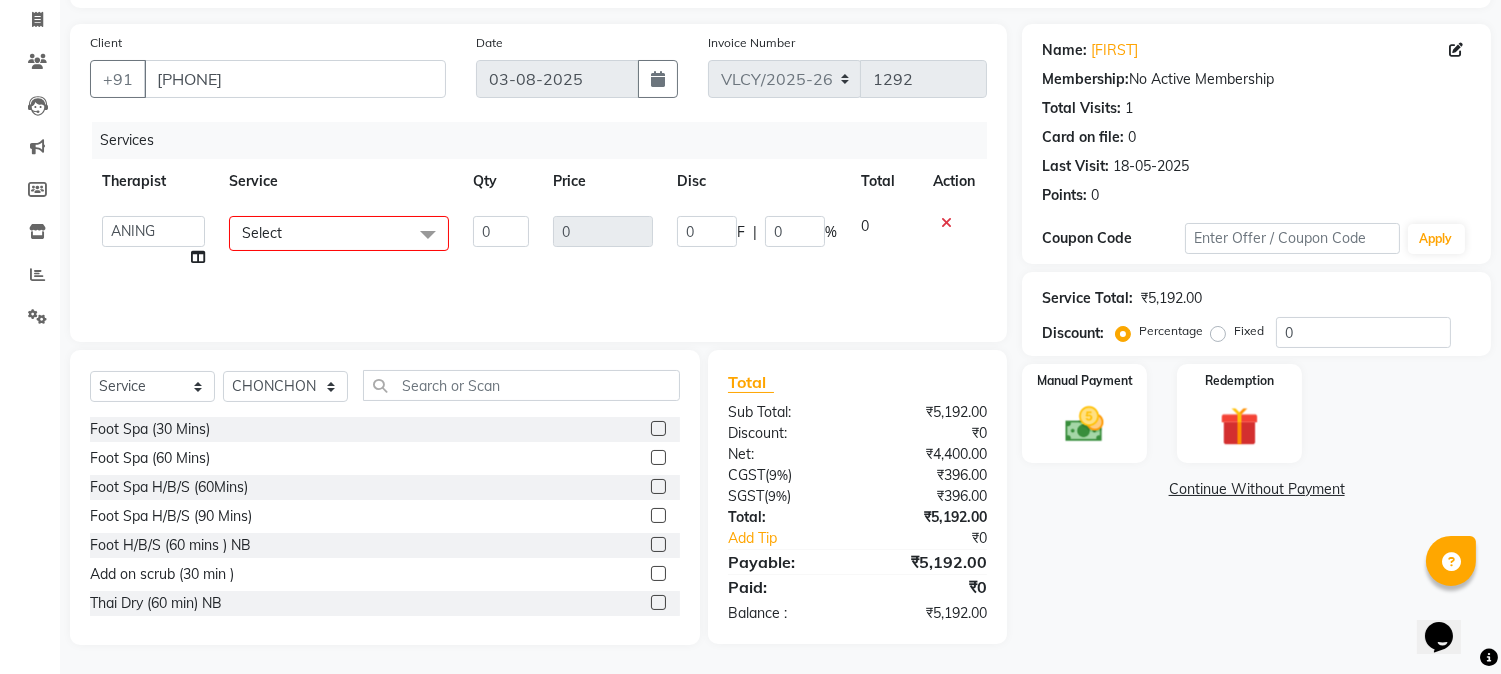 click 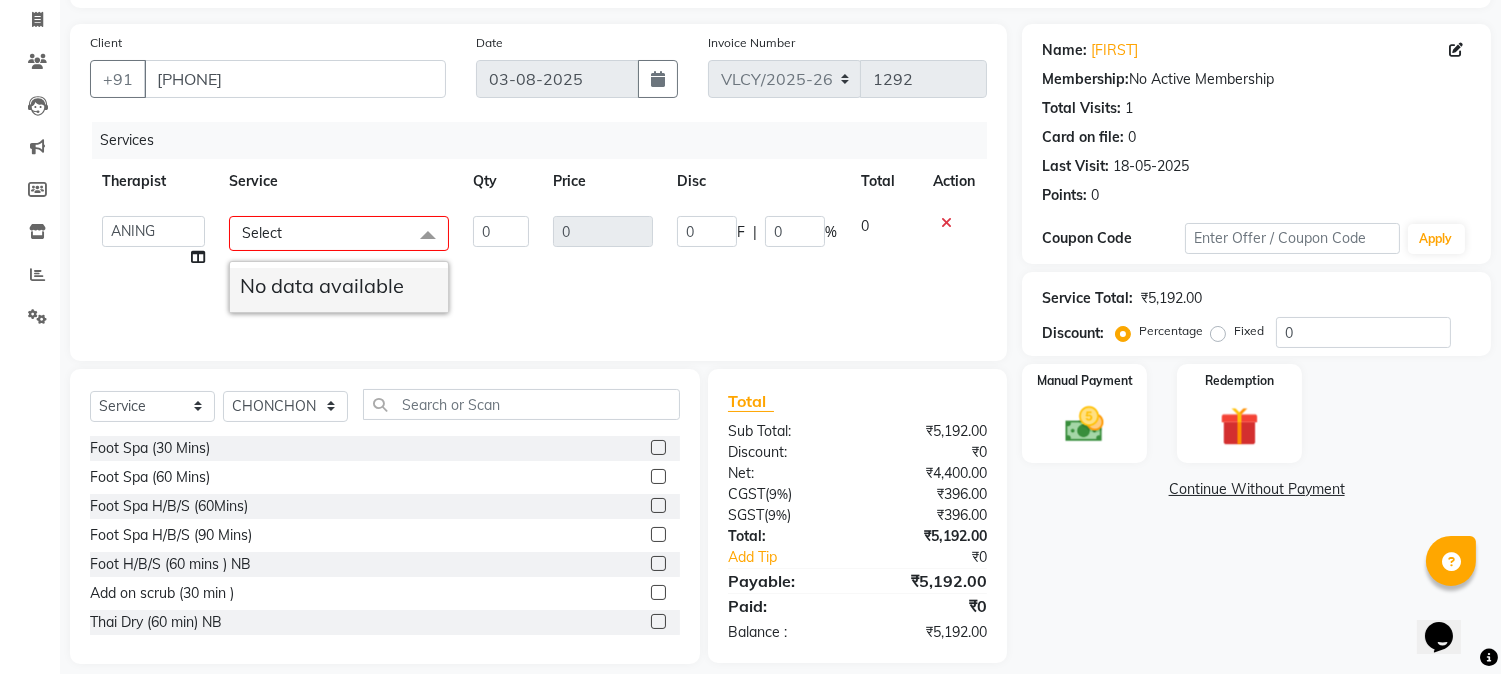 click on "No data available" 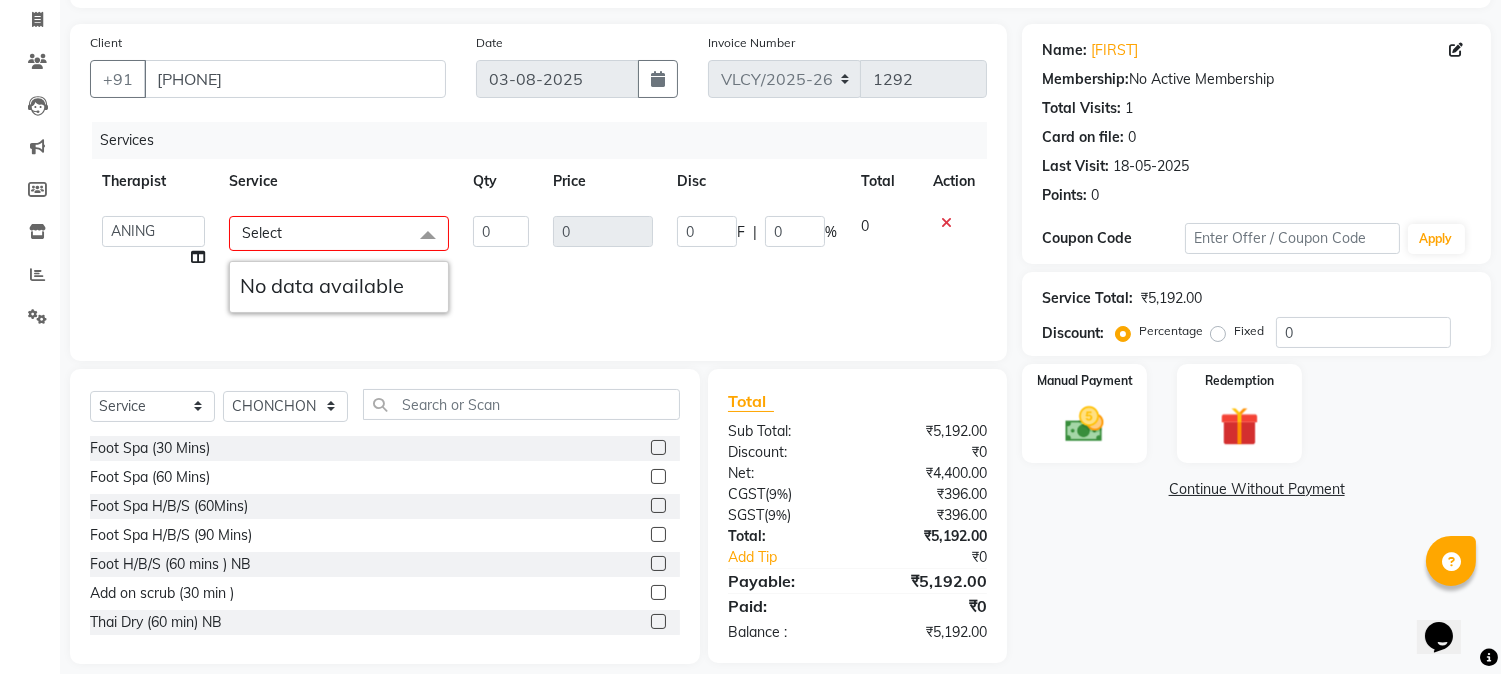 click 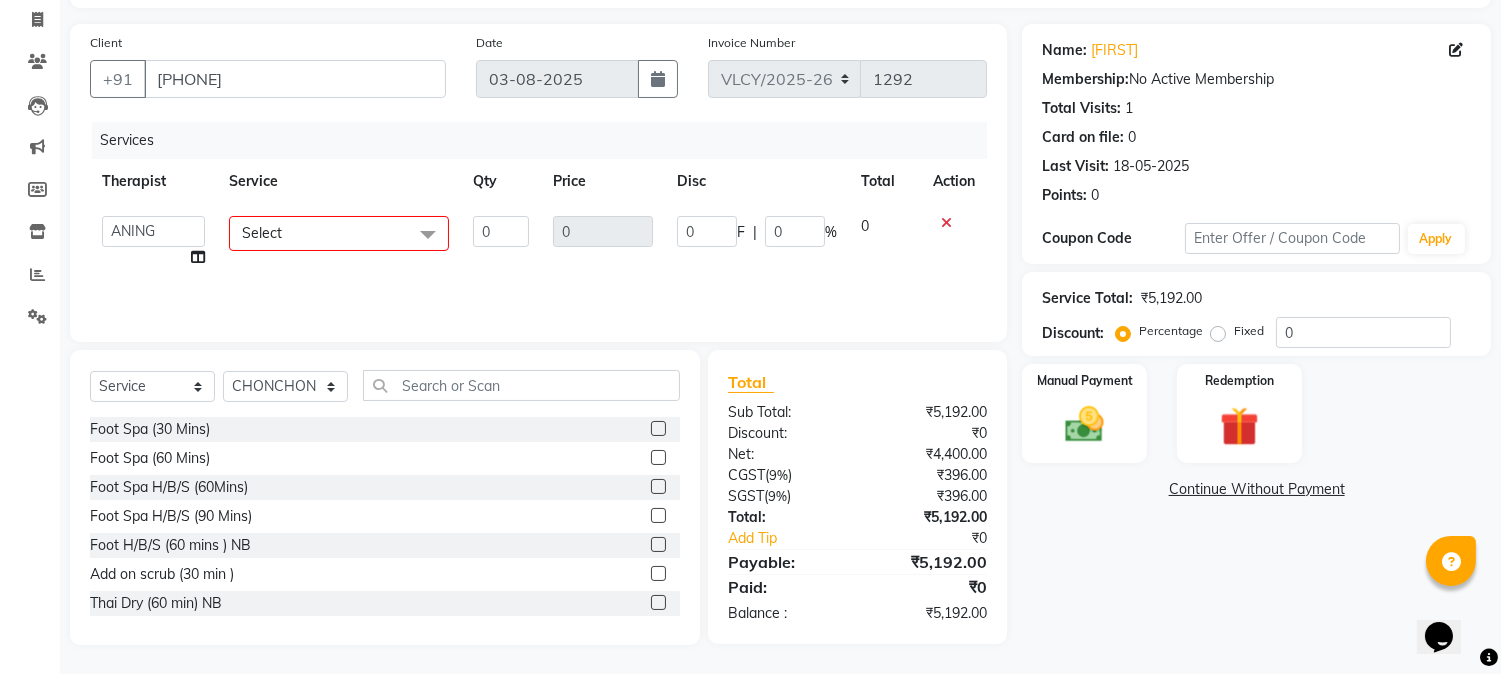 click on "Service" 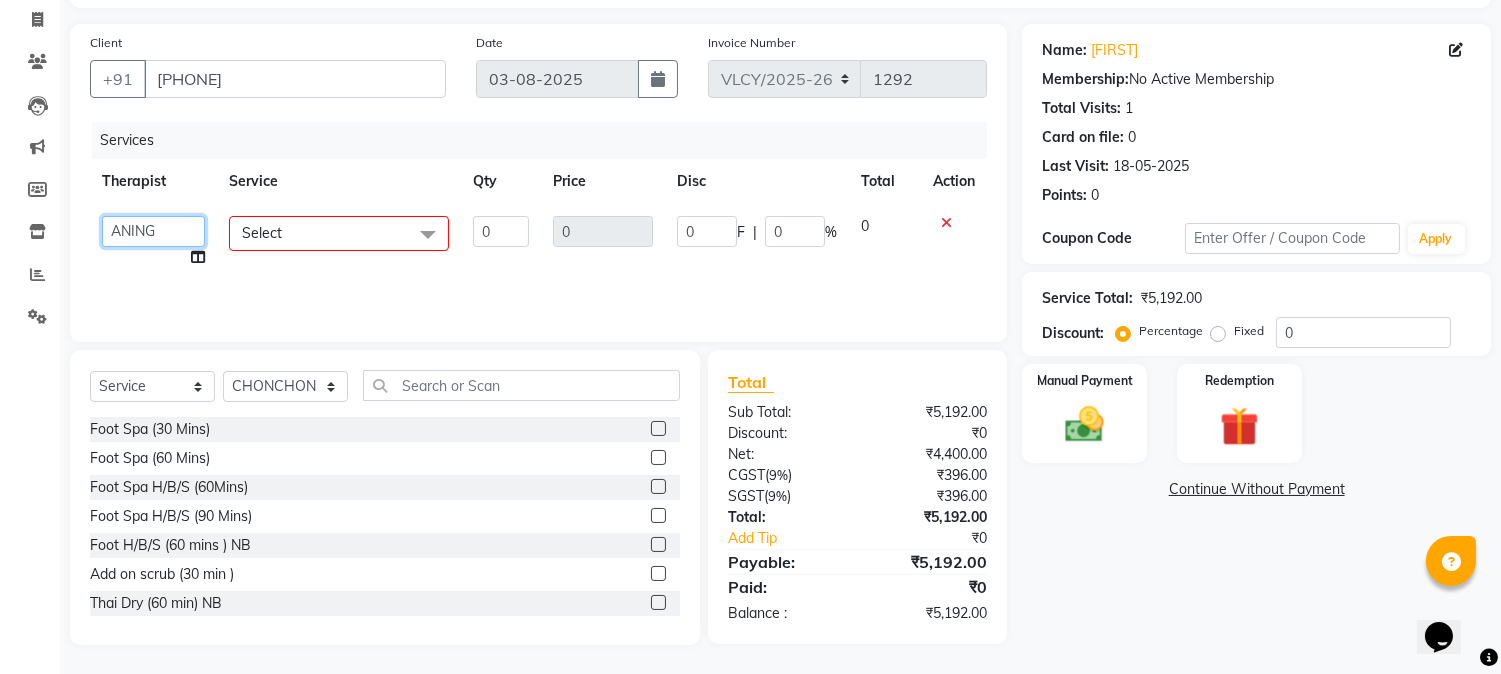 click on "[FIRST]   [FIRST]   [FIRST]   [FIRST]   Front Desk   [FIRST]   [FIRST]   [FIRST]   [FIRST]" 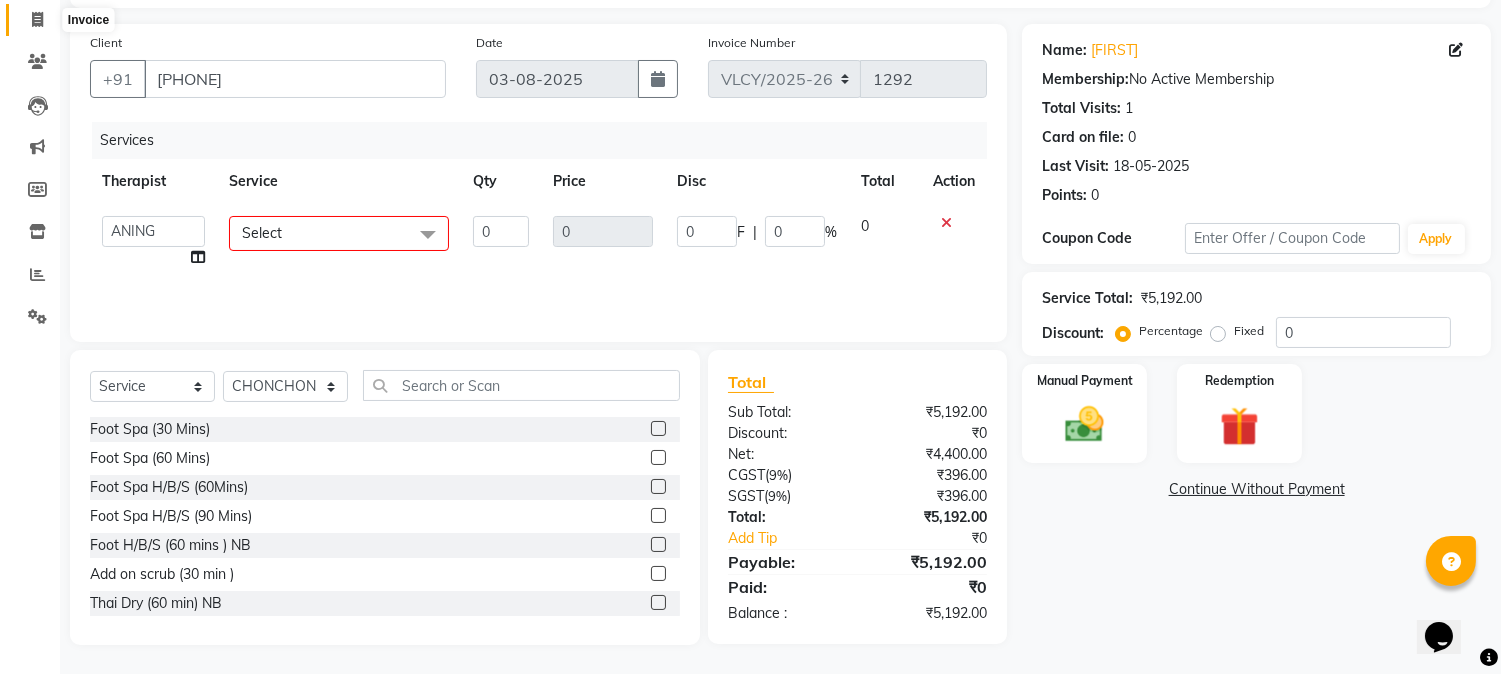 click 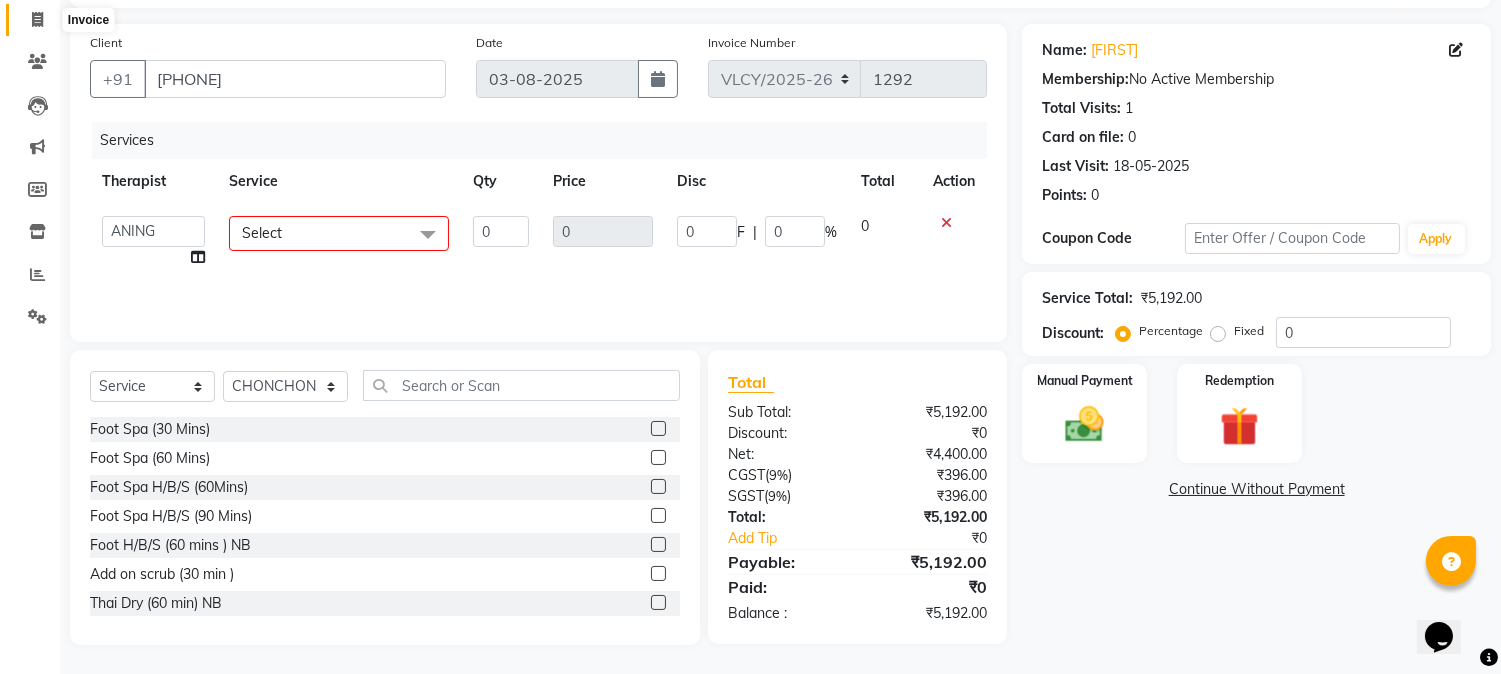 select on "service" 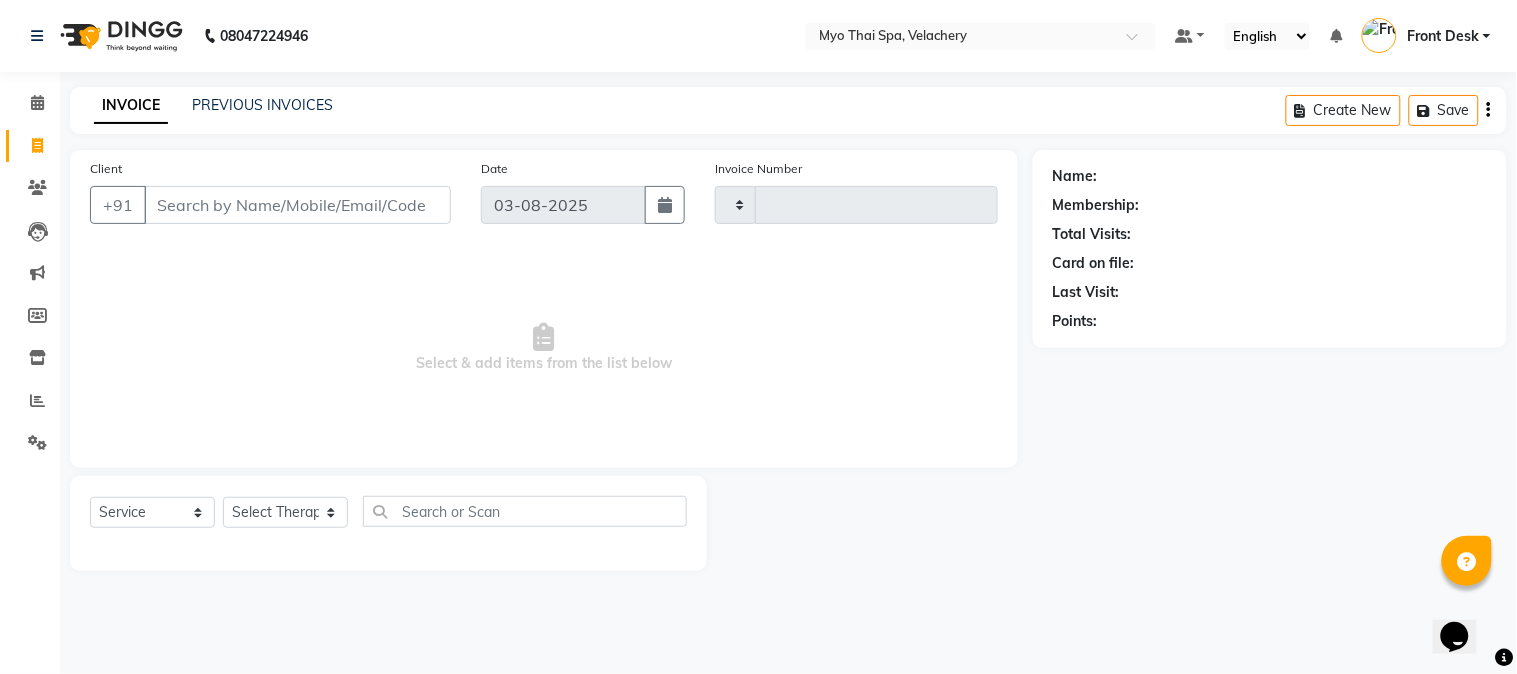type on "1292" 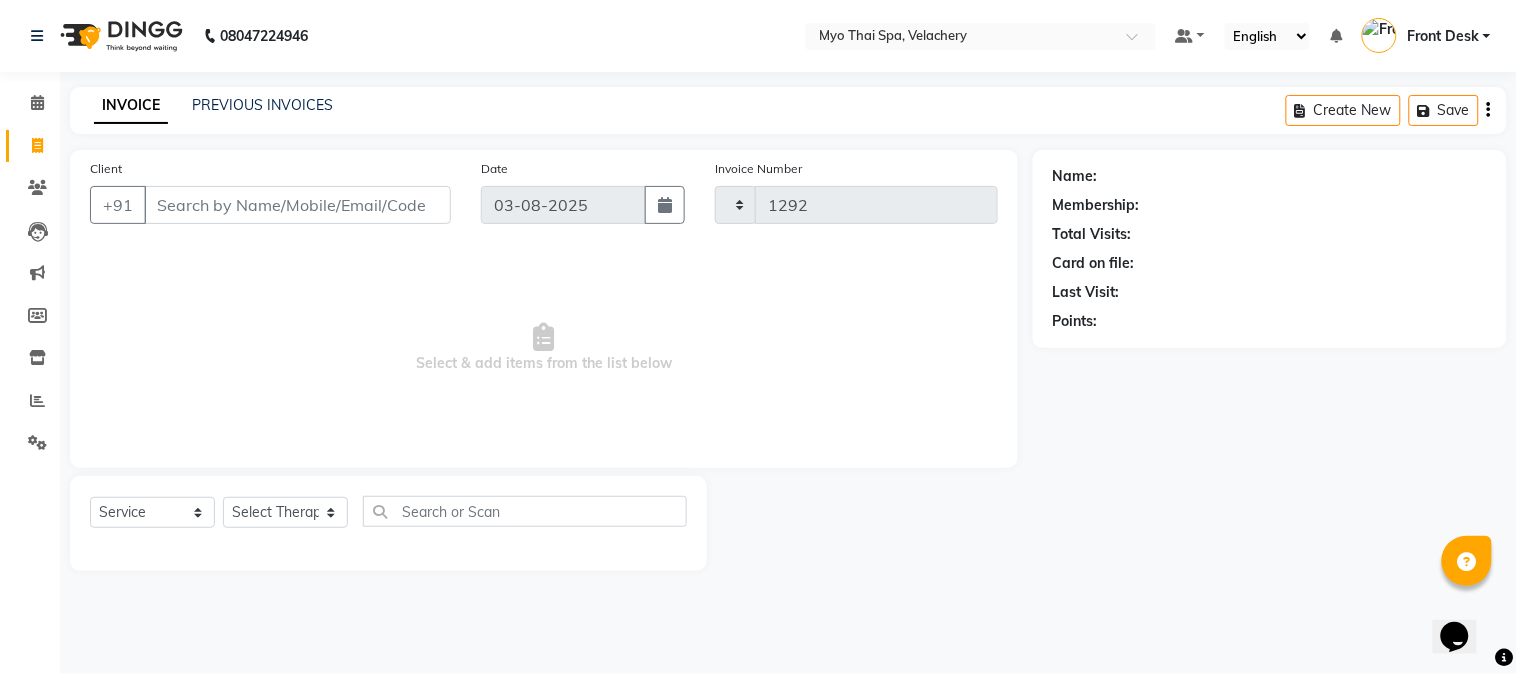 select on "5554" 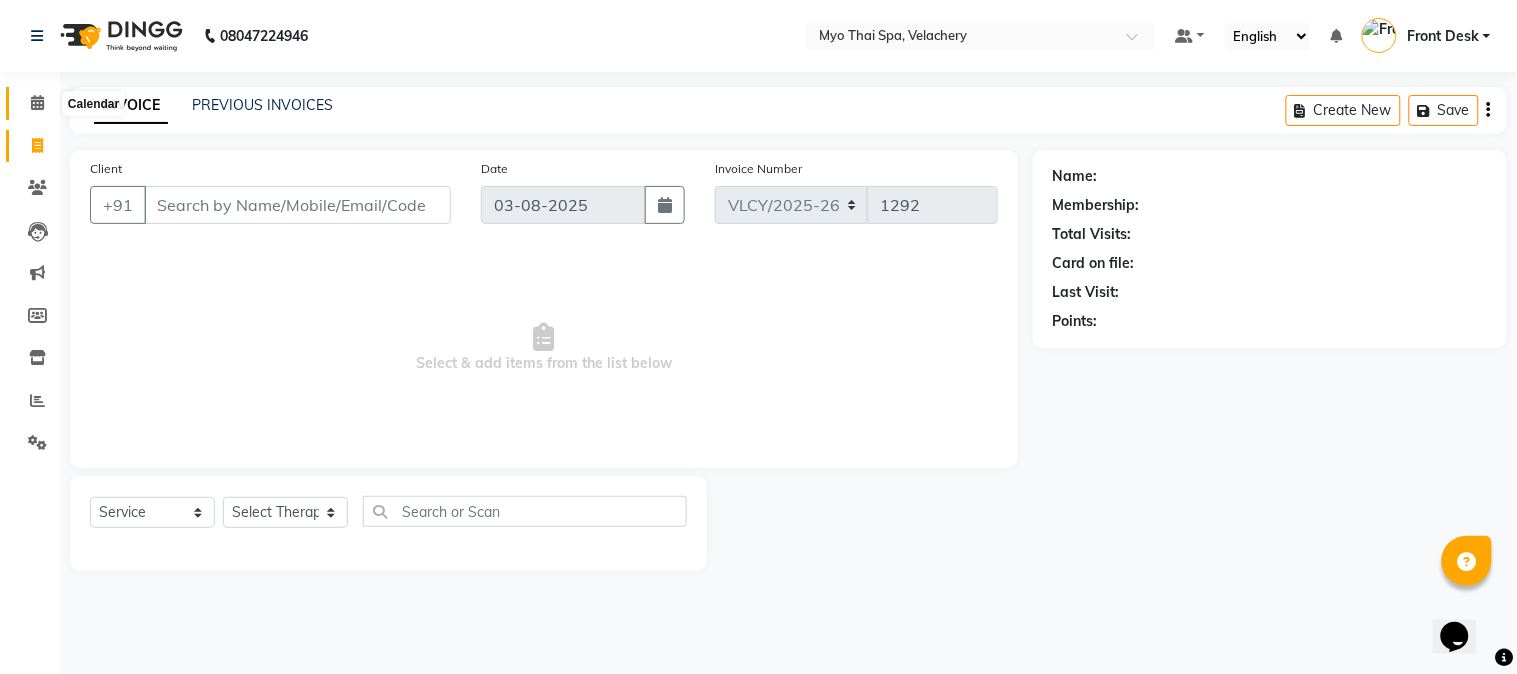 click 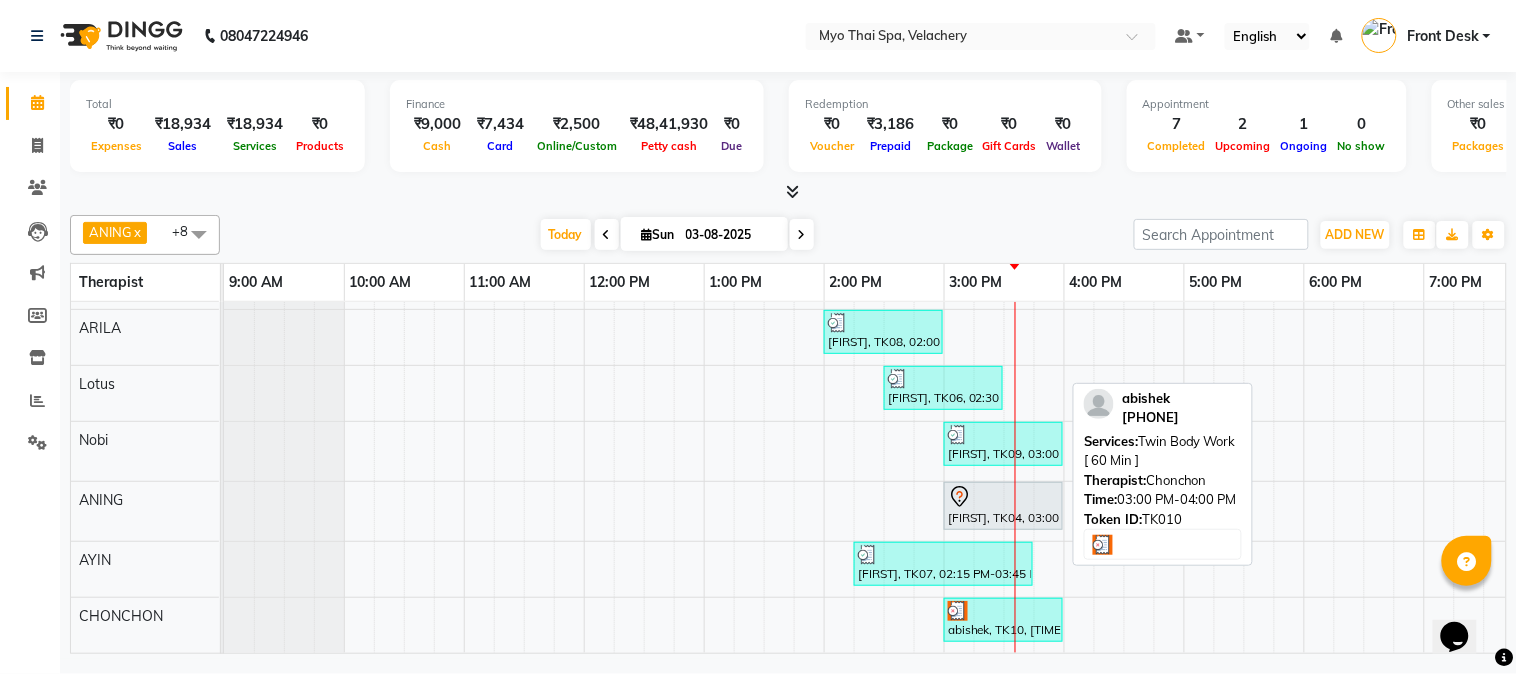 click at bounding box center [1003, 611] 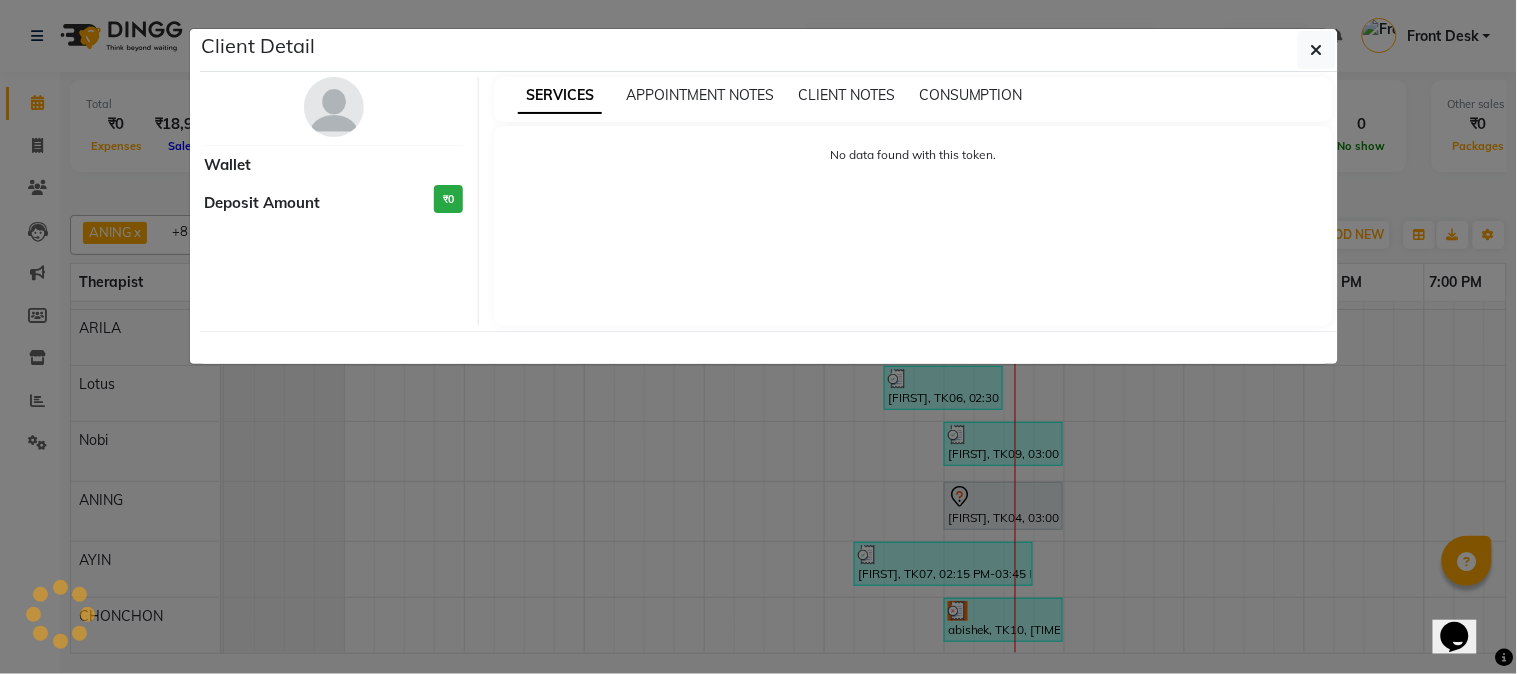 select on "3" 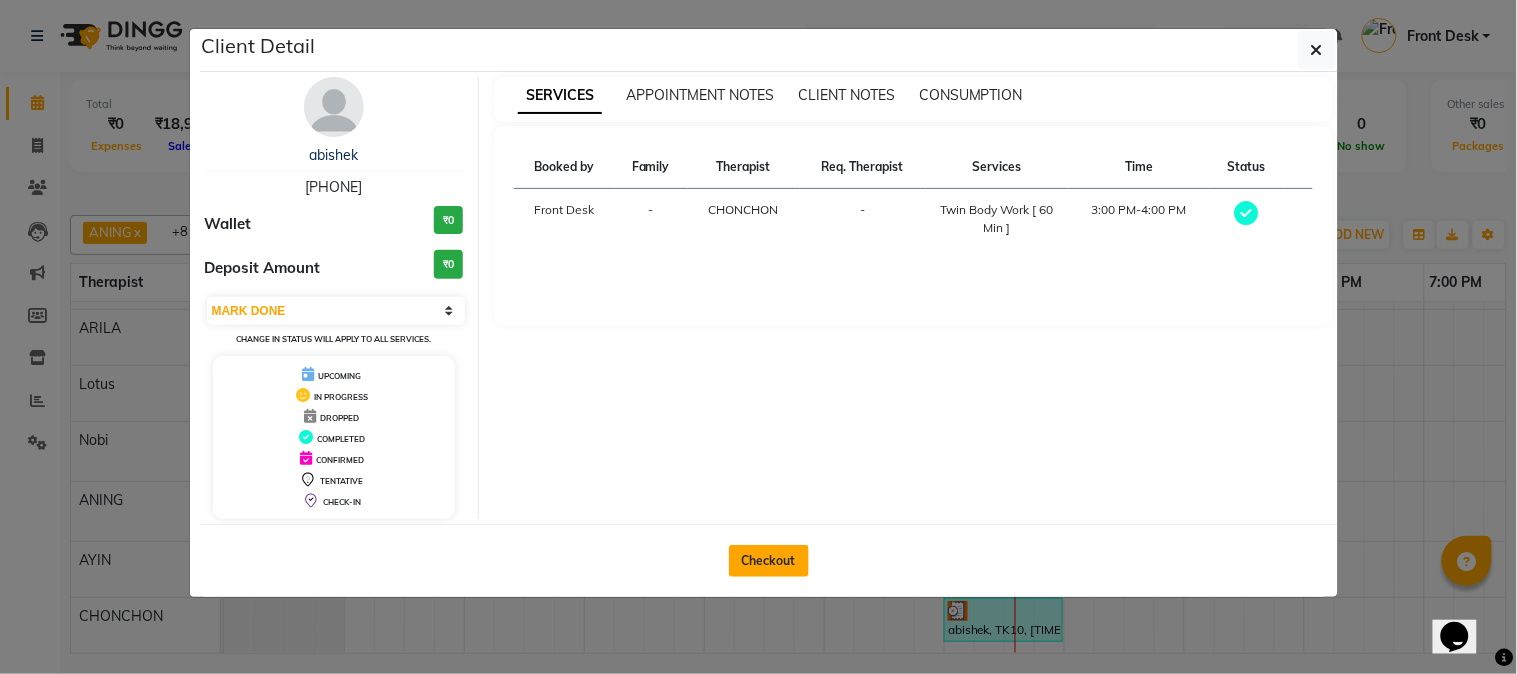 click on "Checkout" 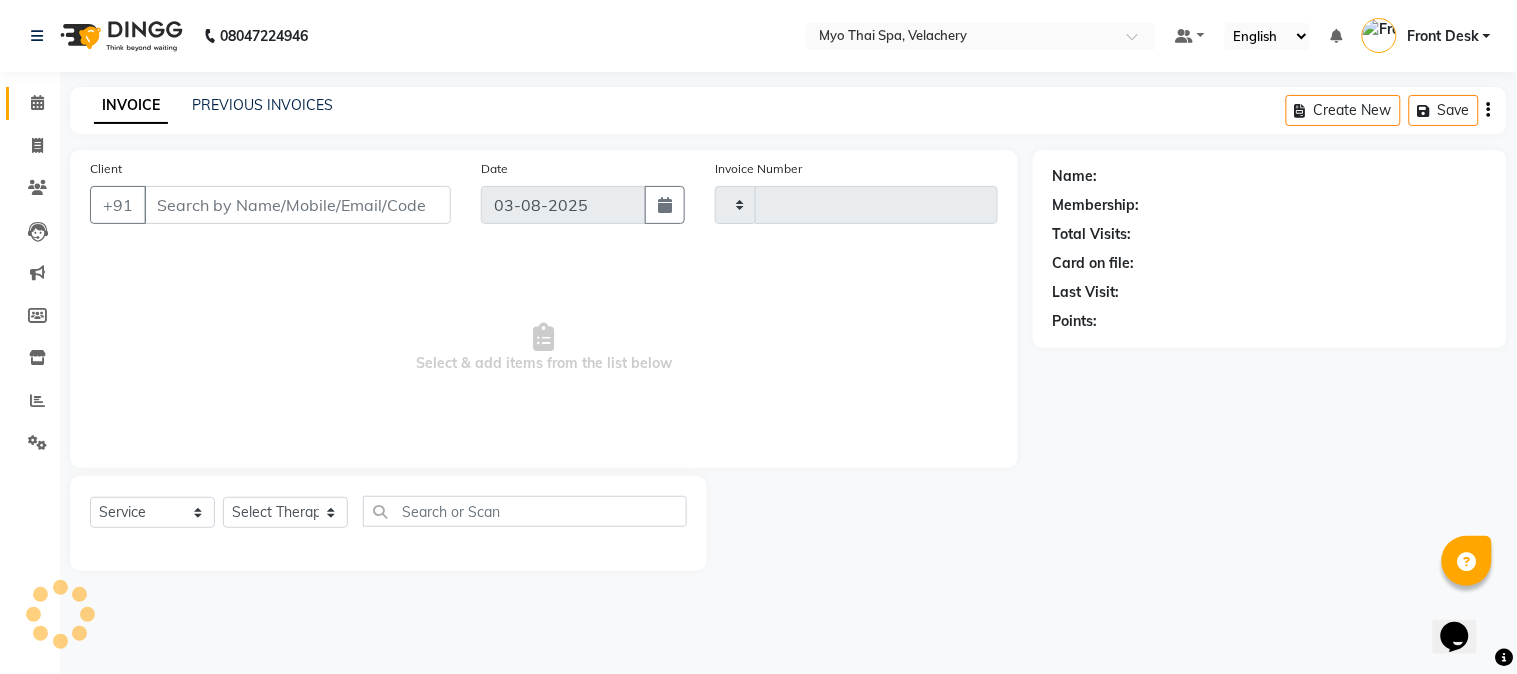 type on "1292" 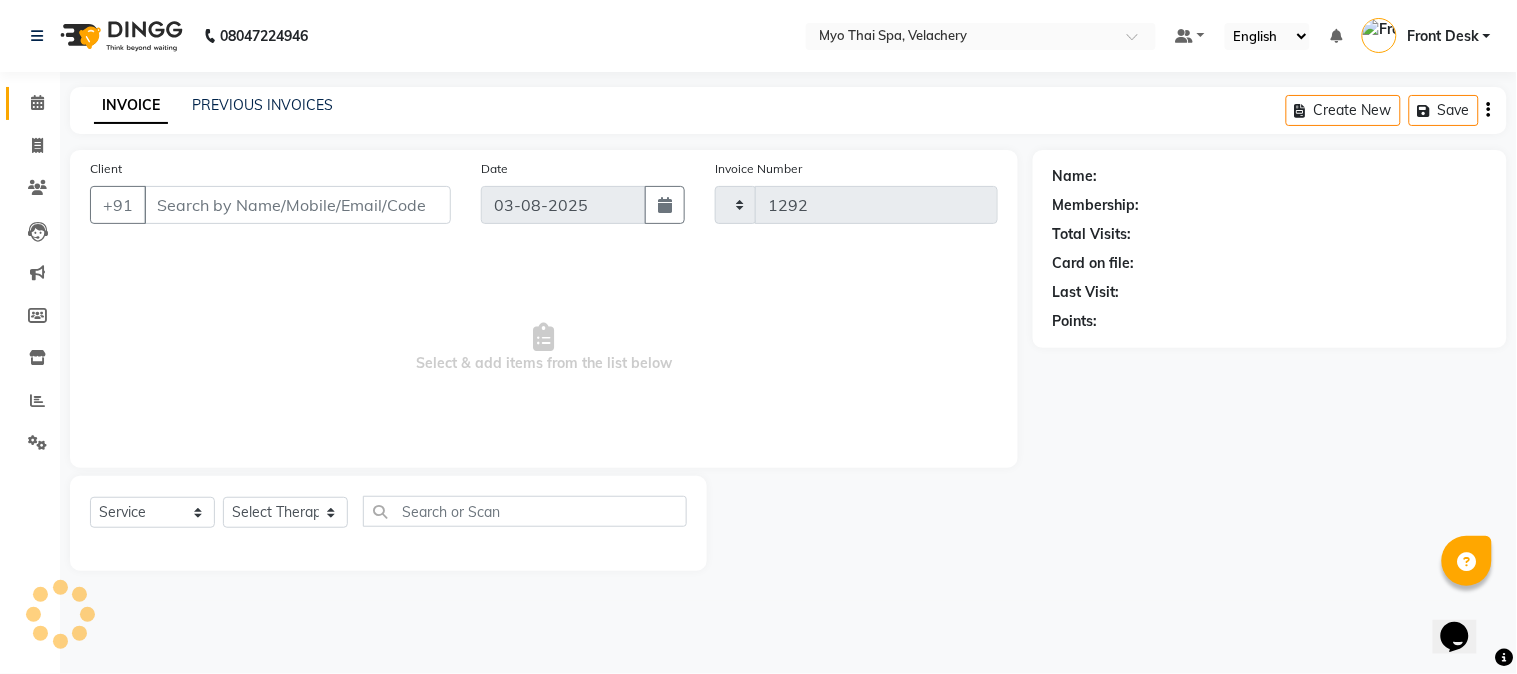 select on "5554" 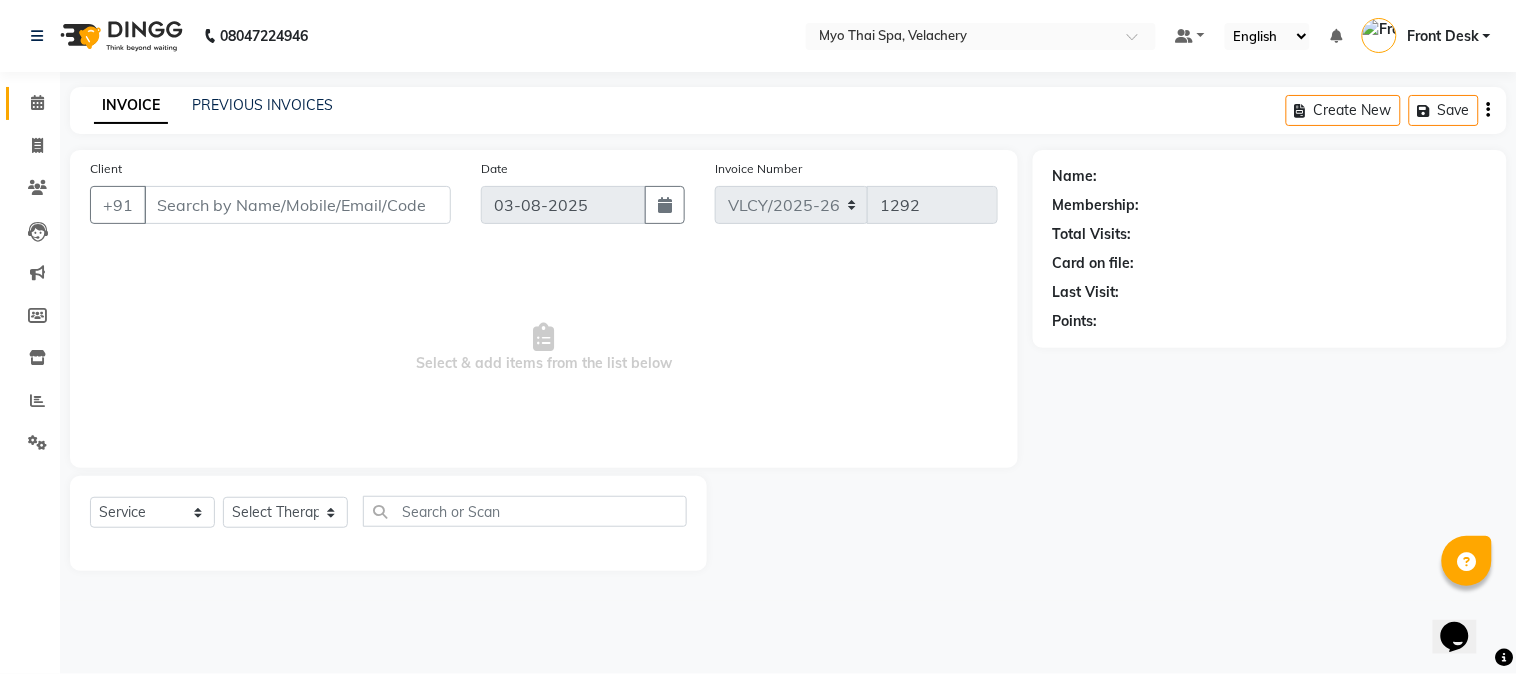 type on "[PHONE]" 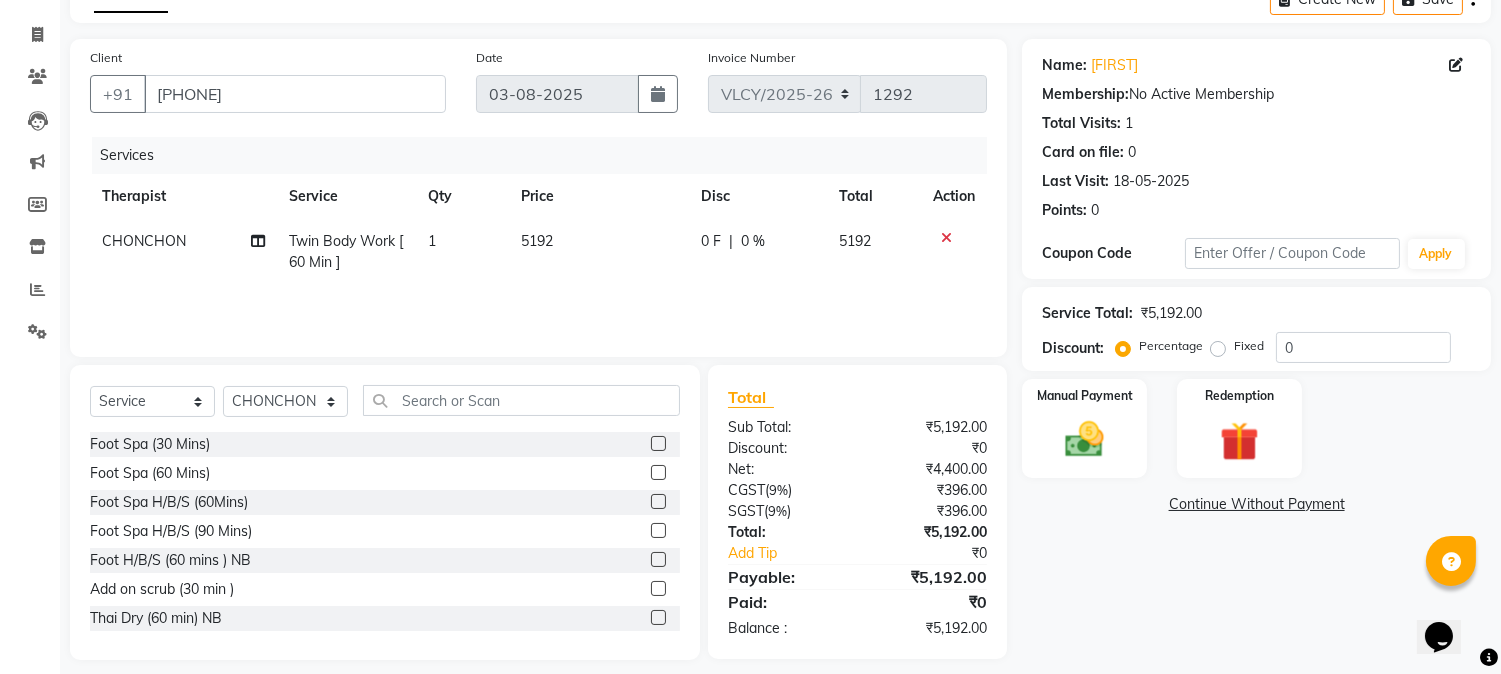 click on "CHONCHON" 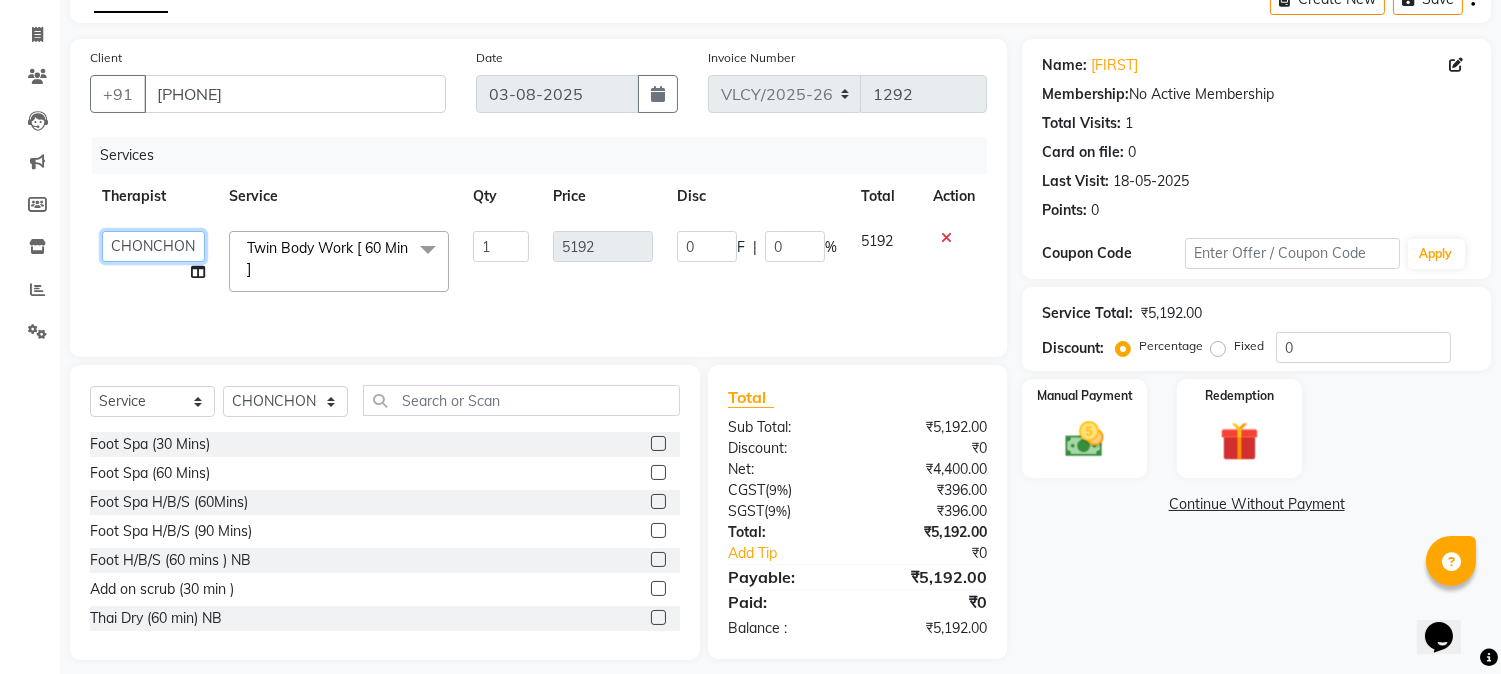 click on "[FIRST]   [FIRST]   [FIRST]   [FIRST]   Front Desk   [FIRST]   [FIRST]   [FIRST]   [FIRST]" 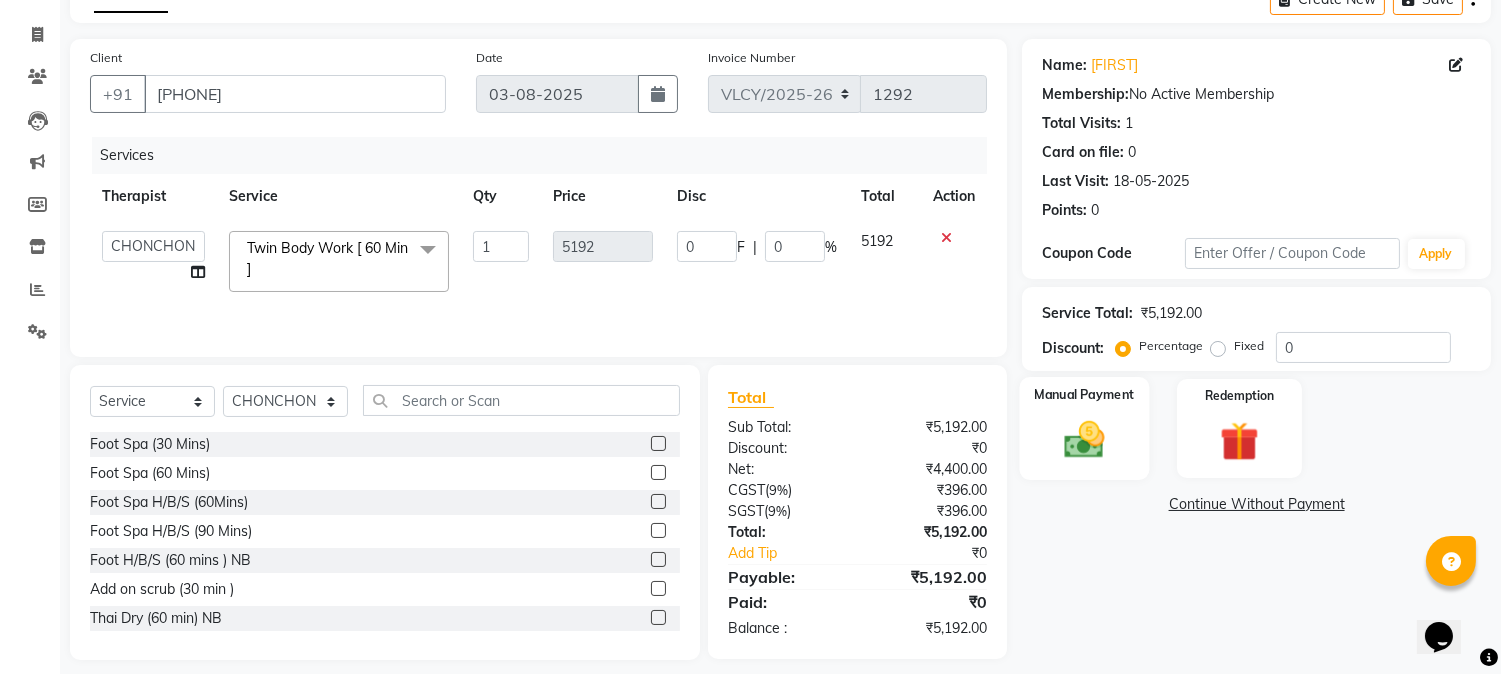click 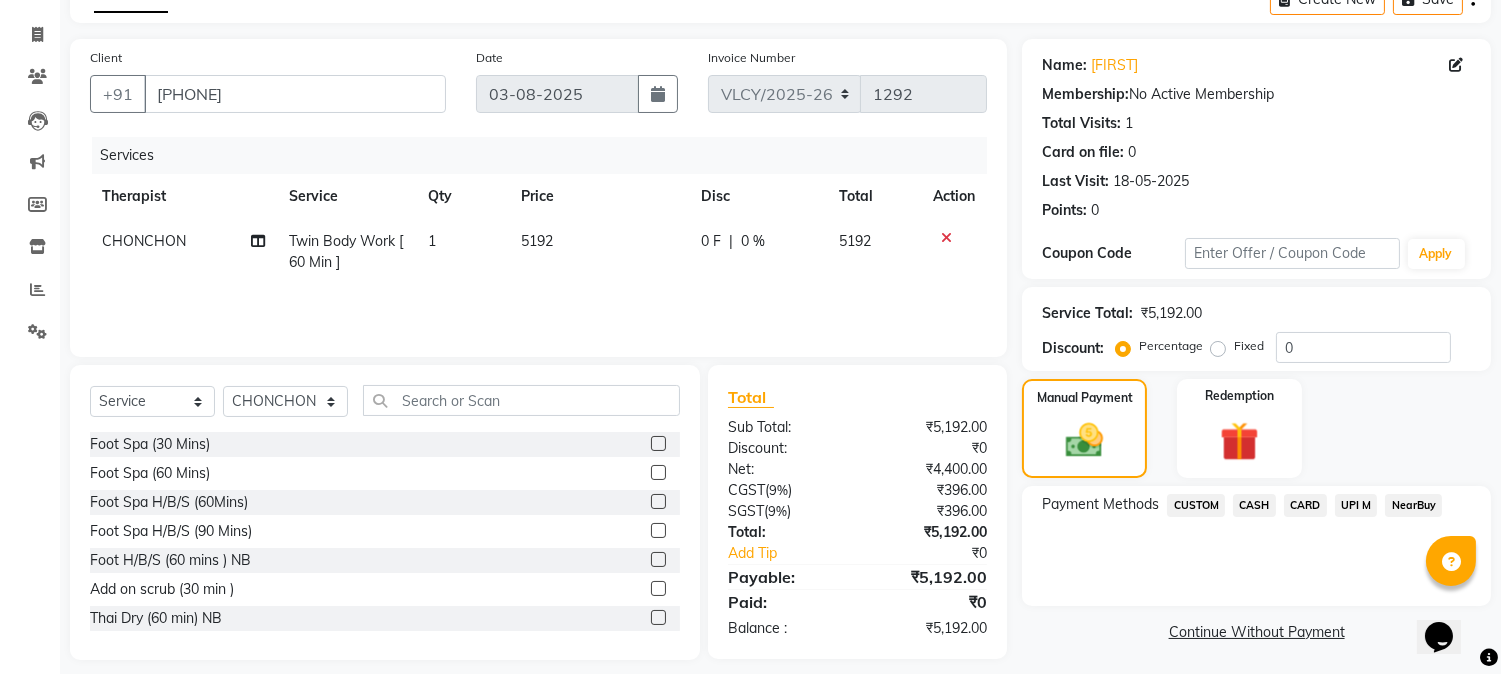 click on "CARD" 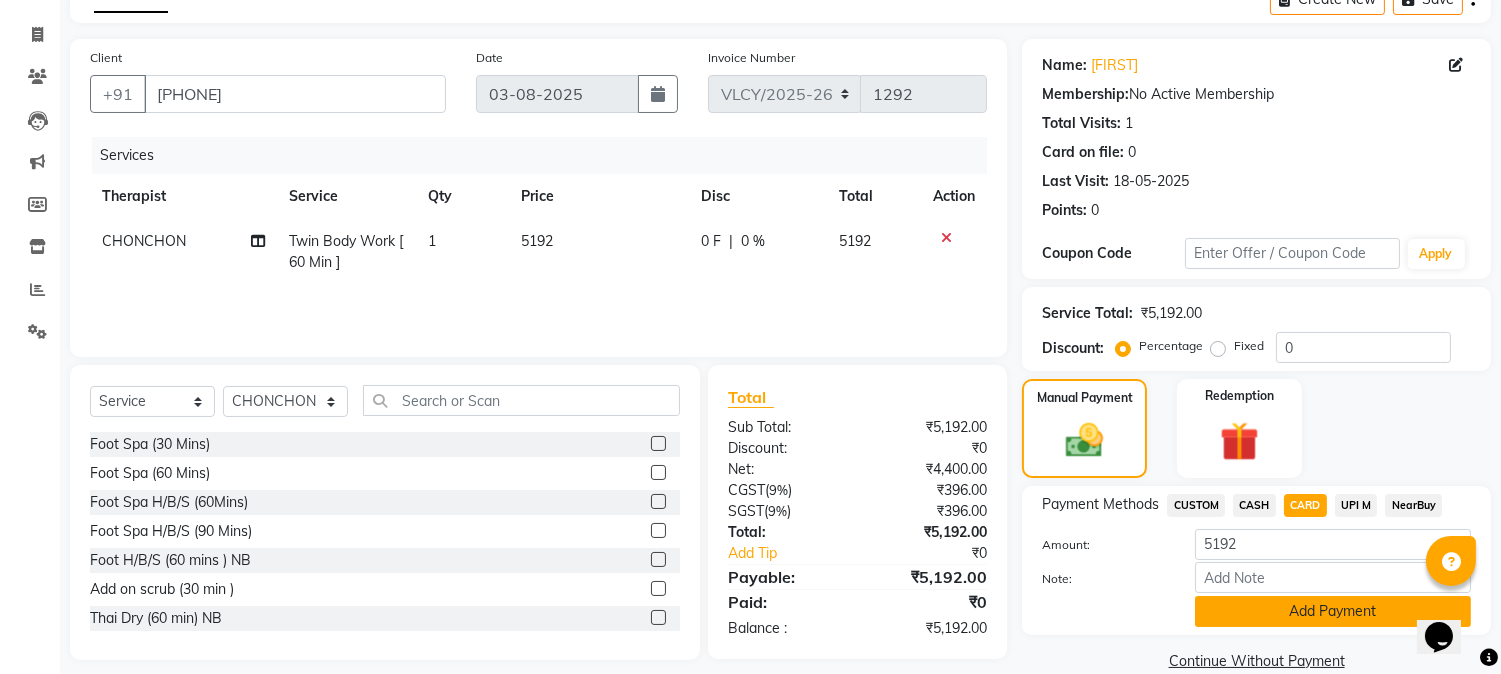 click on "Add Payment" 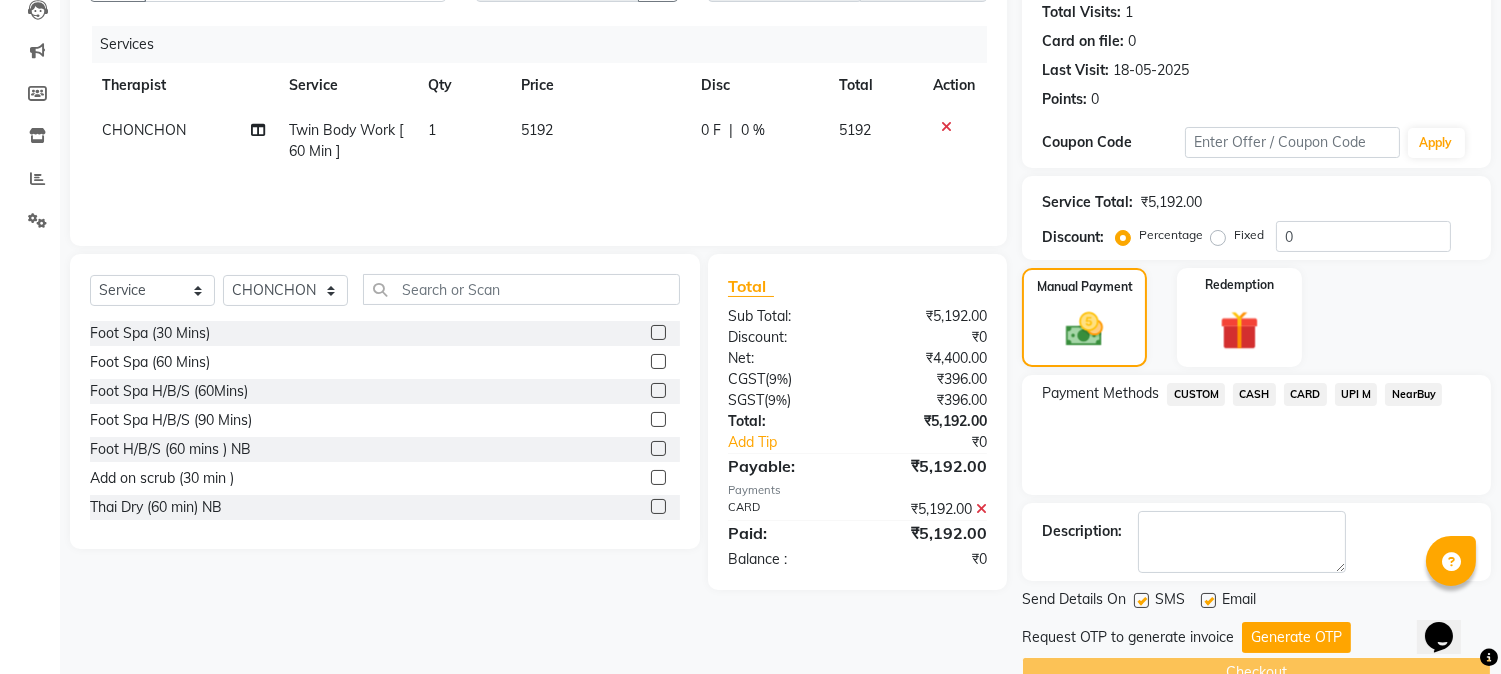click on "Generate OTP" 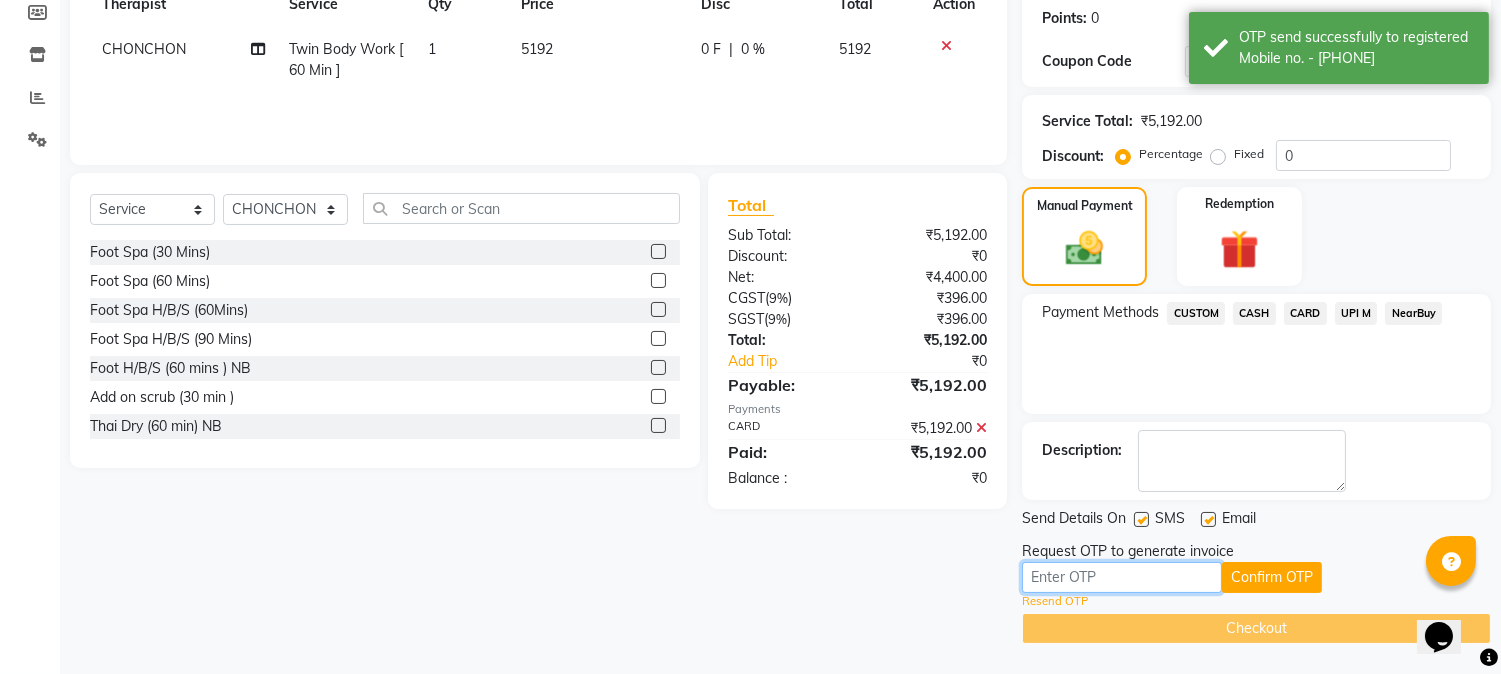 click at bounding box center [1122, 577] 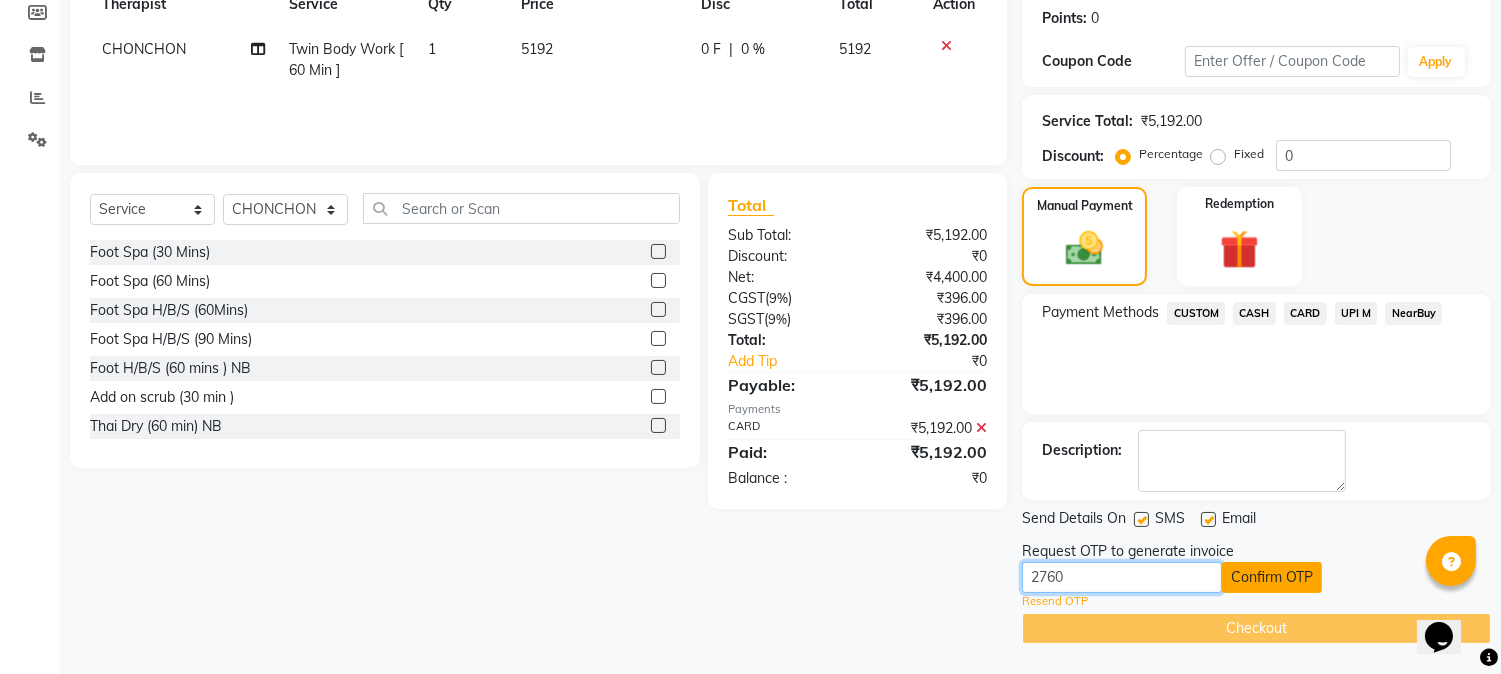 type on "2760" 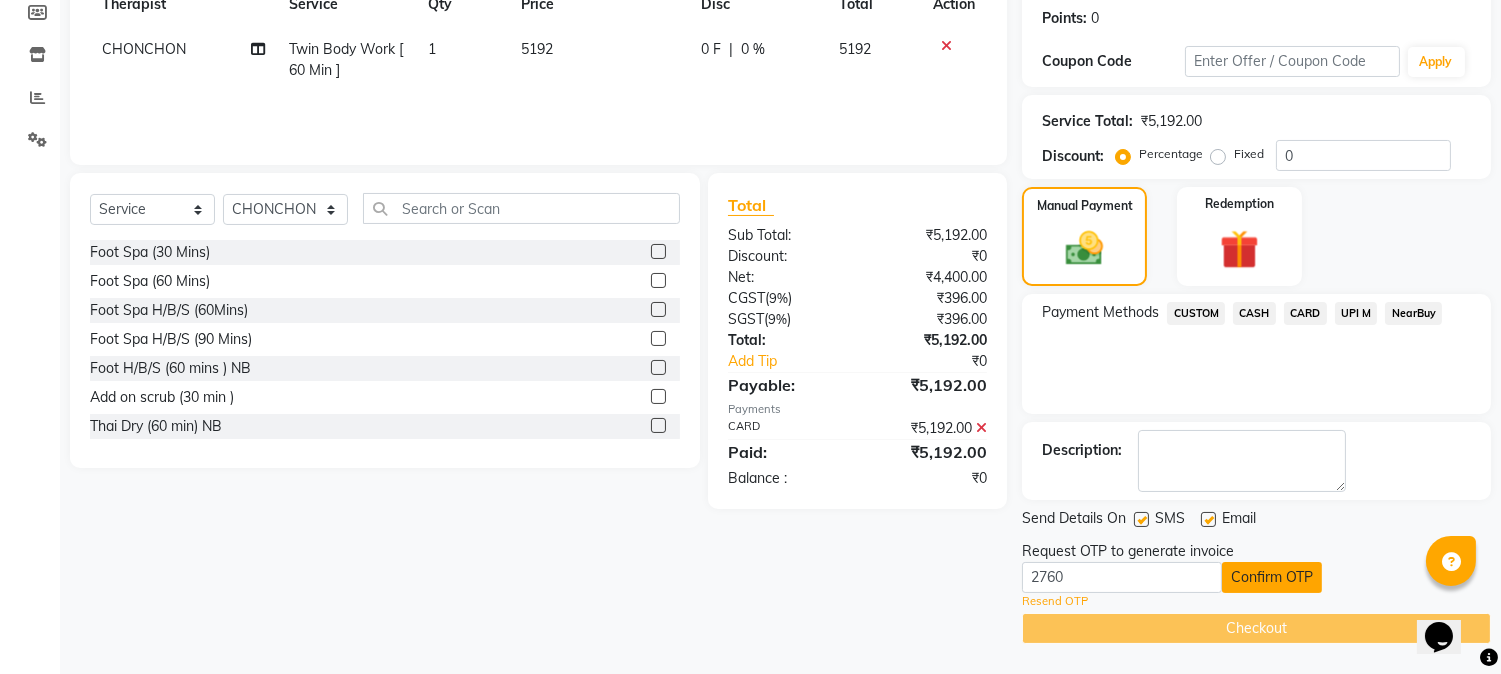 click on "Confirm OTP" 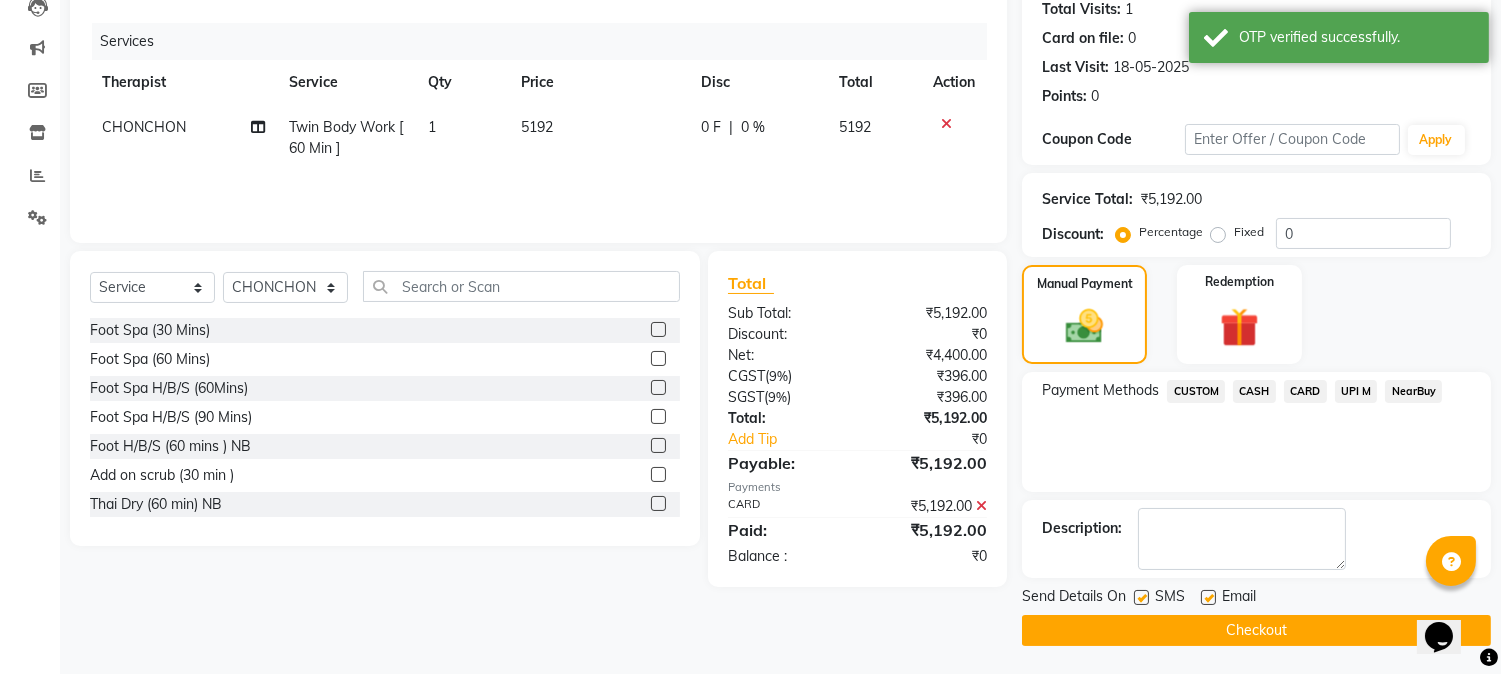 click on "Checkout" 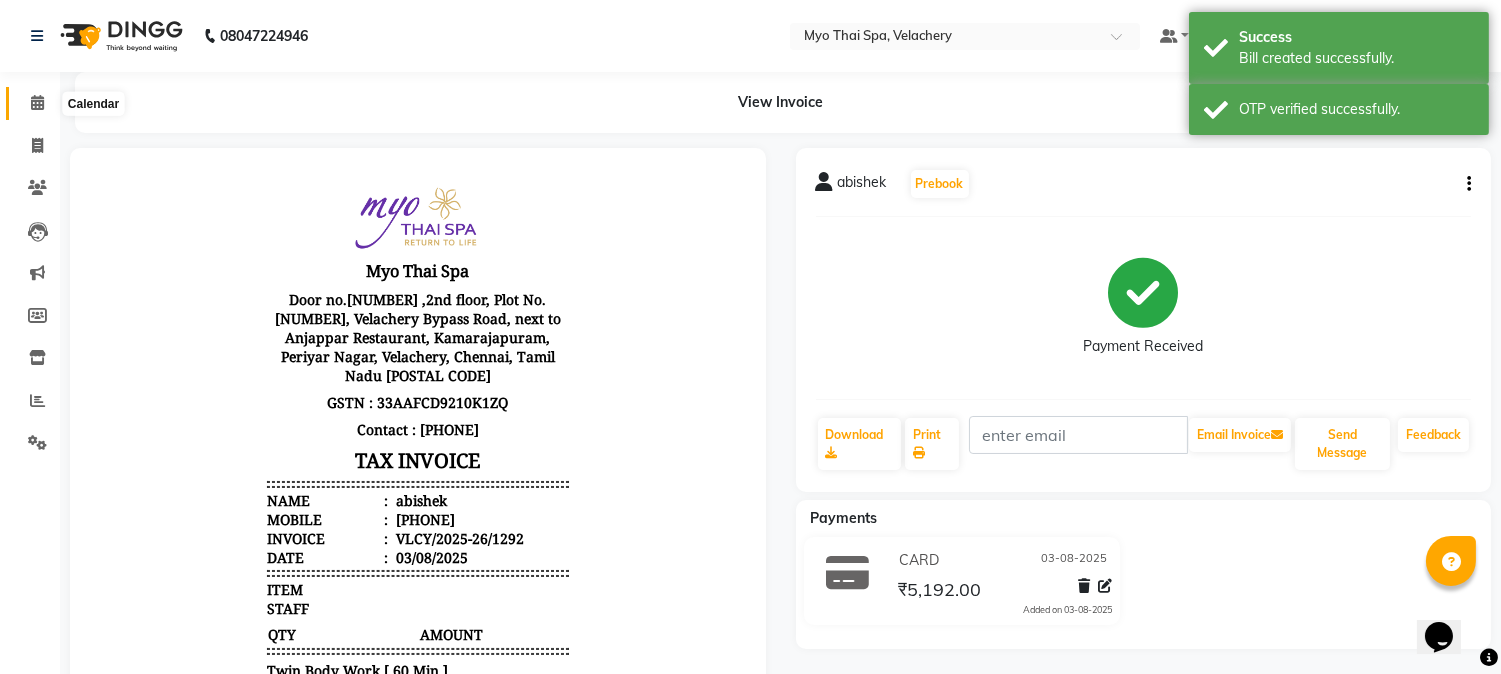 click 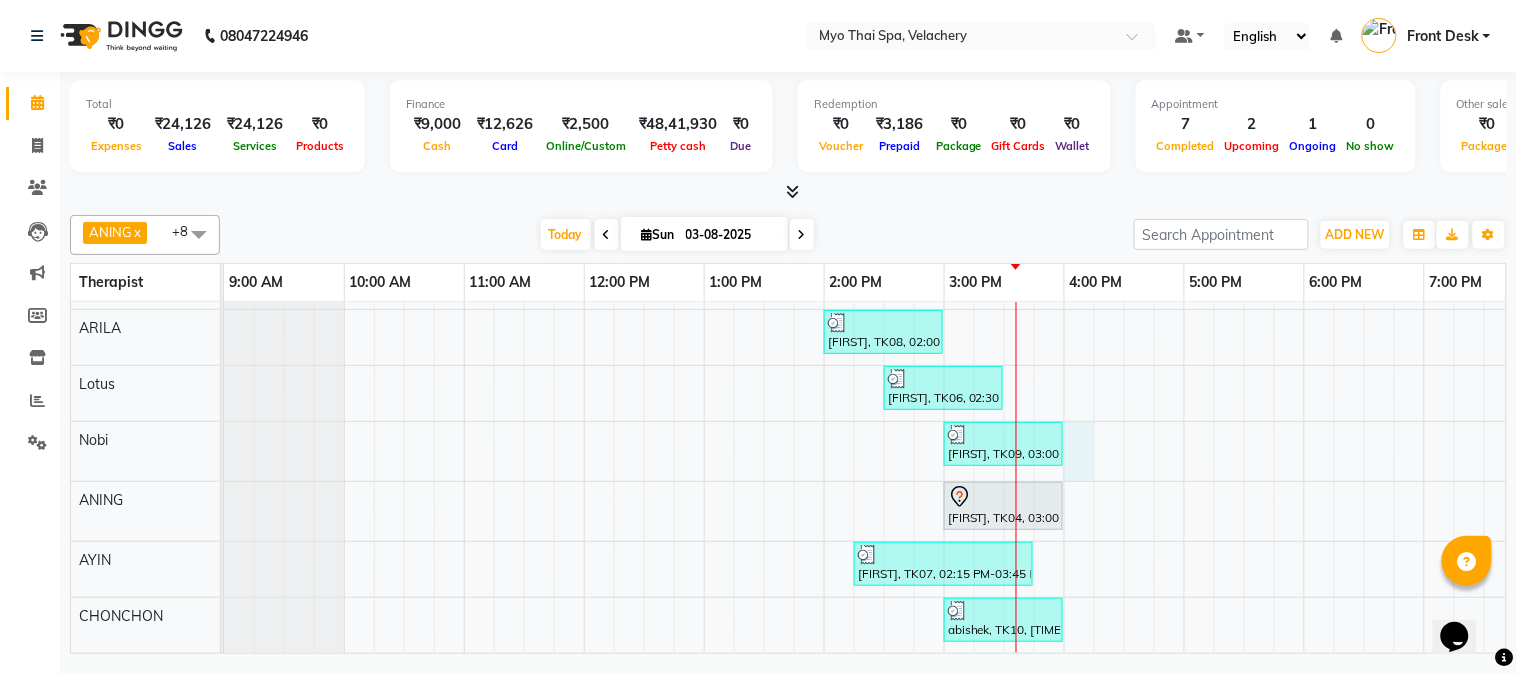 click on "mrs [FIRST] [LAST]-3130, TK01, 11:00 AM-12:00 PM, Swedish [ 60 Min ]     DR.[FIRST]-[ID], TK03, 11:30 AM-01:00 PM, Twin Body Work [ 90 Min ]    [FIRST] [LAST]-3126 vel, TK02, 03:00 PM-04:00 PM, Traditional Thai Dry Spa-60Mins     [FIRST], TK08, 02:00 PM-03:00 PM, Balinese [ 60 Min ]     [FIRST], TK06, 02:30 PM-03:30 PM, Balinese [ 60 Min ]     [FIRST], TK09, 03:00 PM-04:00 PM, Swedish [ 60 Min ]             Mr [FIRST], TK05, 08:00 PM-09:00 PM, Swedish 60Mins NB             [FIRST], TK04, 03:00 PM-04:00 PM, Swedish [ 60 Min ]     [FIRST], TK07, 02:15 PM-03:45 PM, Twin Body Work [ 60 Min ]" at bounding box center (1124, 406) 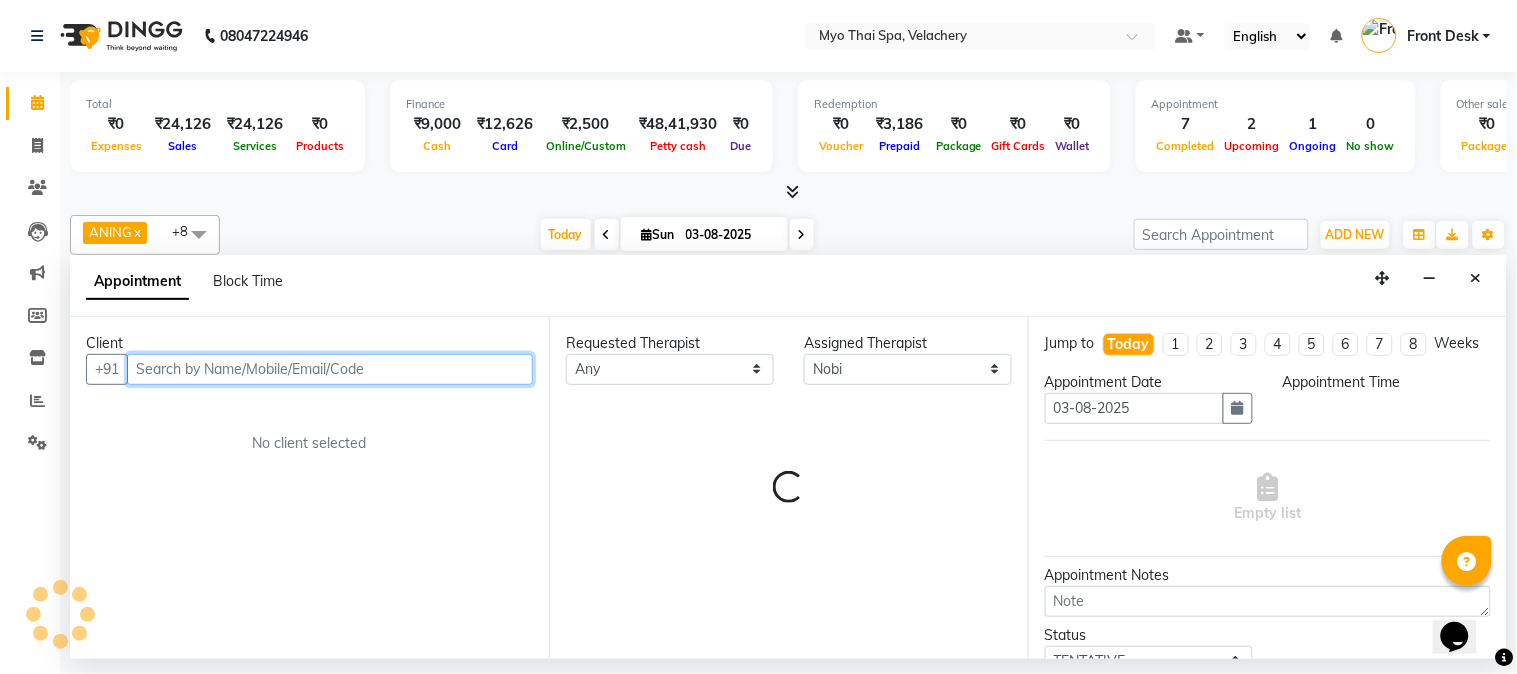 select on "960" 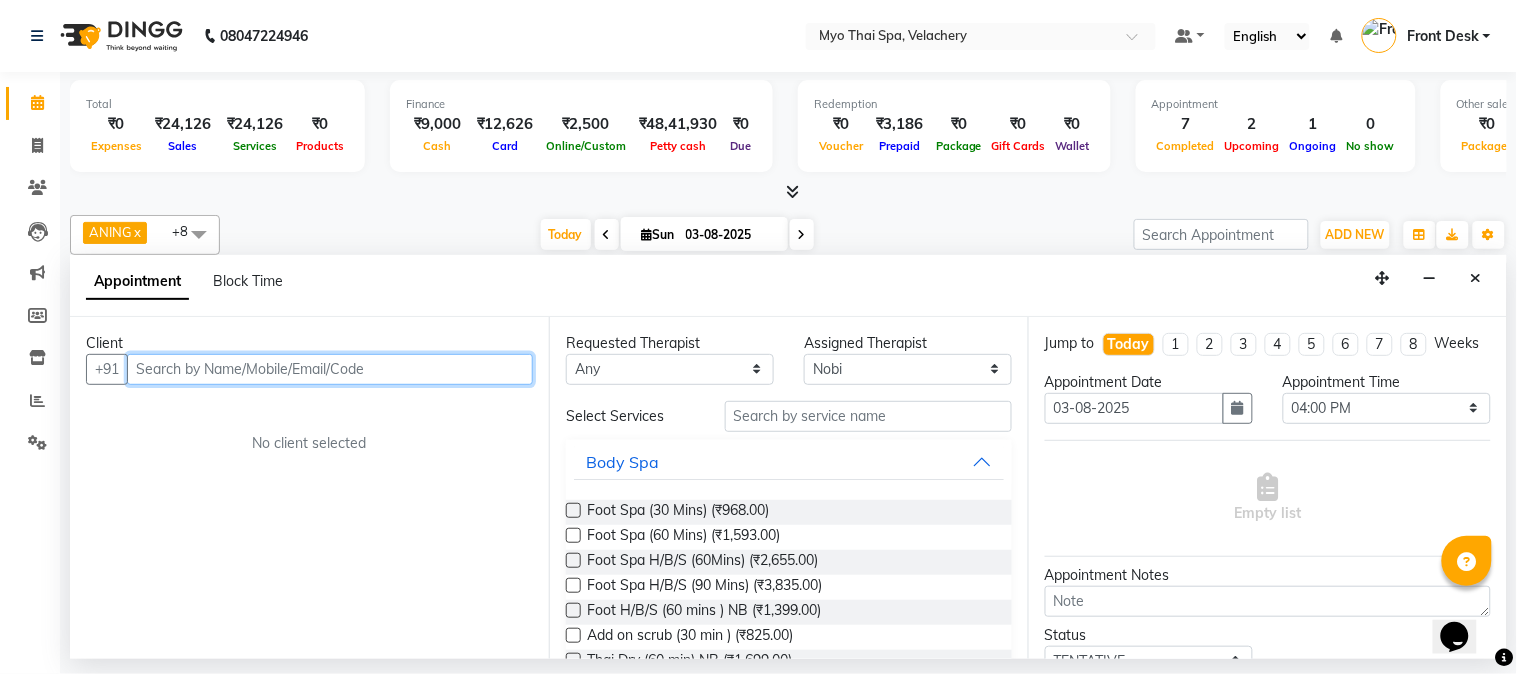 click at bounding box center (330, 369) 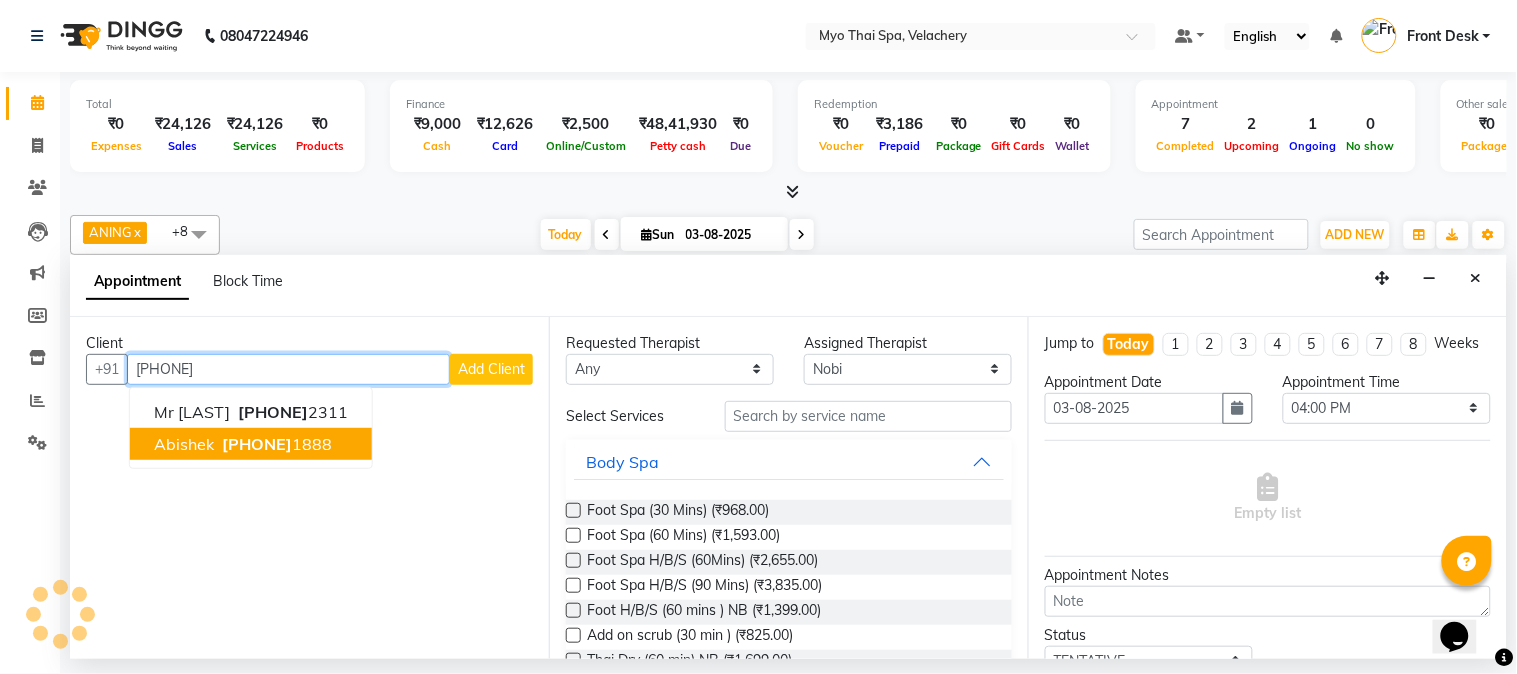 click on "abishek" at bounding box center (184, 444) 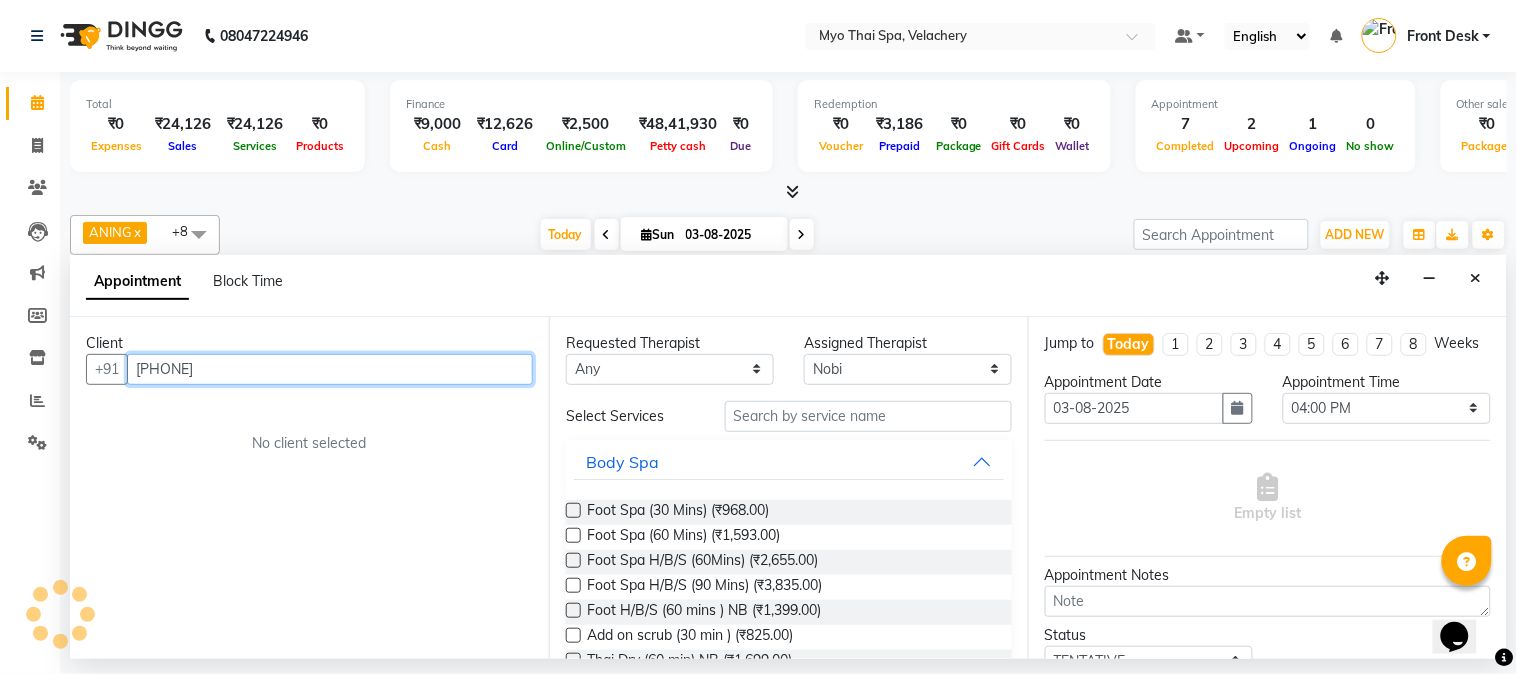 type on "[PHONE]" 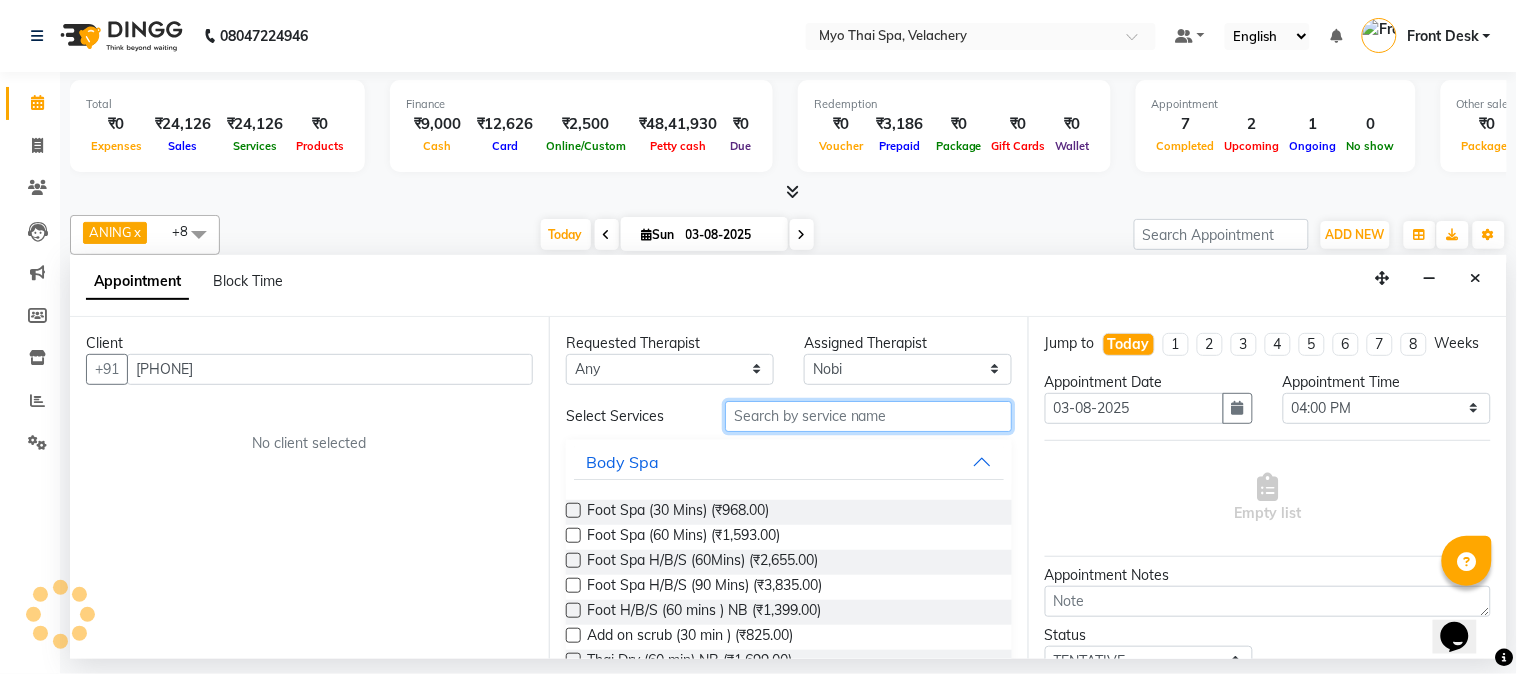 click at bounding box center [868, 416] 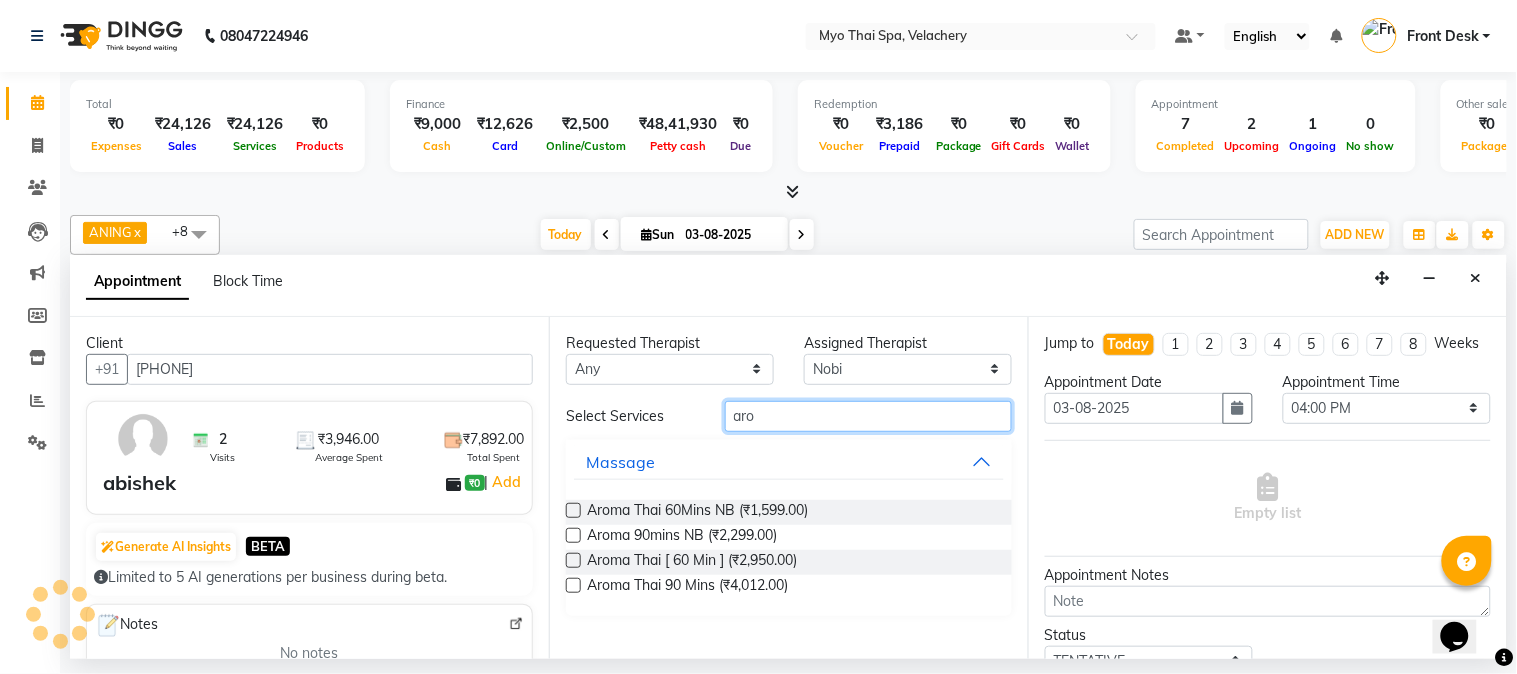 type on "aro" 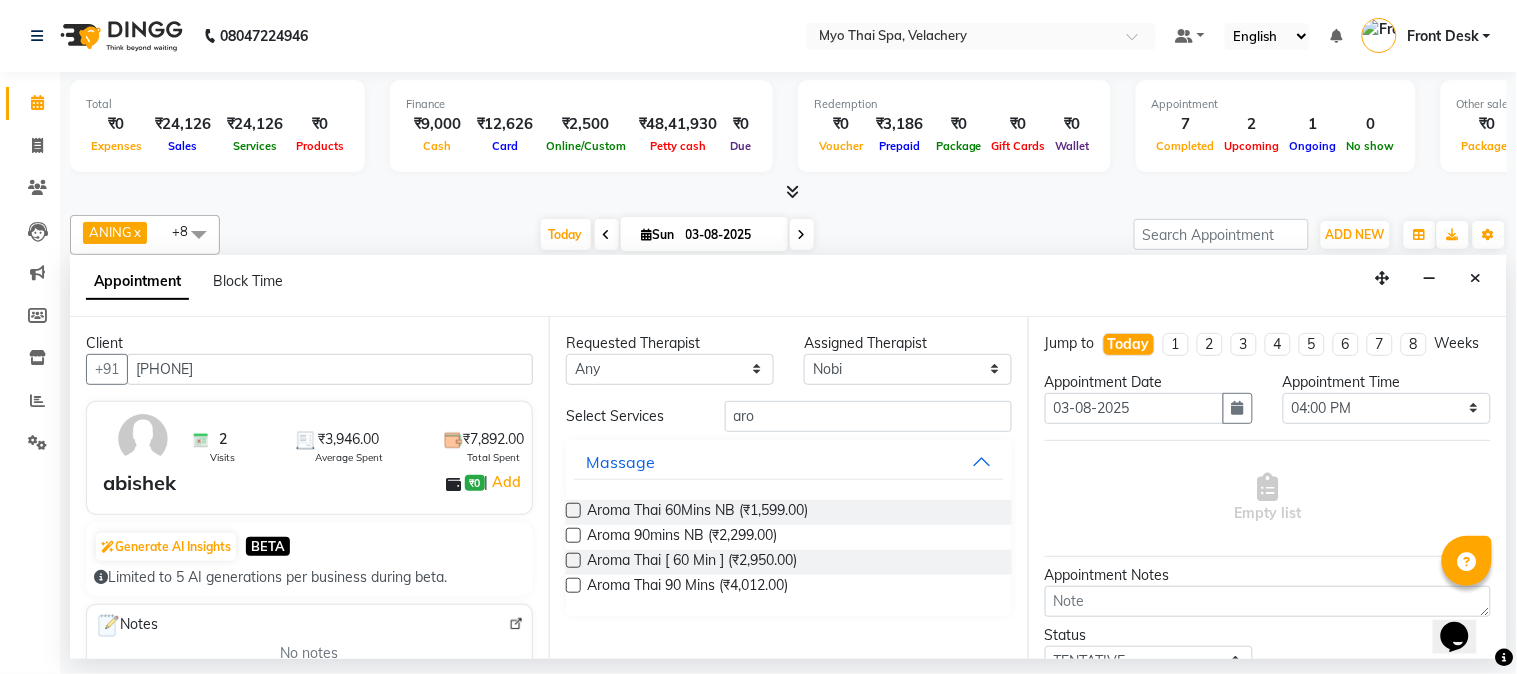 click at bounding box center (573, 560) 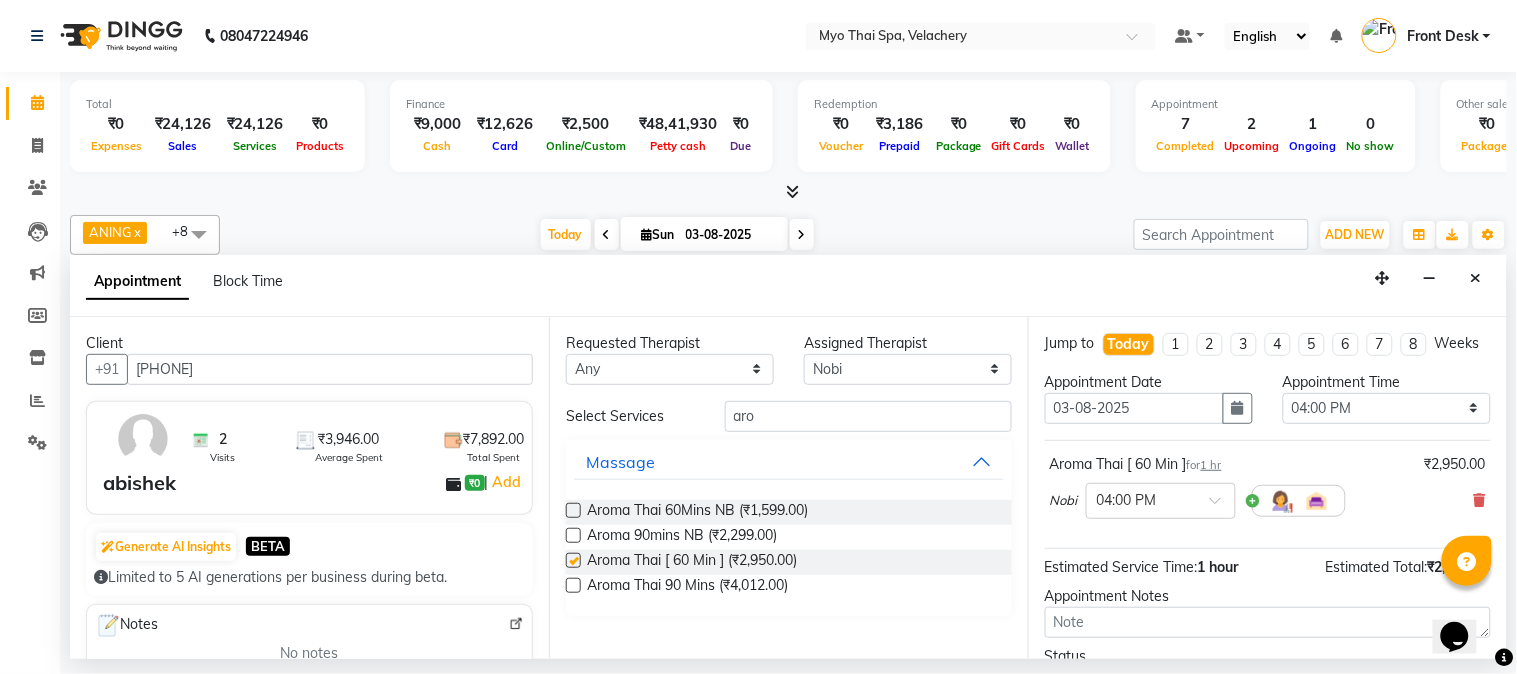 checkbox on "false" 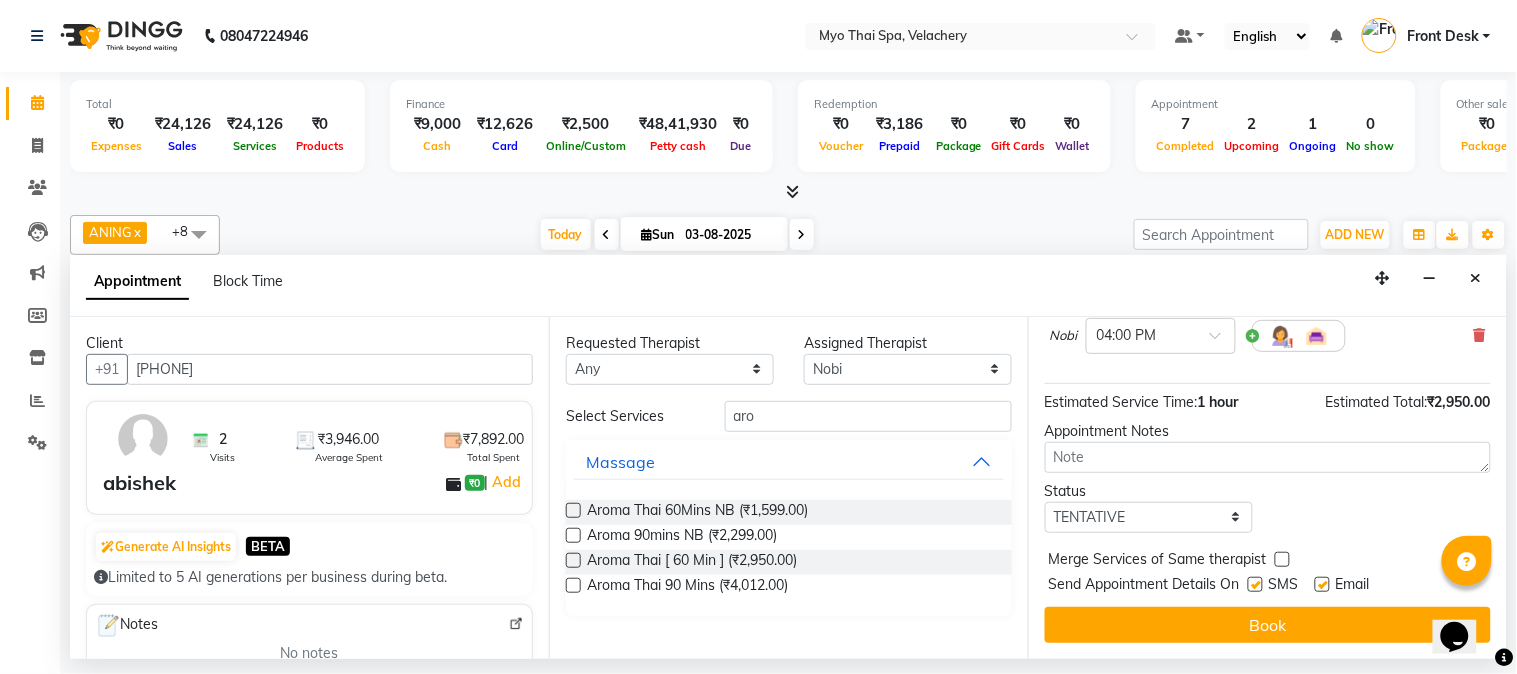 scroll, scrollTop: 183, scrollLeft: 0, axis: vertical 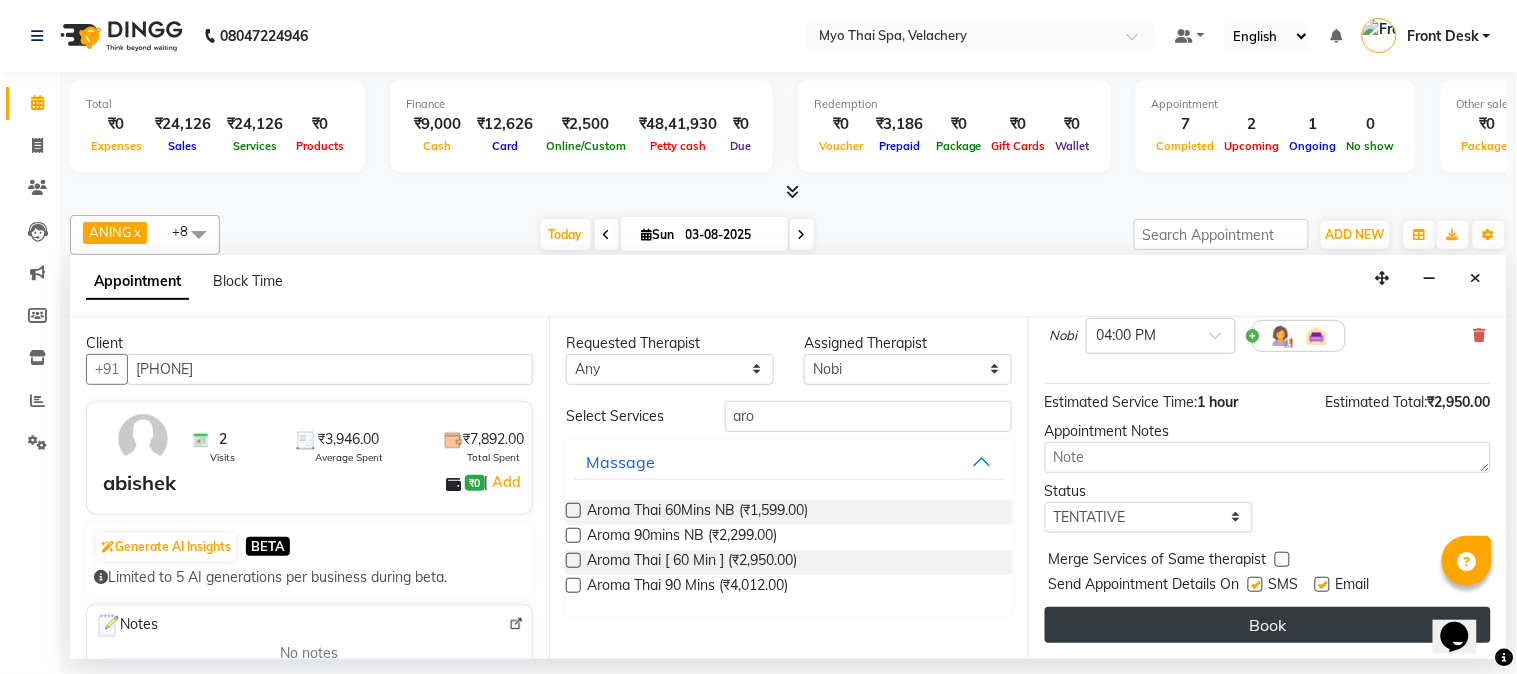 click on "Book" at bounding box center [1268, 625] 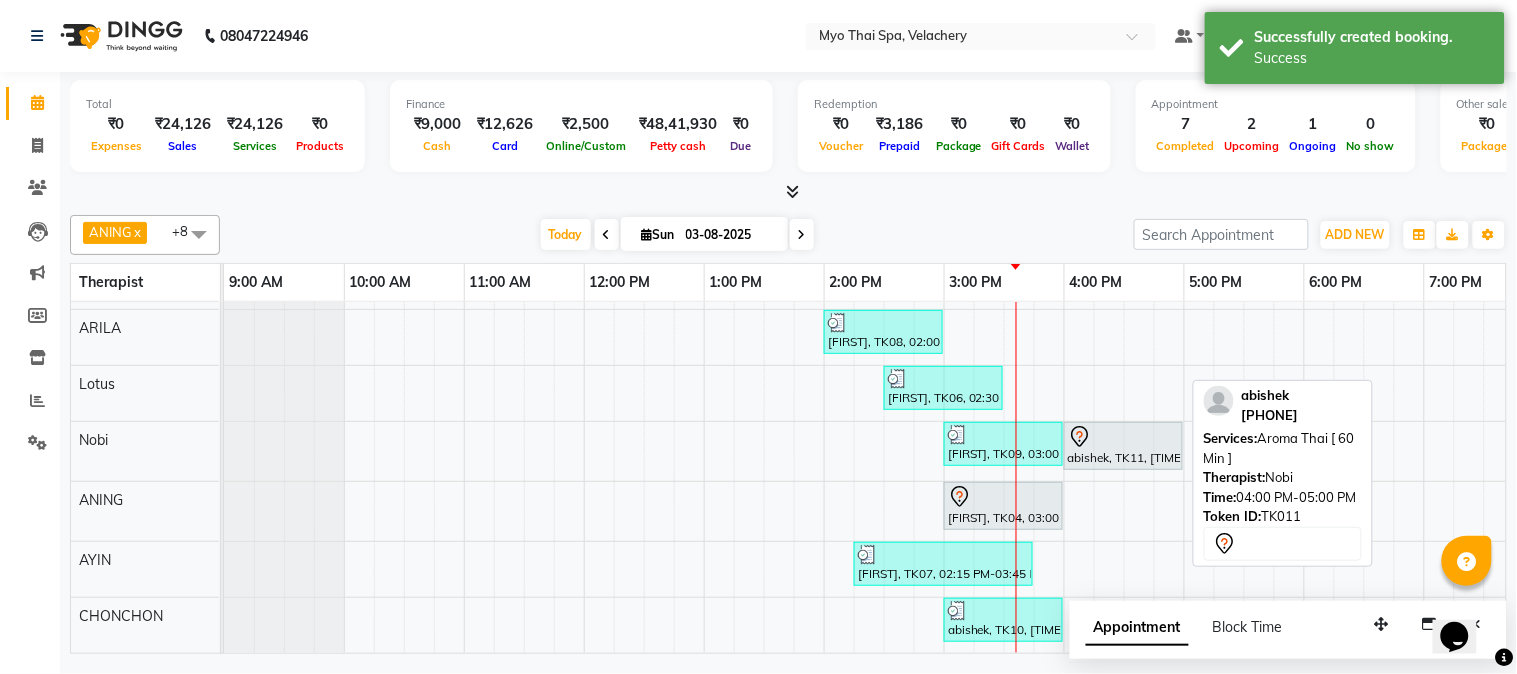 click on "abishek, TK11, [TIME]-[TIME], Aroma Thai [ 60 Min ]" at bounding box center (1123, 446) 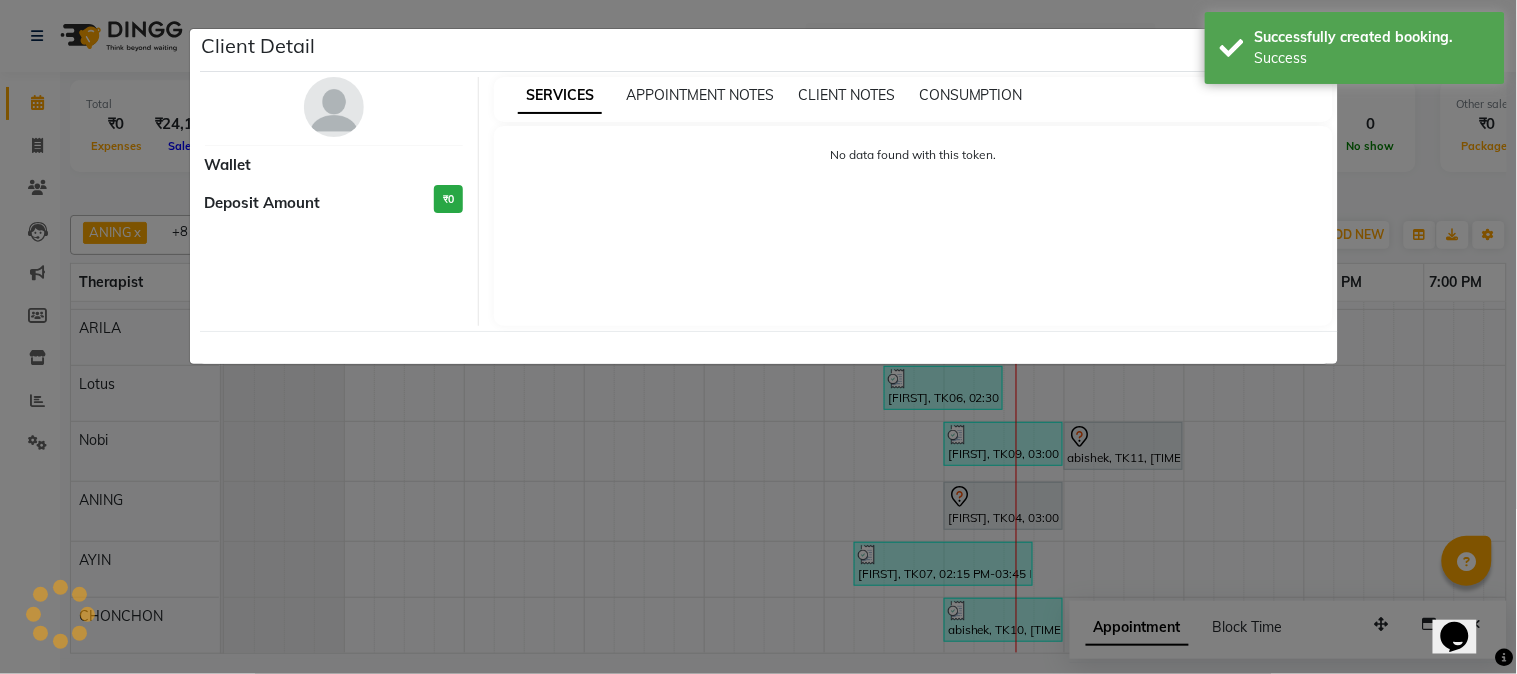 select on "7" 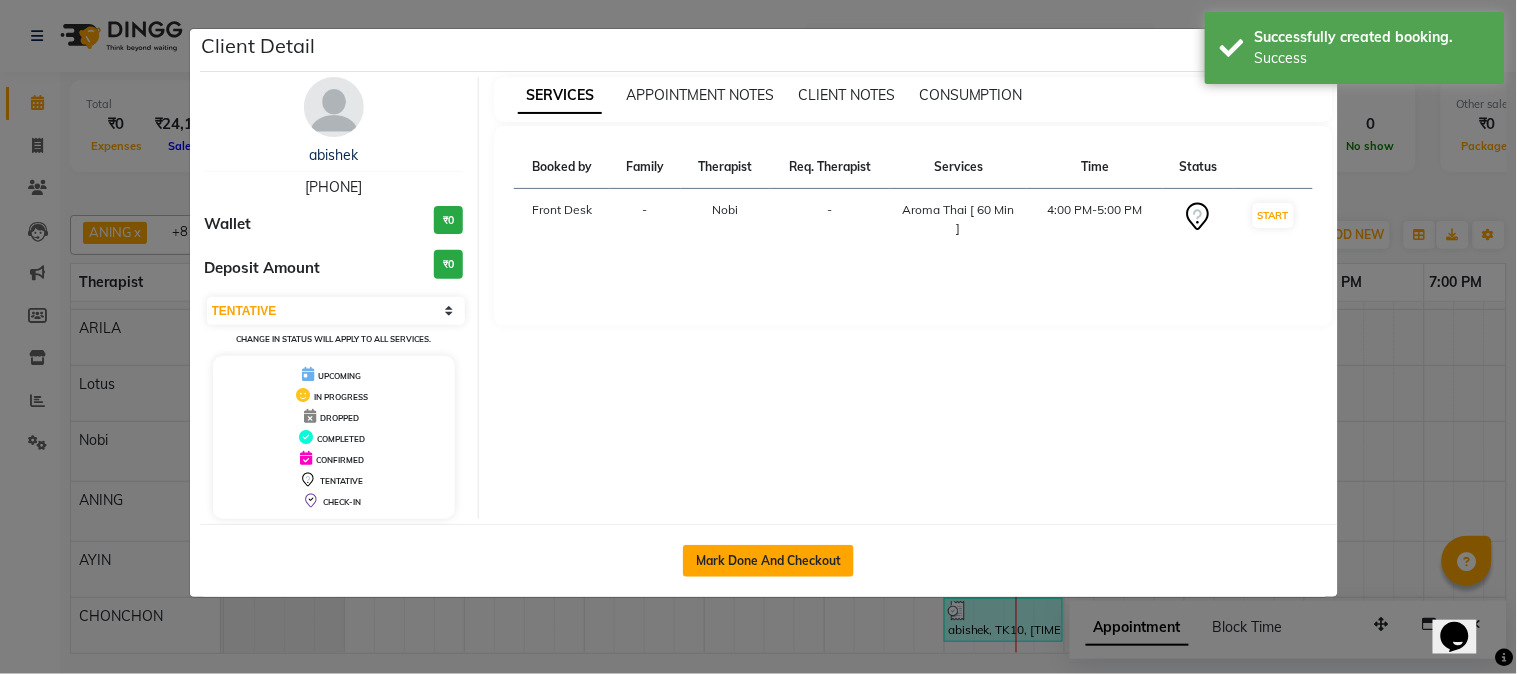 click on "Mark Done And Checkout" 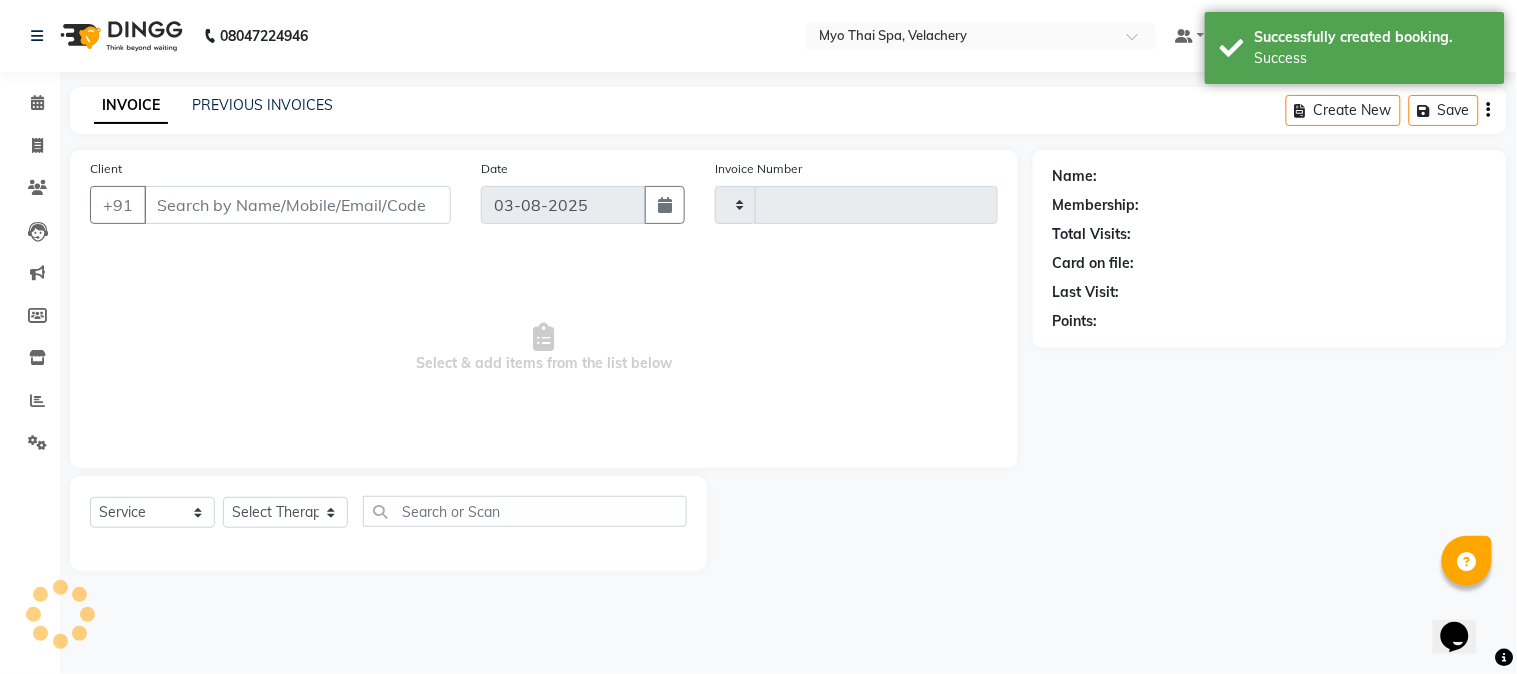 type on "1293" 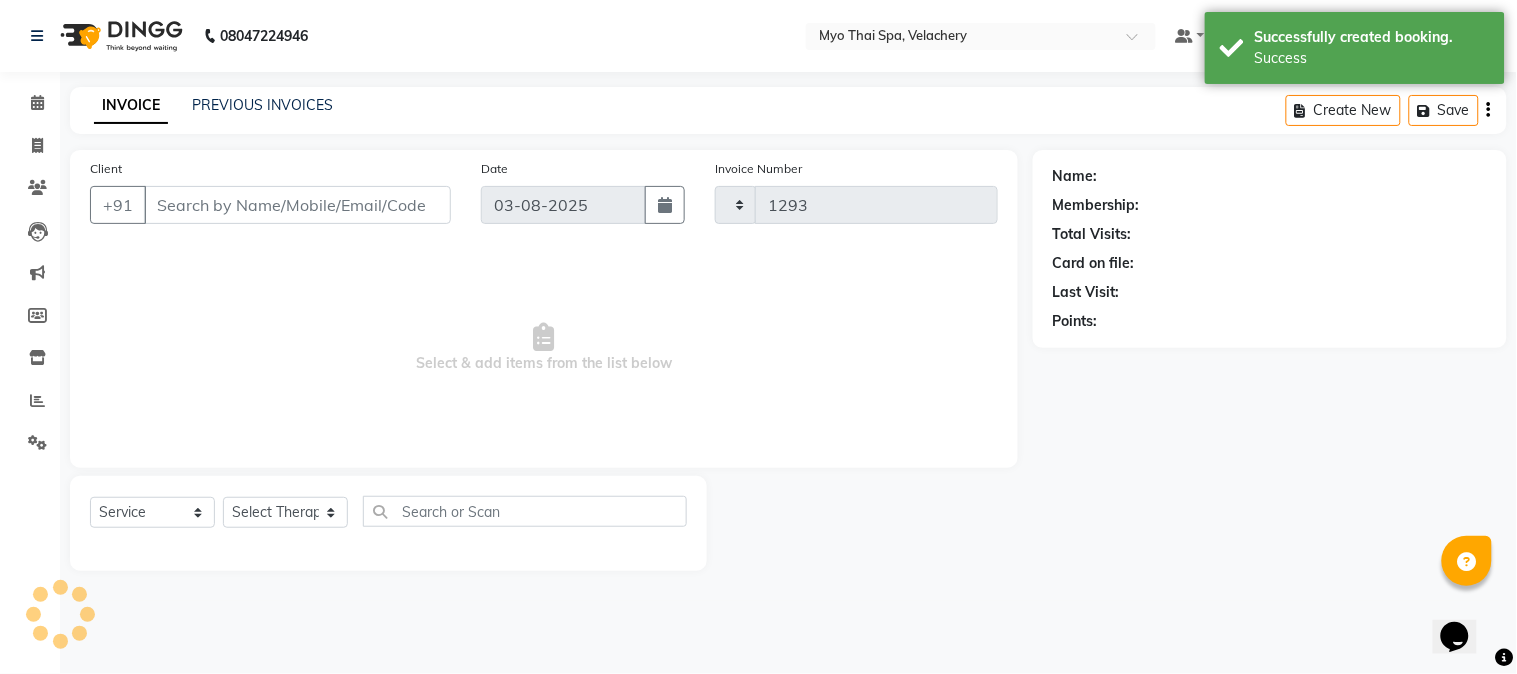 select on "5554" 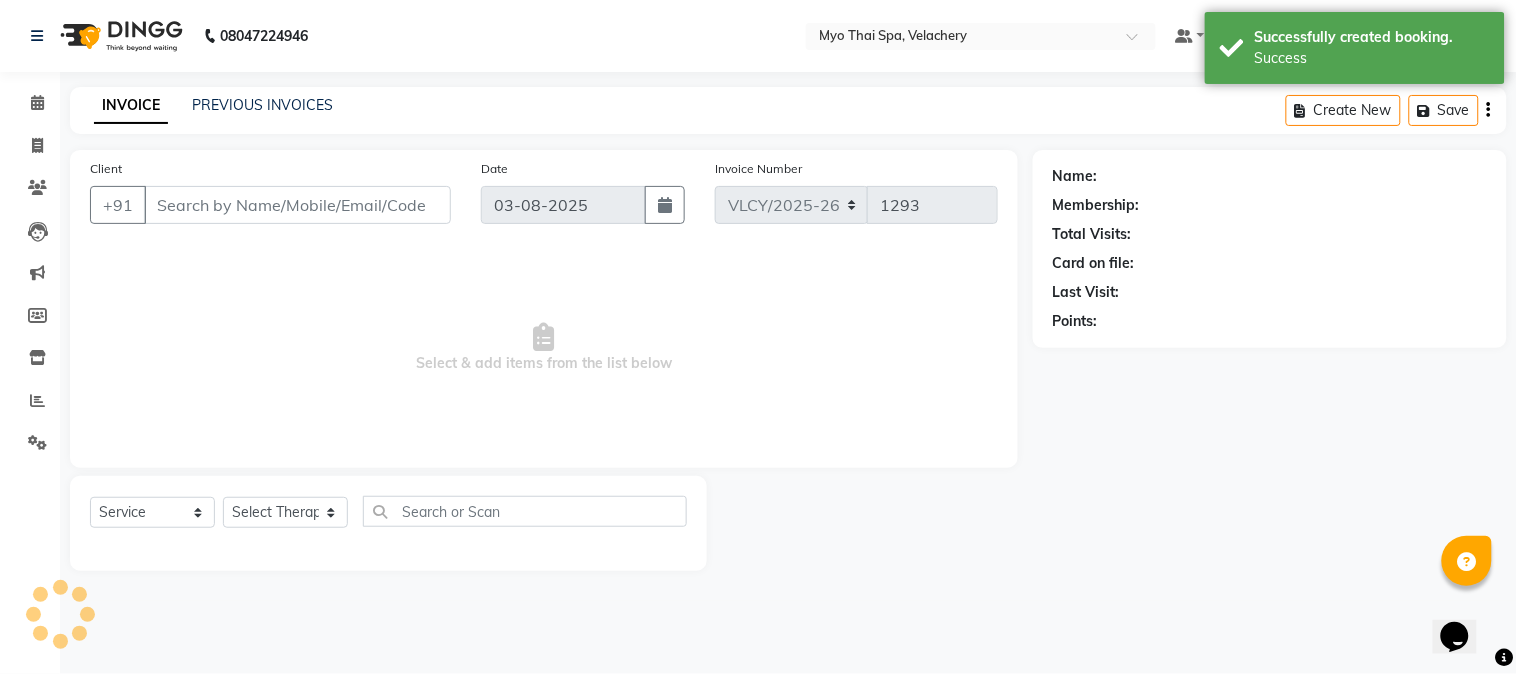 type on "[PHONE]" 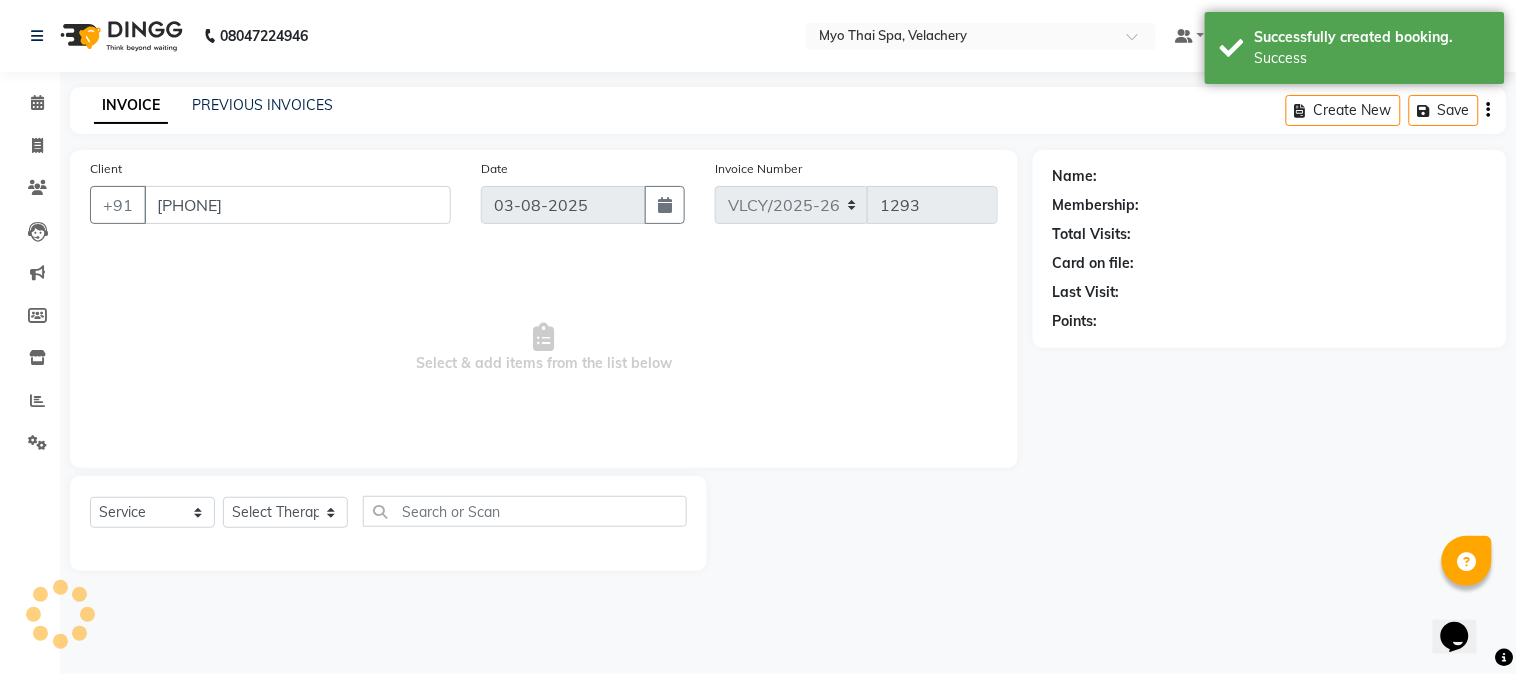 select on "76520" 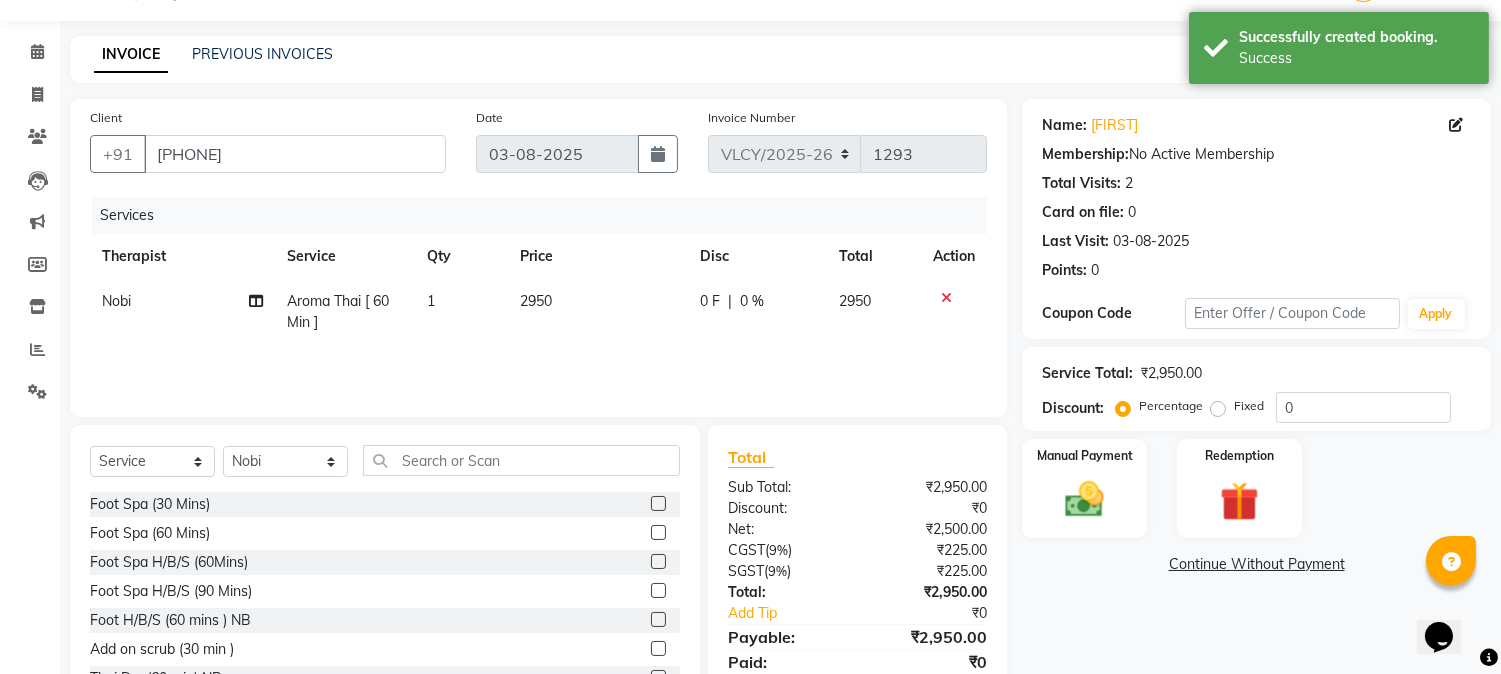 scroll, scrollTop: 15, scrollLeft: 0, axis: vertical 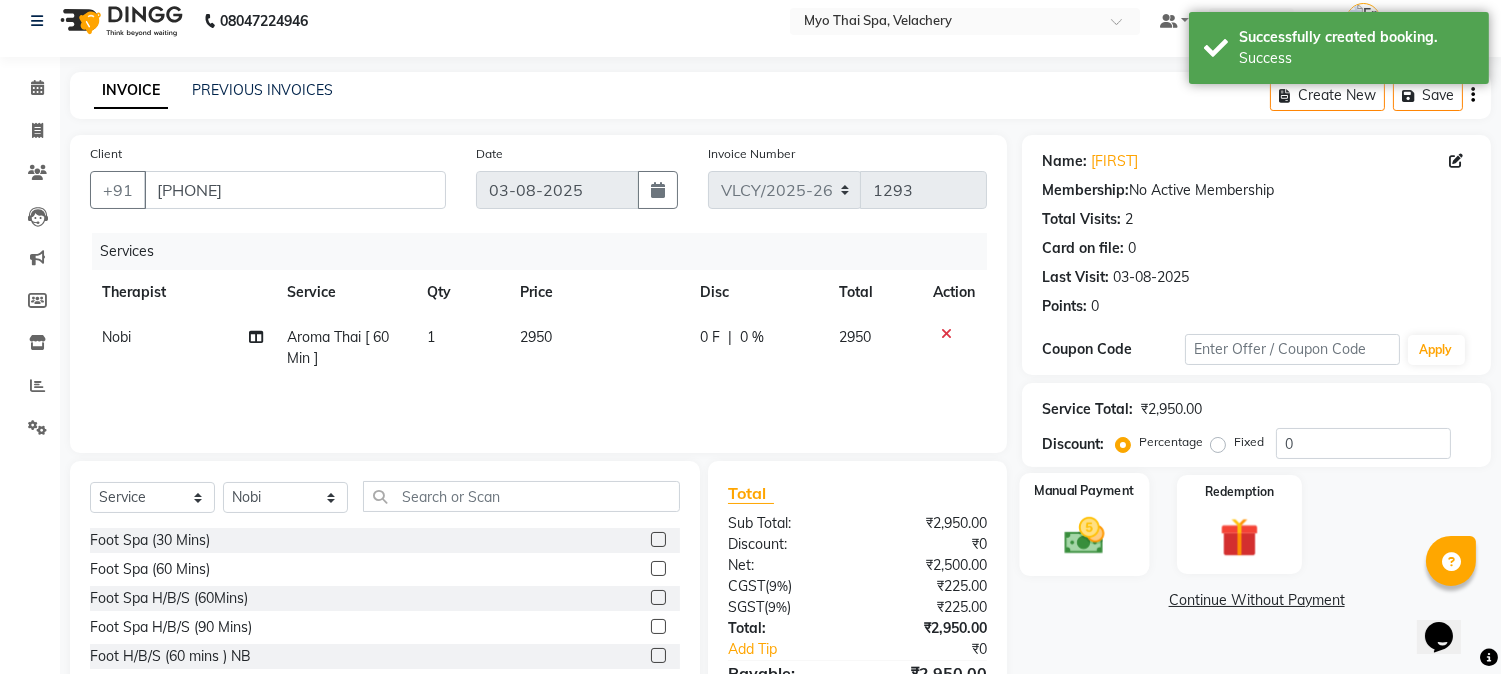click on "Manual Payment" 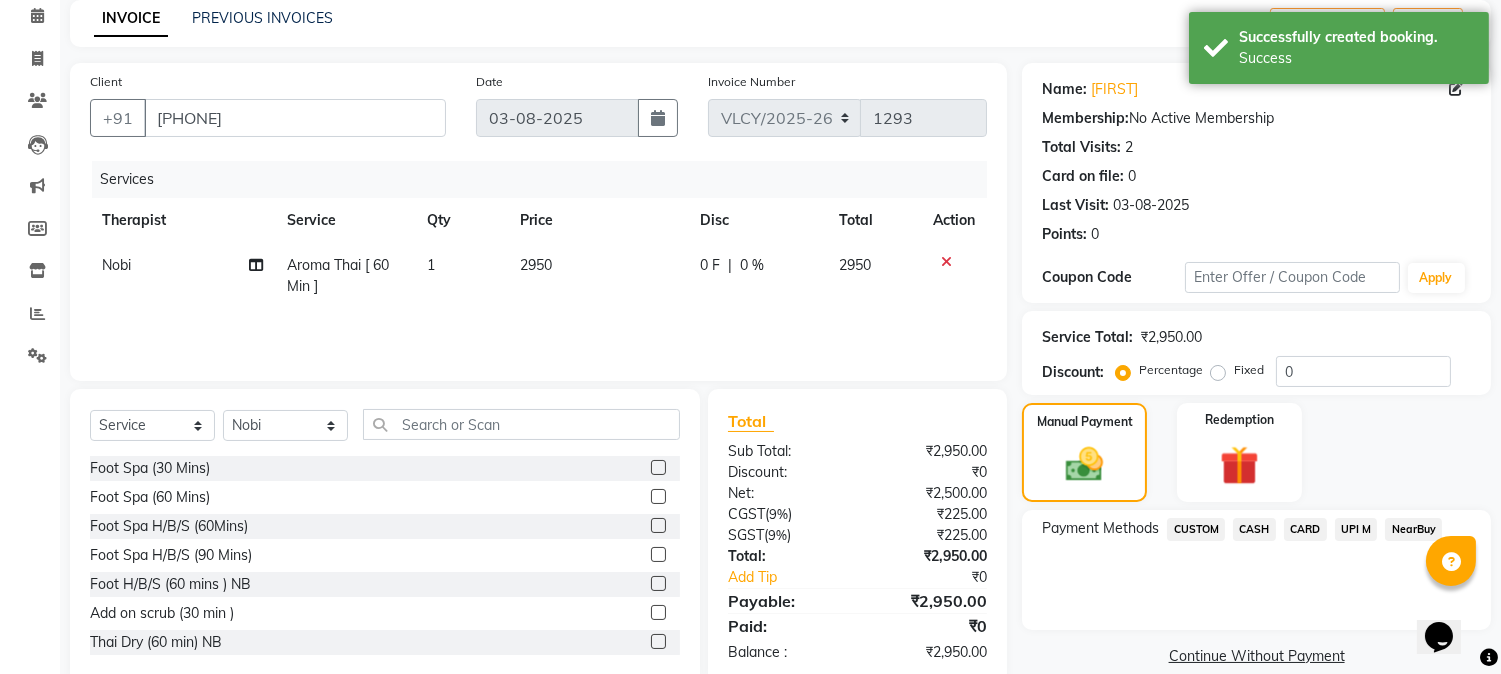 scroll, scrollTop: 126, scrollLeft: 0, axis: vertical 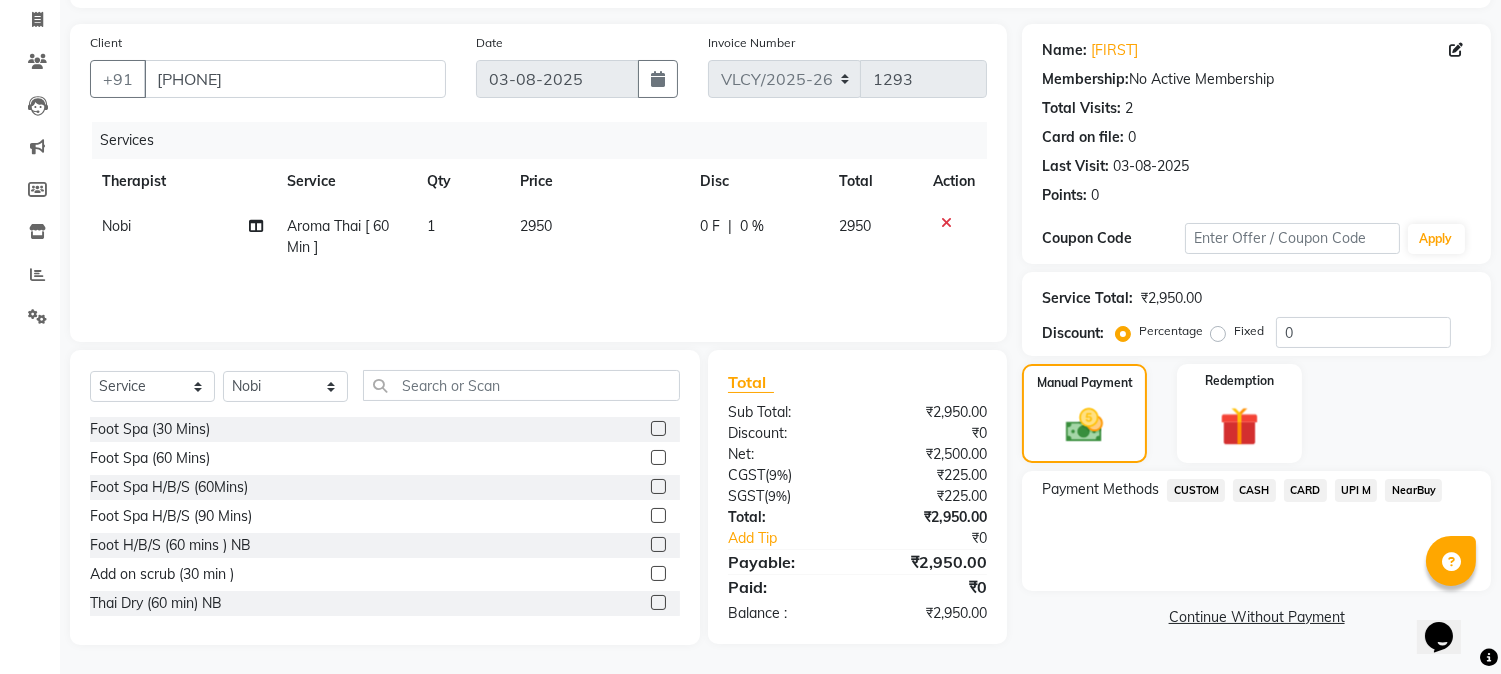 click on "CASH" 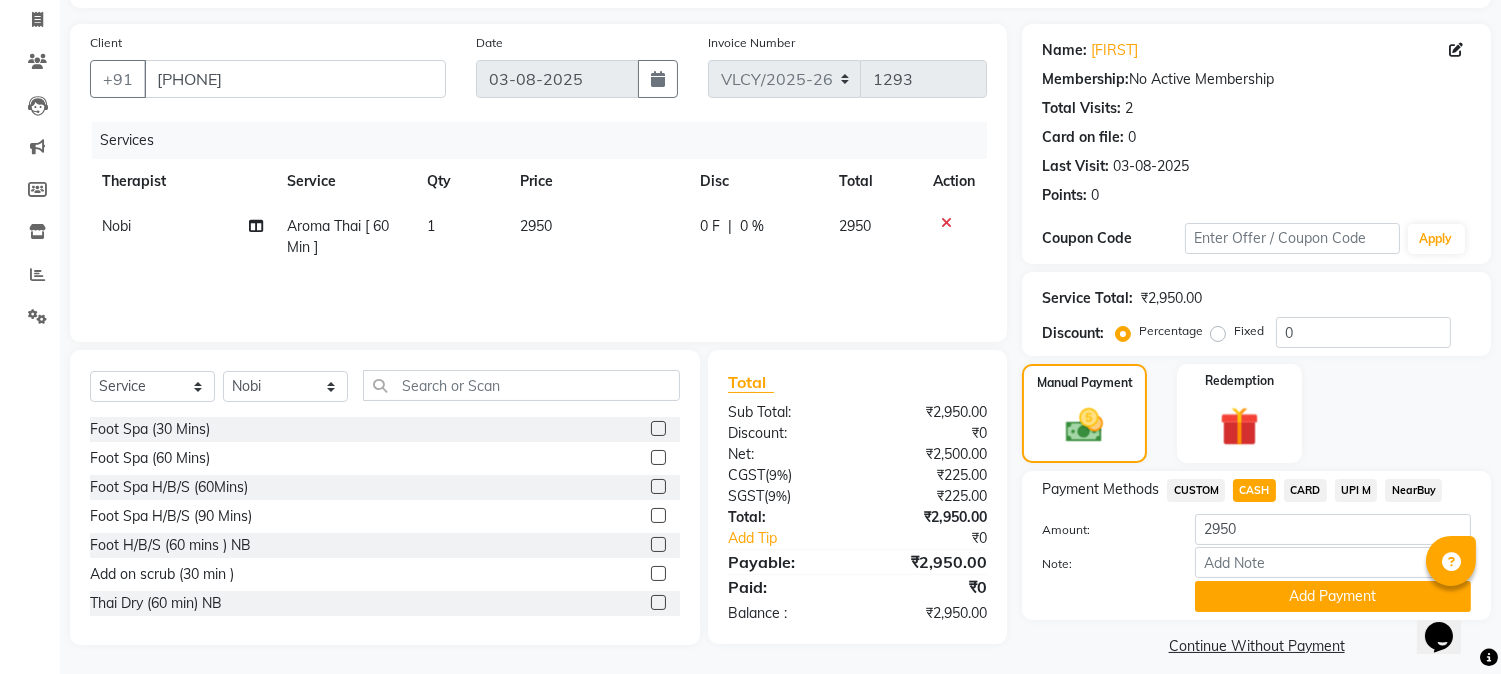 click on "UPI M" 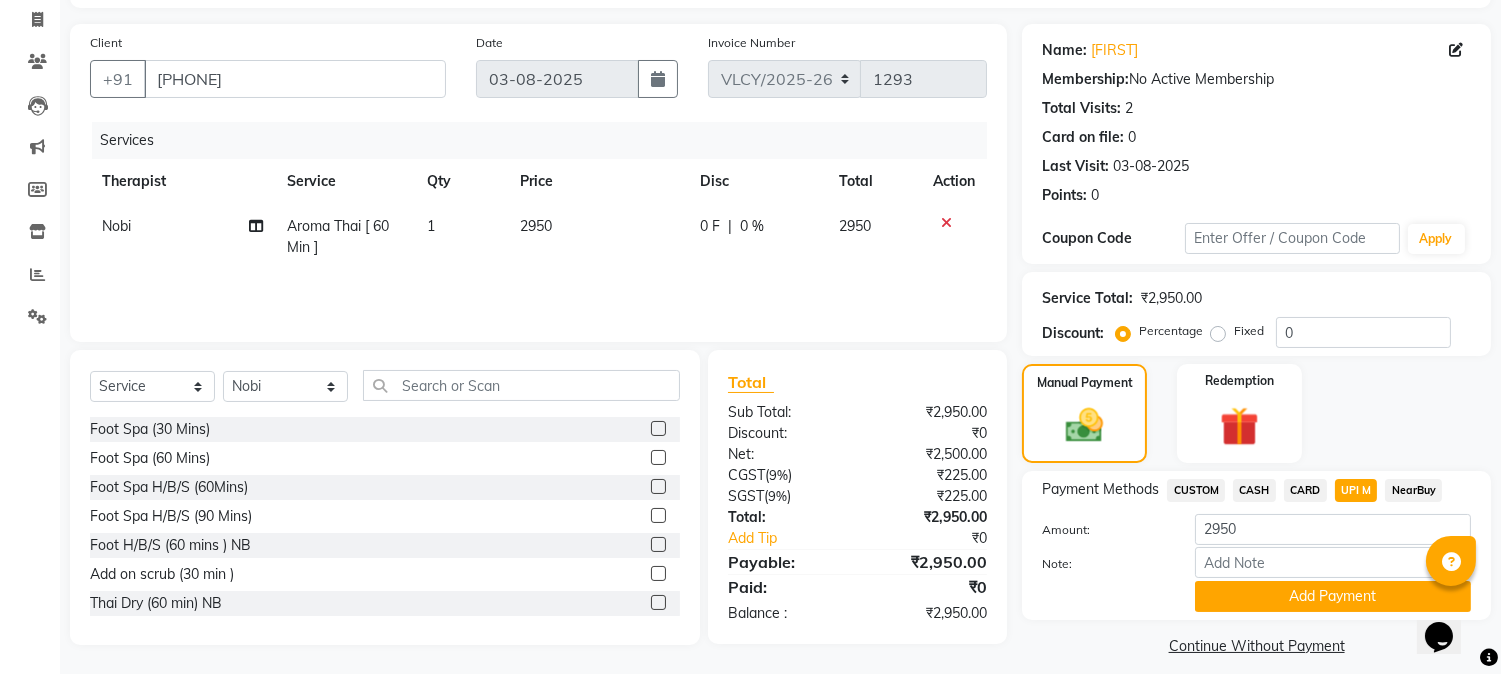 click on "CARD" 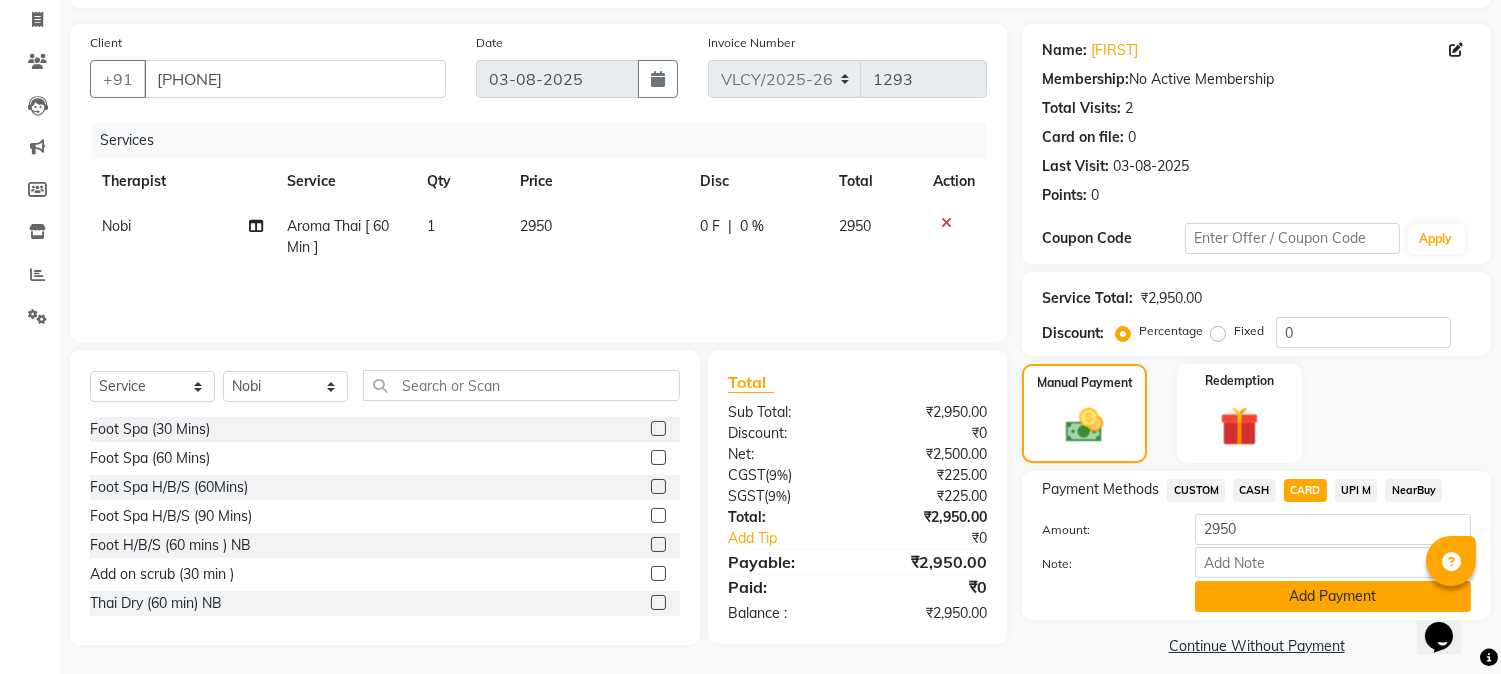 click on "Add Payment" 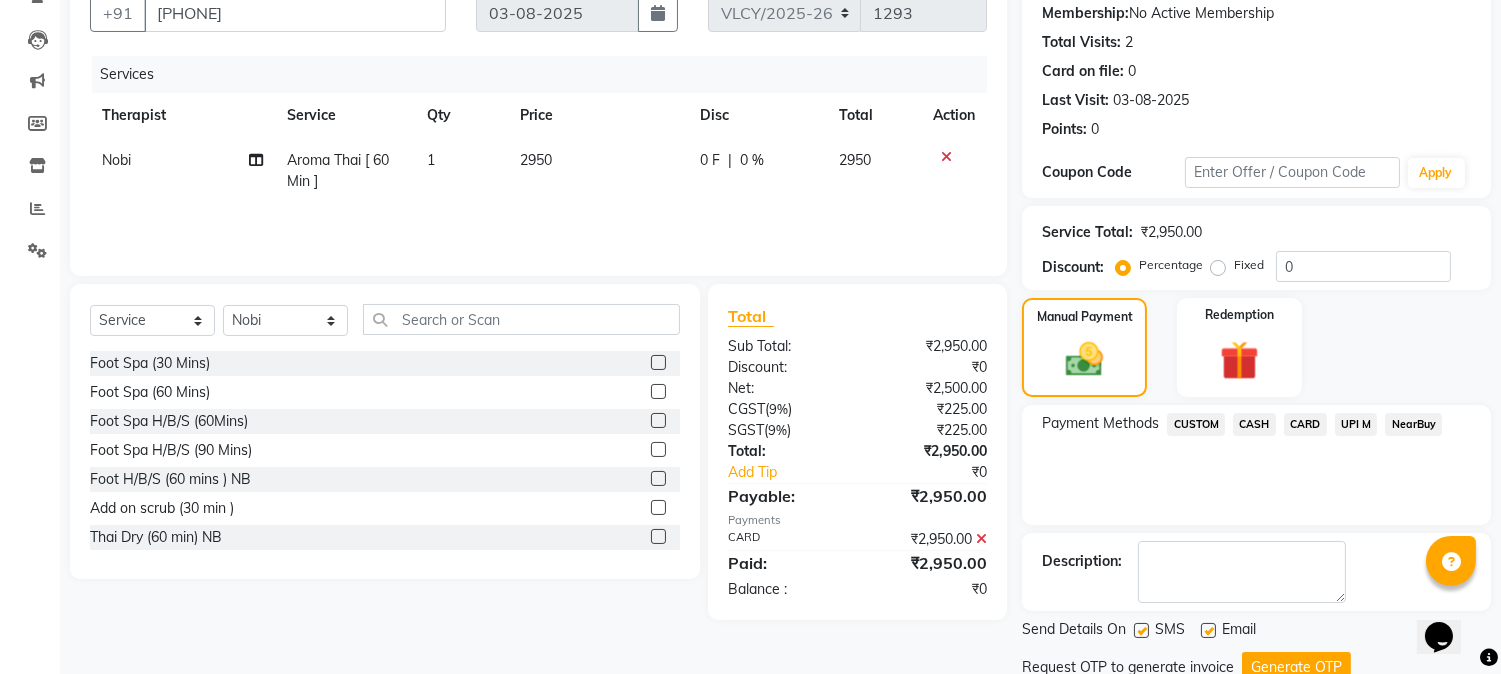 scroll, scrollTop: 265, scrollLeft: 0, axis: vertical 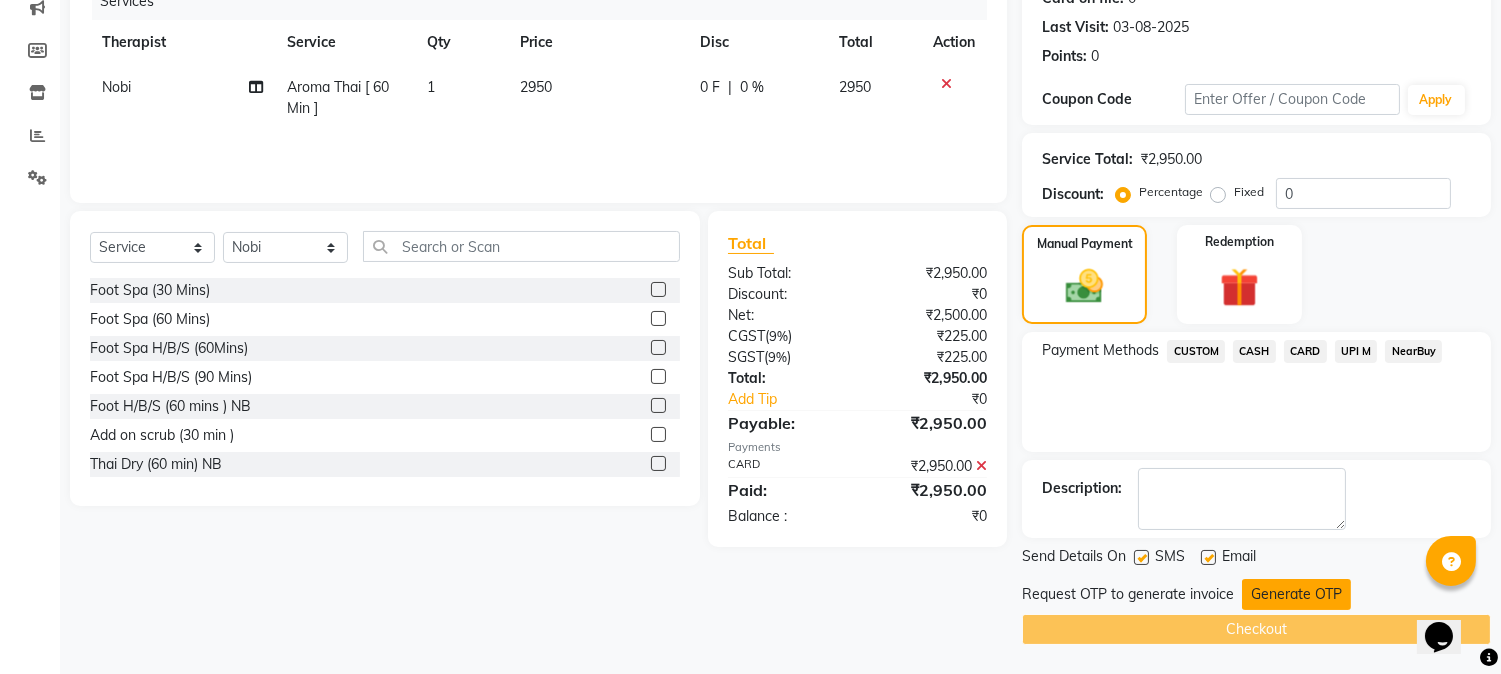 click on "Generate OTP" 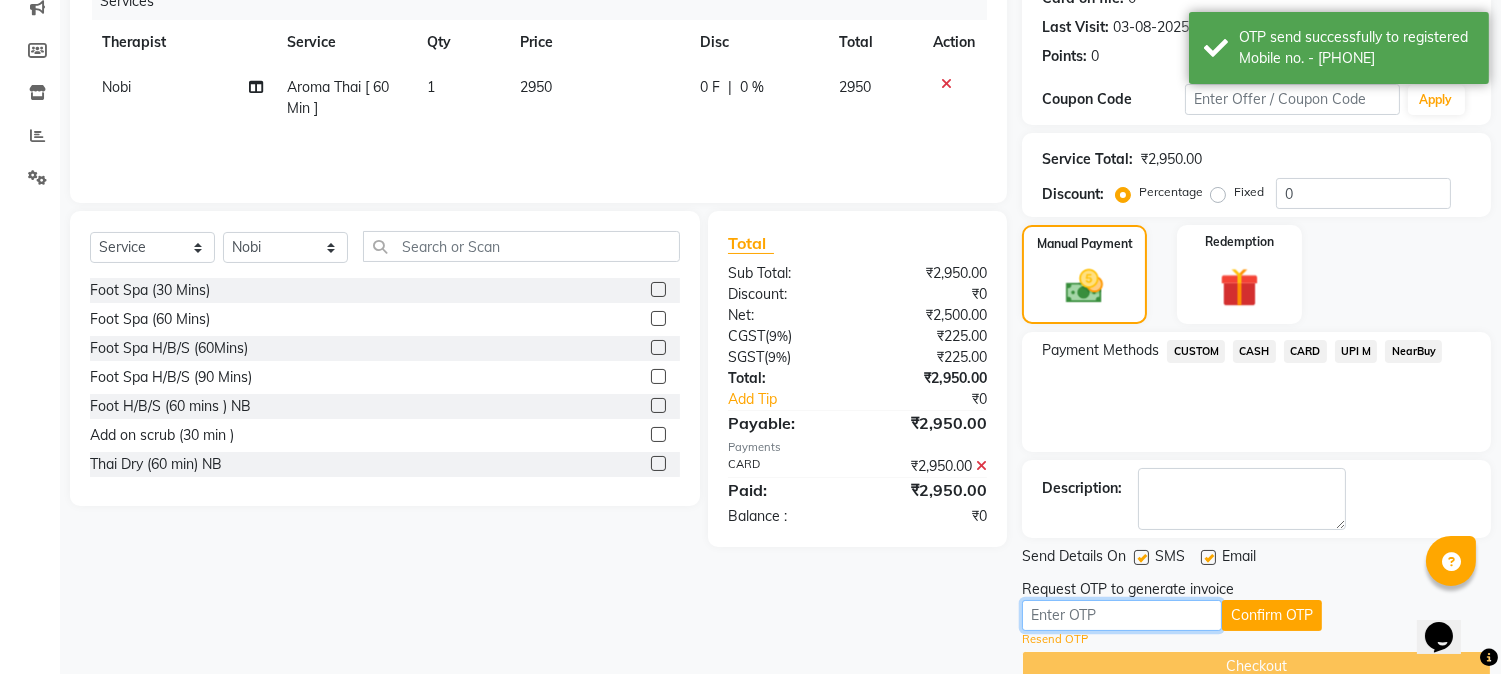 click at bounding box center (1122, 615) 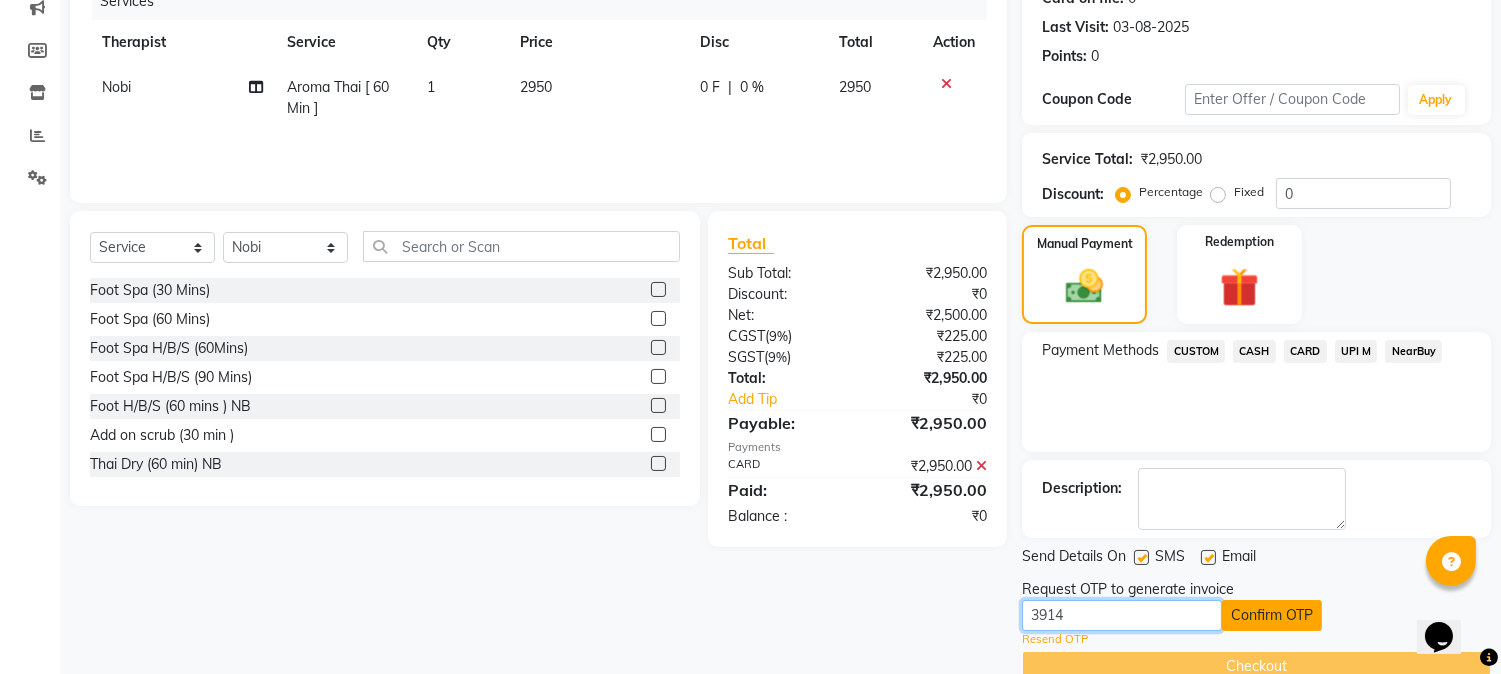 type on "3914" 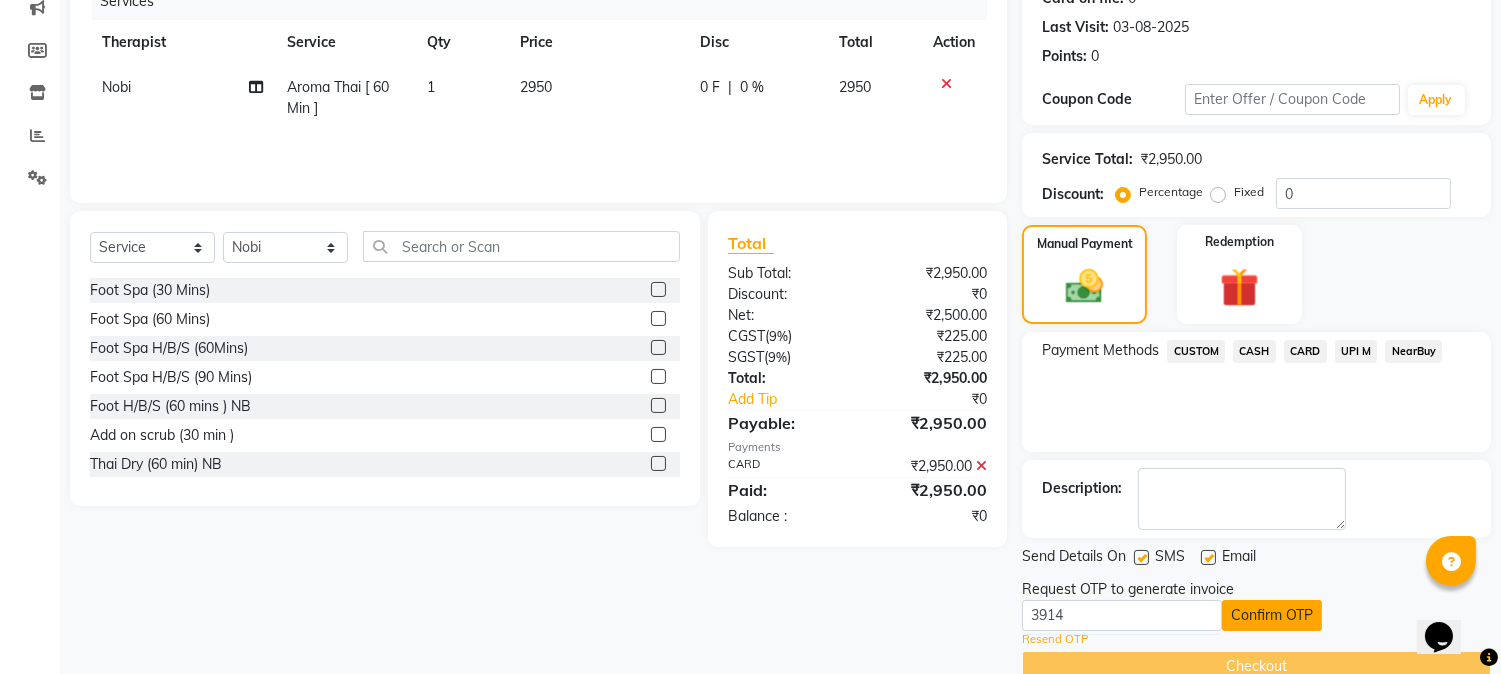 click on "Confirm OTP" 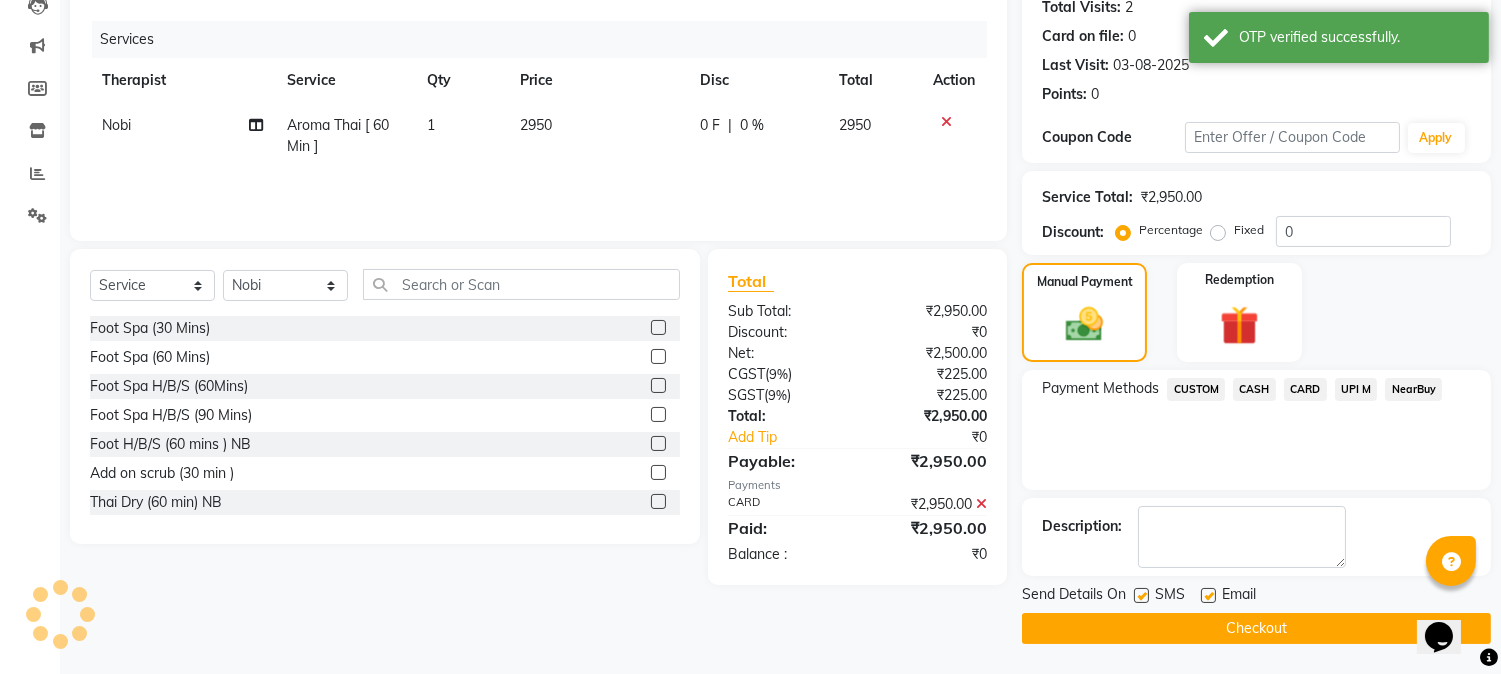 scroll, scrollTop: 225, scrollLeft: 0, axis: vertical 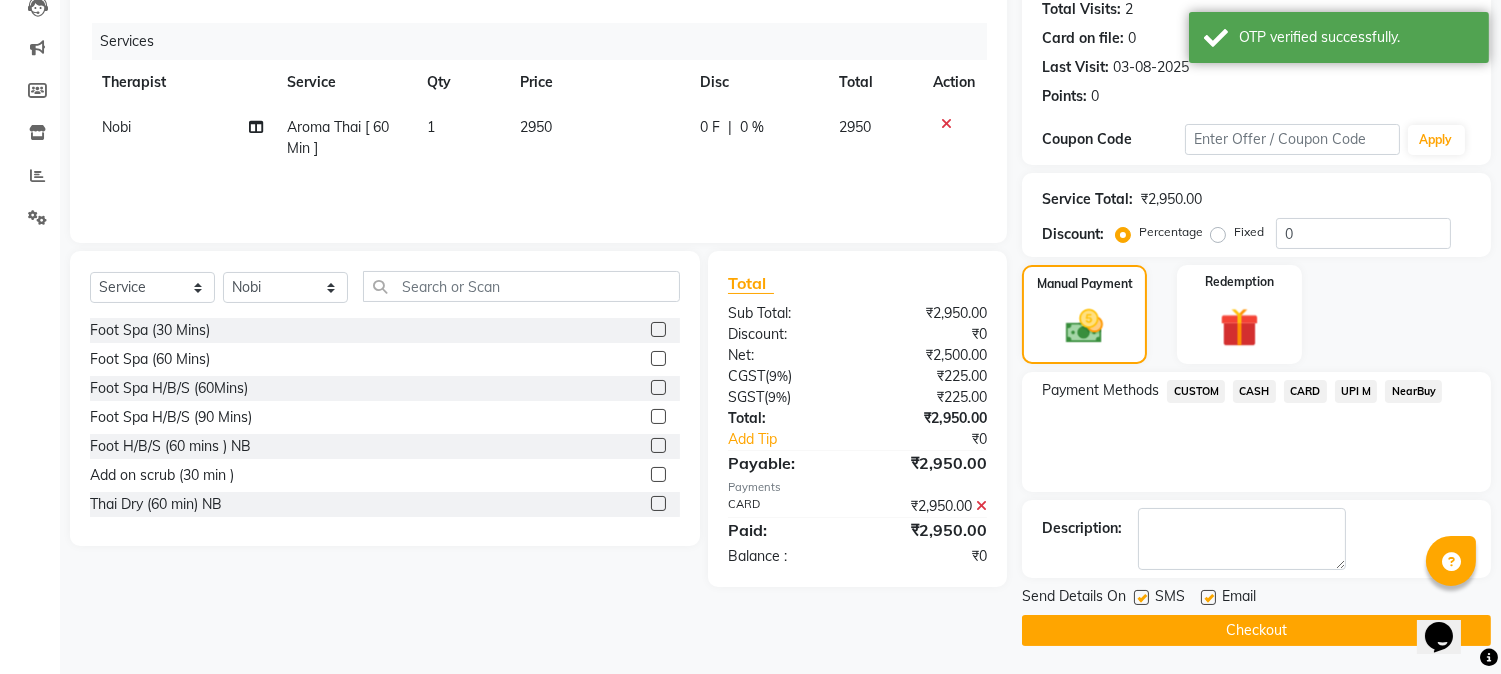 click on "Checkout" 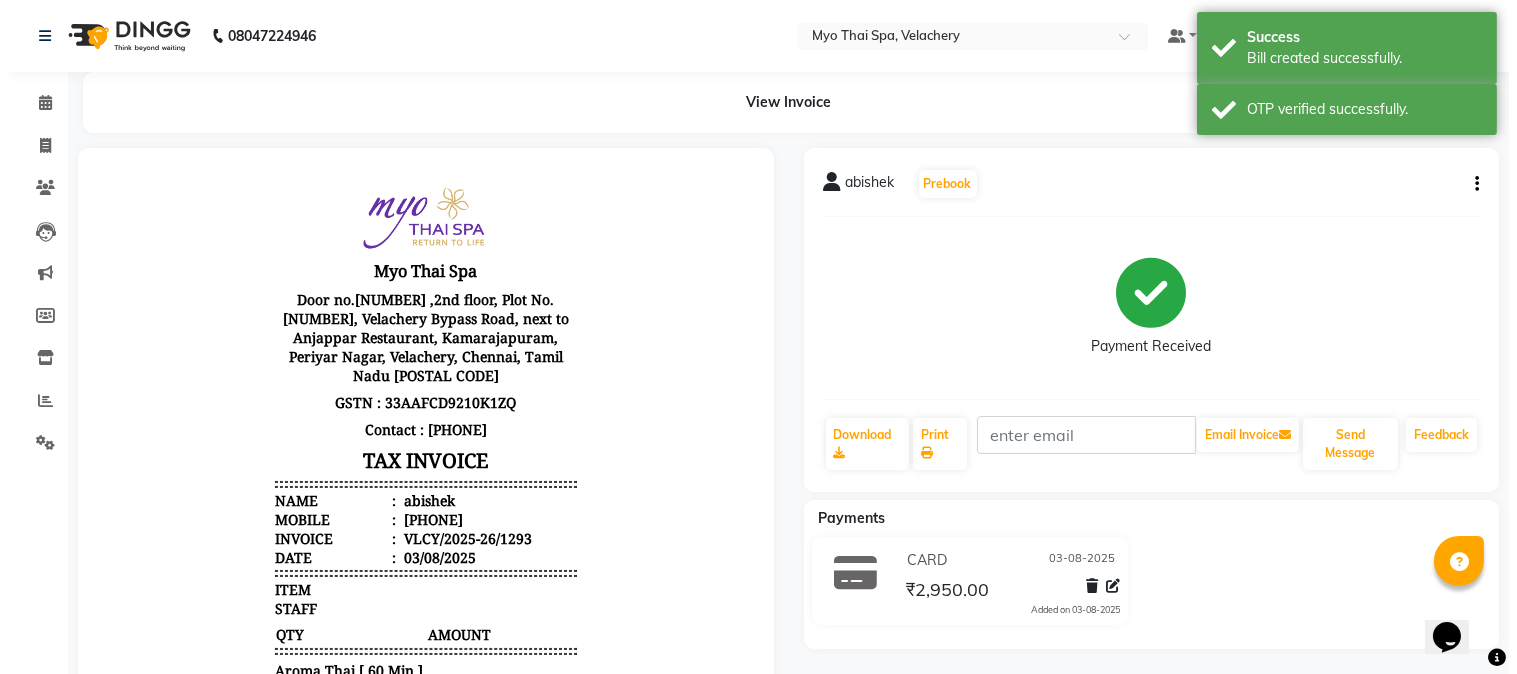 scroll, scrollTop: 0, scrollLeft: 0, axis: both 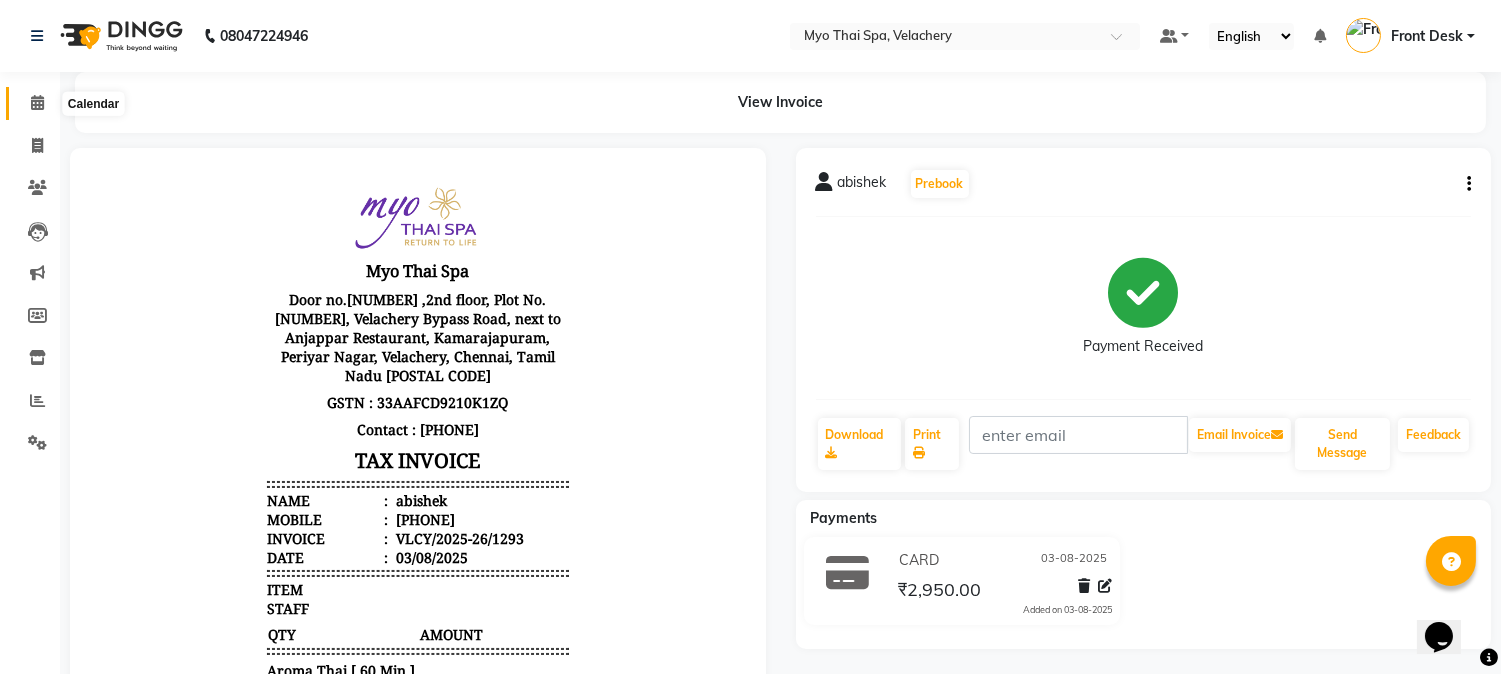 click 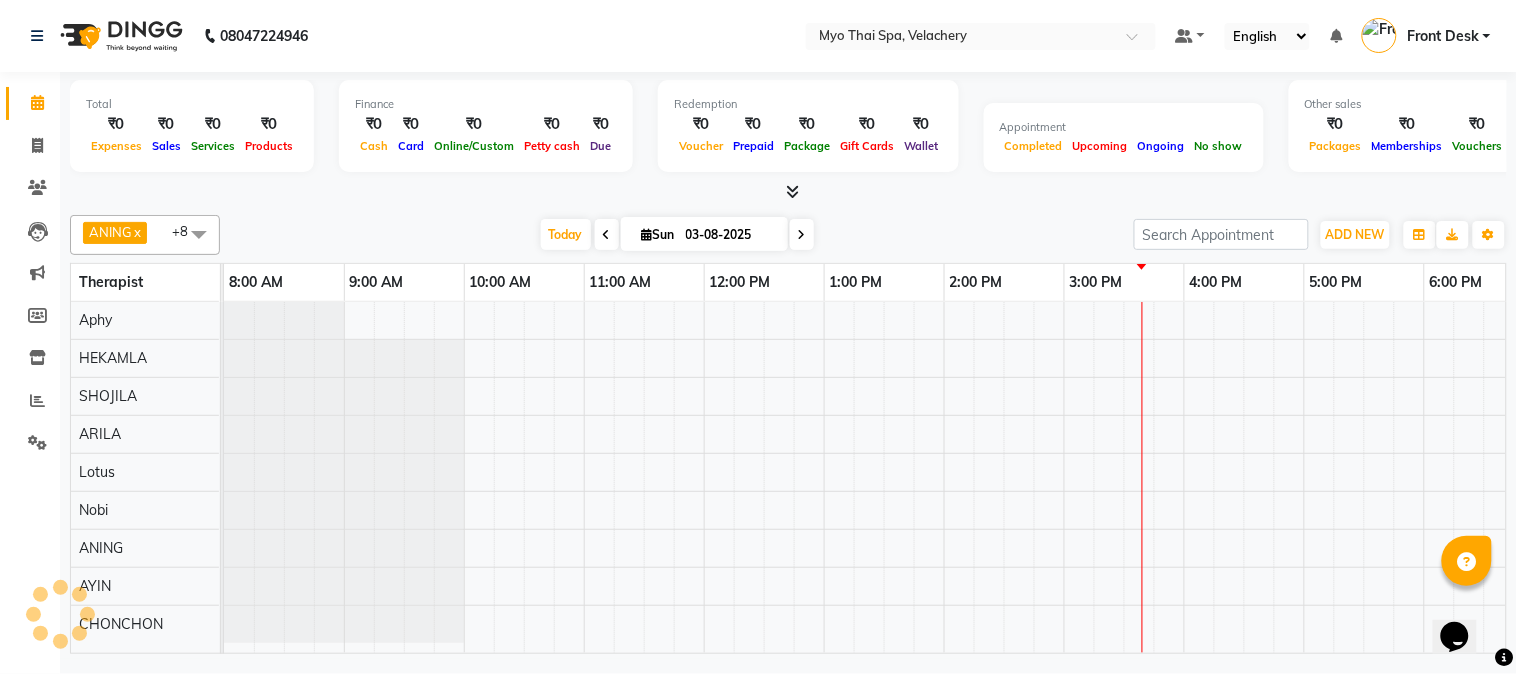 scroll, scrollTop: 0, scrollLeft: 0, axis: both 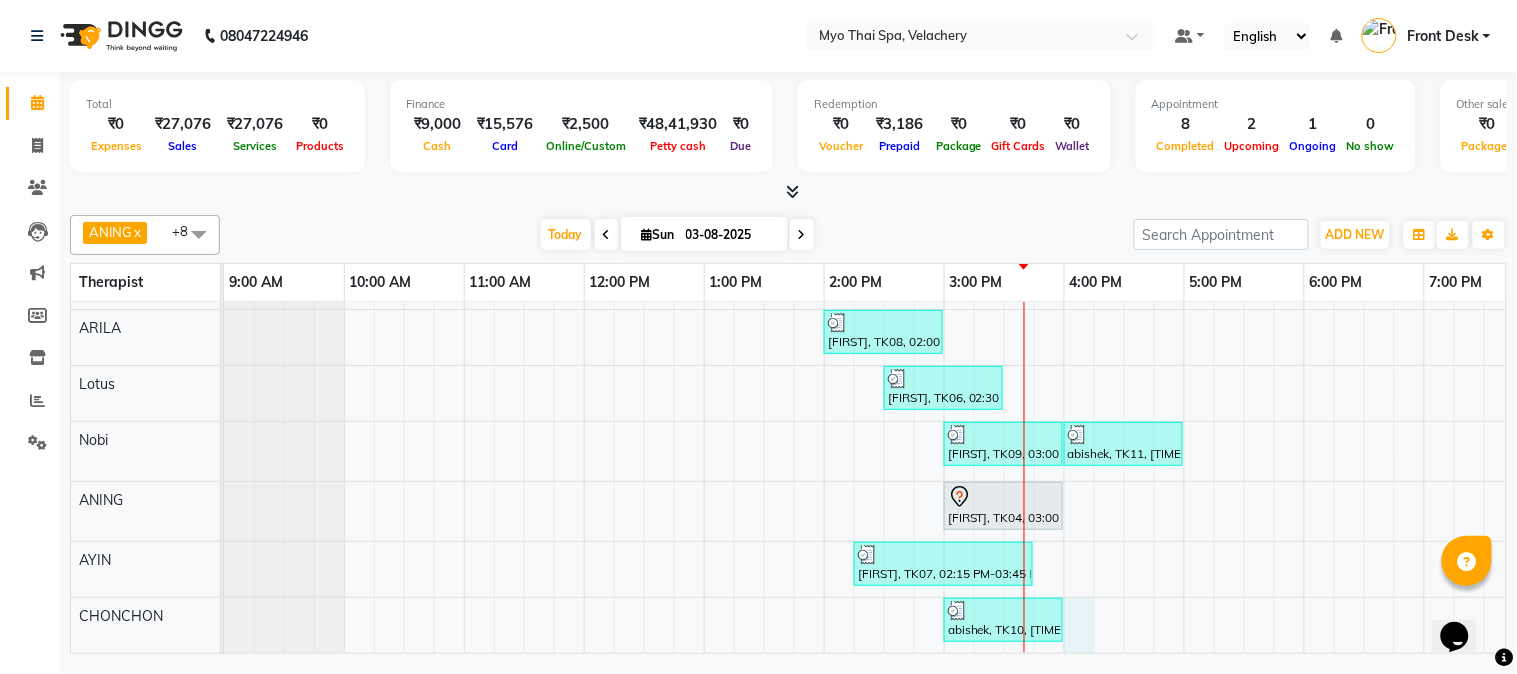 click on "mrs [FIRST] [LAST]-3130, TK01, 11:00 AM-12:00 PM, Swedish [ 60 Min ]     DR.[FIRST]-[ID], TK03, 11:30 AM-01:00 PM, Twin Body Work [ 90 Min ]    [FIRST] [LAST]-3126 vel, TK02, 03:00 PM-04:00 PM, Traditional Thai Dry Spa-60Mins     [FIRST], TK08, 02:00 PM-03:00 PM, Balinese [ 60 Min ]     [FIRST], TK06, 02:30 PM-03:30 PM, Balinese [ 60 Min ]     [FIRST], TK09, 03:00 PM-04:00 PM, Swedish [ 60 Min ]     [FIRST], TK11, 04:00 PM-05:00 PM, Aroma Thai [ 60 Min ]             Mr [FIRST], TK05, 08:00 PM-09:00 PM, Swedish 60Mins NB             [FIRST], TK04, 03:00 PM-04:00 PM, Swedish [ 60 Min ]     [FIRST], TK07, 02:15 PM-03:45 PM, Swedish [ 90 Min ]     [FIRST], TK10, 03:00 PM-04:00 PM, Twin Body Work [ 60 Min ]" at bounding box center [1124, 406] 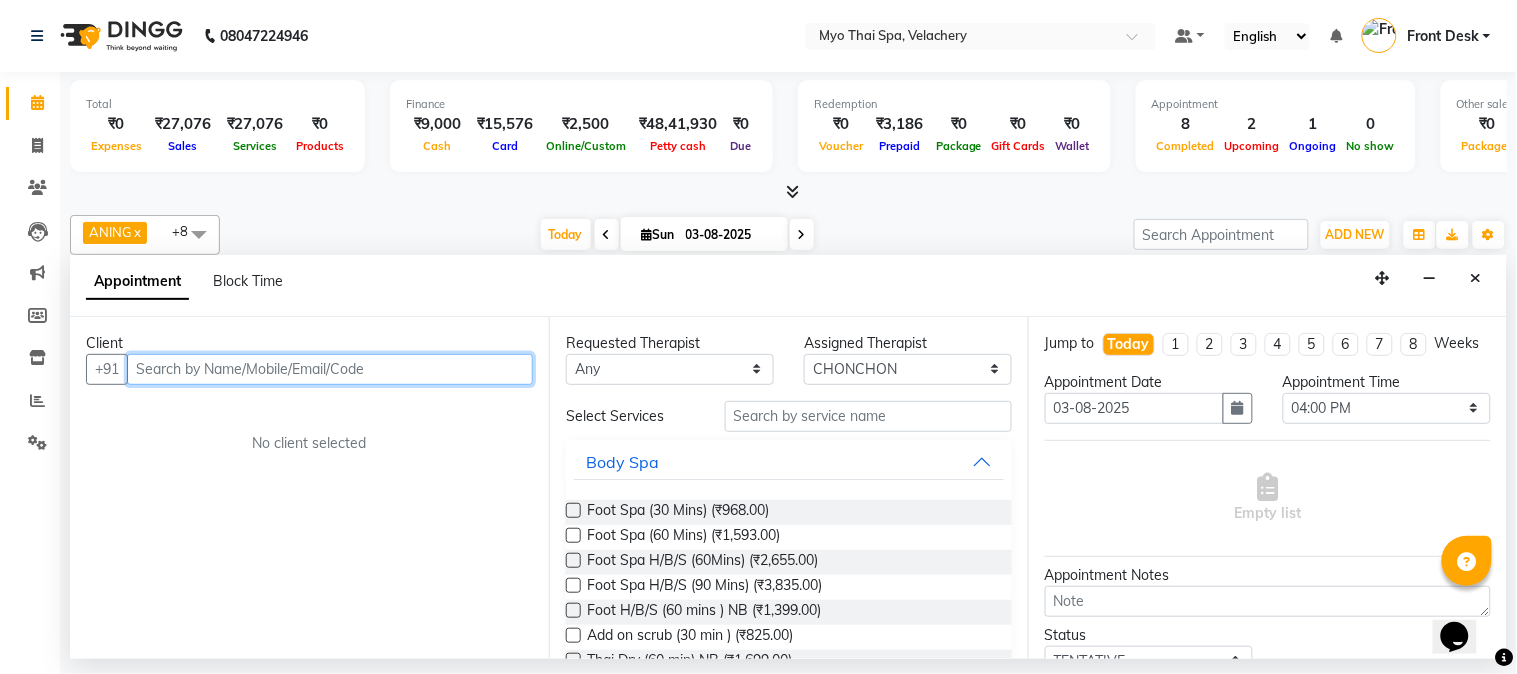 click at bounding box center (330, 369) 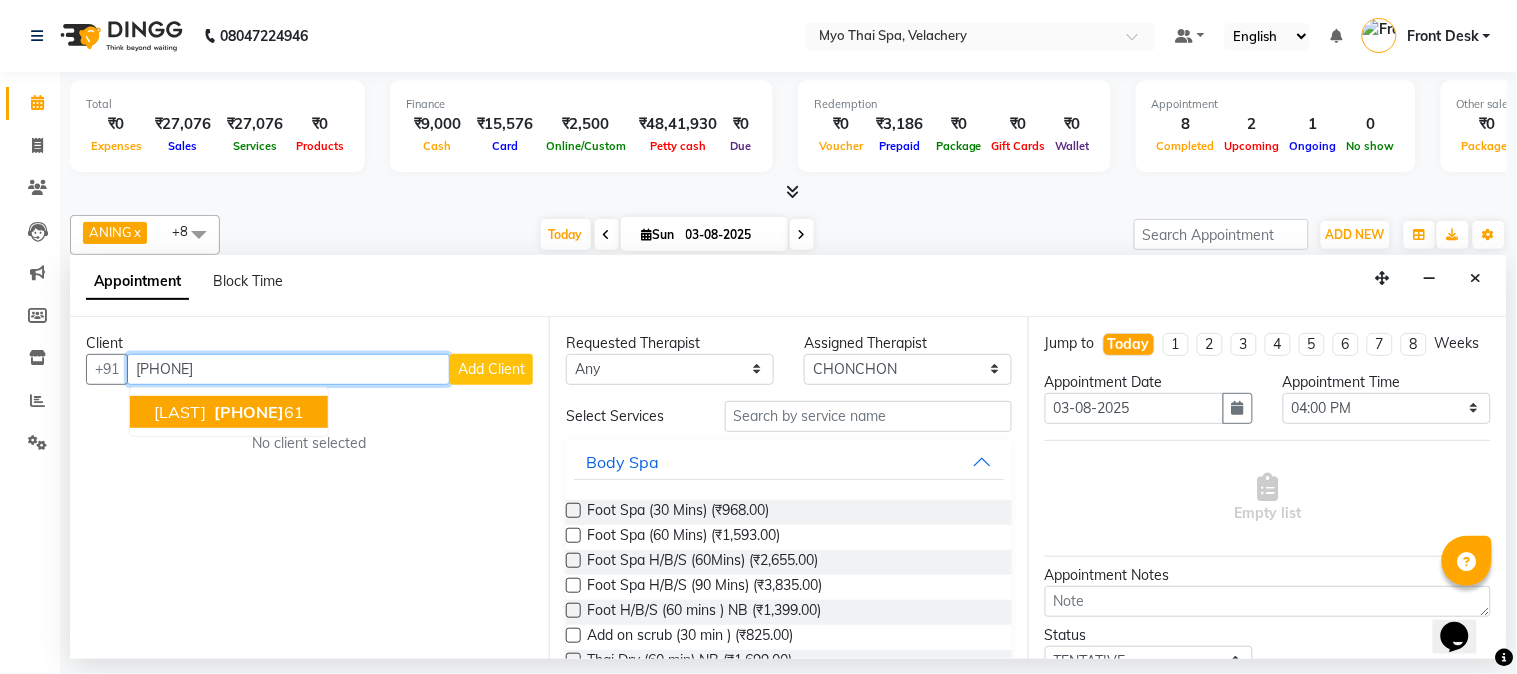 click on "[PHONE]" at bounding box center [249, 412] 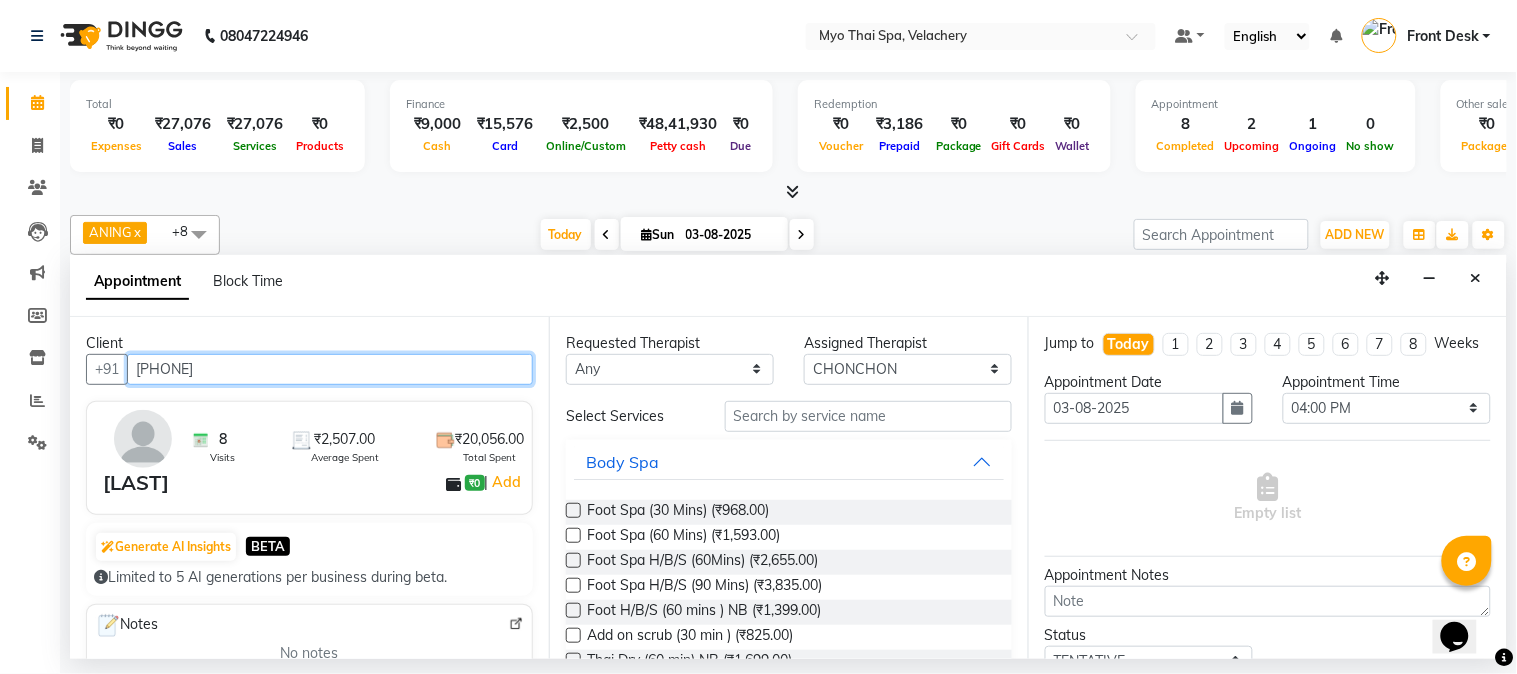 type on "[PHONE]" 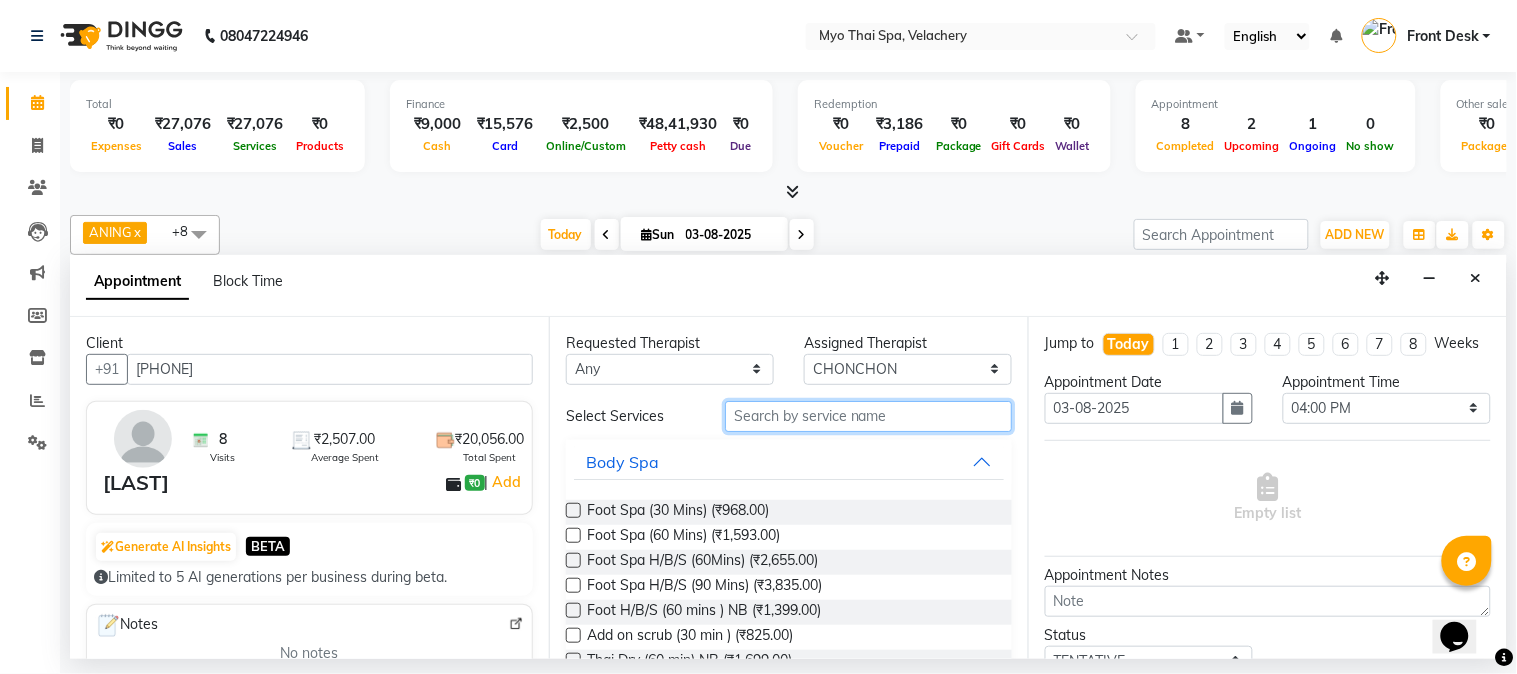 click at bounding box center (868, 416) 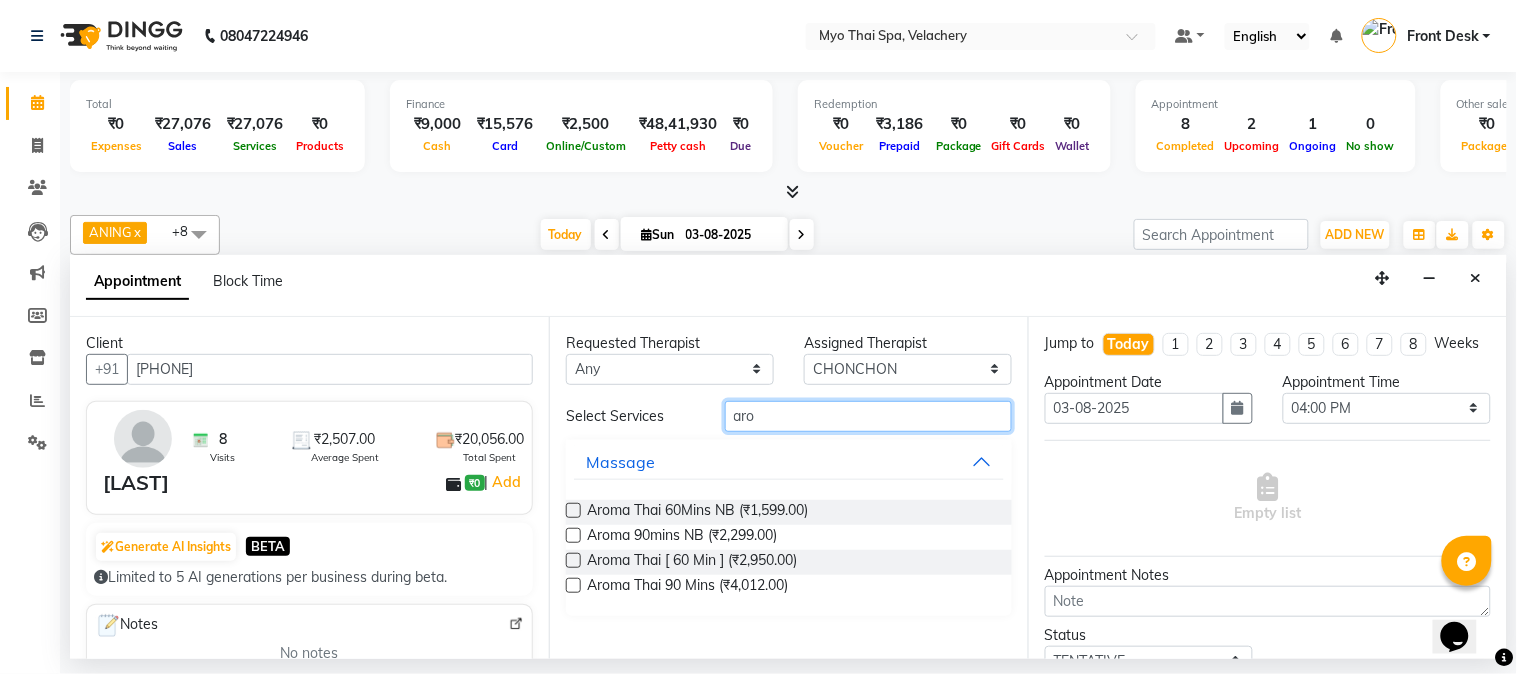 type on "aro" 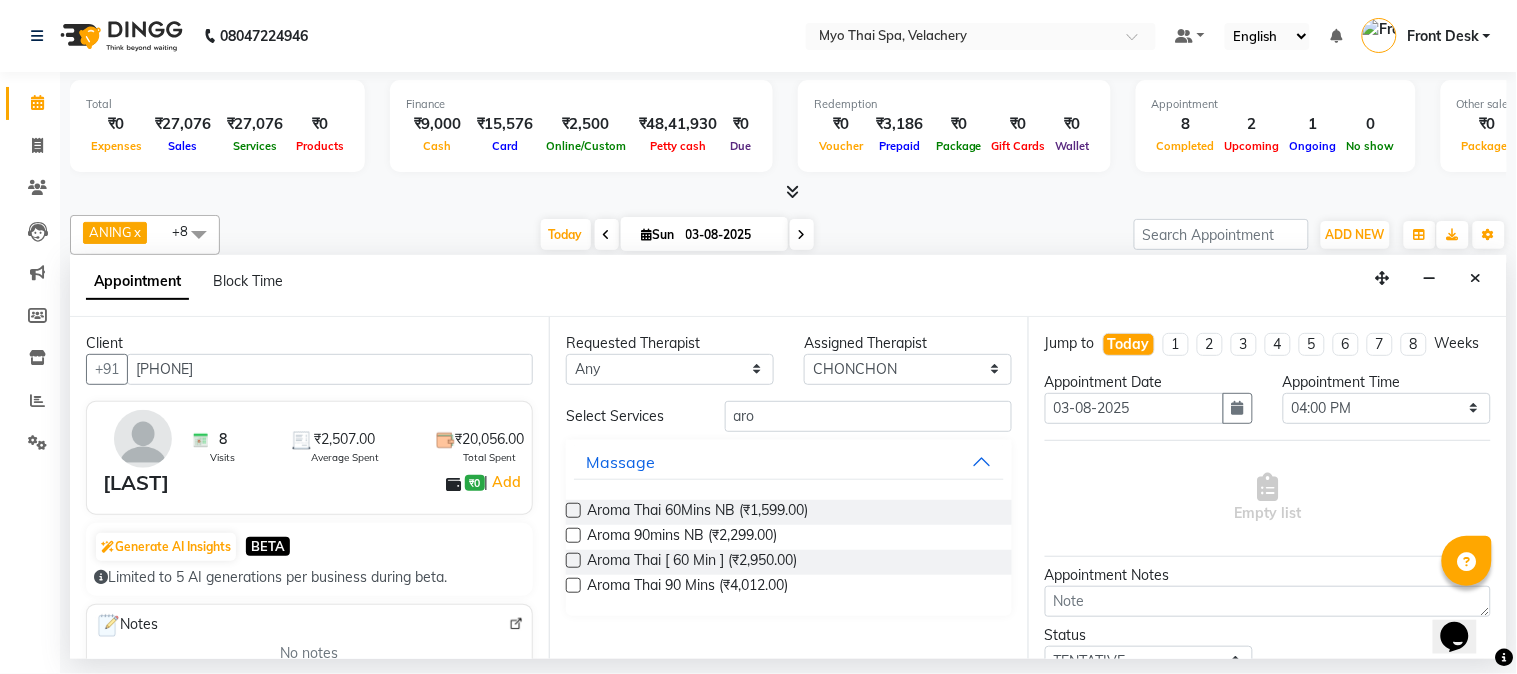 click at bounding box center (573, 535) 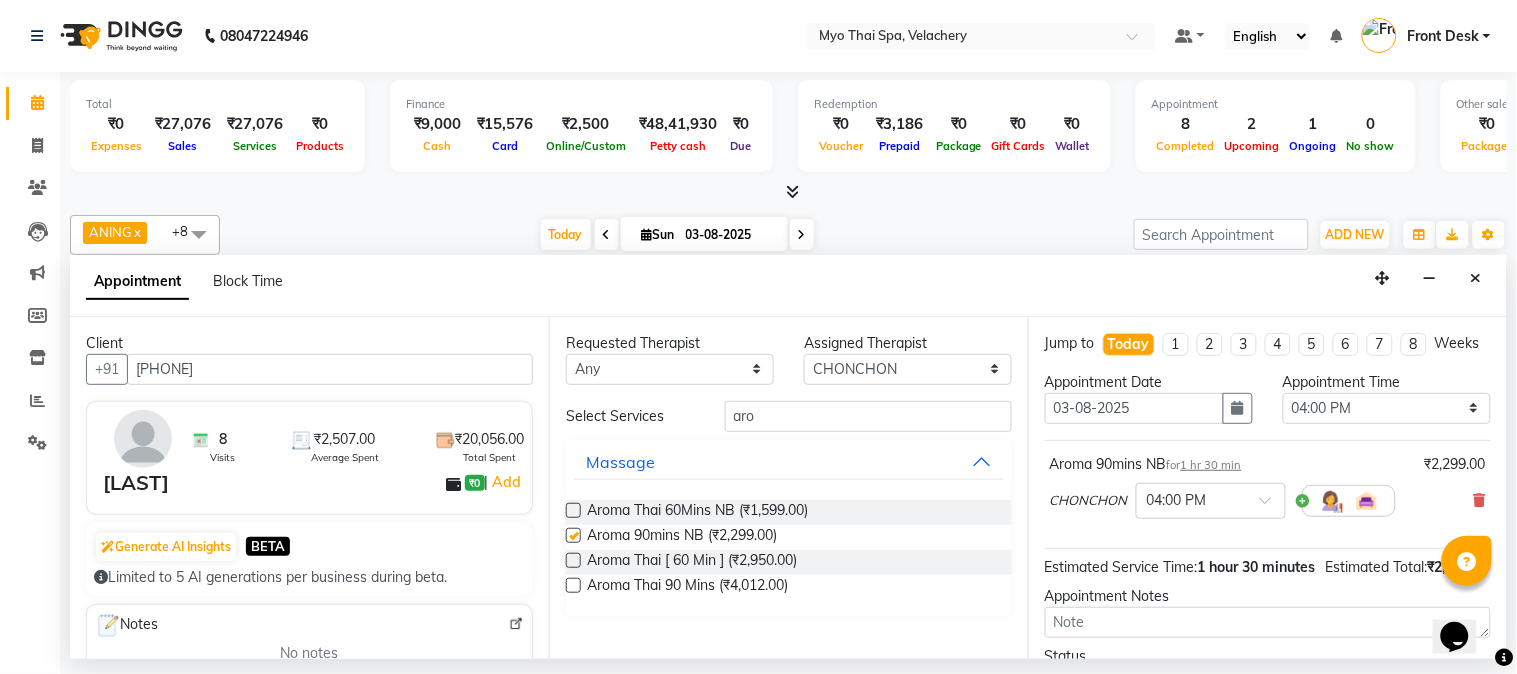 checkbox on "false" 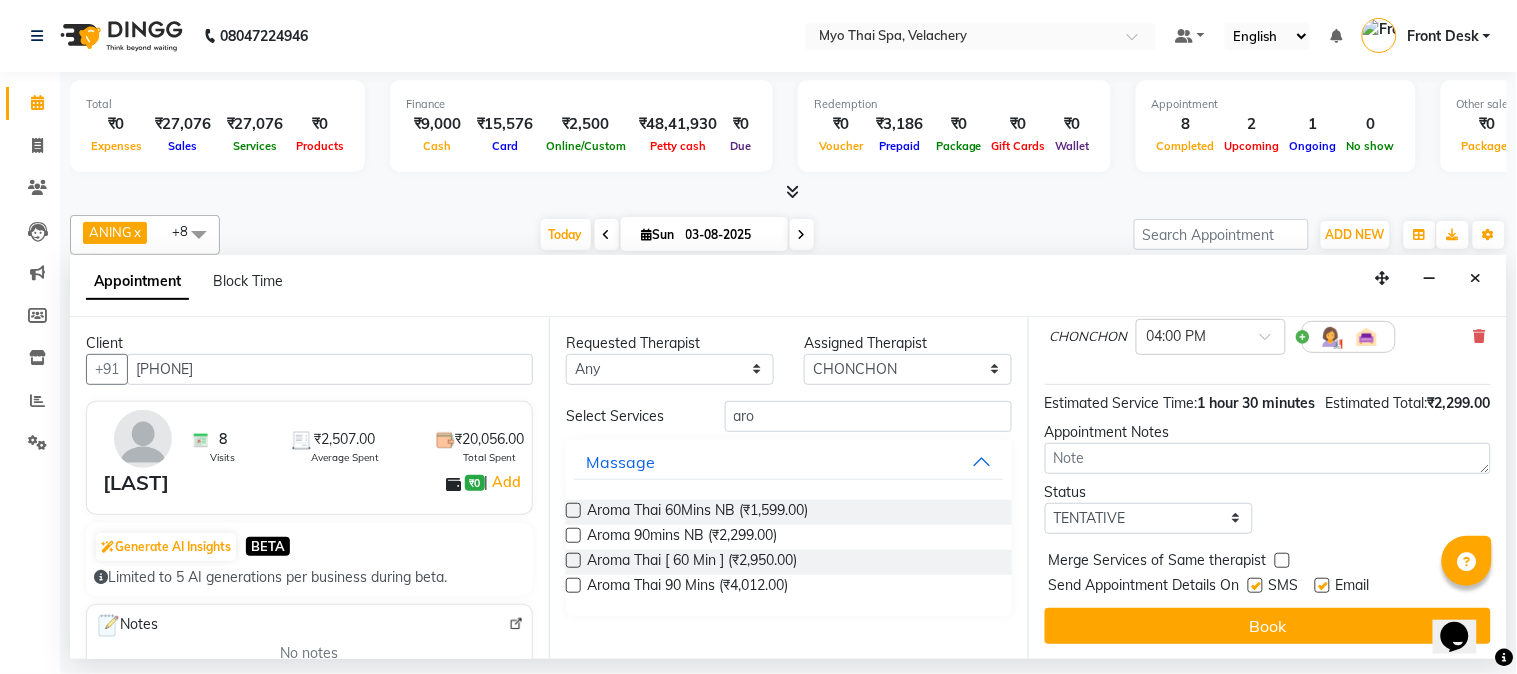 scroll, scrollTop: 204, scrollLeft: 0, axis: vertical 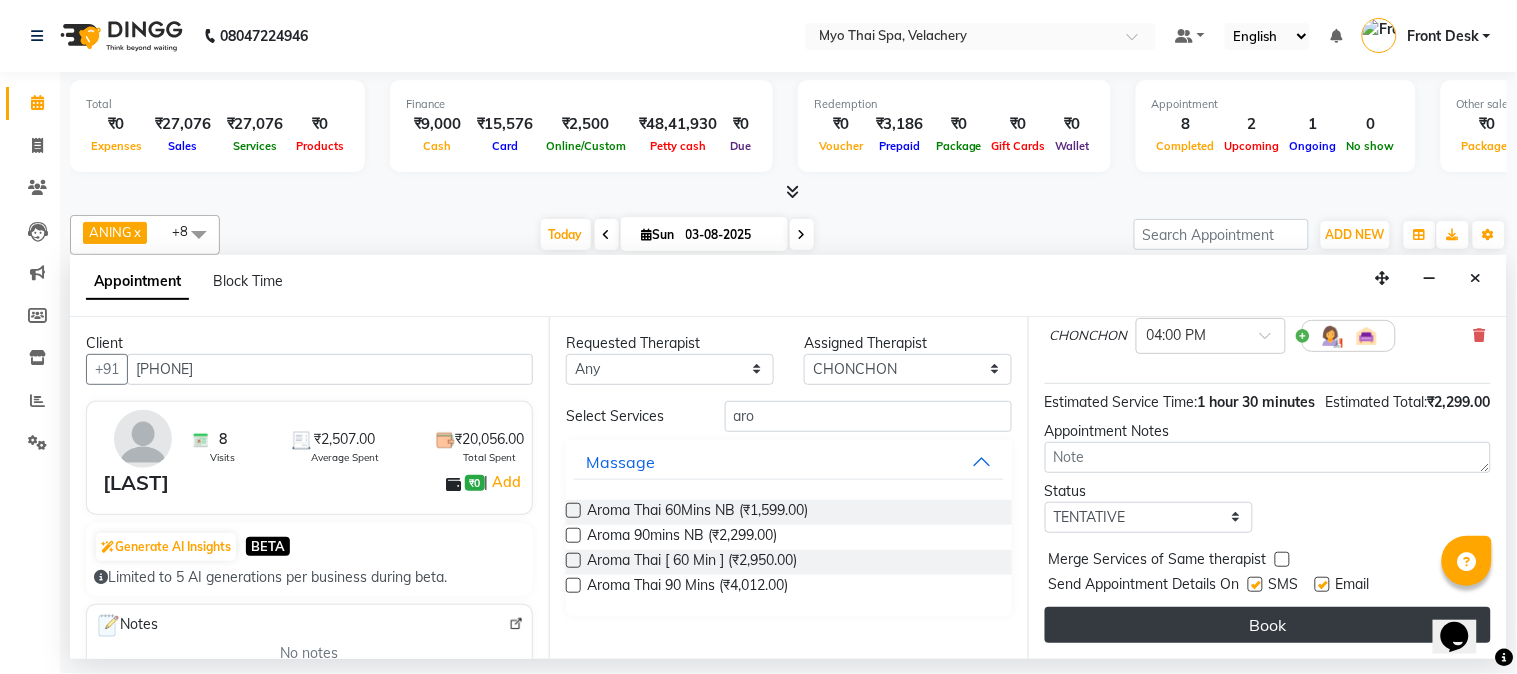 click on "Book" at bounding box center [1268, 625] 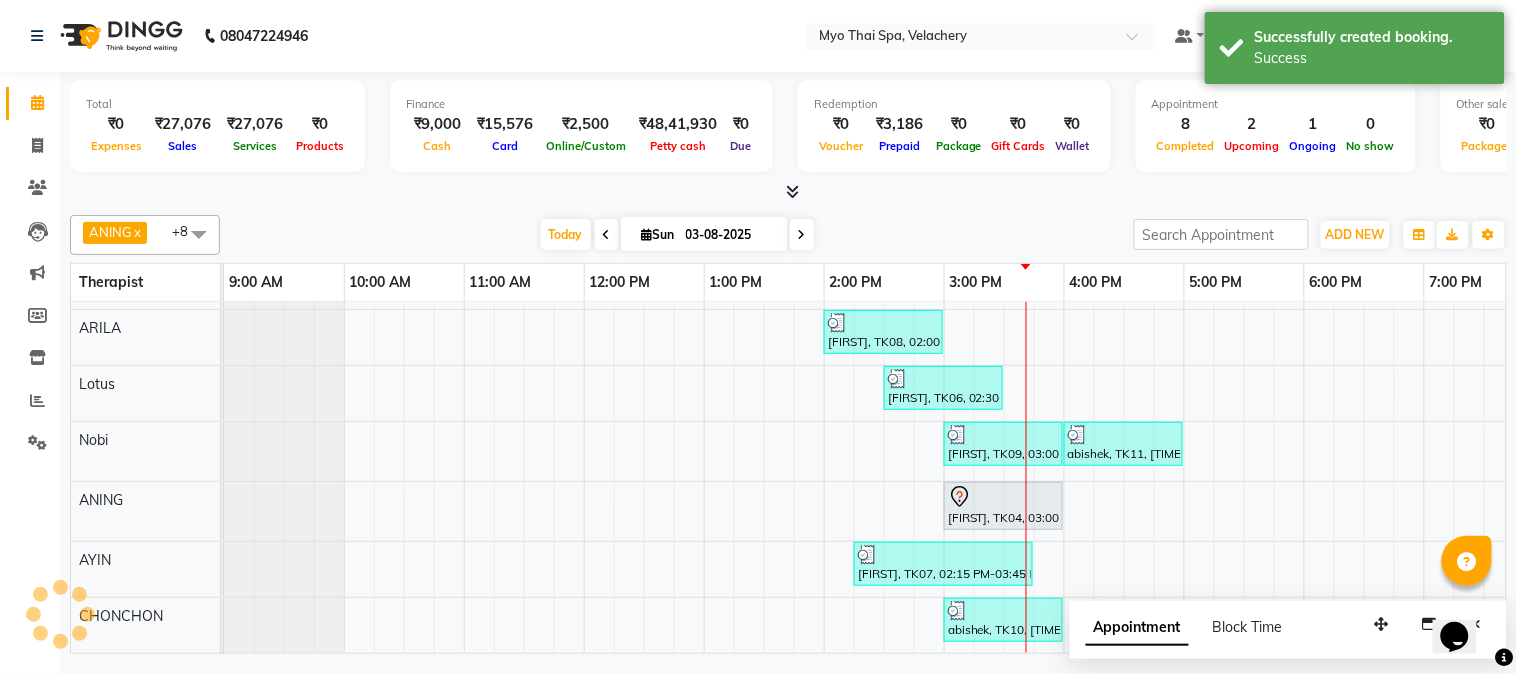 scroll, scrollTop: 157, scrollLeft: 0, axis: vertical 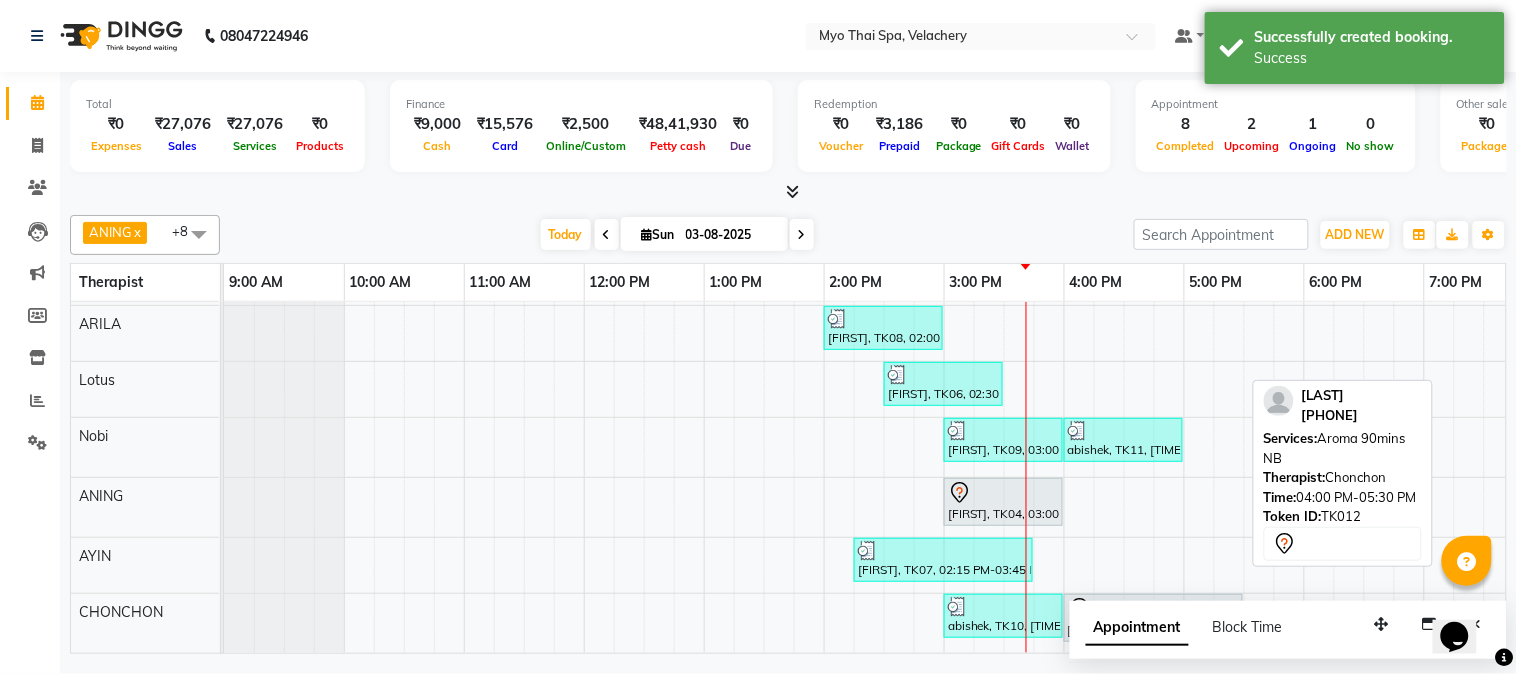 click at bounding box center [1153, 609] 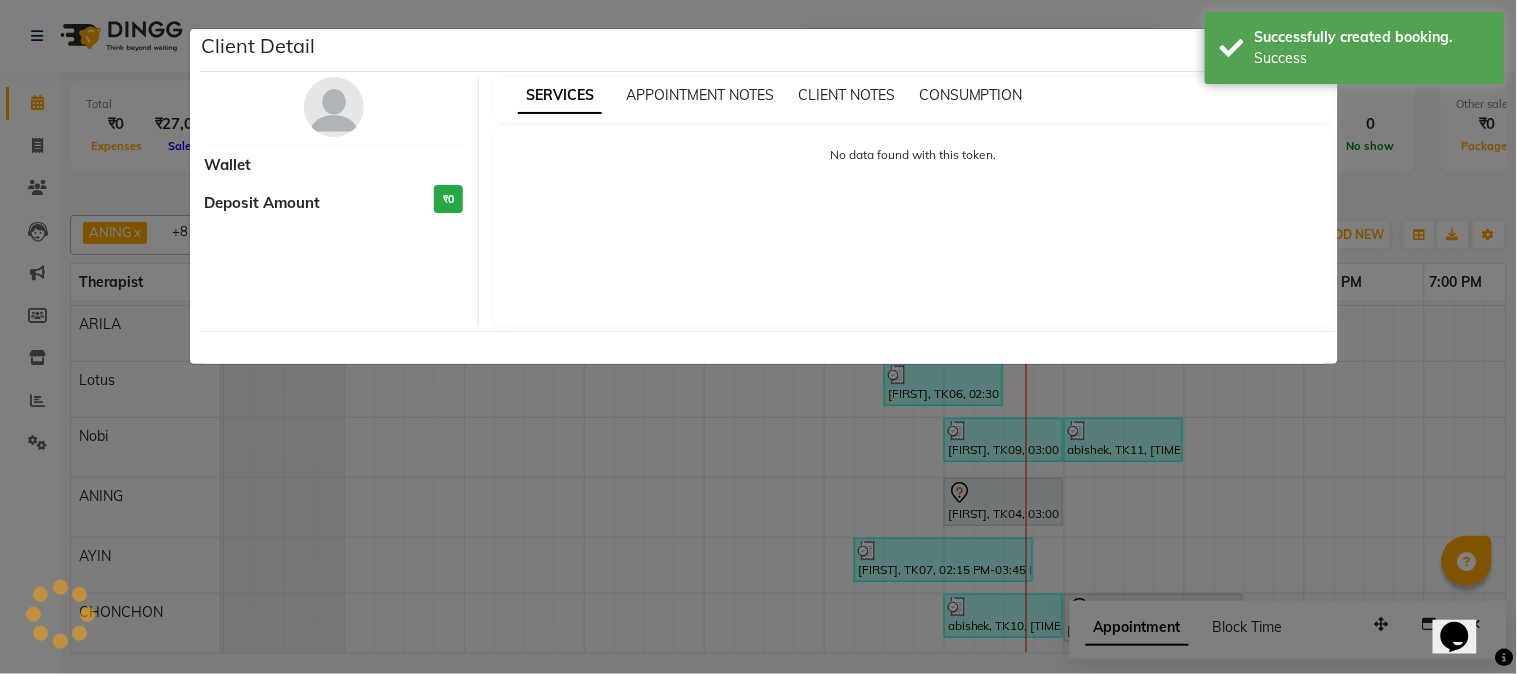 select on "7" 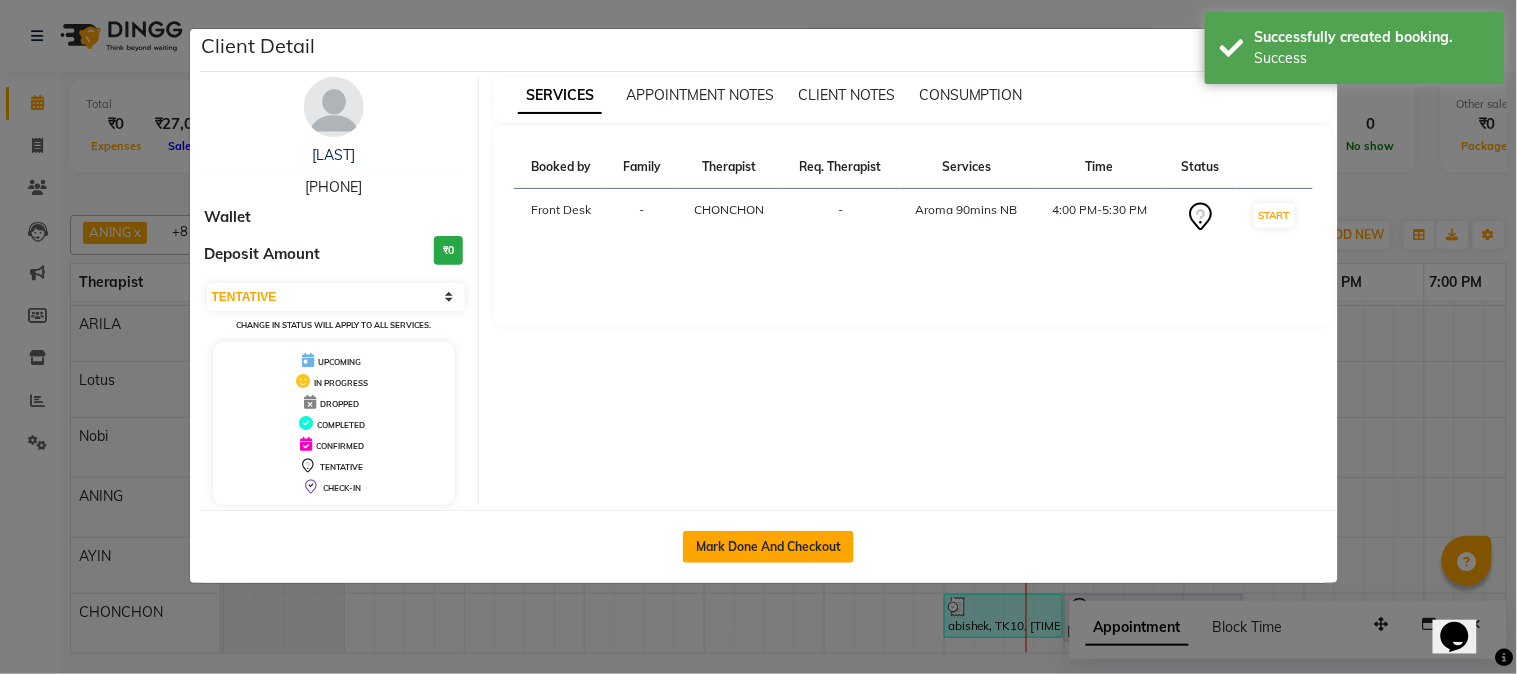 click on "Mark Done And Checkout" 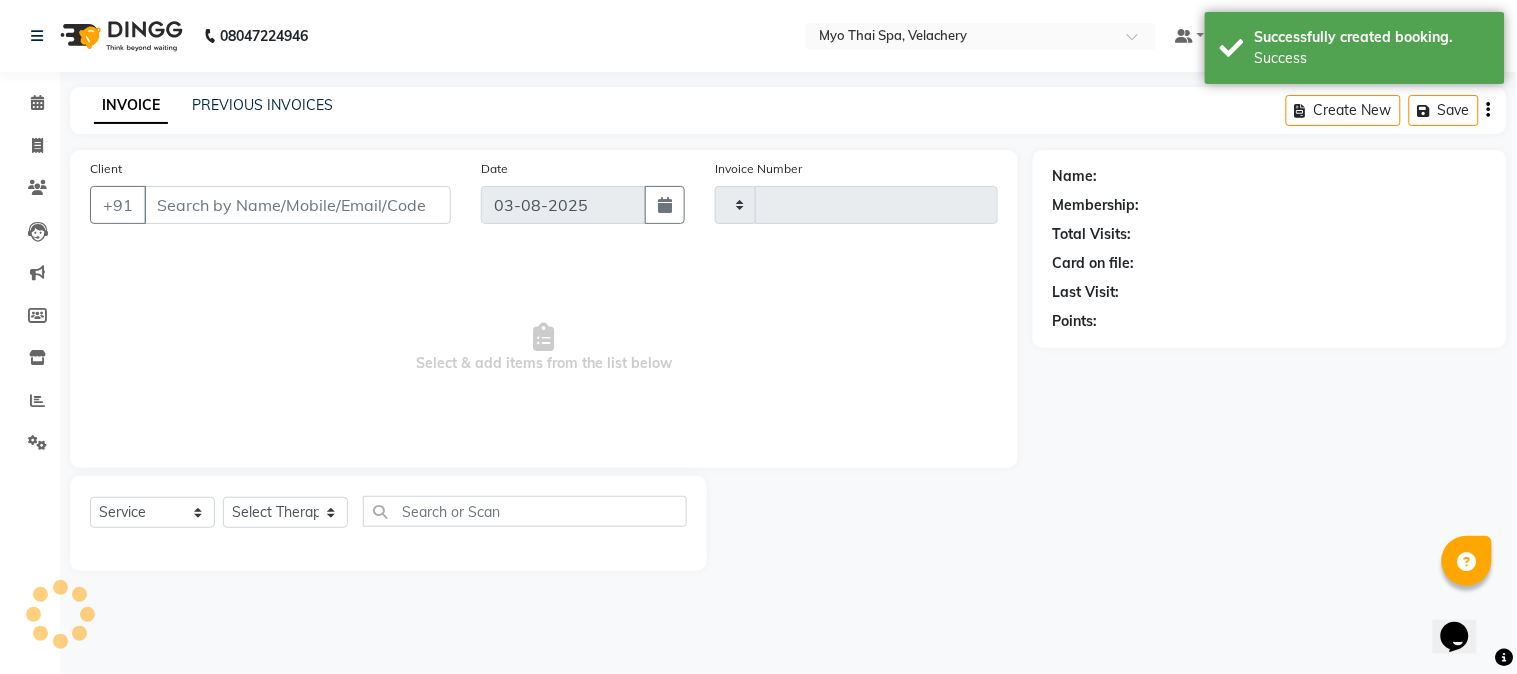 type on "1294" 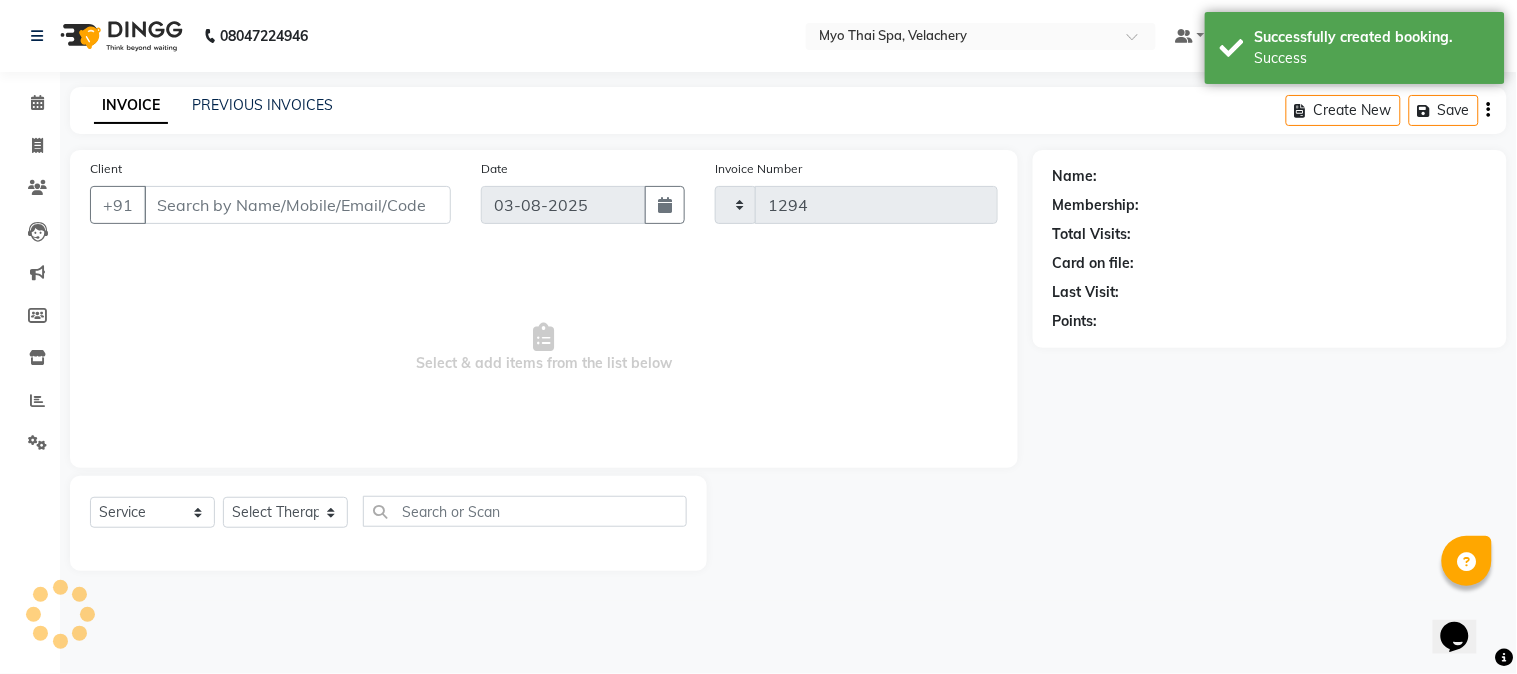 select on "5554" 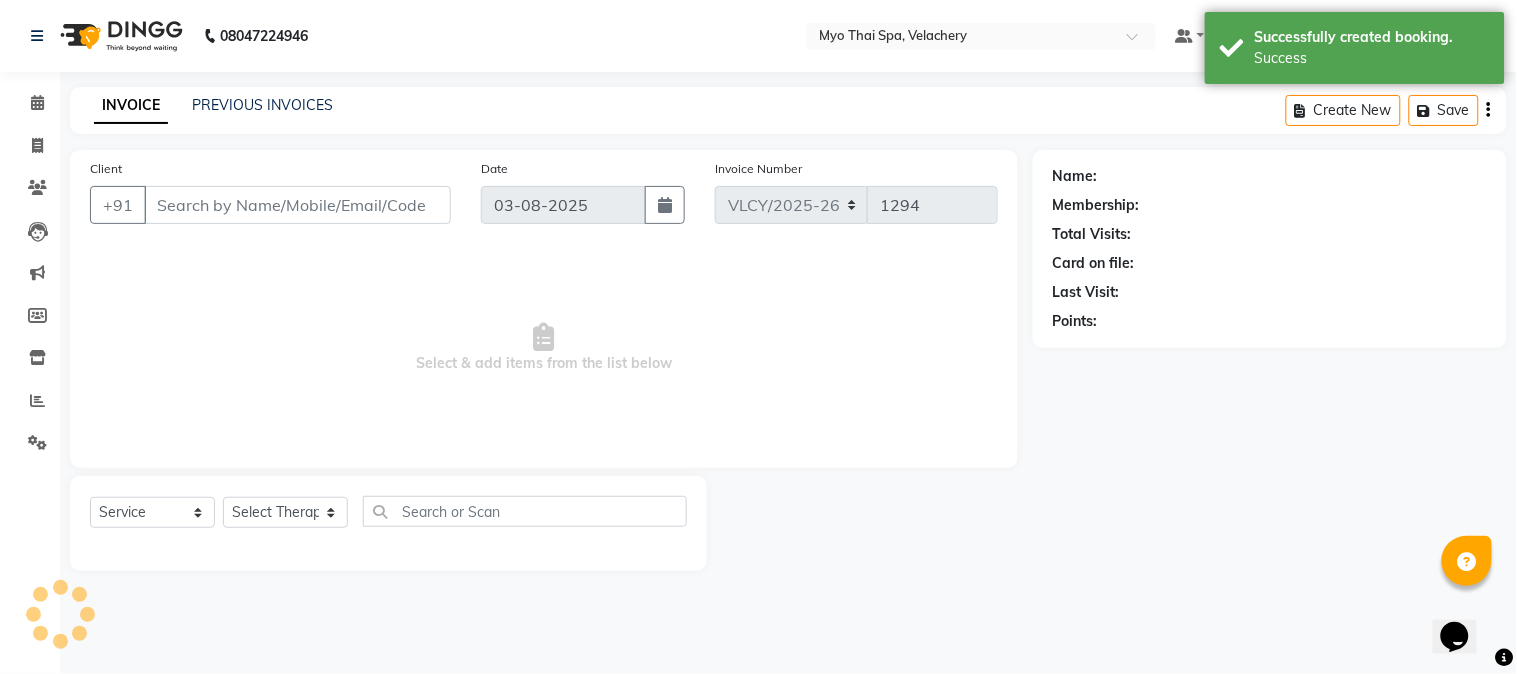 type on "[PHONE]" 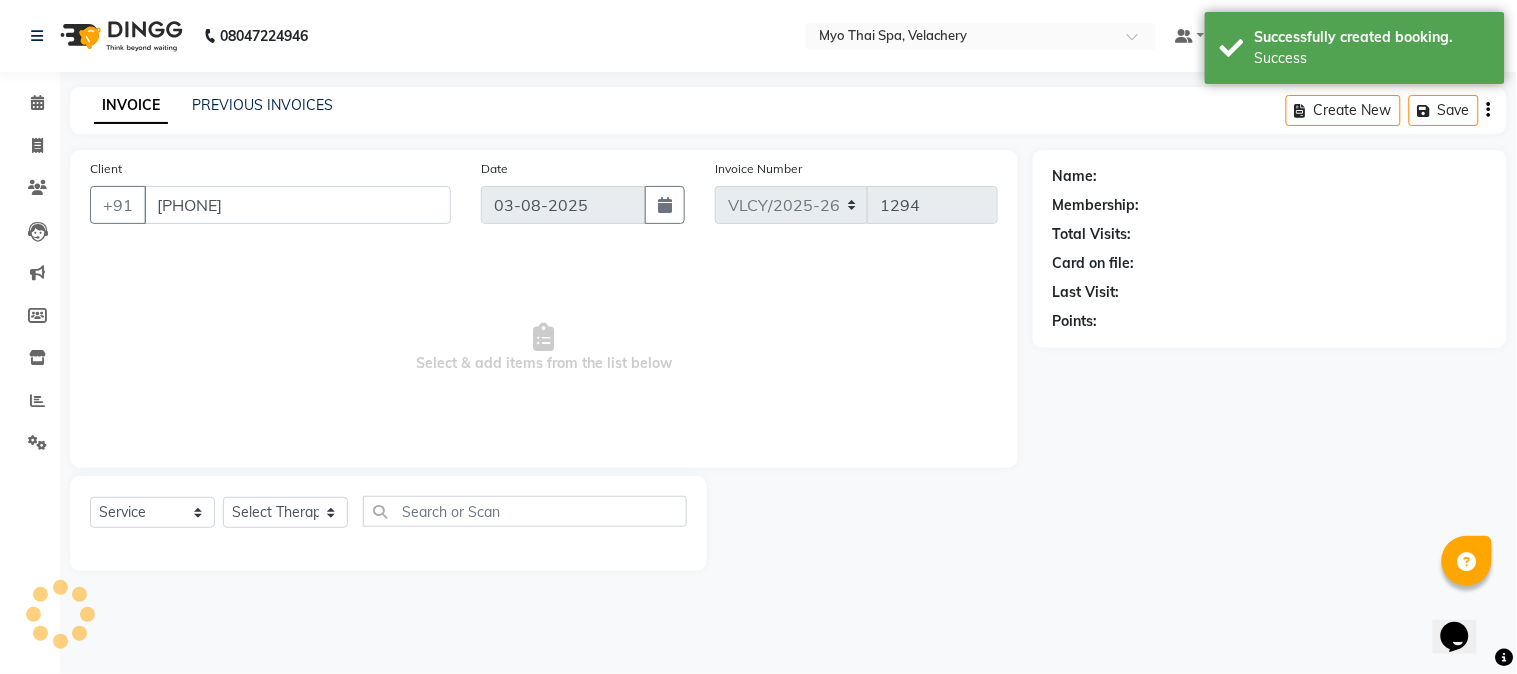 select on "84845" 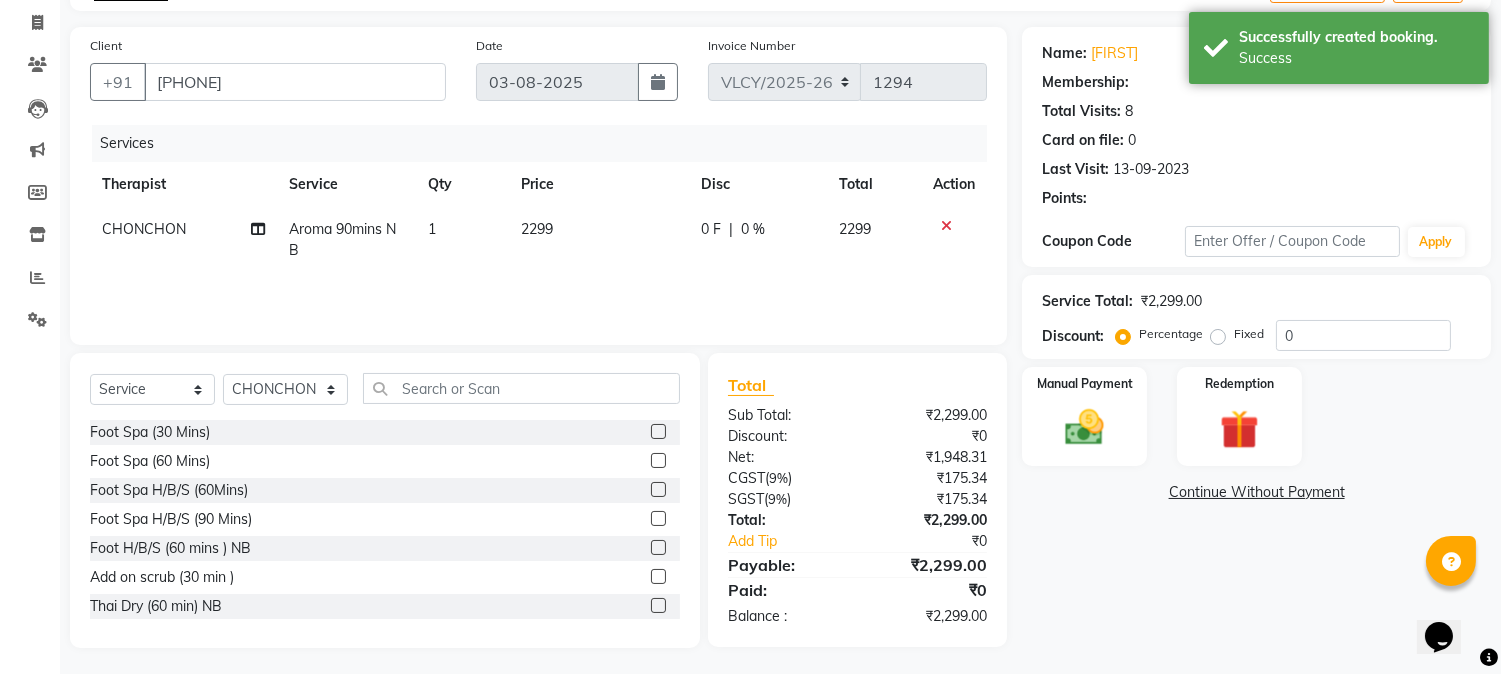 scroll, scrollTop: 126, scrollLeft: 0, axis: vertical 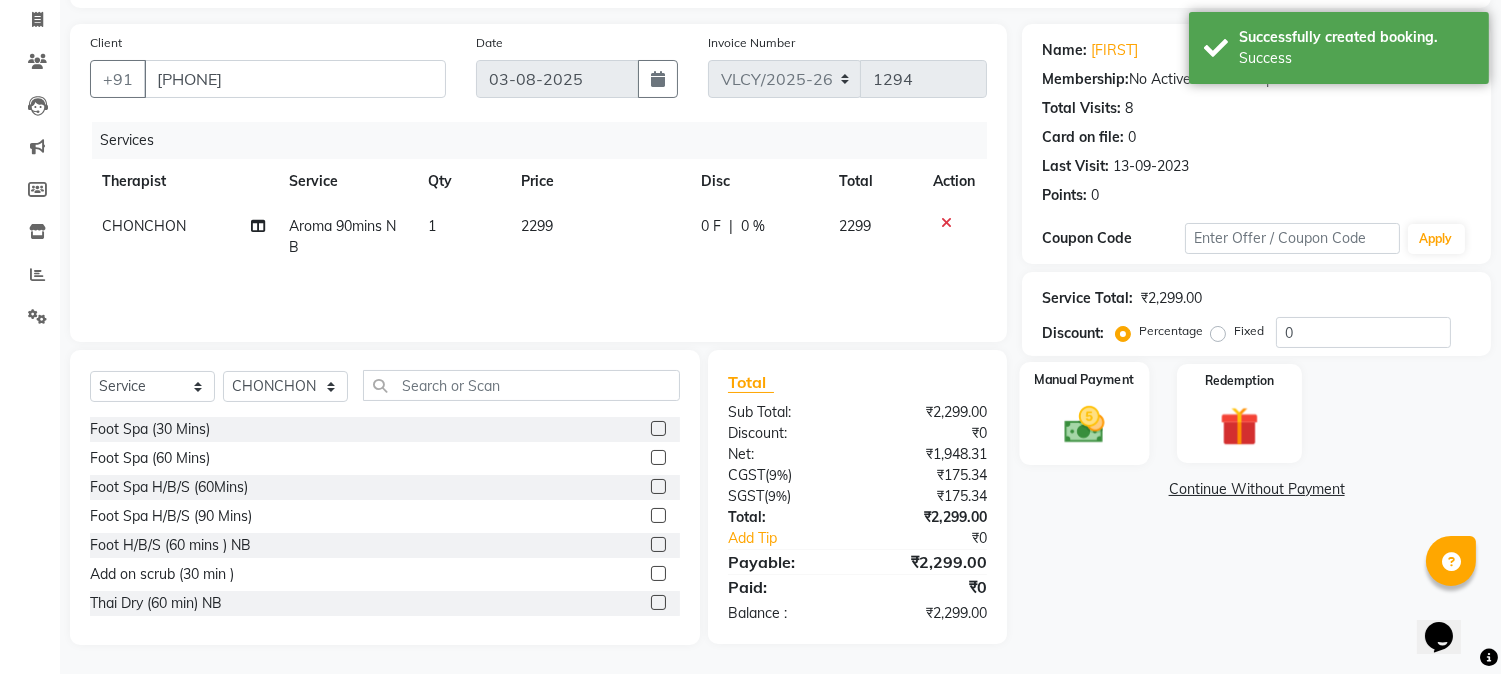 click 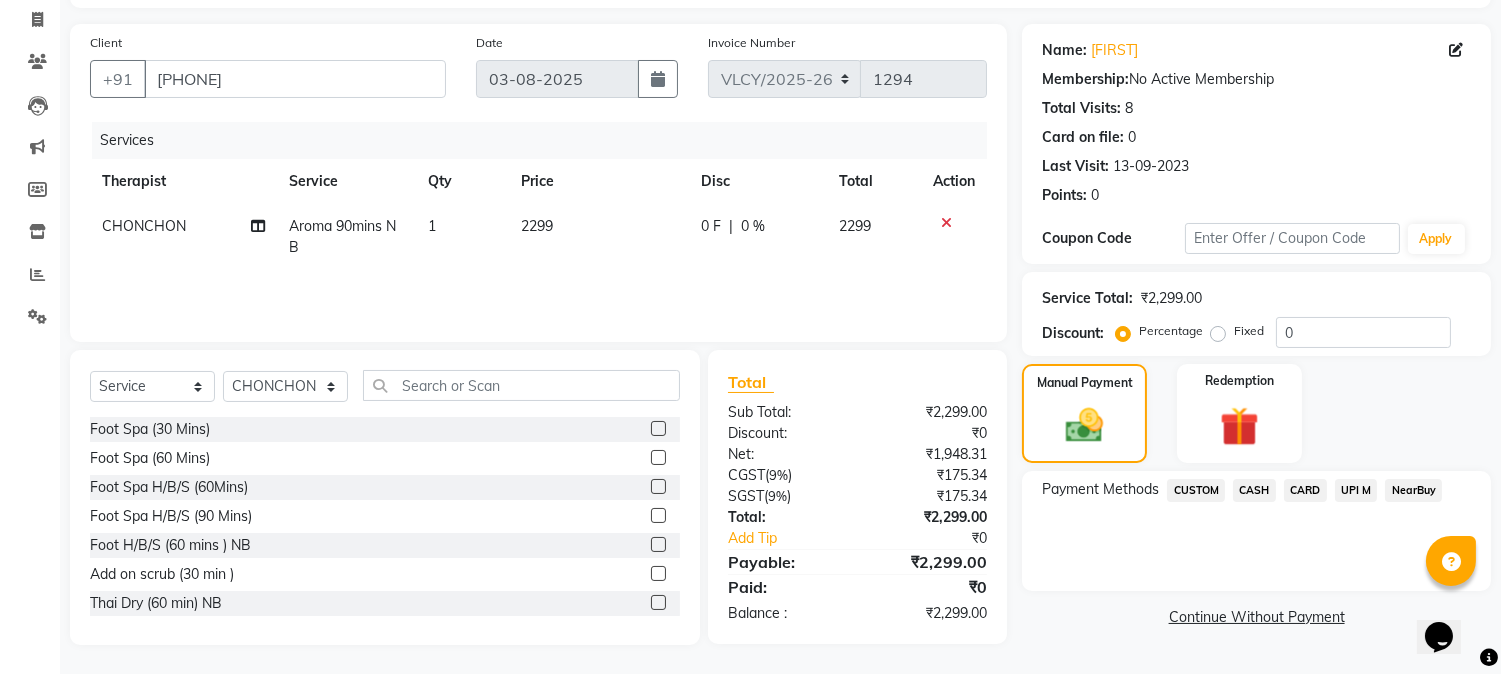 click on "NearBuy" 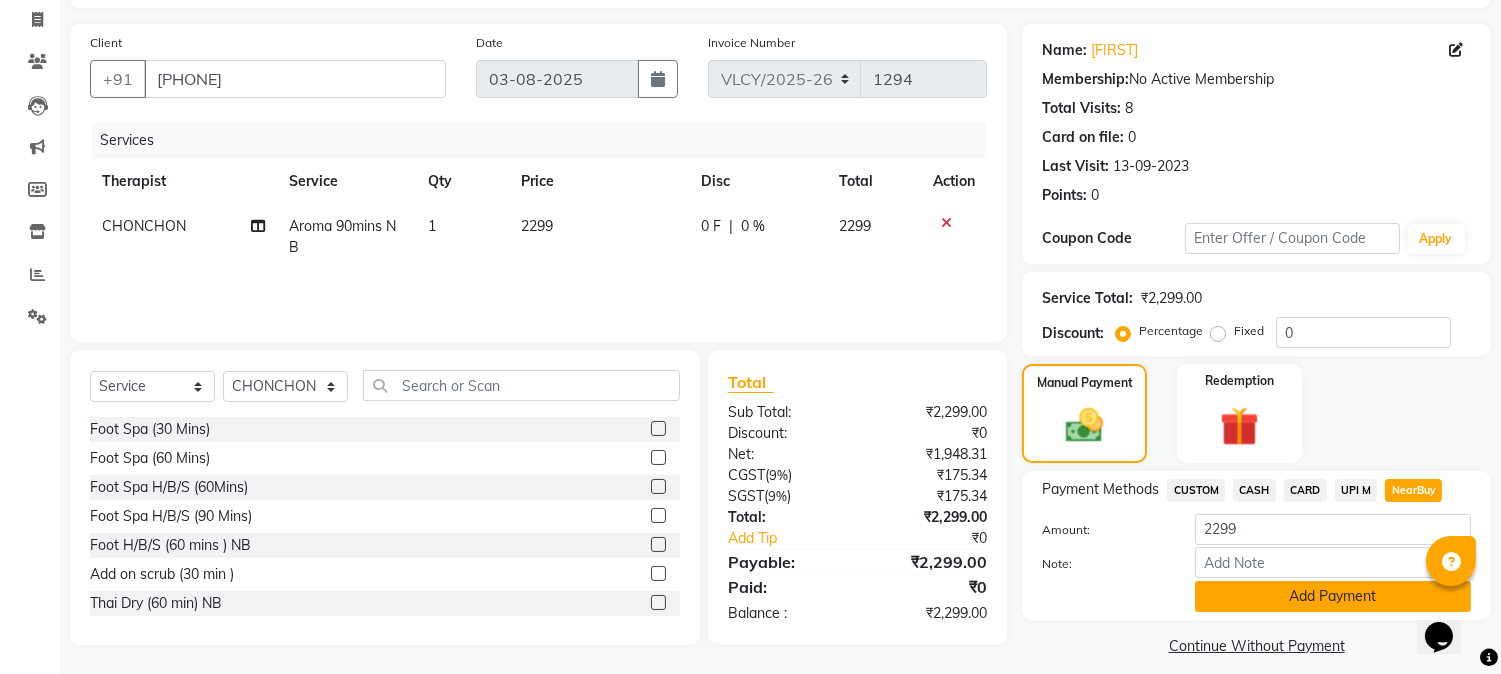 click on "Add Payment" 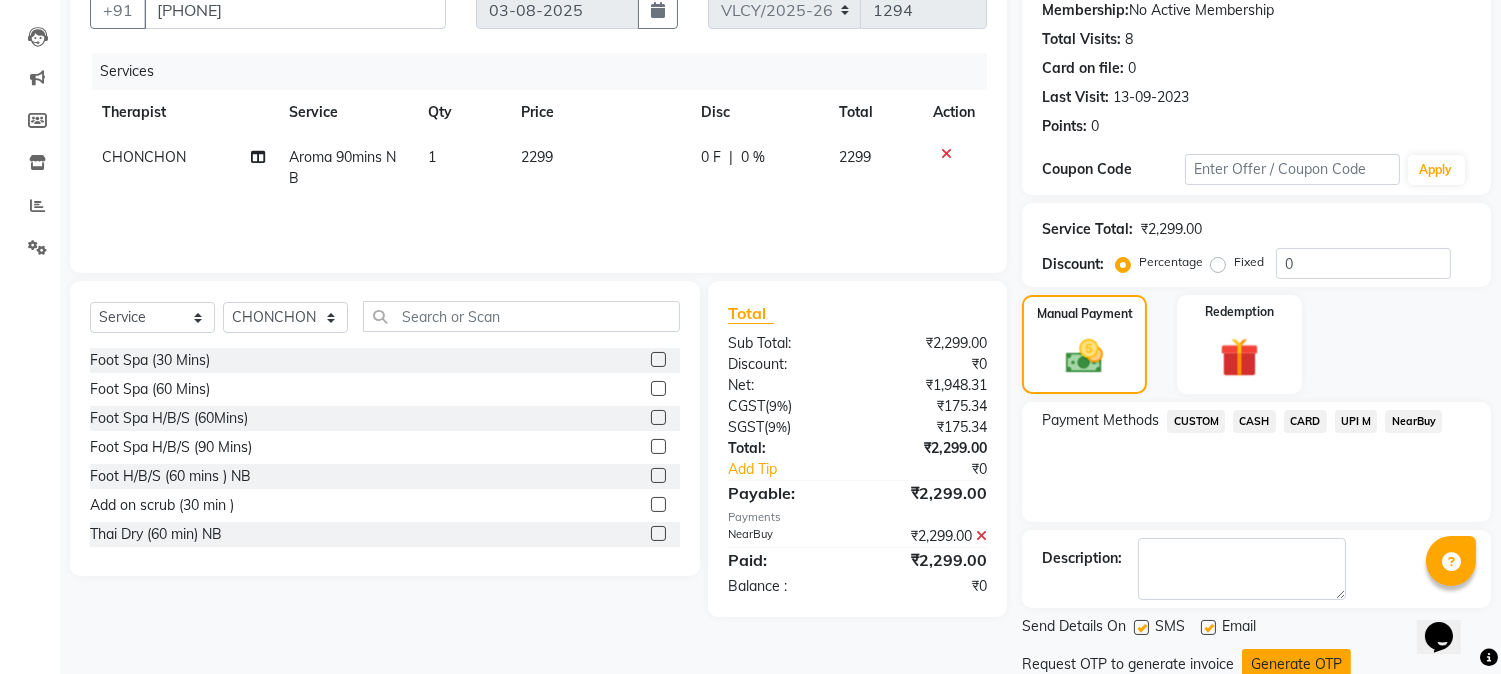 scroll, scrollTop: 222, scrollLeft: 0, axis: vertical 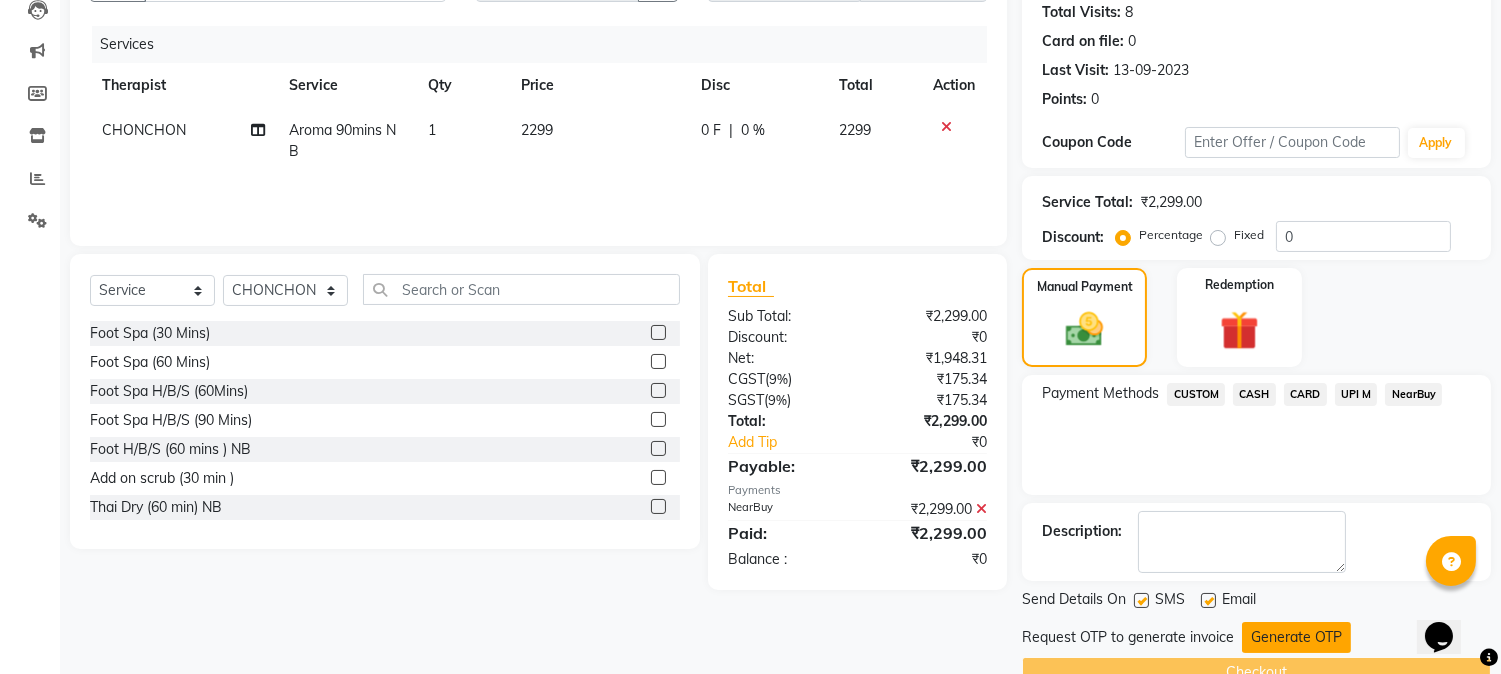 click on "Generate OTP" 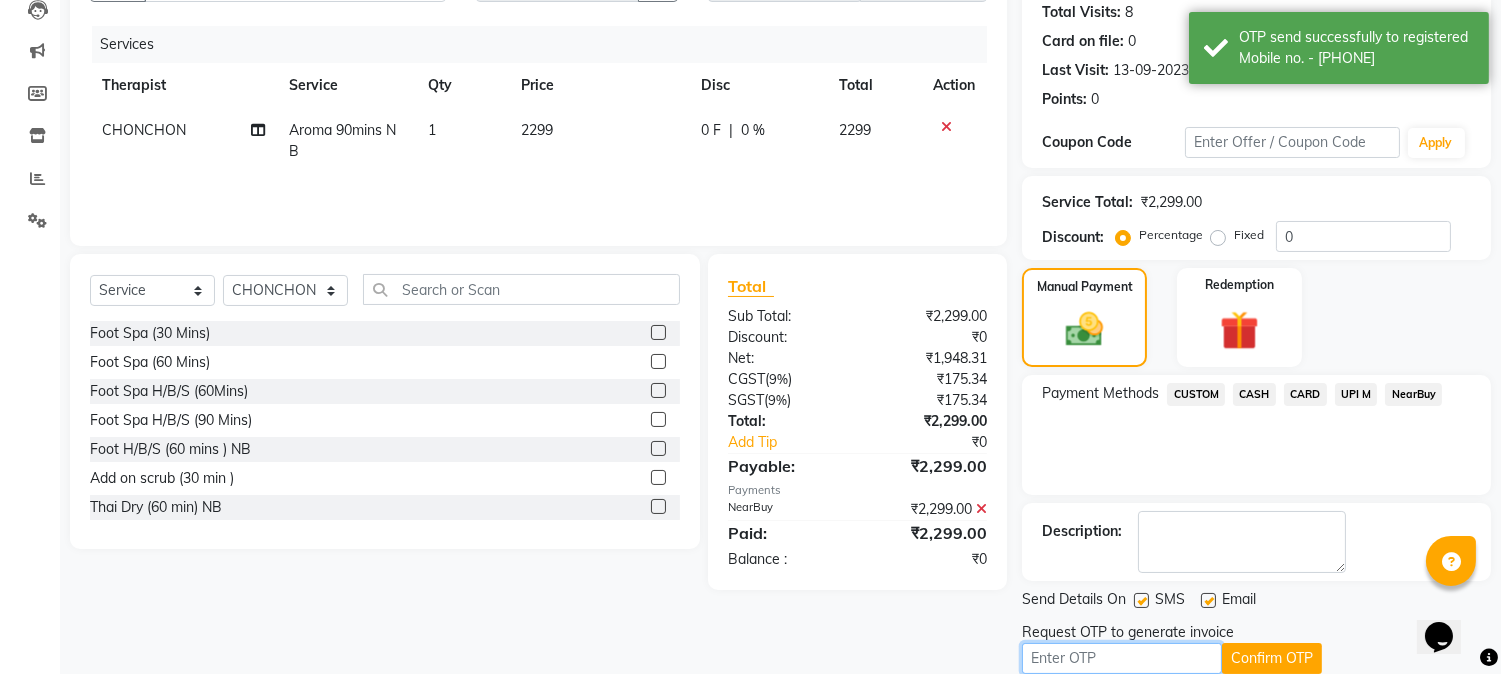 click at bounding box center [1122, 658] 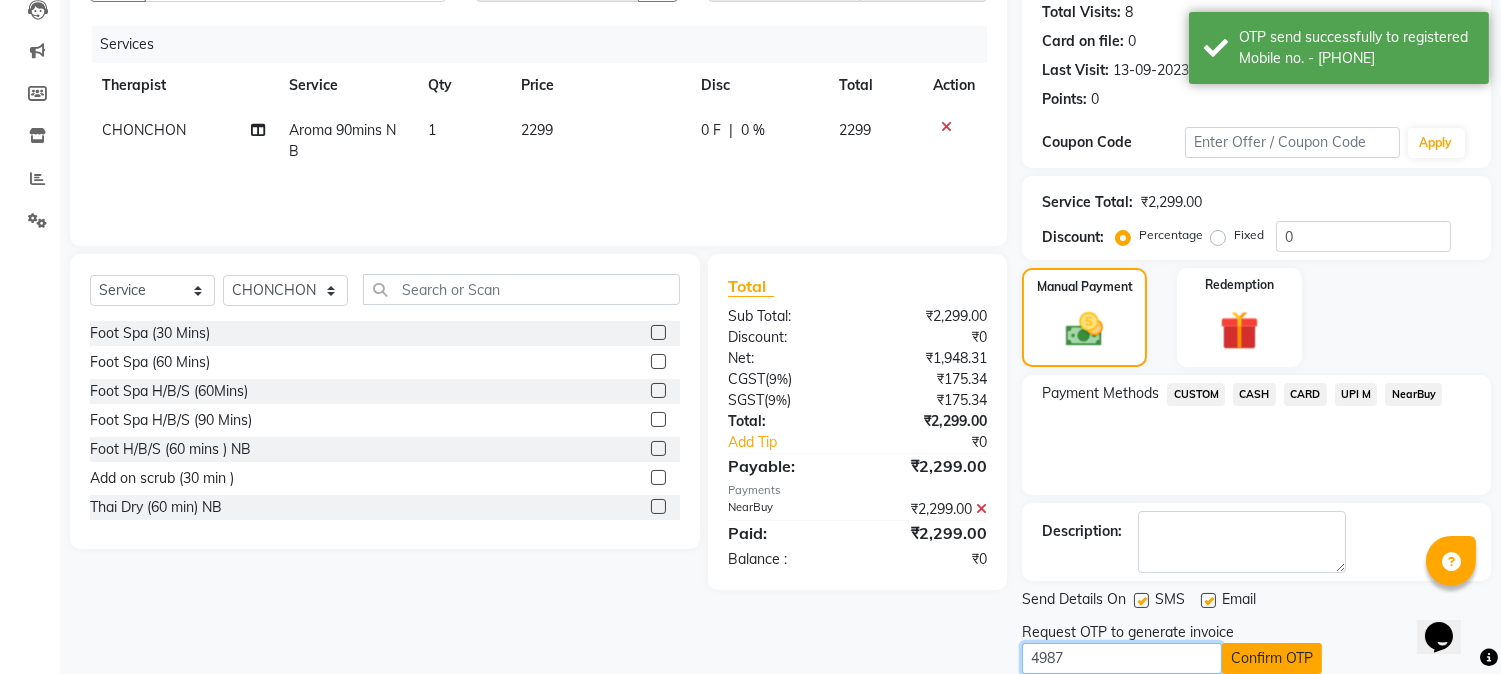 type on "4987" 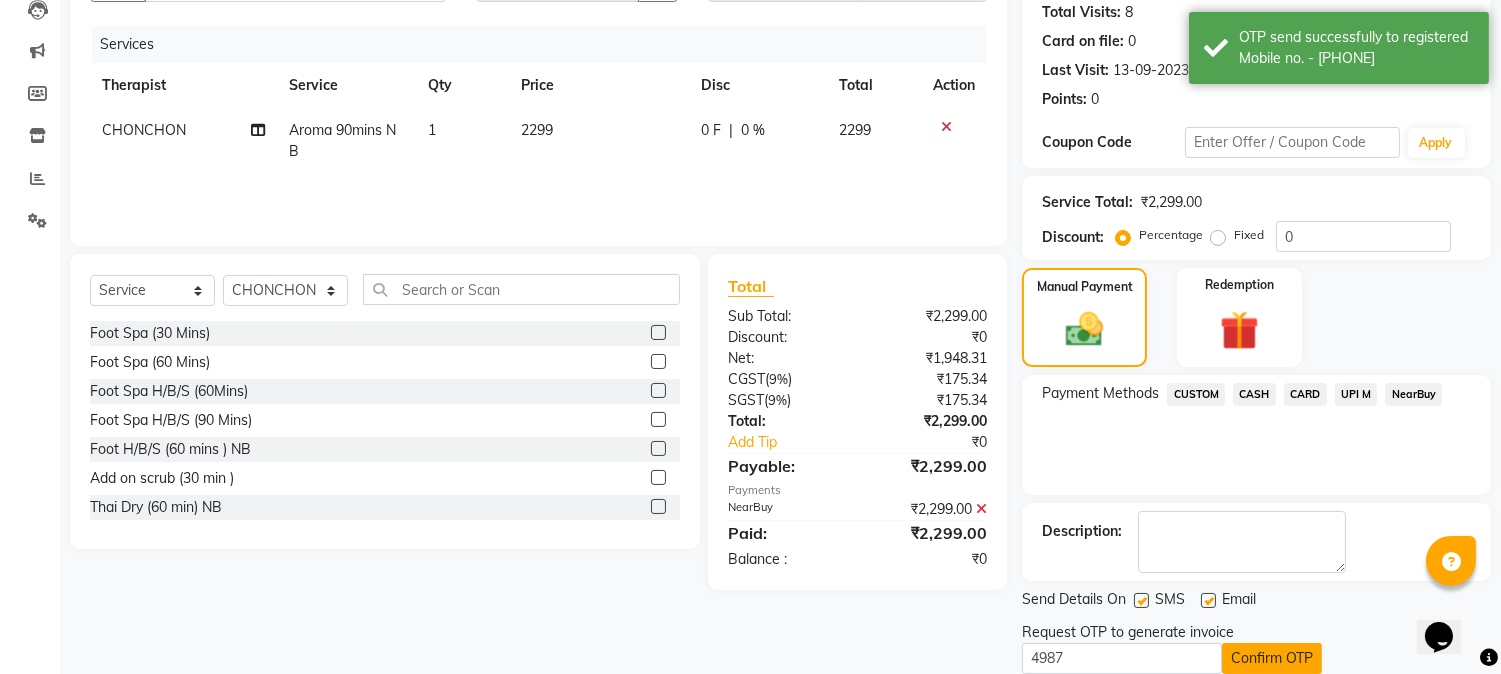 click on "Confirm OTP" 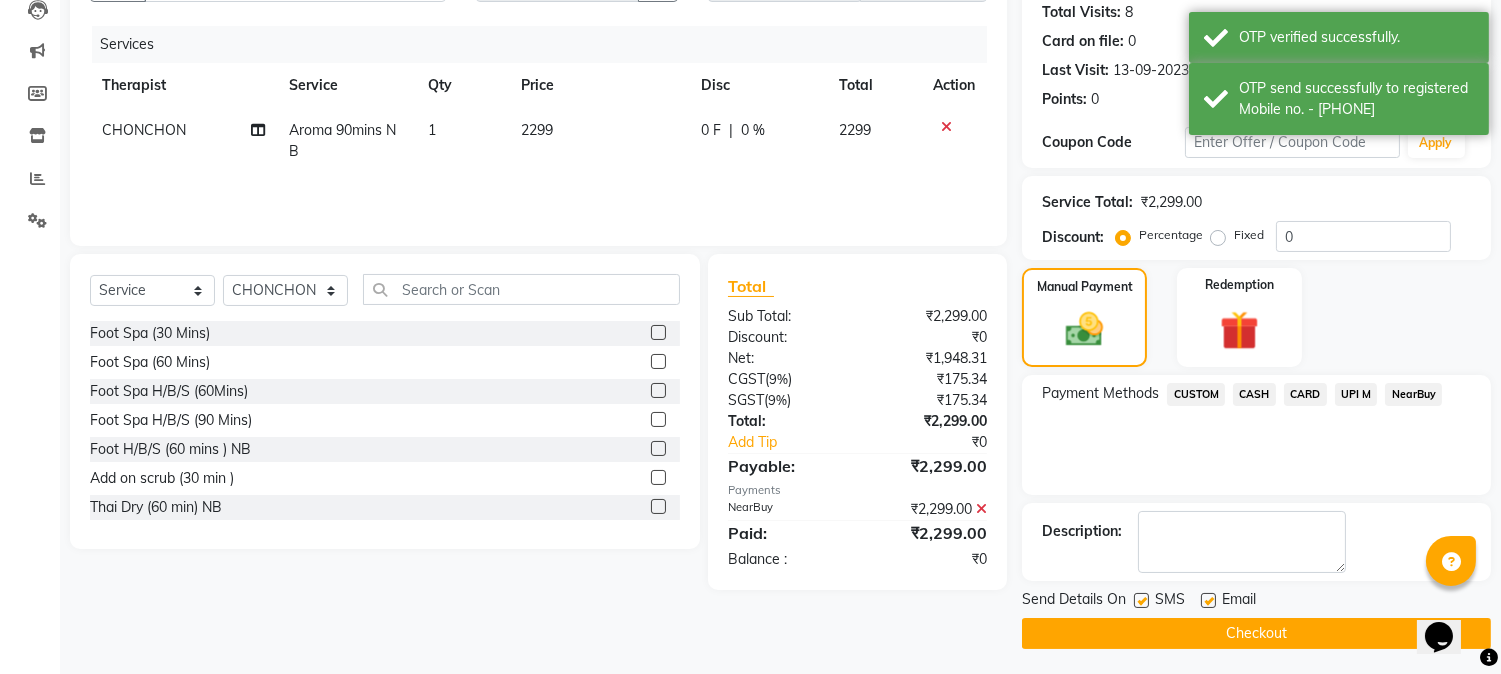 click on "Checkout" 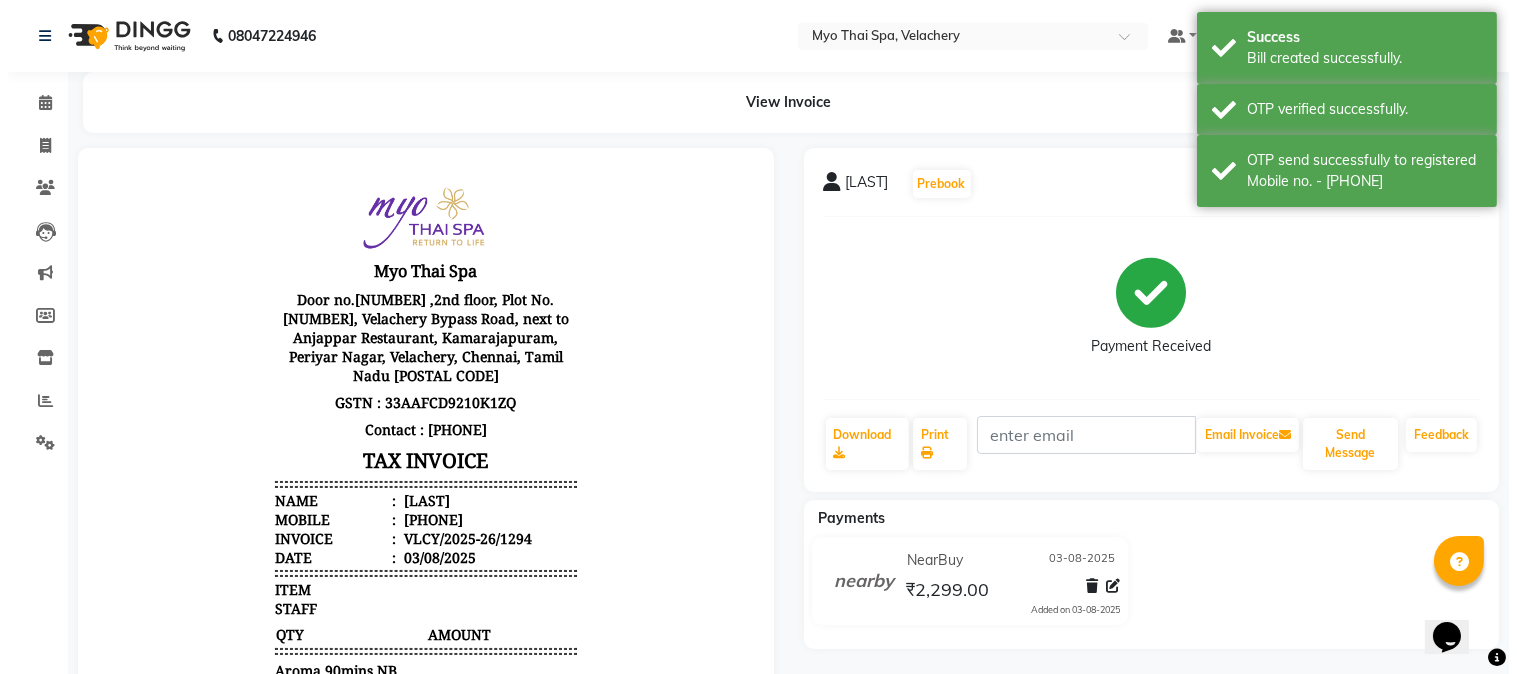 scroll, scrollTop: 0, scrollLeft: 0, axis: both 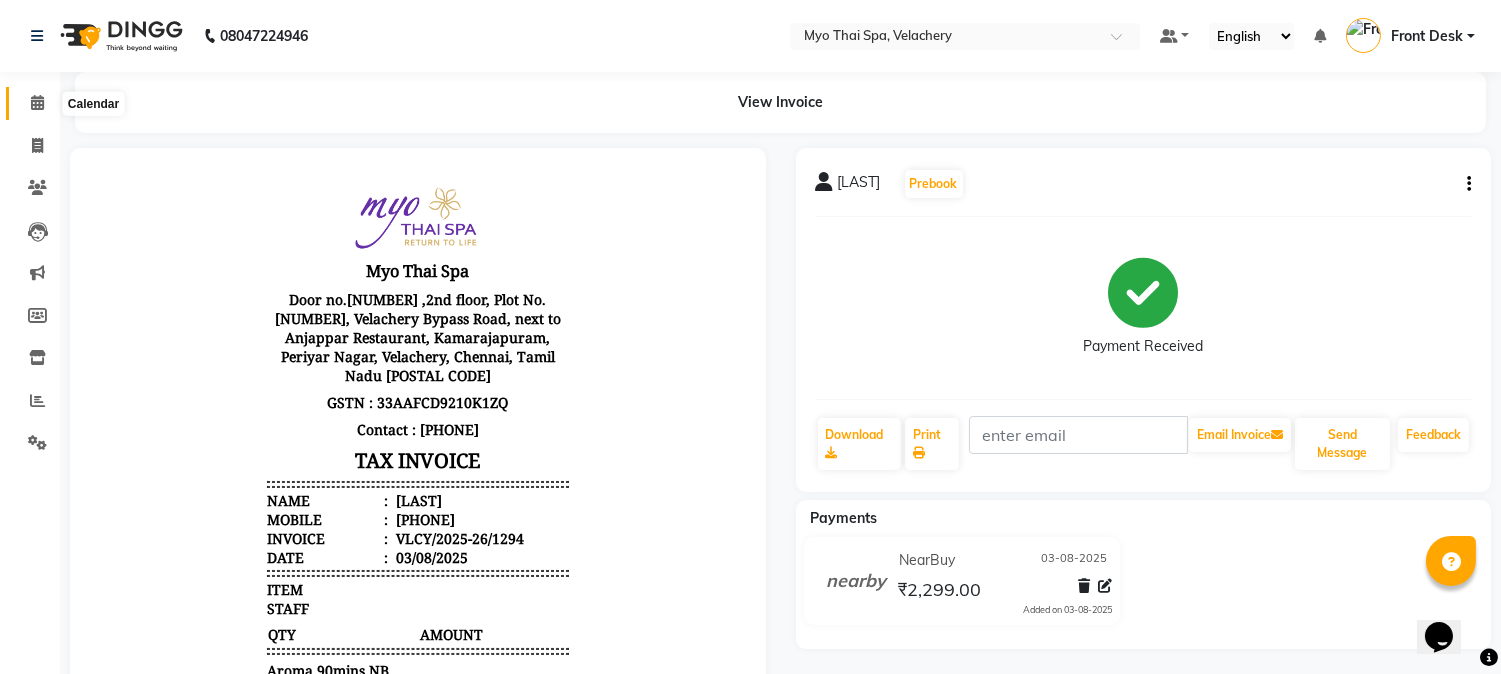 click 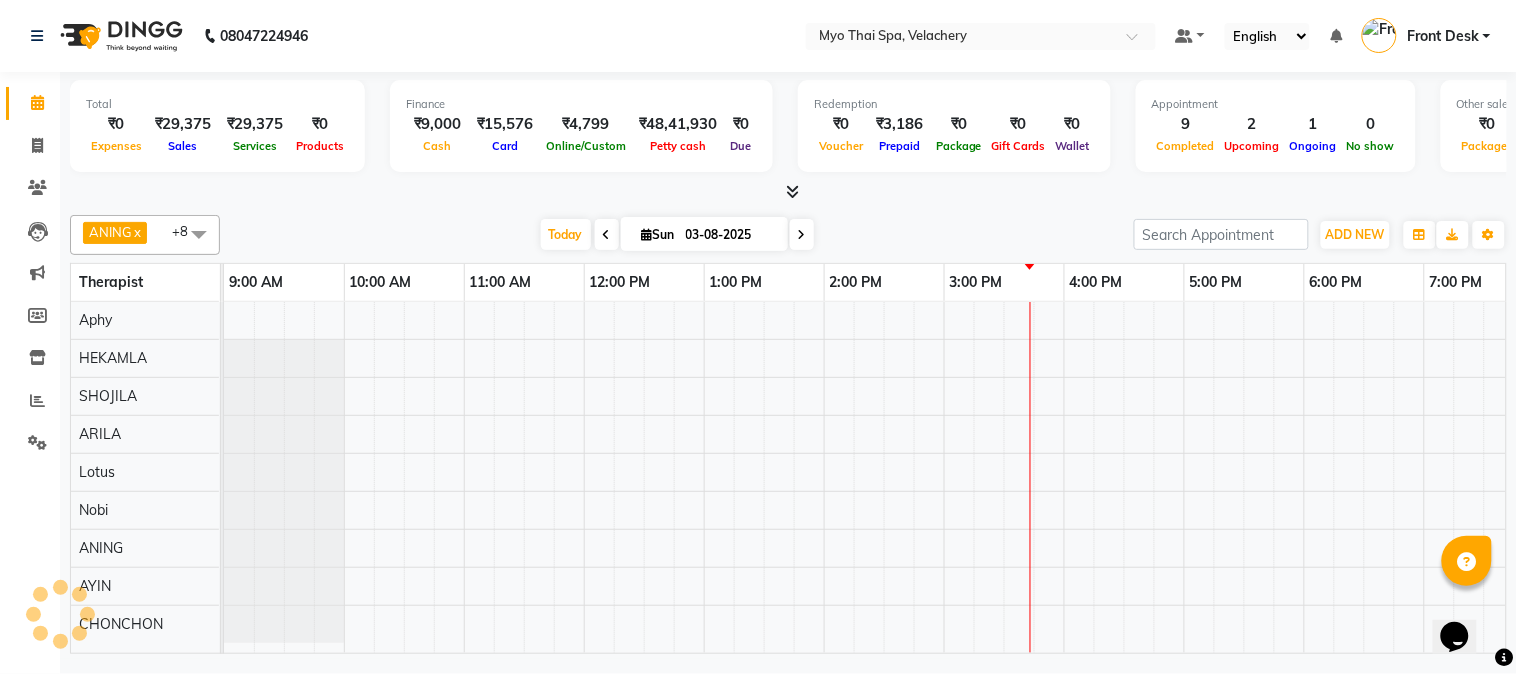 scroll, scrollTop: 0, scrollLeft: 0, axis: both 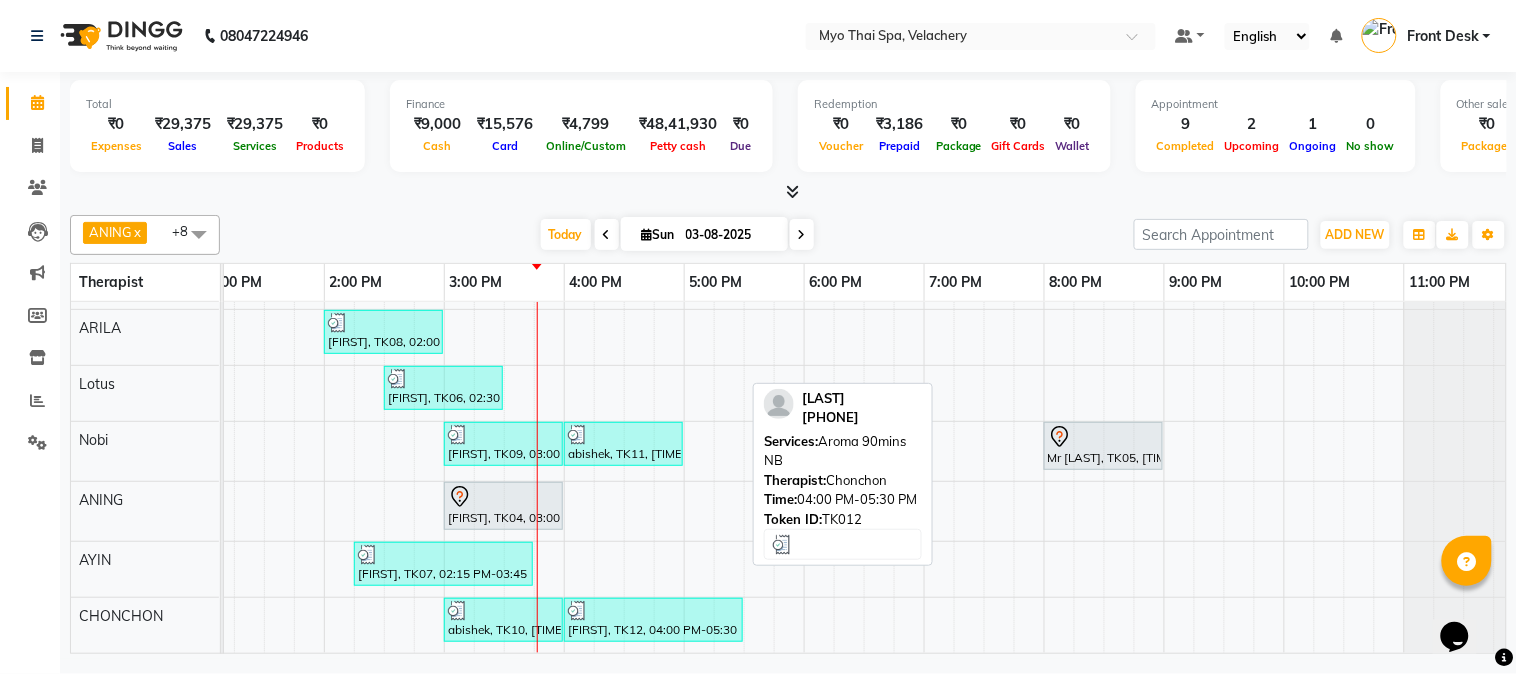 click at bounding box center [653, 611] 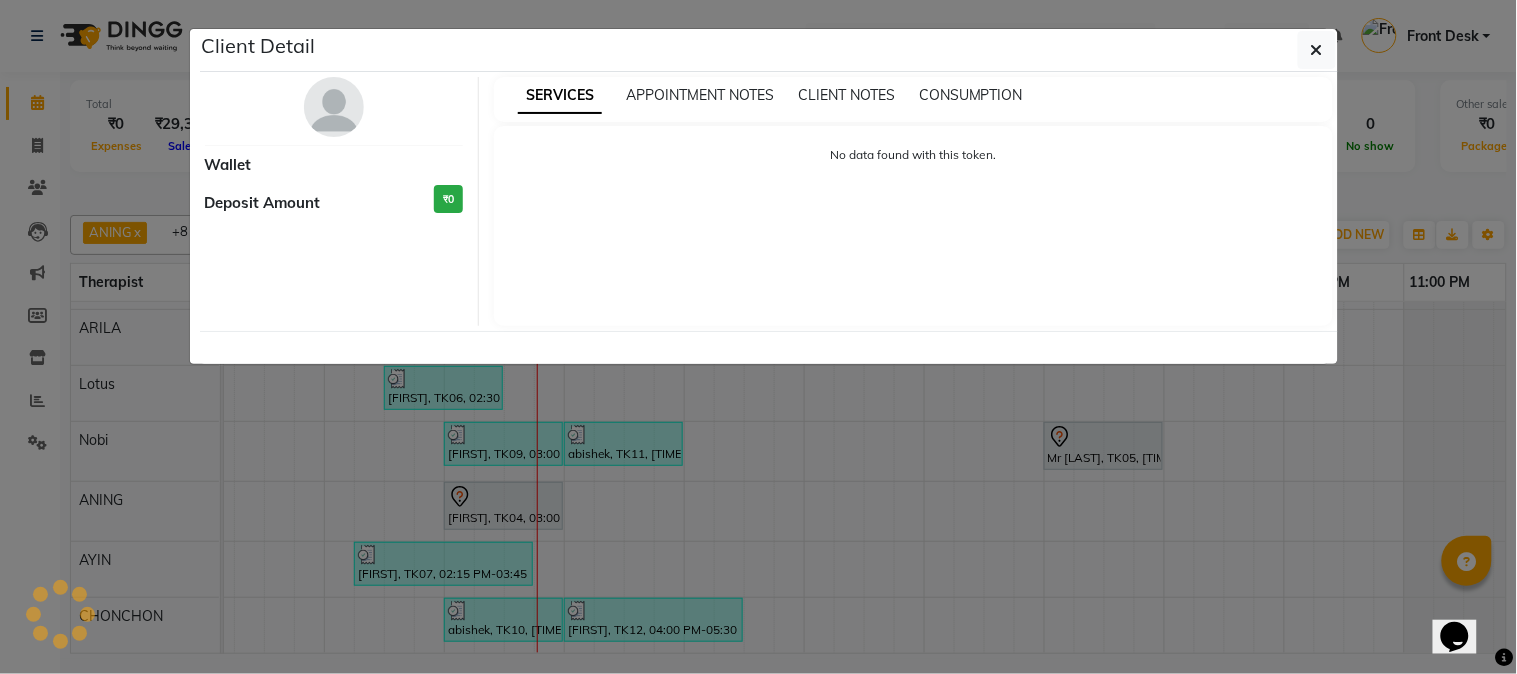 select on "3" 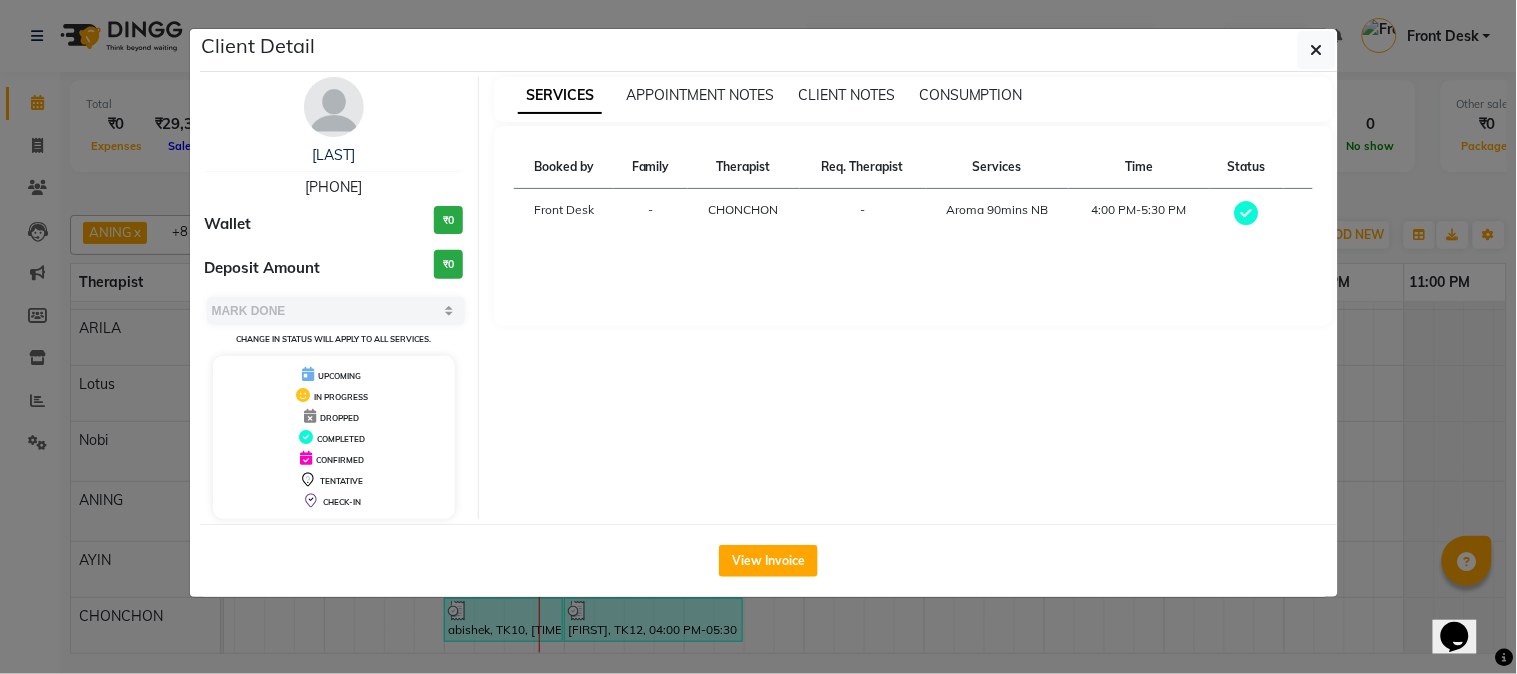click on "Client Detail  [FIRST]    [PHONE] Wallet ₹0 Deposit Amount  ₹0  Select MARK DONE UPCOMING Change in status will apply to all services. UPCOMING IN PROGRESS DROPPED COMPLETED CONFIRMED TENTATIVE CHECK-IN SERVICES APPOINTMENT NOTES CLIENT NOTES CONSUMPTION Booked by Family Therapist Req. Therapist Services Time Status  Front Desk  - [FIRST] -  Aroma 90mins NB   4:00 PM-5:30 PM   View Invoice" 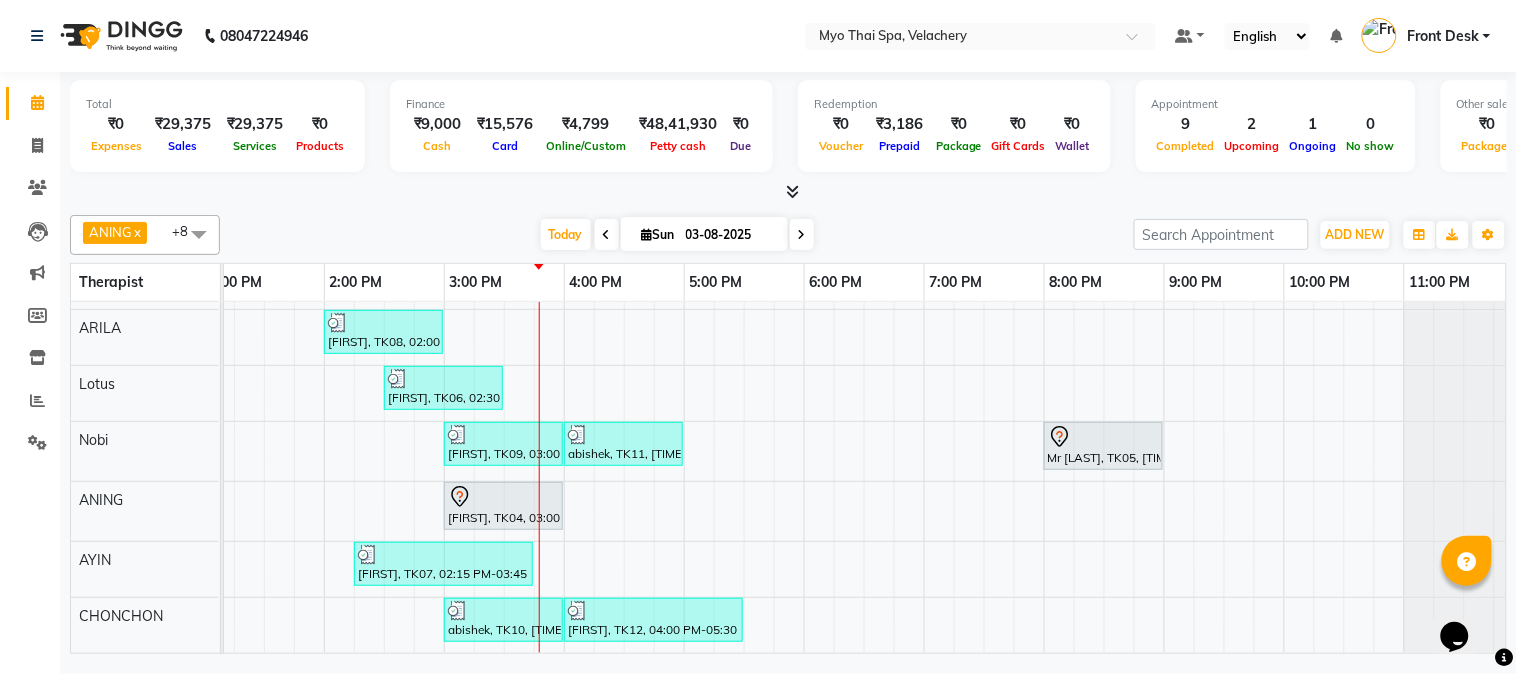 scroll, scrollTop: 158, scrollLeft: 500, axis: both 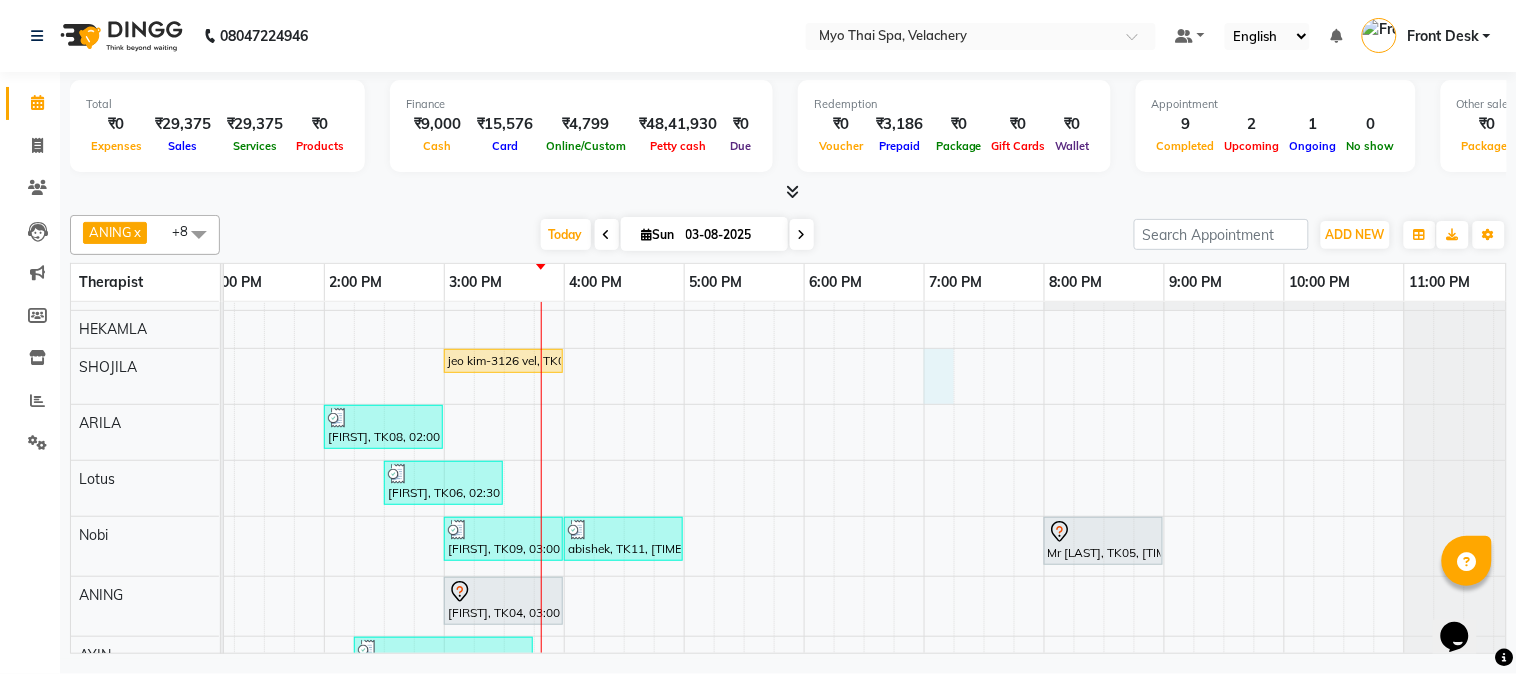 click on "mrs [LAST] [LAST] -3130, TK01, [TIME]-[TIME], Swedish [ 60 Min ] DR. [LAST]-[NUMBER], TK03, [TIME]-[TIME], Twin Body Work [ 90 Min ] jeo kim-3126 vel, TK02, [TIME]-[TIME], Traditional Thai Dry Spa-60Mins ram, TK08, [TIME]-[TIME], Balinese [ 60 Min ] mohit, TK06, [TIME]-[TIME], Balinese [ 60 Min ] anthony, TK09, [TIME]-[TIME], Swedish [ 60 Min ] Mr [LAST], TK05, [TIME]-[TIME], Swedish 60Mins NB satheesh, TK04, [TIME]-[TIME], Swedish [ 60 Min ] jorge, TK07, [TIME]-[TIME], Swedish [ 90 Min ]" at bounding box center (624, 501) 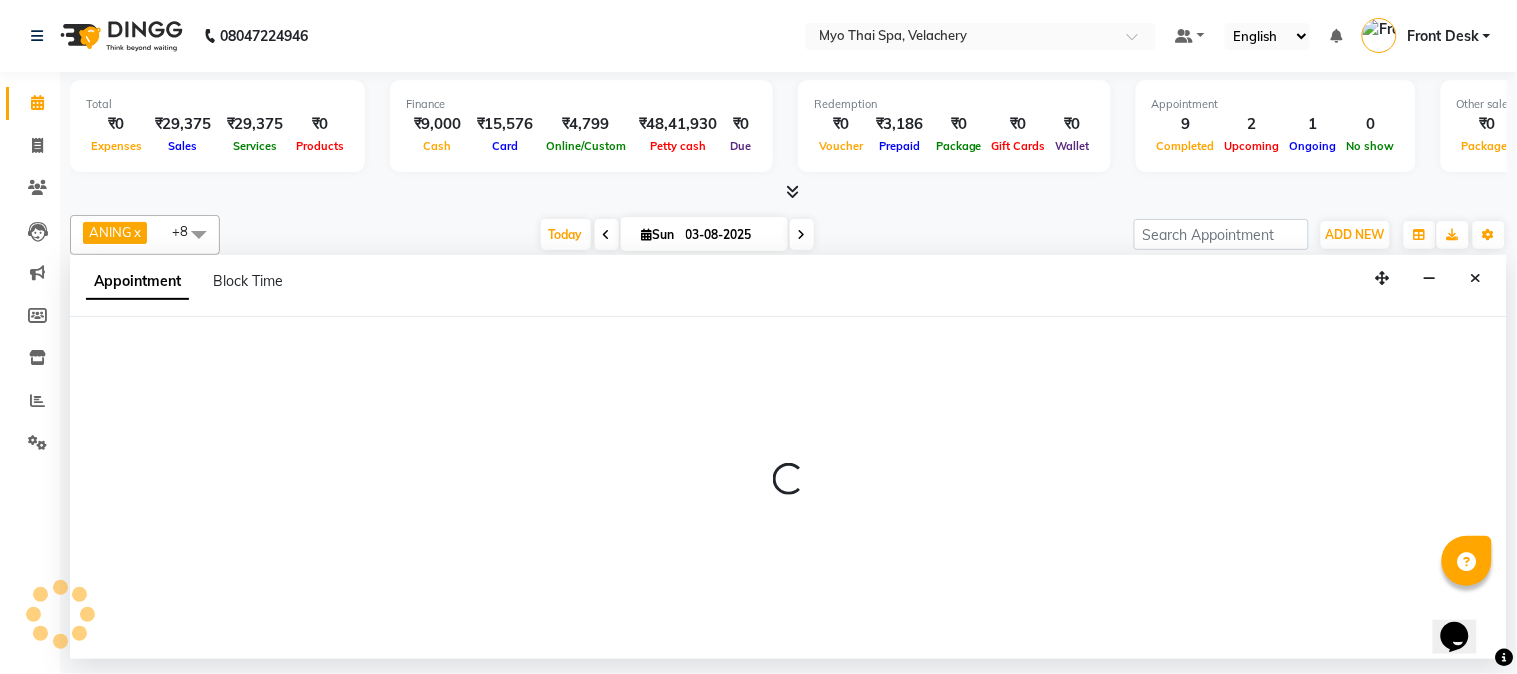 select on "[ID]" 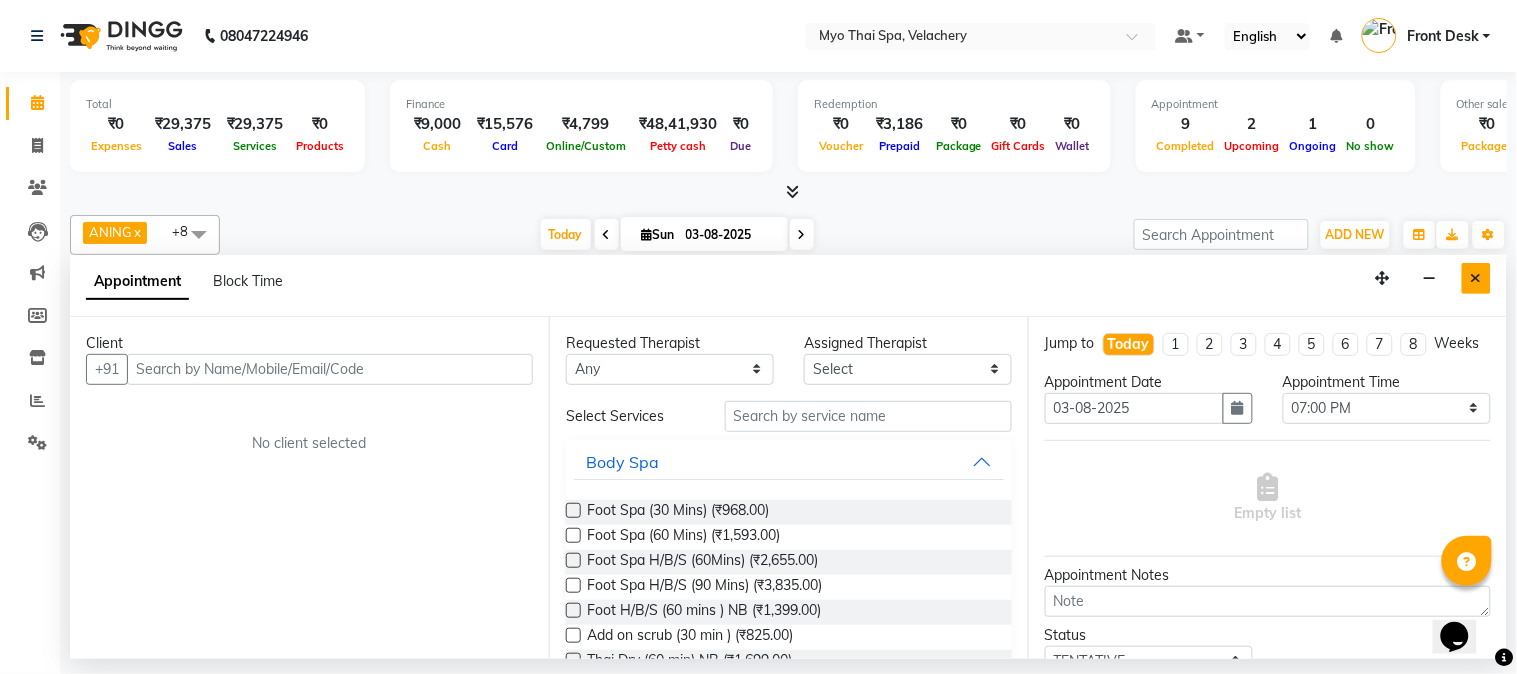 click at bounding box center (1476, 278) 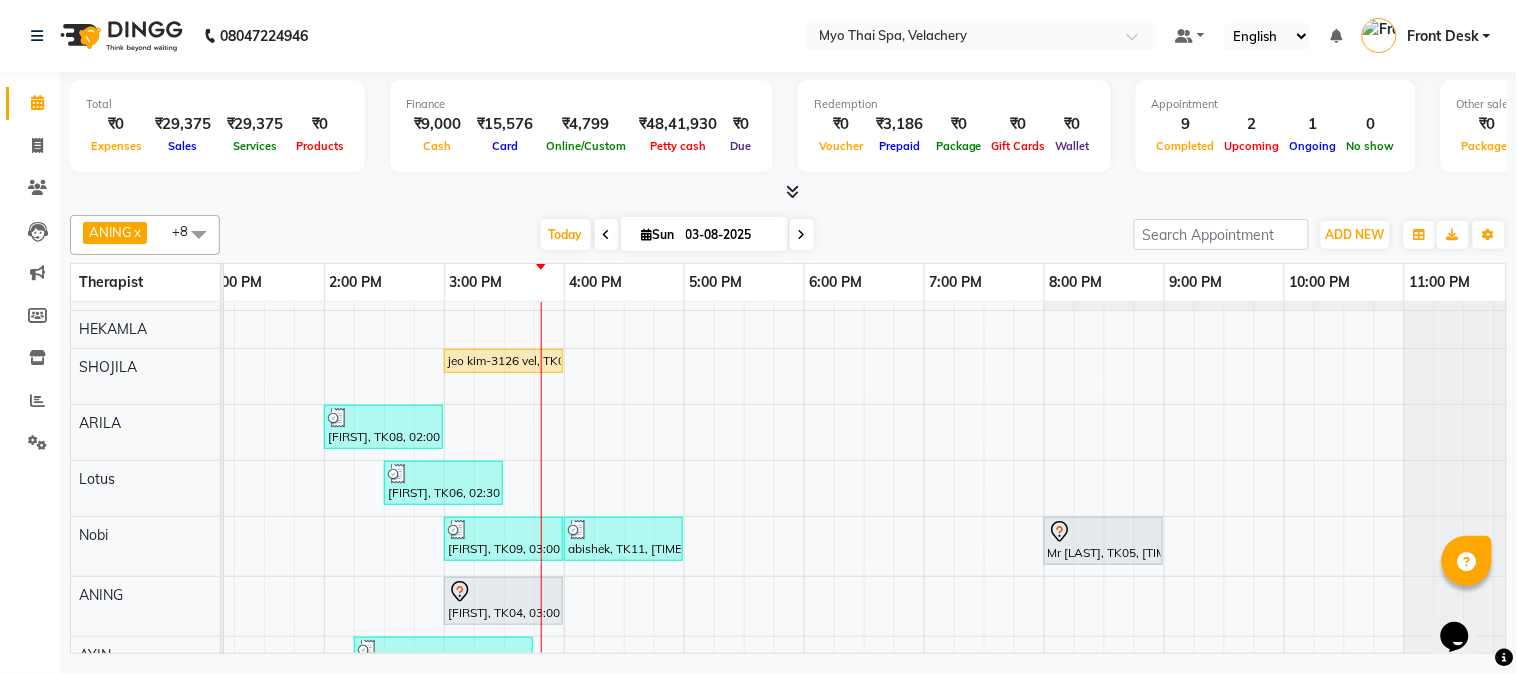 click on "mrs [LAST] [LAST] -3130, TK01, [TIME]-[TIME], Swedish [ 60 Min ] DR. [LAST]-[NUMBER], TK03, [TIME]-[TIME], Twin Body Work [ 90 Min ] jeo kim-3126 vel, TK02, [TIME]-[TIME], Traditional Thai Dry Spa-60Mins ram, TK08, [TIME]-[TIME], Balinese [ 60 Min ] mohit, TK06, [TIME]-[TIME], Balinese [ 60 Min ] anthony, TK09, [TIME]-[TIME], Swedish [ 60 Min ] Mr [LAST], TK05, [TIME]-[TIME], Swedish 60Mins NB satheesh, TK04, [TIME]-[TIME], Swedish [ 60 Min ] jorge, TK07, [TIME]-[TIME], Swedish [ 90 Min ]" at bounding box center (624, 501) 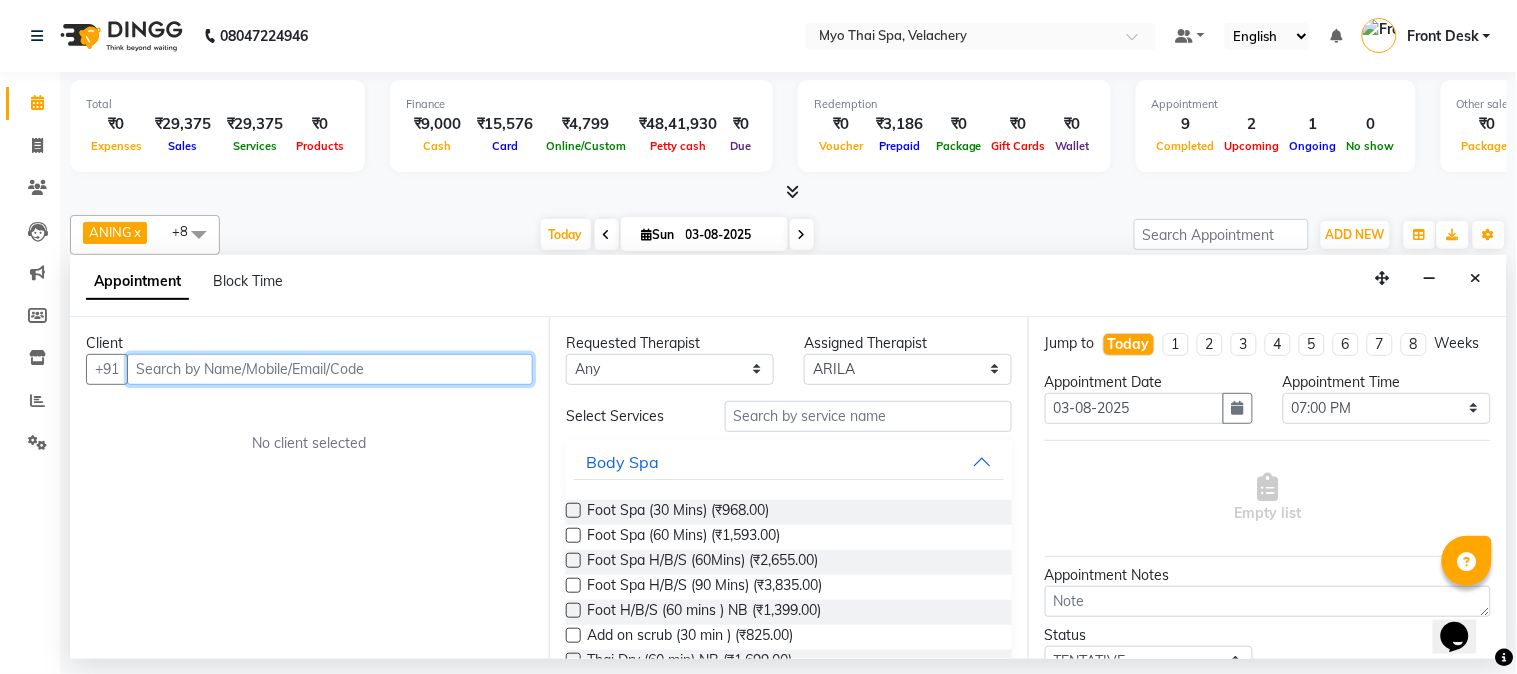 click at bounding box center [330, 369] 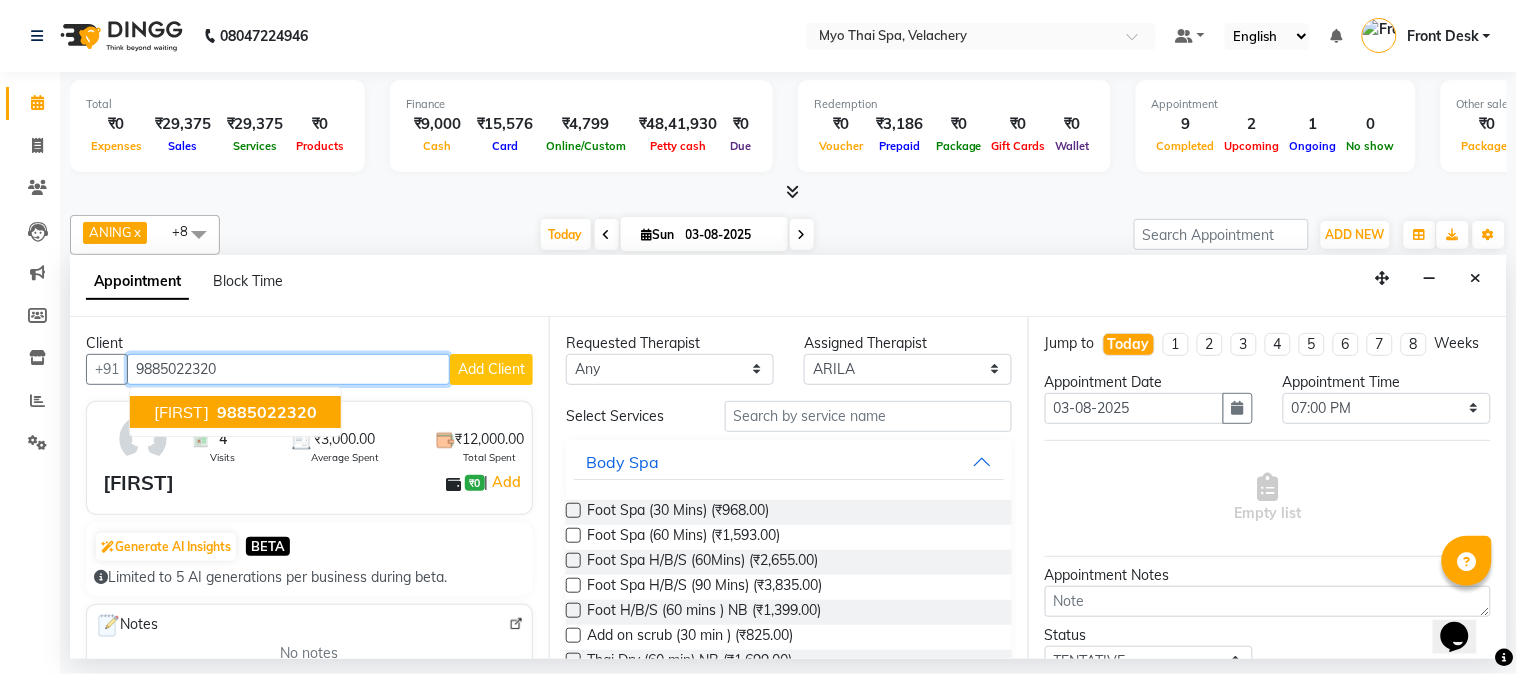 click on "9885022320" at bounding box center (267, 412) 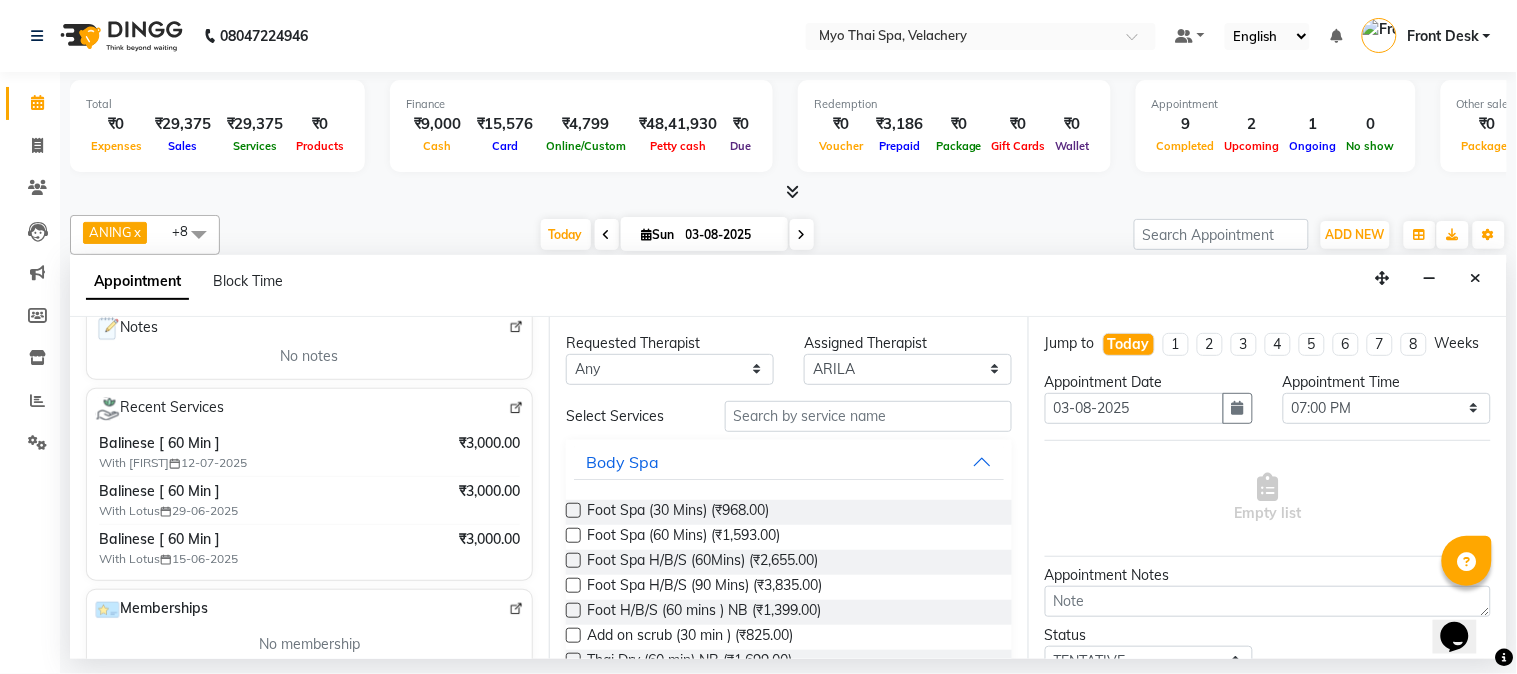 scroll, scrollTop: 333, scrollLeft: 0, axis: vertical 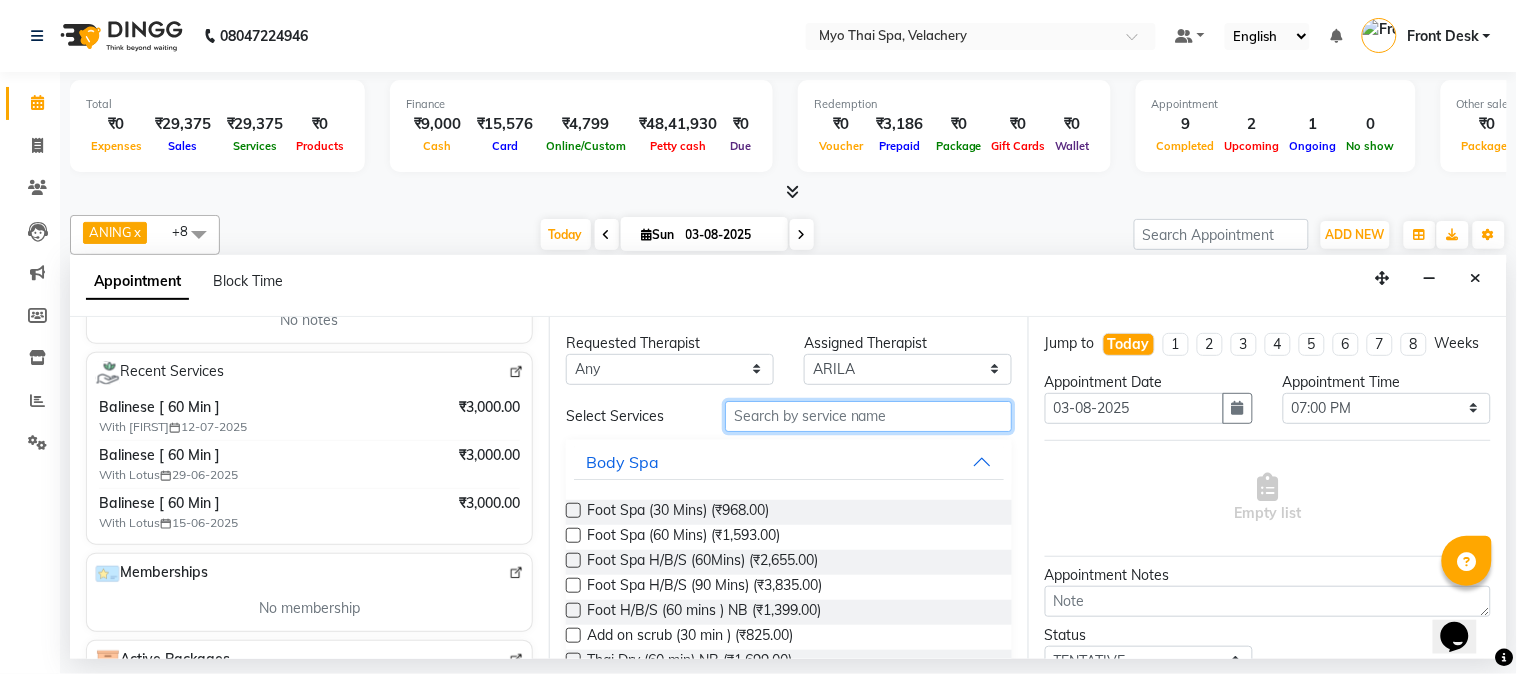 click at bounding box center [868, 416] 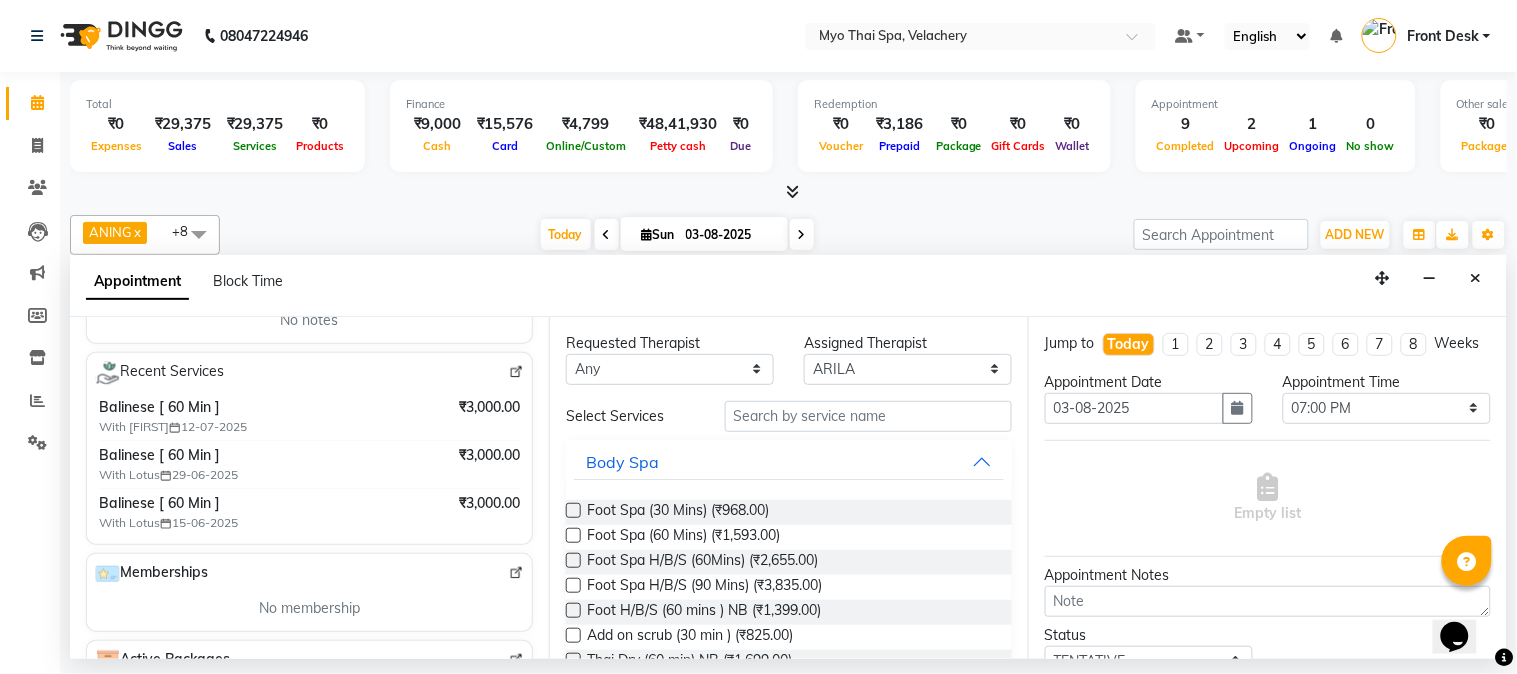 click at bounding box center [573, 535] 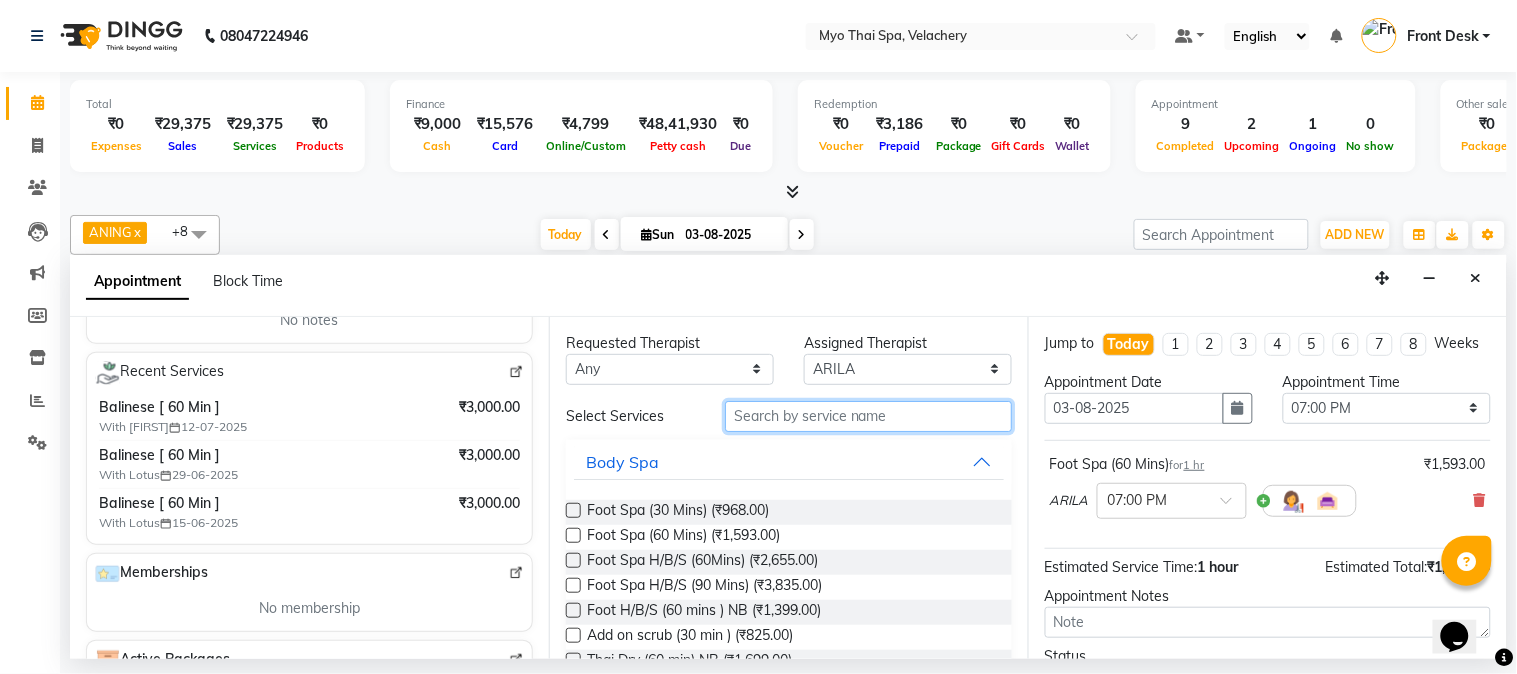 click at bounding box center [868, 416] 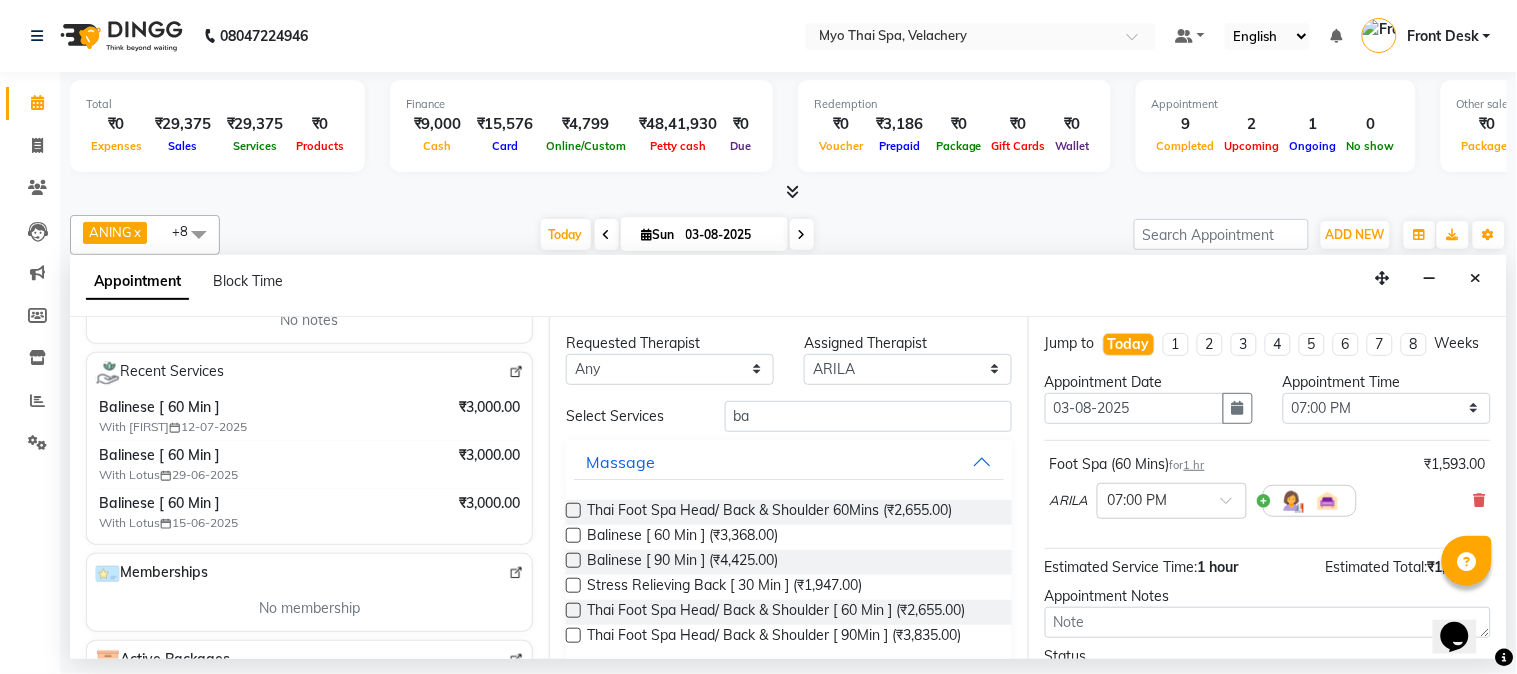 click at bounding box center (573, 535) 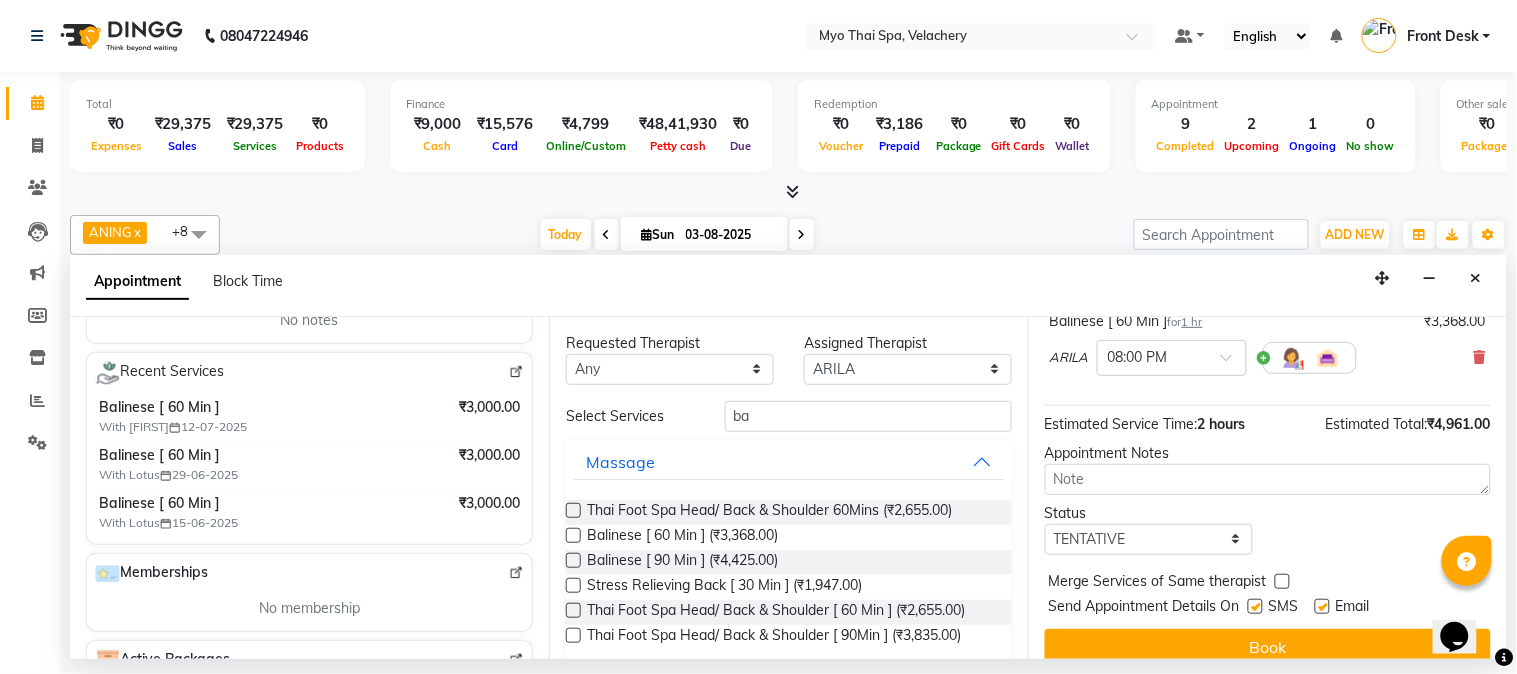 scroll, scrollTop: 274, scrollLeft: 0, axis: vertical 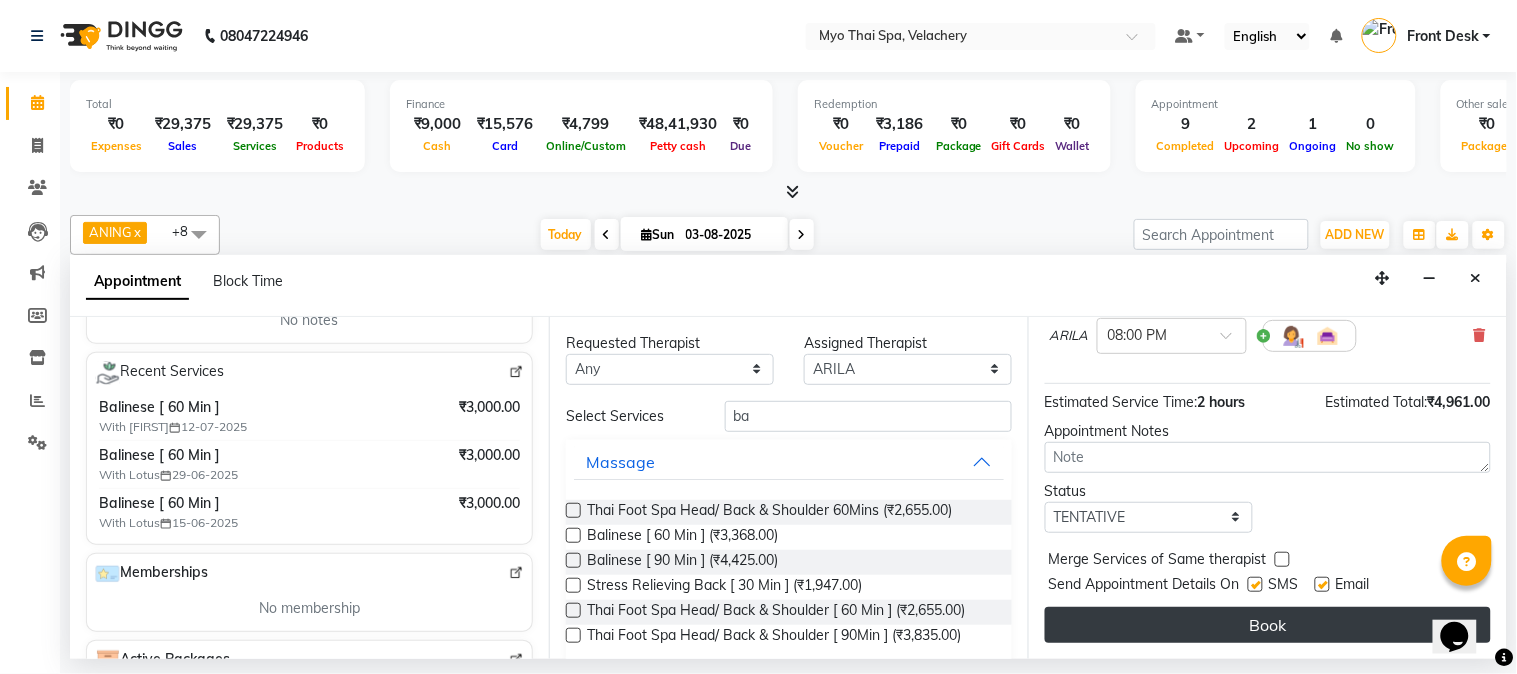 click on "Book" at bounding box center [1268, 625] 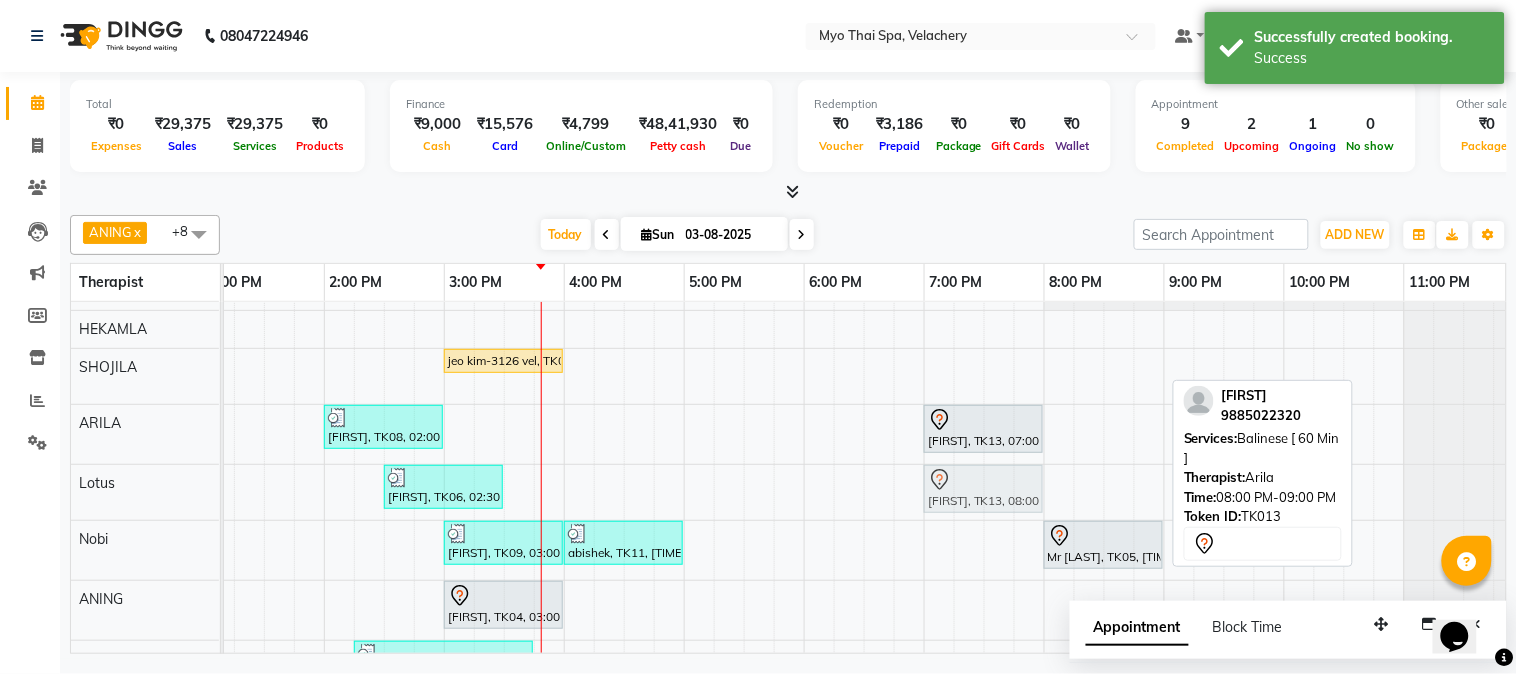 drag, startPoint x: 1072, startPoint y: 420, endPoint x: 953, endPoint y: 488, distance: 137.05838 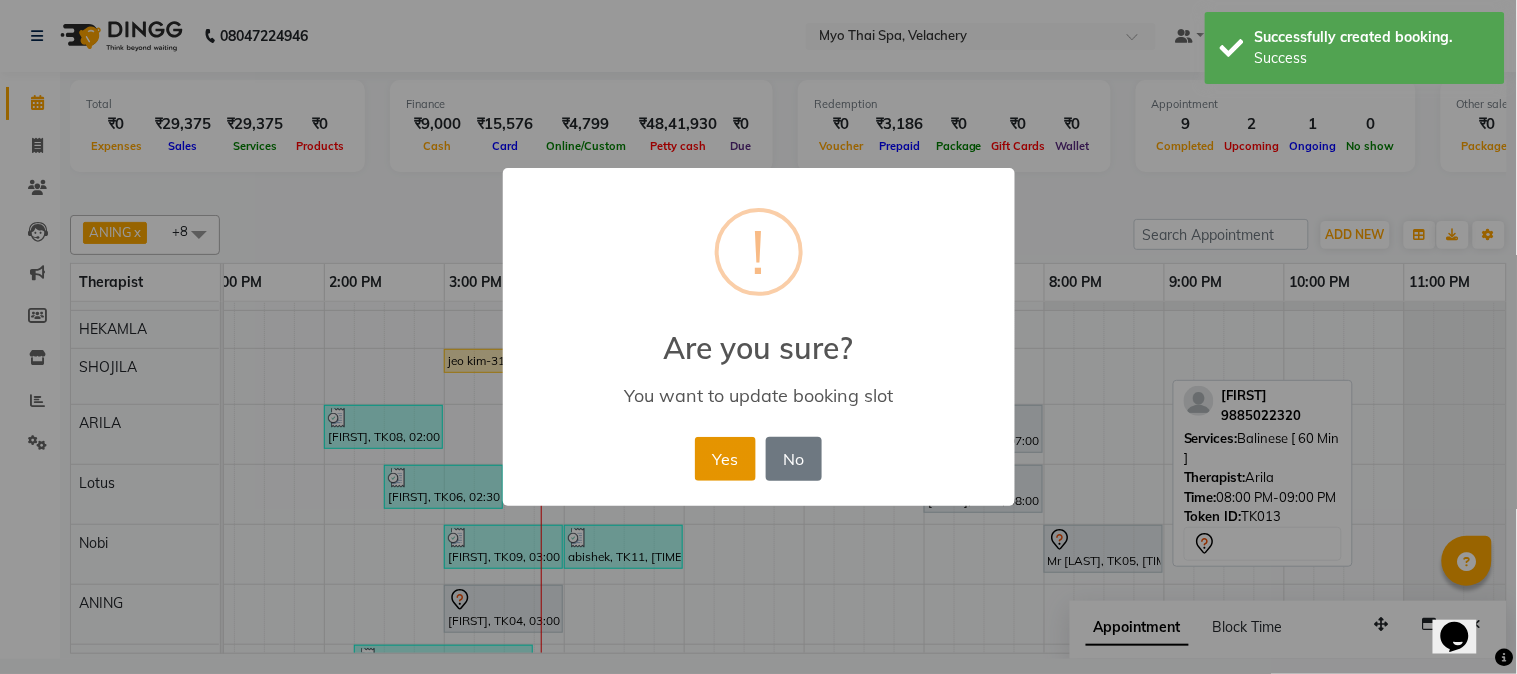 click on "Yes" at bounding box center (725, 459) 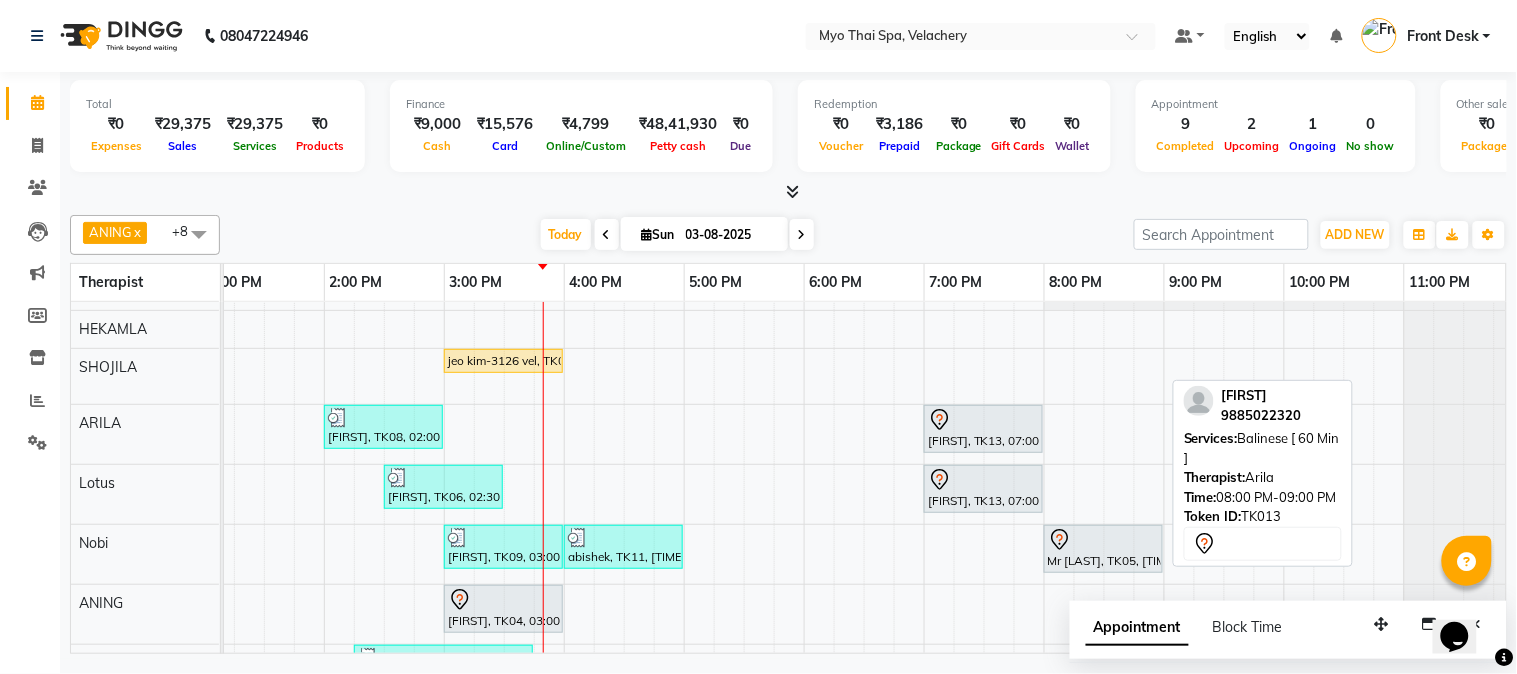 scroll, scrollTop: 158, scrollLeft: 500, axis: both 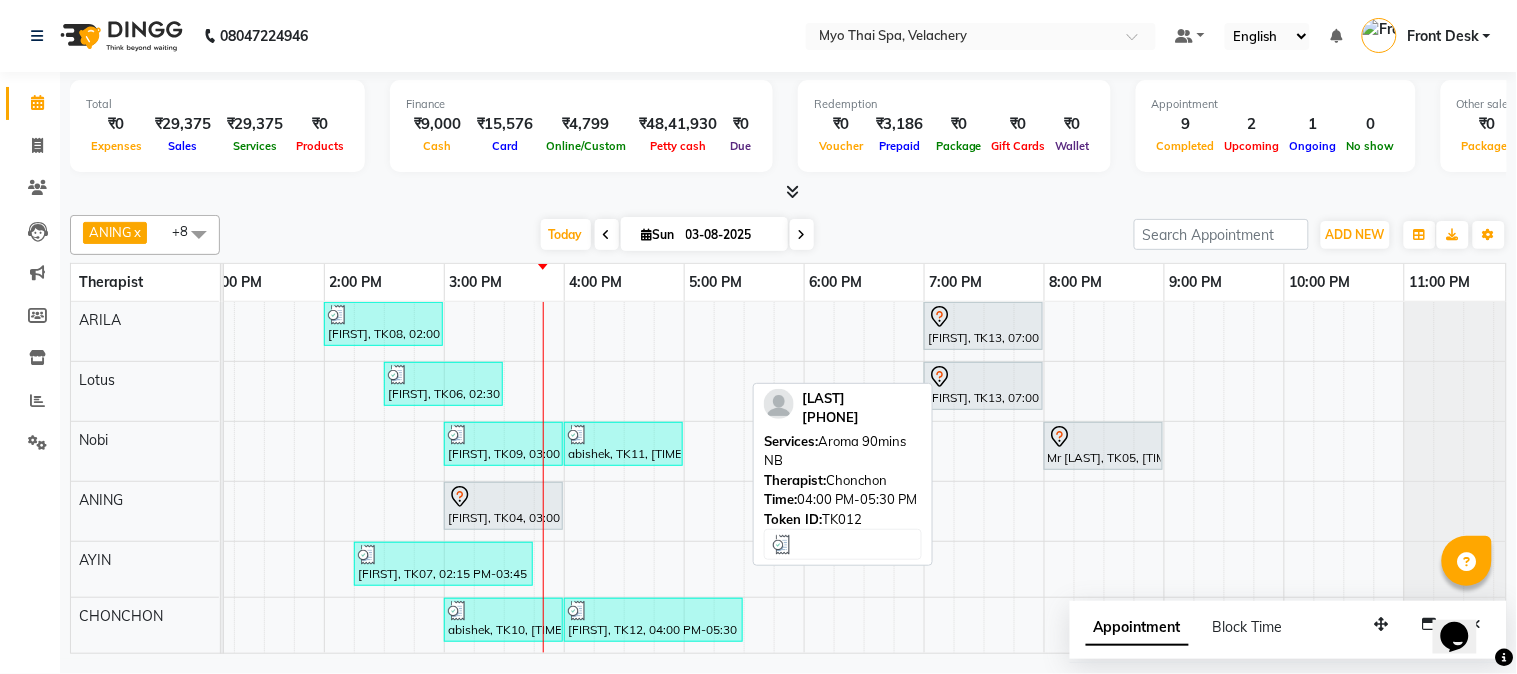 click at bounding box center (653, 611) 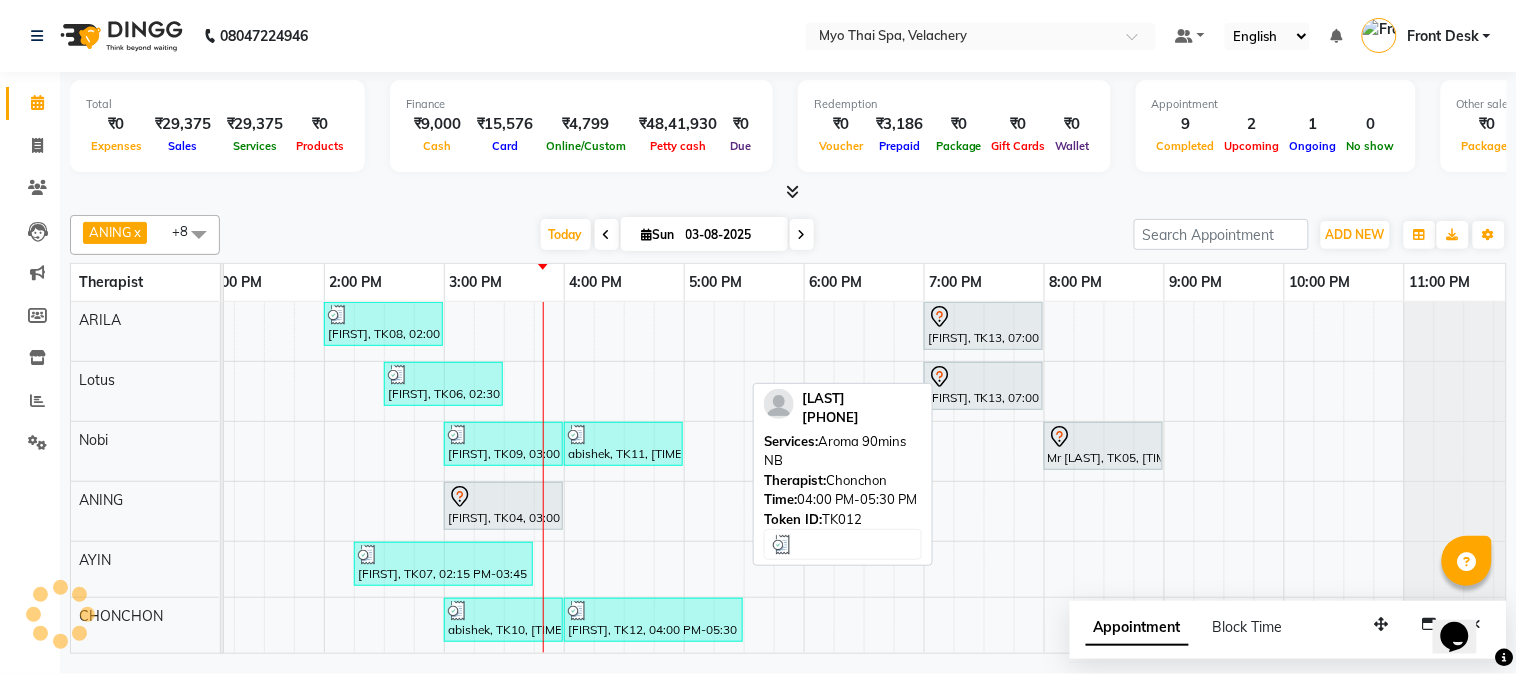 click at bounding box center (653, 611) 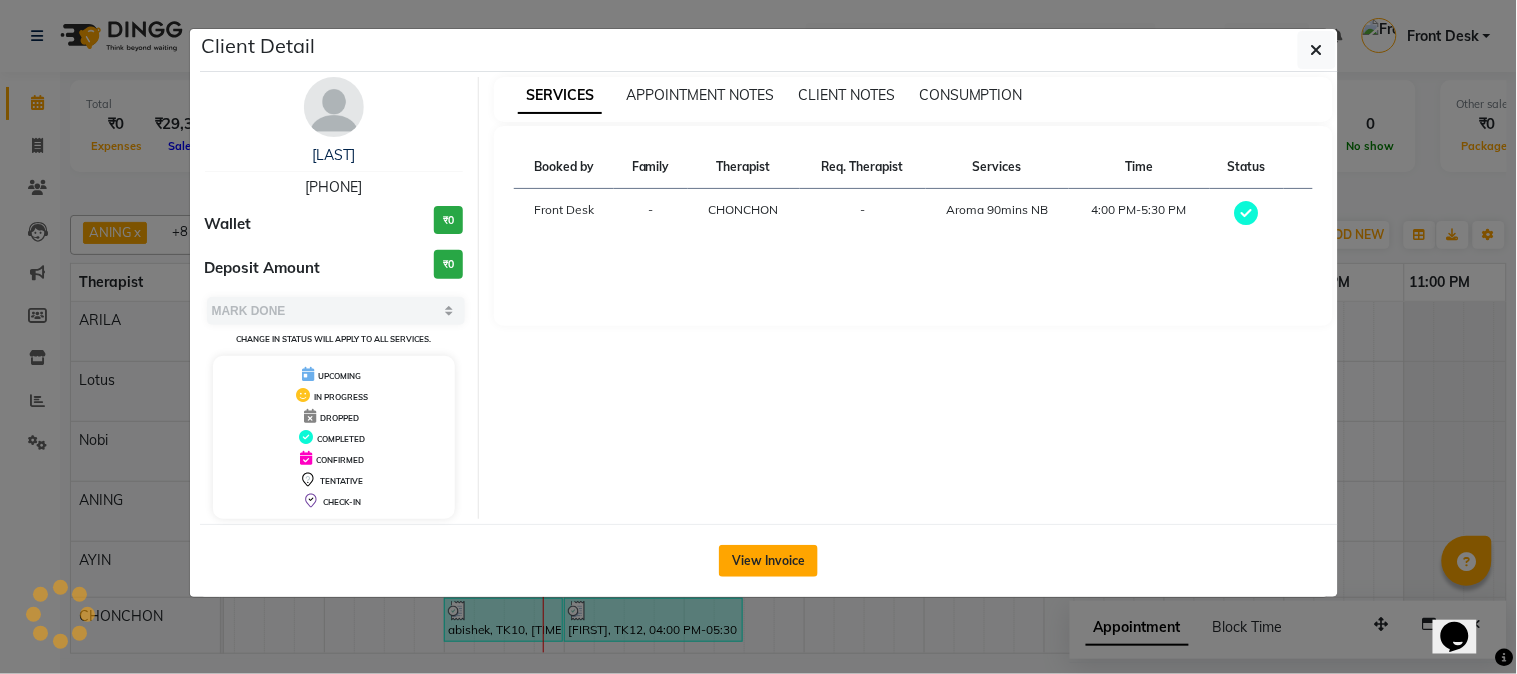 click on "View Invoice" 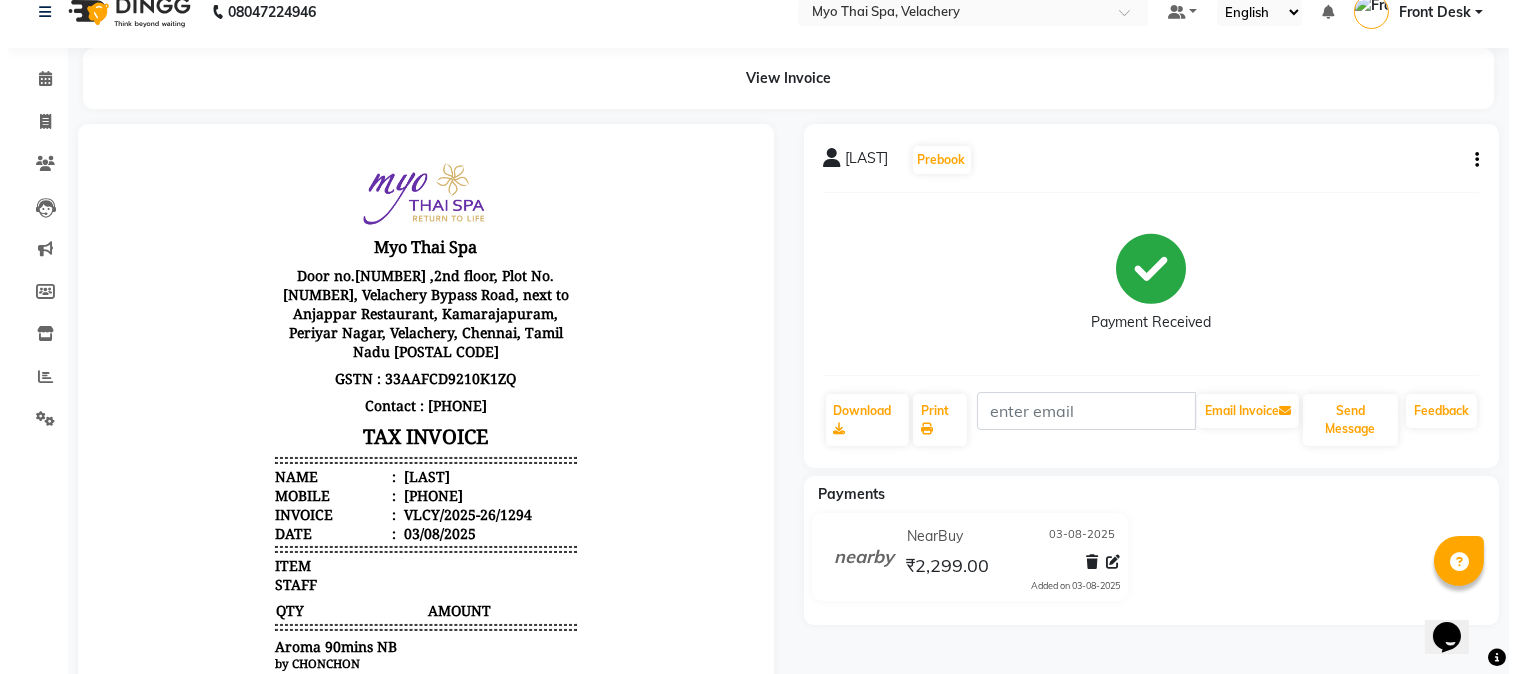 scroll, scrollTop: 0, scrollLeft: 0, axis: both 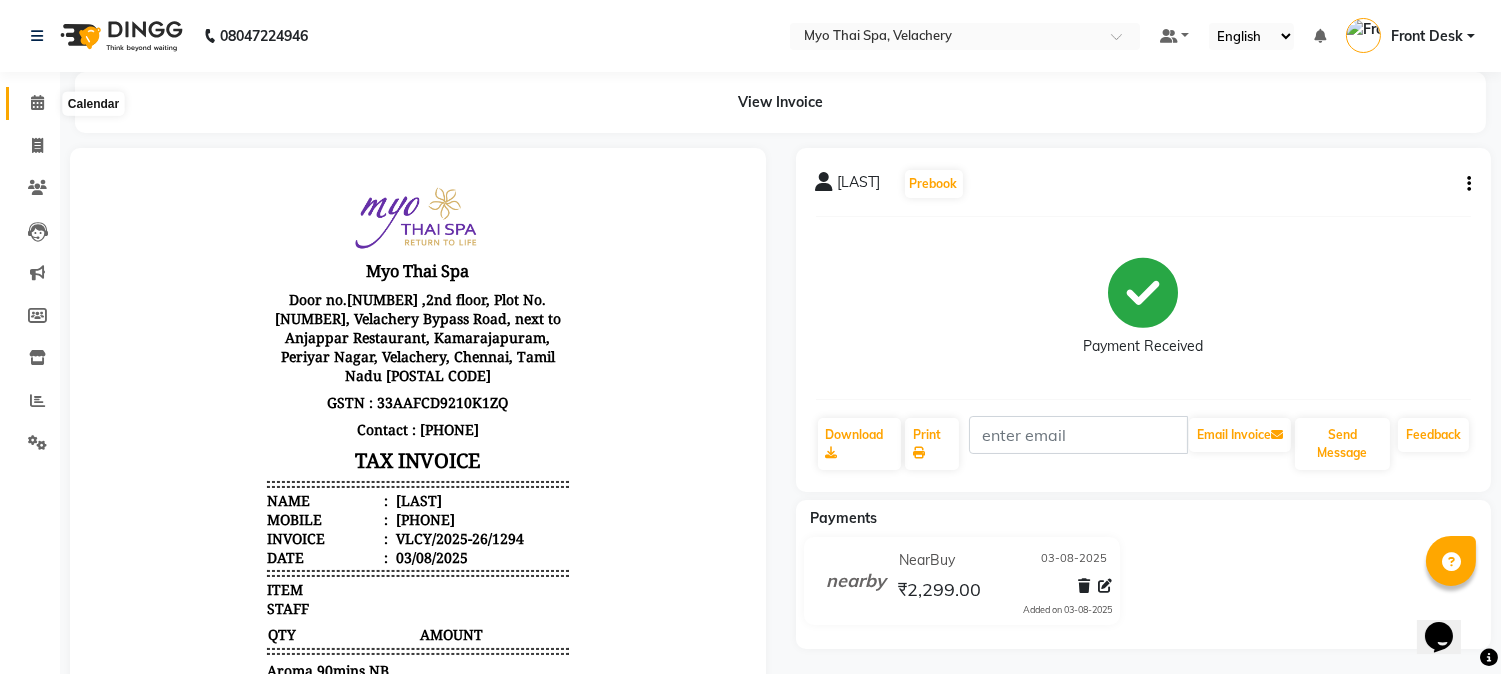 click 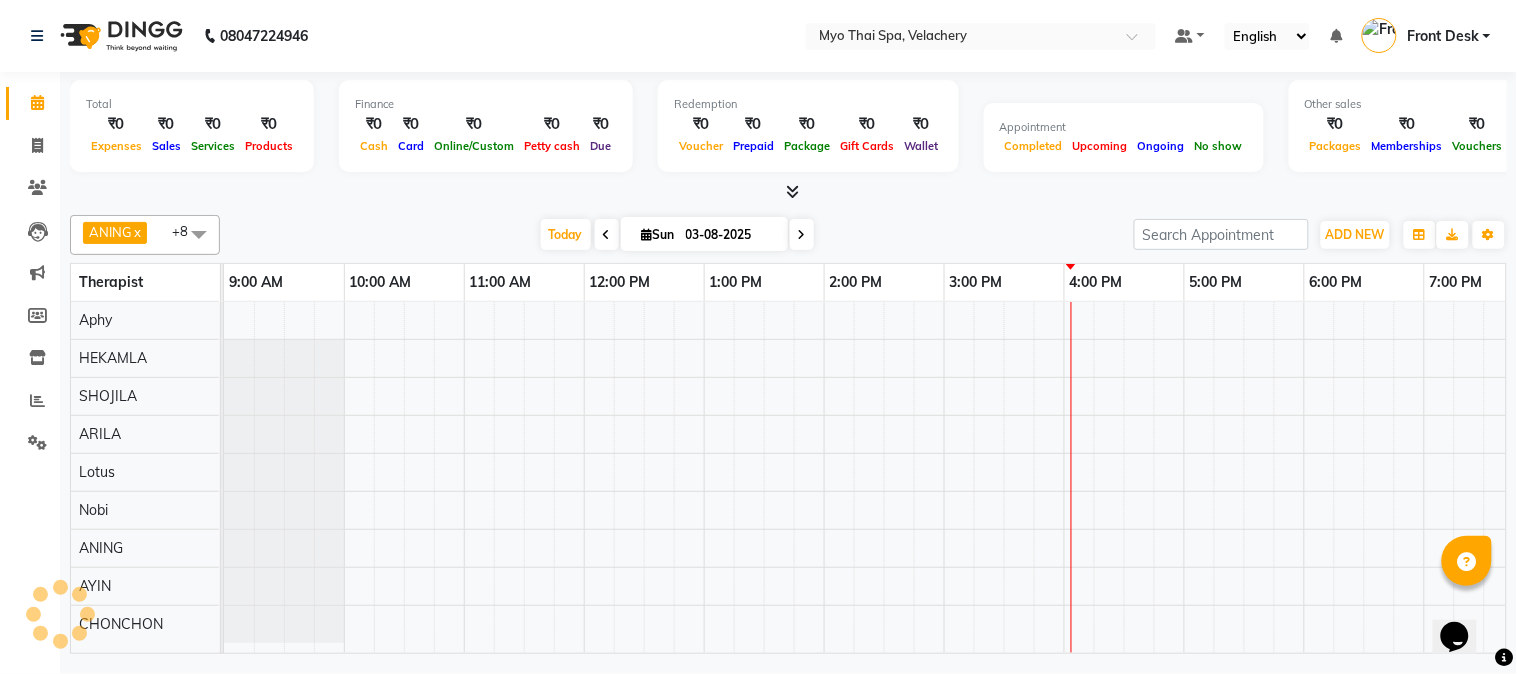 scroll, scrollTop: 0, scrollLeft: 0, axis: both 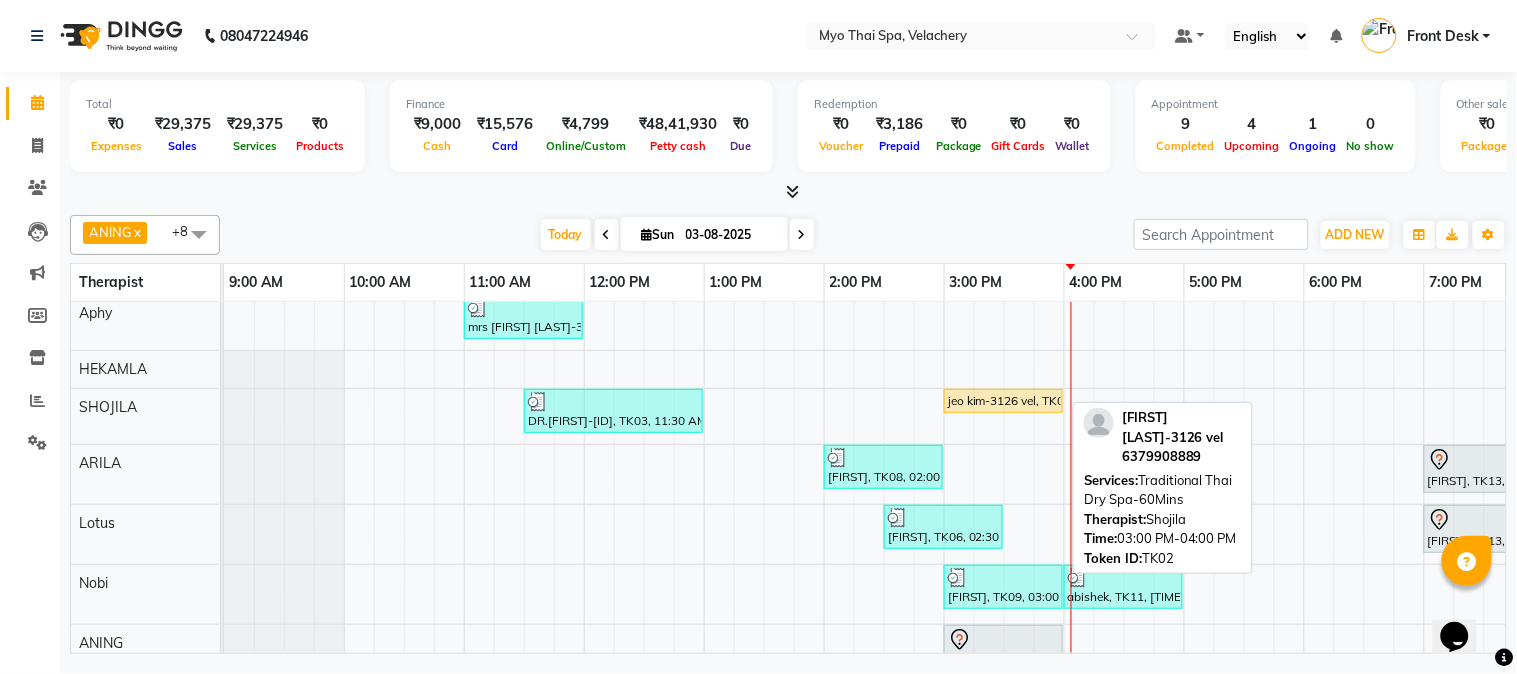 click on "jeo kim-3126 vel, TK02, [TIME]-[TIME], Traditional Thai Dry Spa-60Mins" at bounding box center [1003, 401] 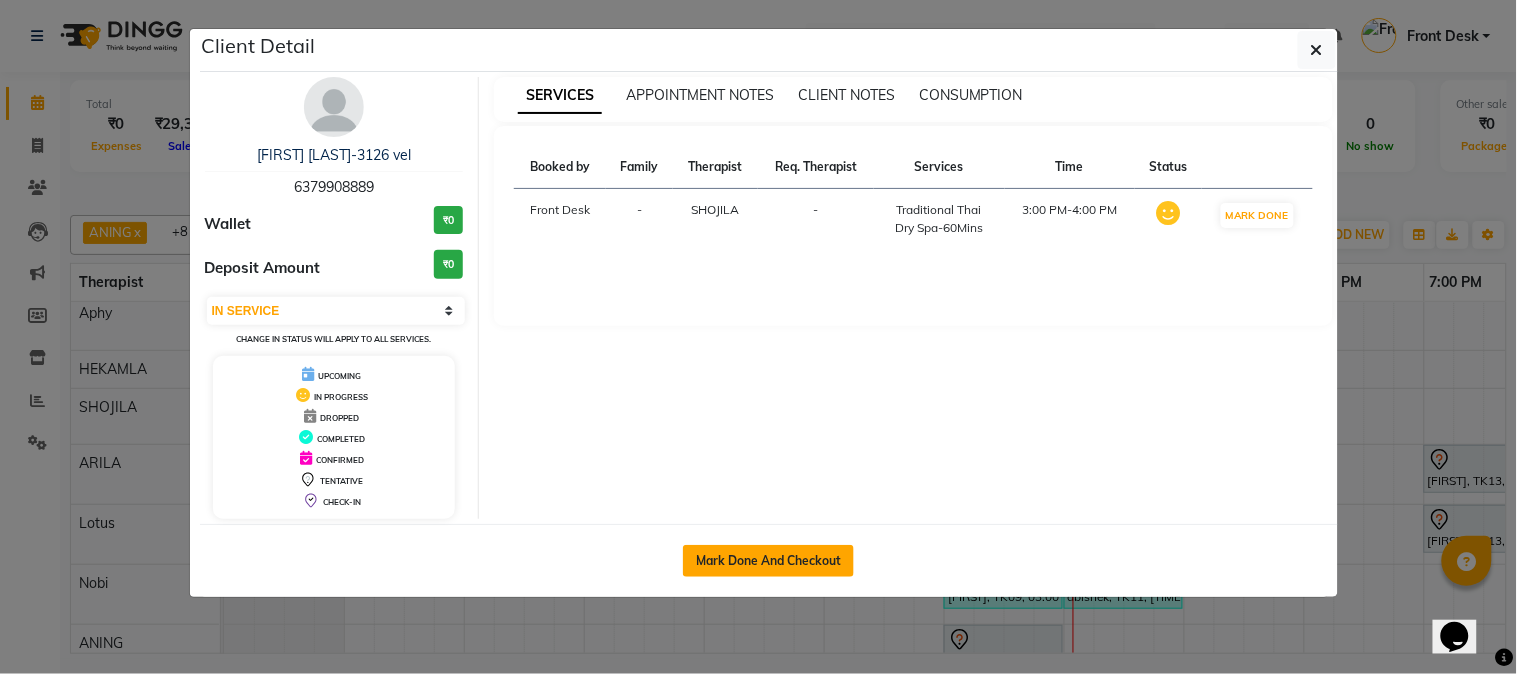 click on "Mark Done And Checkout" 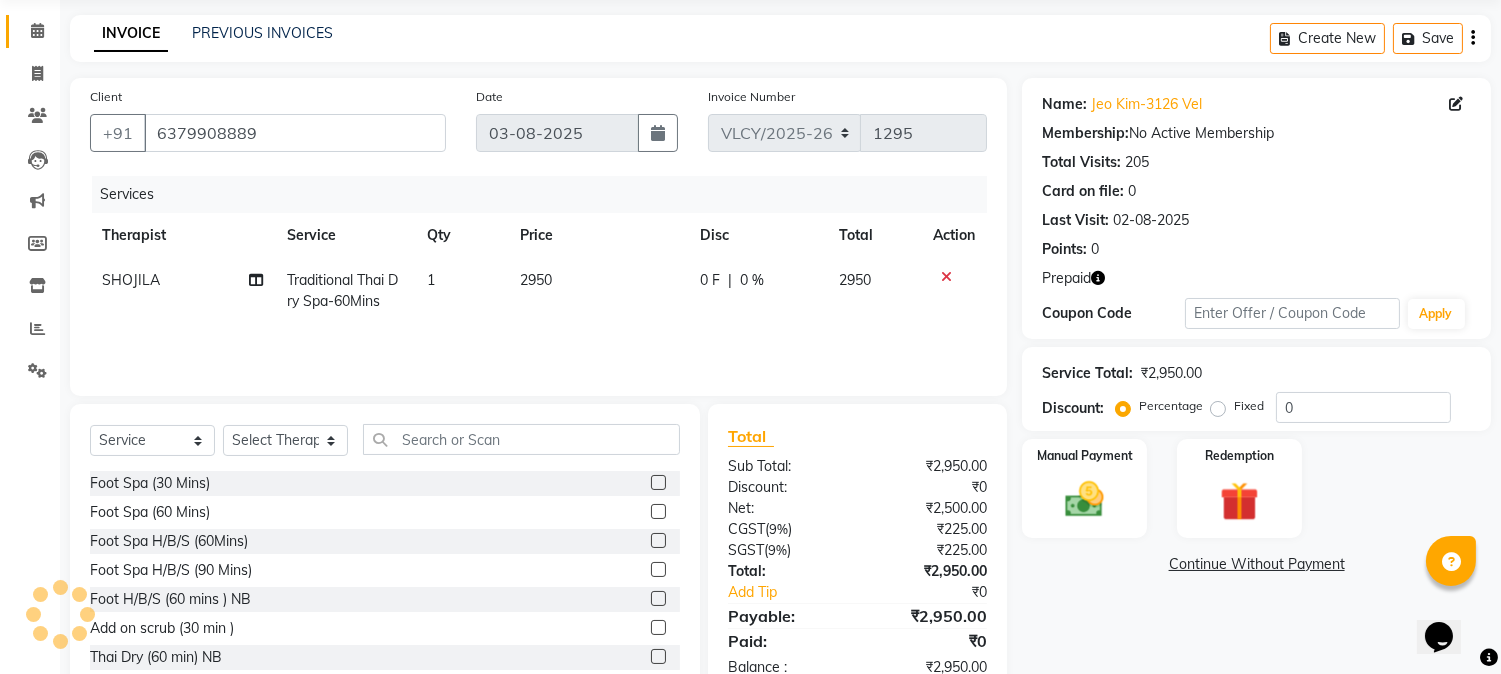 scroll, scrollTop: 111, scrollLeft: 0, axis: vertical 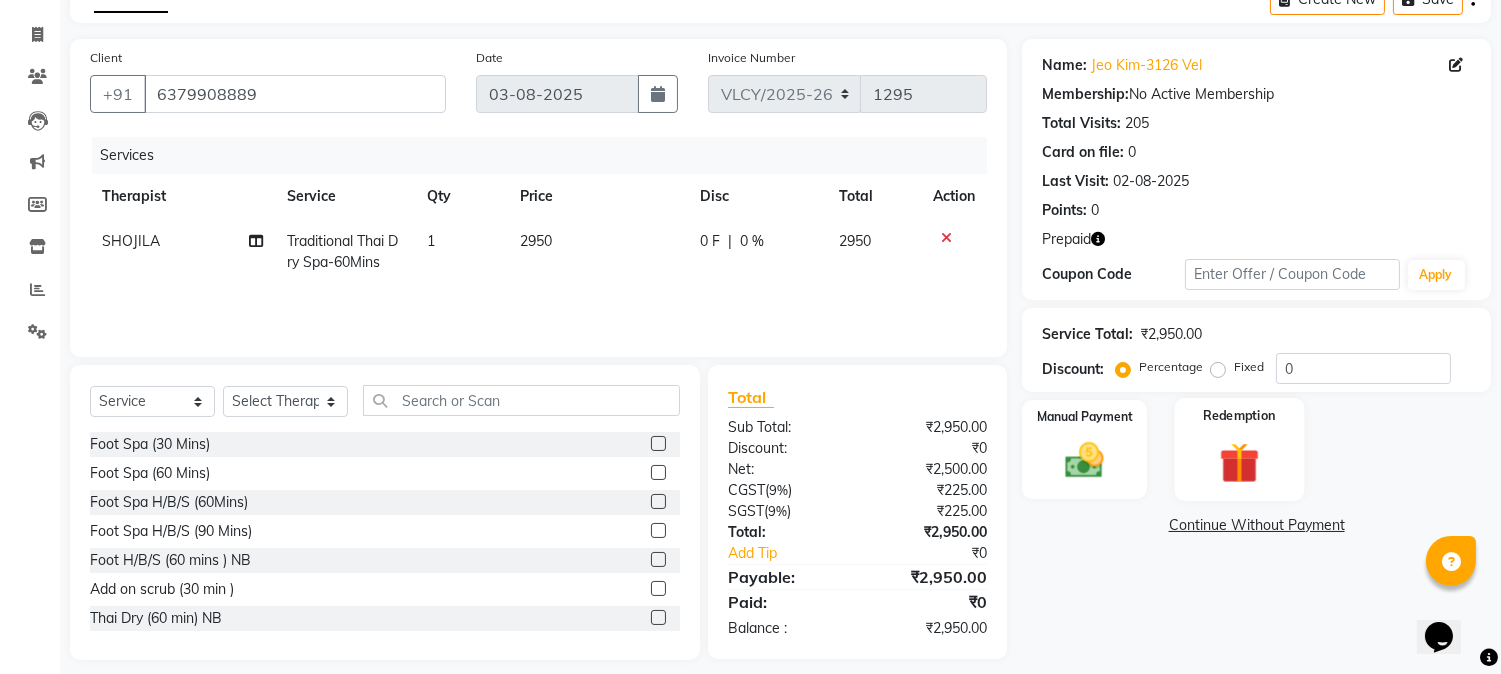 click 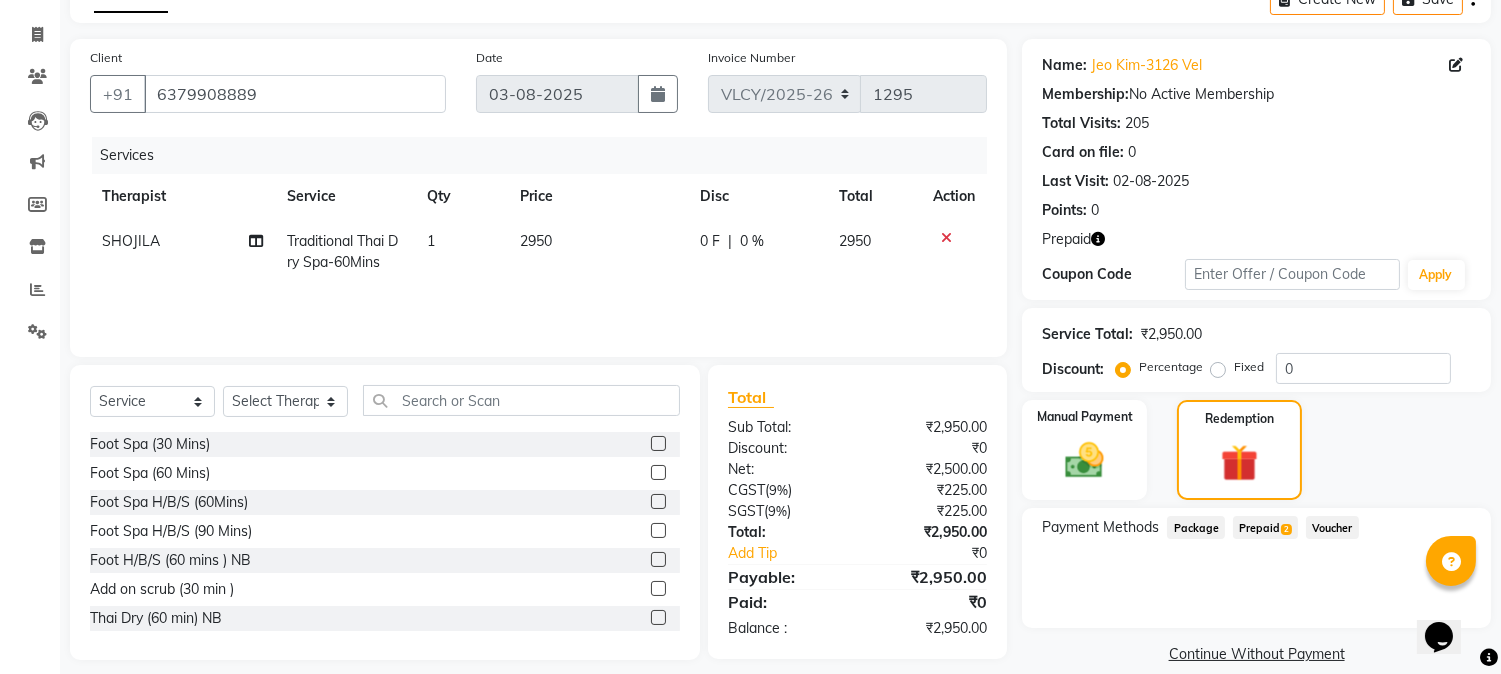 click on "Prepaid  2" 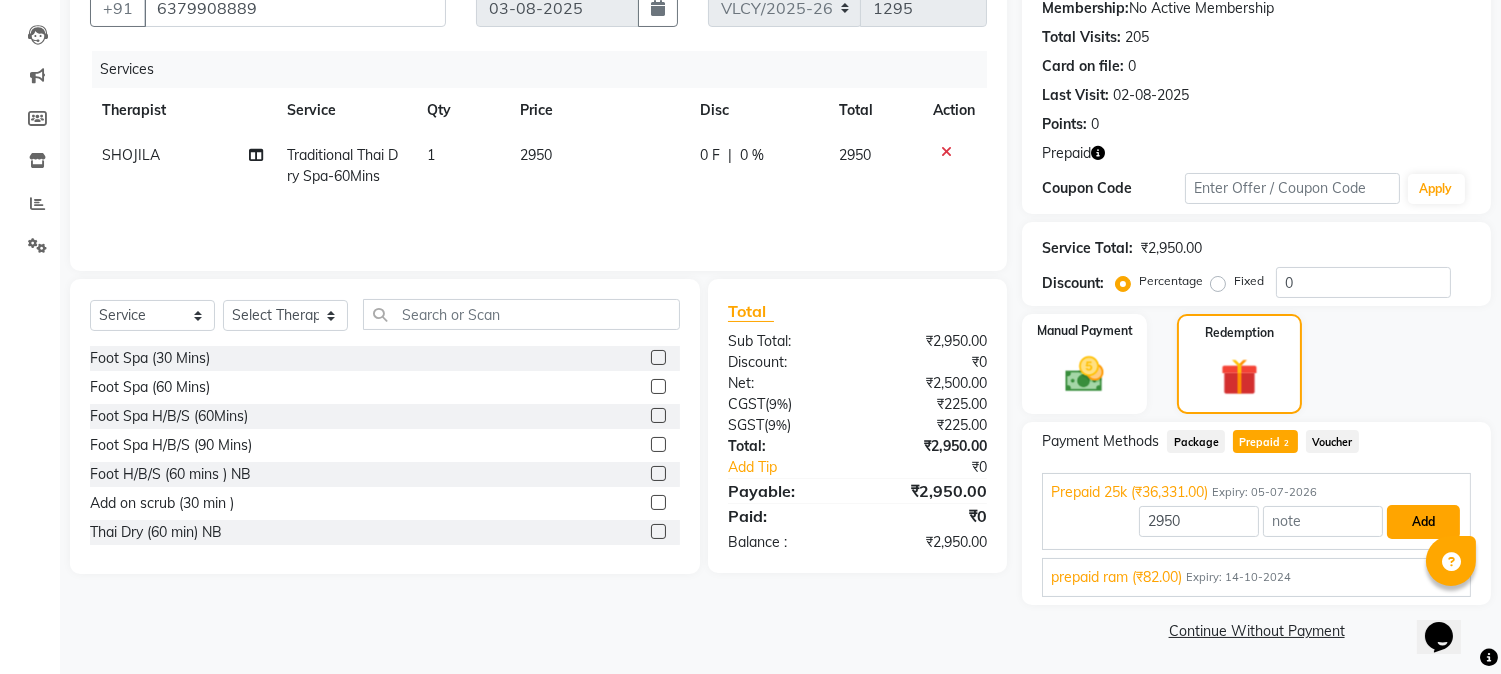 click on "Add" at bounding box center [1423, 522] 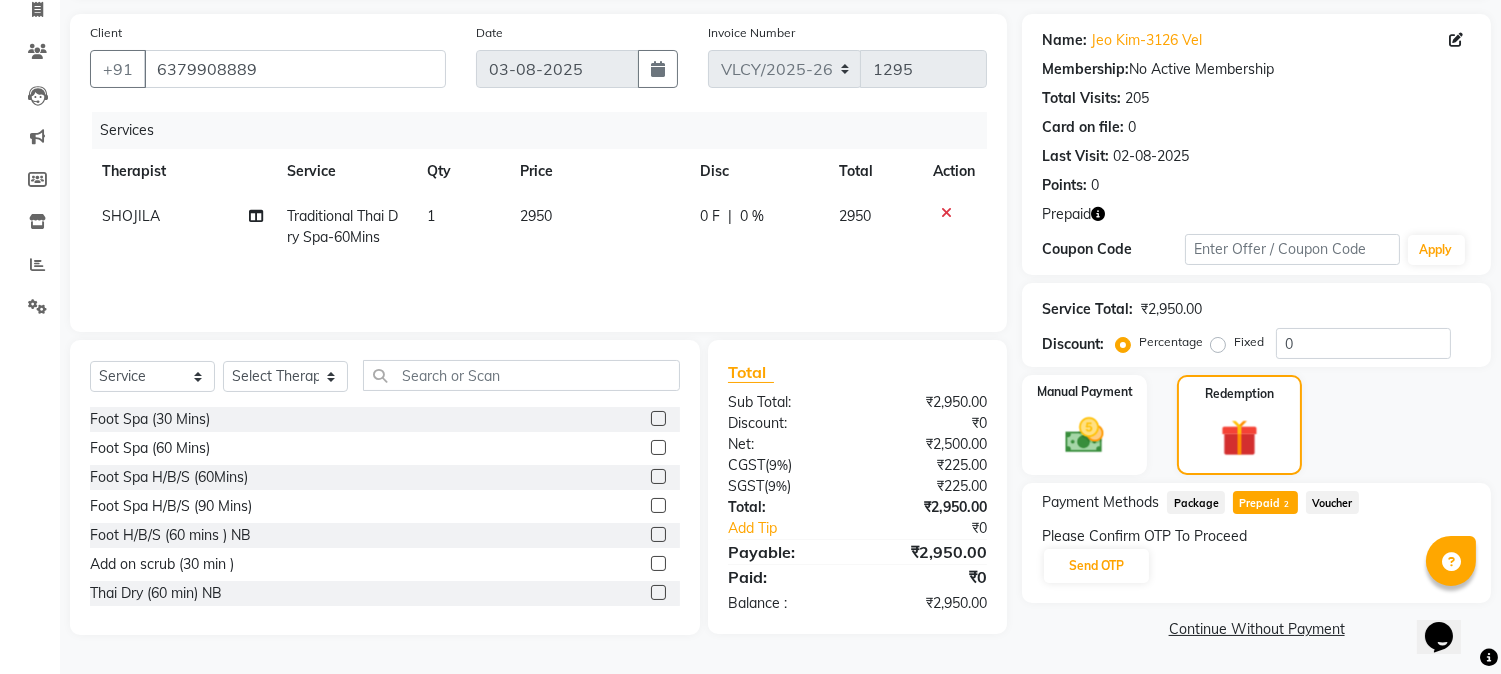 scroll, scrollTop: 134, scrollLeft: 0, axis: vertical 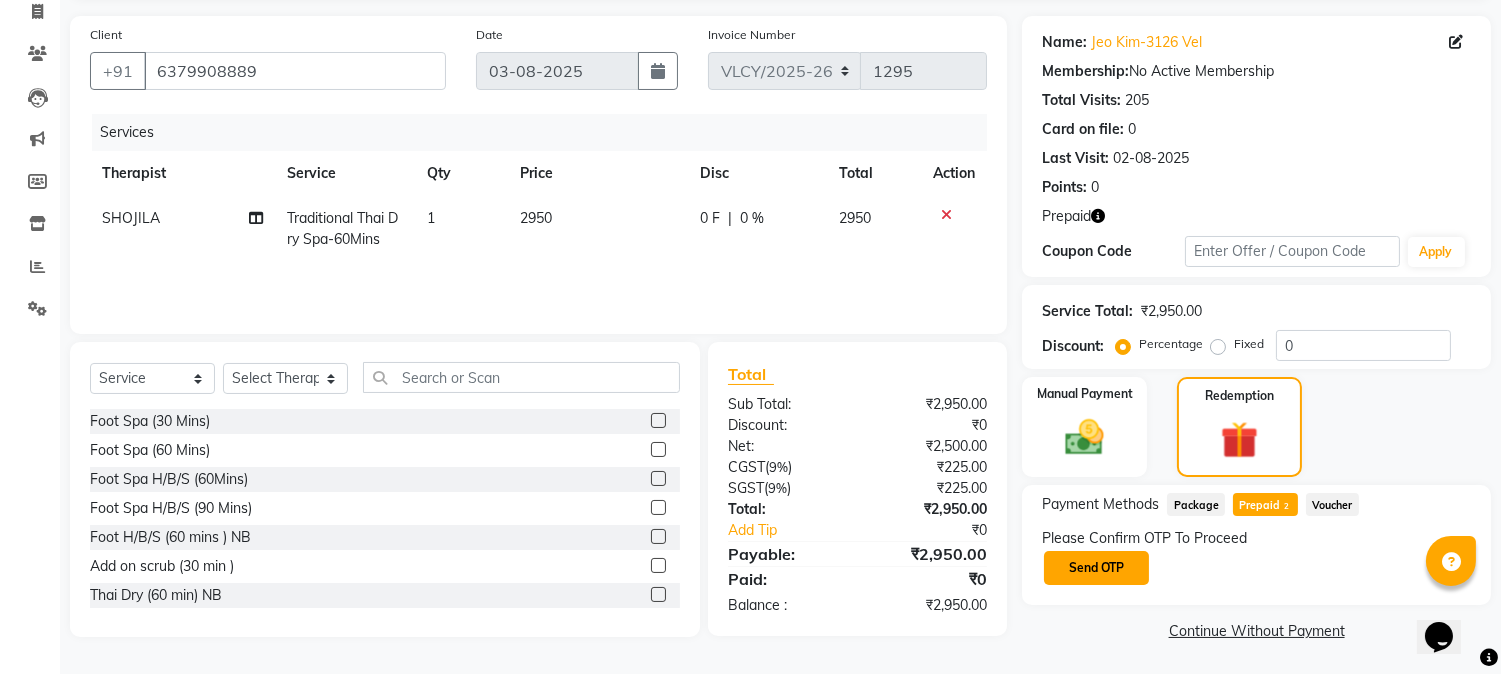 click on "Send OTP" 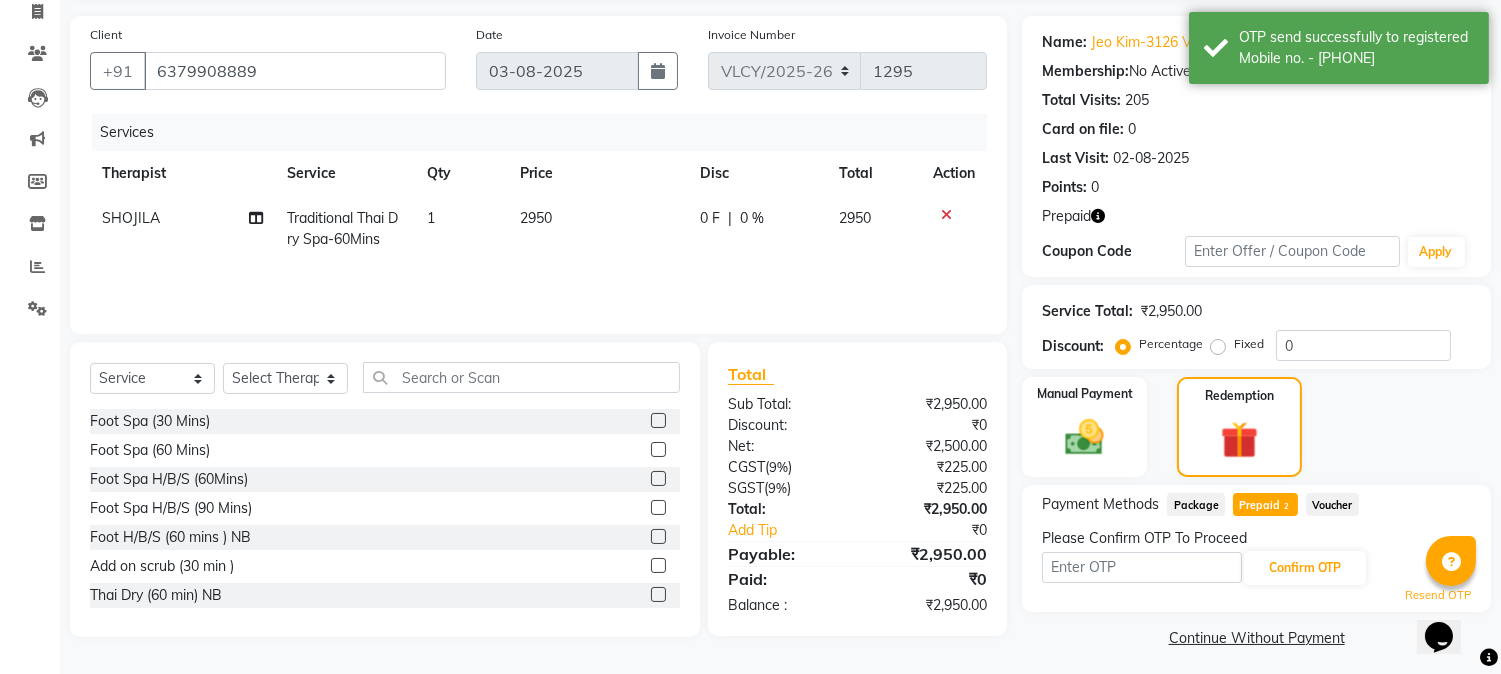 click on "Please Confirm OTP To Proceed" 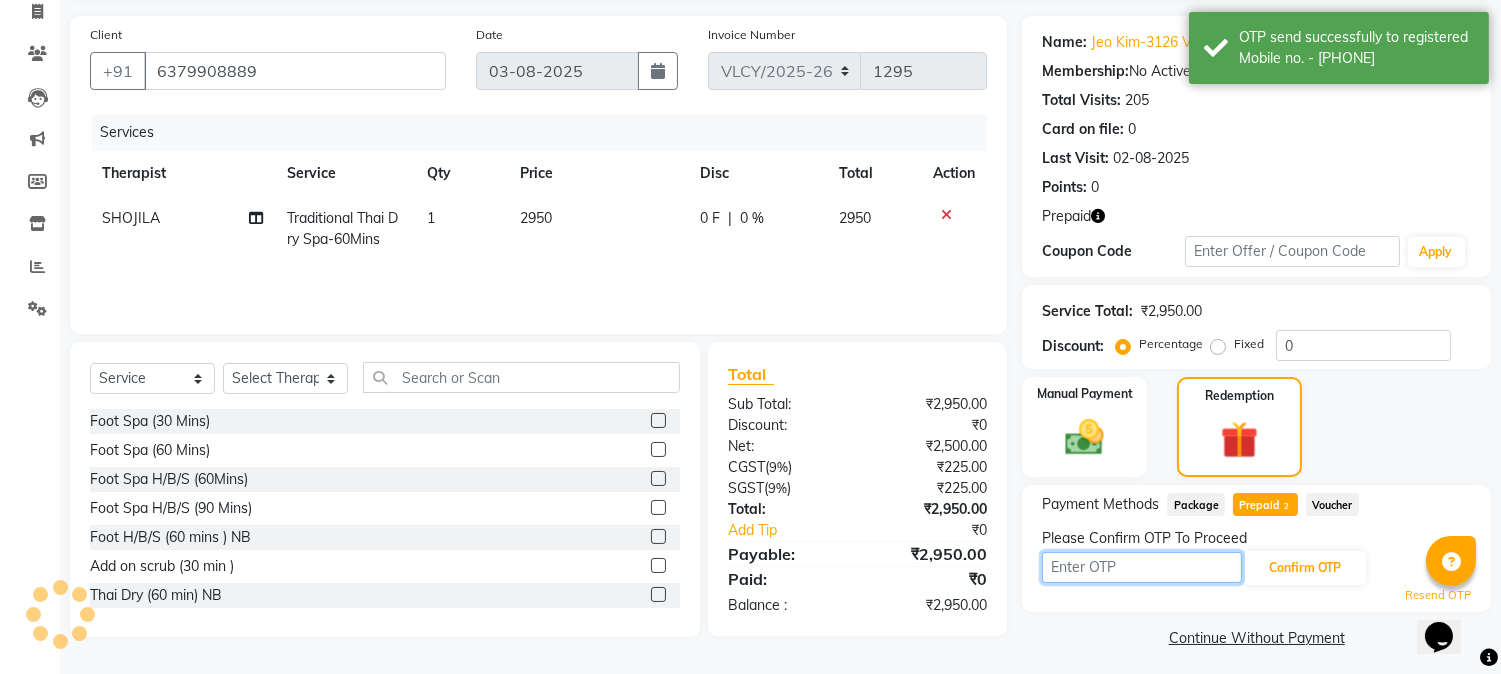 click at bounding box center [1142, 567] 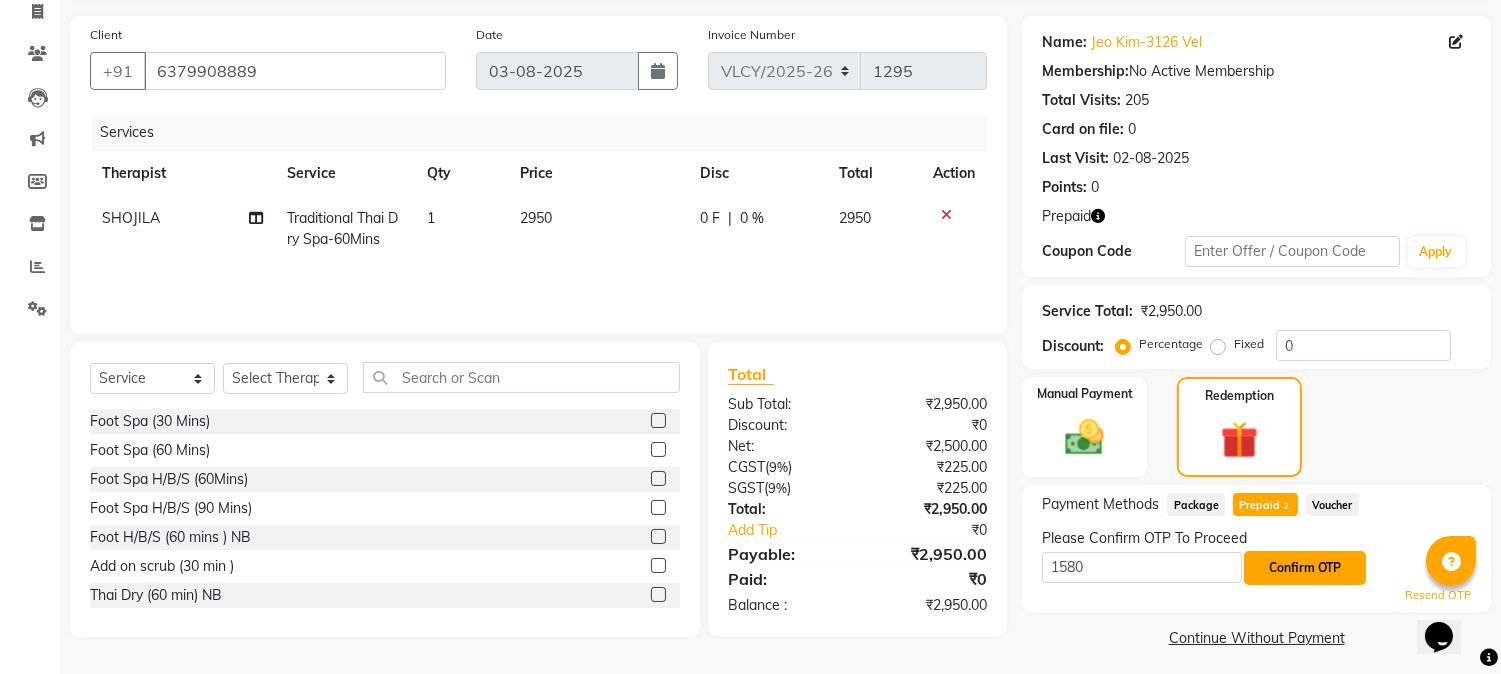 click on "Confirm OTP" 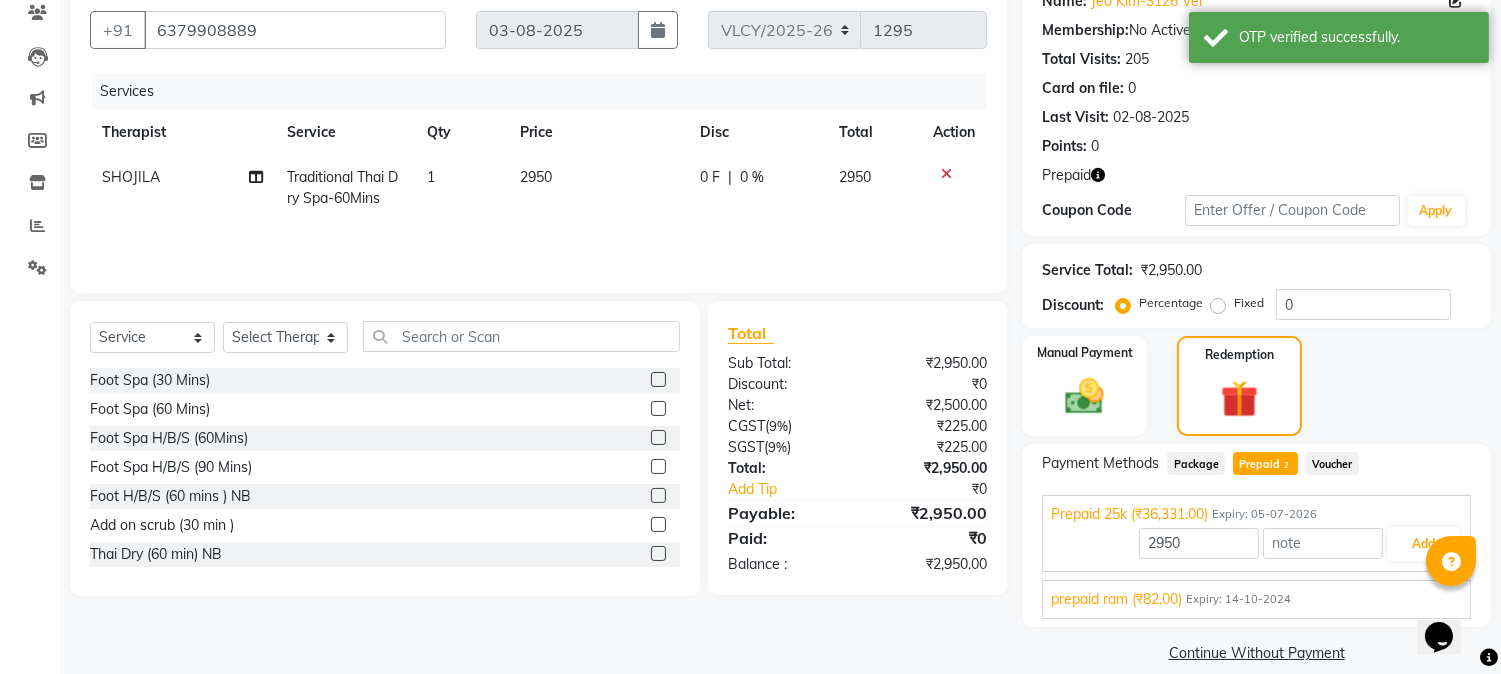 scroll, scrollTop: 197, scrollLeft: 0, axis: vertical 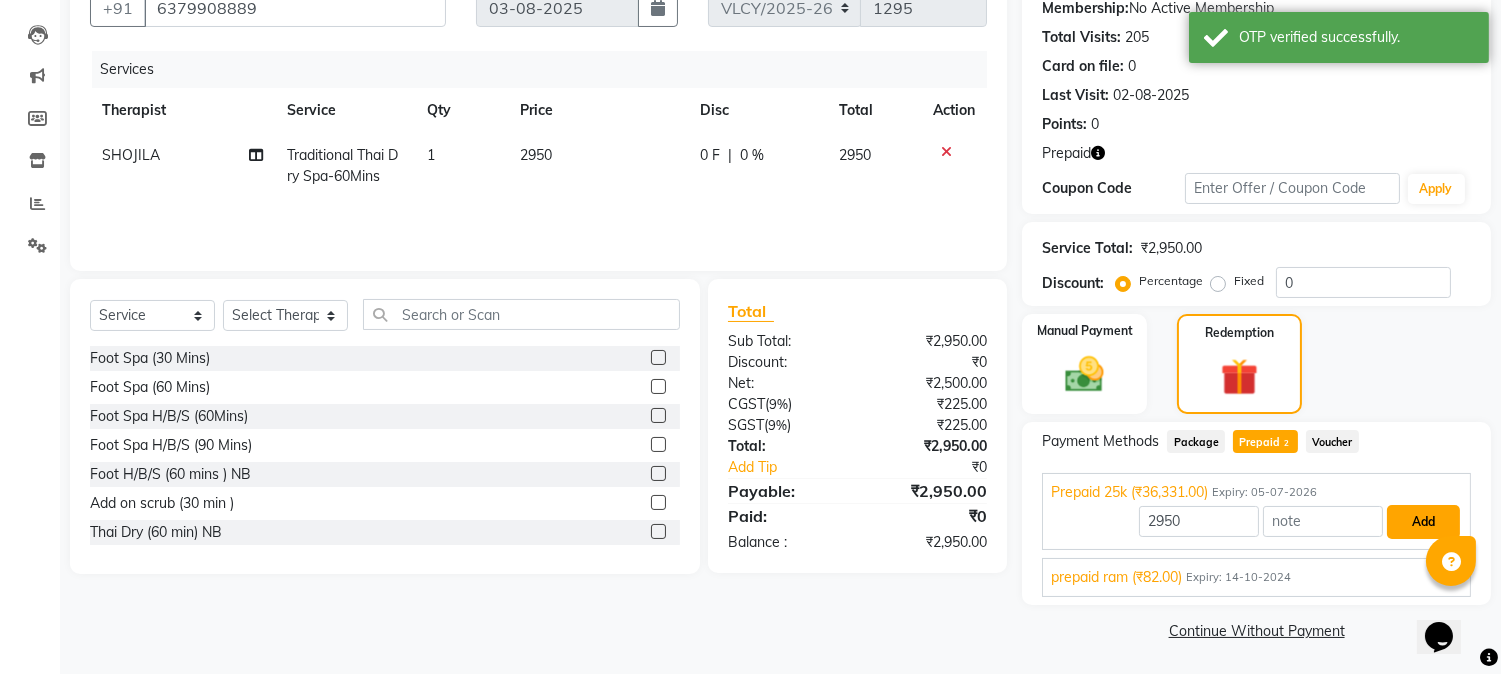 click on "Add" at bounding box center (1423, 522) 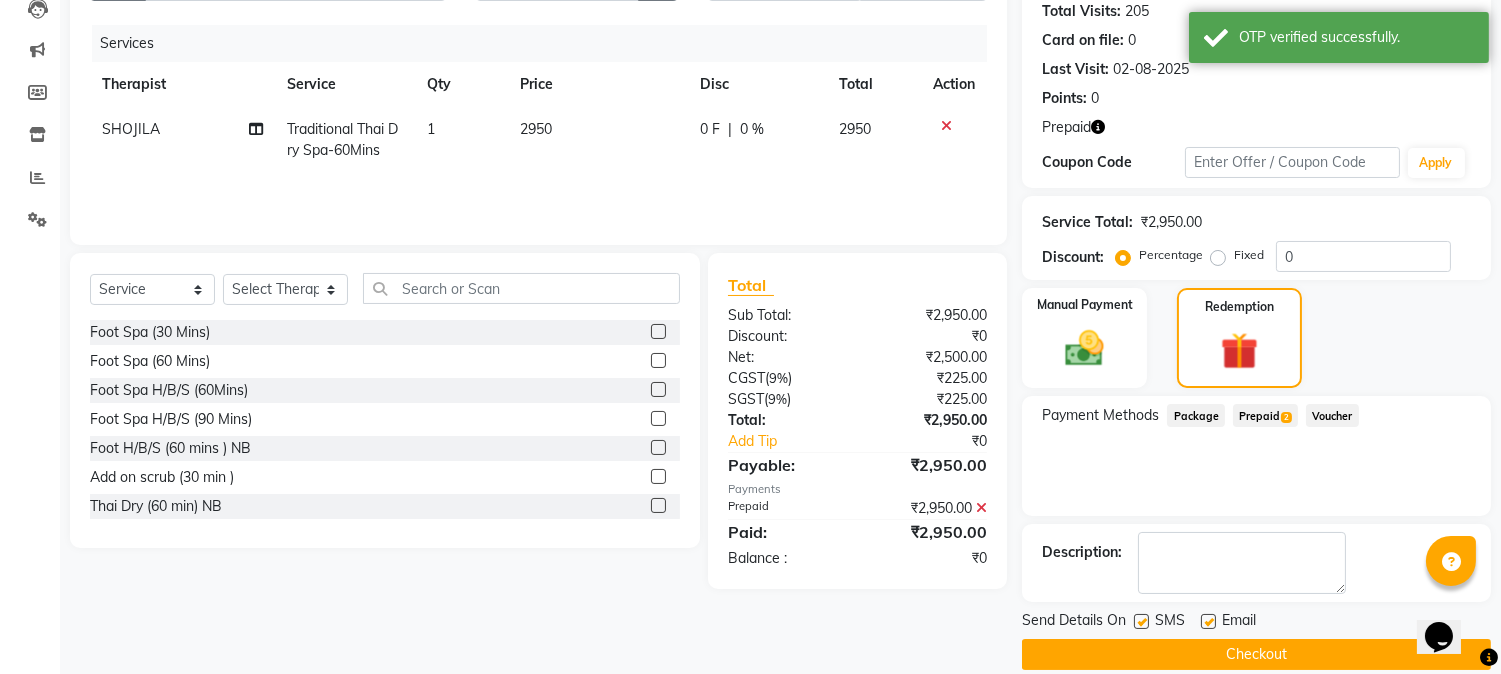 scroll, scrollTop: 247, scrollLeft: 0, axis: vertical 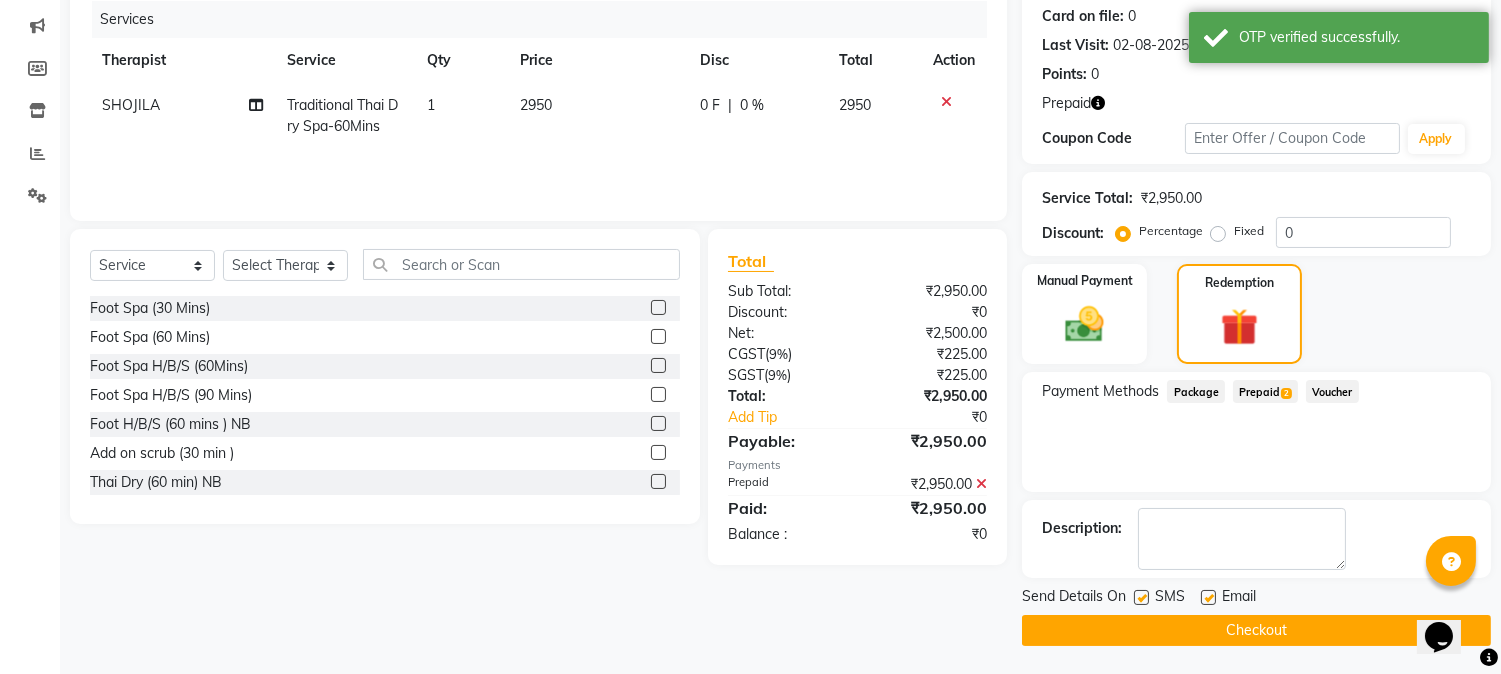 click on "Checkout" 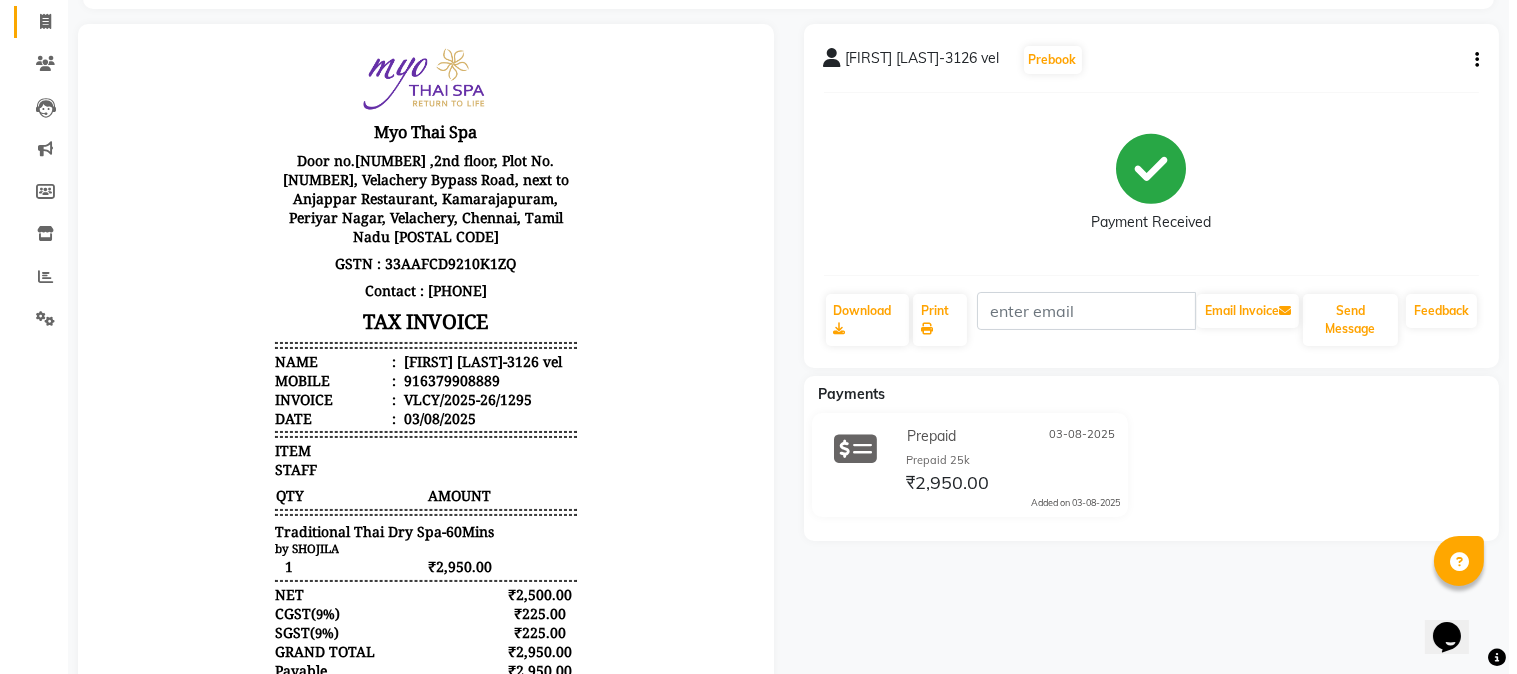 scroll, scrollTop: 0, scrollLeft: 0, axis: both 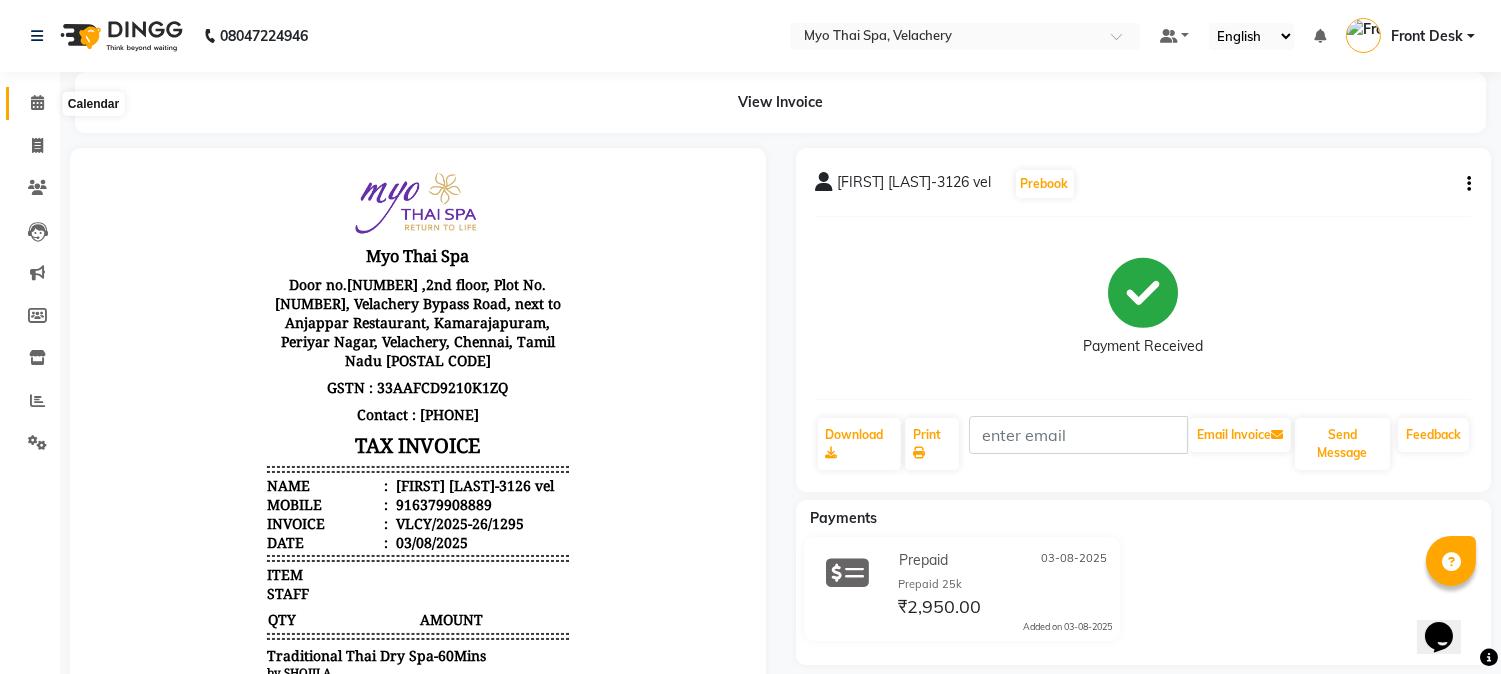 click 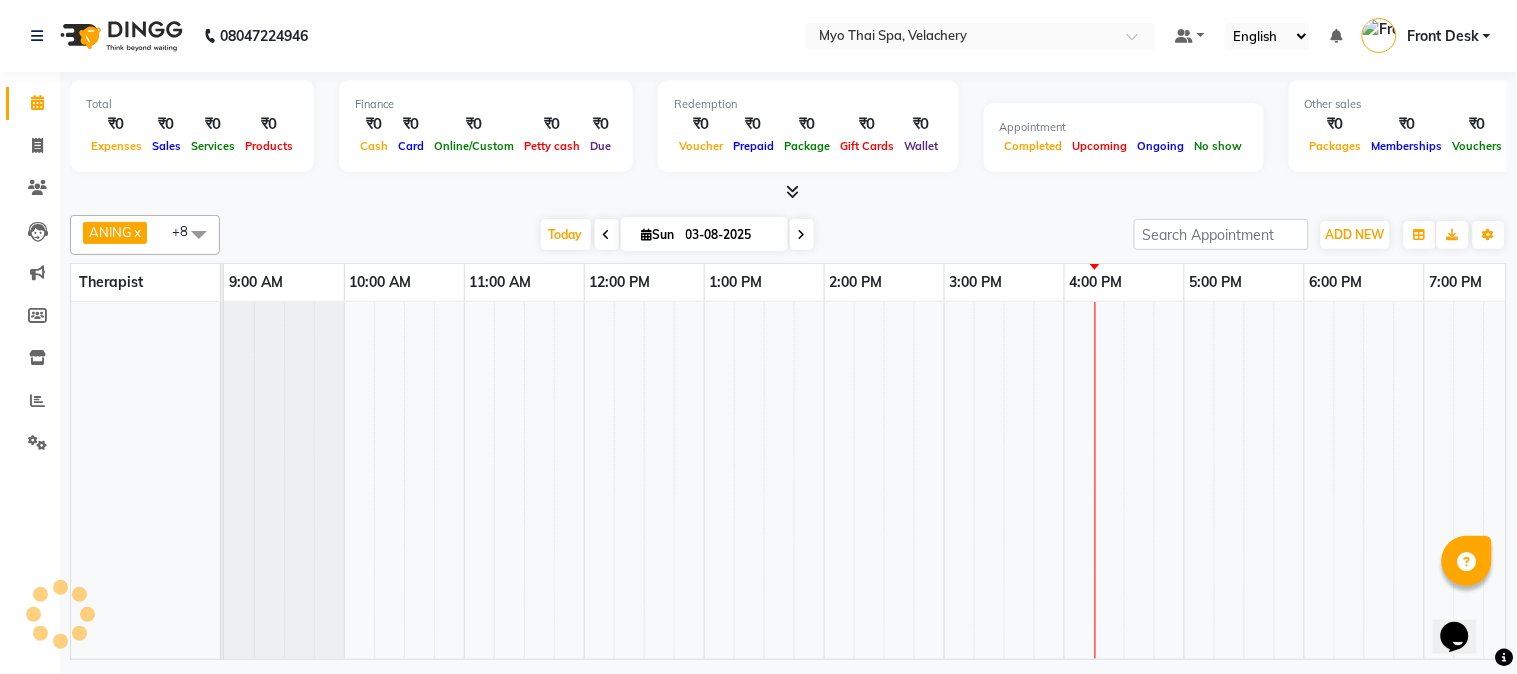 scroll, scrollTop: 0, scrollLeft: 517, axis: horizontal 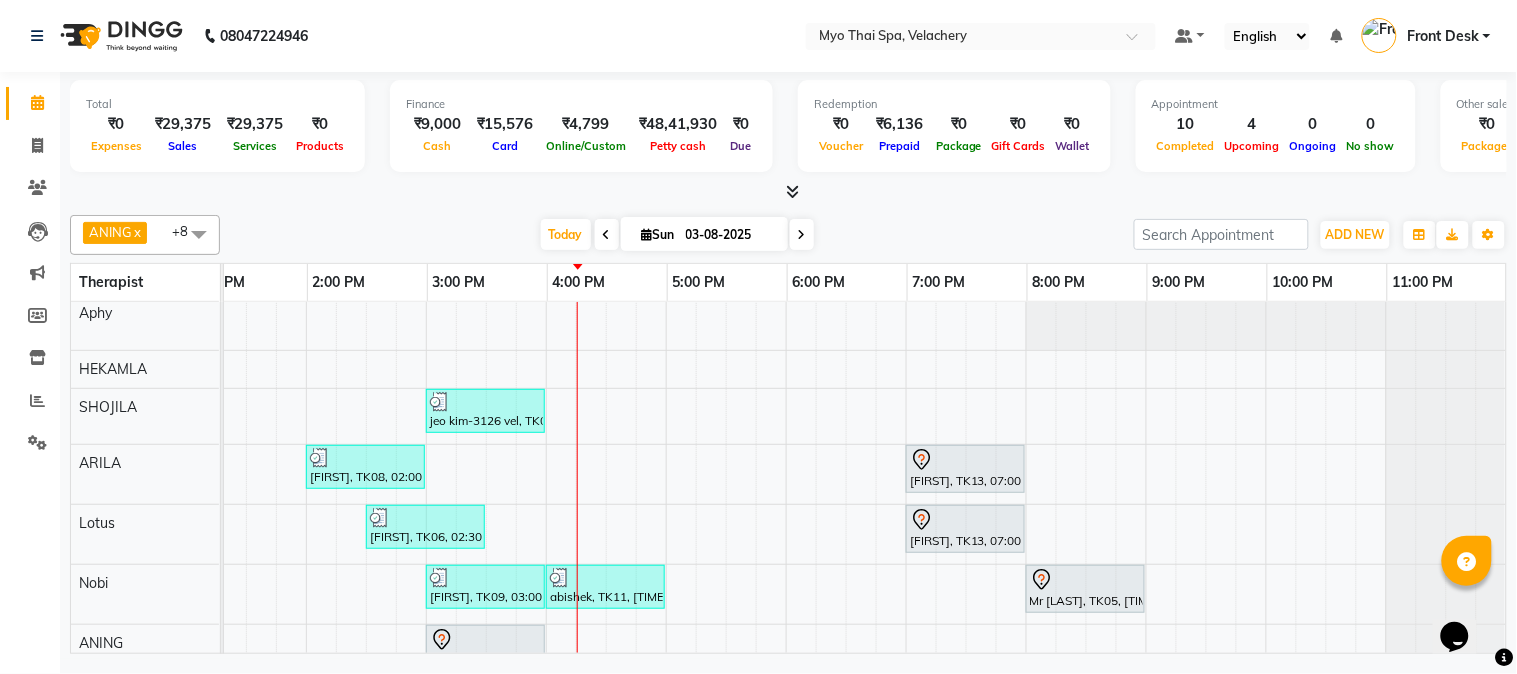 click on "mrs [FIRST] [LAST]-3130, TK01, 11:00 AM-12:00 PM, Swedish [ 60 Min ]     DR.[FIRST]-[ID], TK03, 11:30 AM-01:00 PM, Twin Body Work [ 90 Min ]    [FIRST] [LAST]-3126 vel, TK02, 03:00 PM-04:00 PM, Traditional Thai Dry Spa-60Mins     [FIRST], TK08, 02:00 PM-03:00 PM, Balinese [ 60 Min ]             [FIRST], TK13, 07:00 PM-08:00 PM, Foot Spa (60 Mins)     [FIRST], TK06, 02:30 PM-03:30 PM, Balinese [ 60 Min ]             [FIRST], TK13, 07:00 PM-08:00 PM, Balinese [ 60 Min ]     [FIRST], TK09, 03:00 PM-04:00 PM, Swedish [ 60 Min ]     [FIRST], TK11, 04:00 PM-05:00 PM, Aroma Thai [ 60 Min ]             Mr [FIRST], TK05, 08:00 PM-09:00 PM, Swedish 60Mins NB             [FIRST], TK04, 03:00 PM-04:00 PM, Swedish [ 60 Min ]     [FIRST], TK07, 02:15 PM-03:45 PM, Swedish [ 90 Min ]     [FIRST], TK10, 03:00 PM-04:00 PM, Twin Body Work [ 60 Min ]     [FIRST], TK12, 04:00 PM-05:30 PM, Aroma 90mins NB" at bounding box center (606, 545) 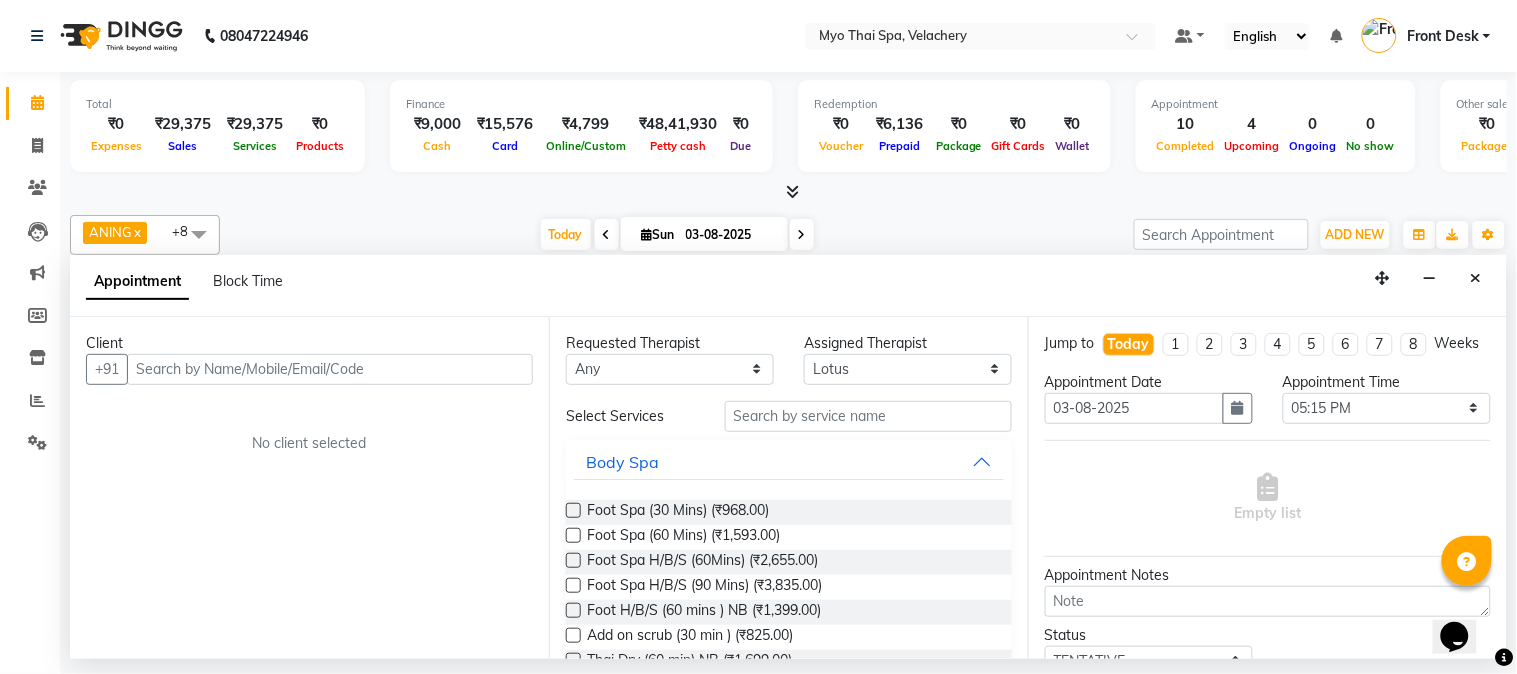 click at bounding box center (330, 369) 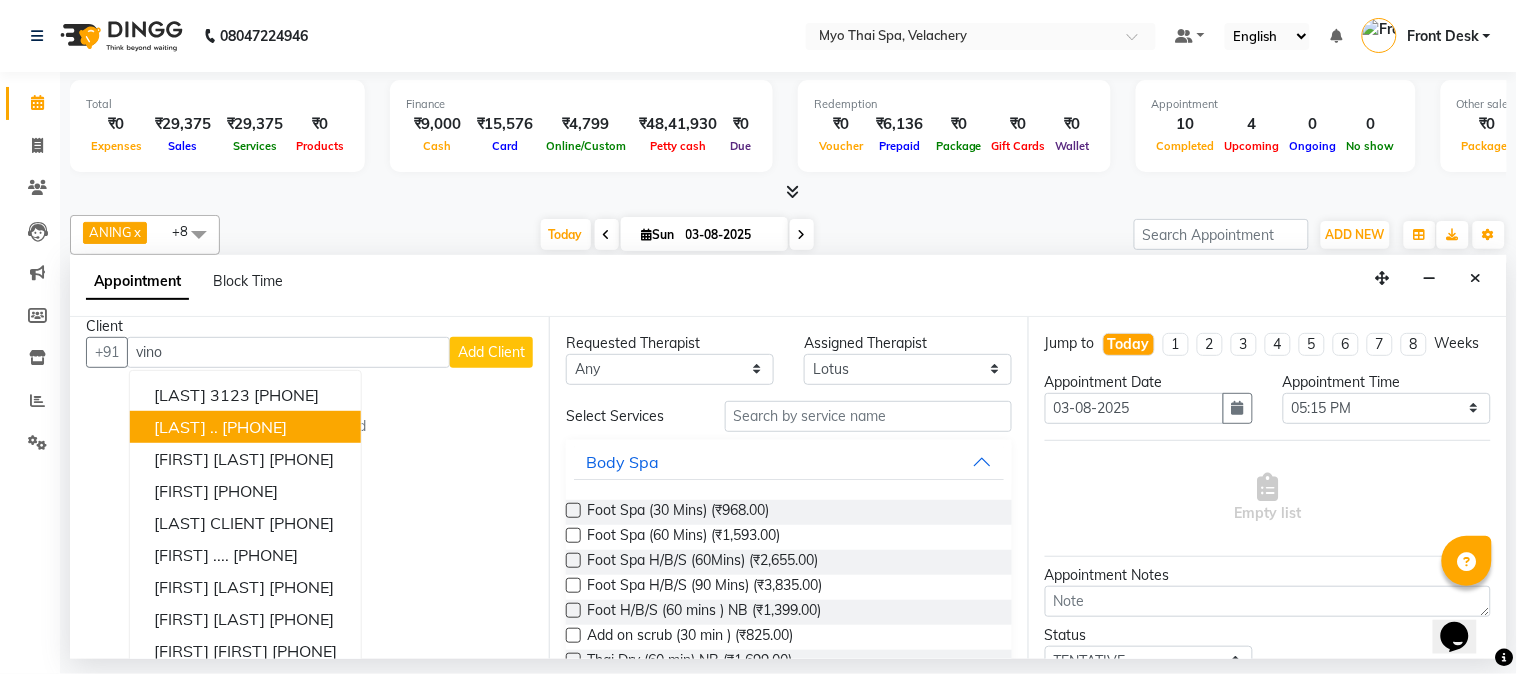 scroll, scrollTop: 0, scrollLeft: 0, axis: both 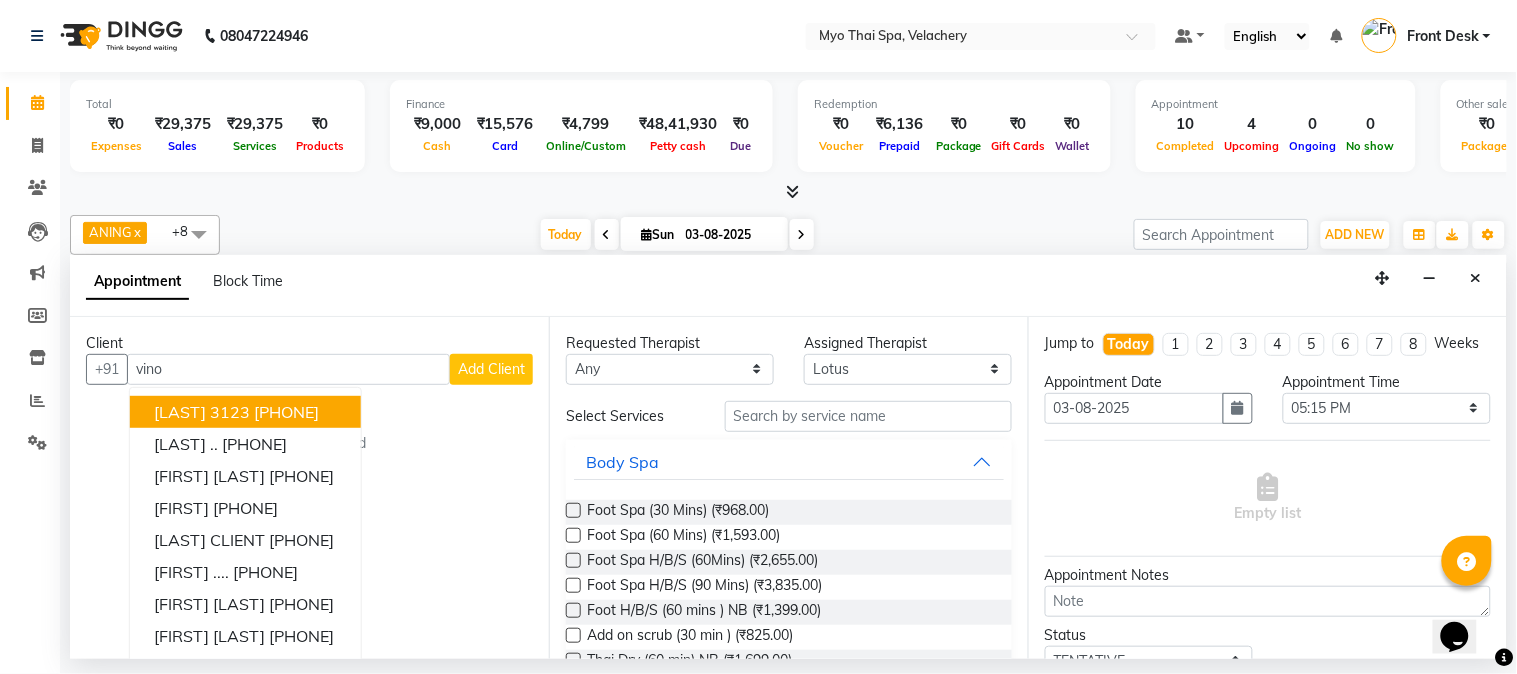 click on "[LAST] 3123" at bounding box center (202, 412) 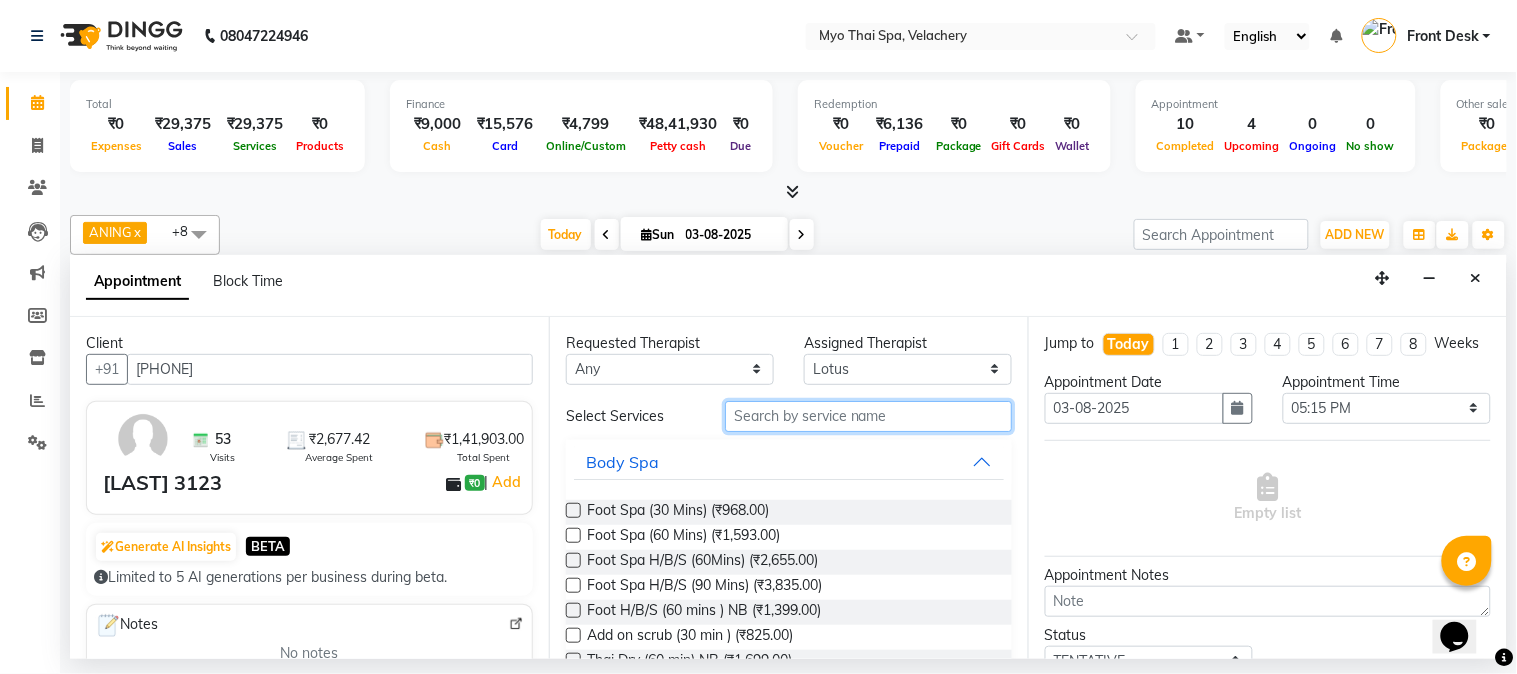 click at bounding box center (868, 416) 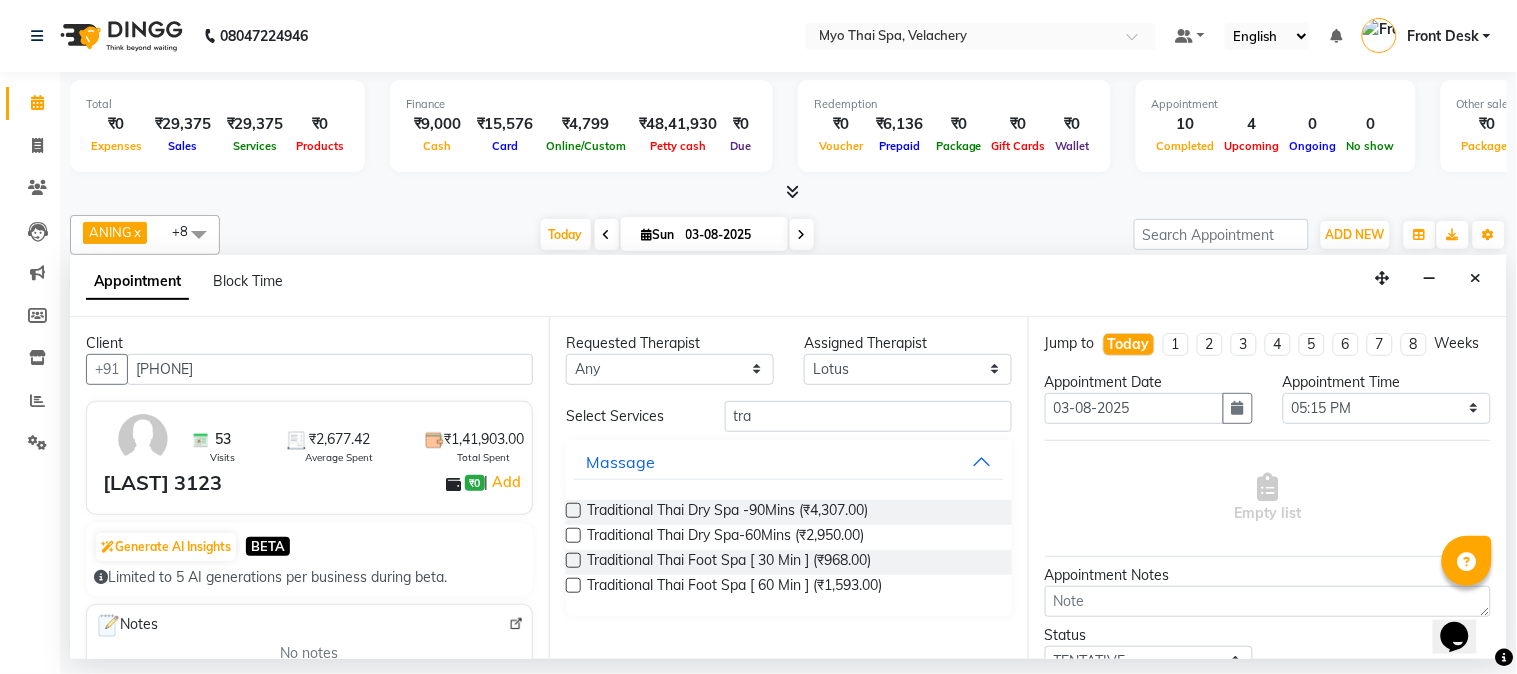 click at bounding box center [573, 510] 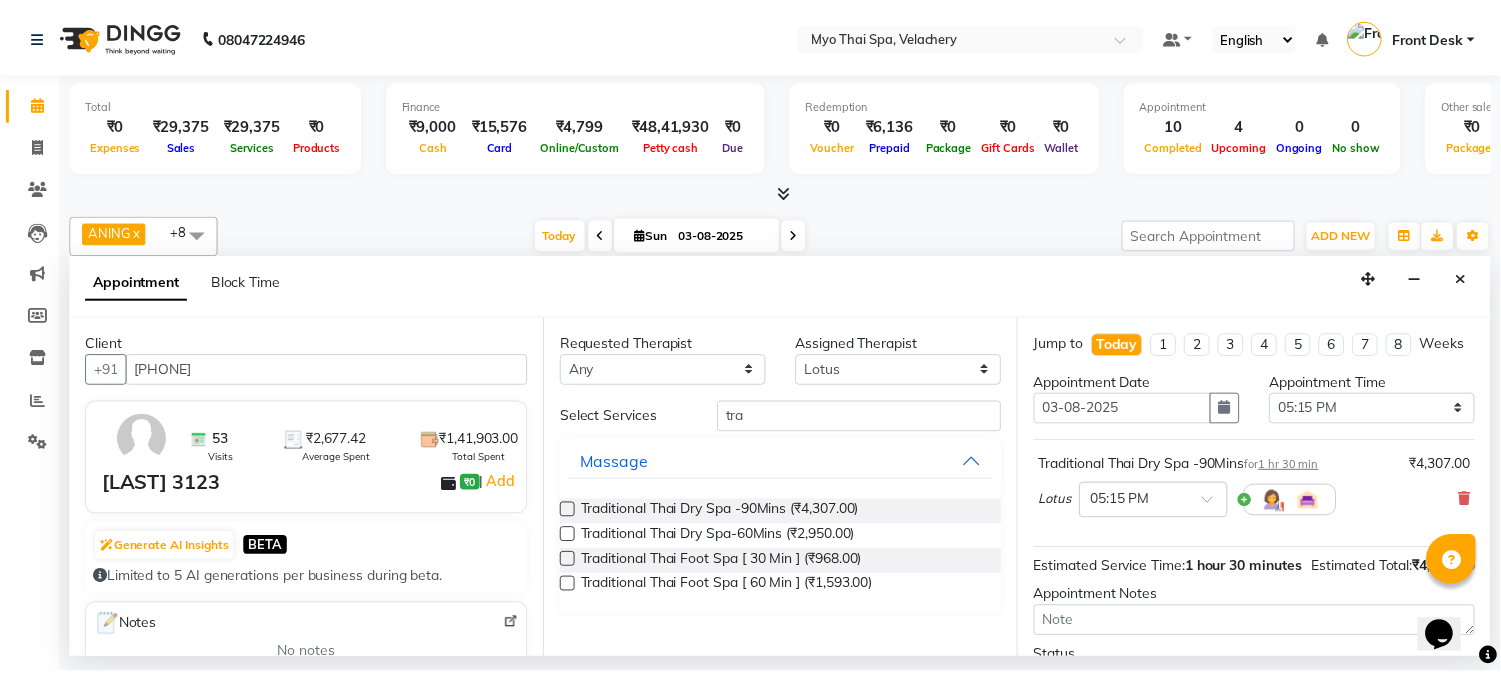 scroll, scrollTop: 204, scrollLeft: 0, axis: vertical 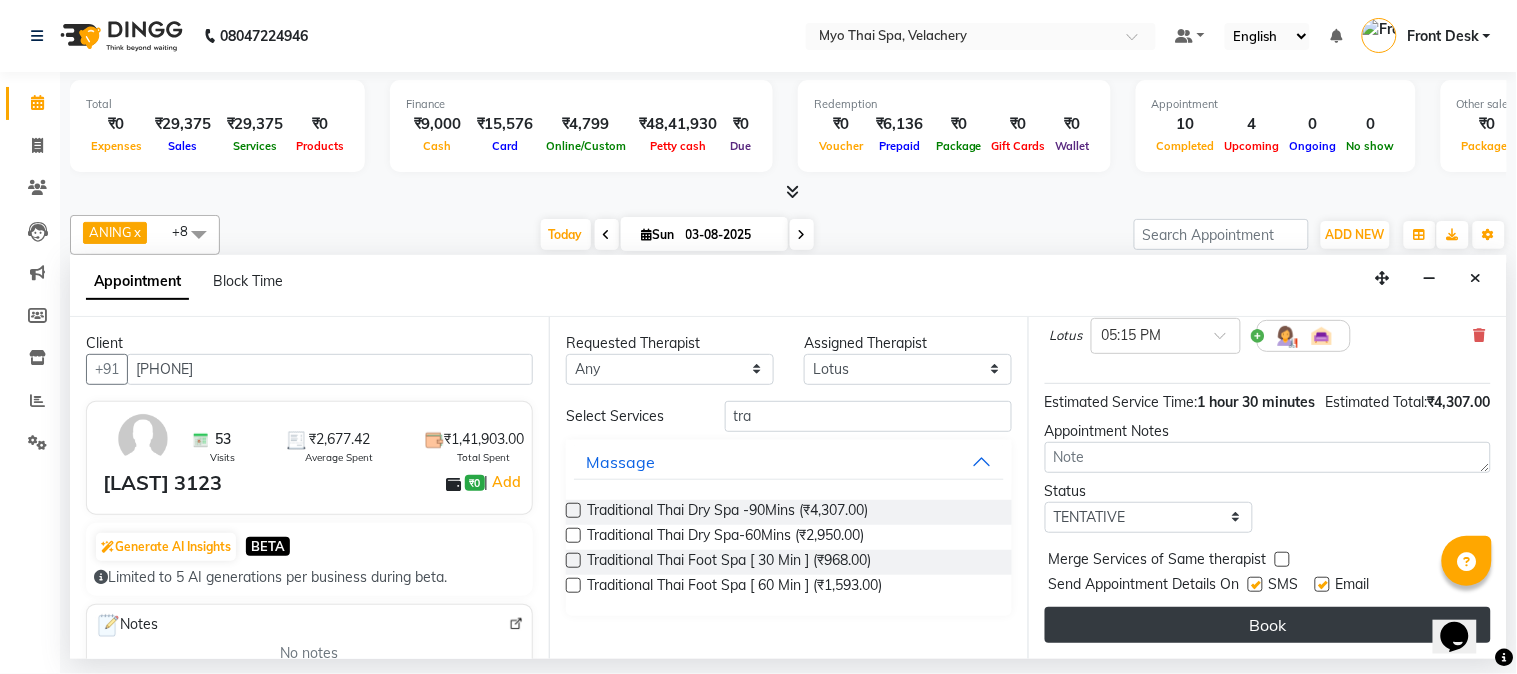 click on "Book" at bounding box center [1268, 625] 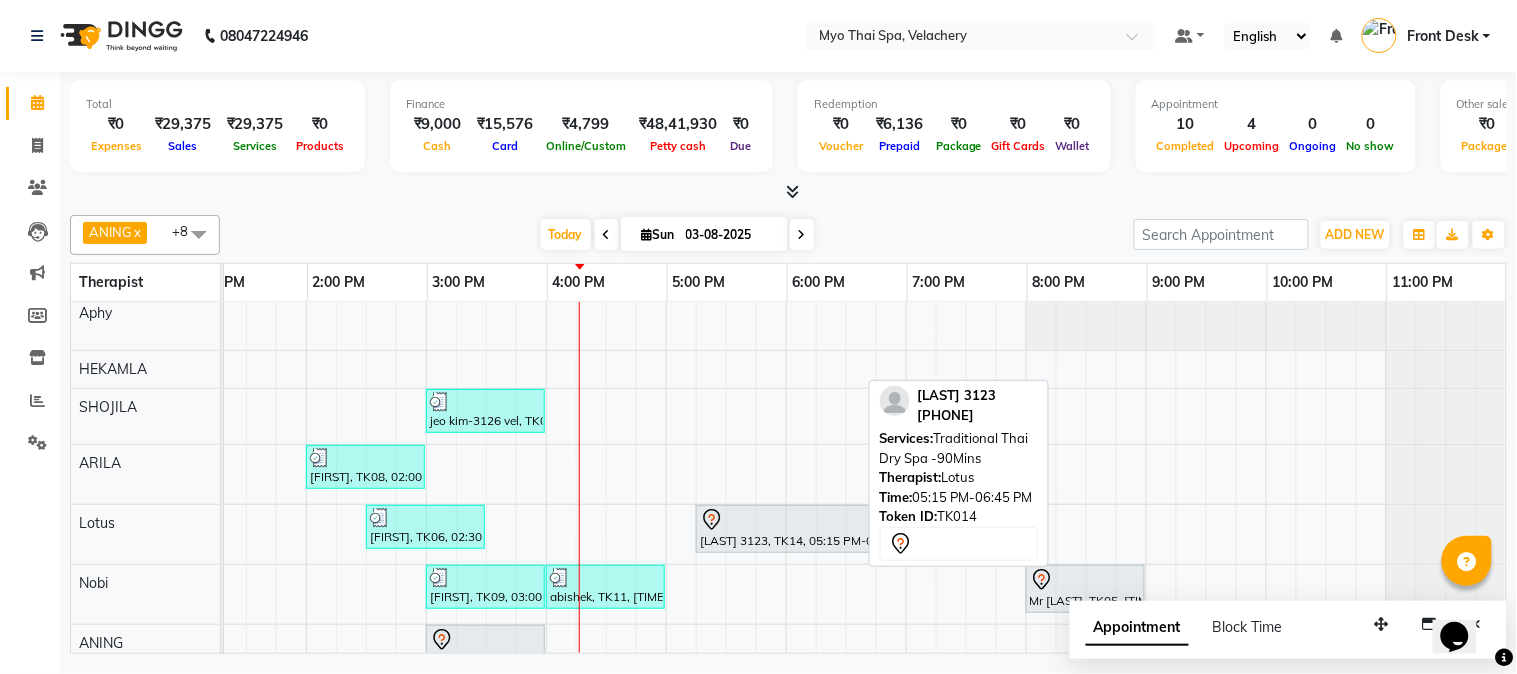 click on "[LAST] 3123, TK14, 05:15 PM-06:45 PM, Traditional Thai Dry Spa -90Mins" at bounding box center (785, 529) 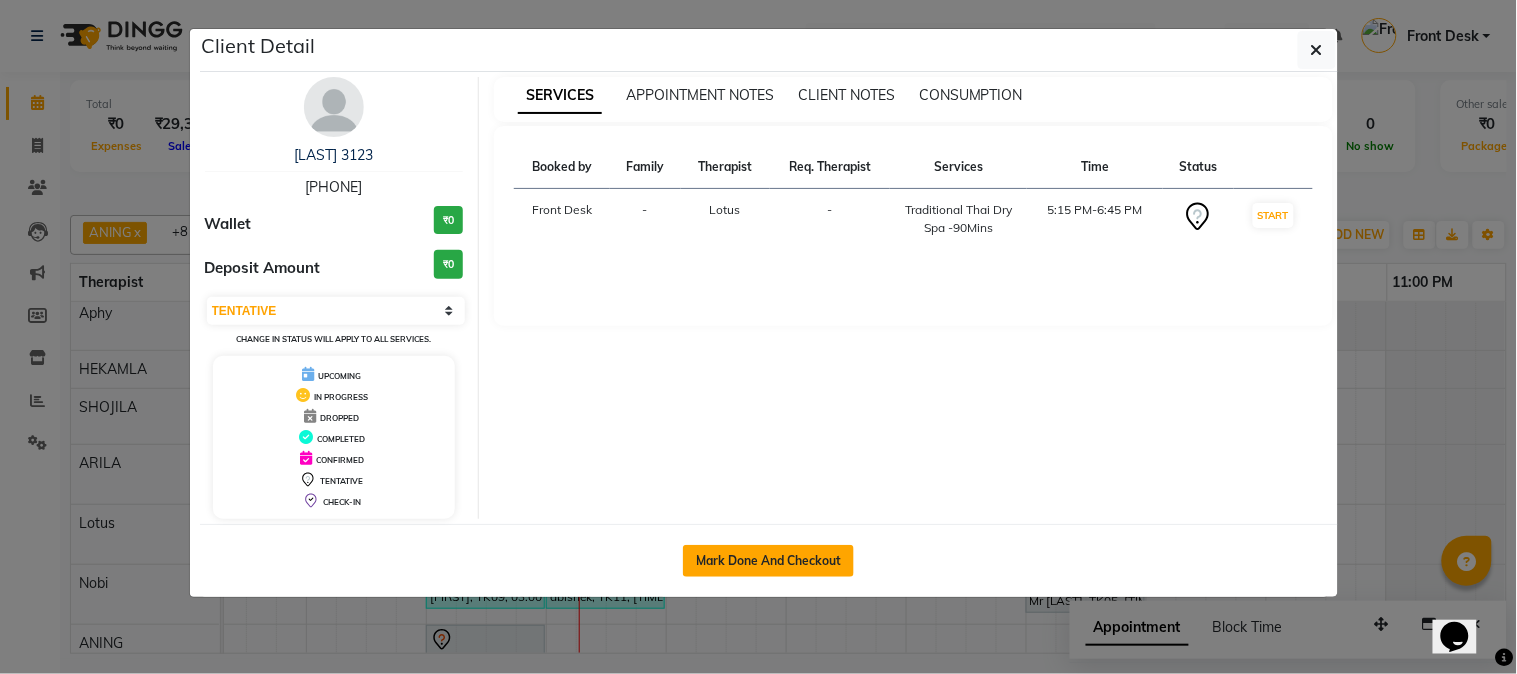 click on "Mark Done And Checkout" 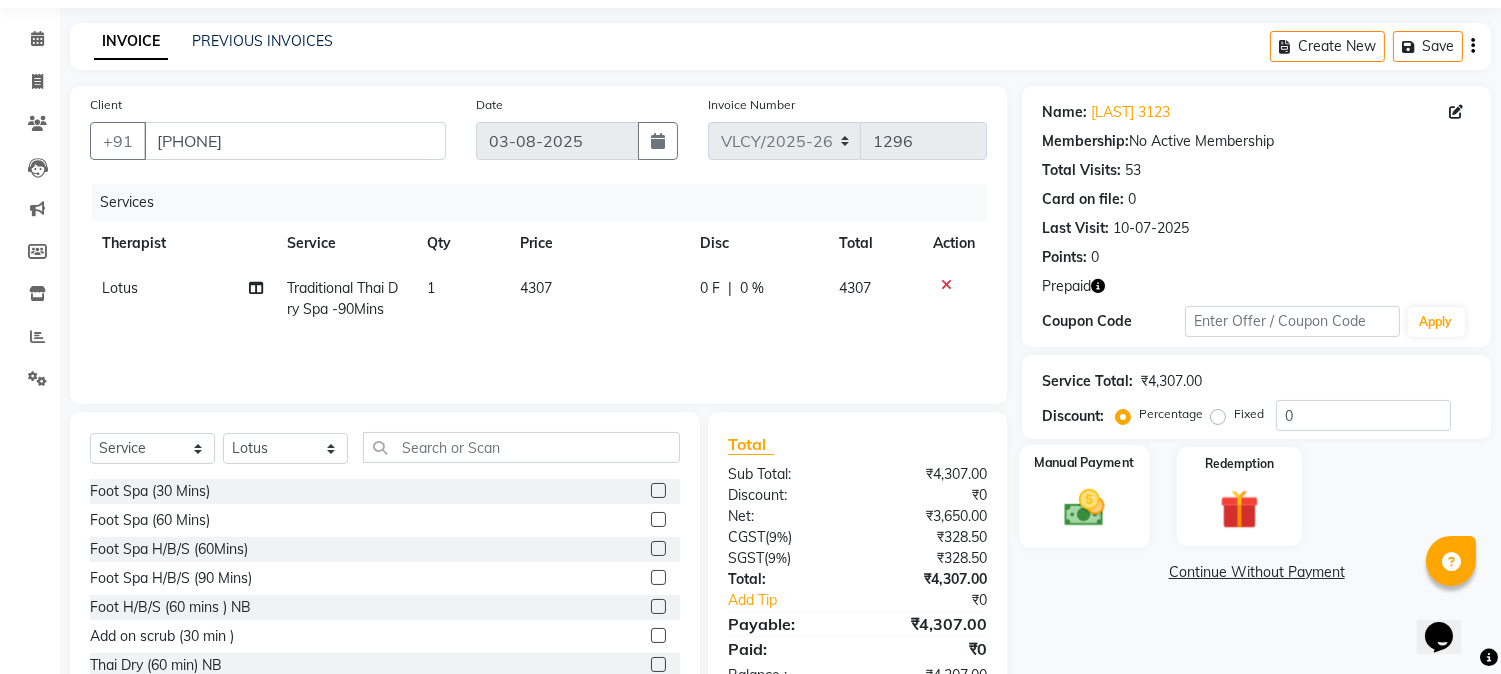 scroll, scrollTop: 15, scrollLeft: 0, axis: vertical 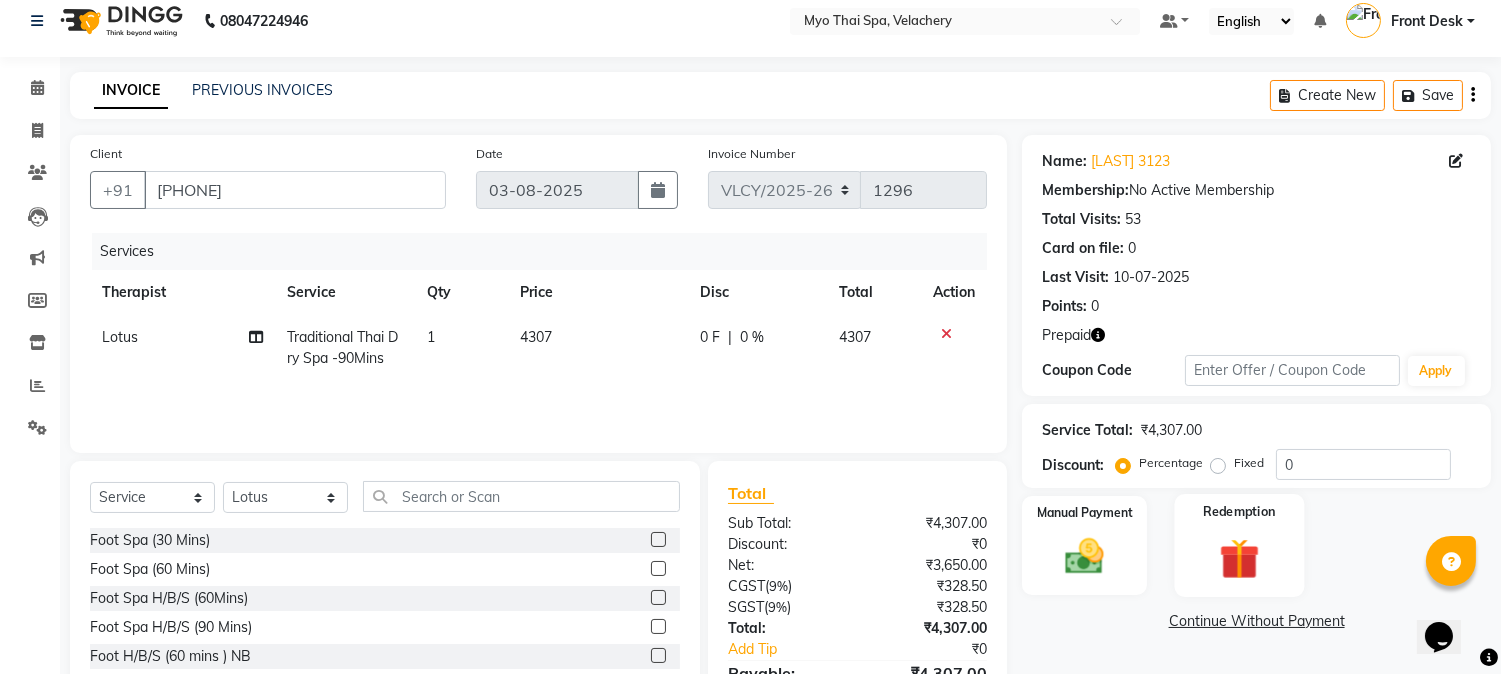 click 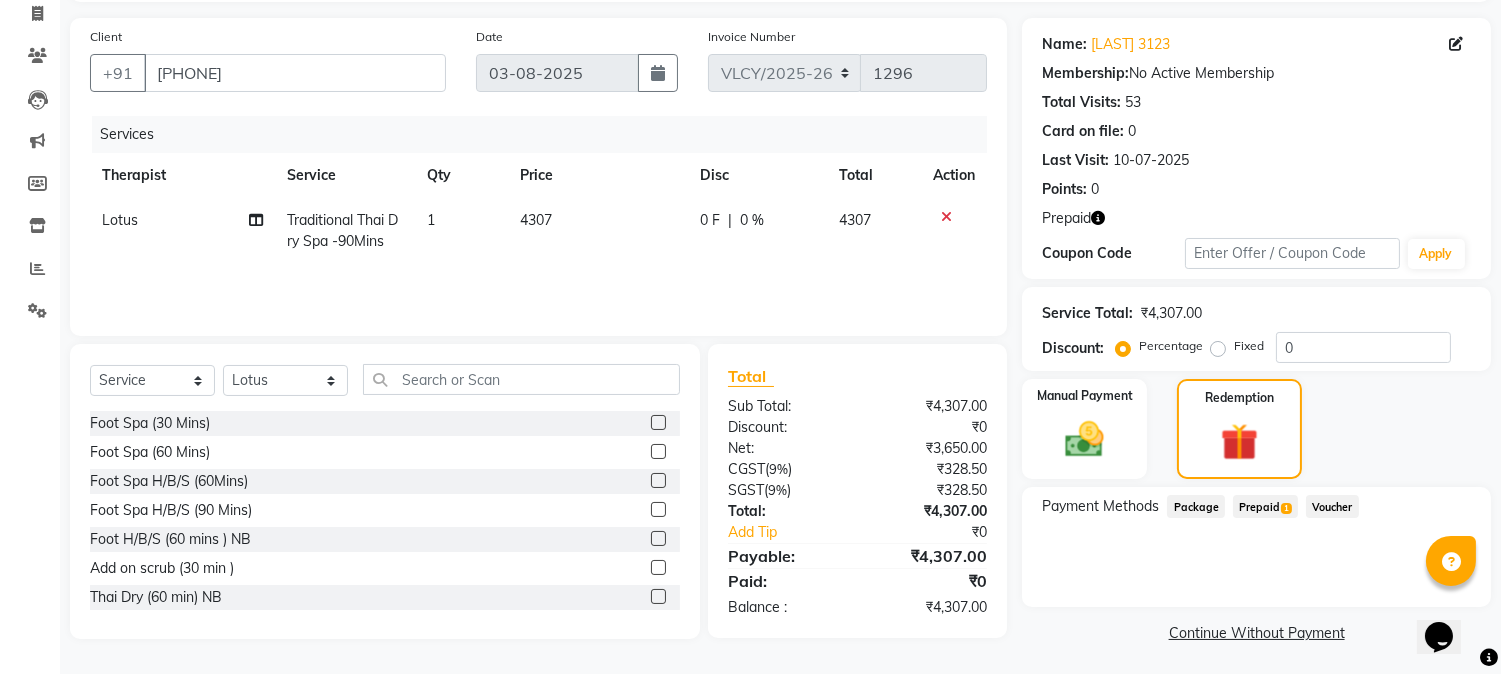 scroll, scrollTop: 134, scrollLeft: 0, axis: vertical 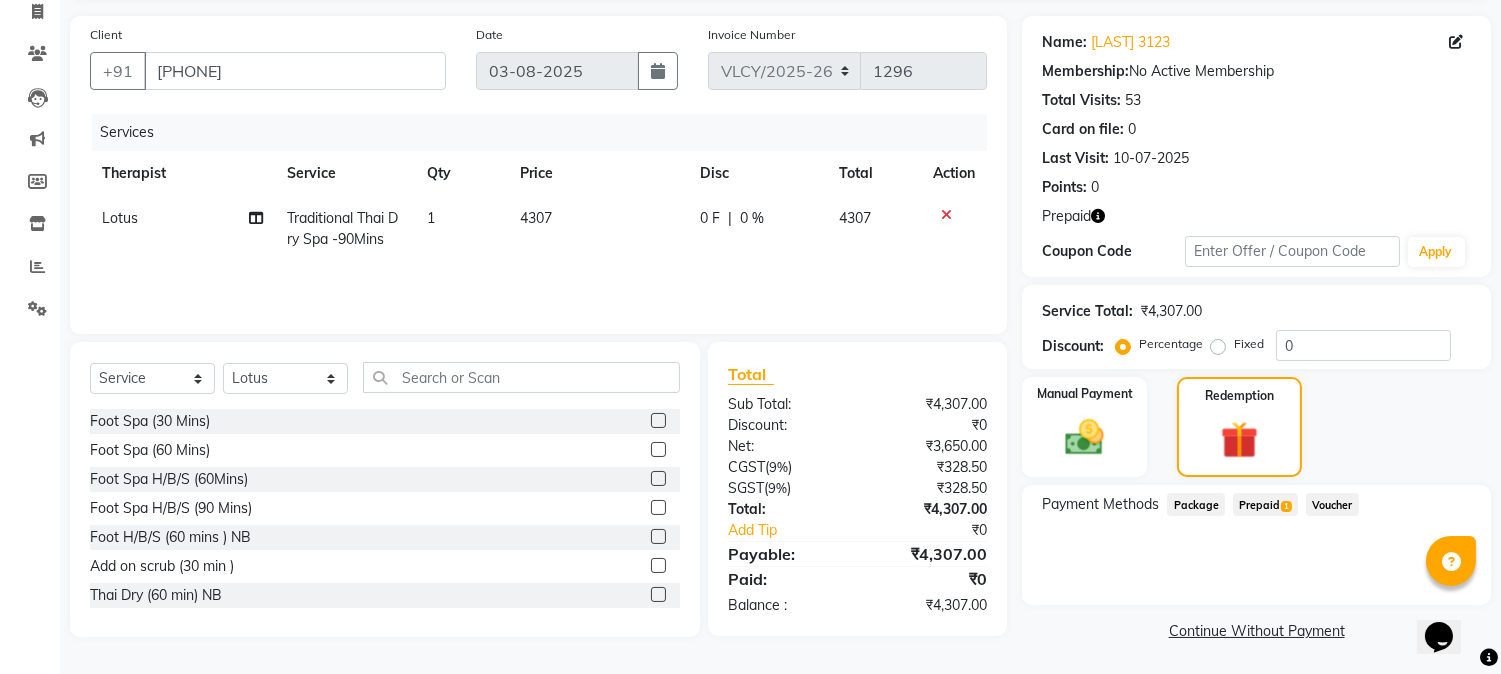 click on "Prepaid  1" 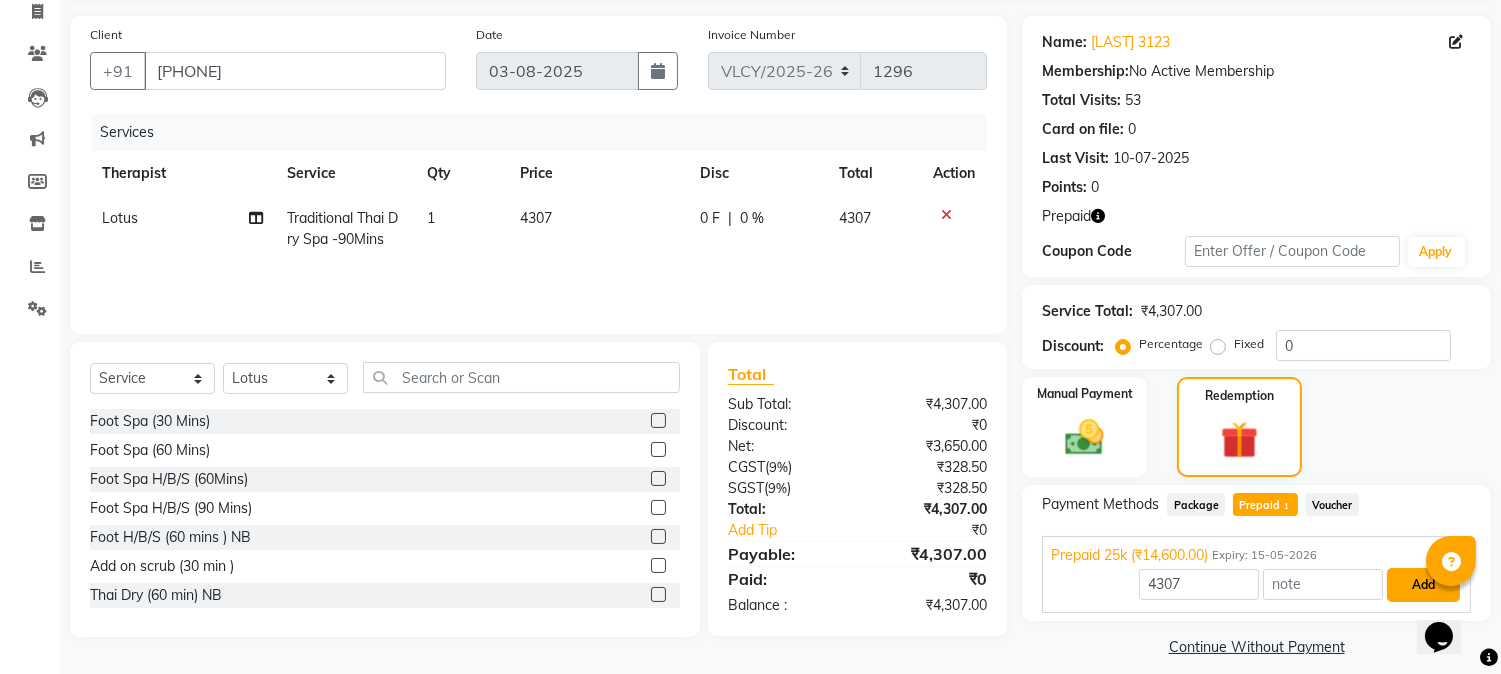 click on "Add" at bounding box center (1423, 585) 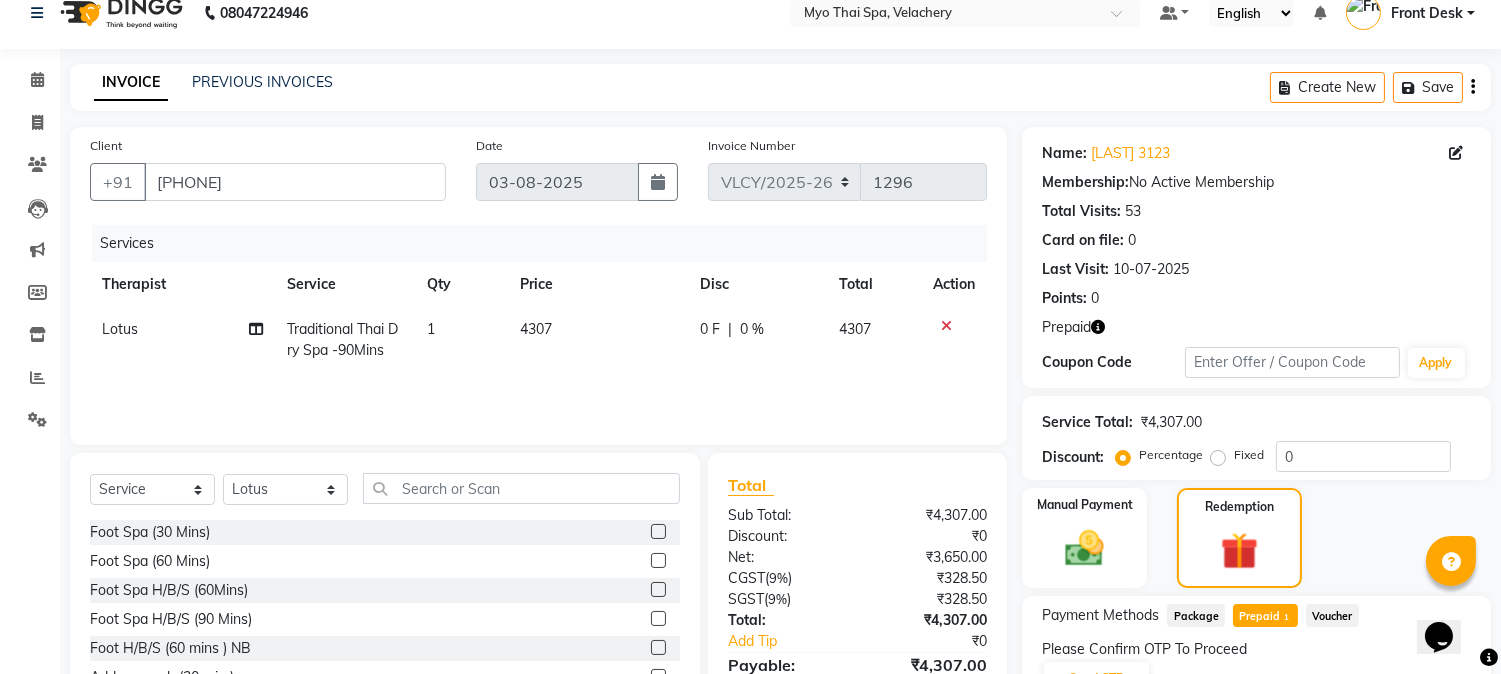 scroll, scrollTop: 134, scrollLeft: 0, axis: vertical 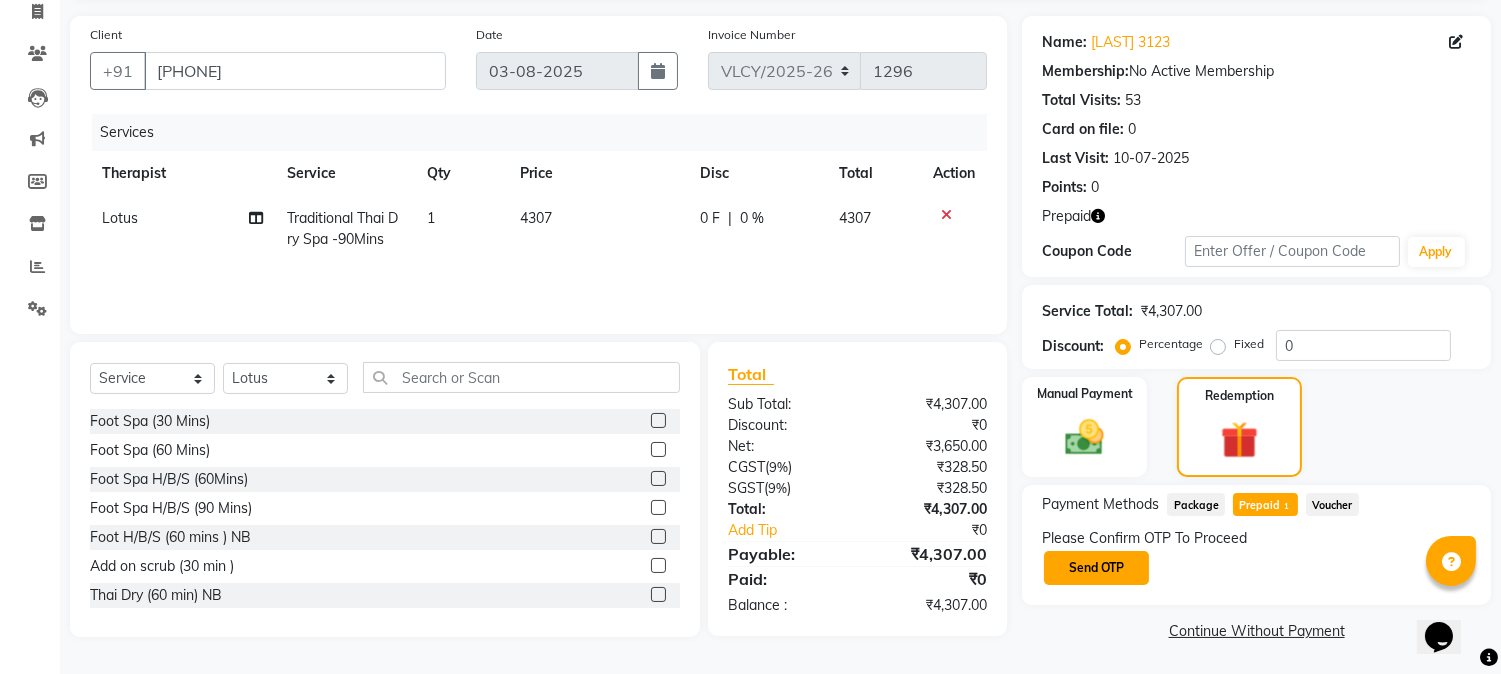 click on "Send OTP" 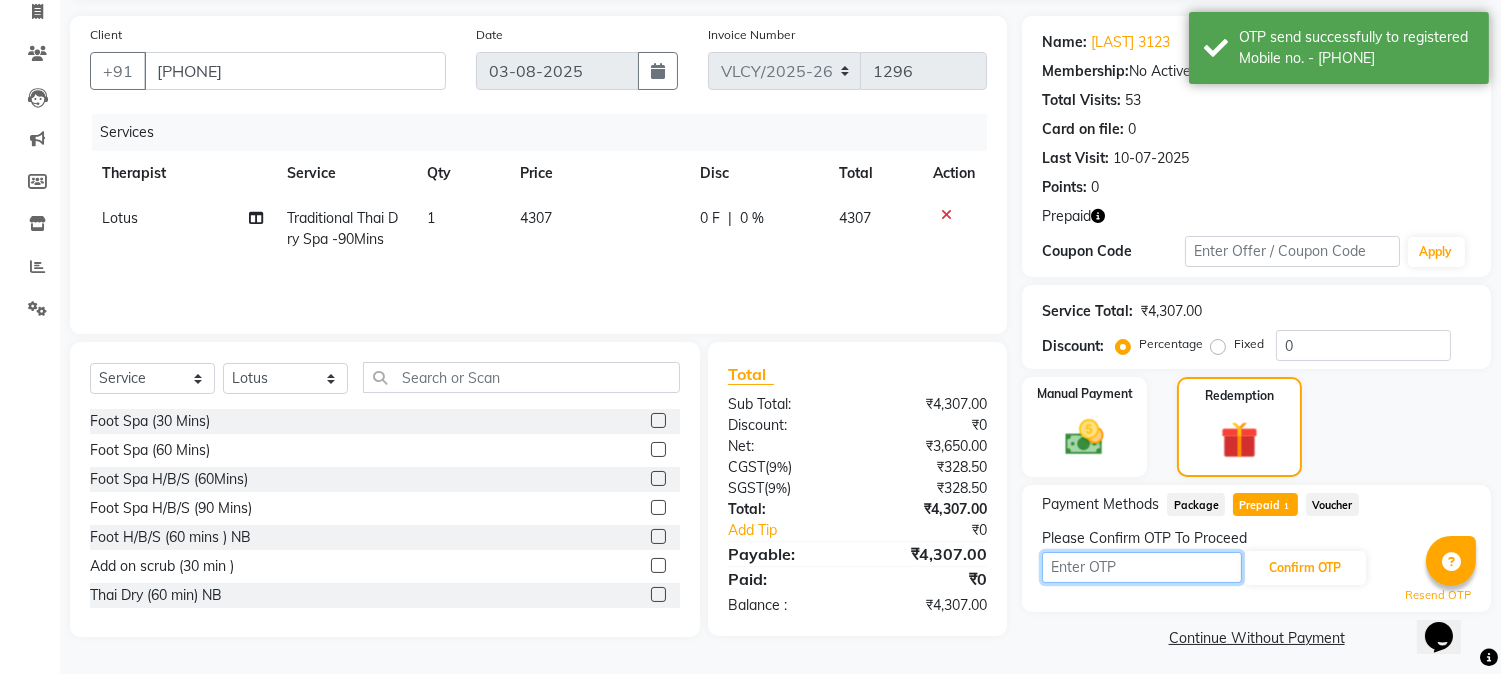click at bounding box center [1142, 567] 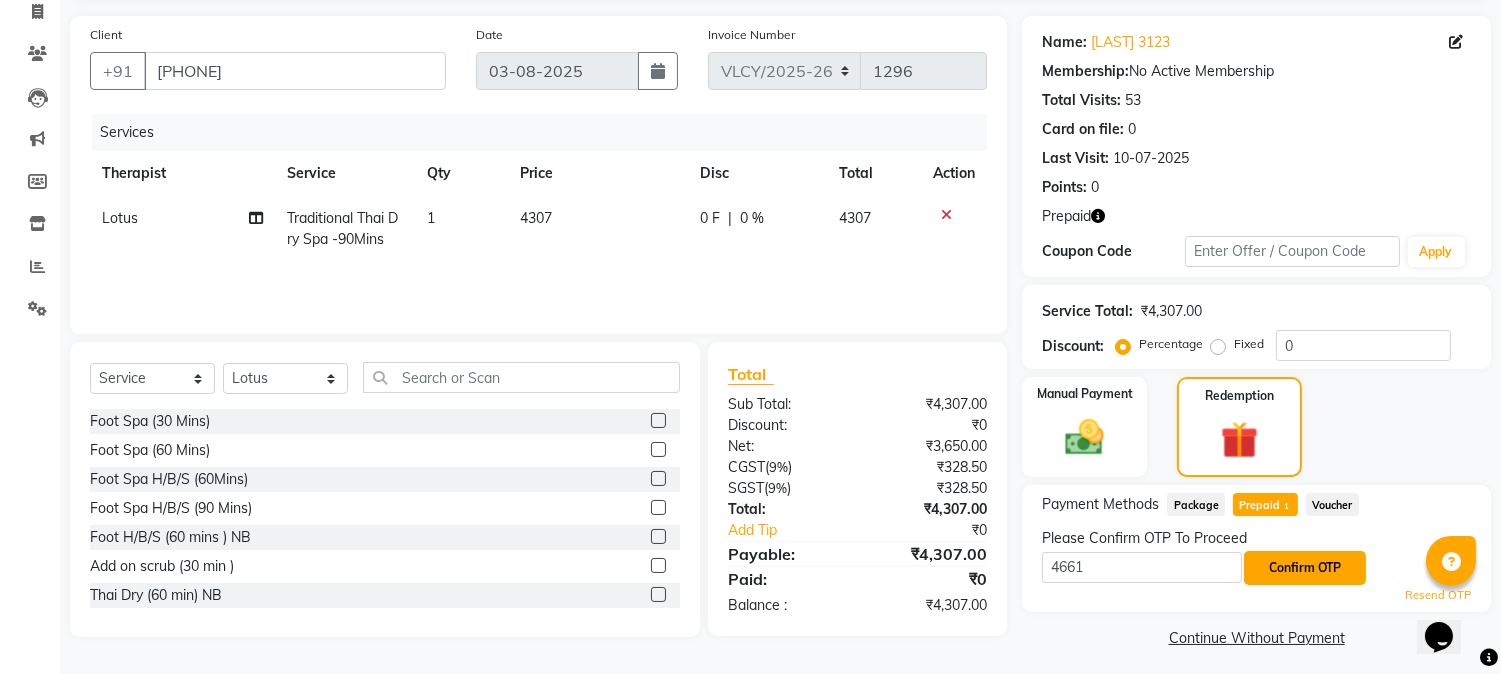 click on "Confirm OTP" 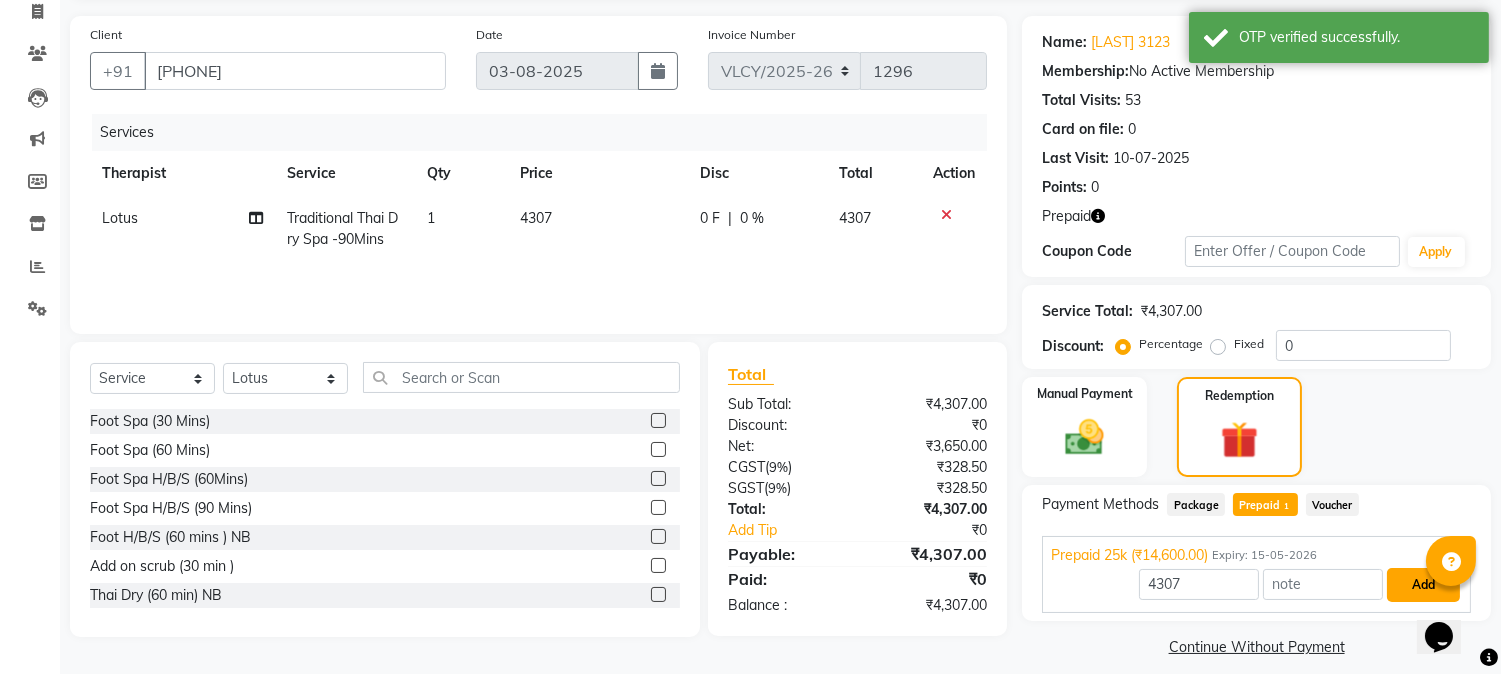 click on "Add" at bounding box center [1423, 585] 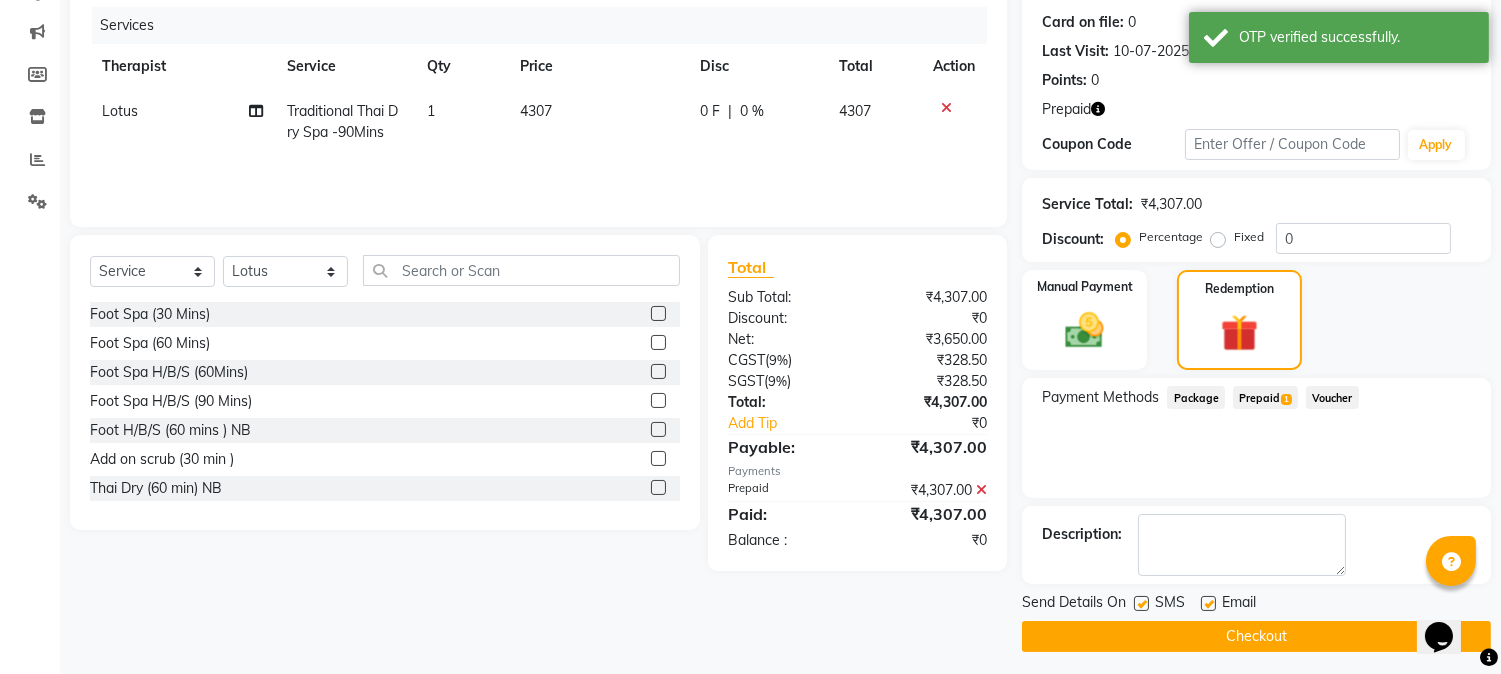 scroll, scrollTop: 247, scrollLeft: 0, axis: vertical 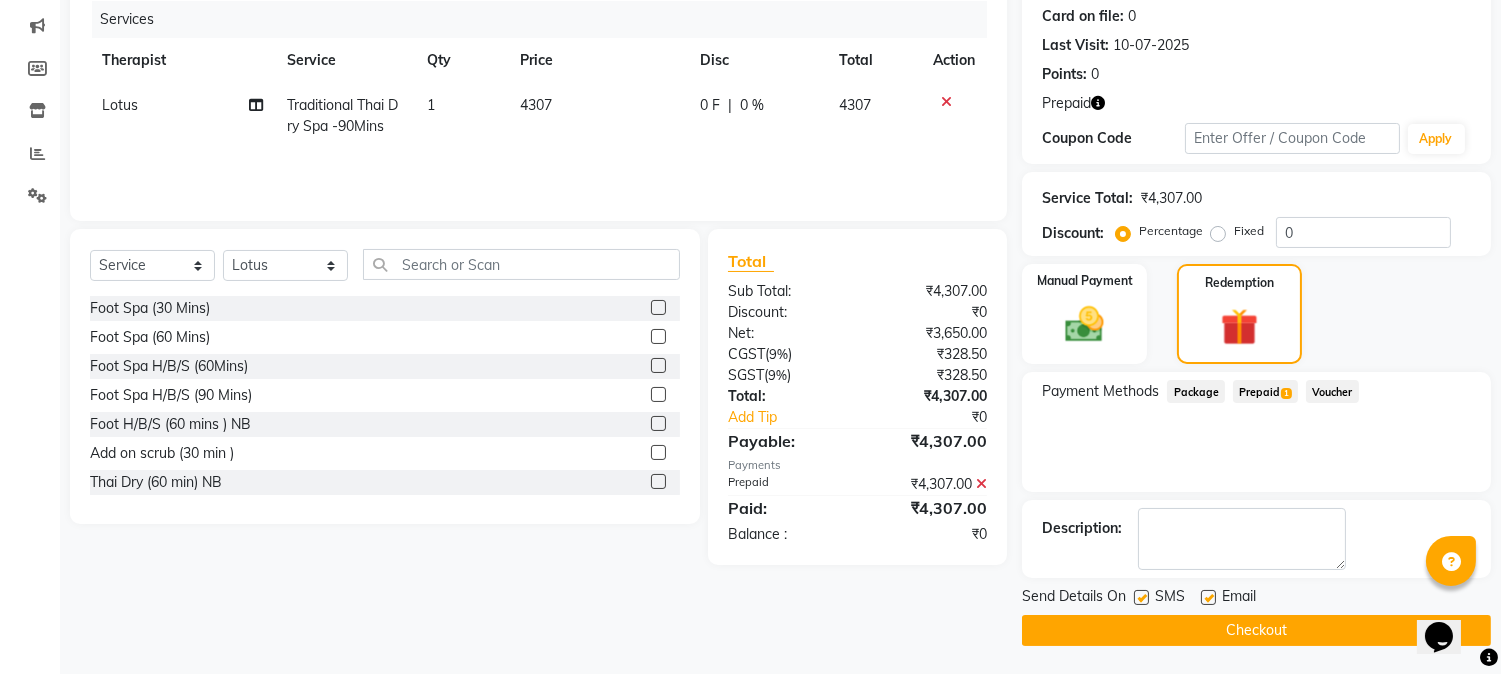 click on "Checkout" 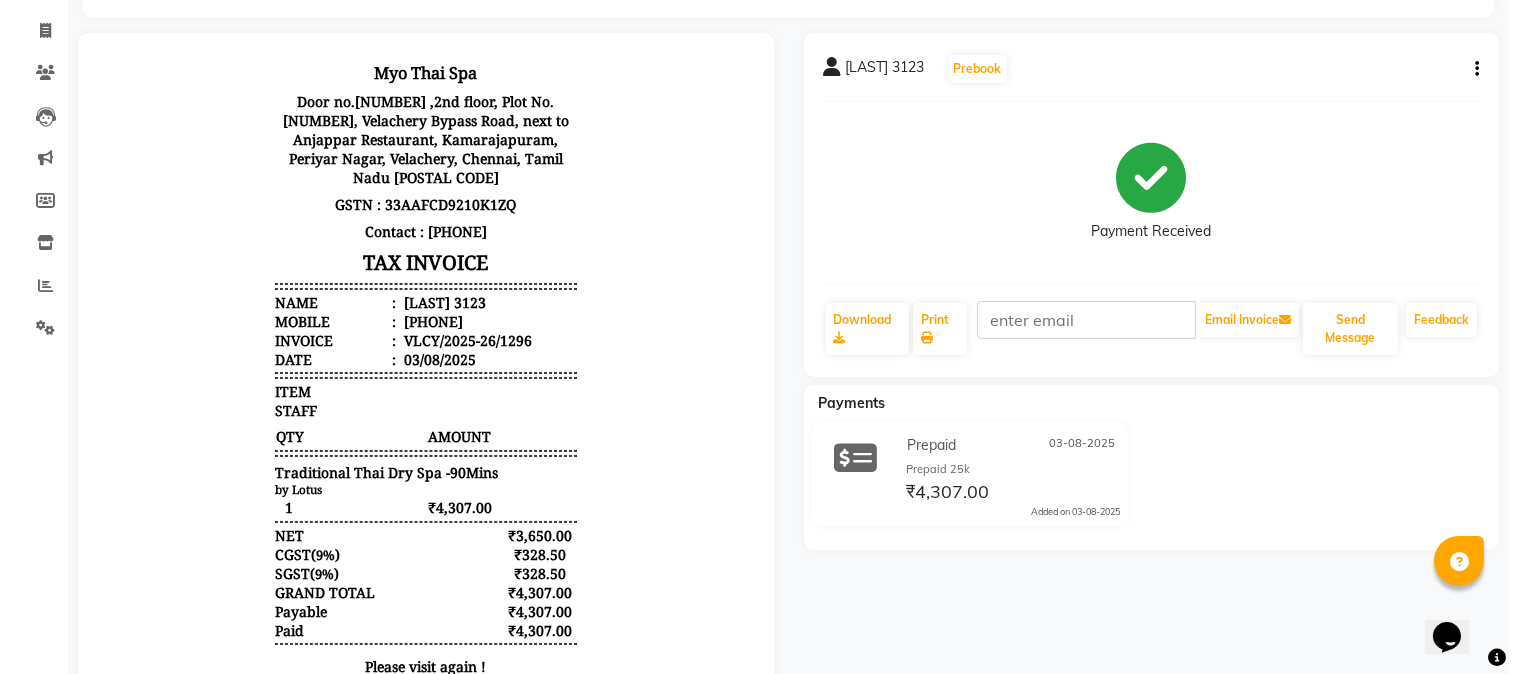 scroll, scrollTop: 0, scrollLeft: 0, axis: both 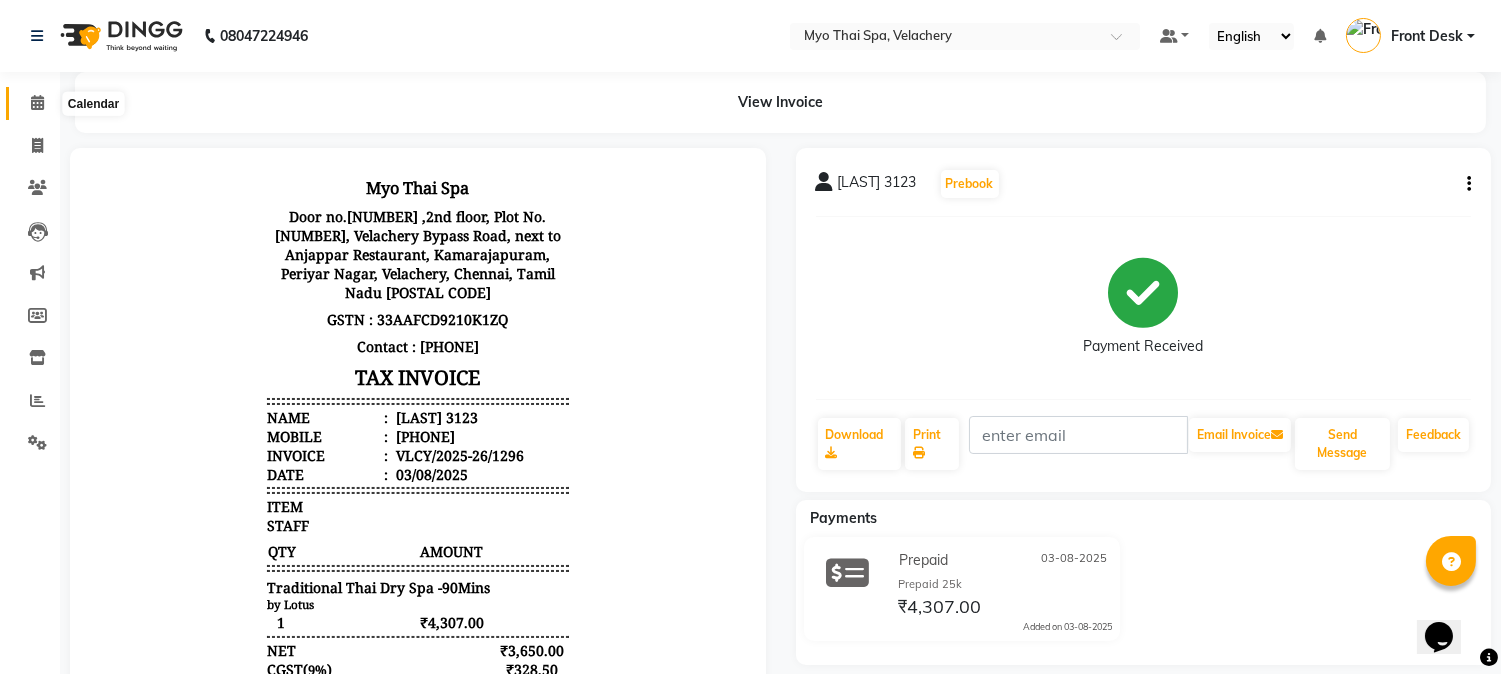 click 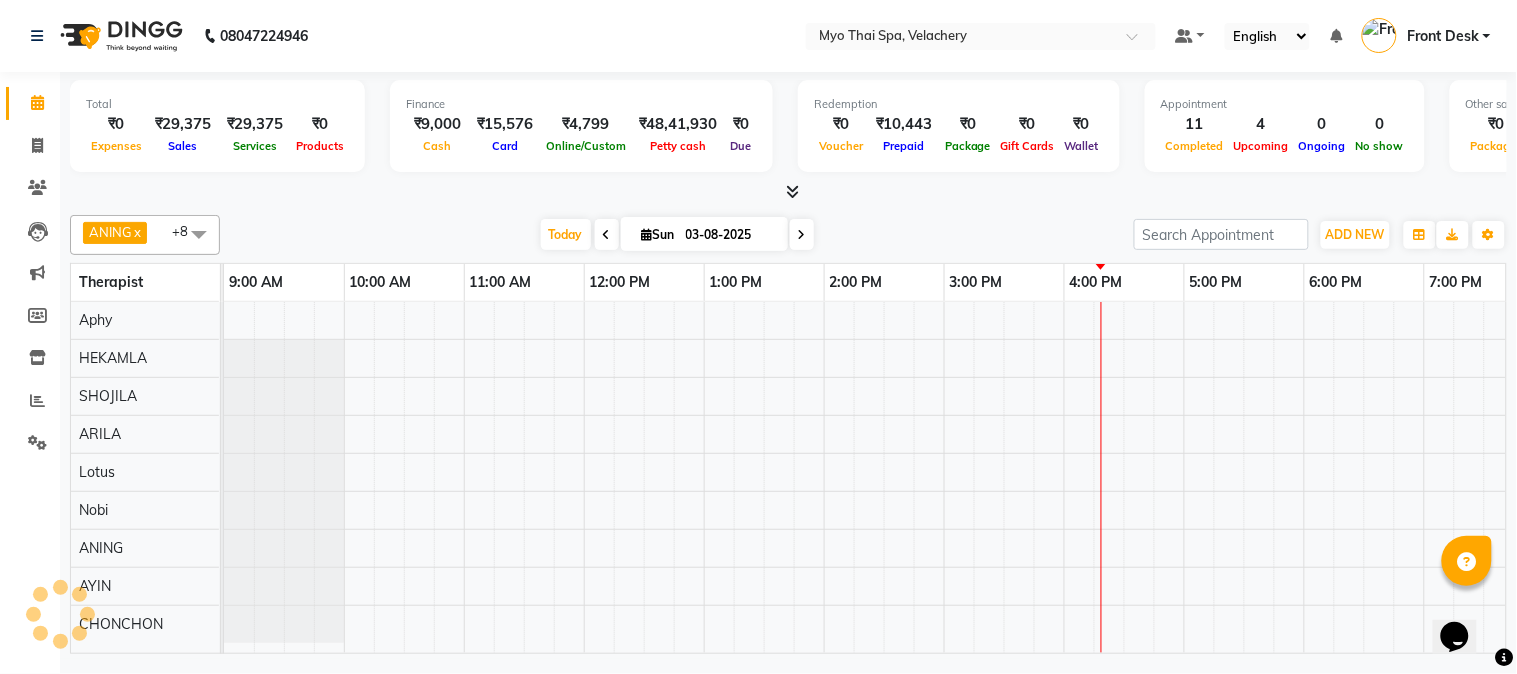 scroll, scrollTop: 0, scrollLeft: 0, axis: both 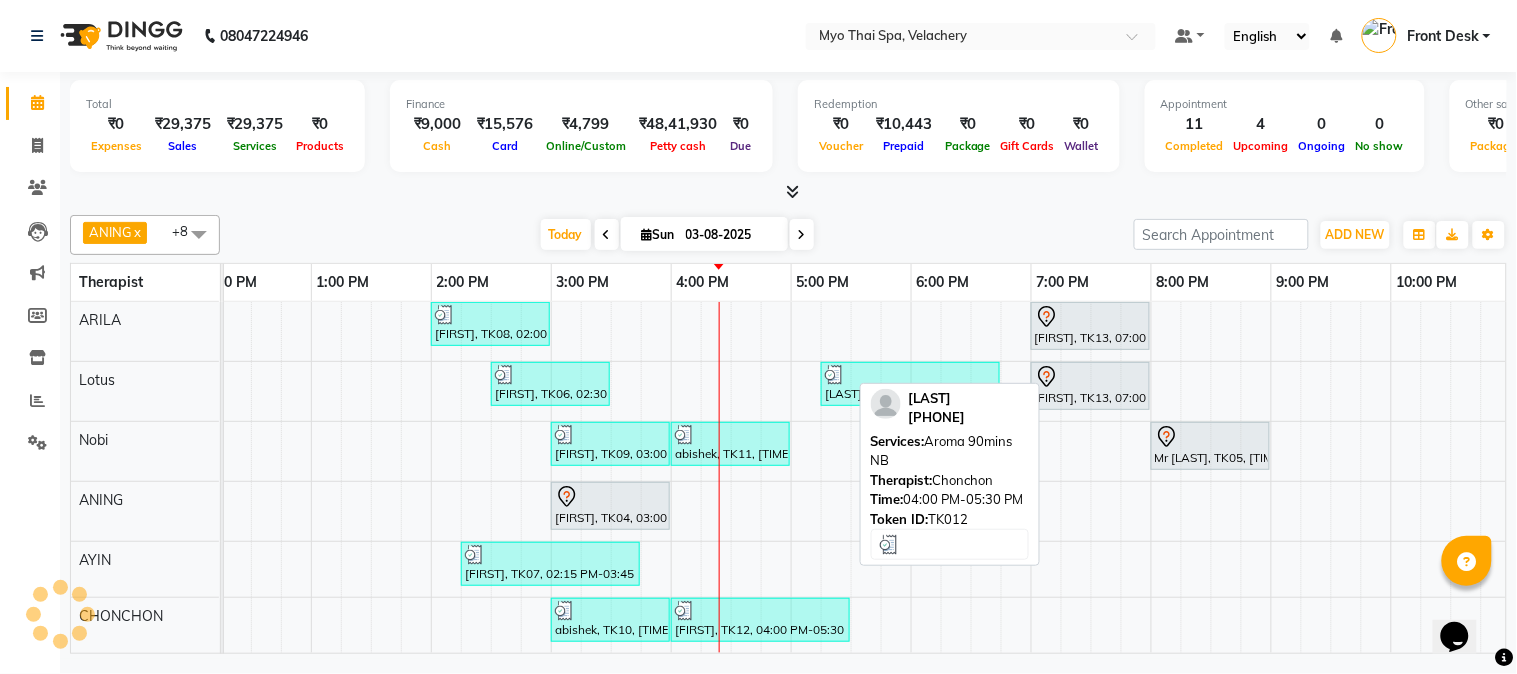 click on "[FIRST], TK12, 04:00 PM-05:30 PM, Aroma 90mins NB" at bounding box center (760, 620) 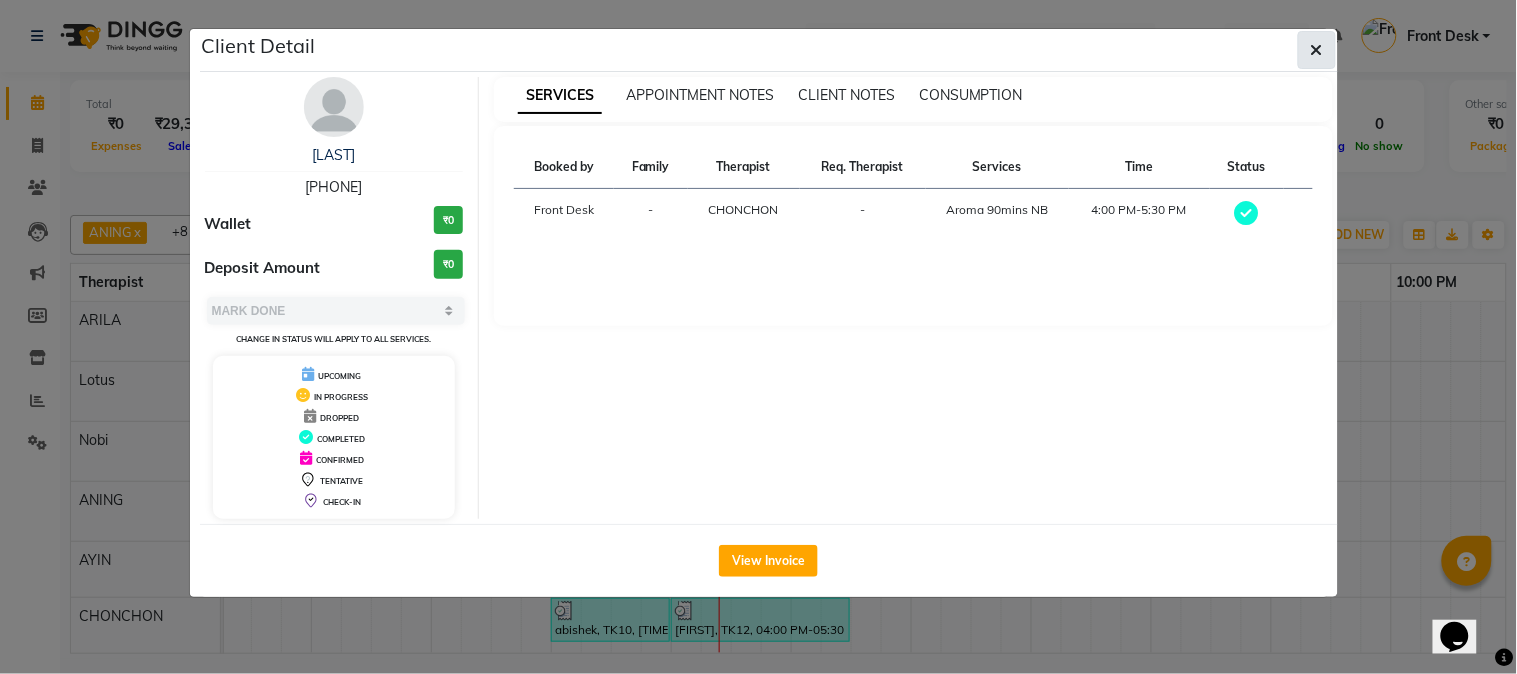 click 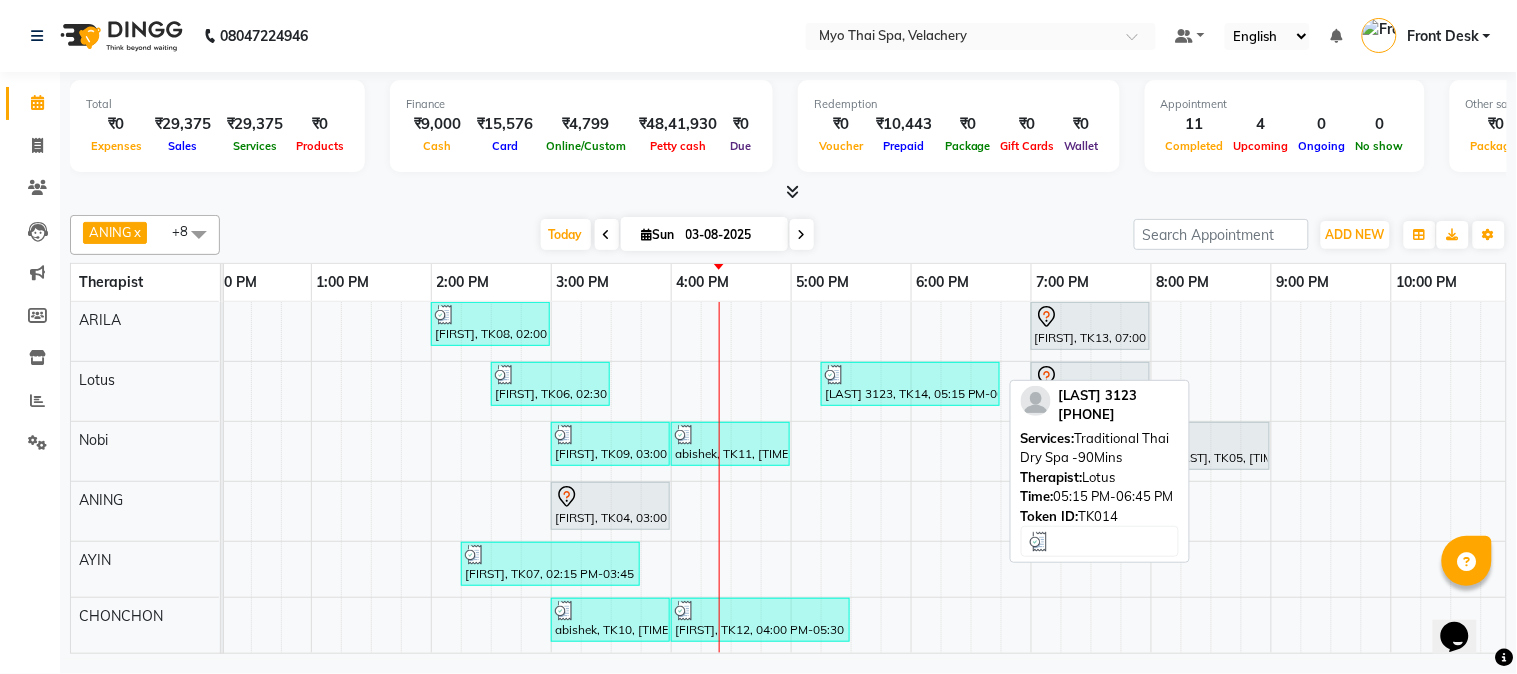 click on "[LAST] 3123, TK14, 05:15 PM-06:45 PM, Traditional Thai Dry Spa -90Mins" at bounding box center (910, 384) 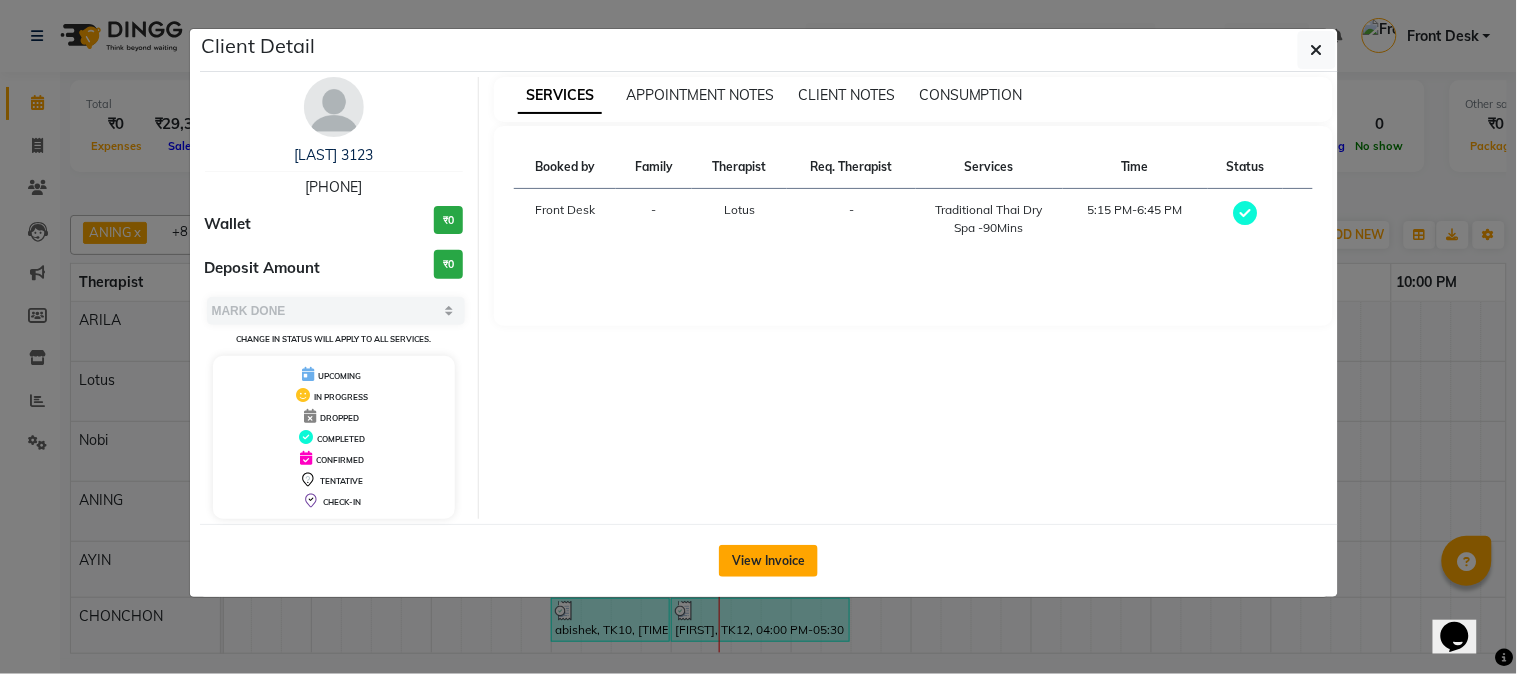 click on "View Invoice" 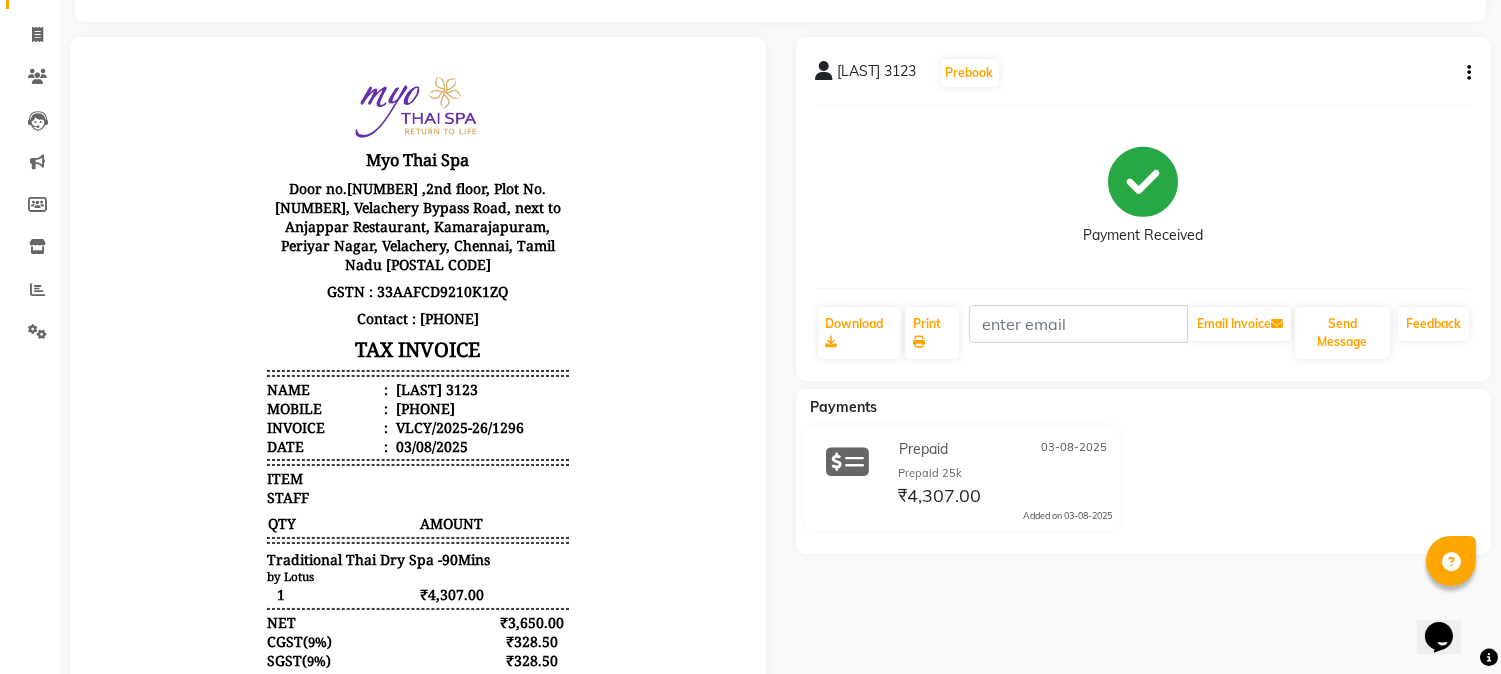 scroll, scrollTop: 15, scrollLeft: 0, axis: vertical 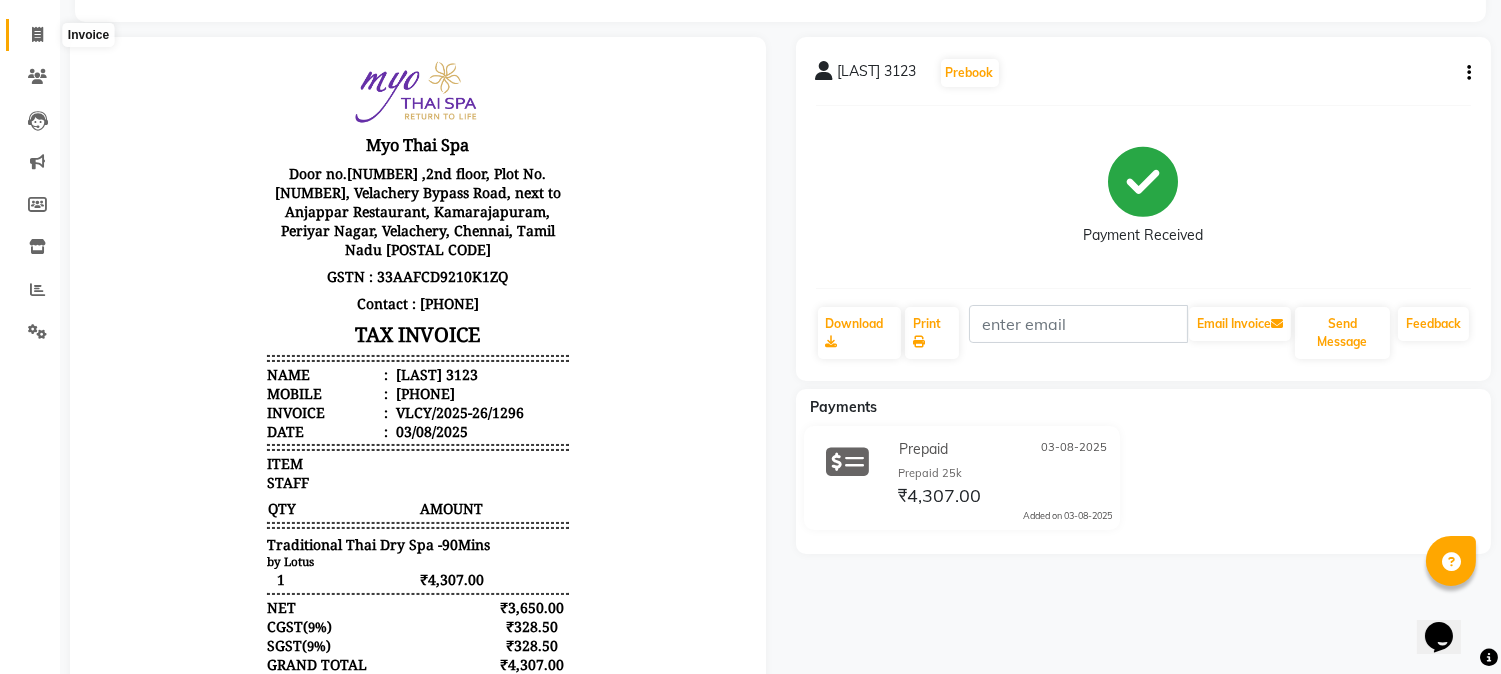 click 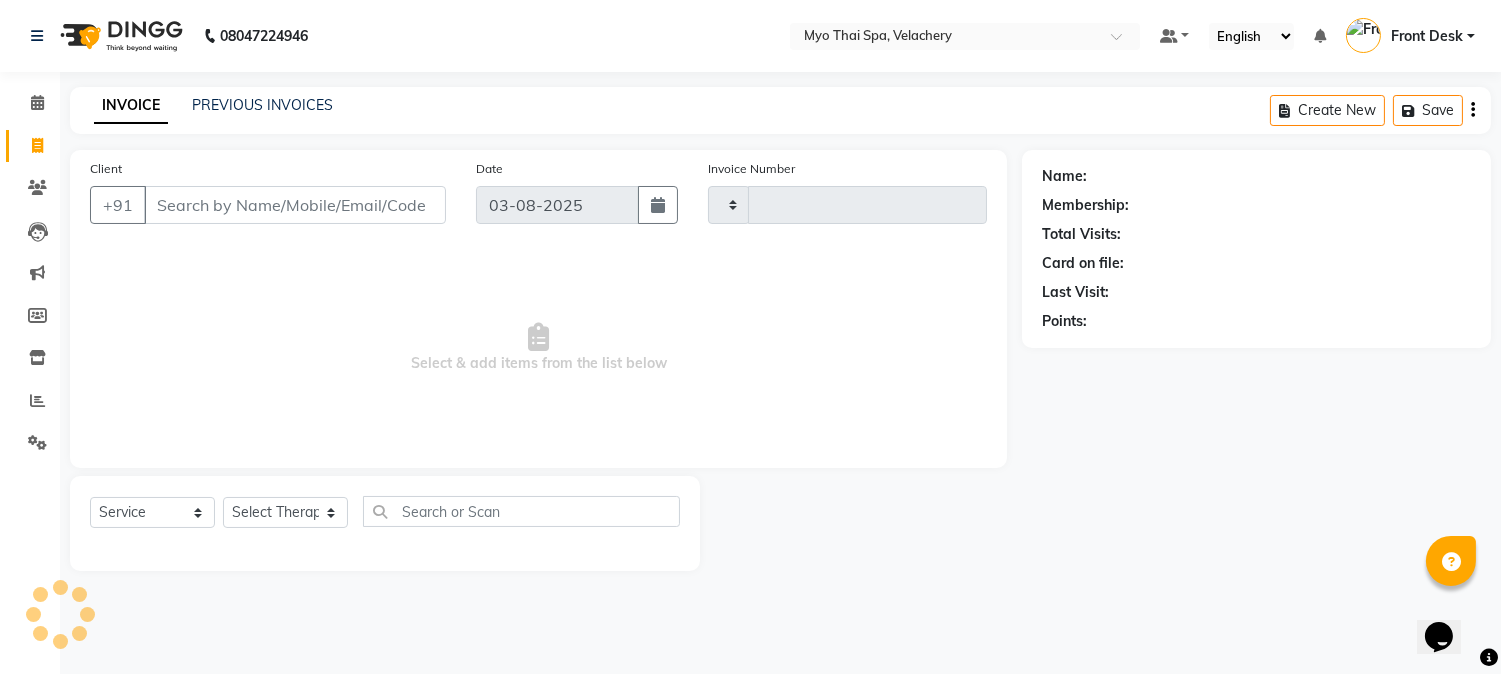 scroll, scrollTop: 0, scrollLeft: 0, axis: both 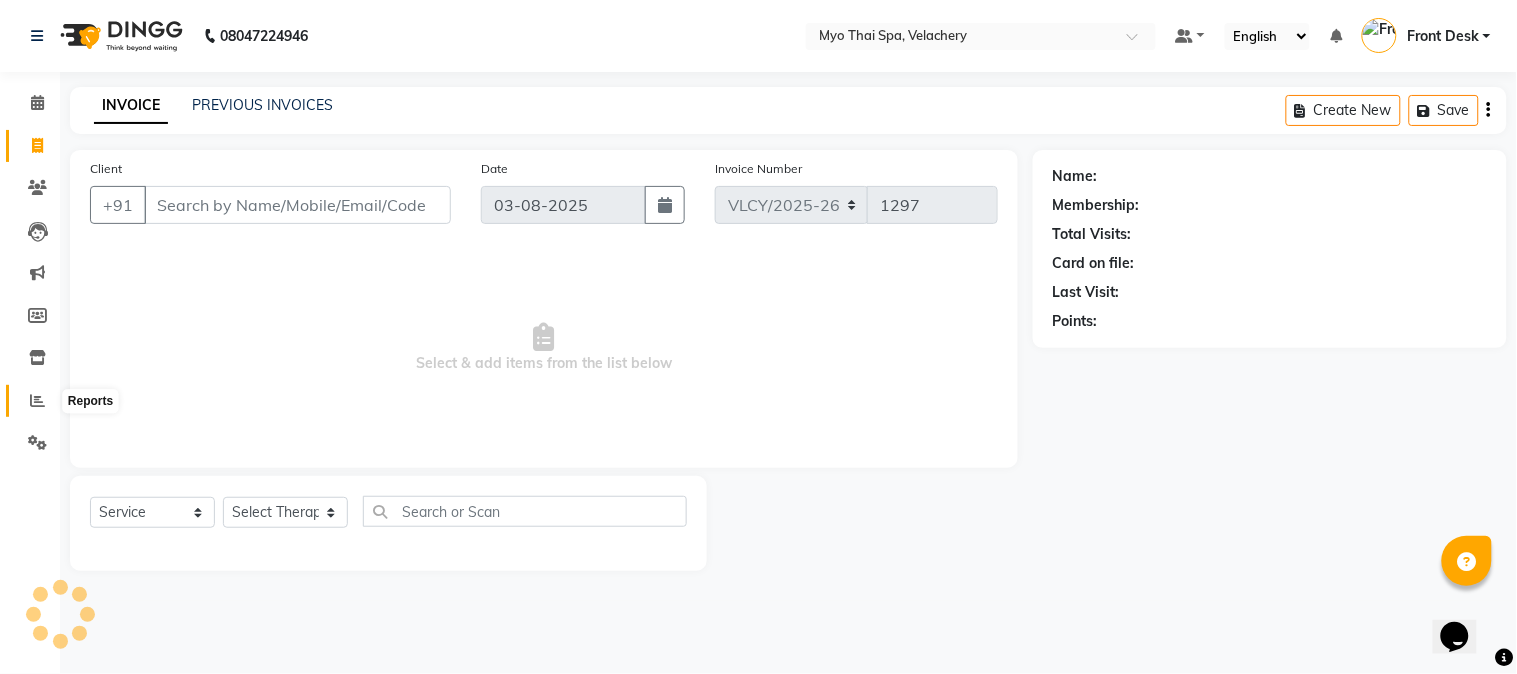 click 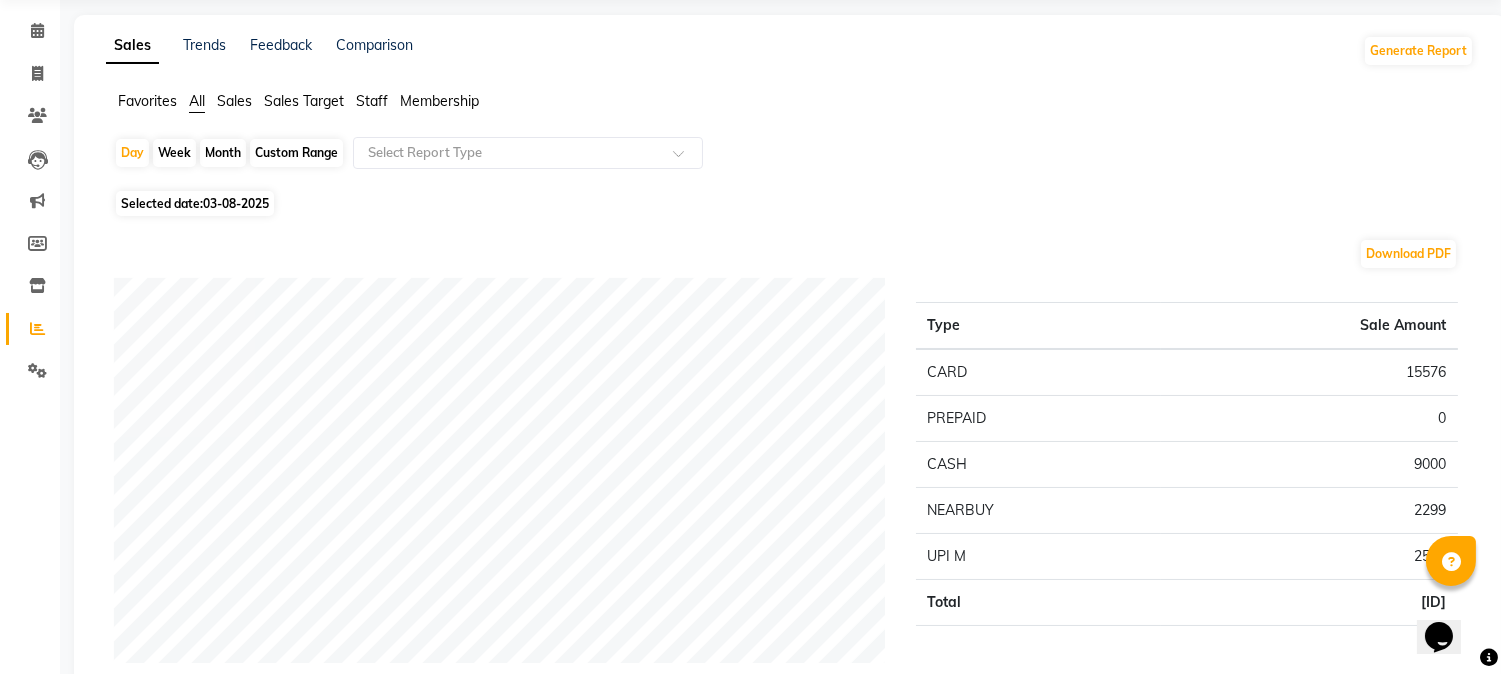 scroll, scrollTop: 111, scrollLeft: 0, axis: vertical 